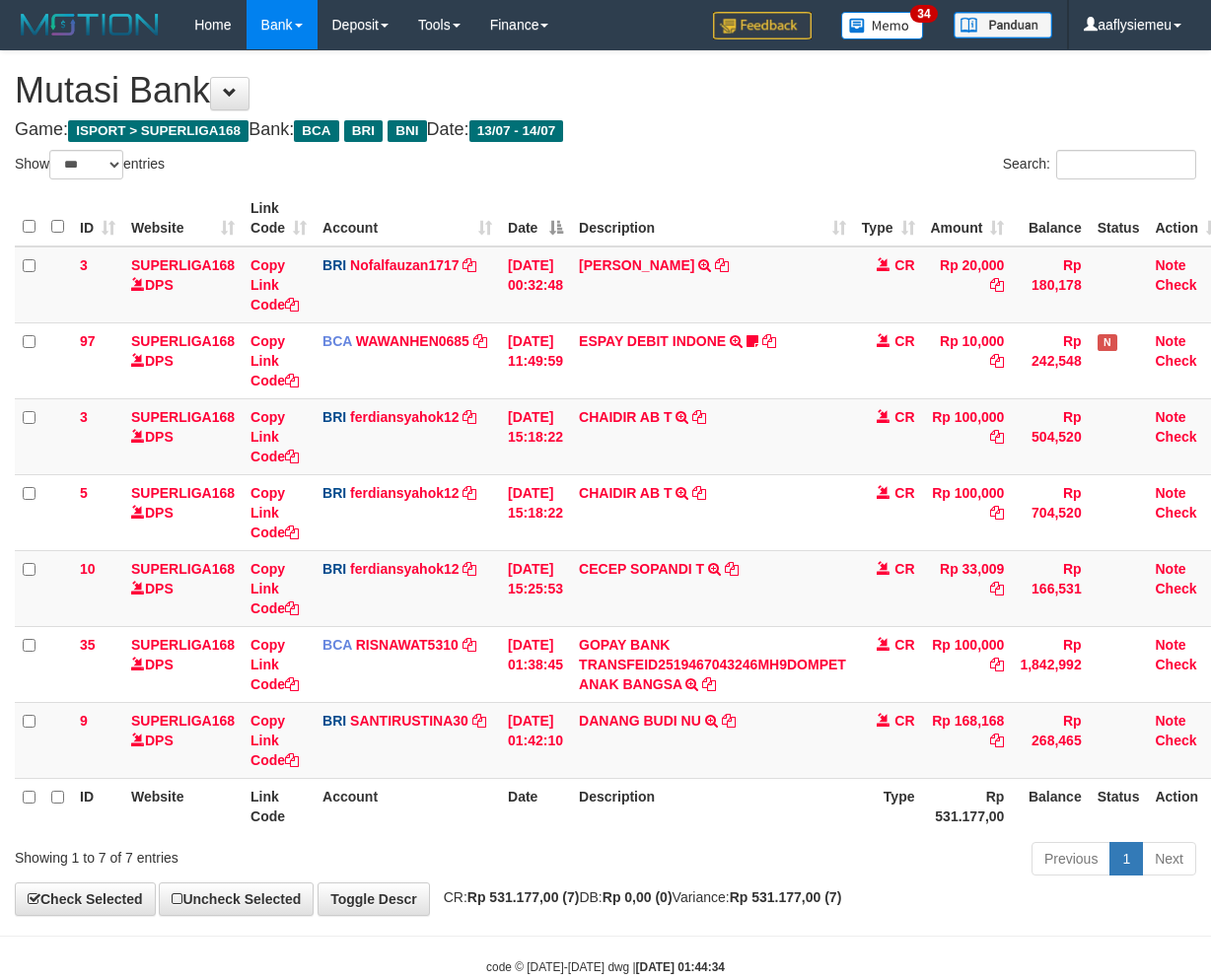 select on "***" 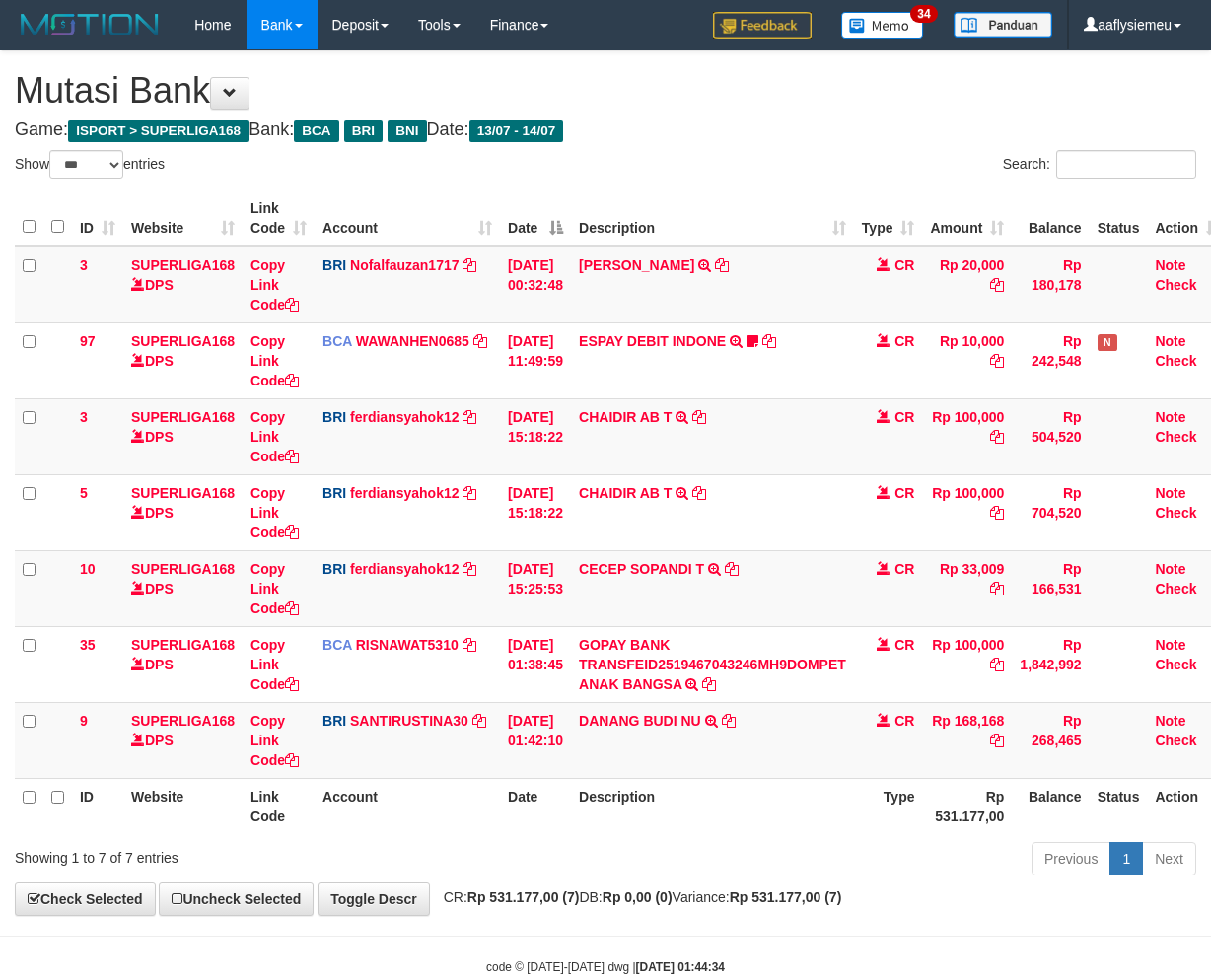 scroll, scrollTop: 45, scrollLeft: 0, axis: vertical 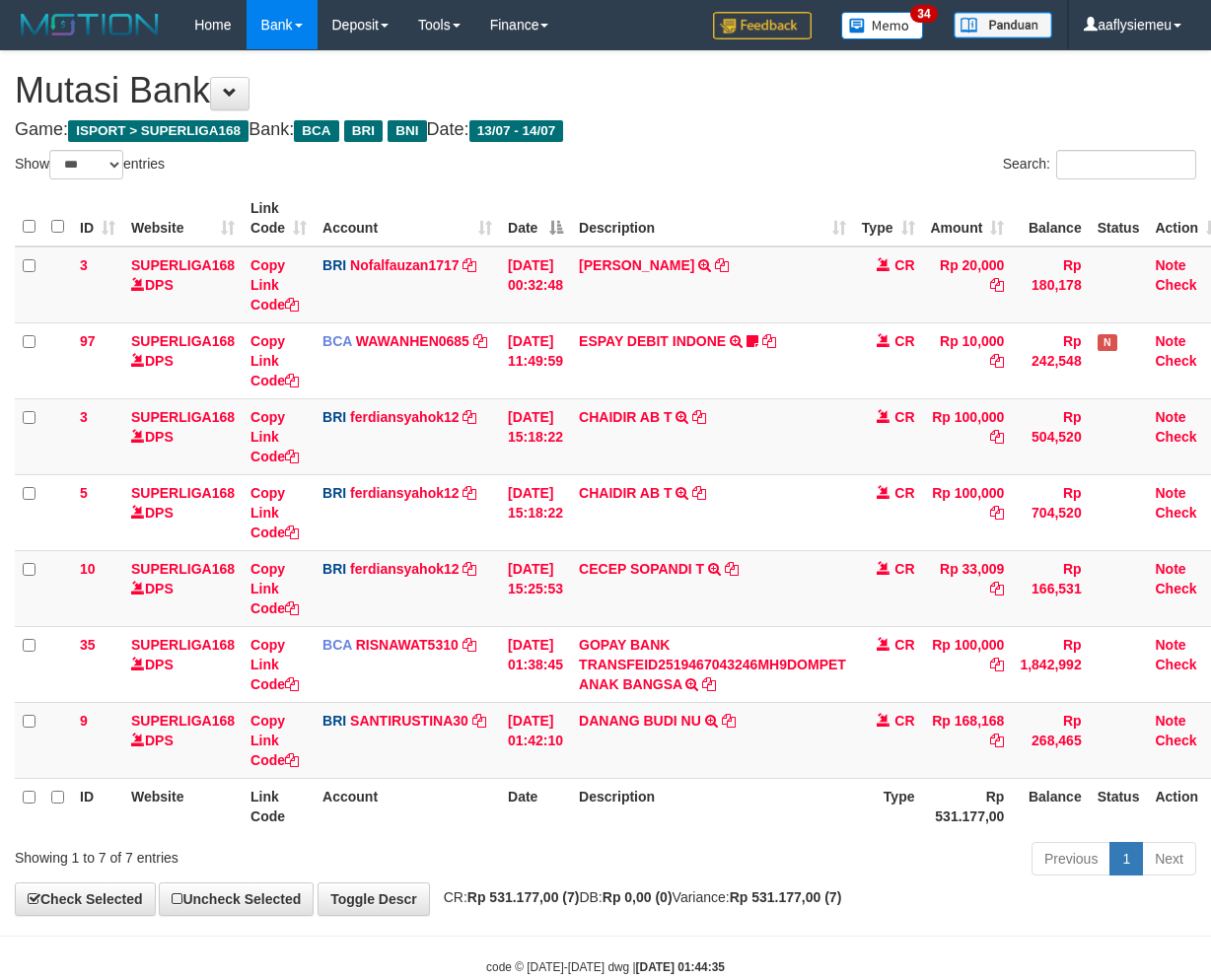 select on "***" 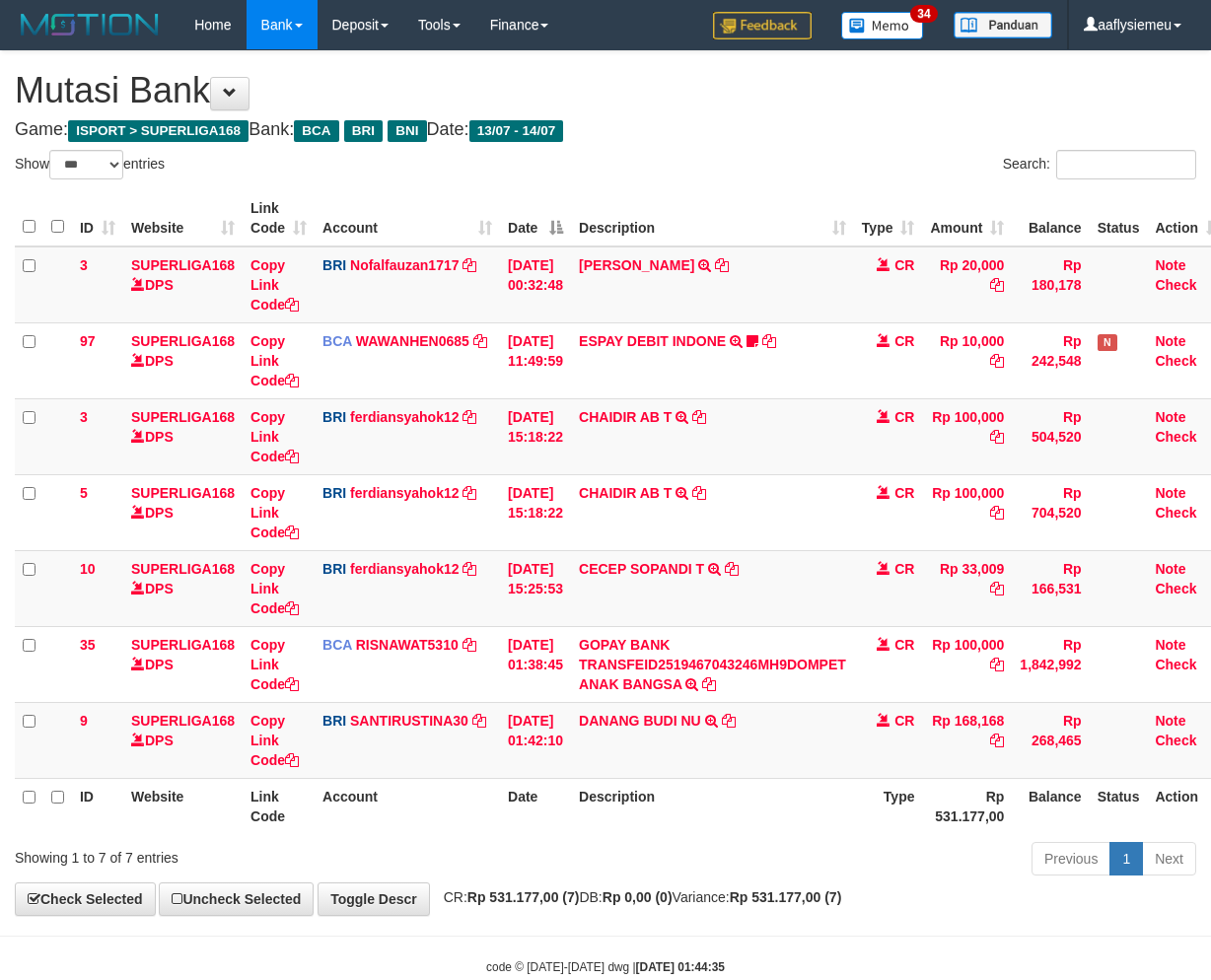 scroll, scrollTop: 45, scrollLeft: 0, axis: vertical 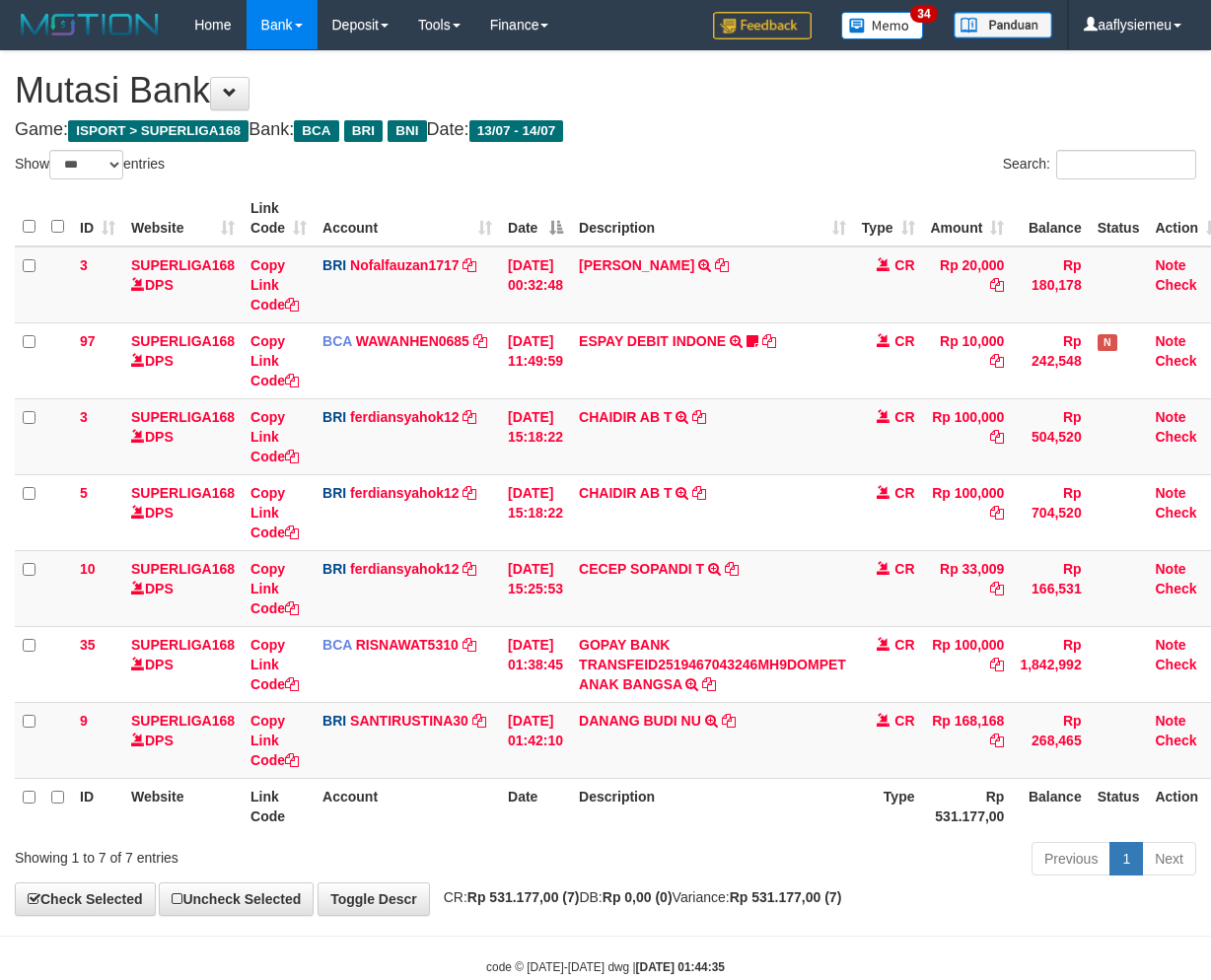 select on "***" 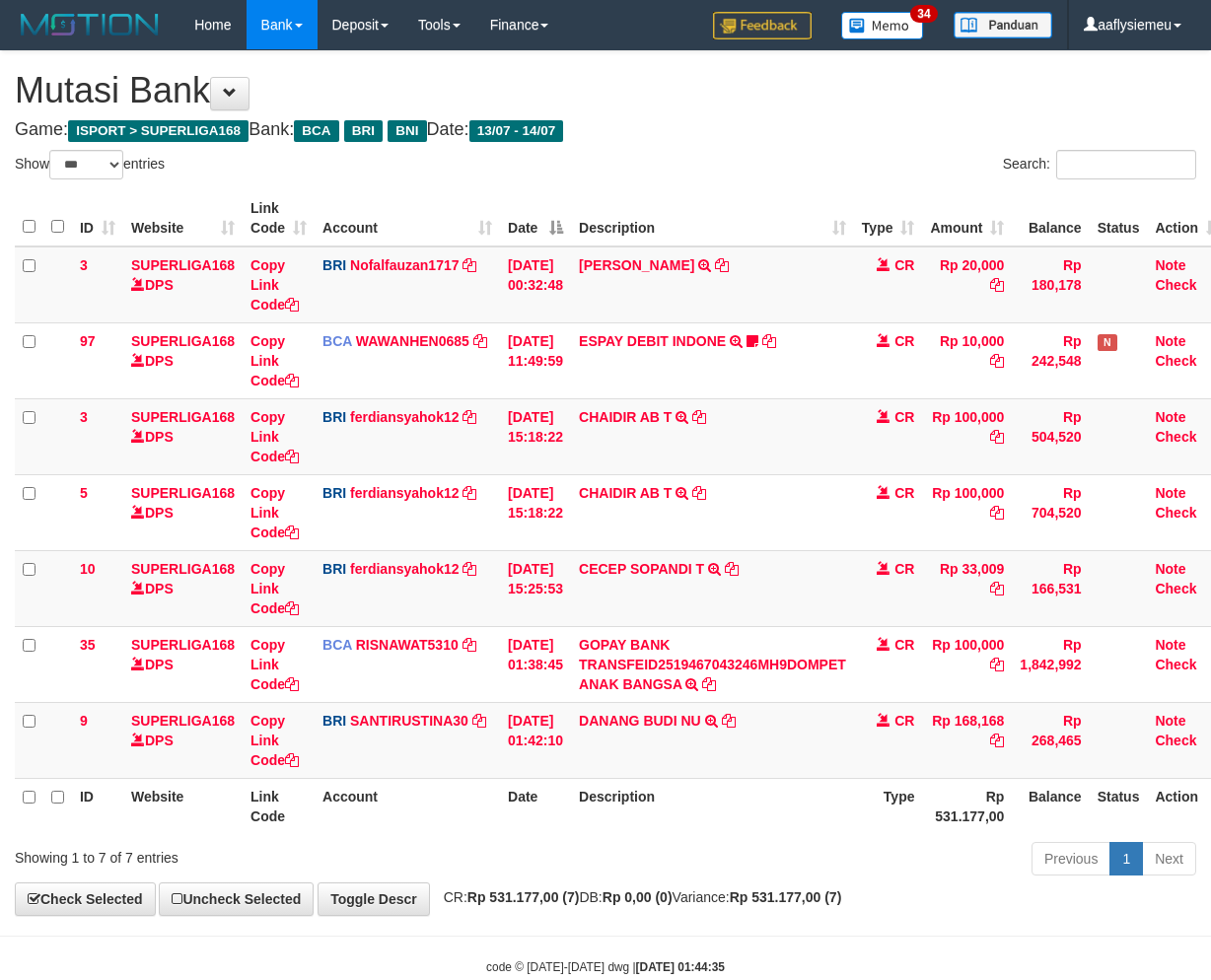 scroll, scrollTop: 45, scrollLeft: 0, axis: vertical 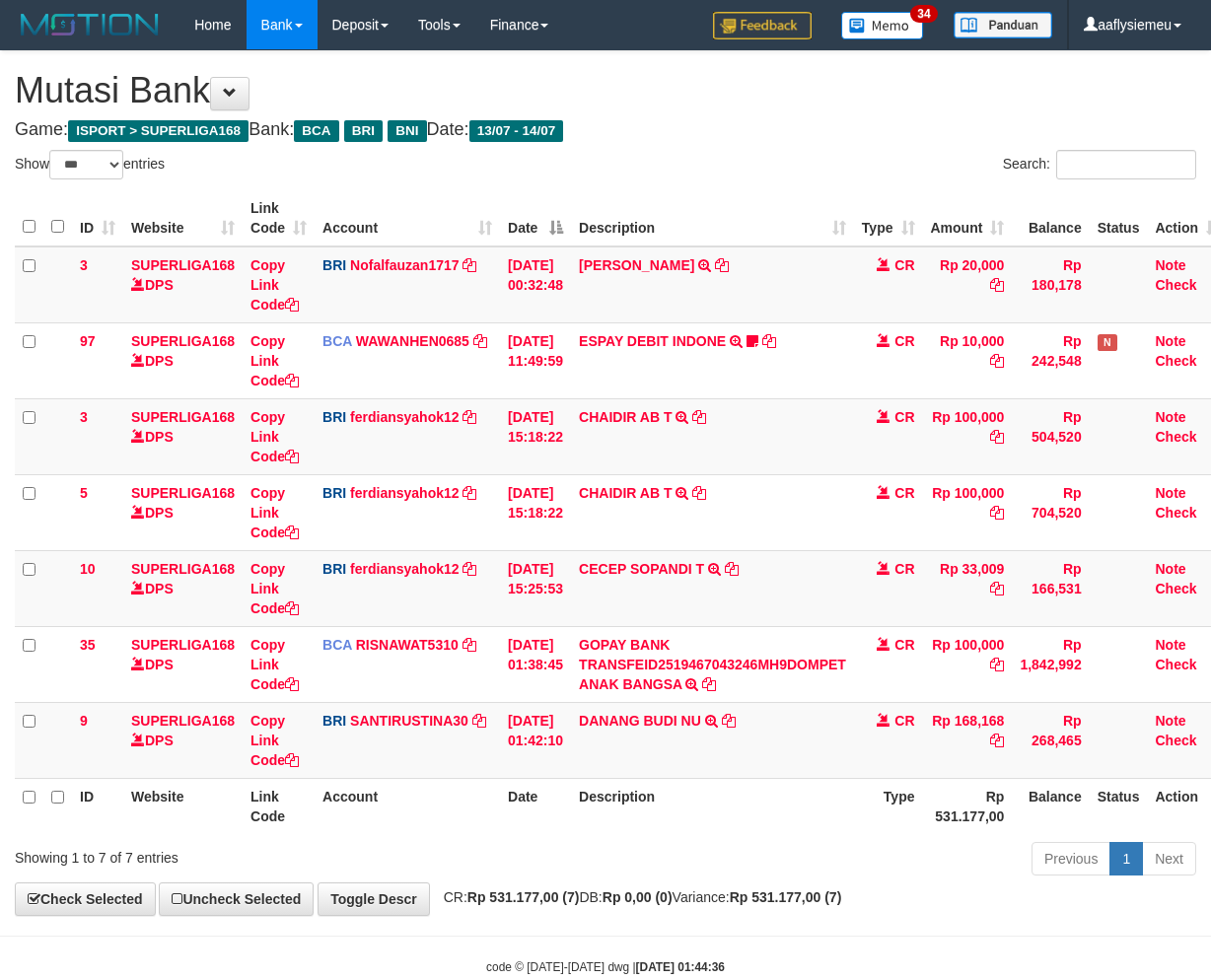 select on "***" 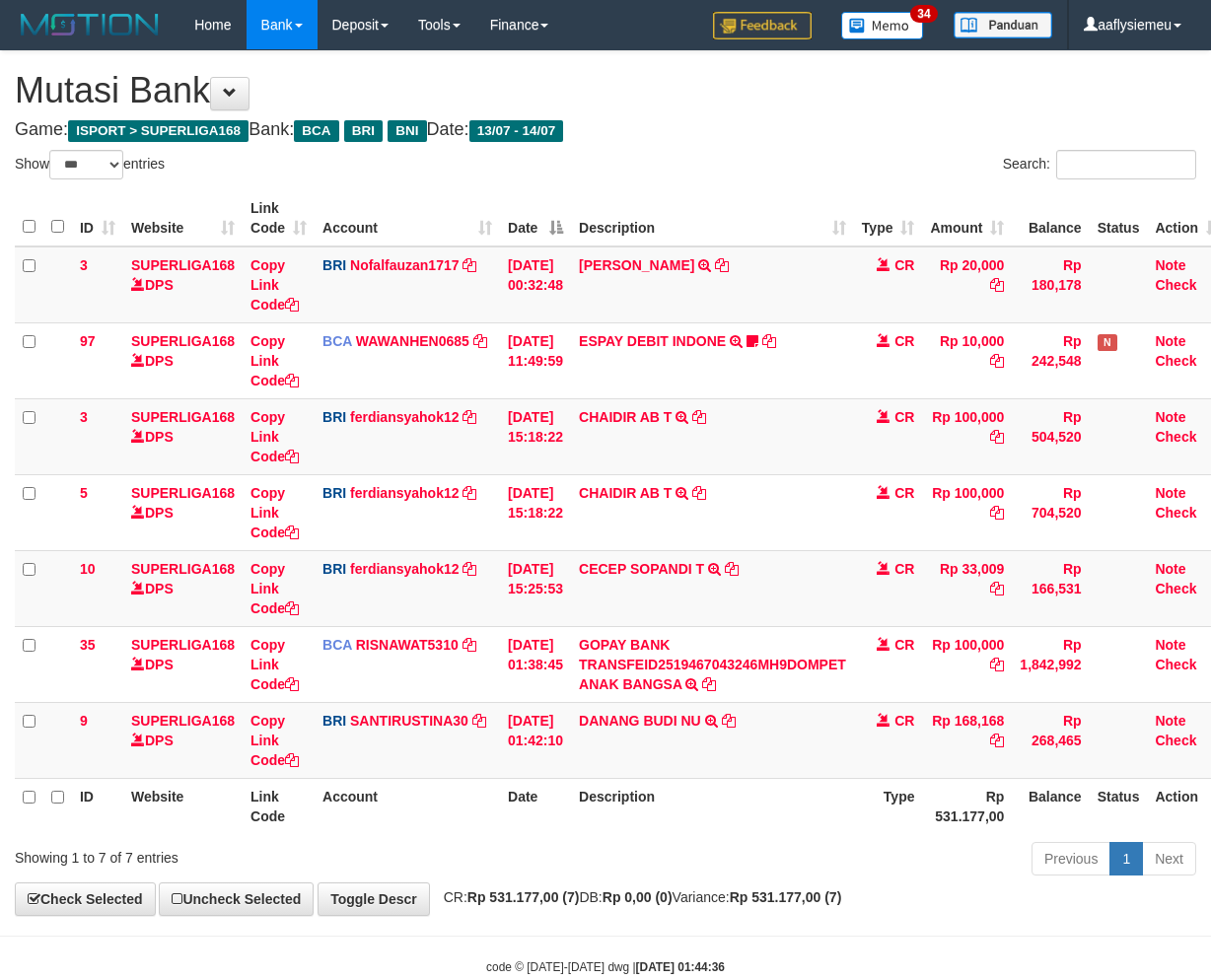 scroll, scrollTop: 45, scrollLeft: 0, axis: vertical 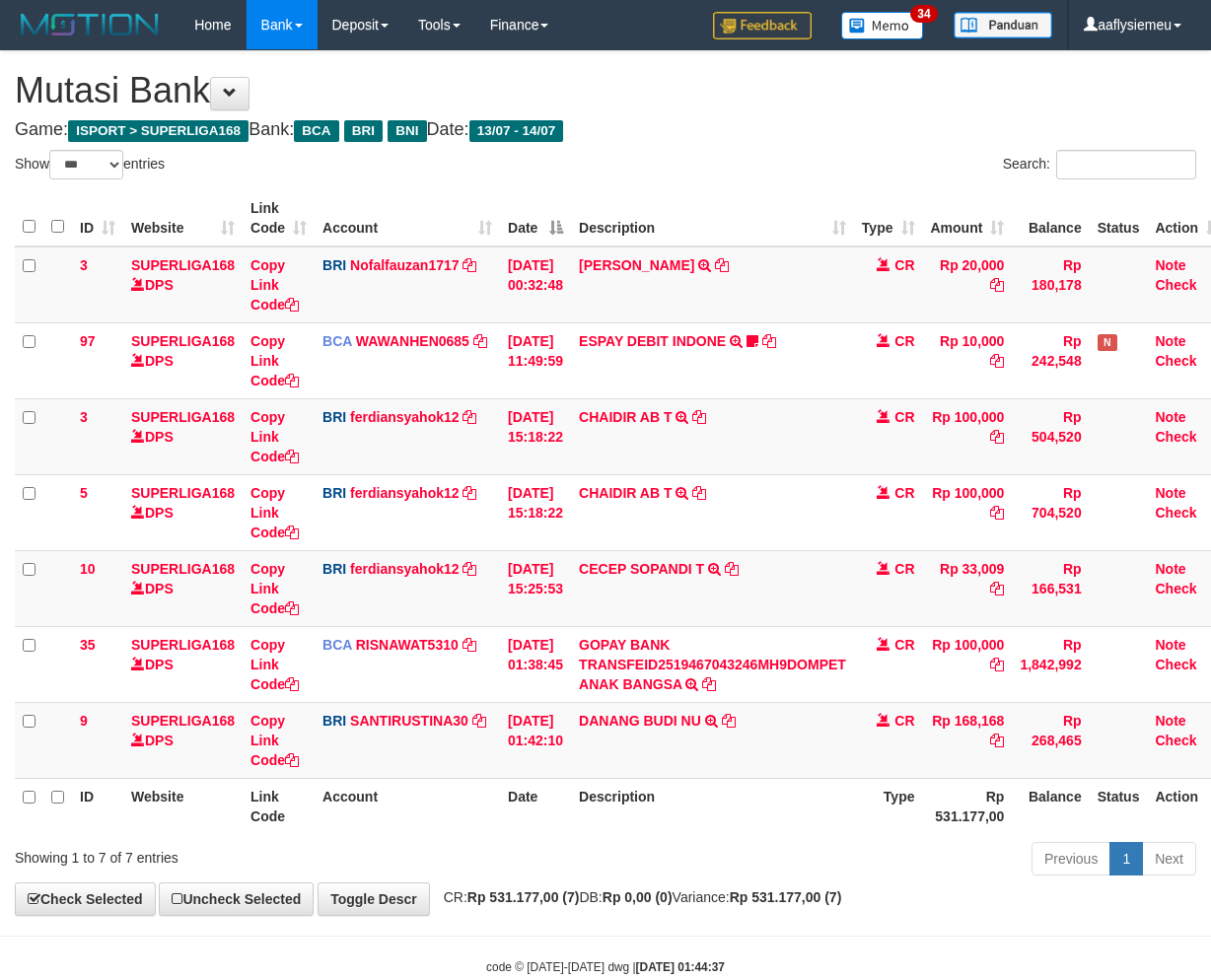 select on "***" 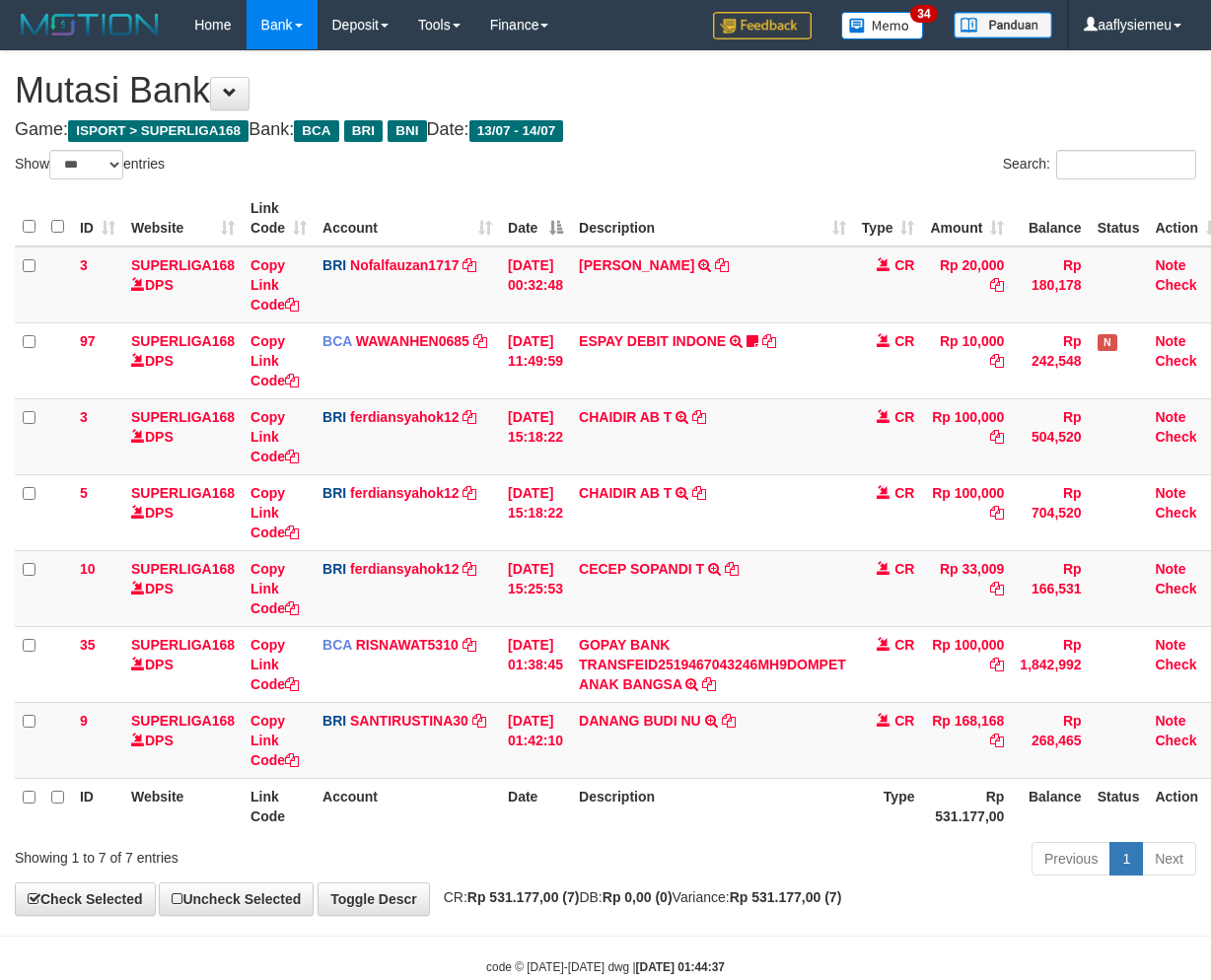scroll, scrollTop: 45, scrollLeft: 0, axis: vertical 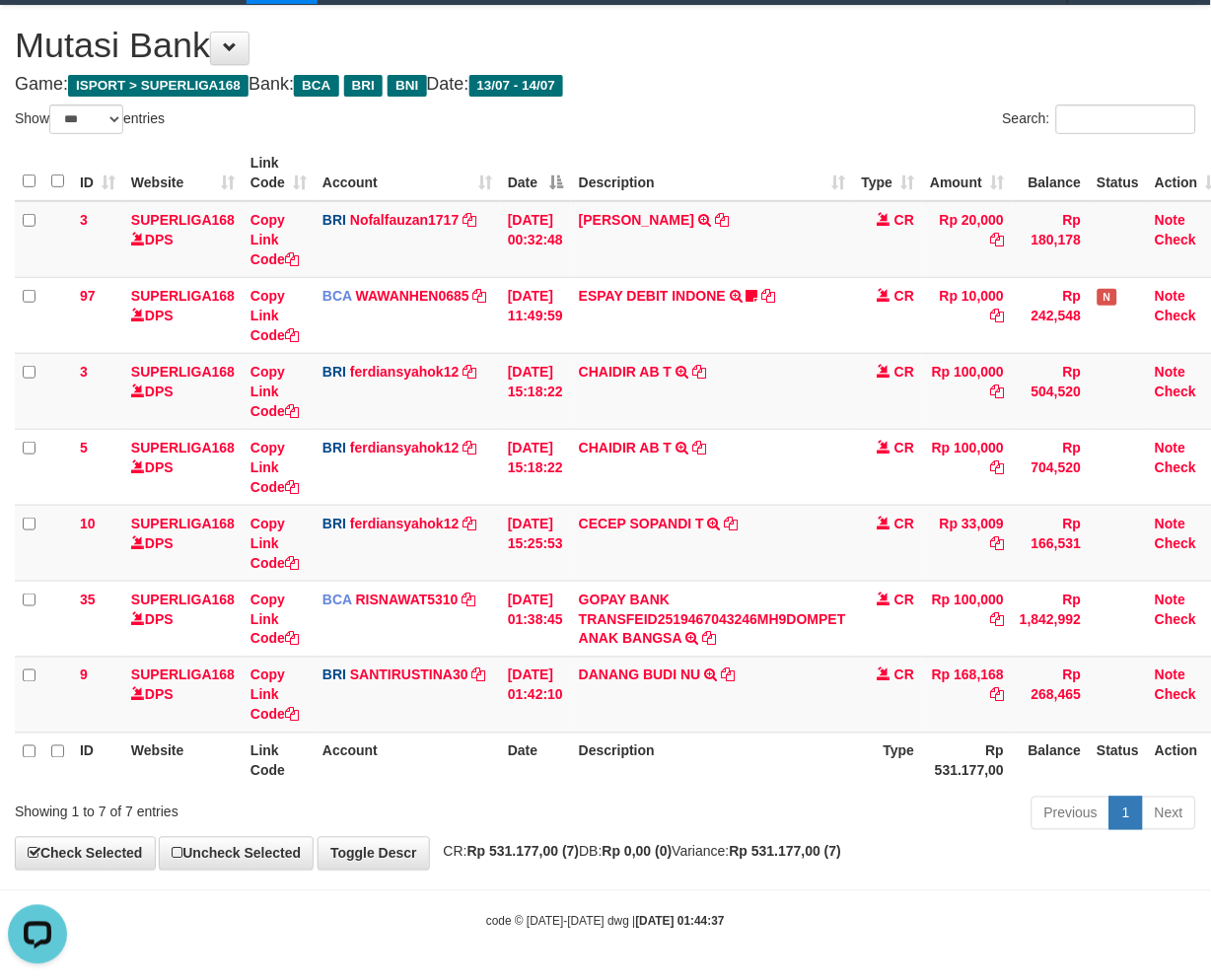click on "Search:" at bounding box center (908, 121) 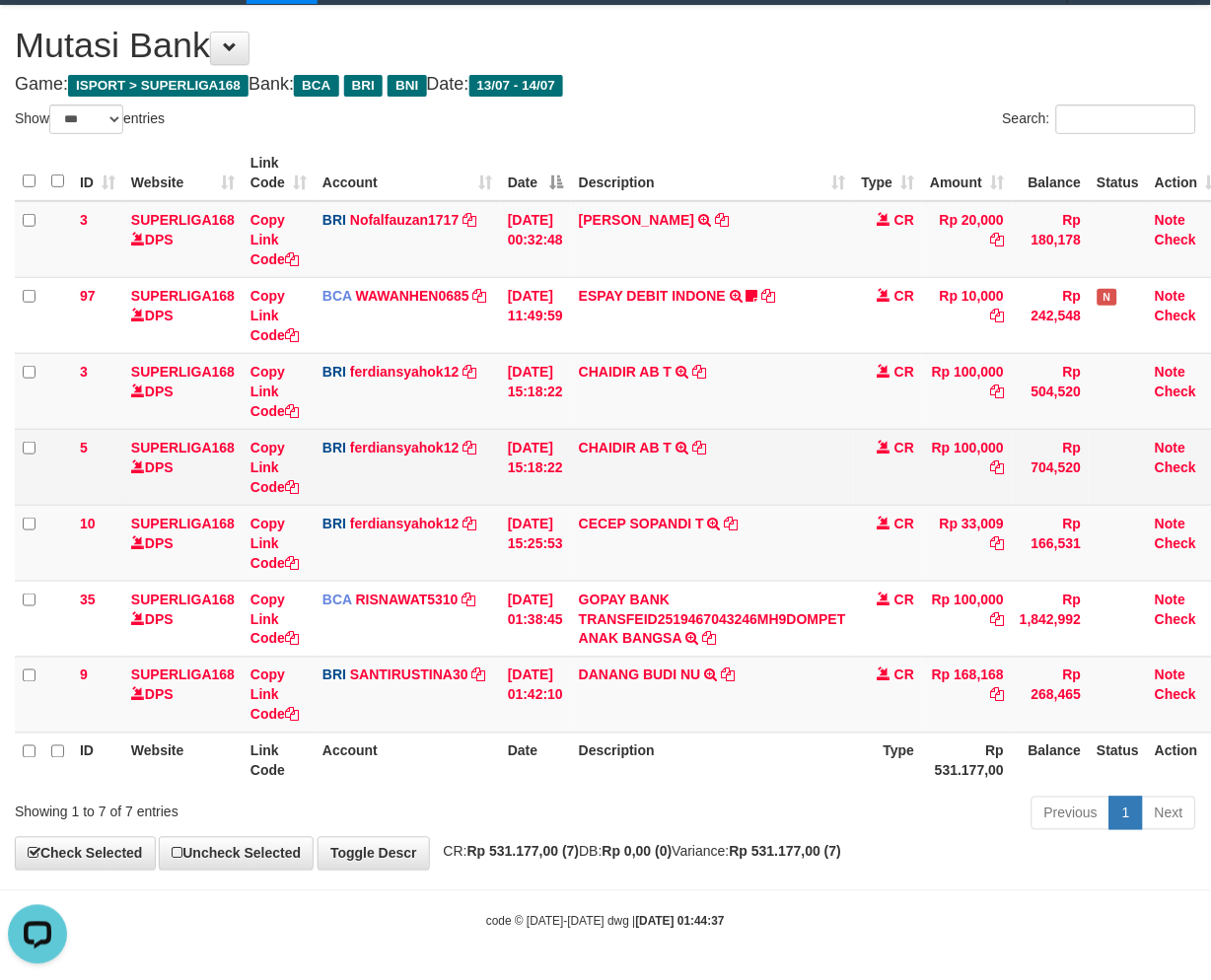 click on "CHAIDIR AB T         TRANSFER NBMB CHAIDIR AB T TO FERDIANSYAH" at bounding box center [712, 466] 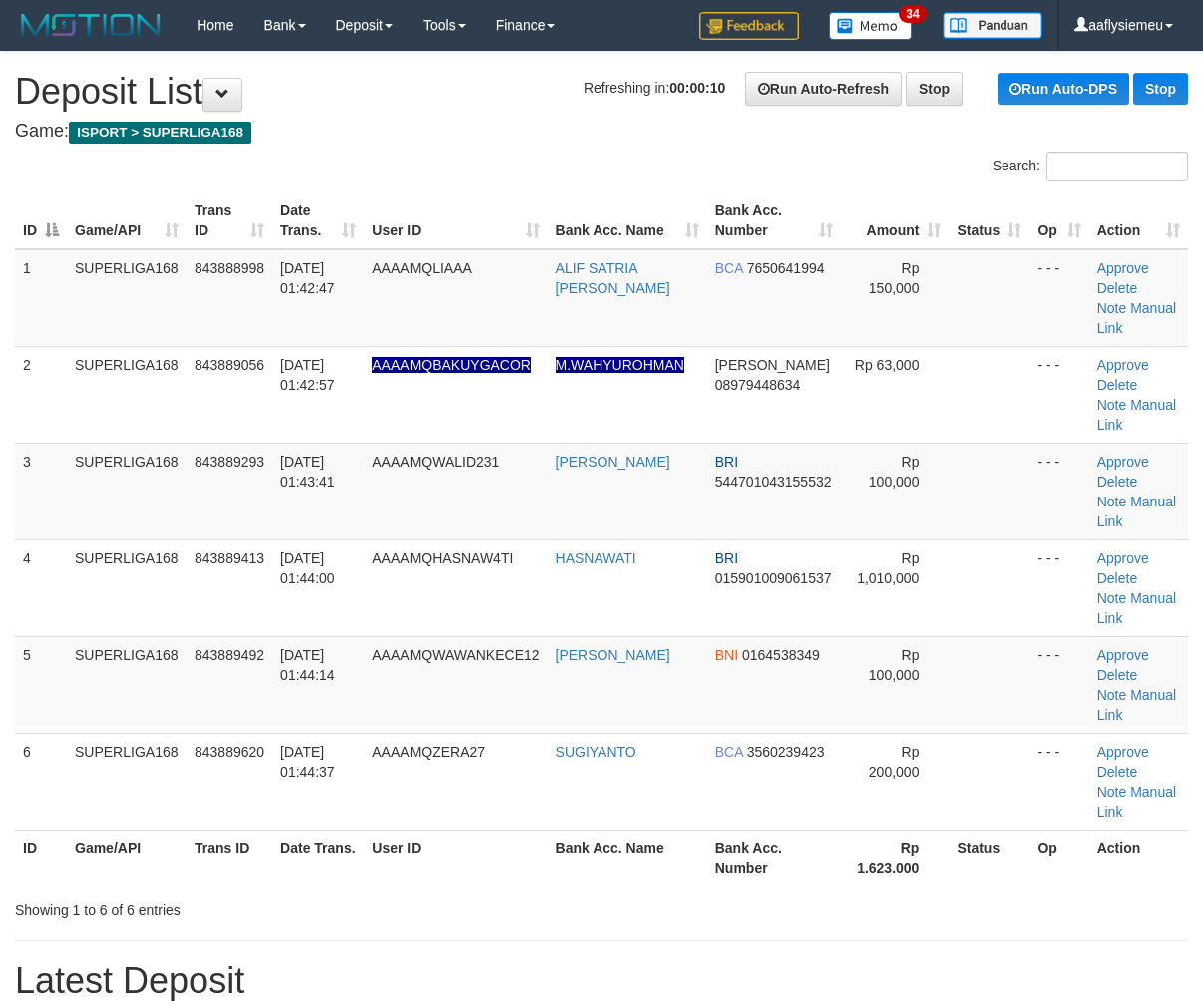 scroll, scrollTop: 0, scrollLeft: 0, axis: both 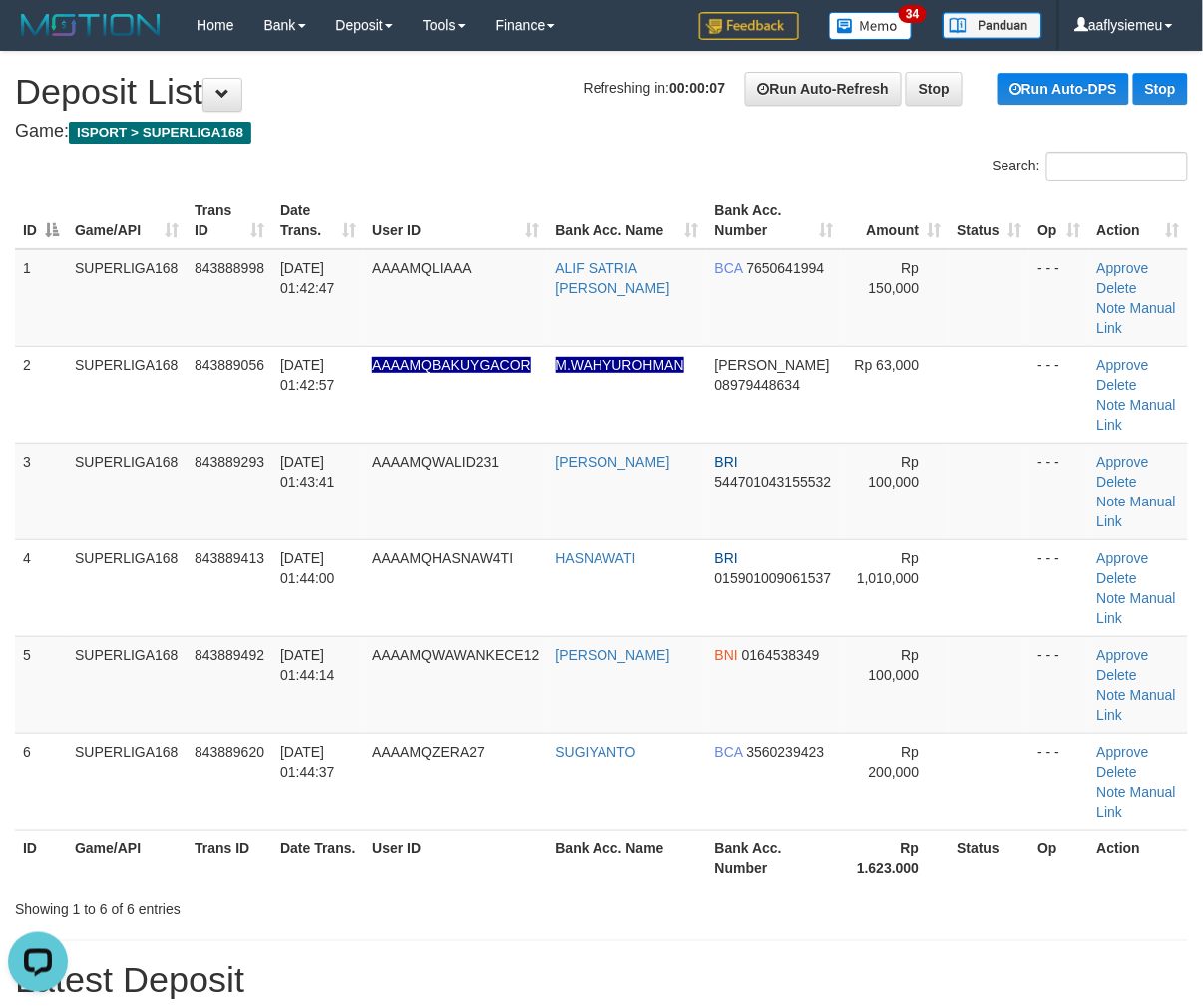 click on "5" at bounding box center (41, 684) 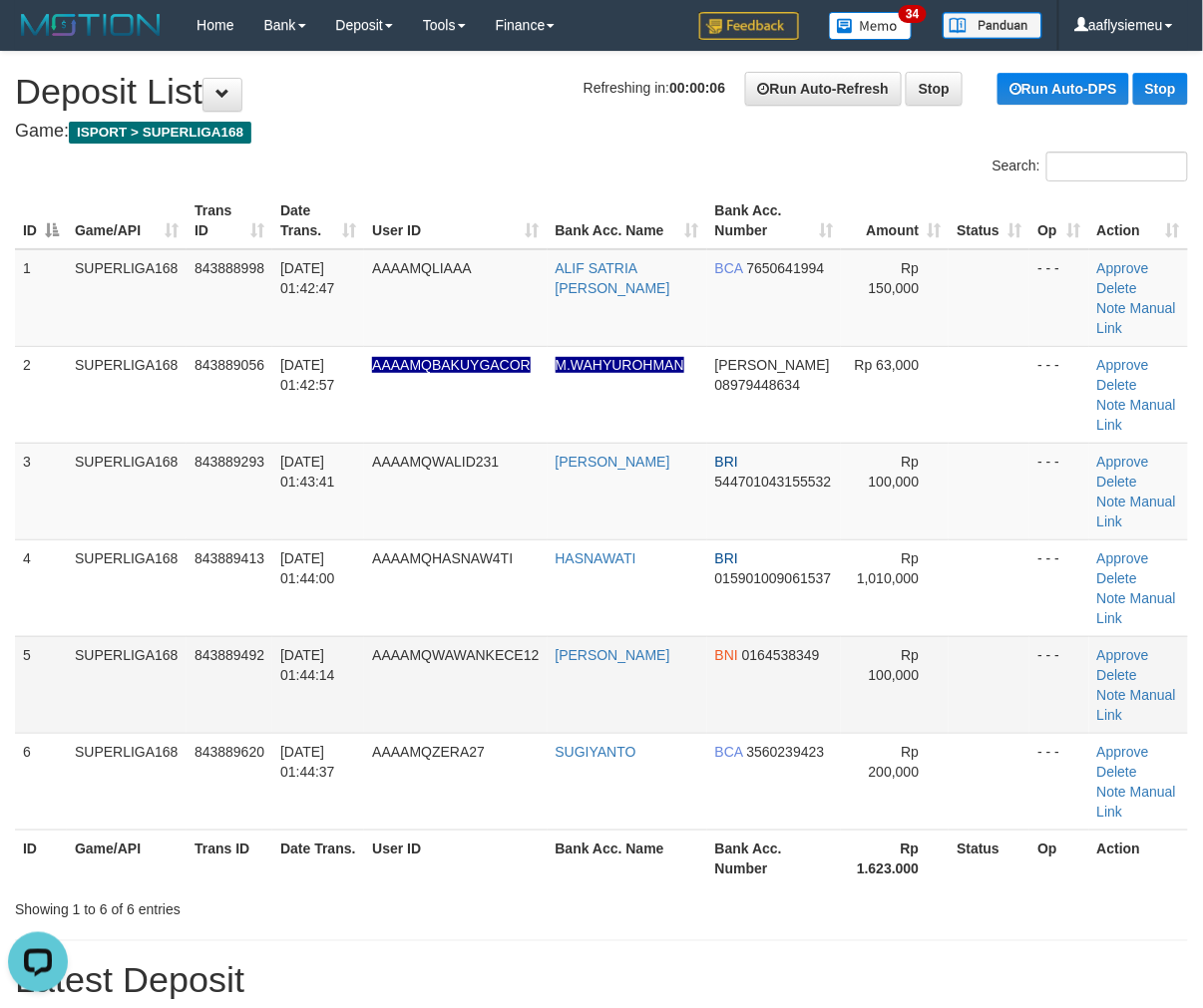 click on "SUPERLIGA168" at bounding box center (127, 684) 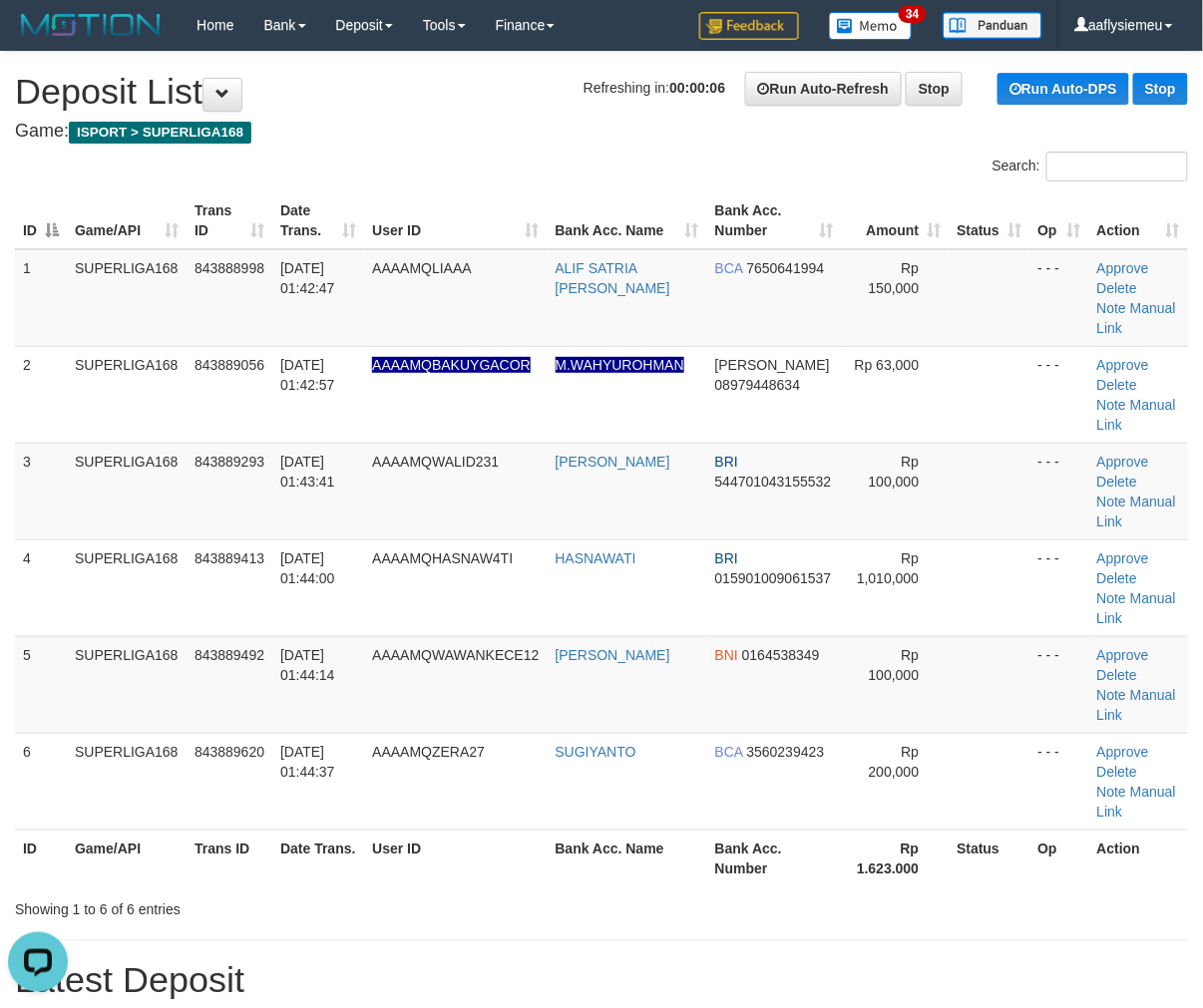drag, startPoint x: 67, startPoint y: 668, endPoint x: 2, endPoint y: 709, distance: 76.8505 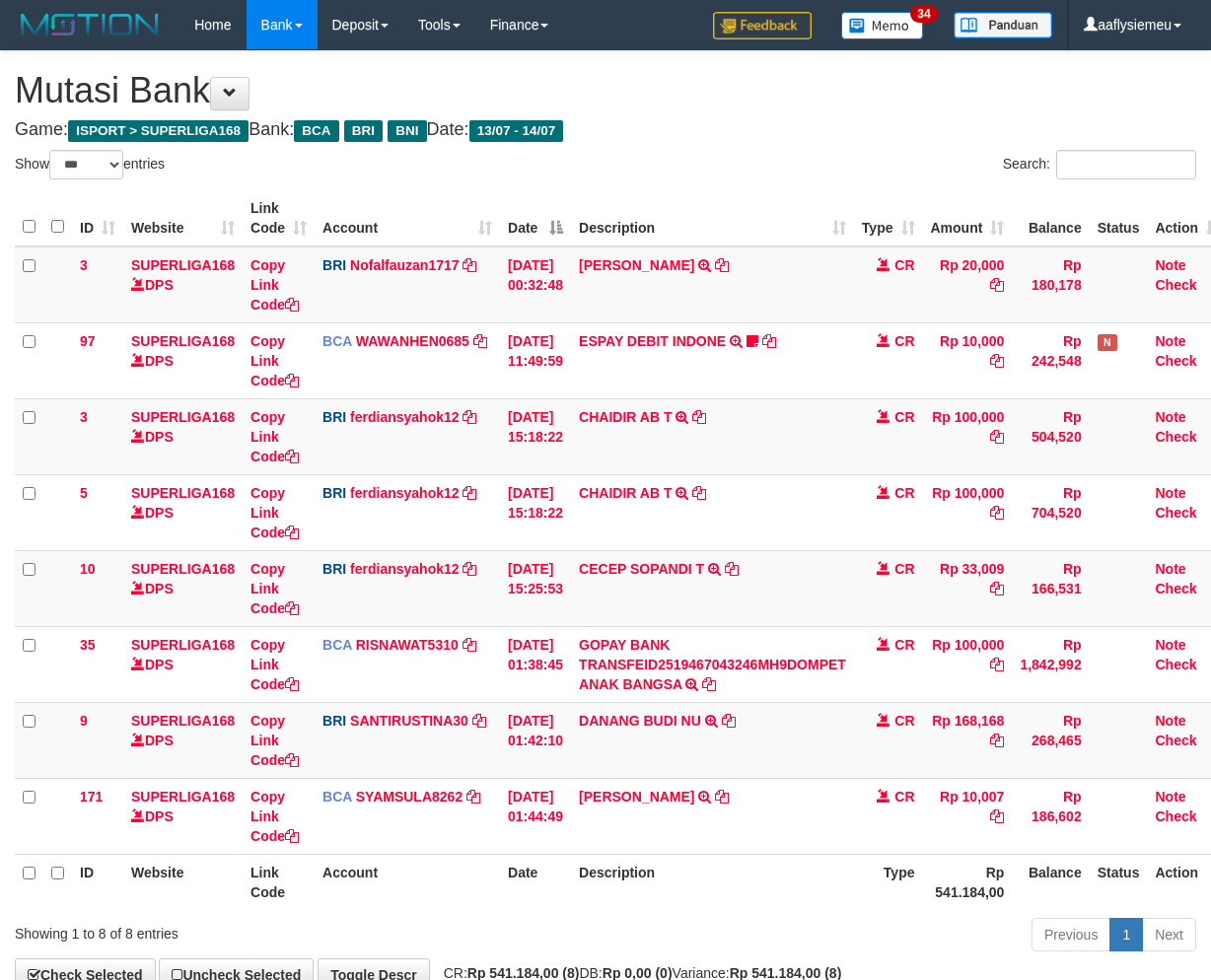 select on "***" 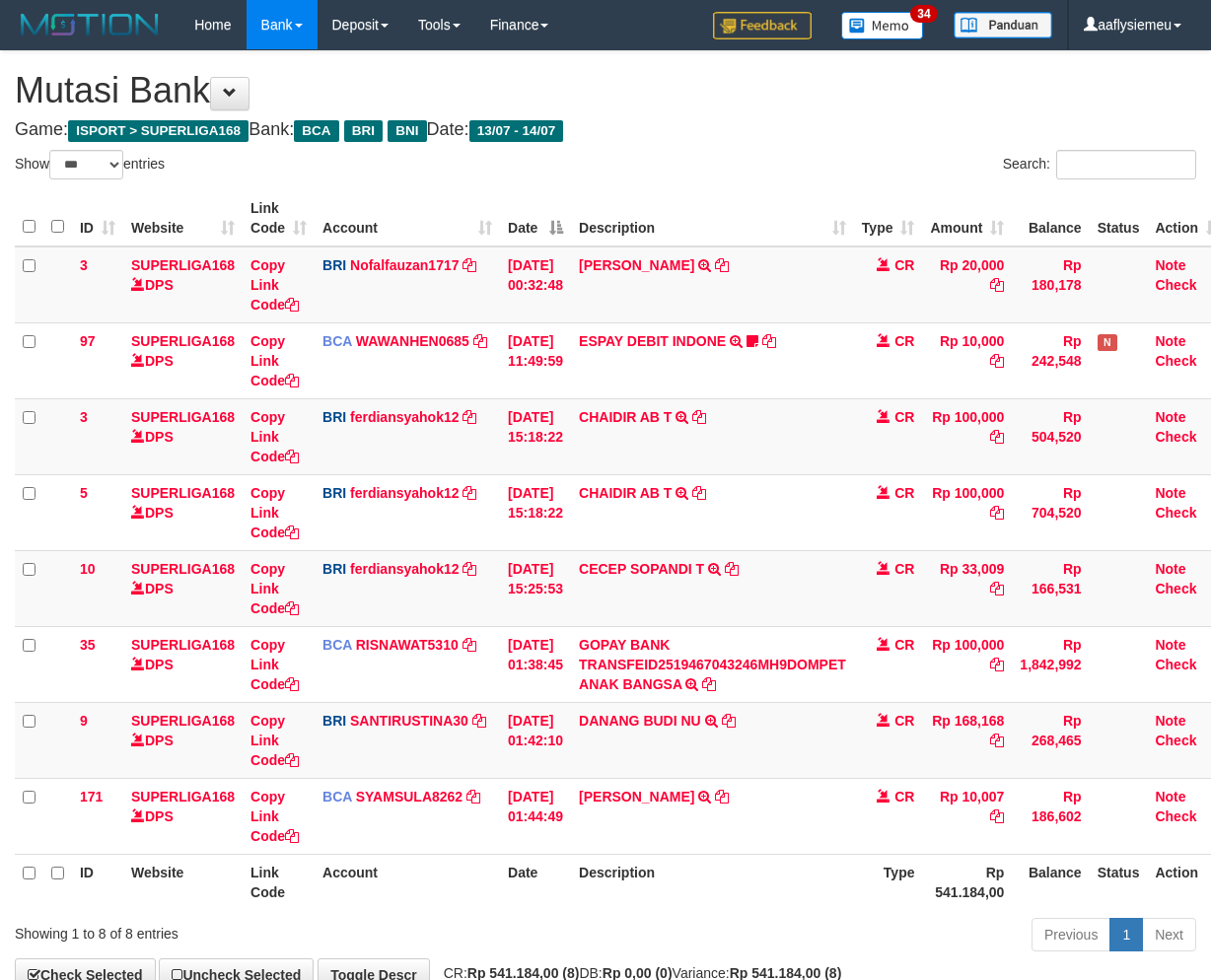 scroll, scrollTop: 96, scrollLeft: 0, axis: vertical 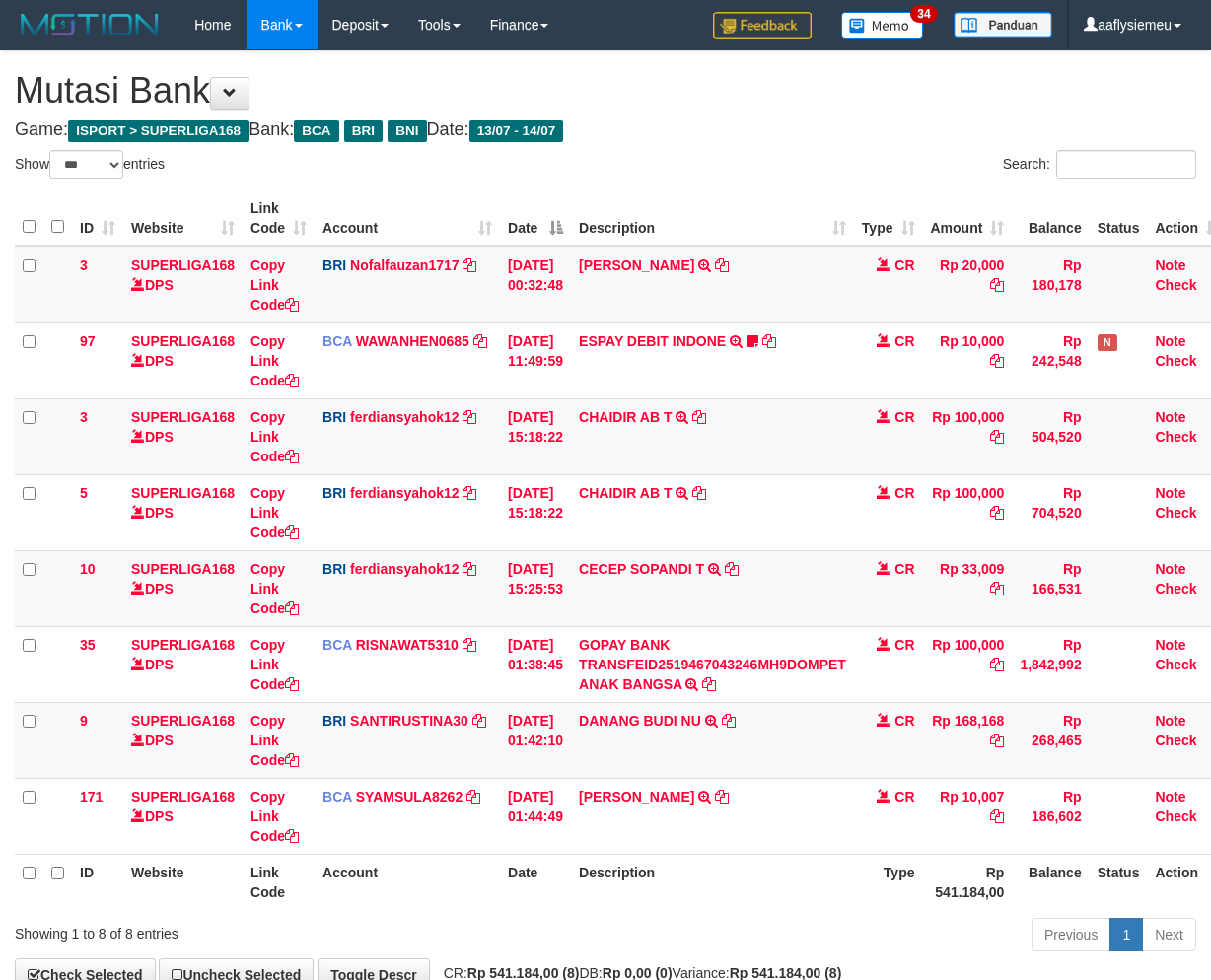select on "***" 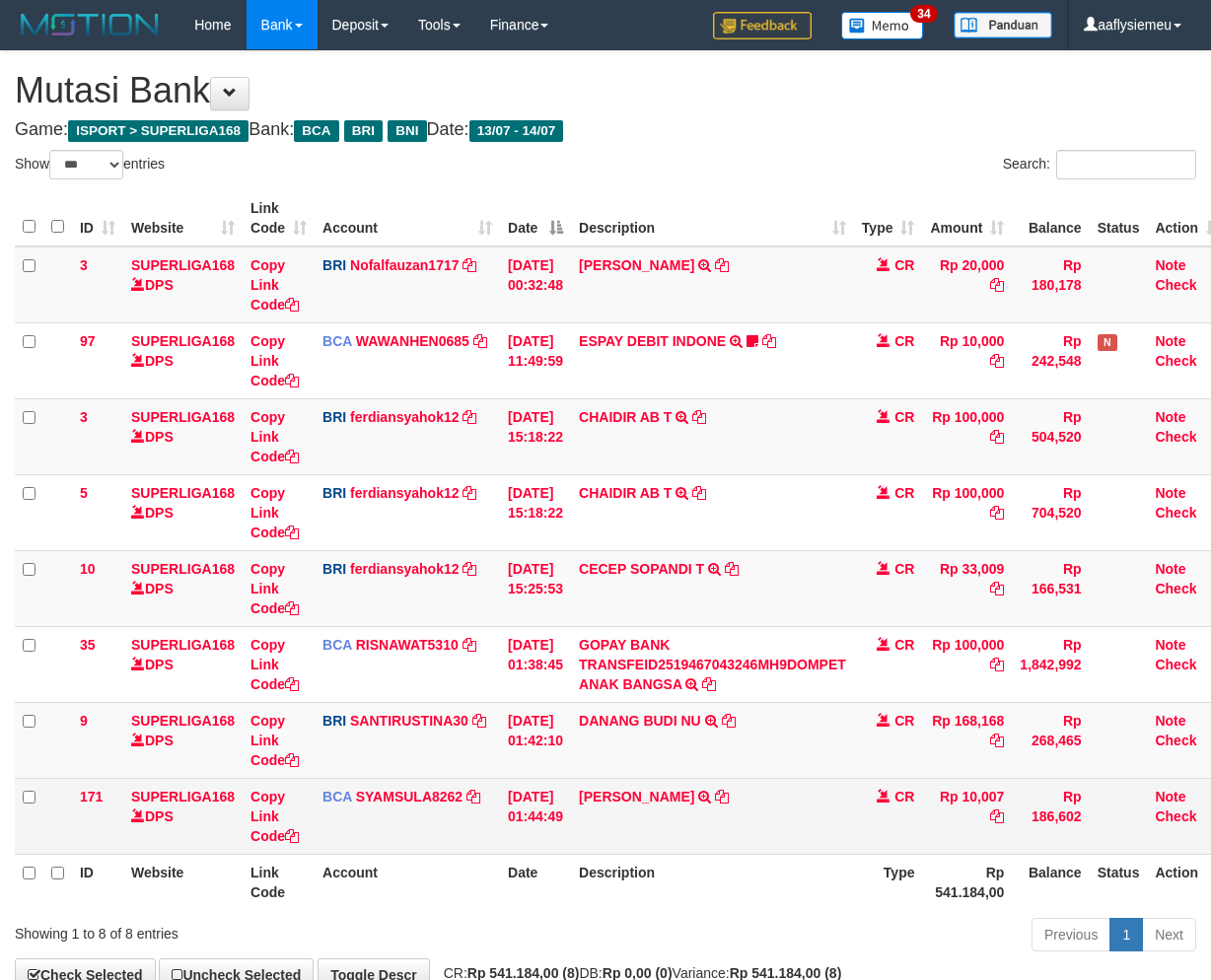 scroll, scrollTop: 96, scrollLeft: 0, axis: vertical 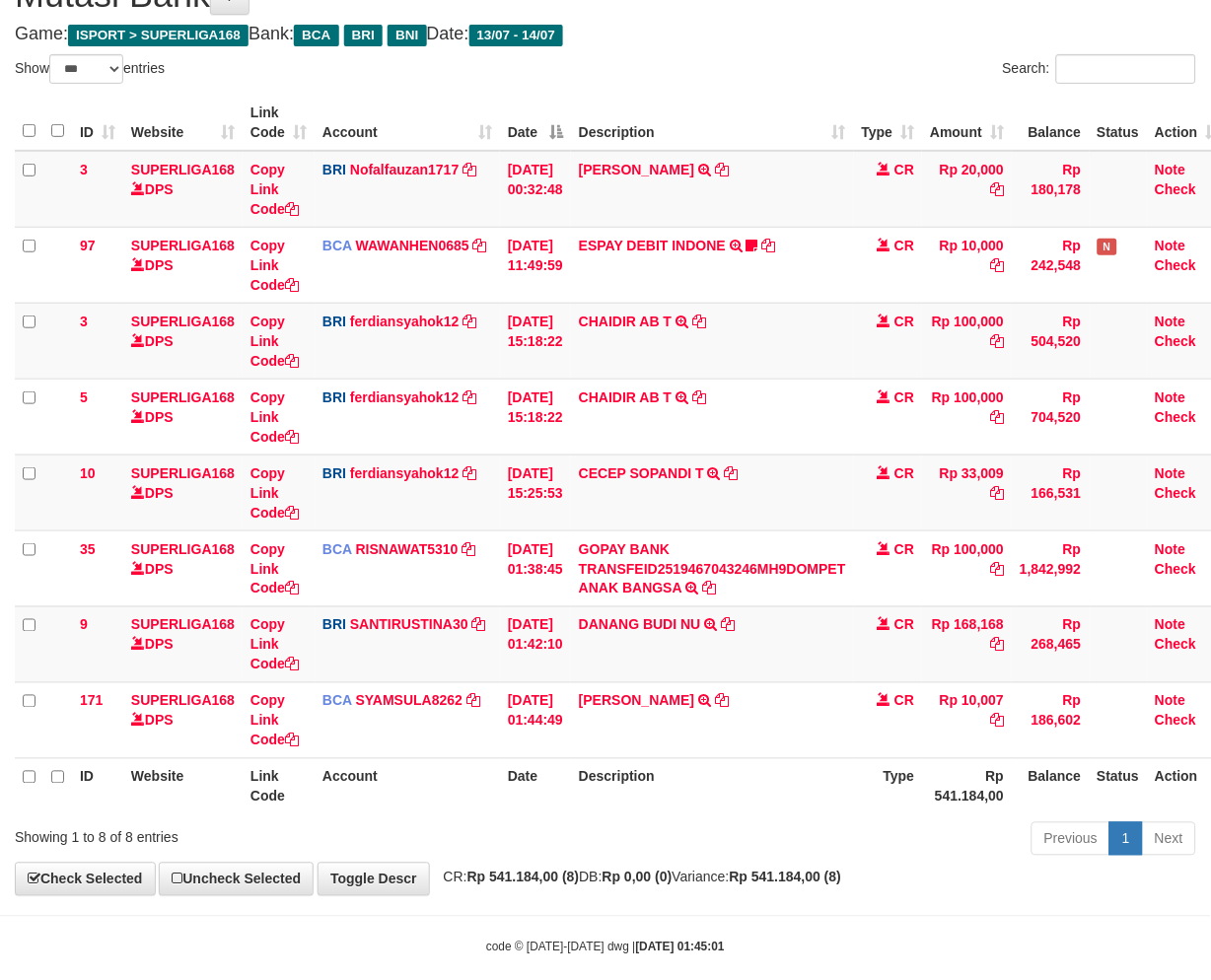 click on "Description" at bounding box center [712, 786] 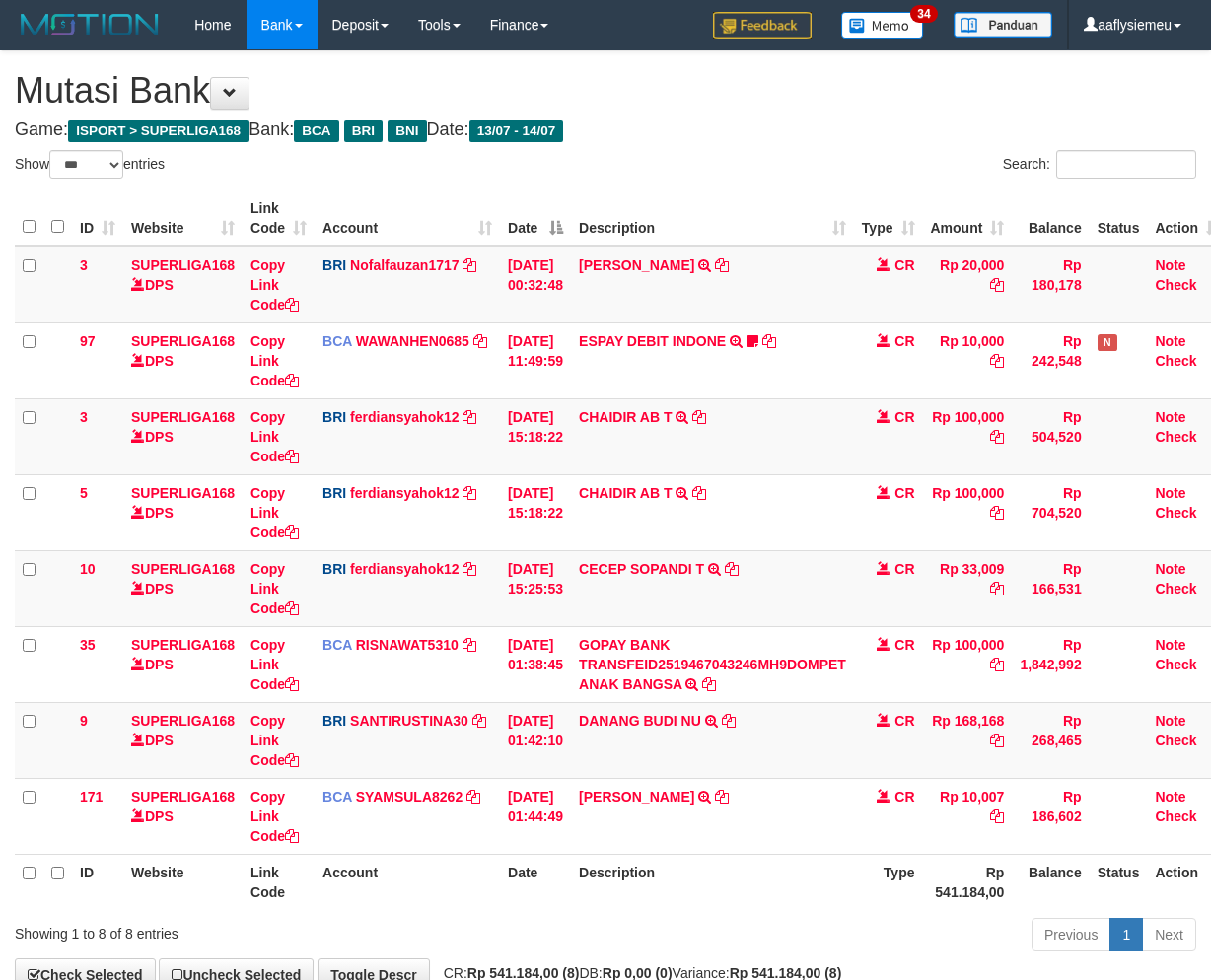 select on "***" 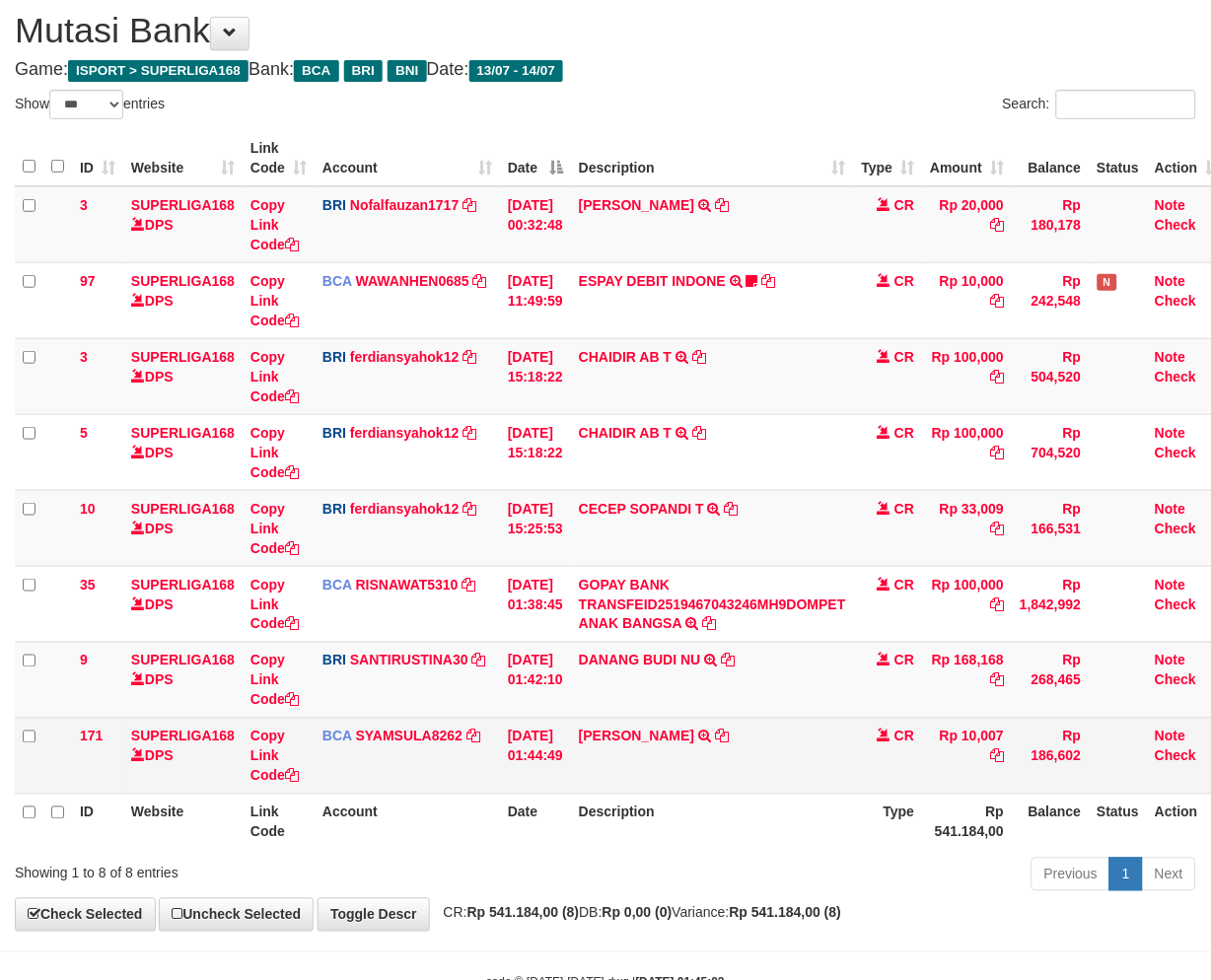 click on "Description" at bounding box center (712, 821) 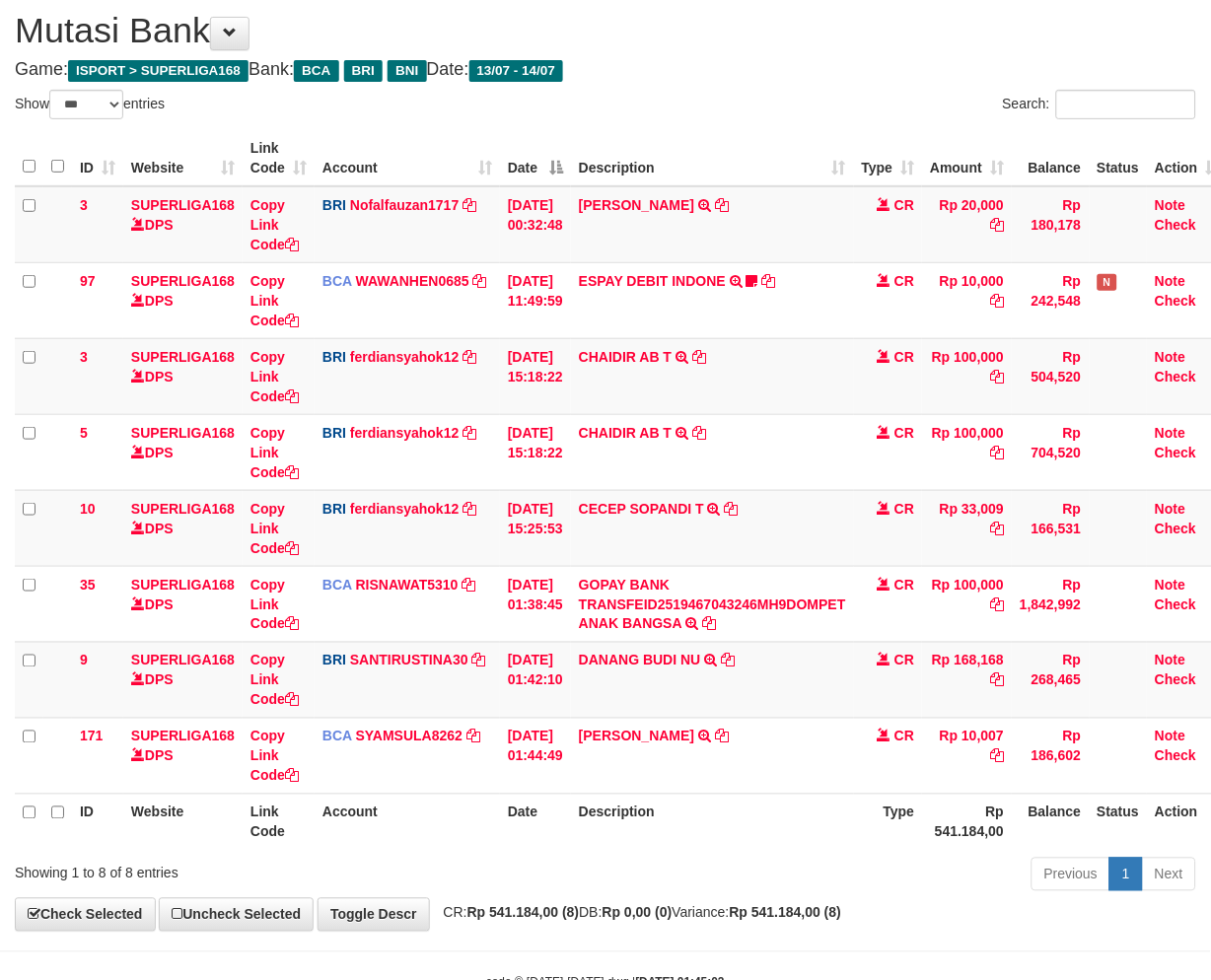 scroll, scrollTop: 96, scrollLeft: 0, axis: vertical 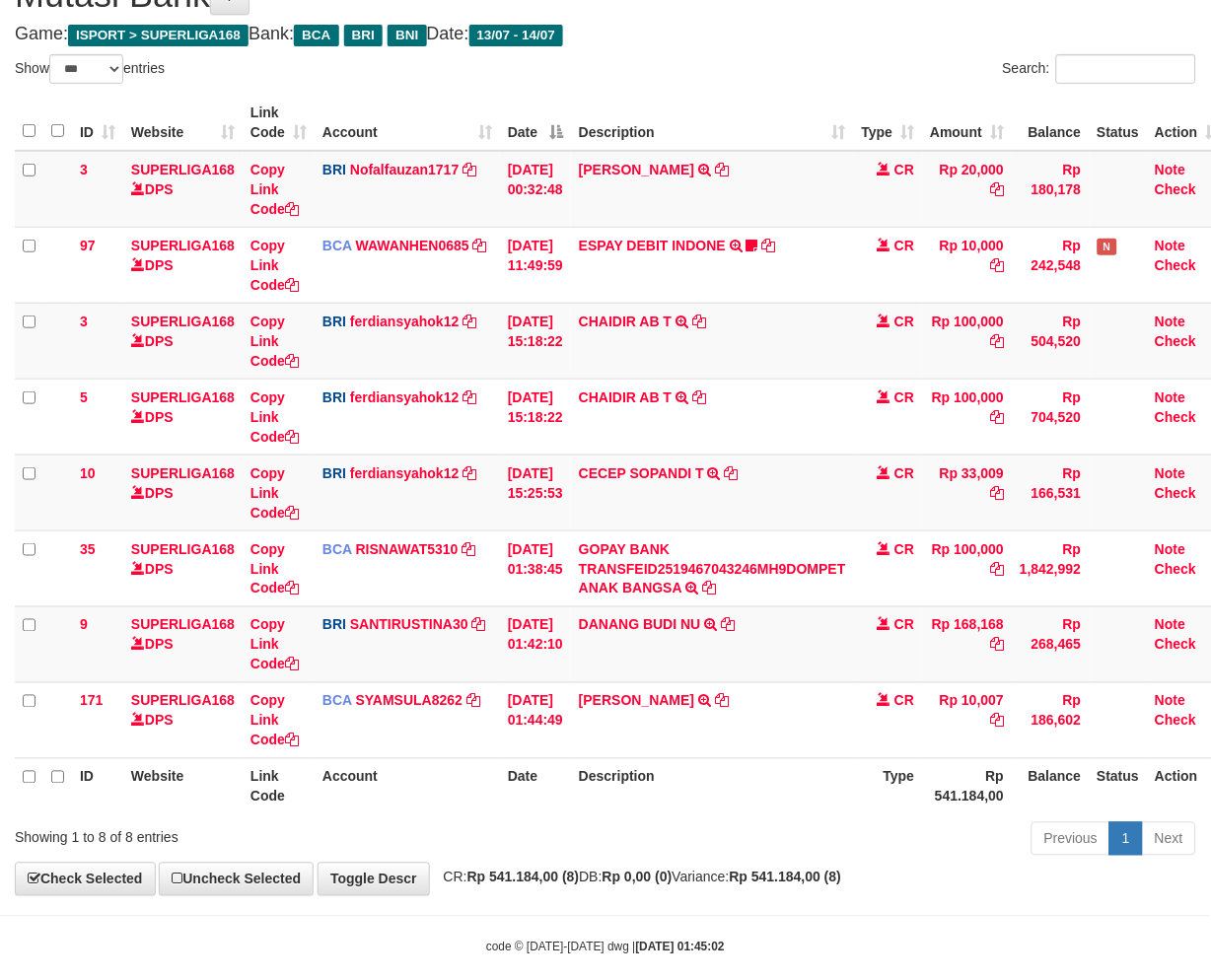 click on "Previous 1 Next" at bounding box center (858, 841) 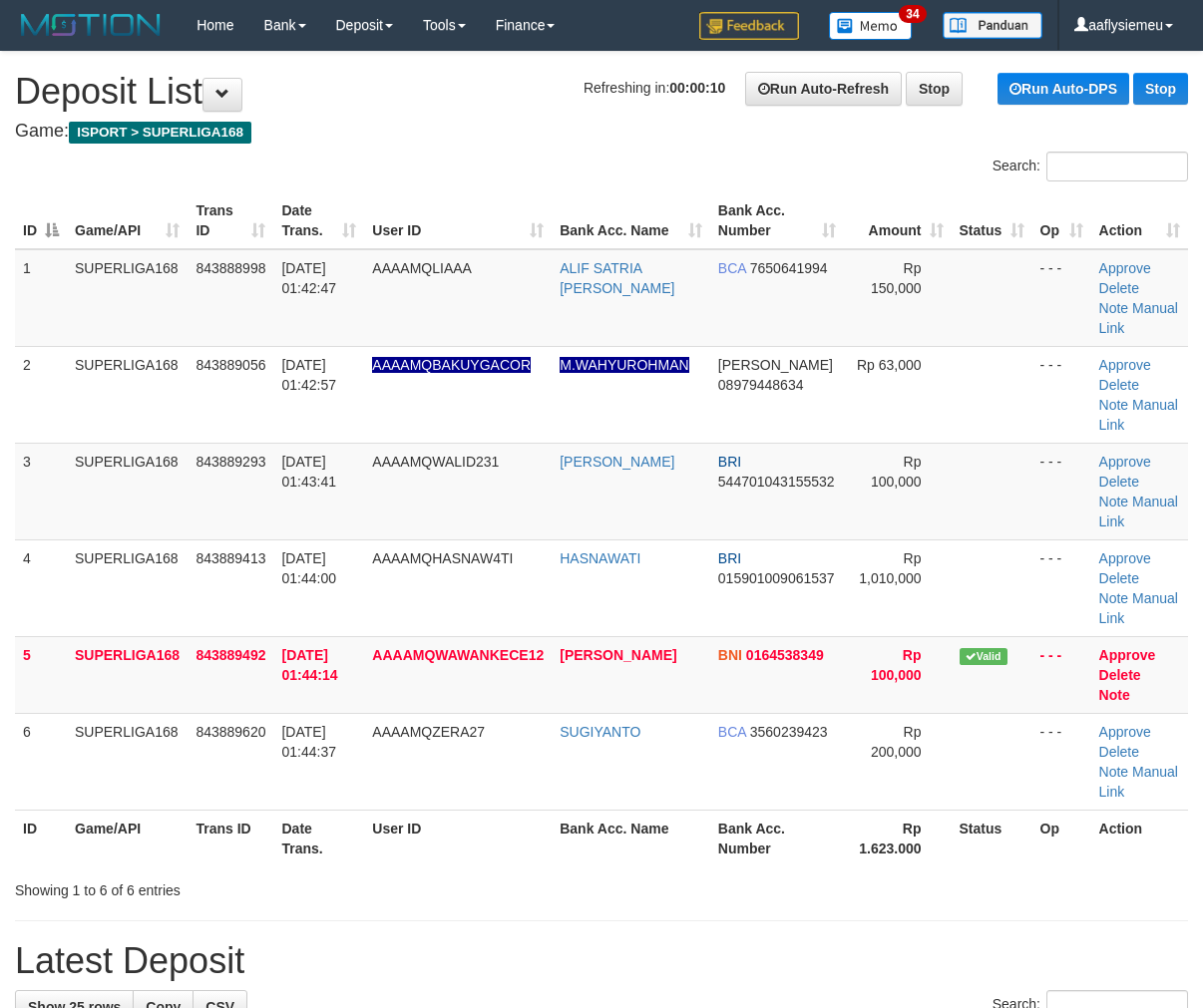 scroll, scrollTop: 0, scrollLeft: 0, axis: both 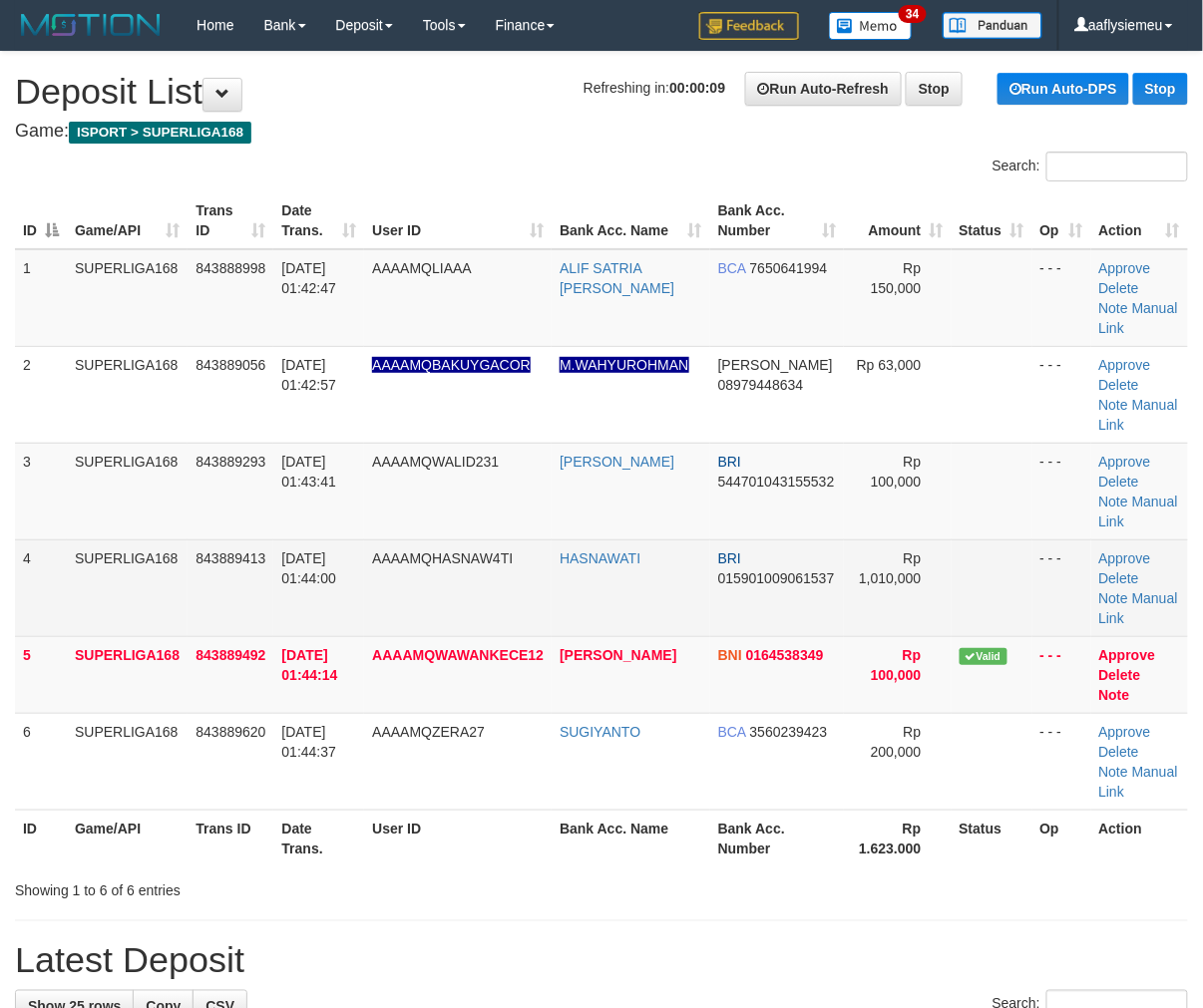 drag, startPoint x: 377, startPoint y: 545, endPoint x: 317, endPoint y: 576, distance: 67.53518 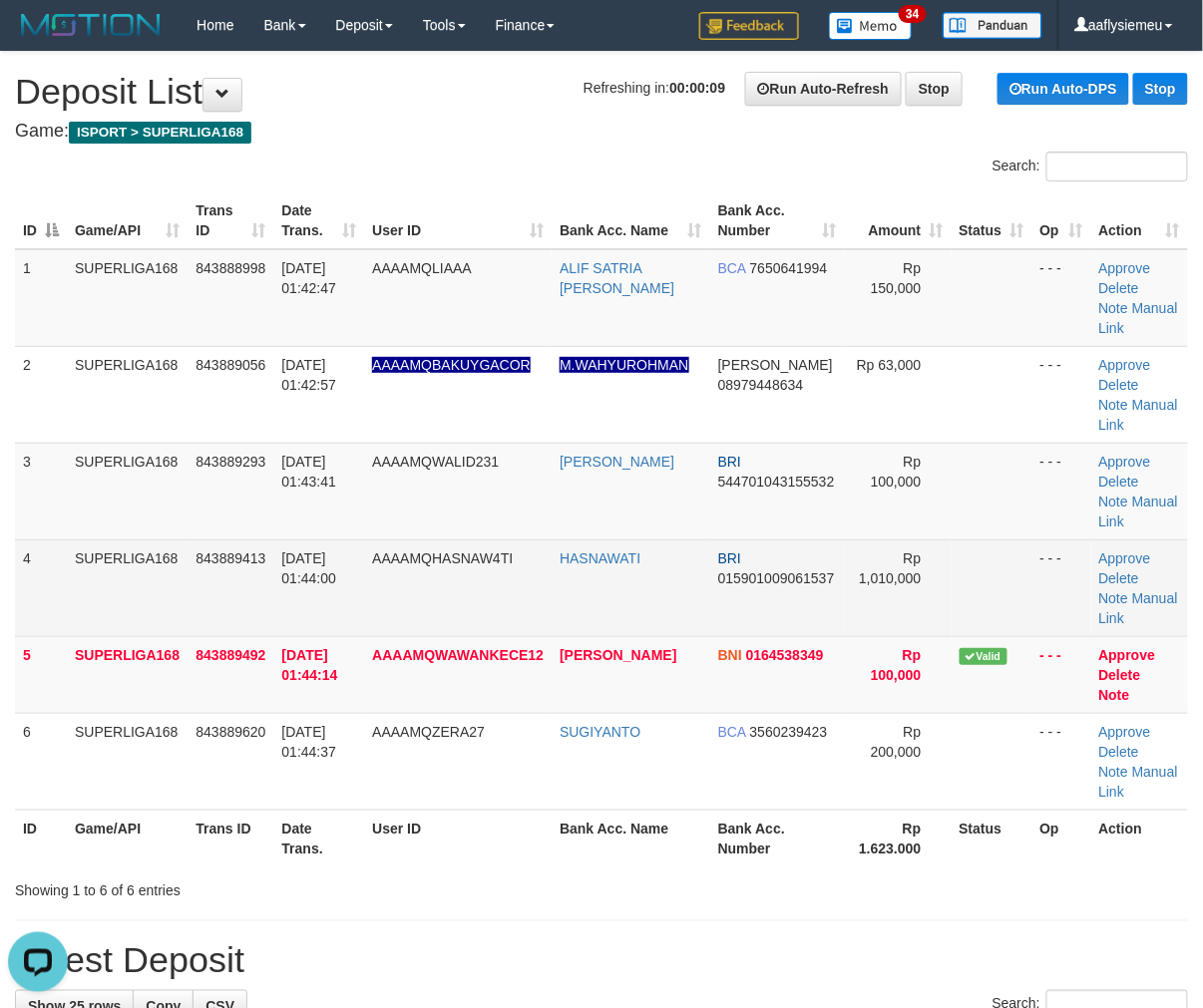 scroll, scrollTop: 0, scrollLeft: 0, axis: both 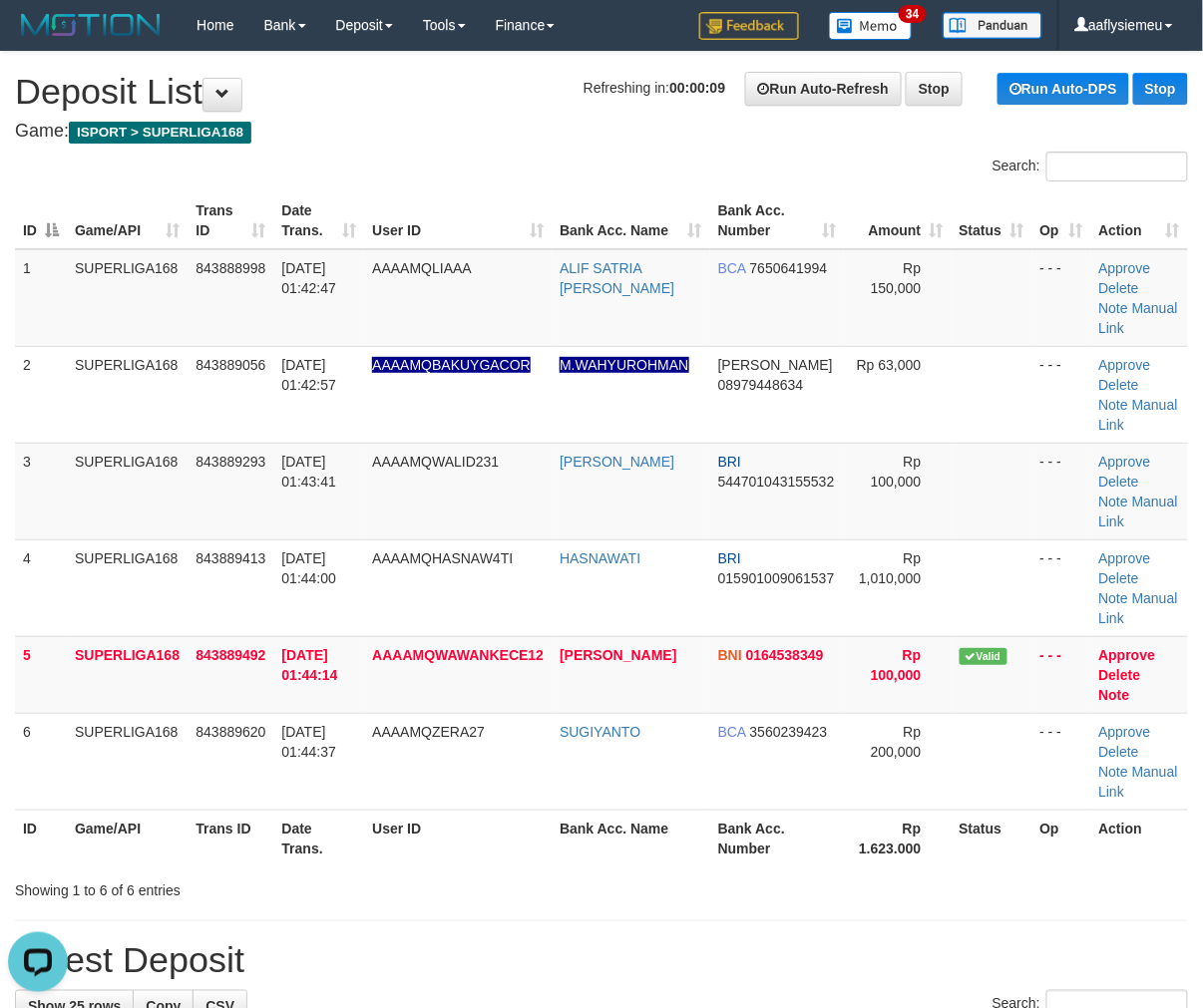 drag, startPoint x: 126, startPoint y: 615, endPoint x: 8, endPoint y: 689, distance: 139.28388 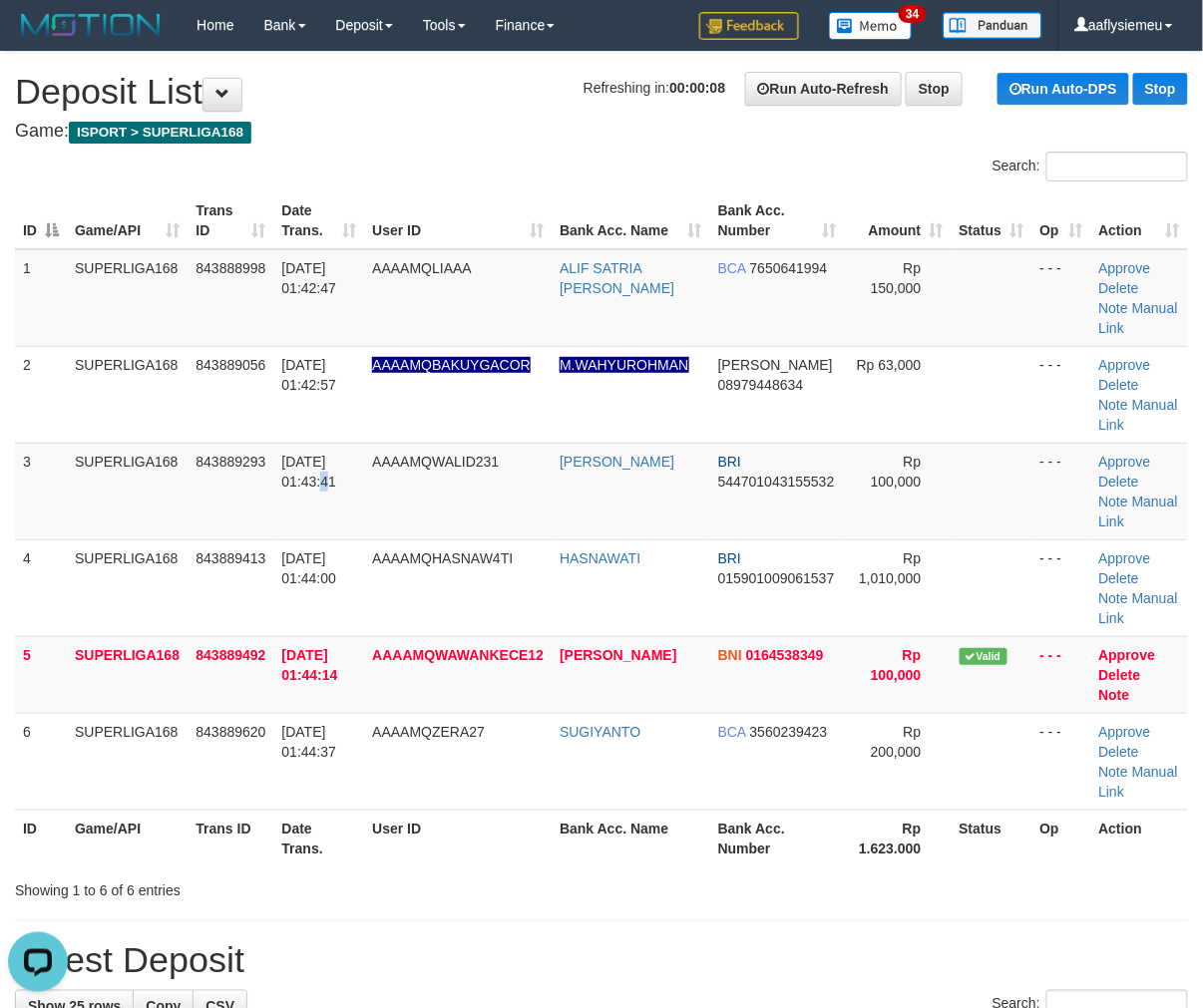 drag, startPoint x: 296, startPoint y: 501, endPoint x: 6, endPoint y: 586, distance: 302.20026 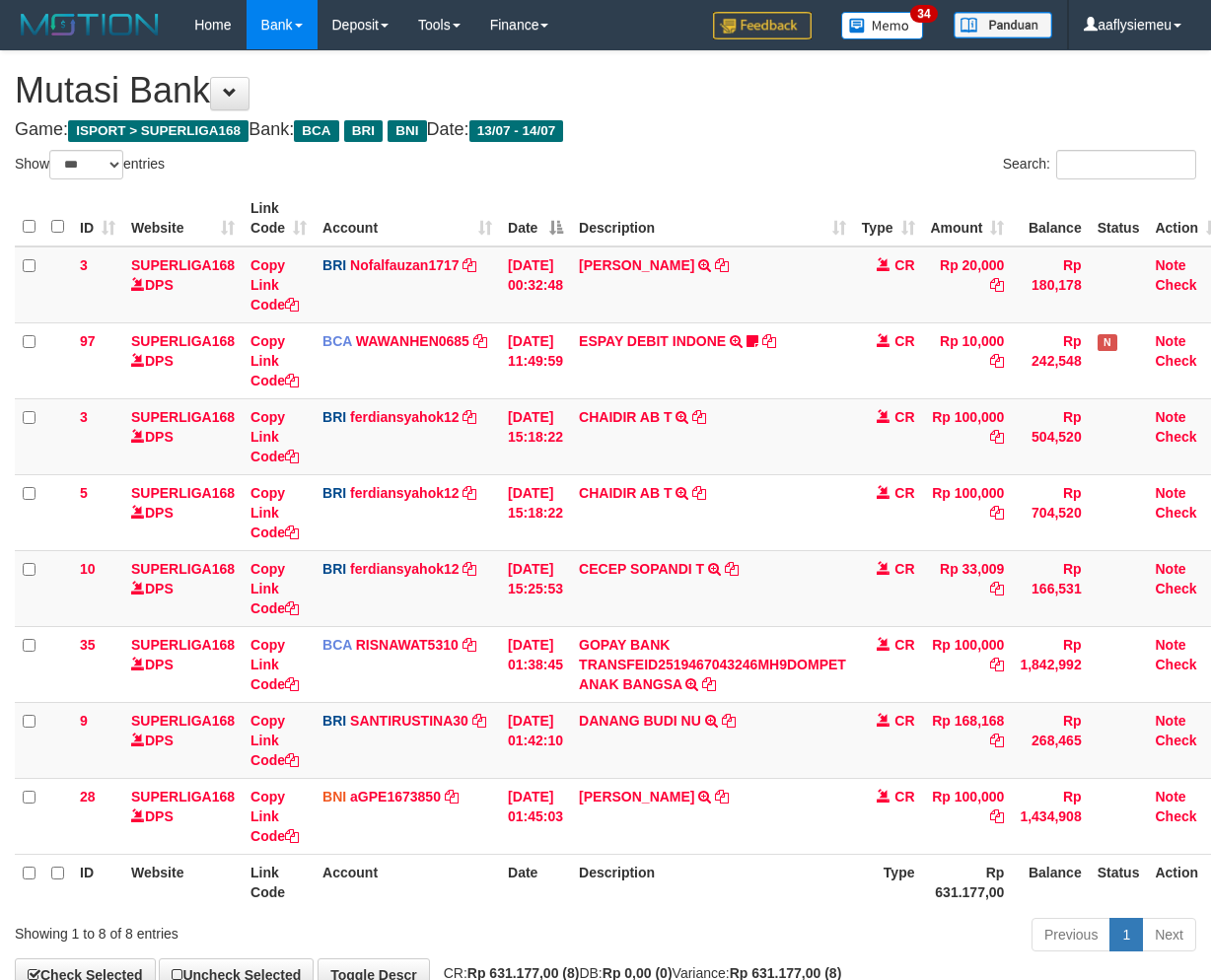 select on "***" 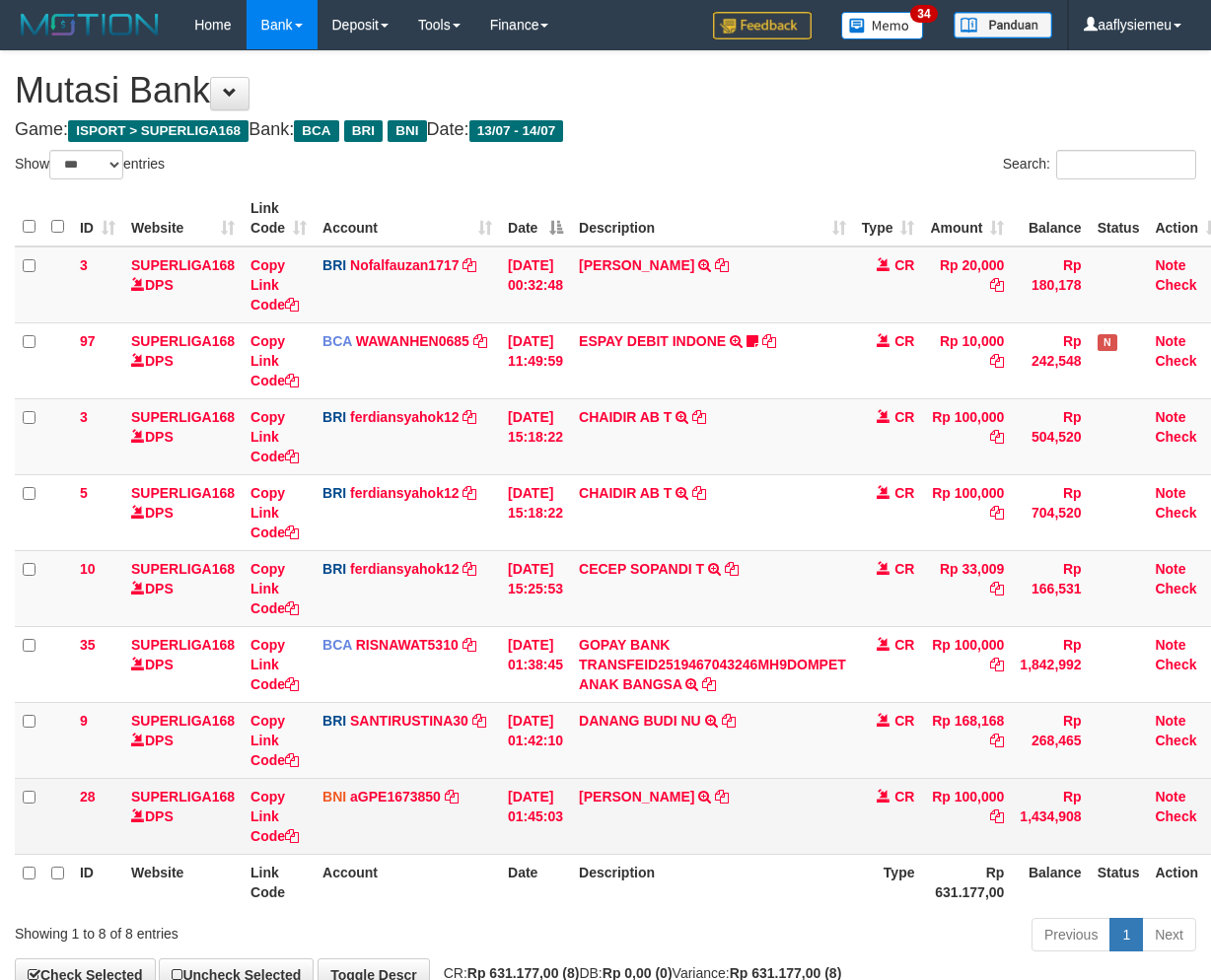 scroll, scrollTop: 99, scrollLeft: 0, axis: vertical 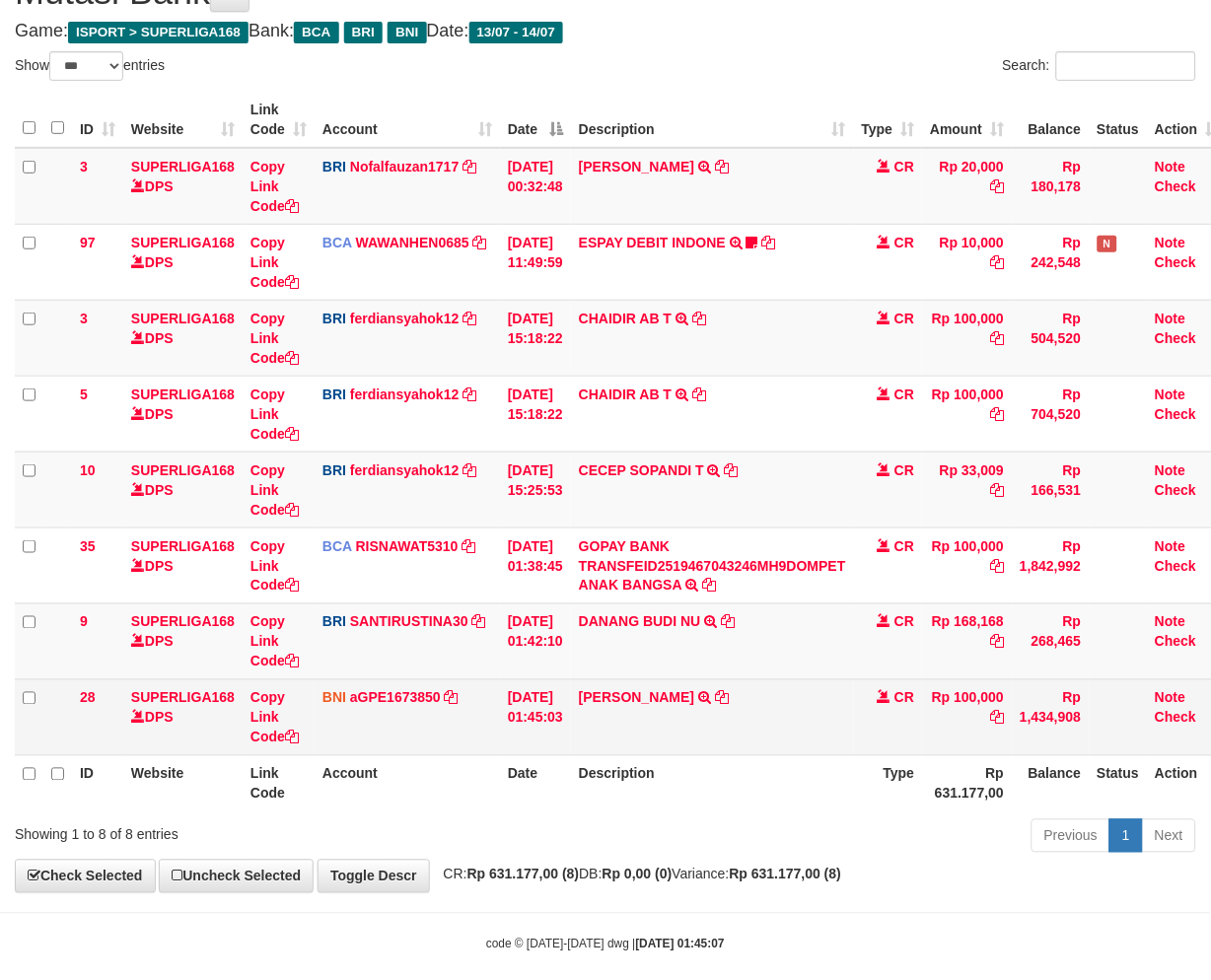 click on "Rp 100,000" at bounding box center (966, 717) 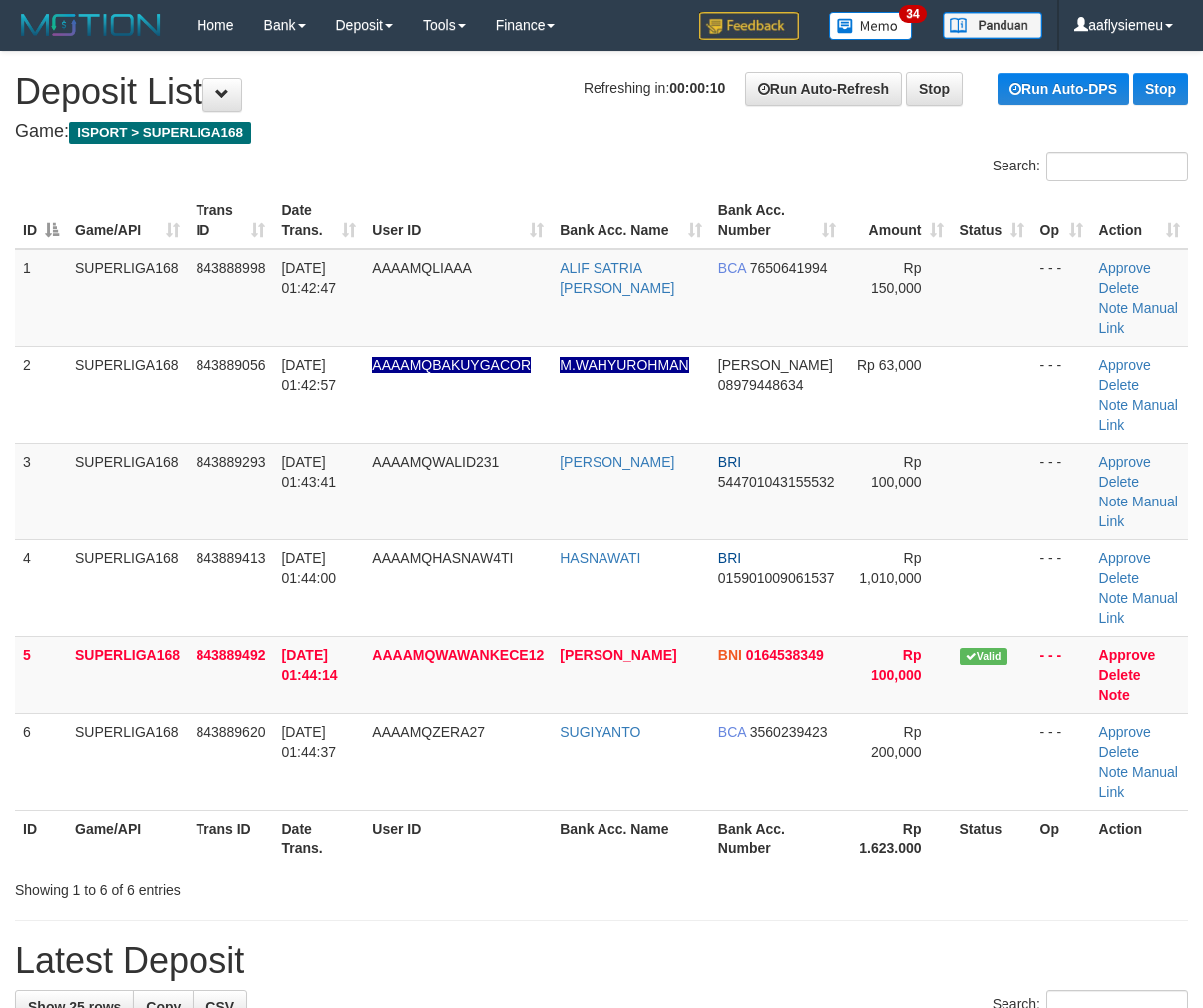 scroll, scrollTop: 0, scrollLeft: 0, axis: both 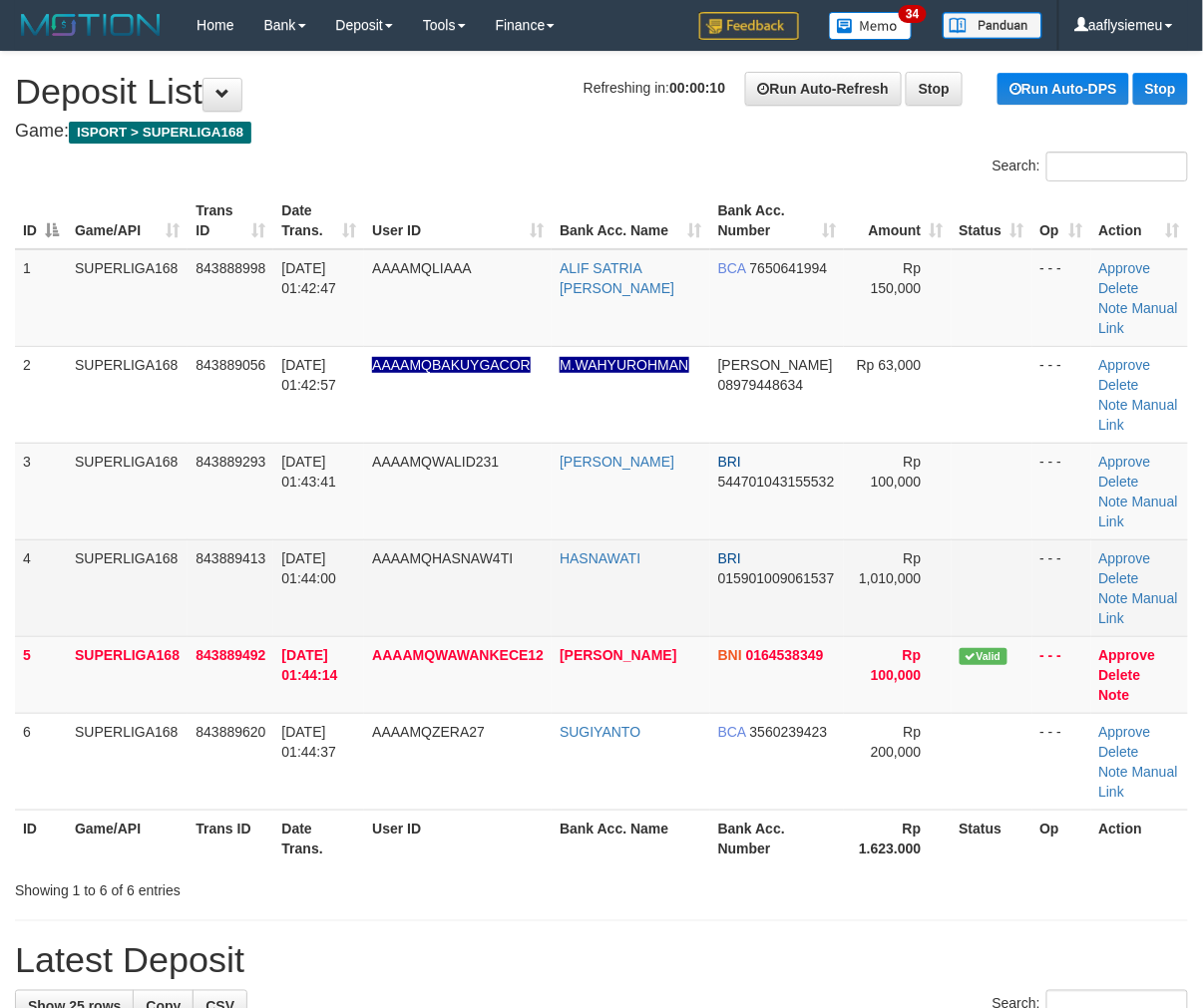 click on "SUPERLIGA168" at bounding box center [127, 587] 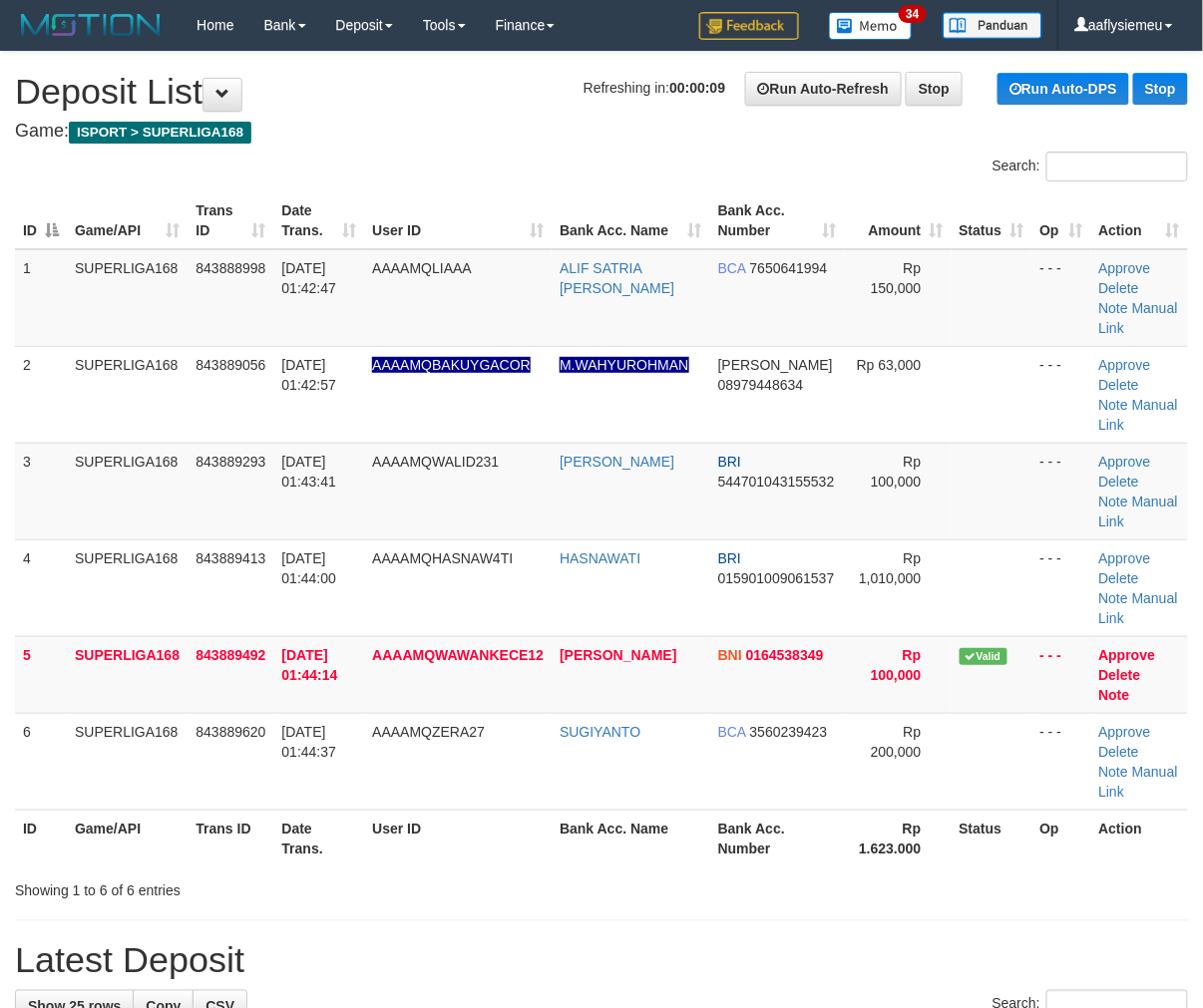 drag, startPoint x: 227, startPoint y: 546, endPoint x: 5, endPoint y: 614, distance: 232.181 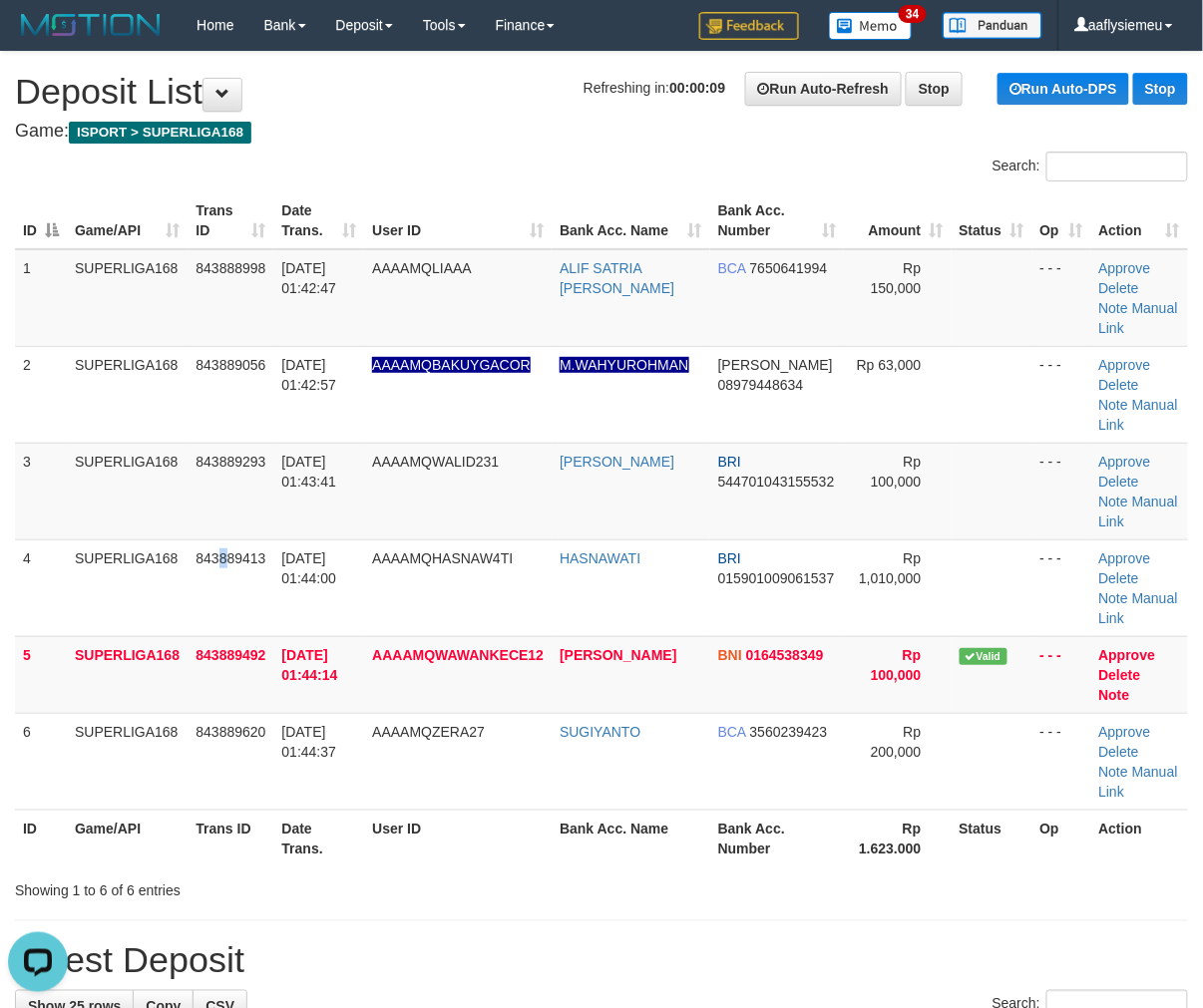 scroll, scrollTop: 0, scrollLeft: 0, axis: both 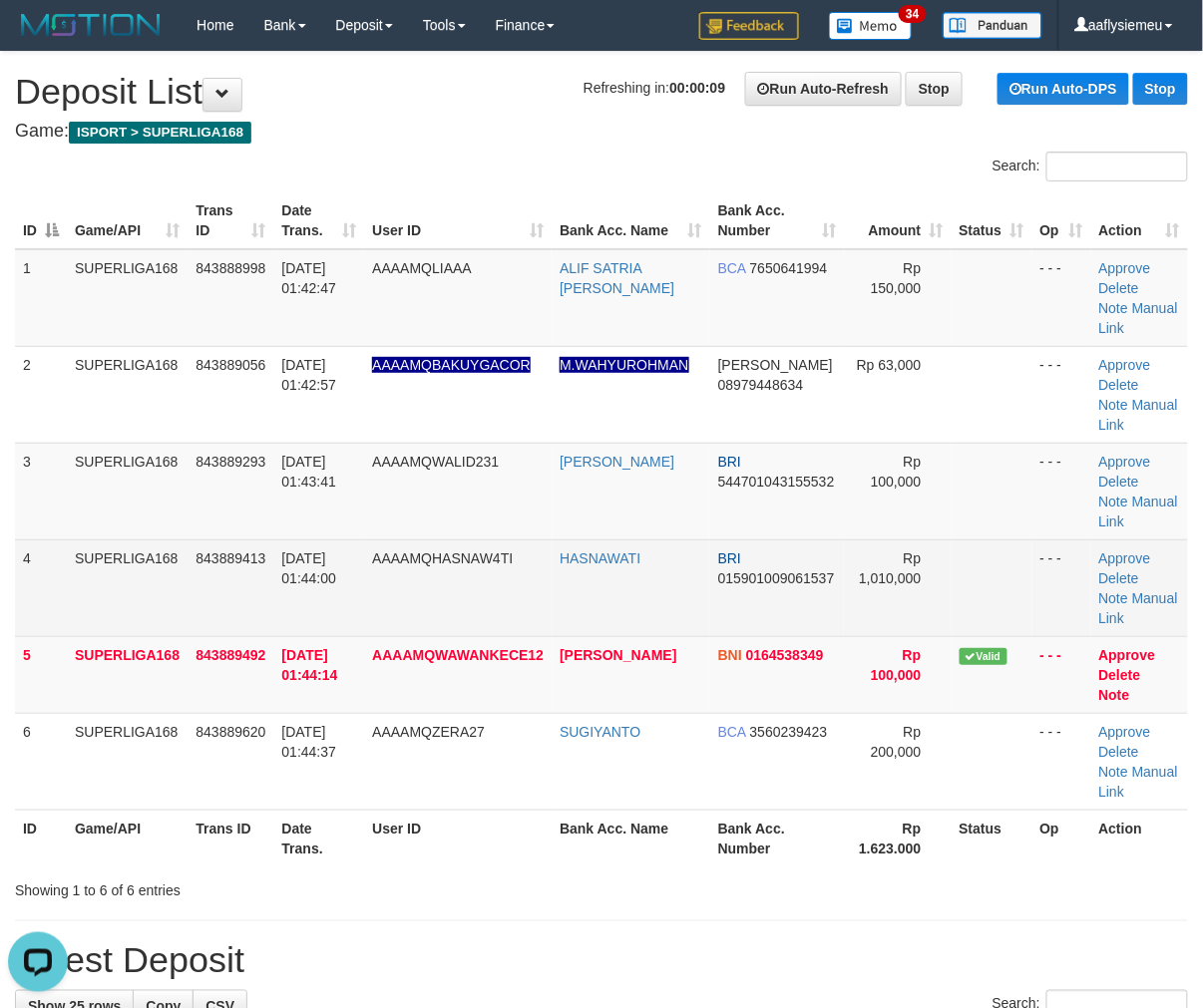 click on "843889413" at bounding box center [230, 587] 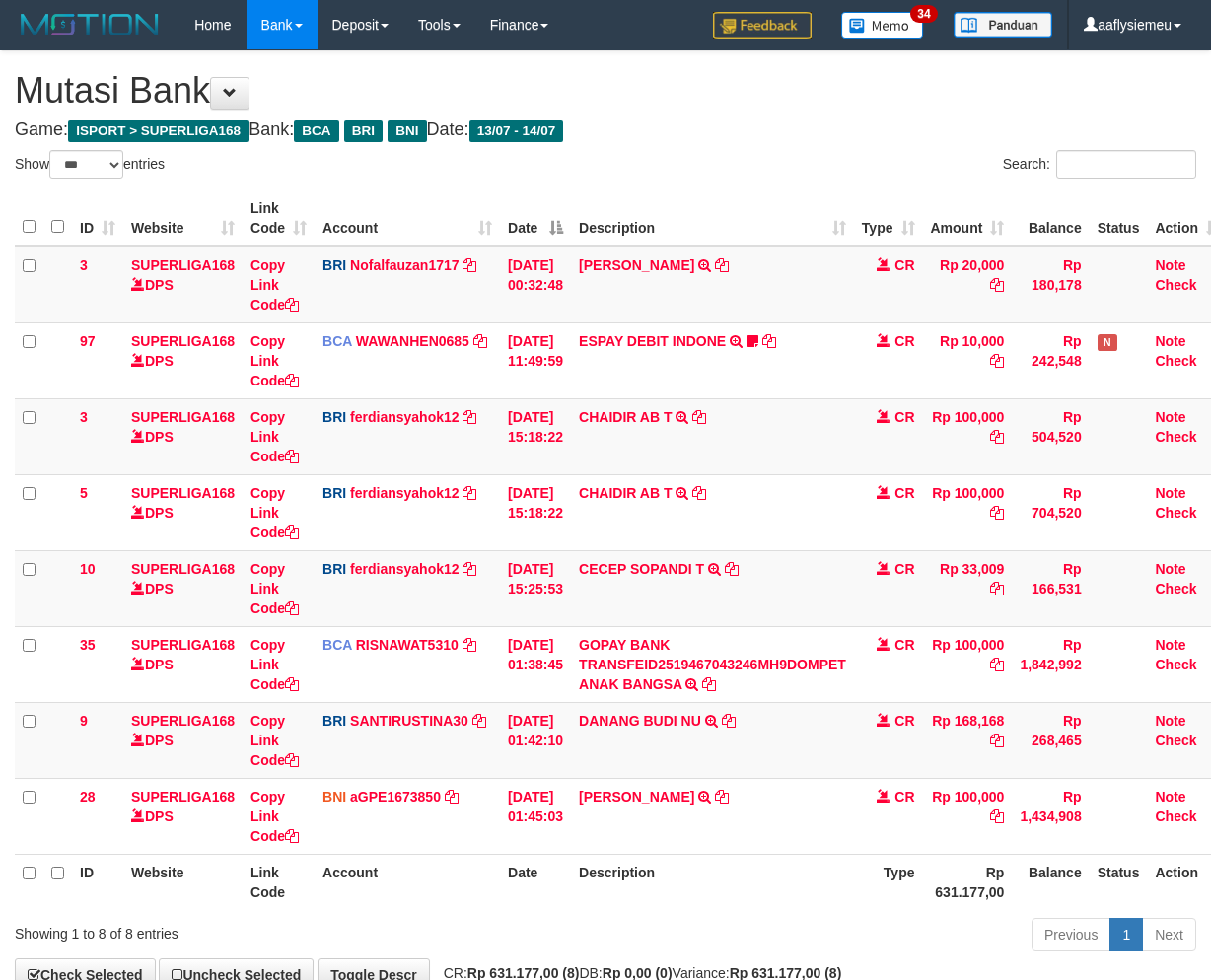 select on "***" 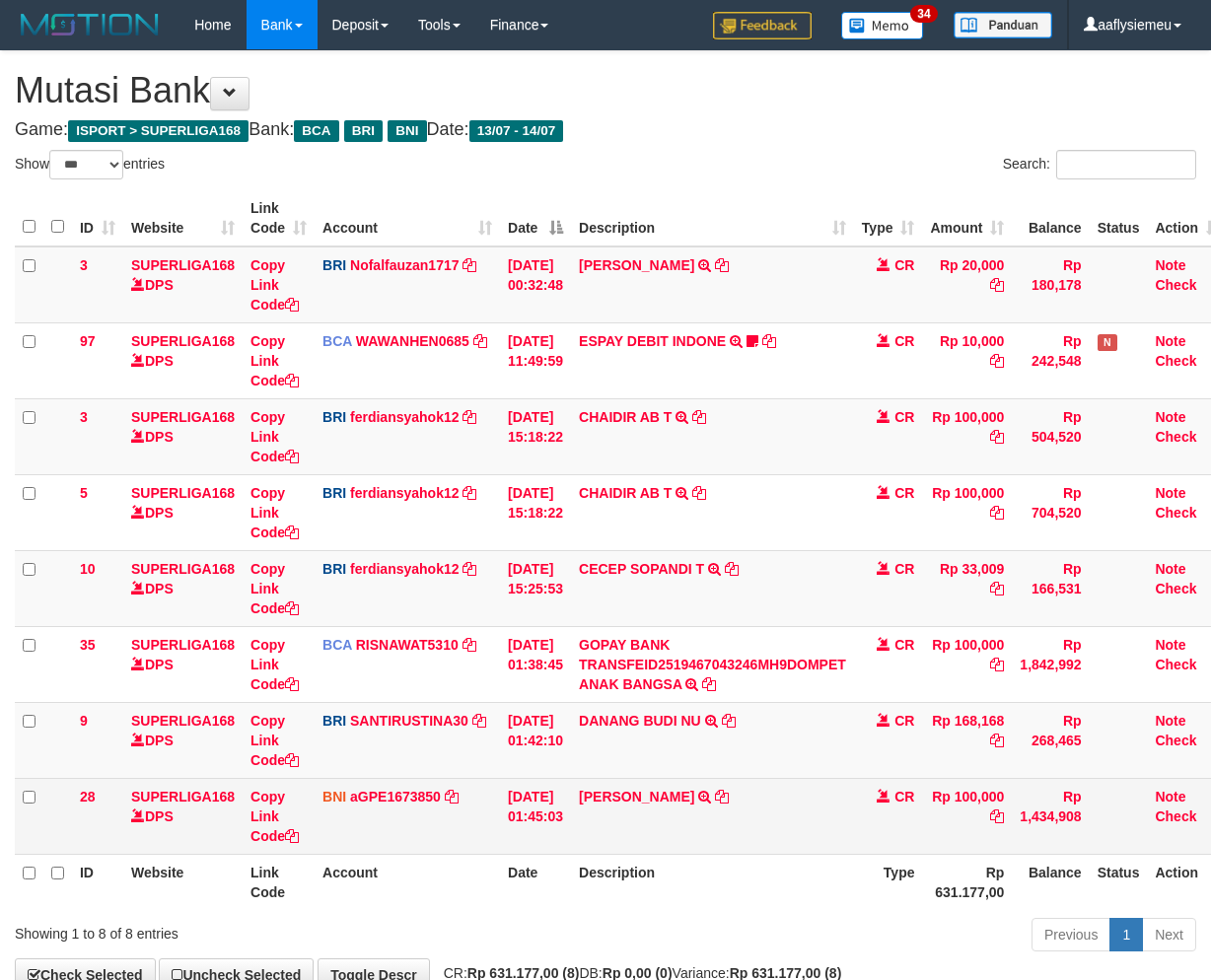 scroll, scrollTop: 100, scrollLeft: 0, axis: vertical 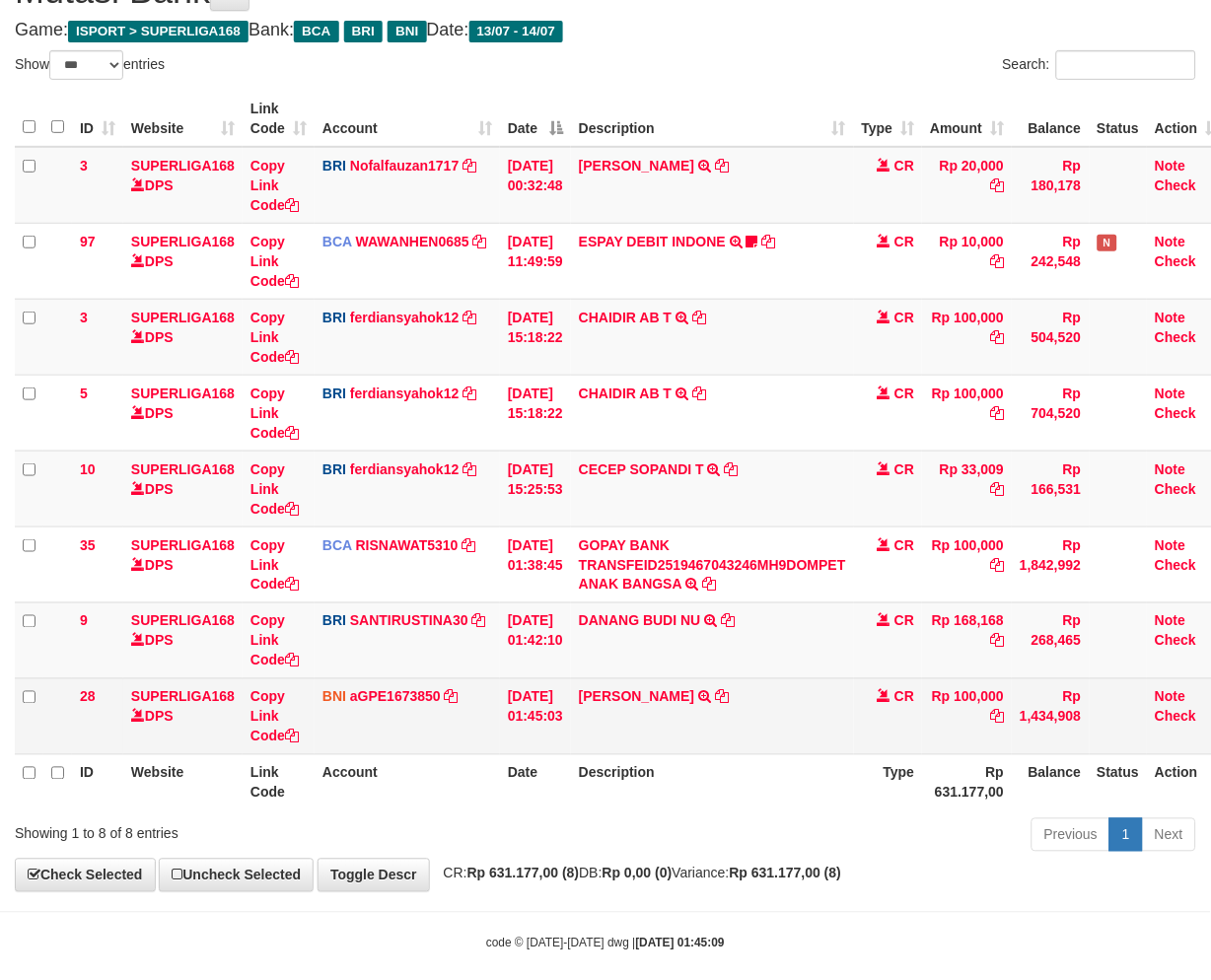 click on "Rp 100,000" at bounding box center (966, 716) 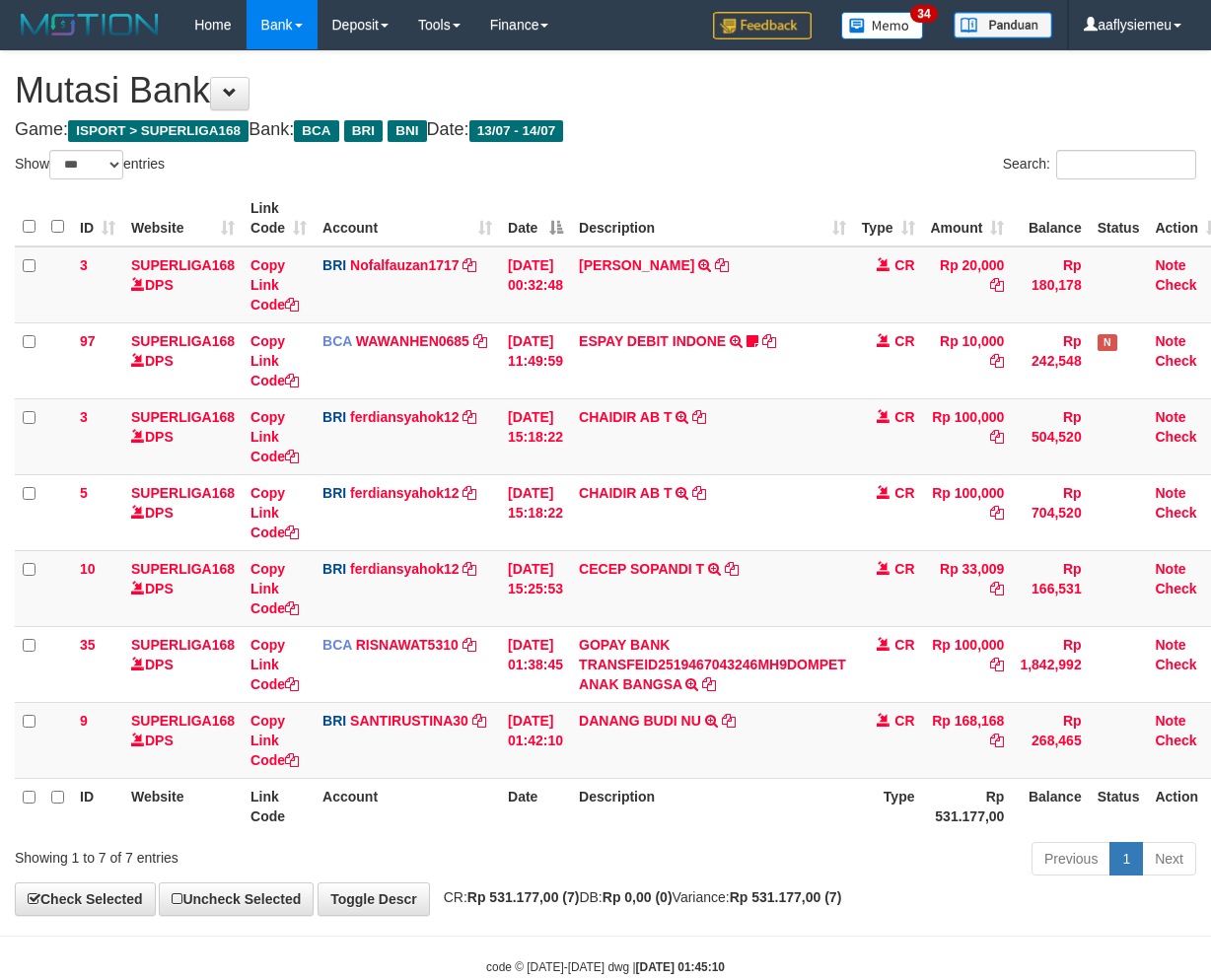 select on "***" 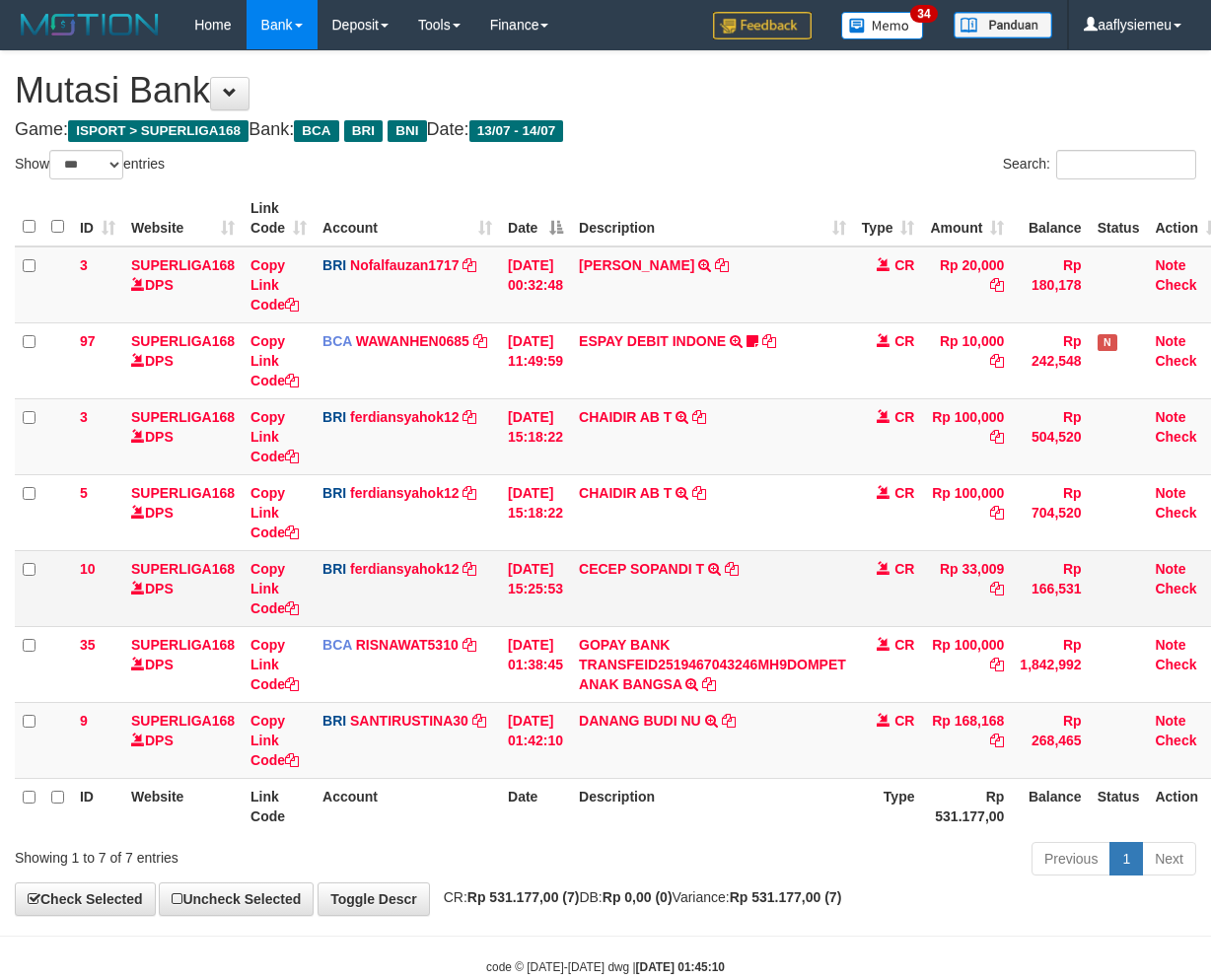 scroll, scrollTop: 0, scrollLeft: 0, axis: both 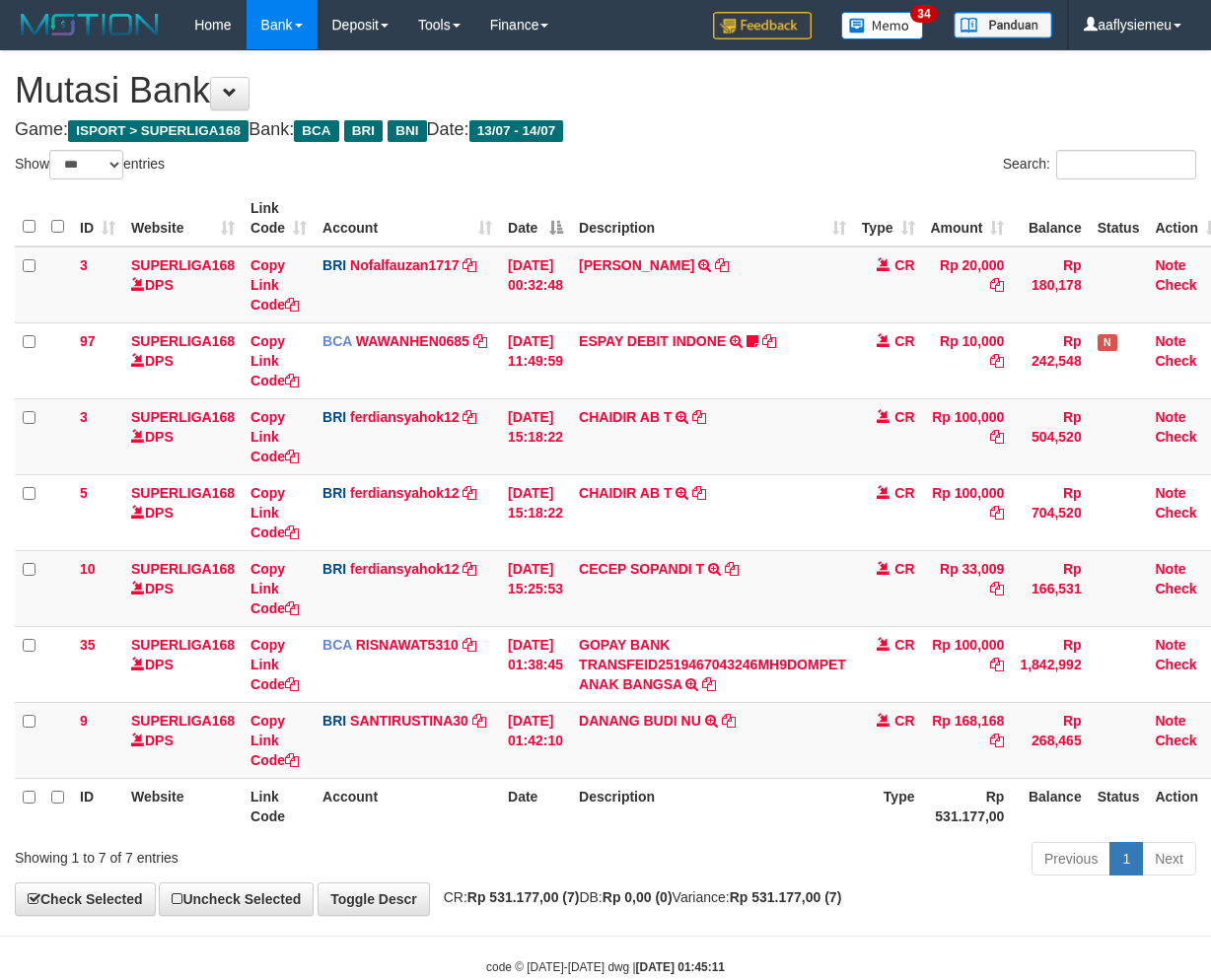 select on "***" 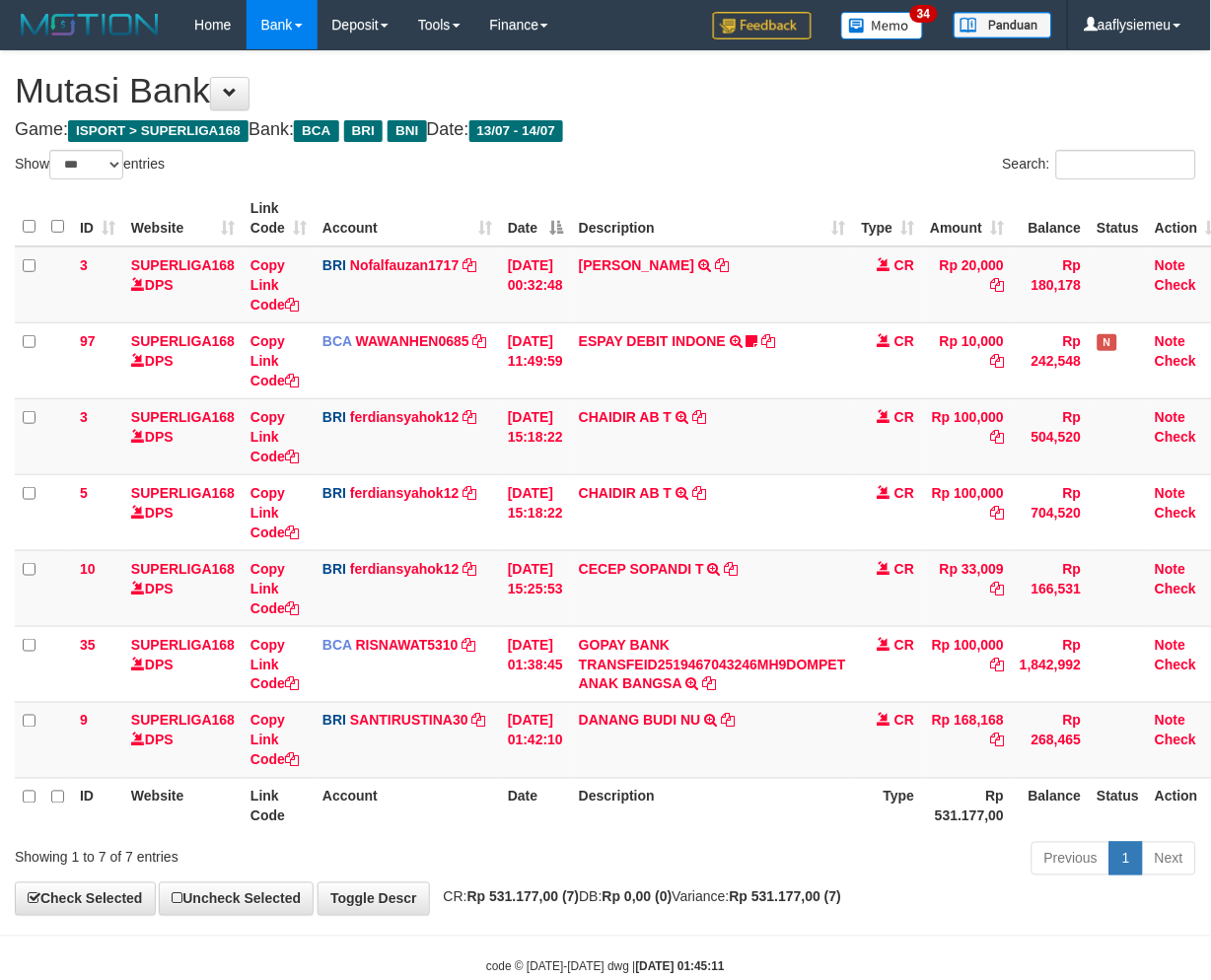 scroll, scrollTop: 45, scrollLeft: 0, axis: vertical 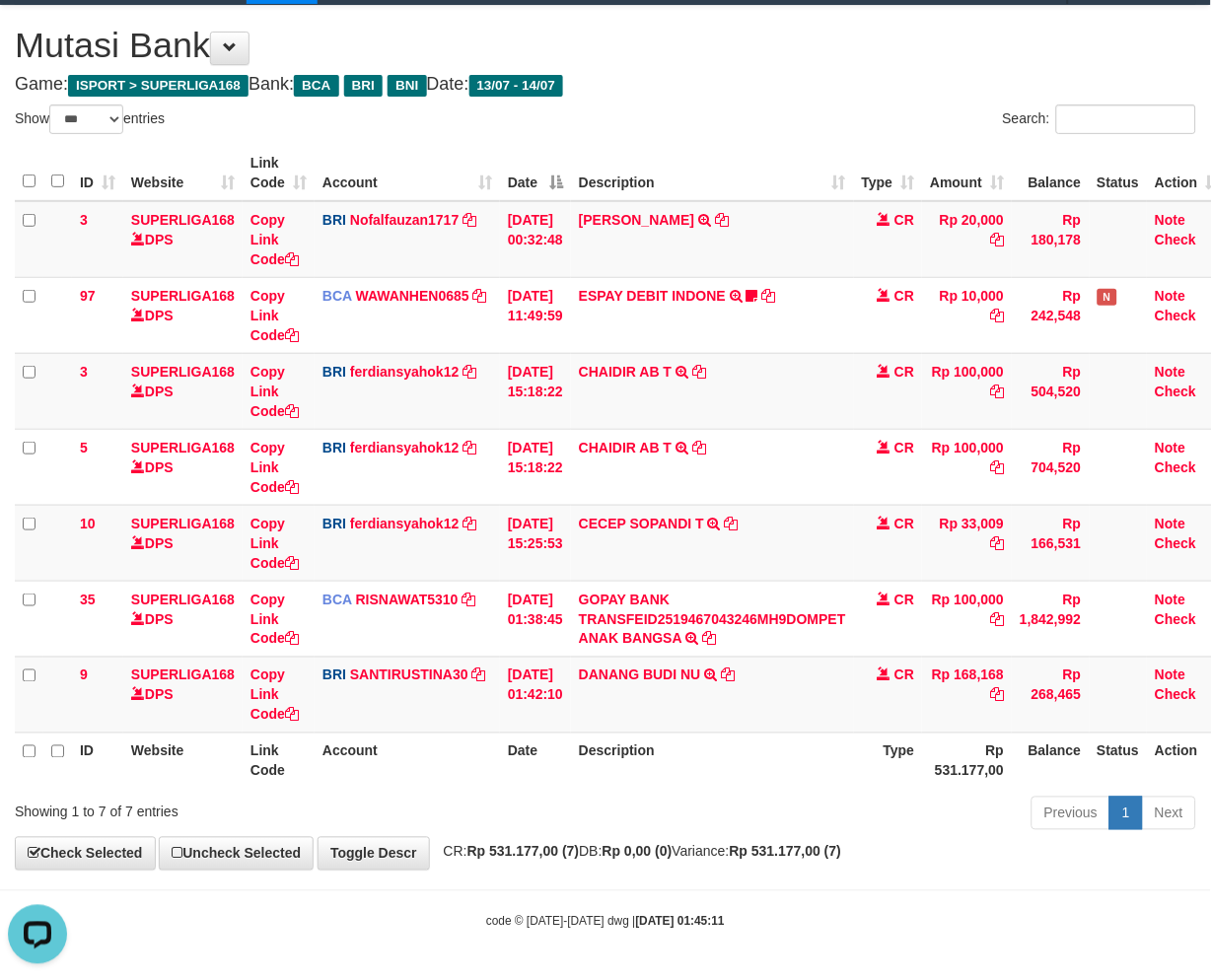 click on "Search:" at bounding box center [908, 121] 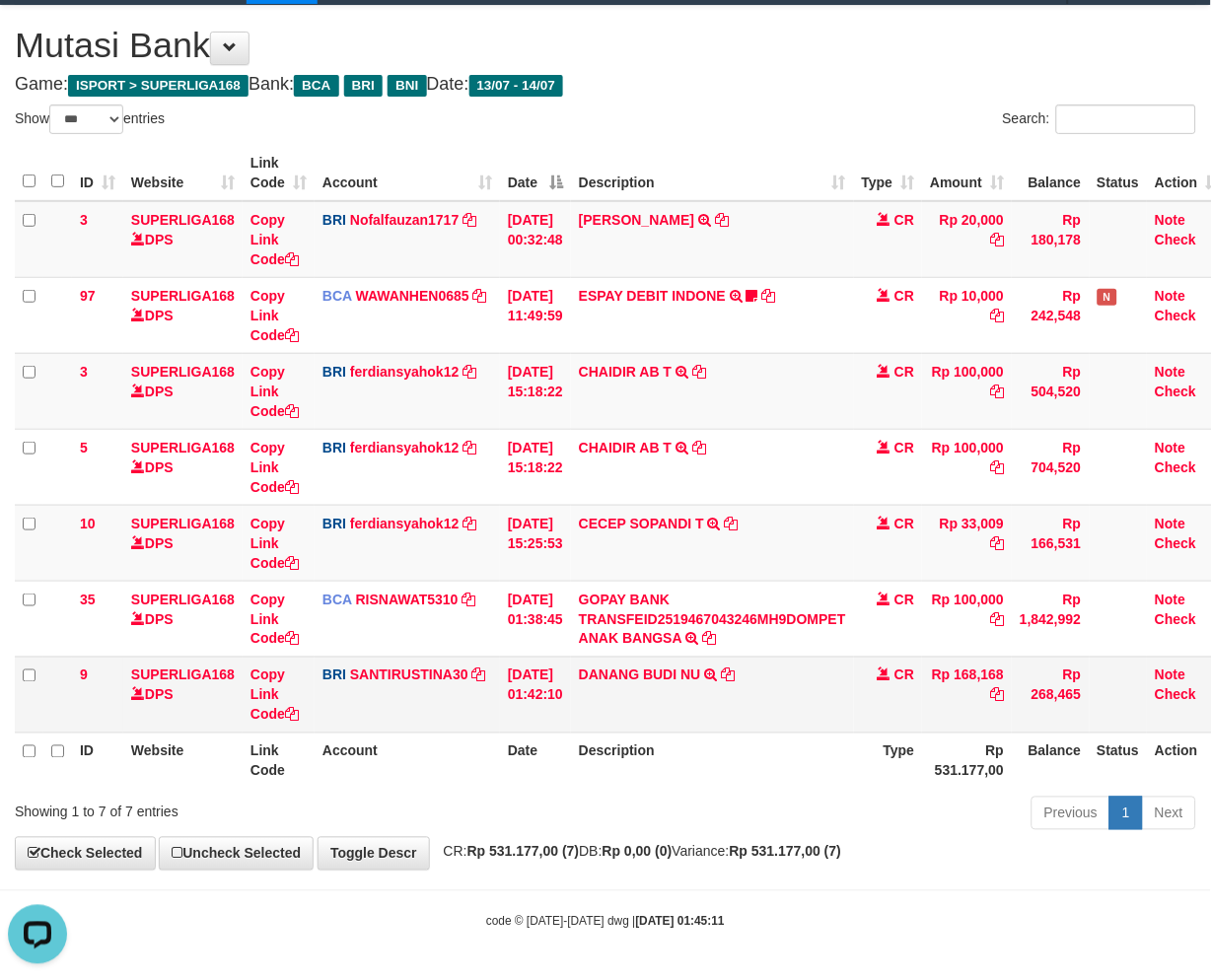 click on "Rp 268,465" at bounding box center [1050, 694] 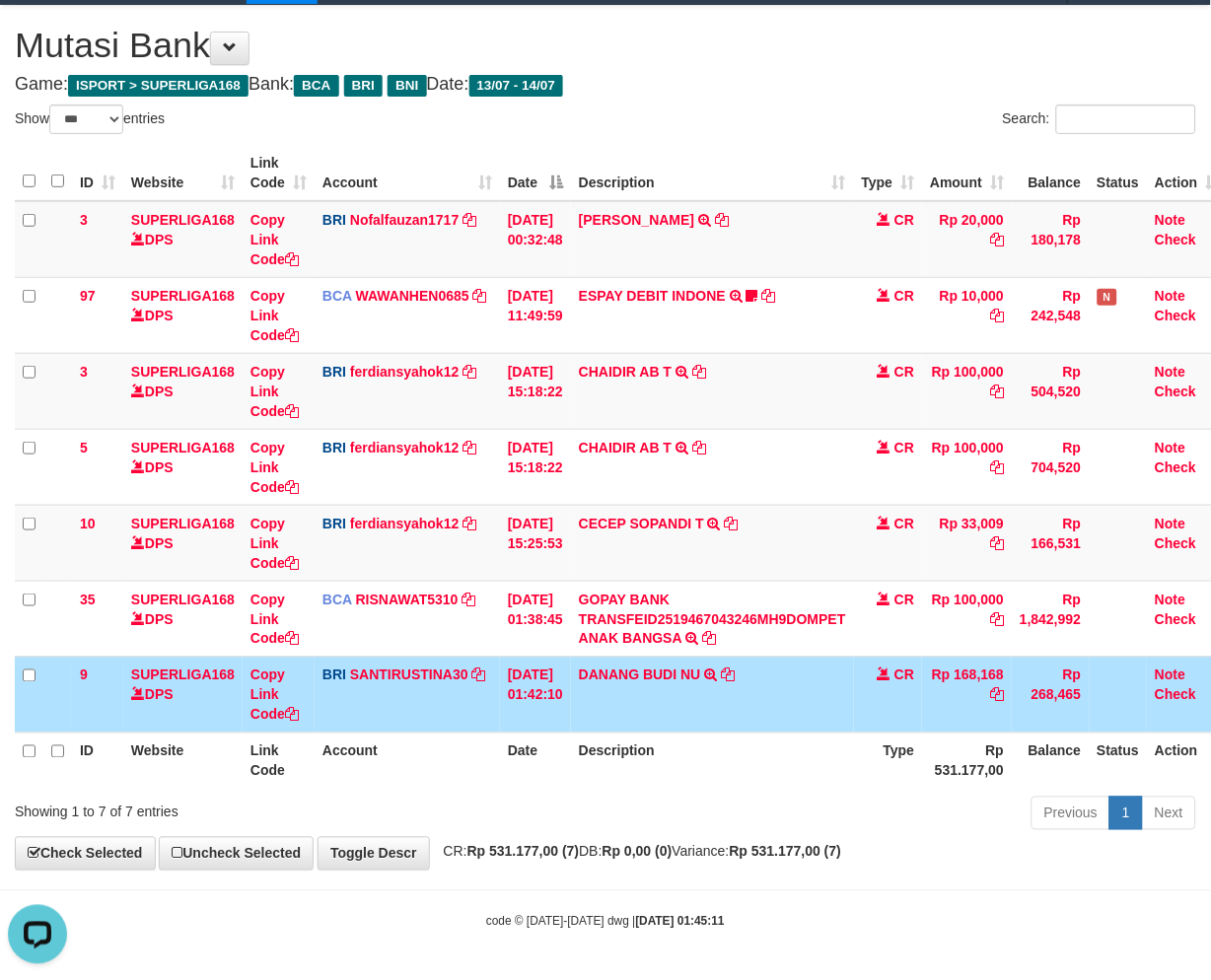 drag, startPoint x: 951, startPoint y: 733, endPoint x: 618, endPoint y: 718, distance: 333.33767 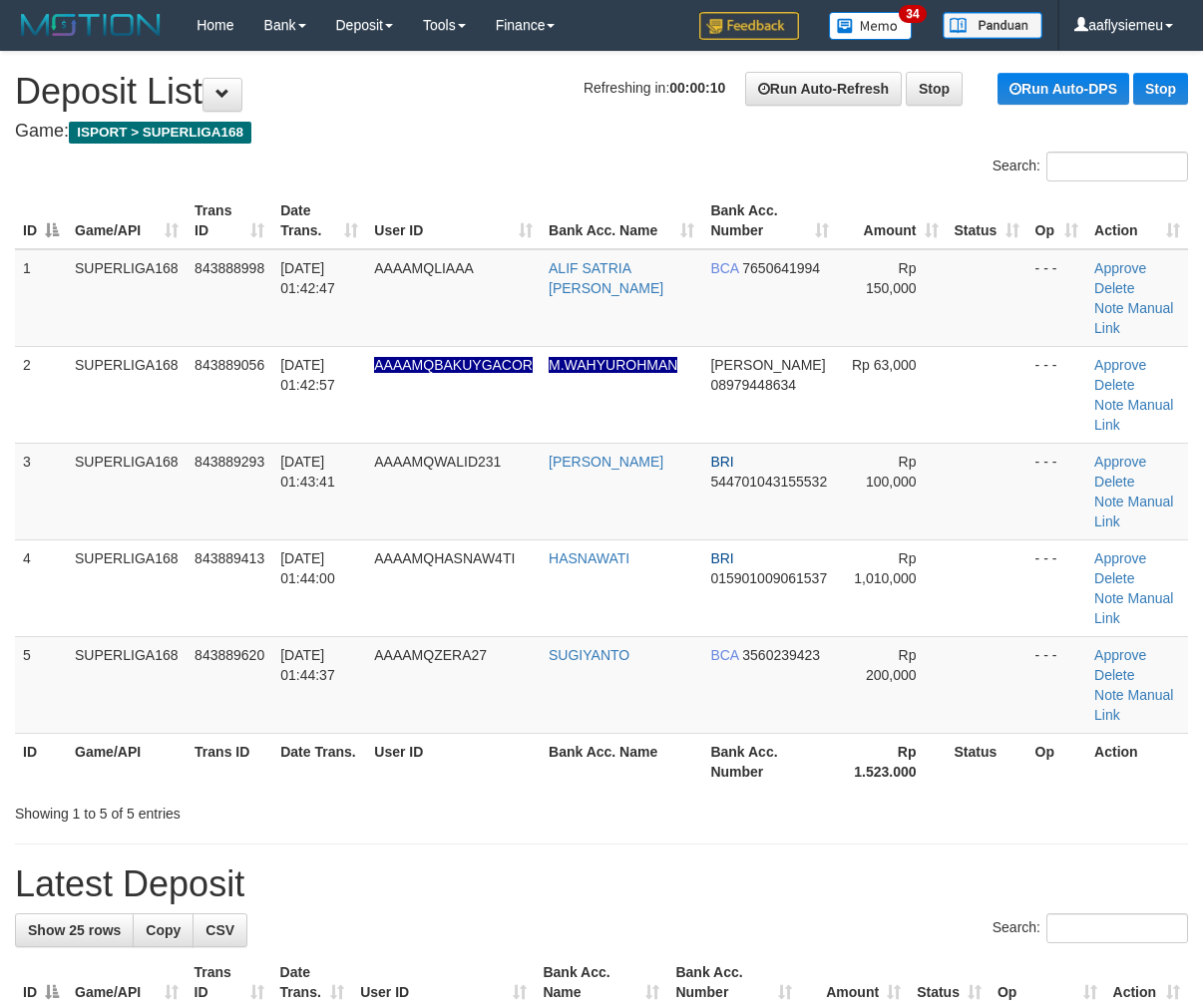 scroll, scrollTop: 0, scrollLeft: 0, axis: both 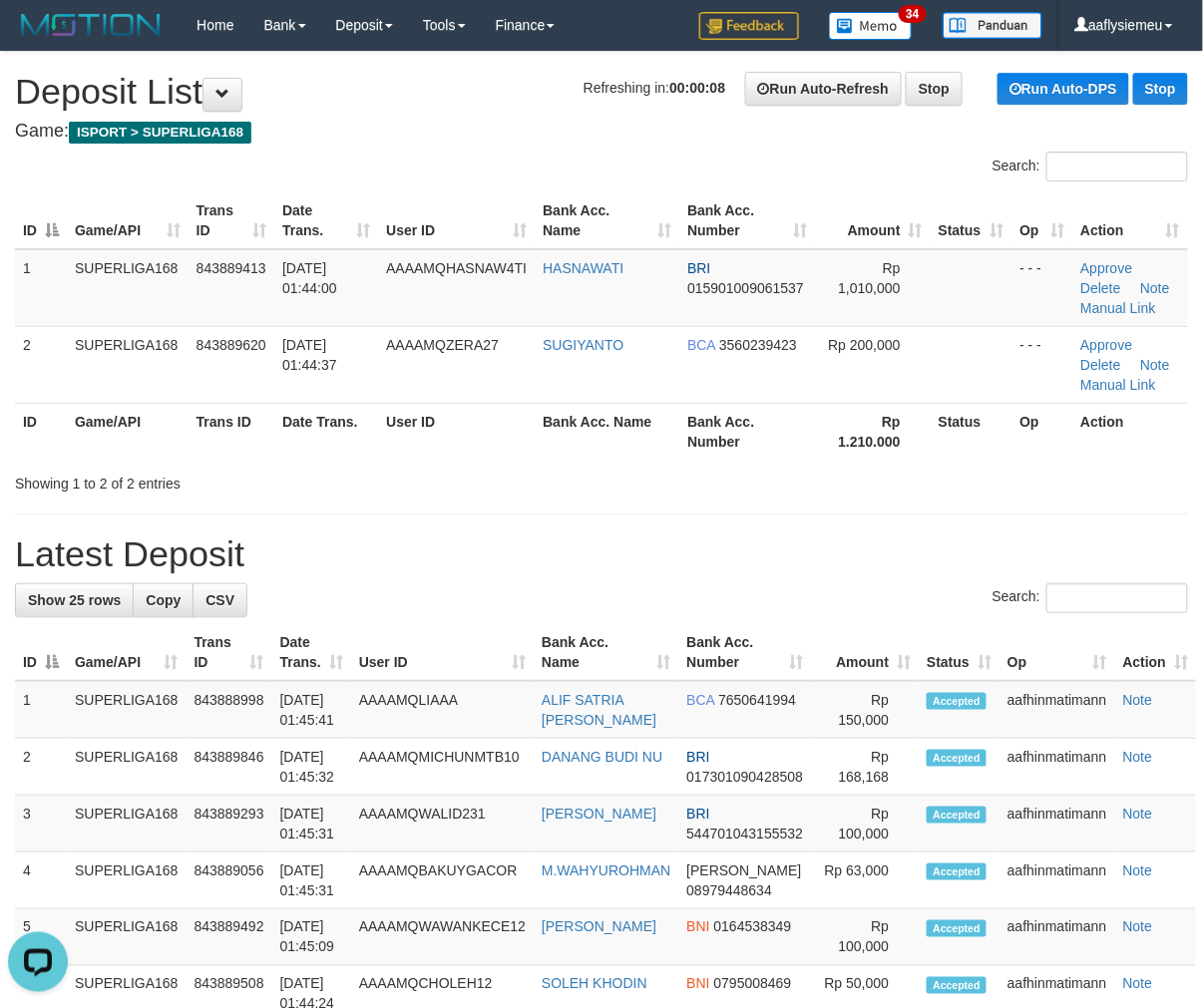 click on "Trans ID" at bounding box center [231, 431] 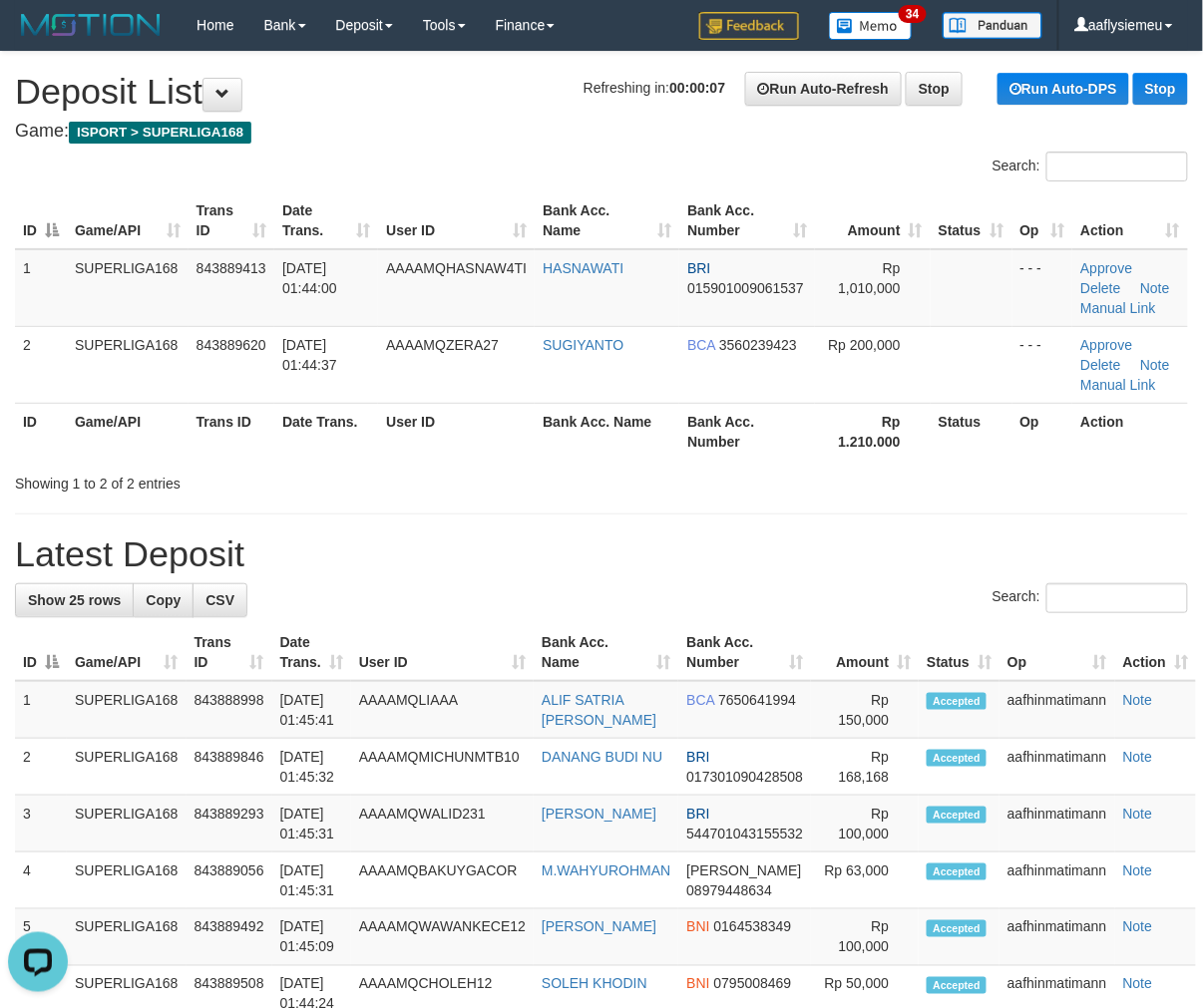 drag, startPoint x: 300, startPoint y: 472, endPoint x: 247, endPoint y: 497, distance: 58.60034 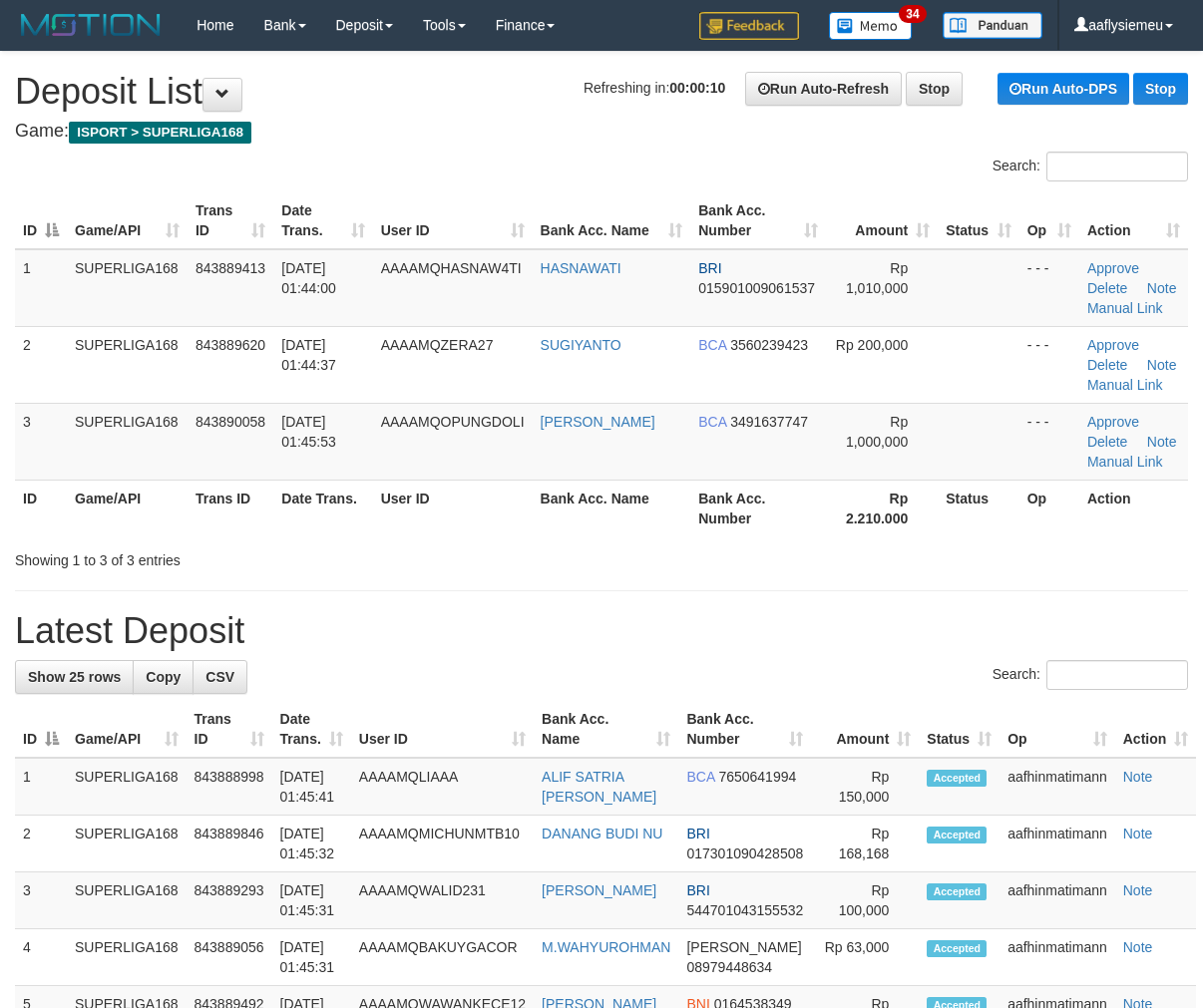 scroll, scrollTop: 0, scrollLeft: 0, axis: both 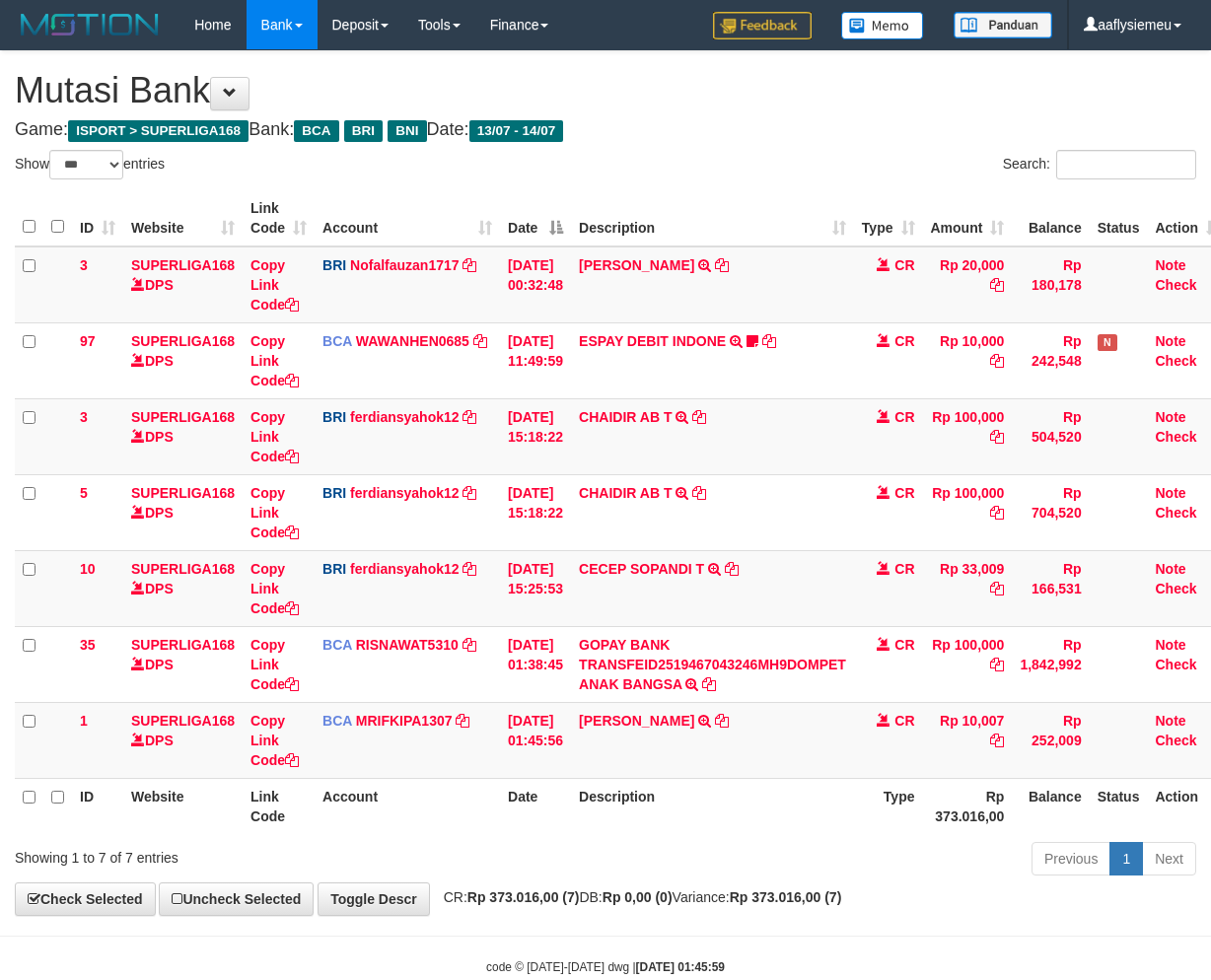 select on "***" 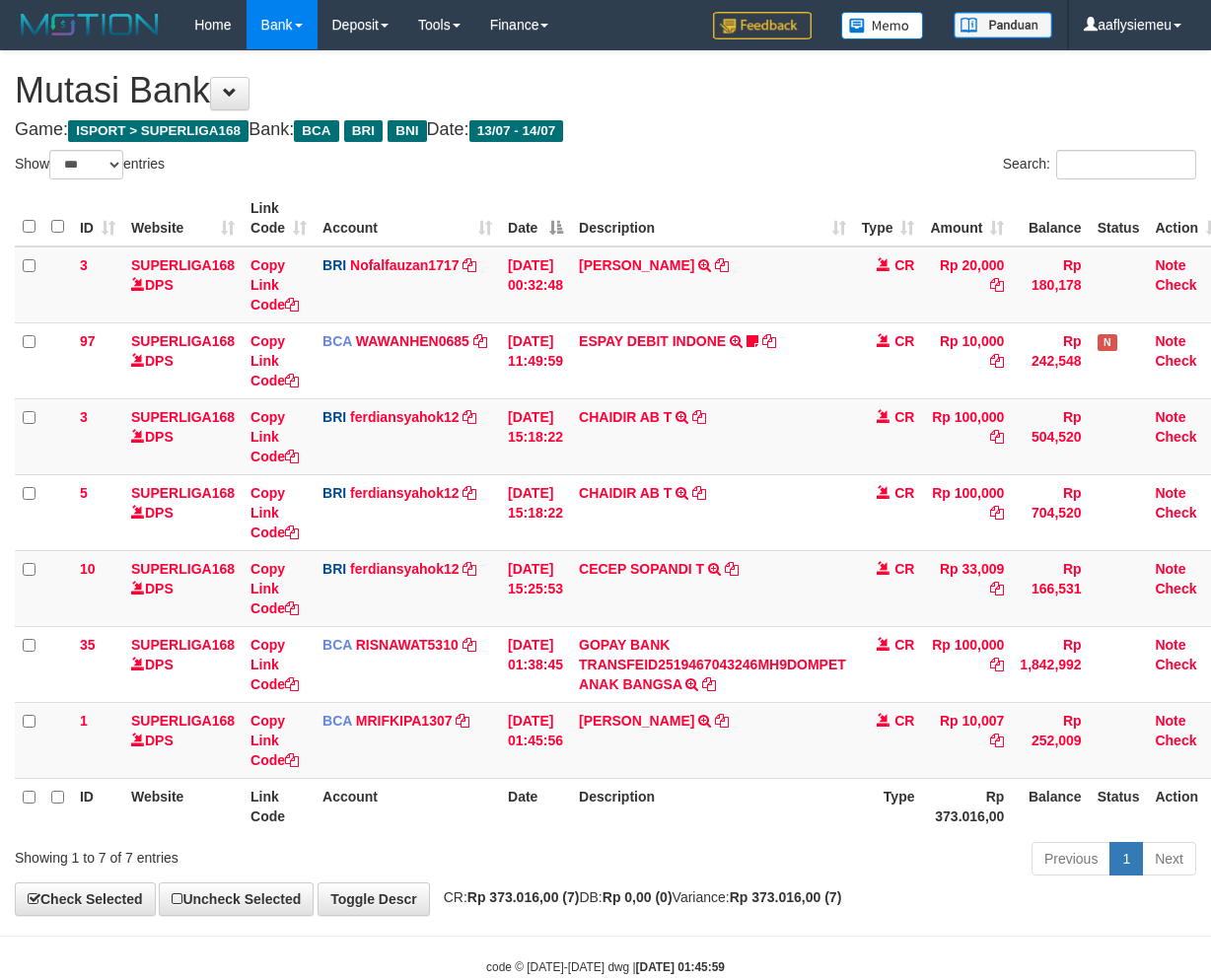 scroll, scrollTop: 45, scrollLeft: 0, axis: vertical 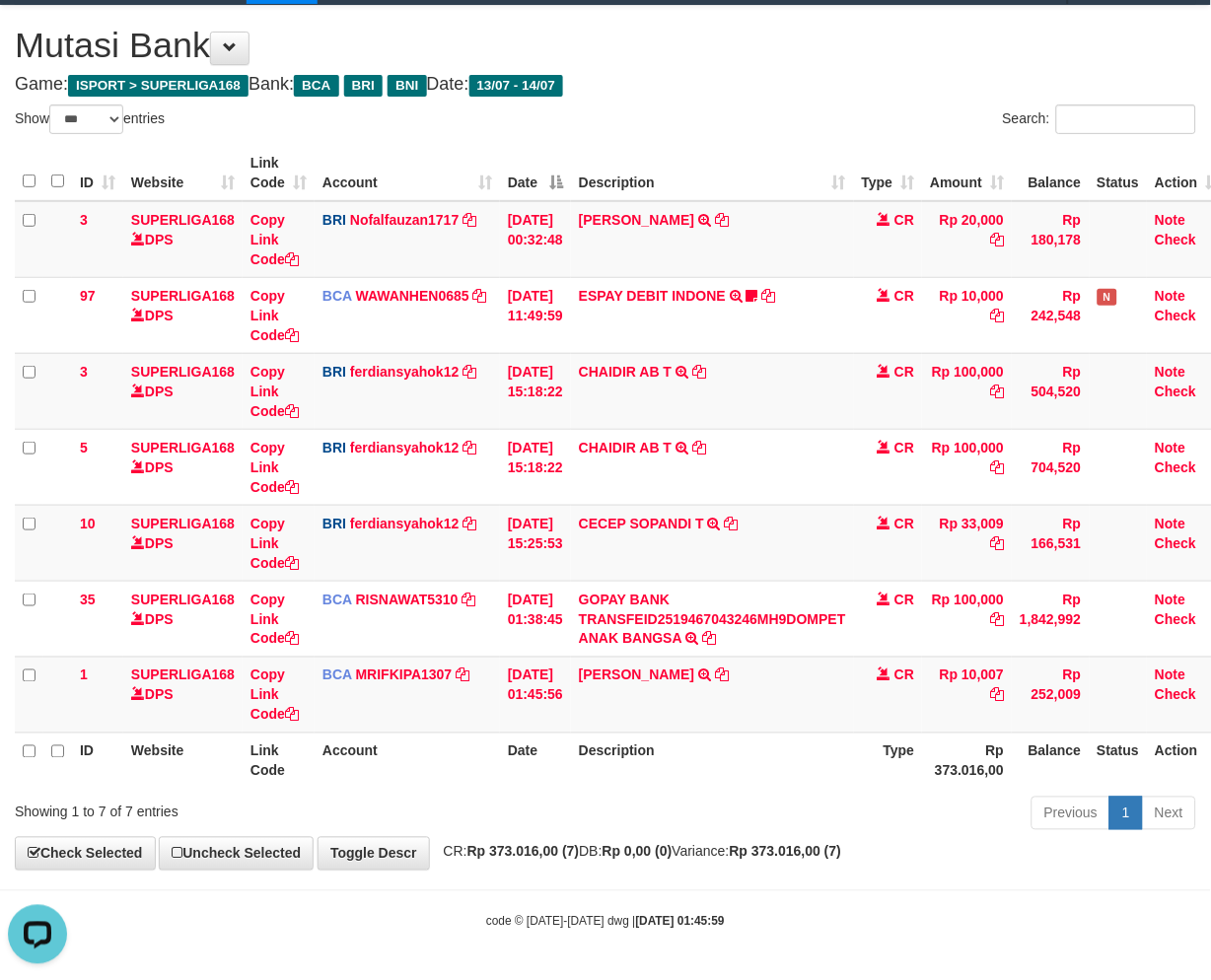 click on "Search:" at bounding box center (908, 121) 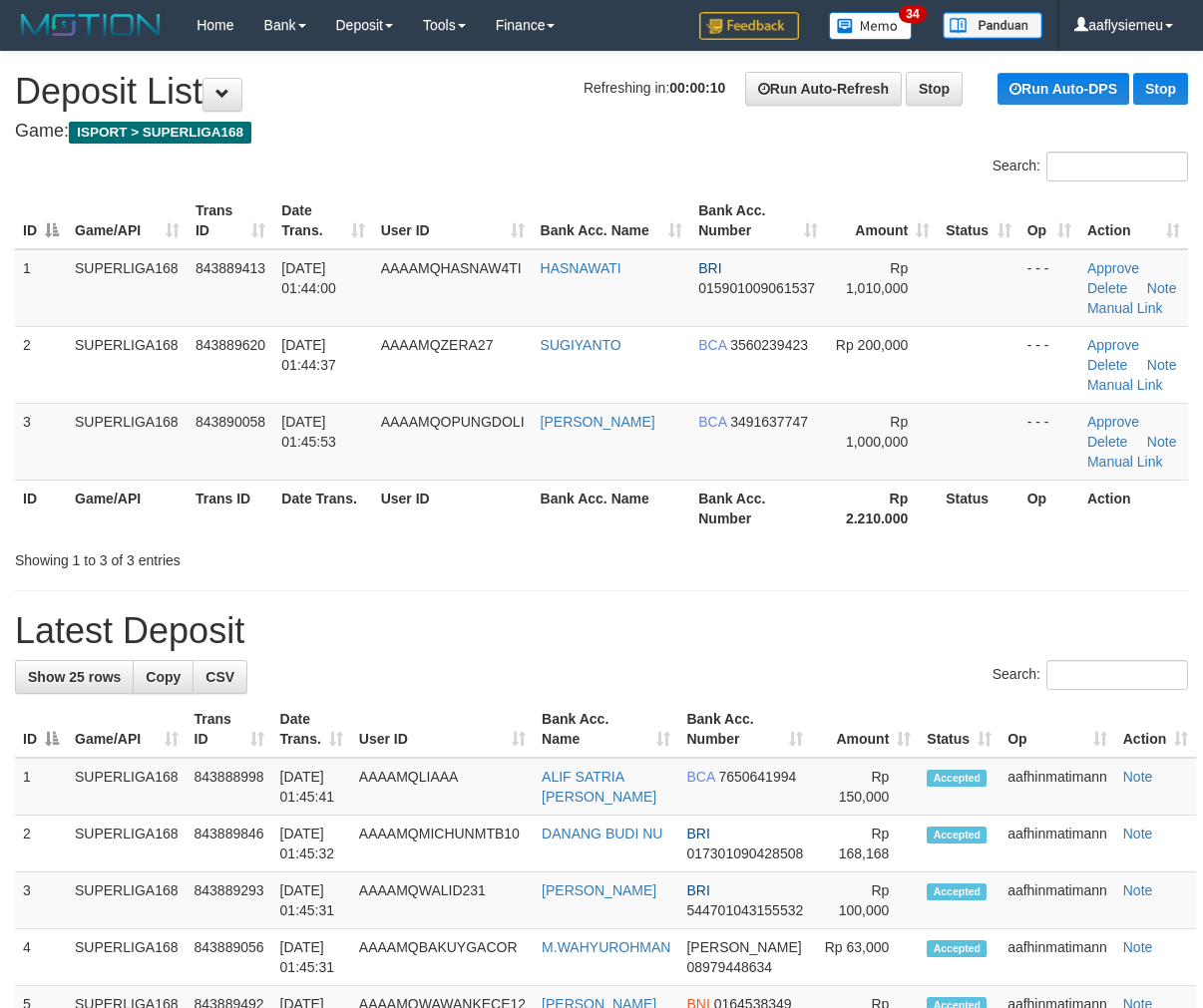 scroll, scrollTop: 0, scrollLeft: 0, axis: both 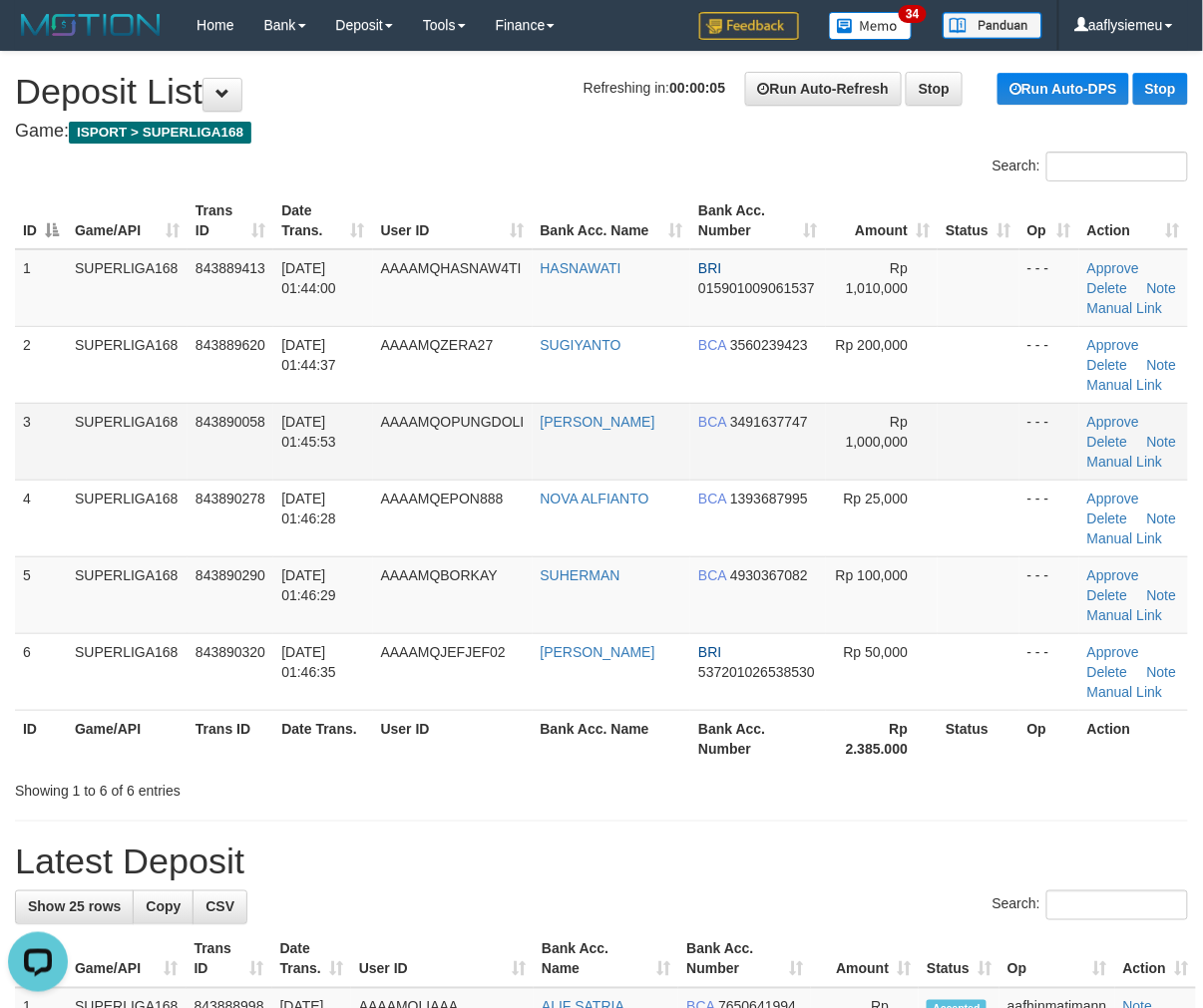 click on "[DATE] 01:45:53" at bounding box center [322, 441] 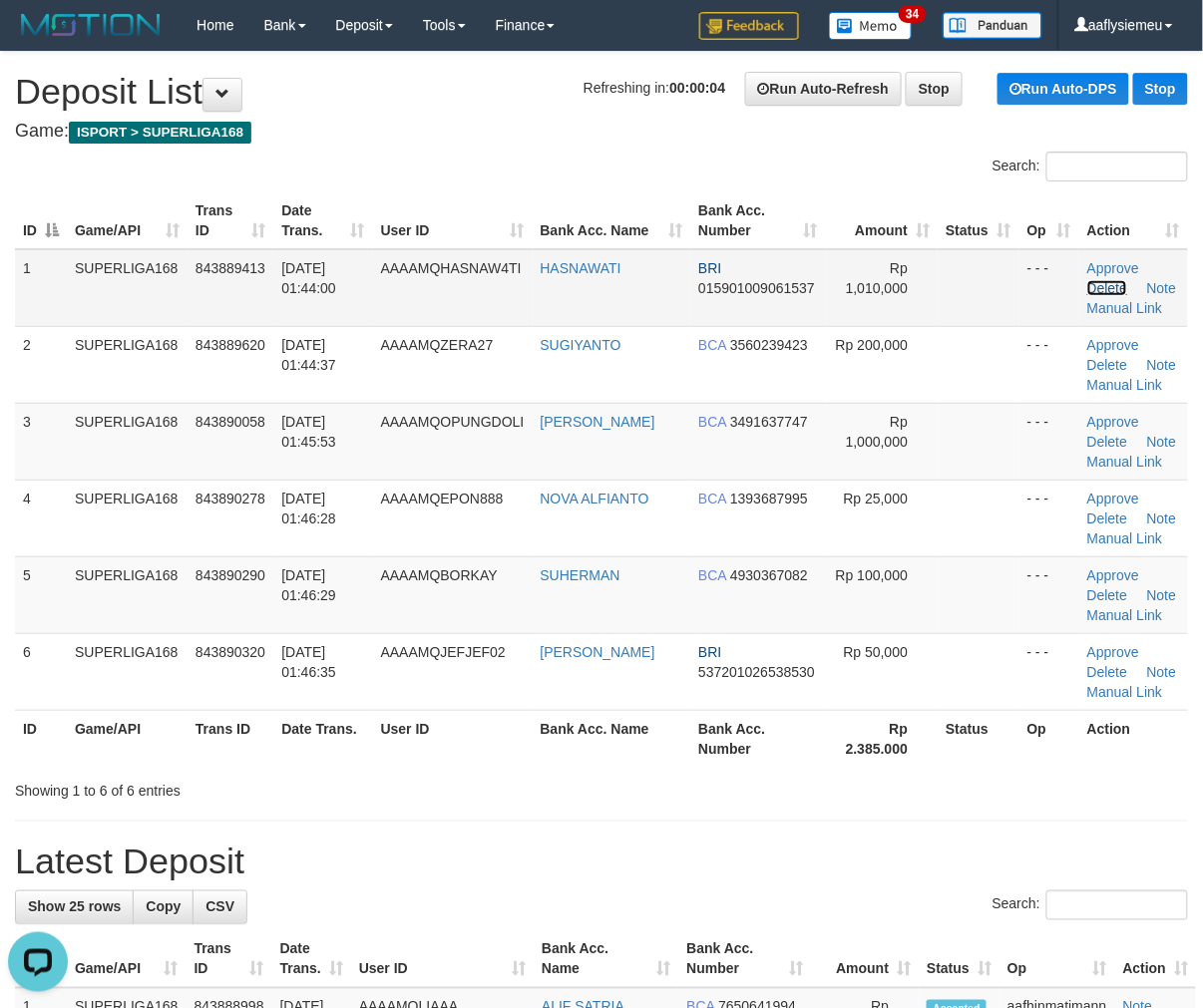 click on "Delete" at bounding box center [1107, 288] 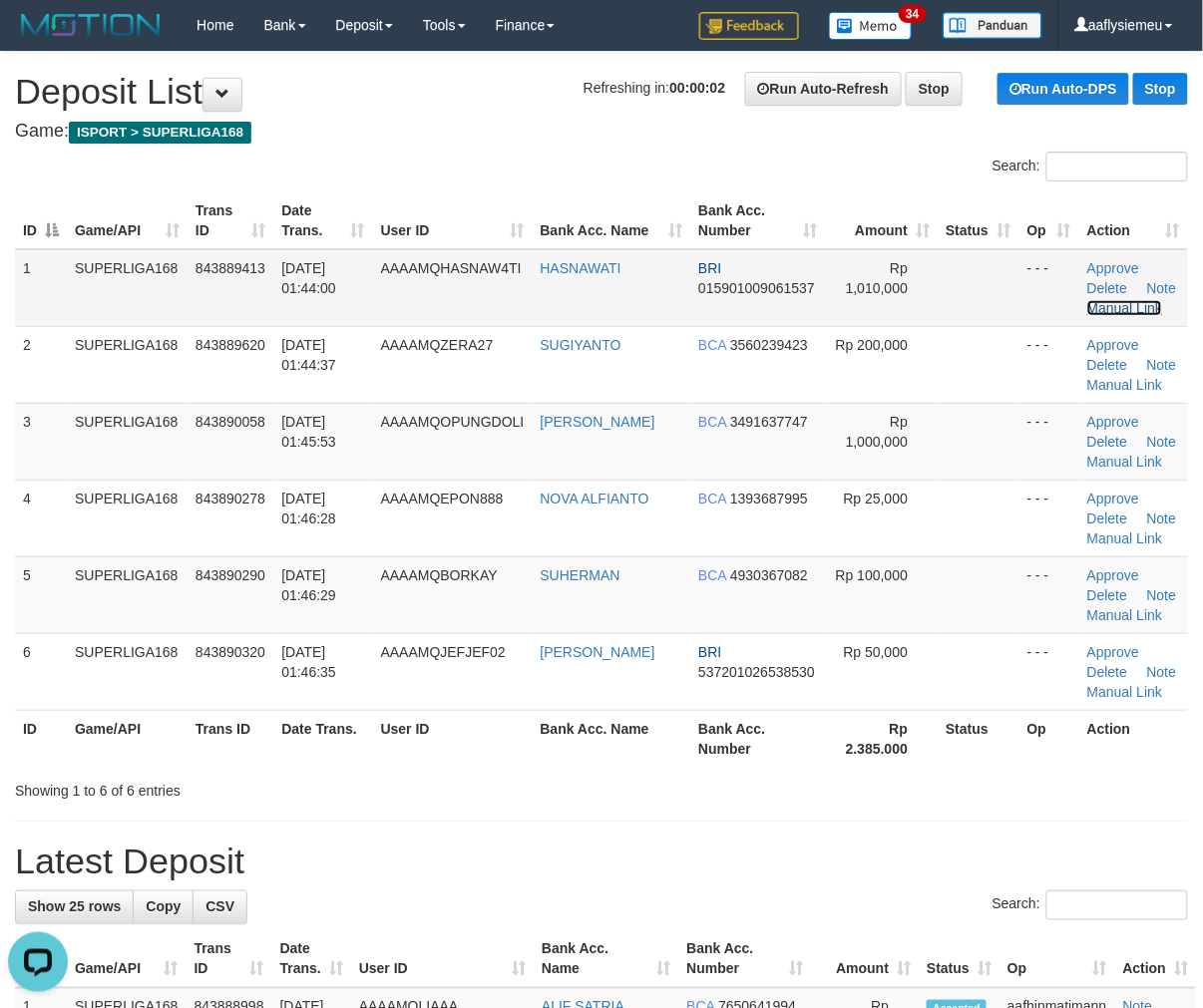 click on "Manual Link" at bounding box center [1125, 308] 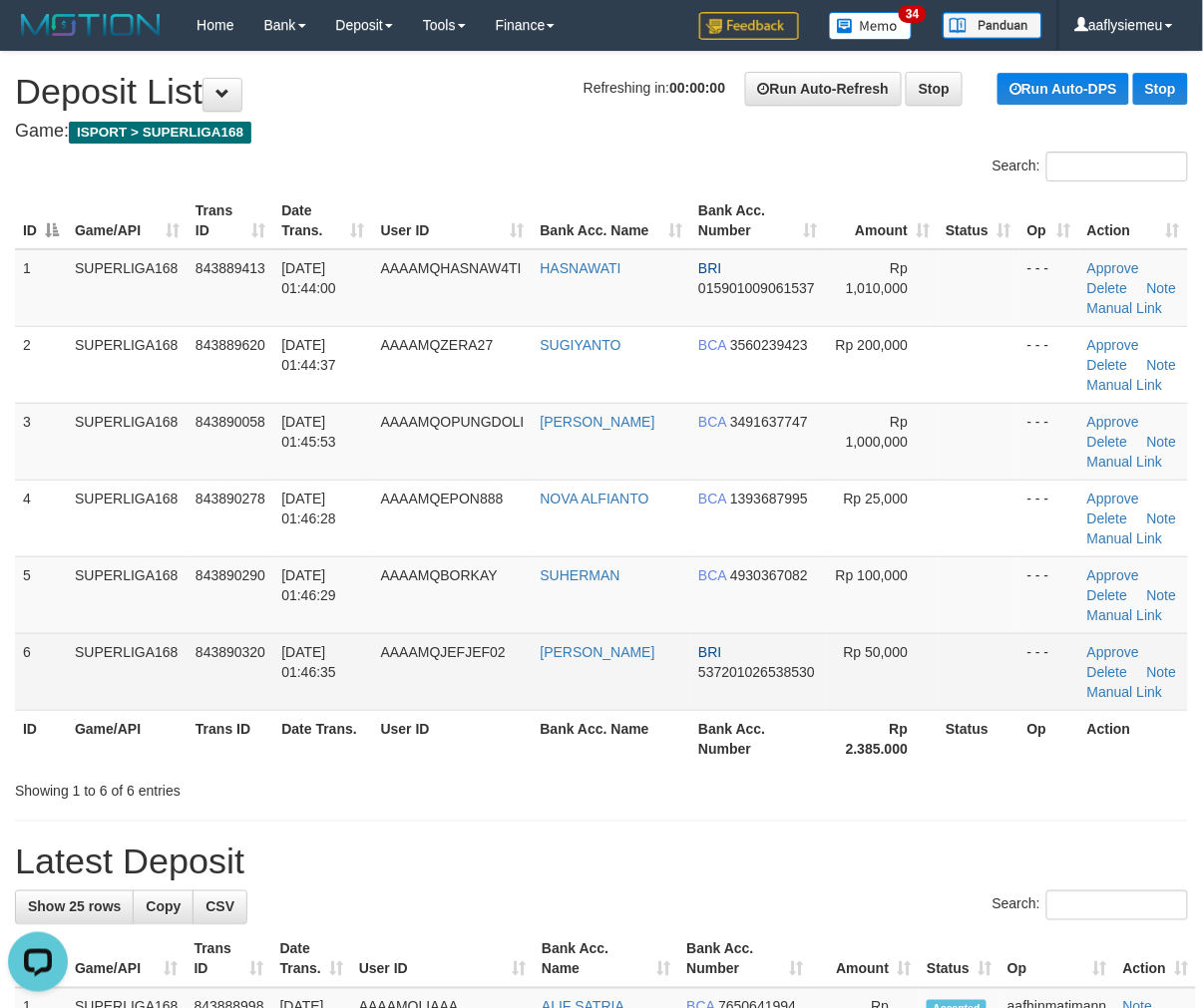 drag, startPoint x: 473, startPoint y: 548, endPoint x: 267, endPoint y: 640, distance: 225.61028 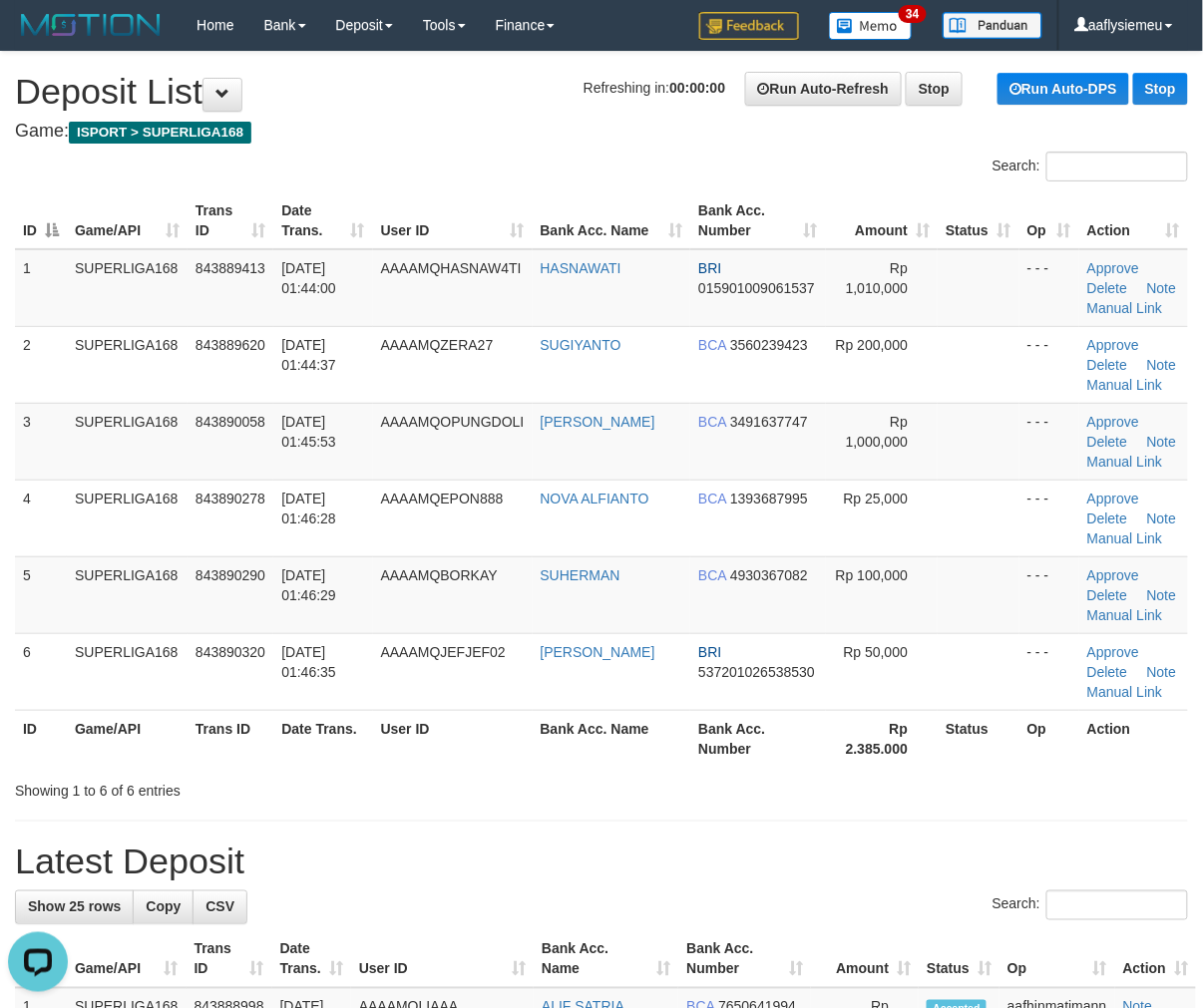 click on "6
SUPERLIGA168
843890320
14/07/2025 01:46:35
AAAAMQJEFJEF02
JEFRINDO DAVID
BRI
537201026538530
Rp 50,000
- - -
Approve
Delete
Note
Manual Link" at bounding box center (602, 671) 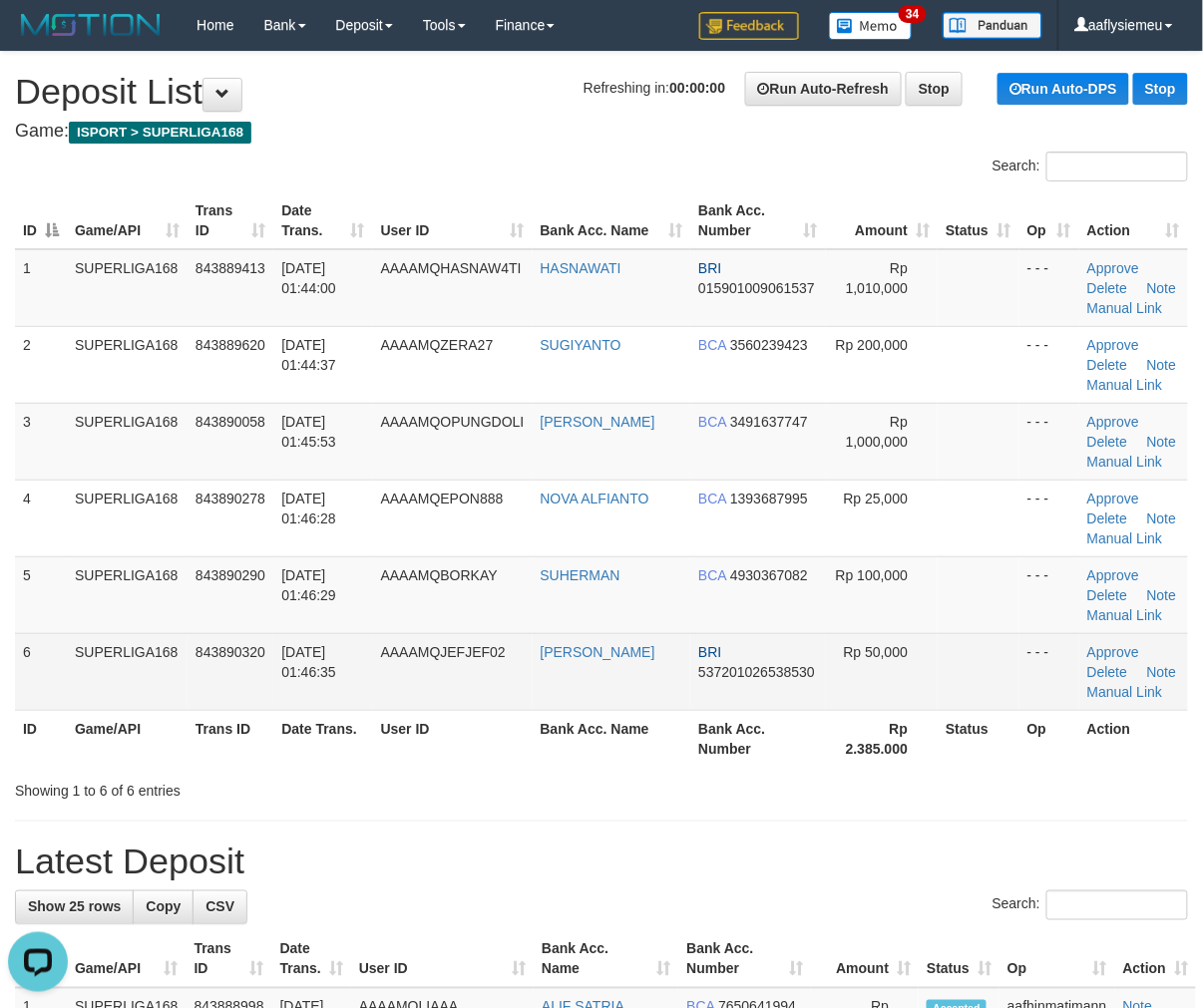drag, startPoint x: 82, startPoint y: 694, endPoint x: 34, endPoint y: 708, distance: 50 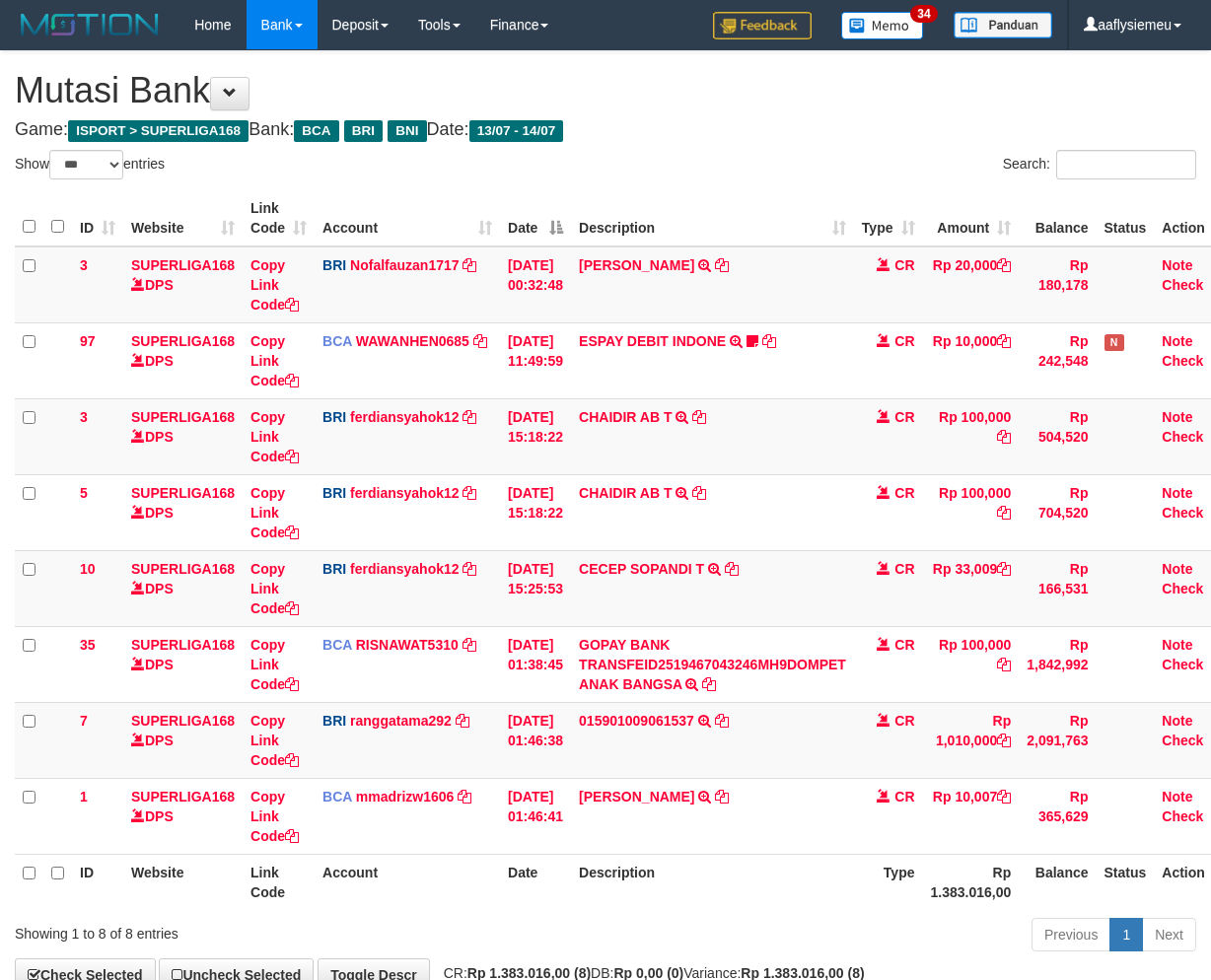select on "***" 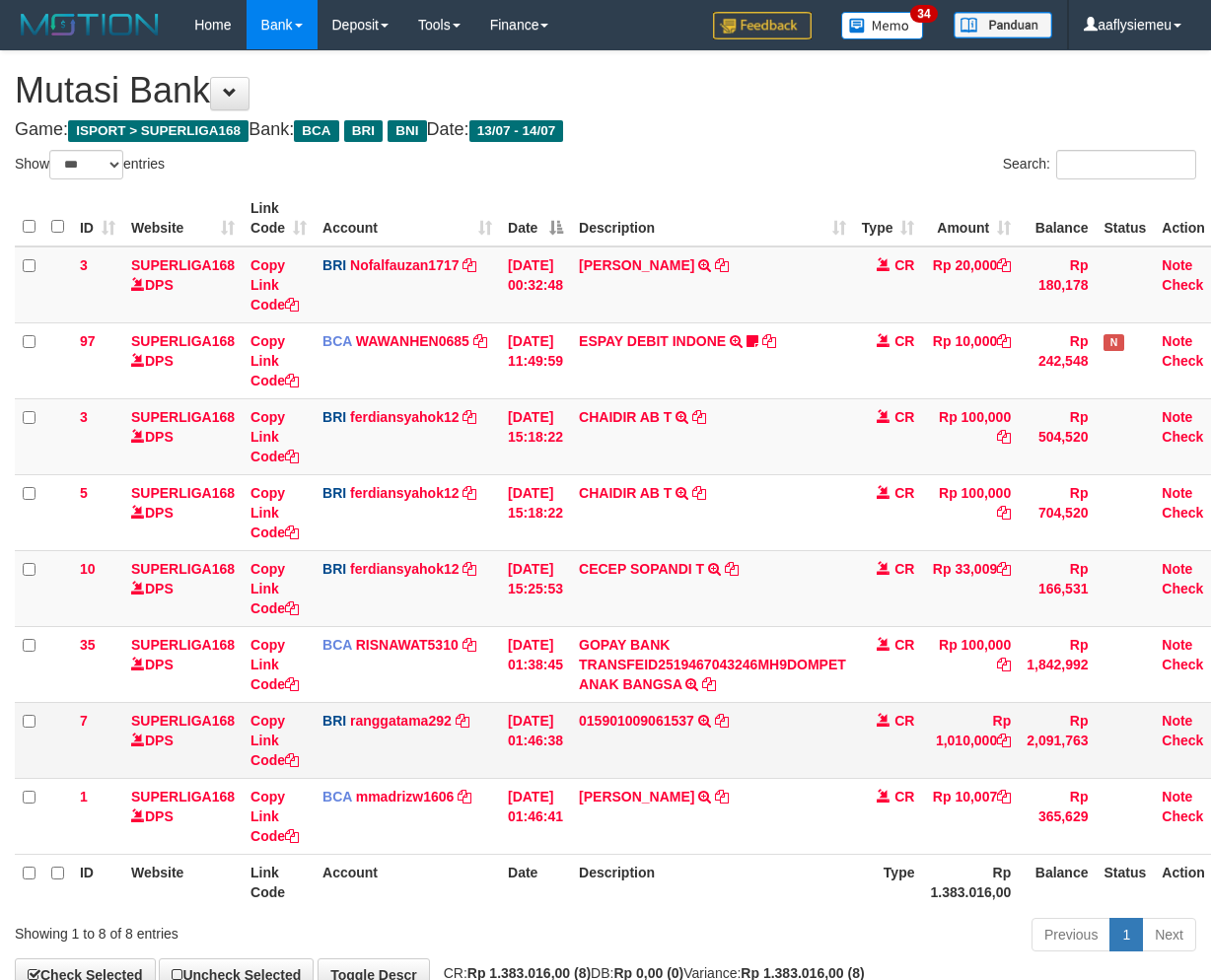 scroll, scrollTop: 46, scrollLeft: 0, axis: vertical 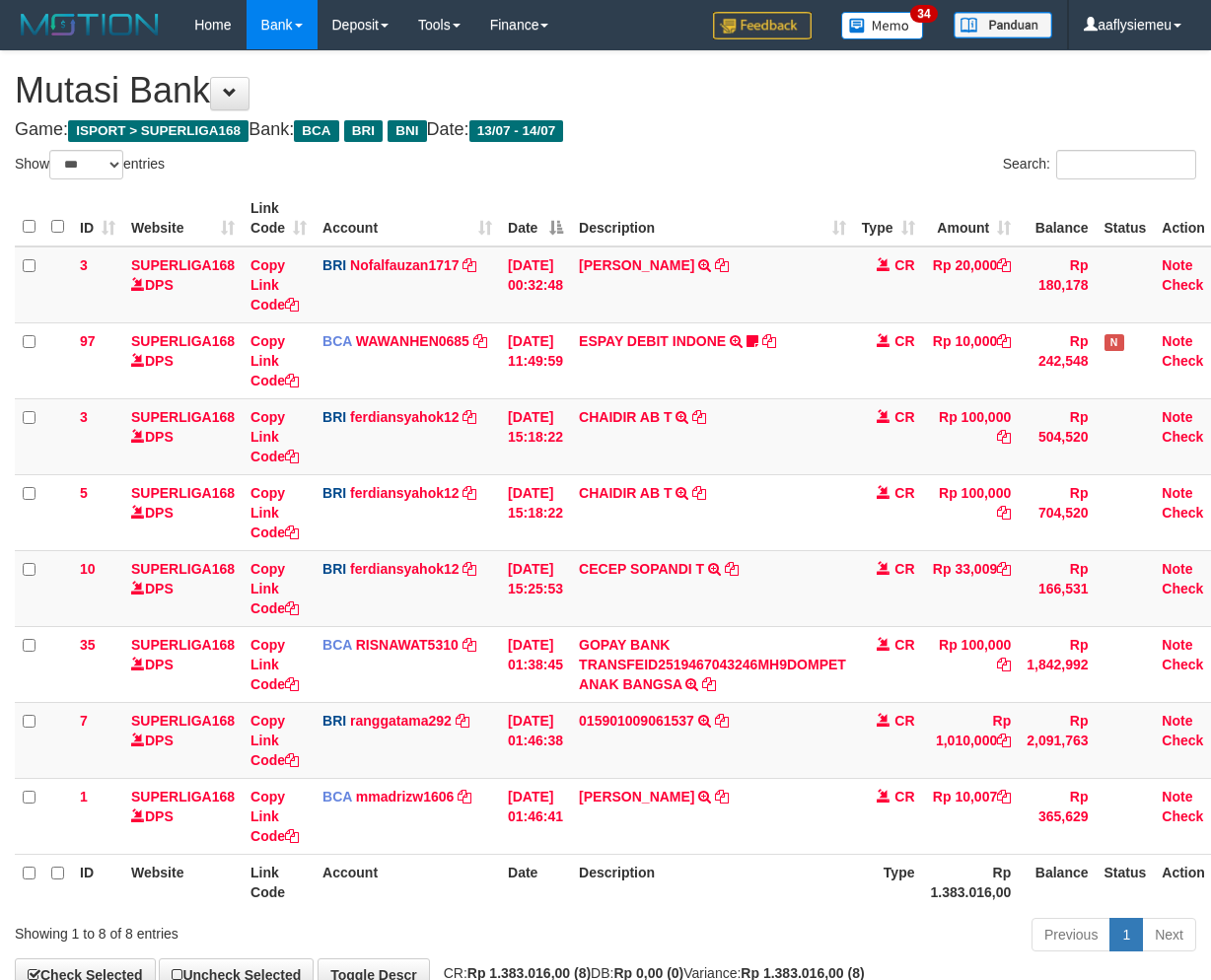 select on "***" 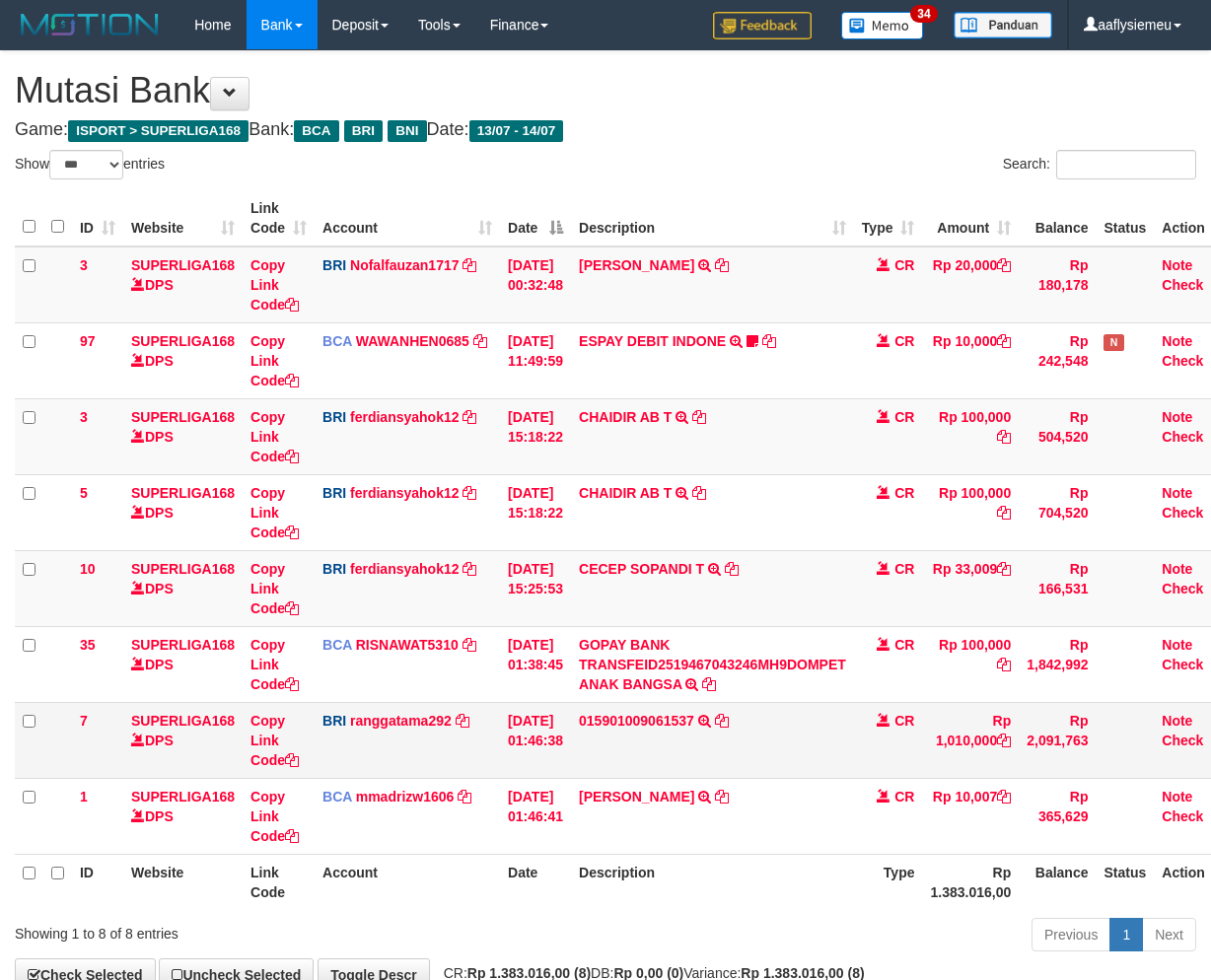 scroll, scrollTop: 118, scrollLeft: 0, axis: vertical 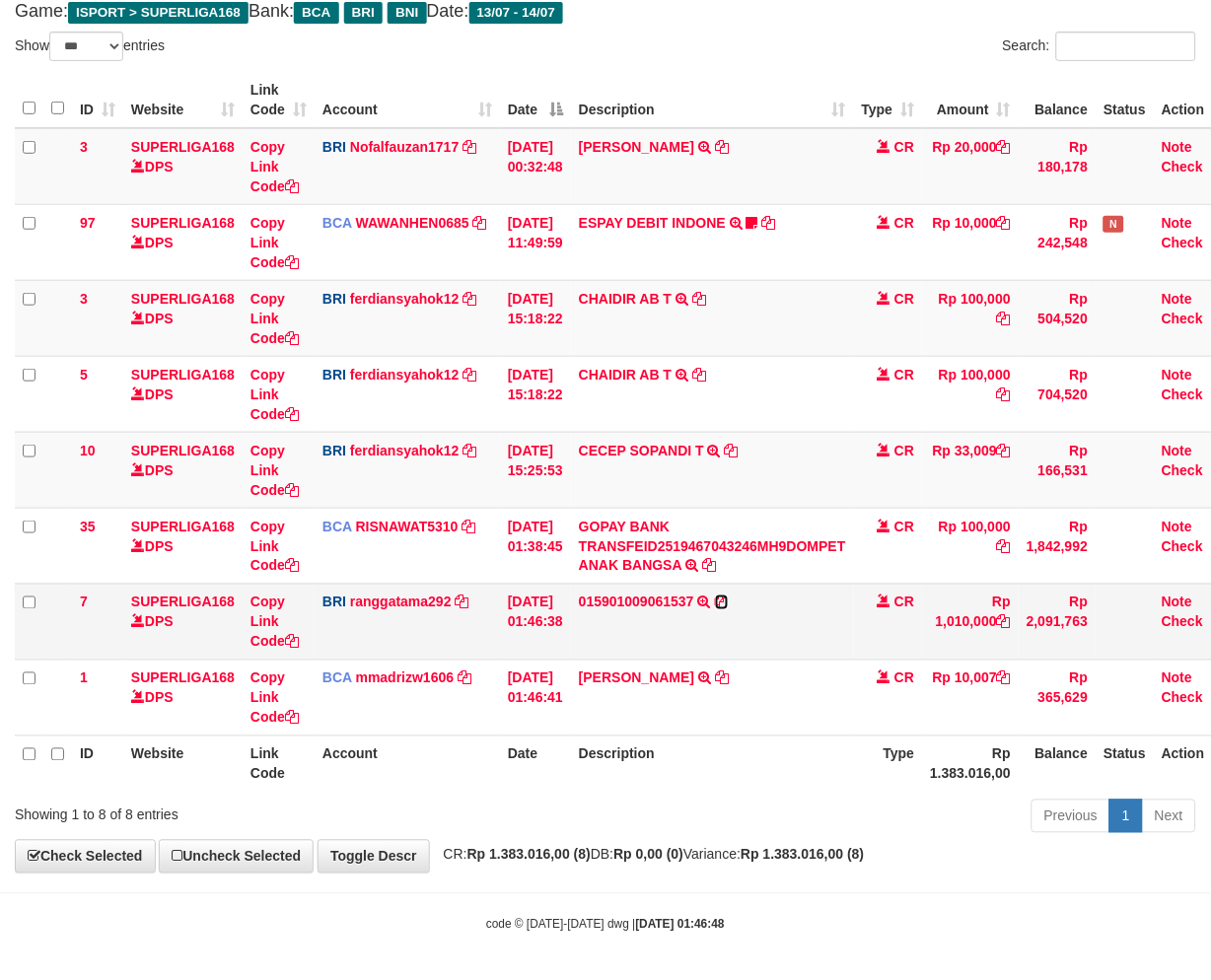 click at bounding box center (722, 602) 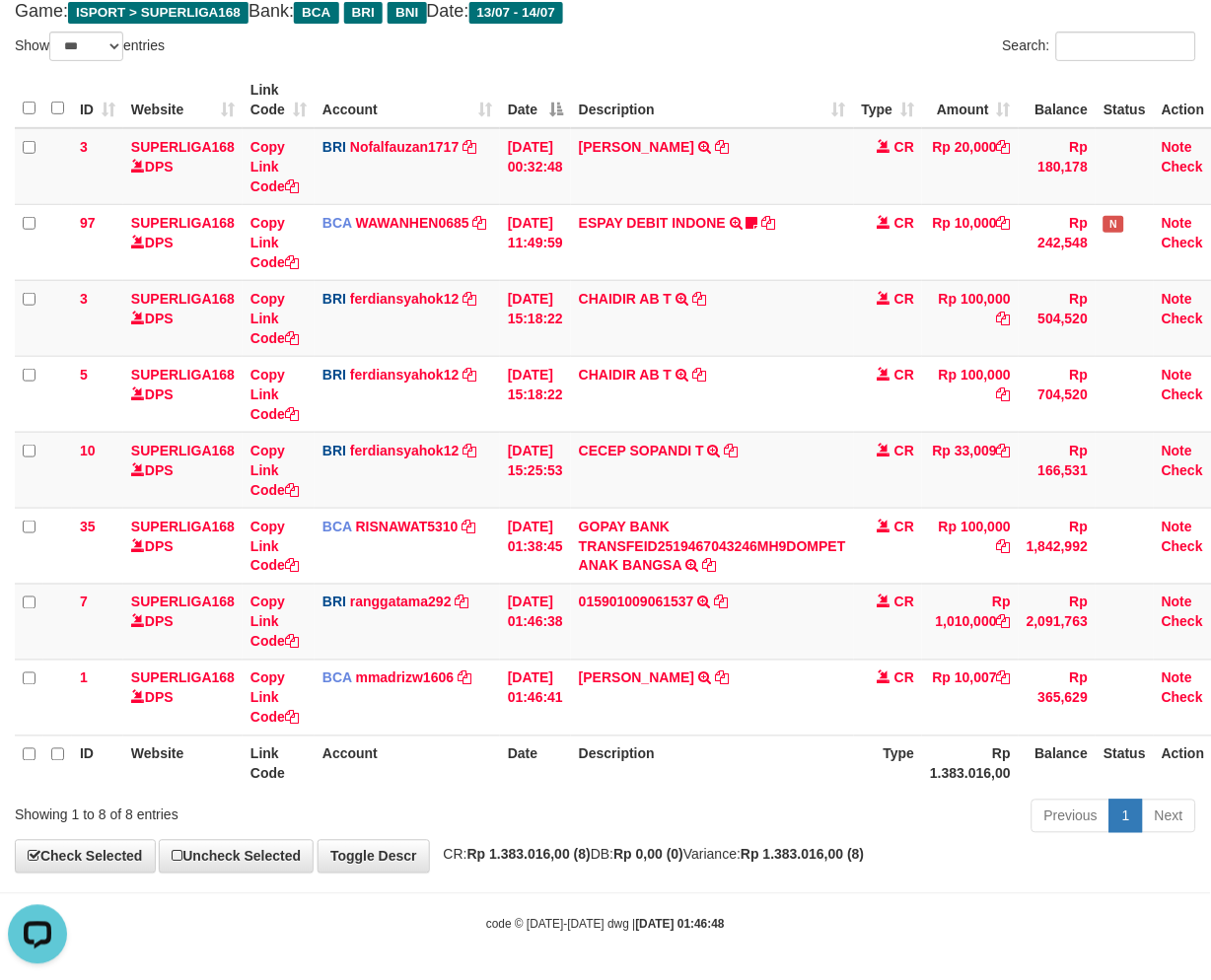scroll, scrollTop: 0, scrollLeft: 0, axis: both 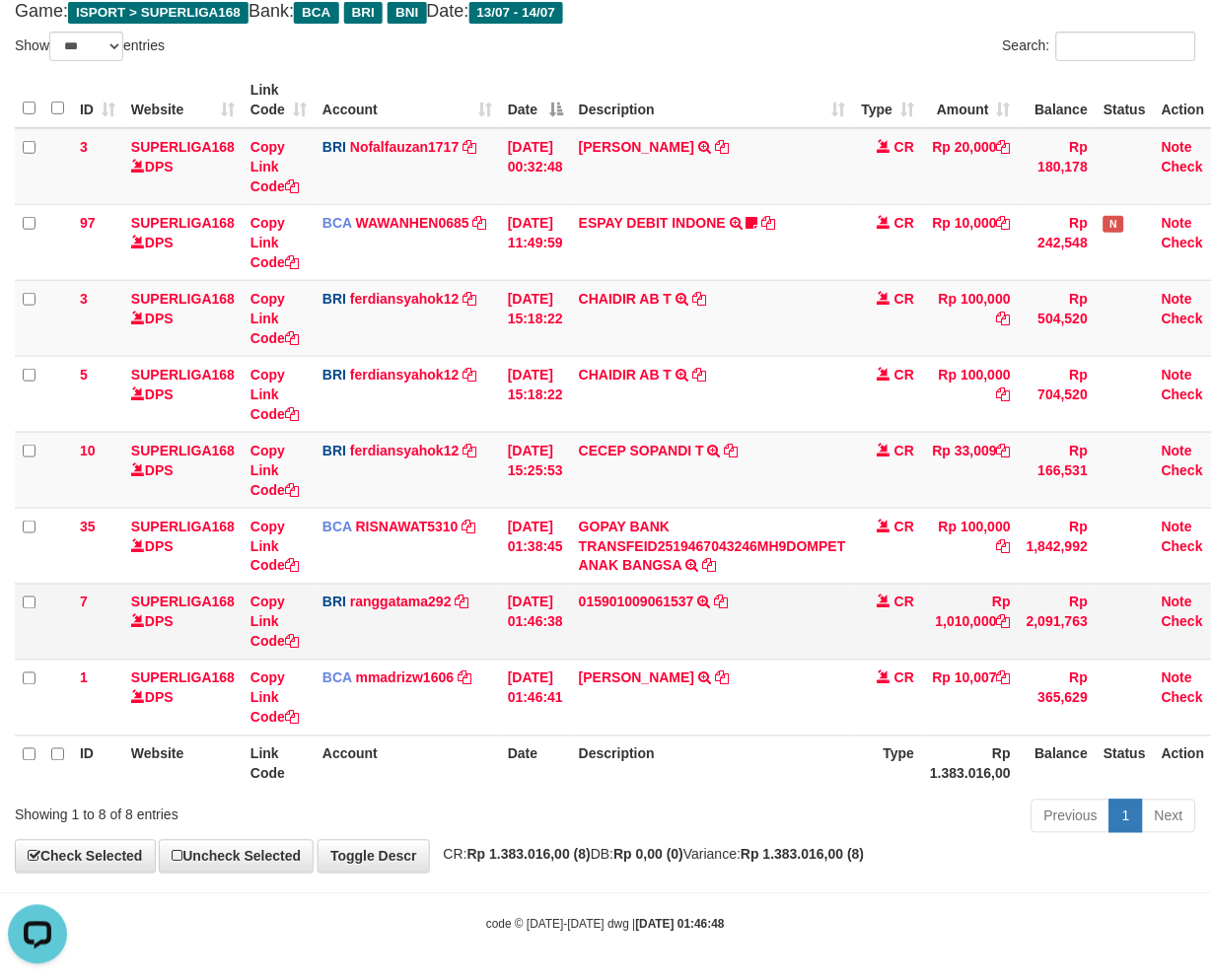 drag, startPoint x: 757, startPoint y: 665, endPoint x: 1160, endPoint y: 627, distance: 404.7876 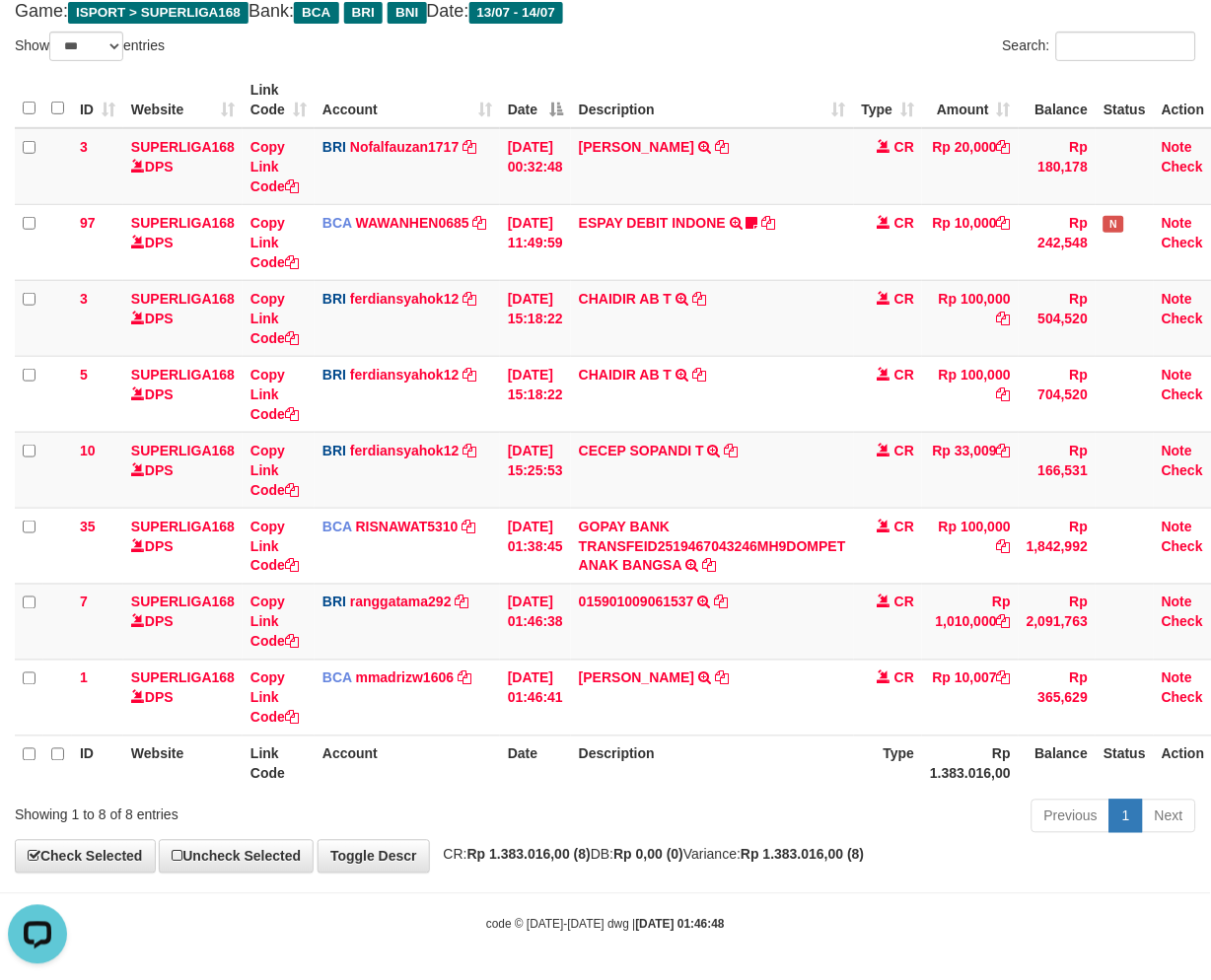 drag, startPoint x: 925, startPoint y: 749, endPoint x: 1227, endPoint y: 732, distance: 302.4781 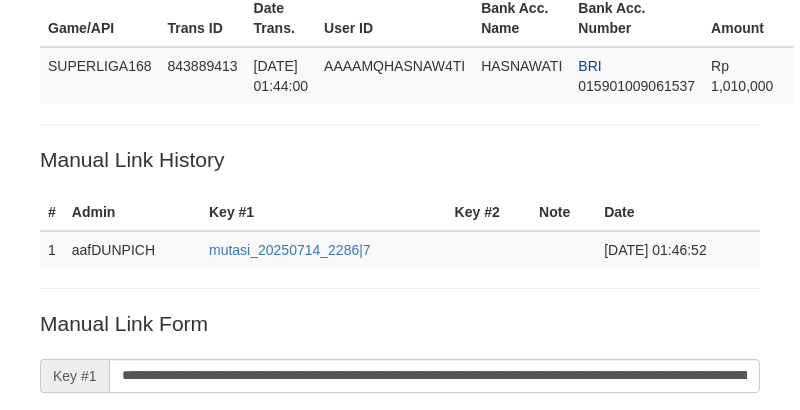 scroll, scrollTop: 72, scrollLeft: 0, axis: vertical 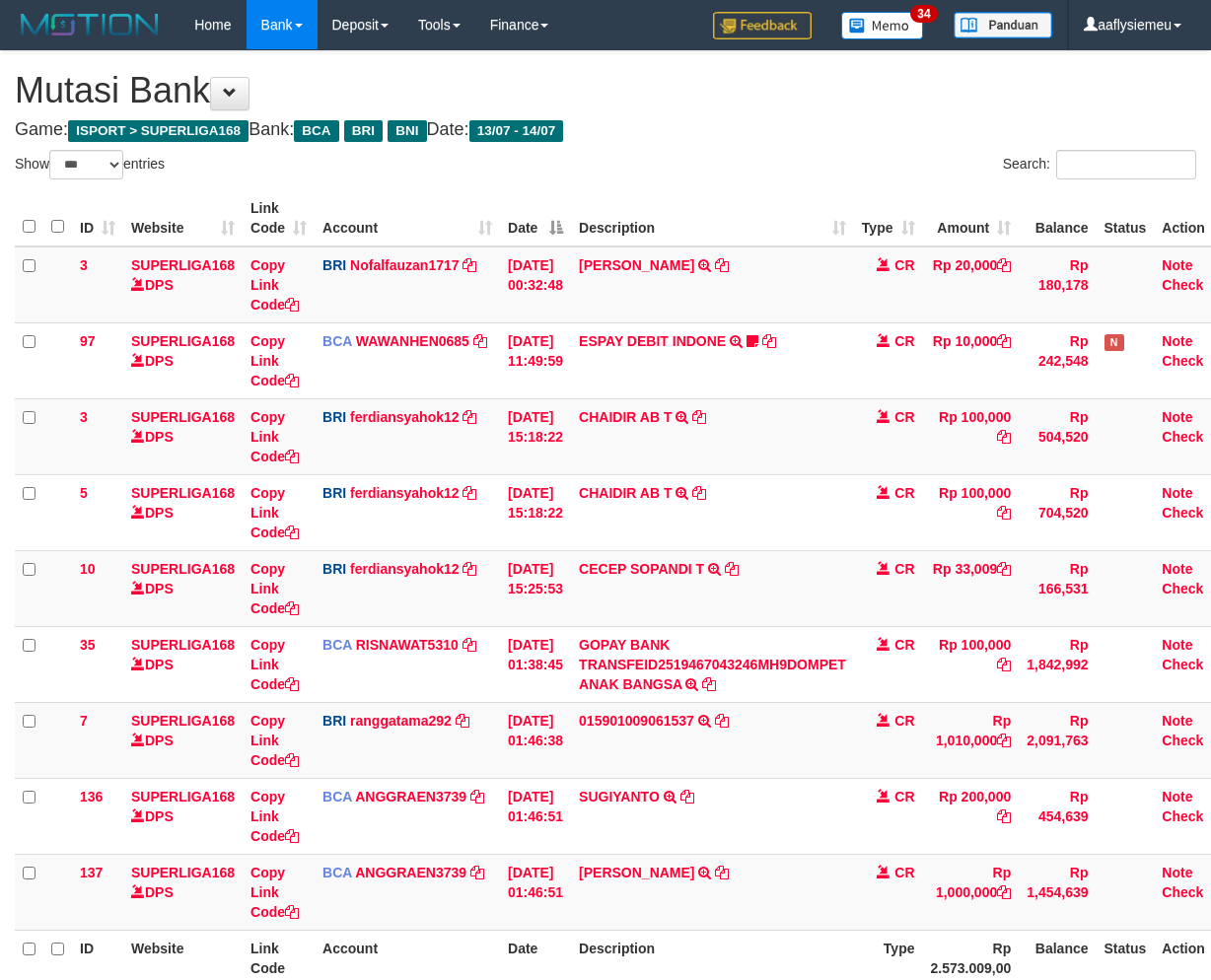 select on "***" 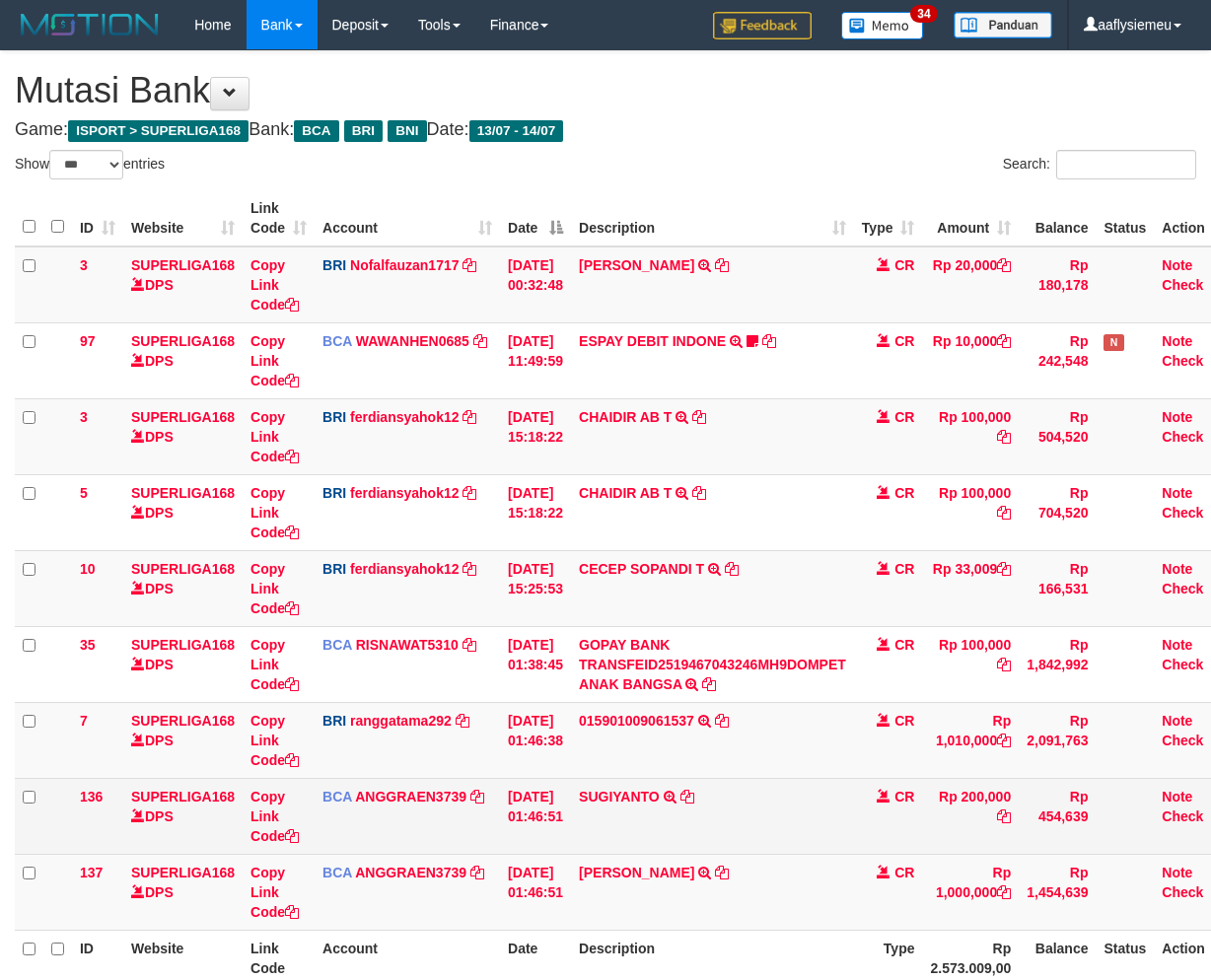 scroll, scrollTop: 118, scrollLeft: 0, axis: vertical 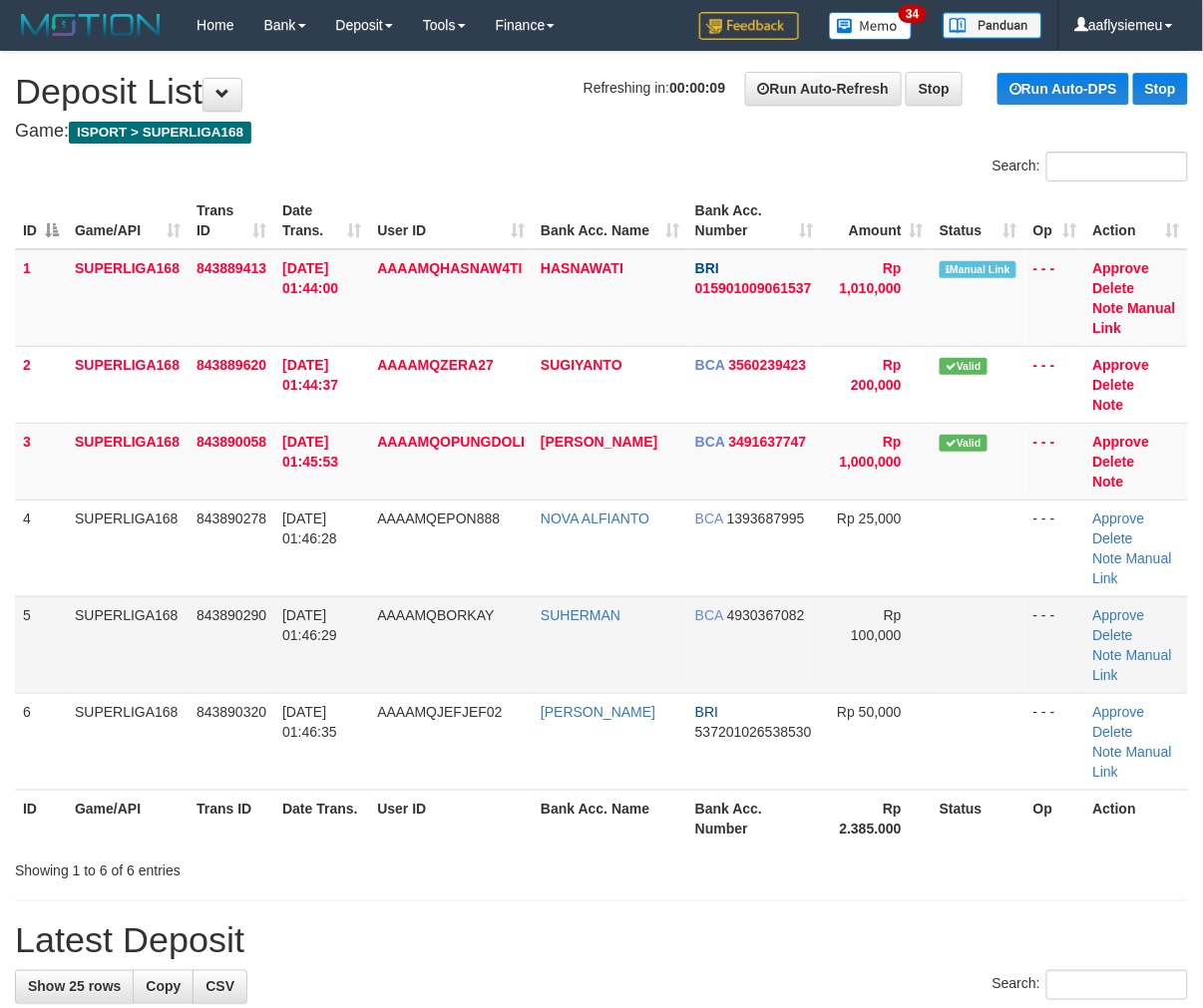 click on "[DATE] 01:46:29" at bounding box center [309, 625] 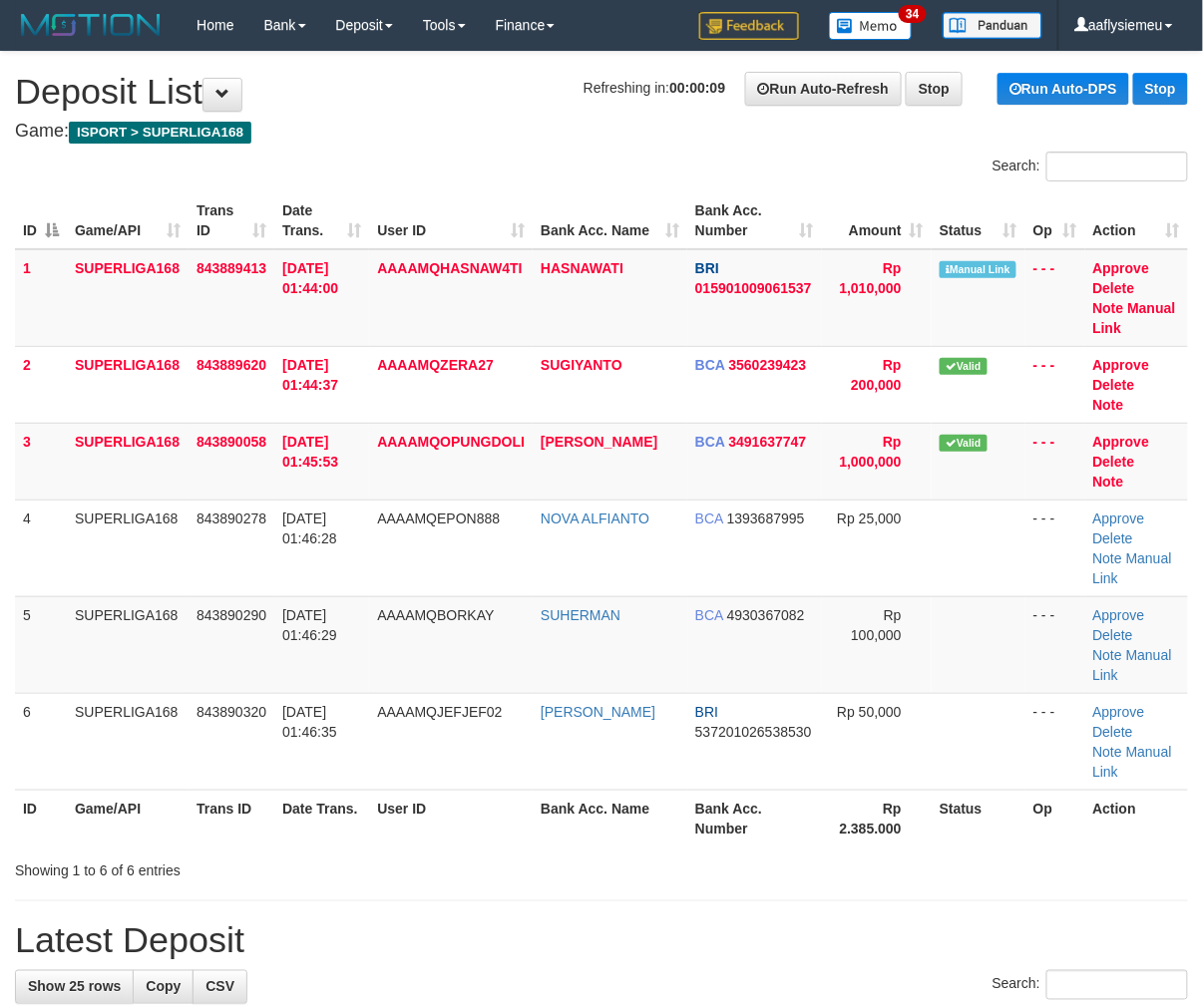 drag, startPoint x: 167, startPoint y: 673, endPoint x: -3, endPoint y: 734, distance: 180.61285 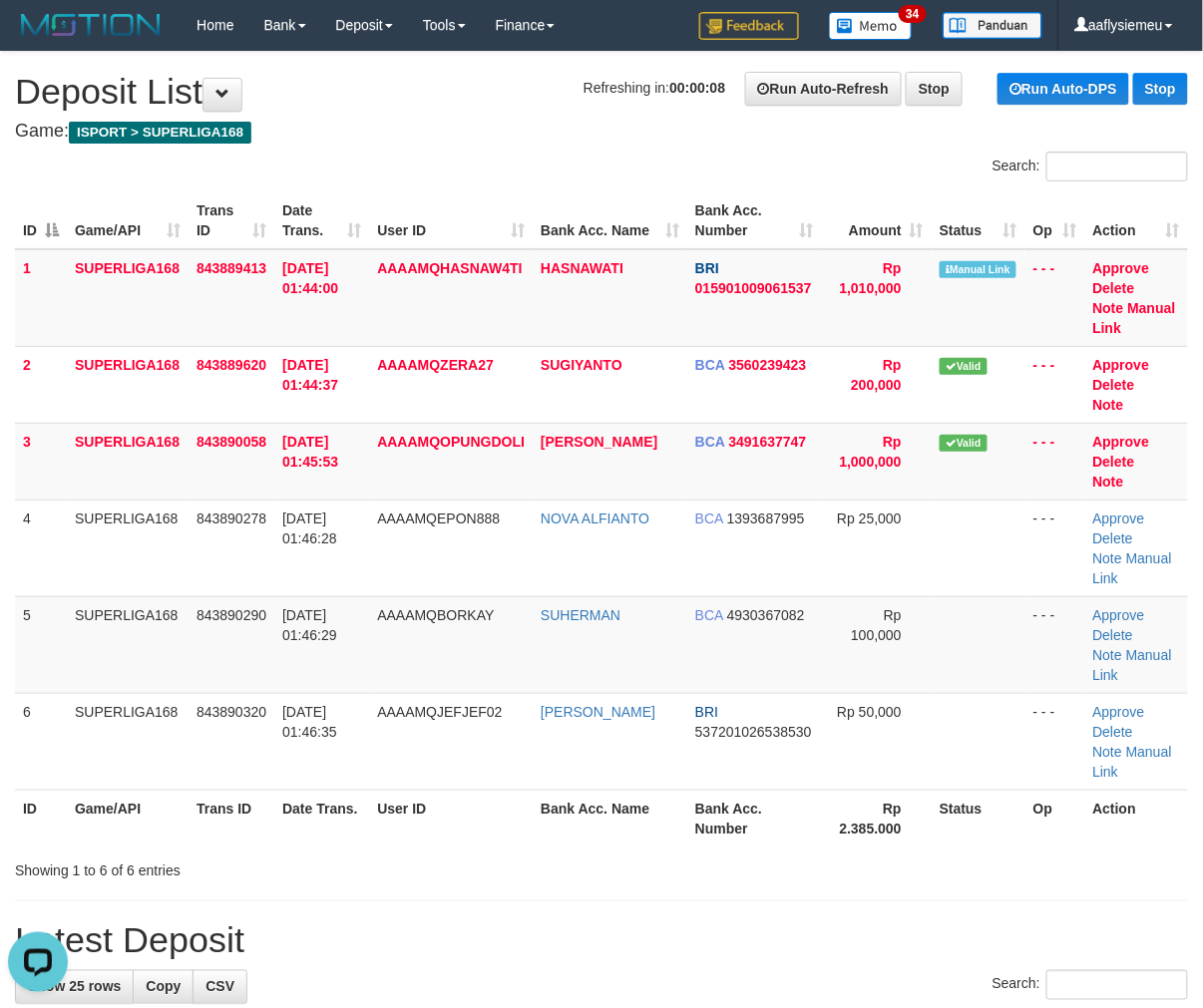 scroll, scrollTop: 0, scrollLeft: 0, axis: both 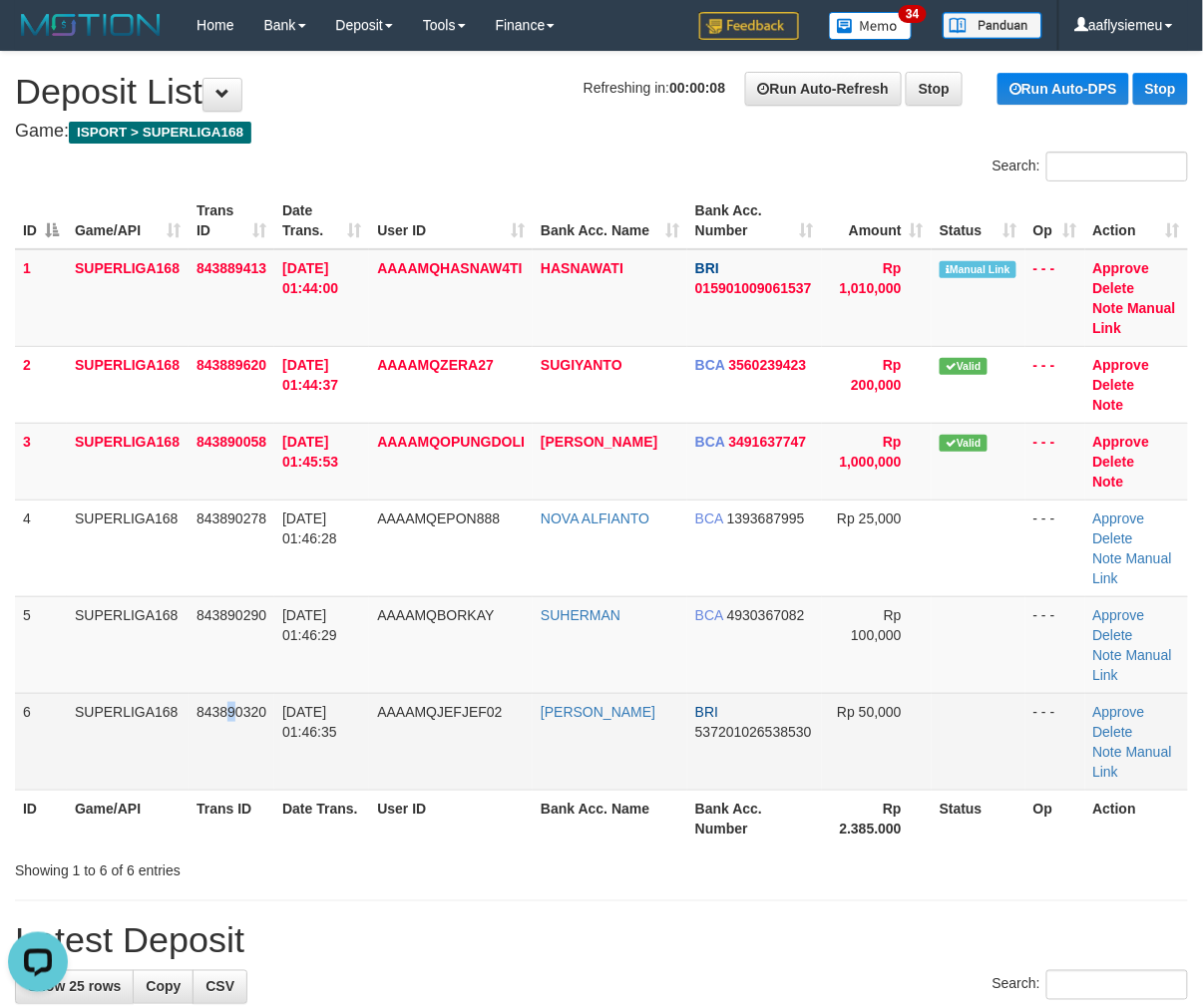 drag, startPoint x: 230, startPoint y: 692, endPoint x: 156, endPoint y: 704, distance: 74.96666 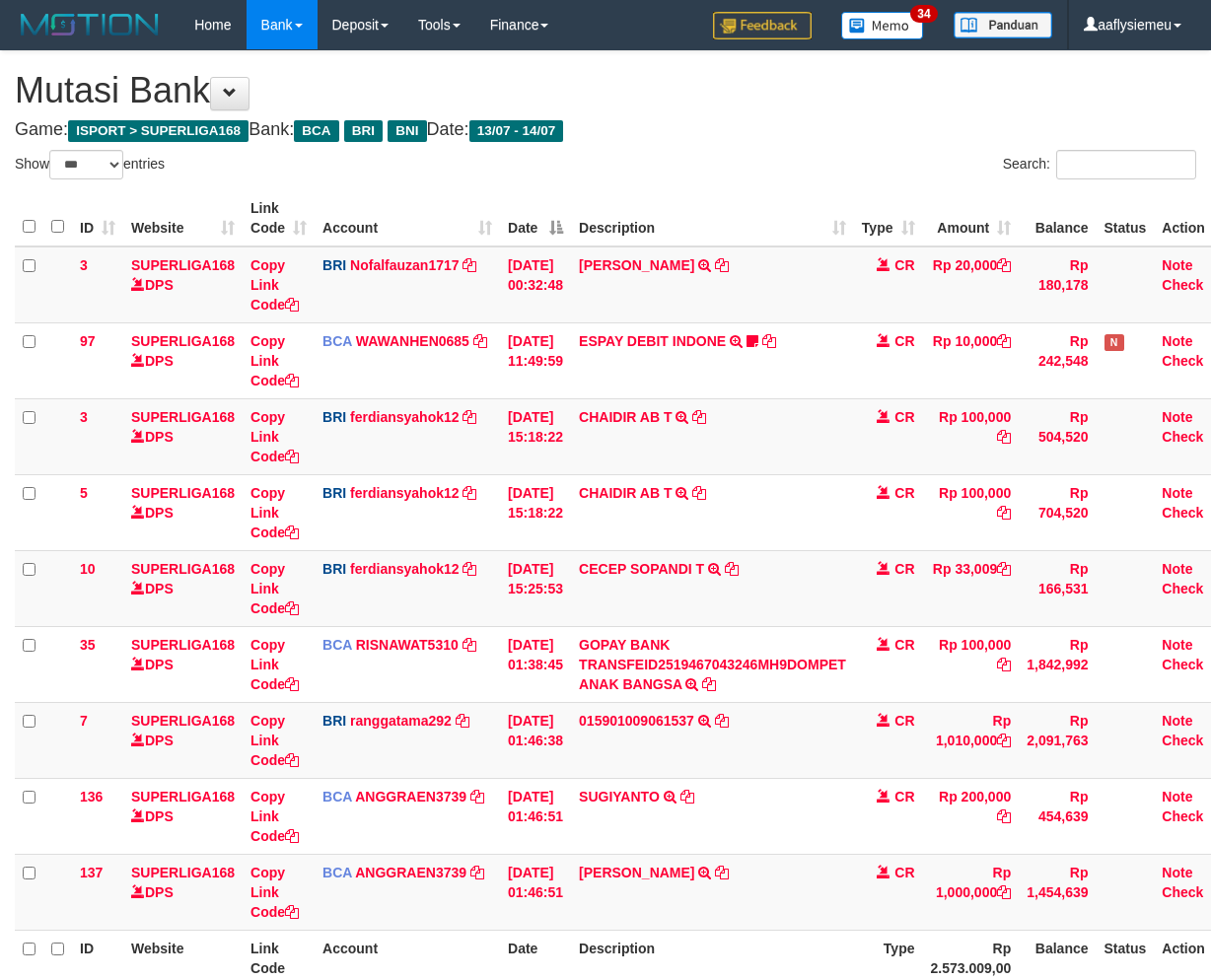 select on "***" 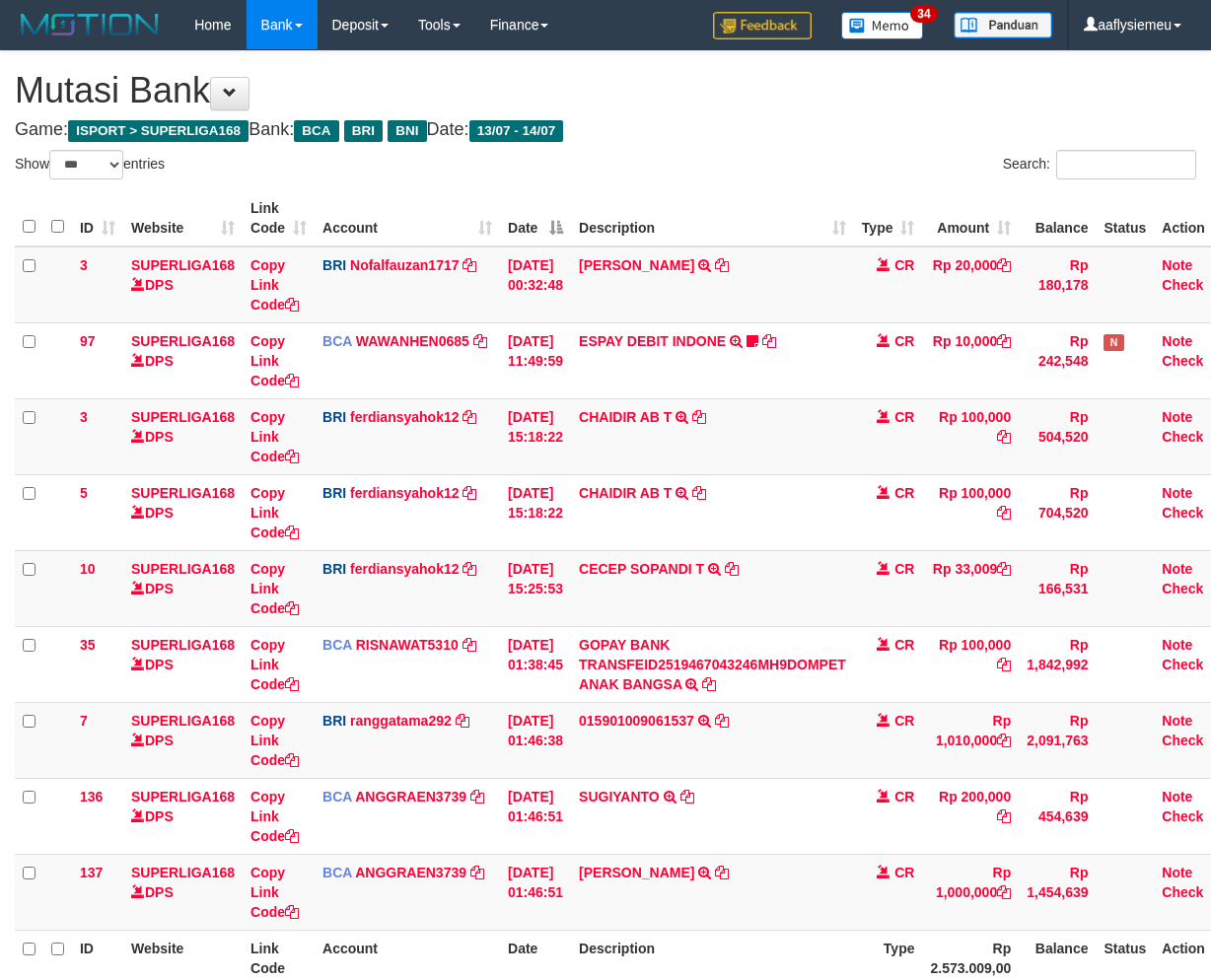 scroll, scrollTop: 50, scrollLeft: 0, axis: vertical 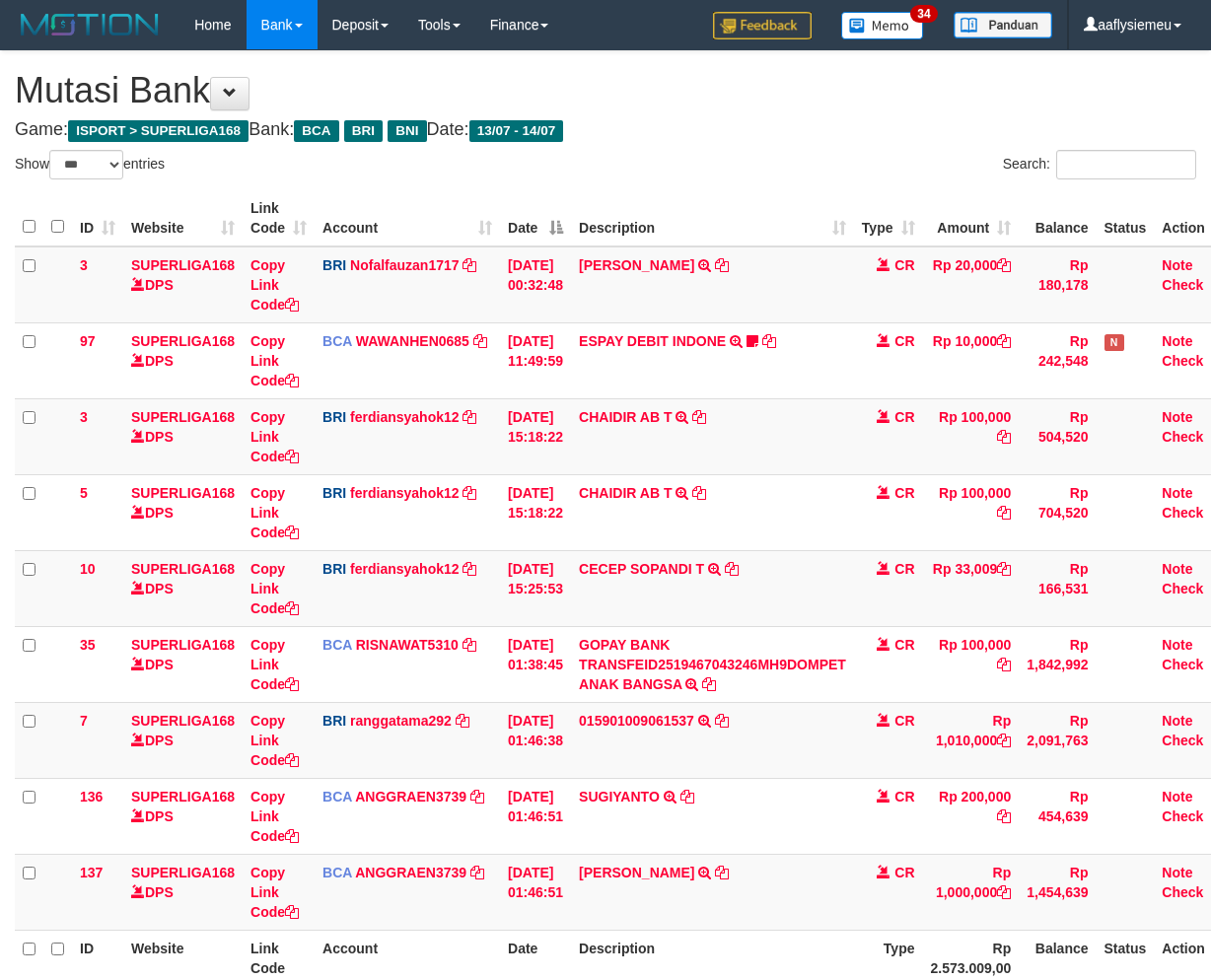 select on "***" 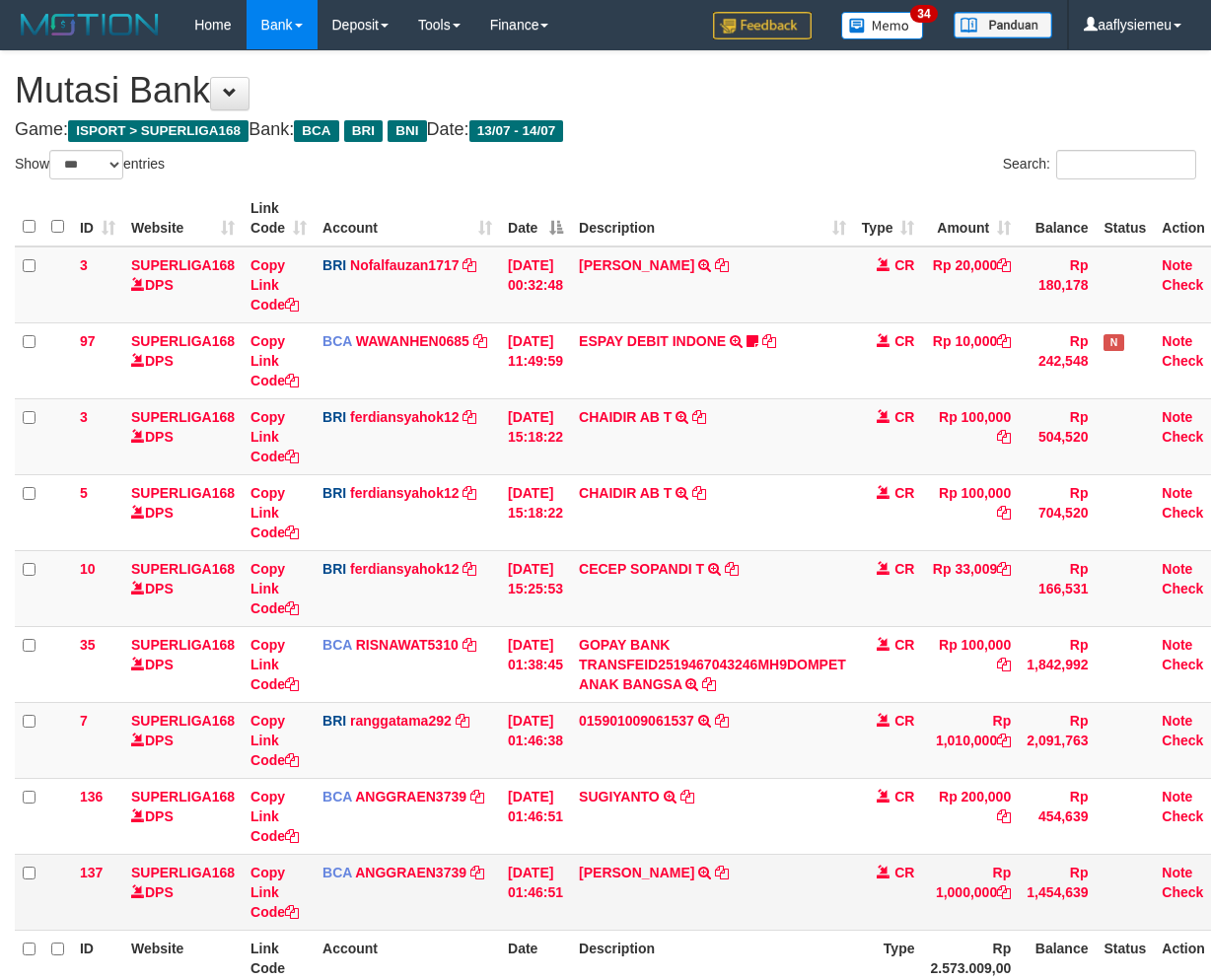 scroll, scrollTop: 50, scrollLeft: 0, axis: vertical 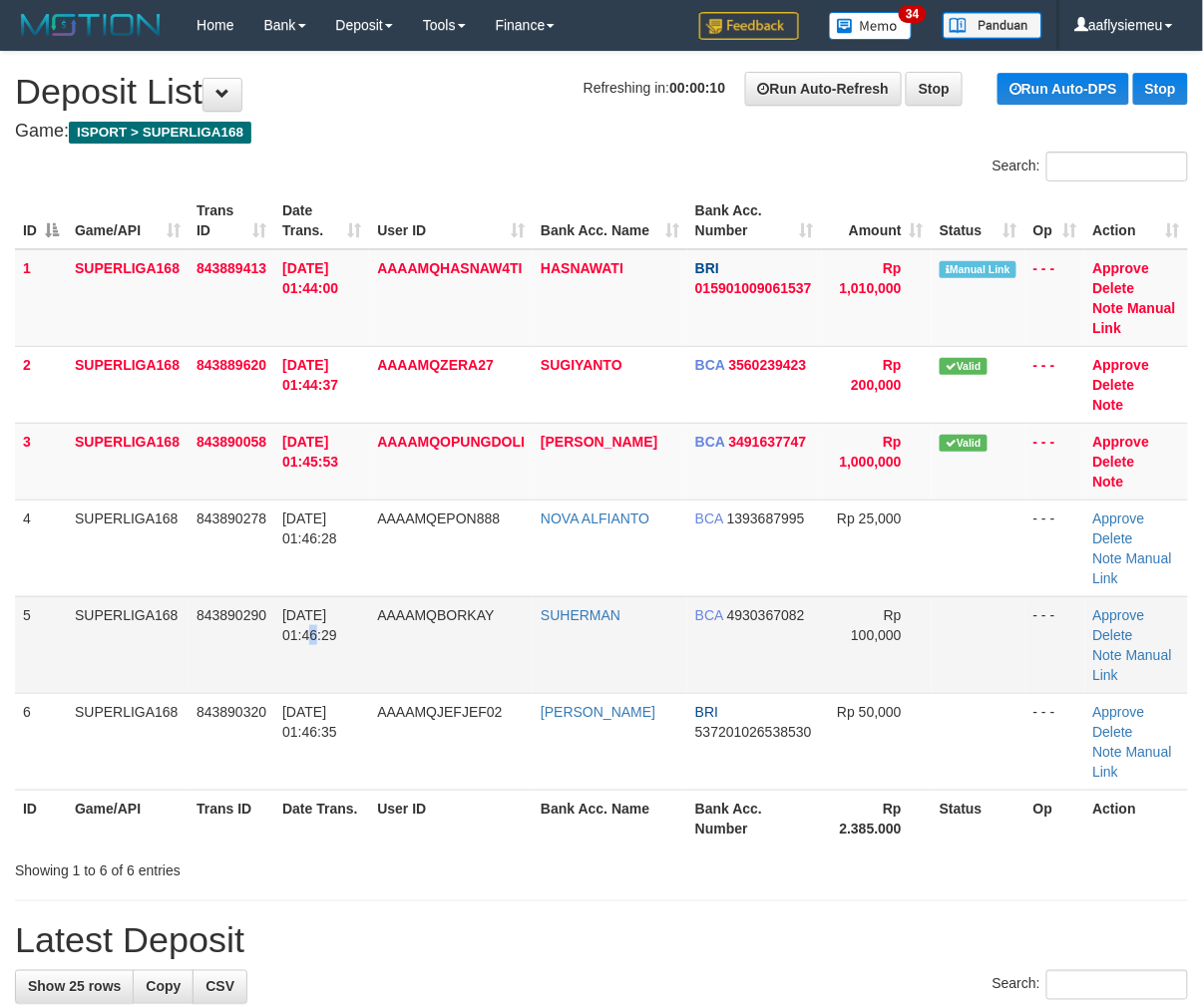 drag, startPoint x: 290, startPoint y: 645, endPoint x: 280, endPoint y: 650, distance: 11.18034 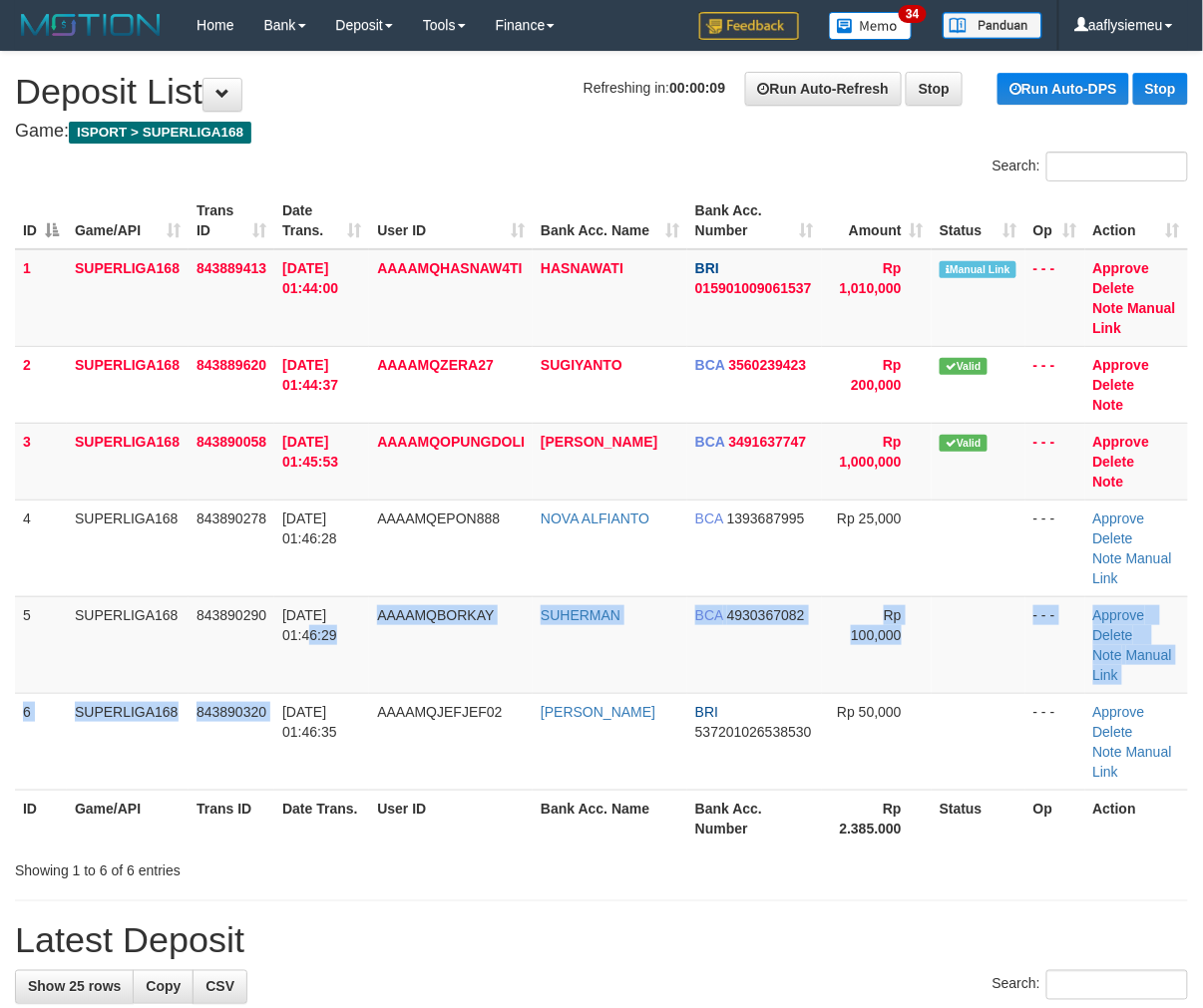 drag, startPoint x: 280, startPoint y: 650, endPoint x: 0, endPoint y: 721, distance: 288.862 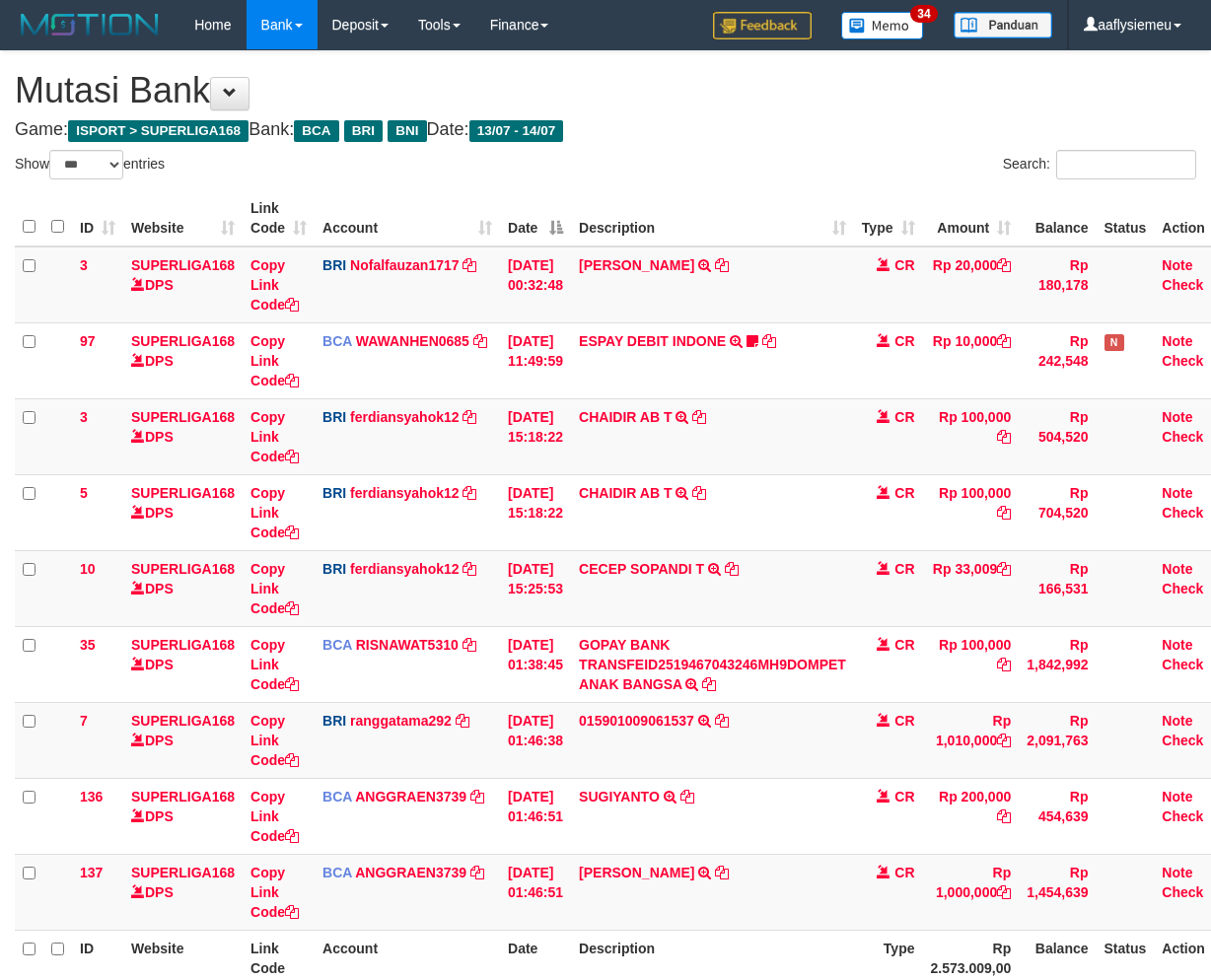 select on "***" 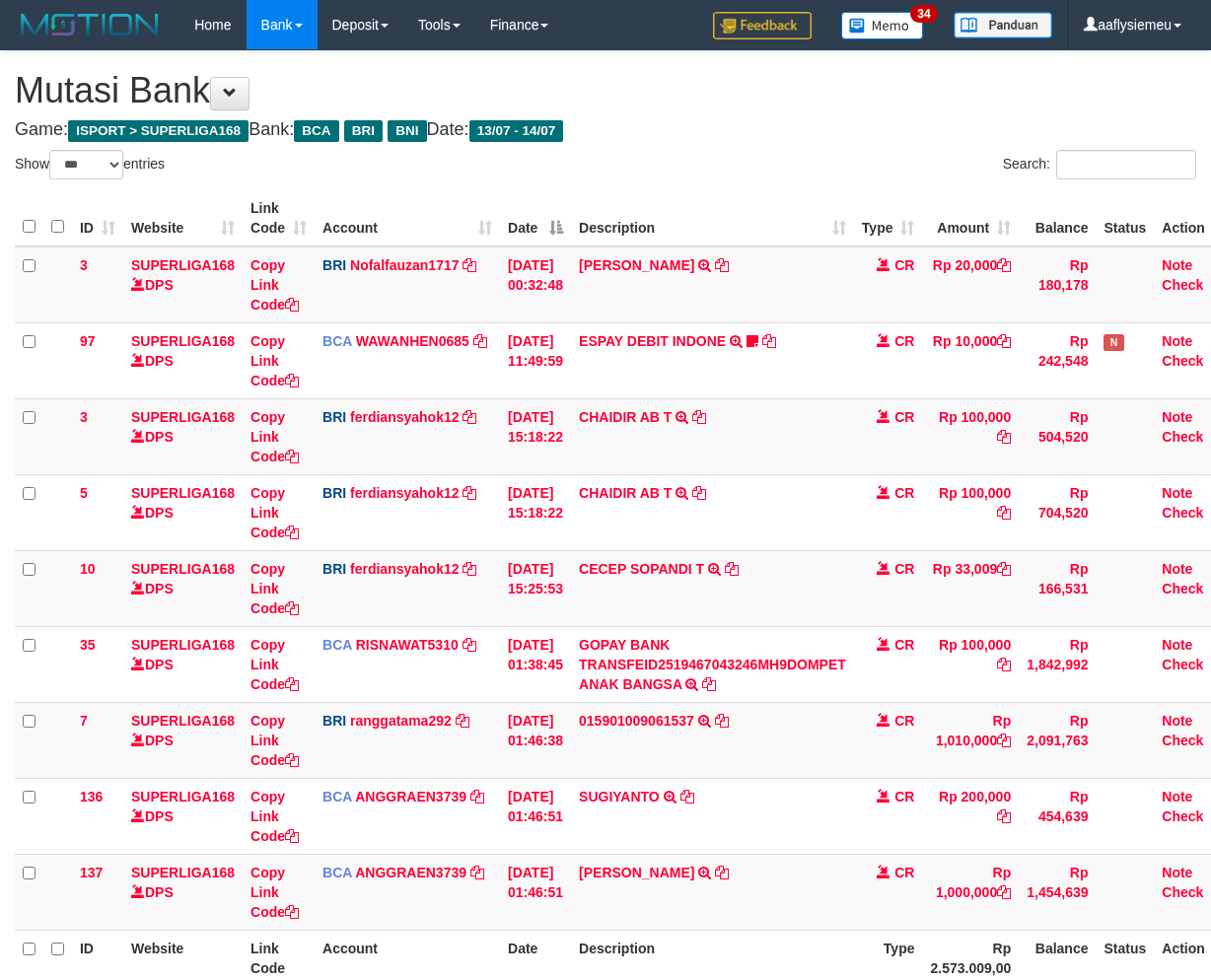 scroll, scrollTop: 50, scrollLeft: 0, axis: vertical 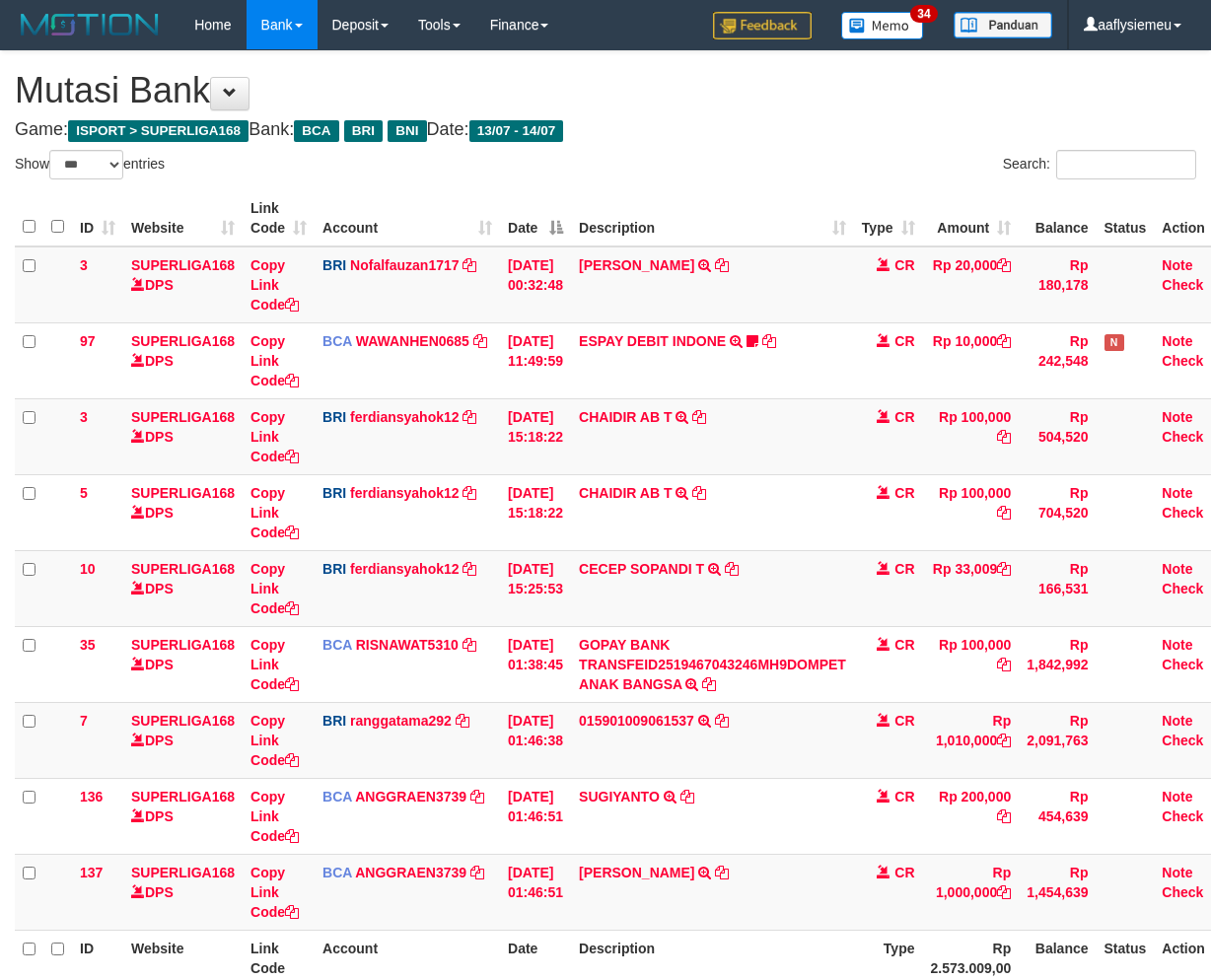 select on "***" 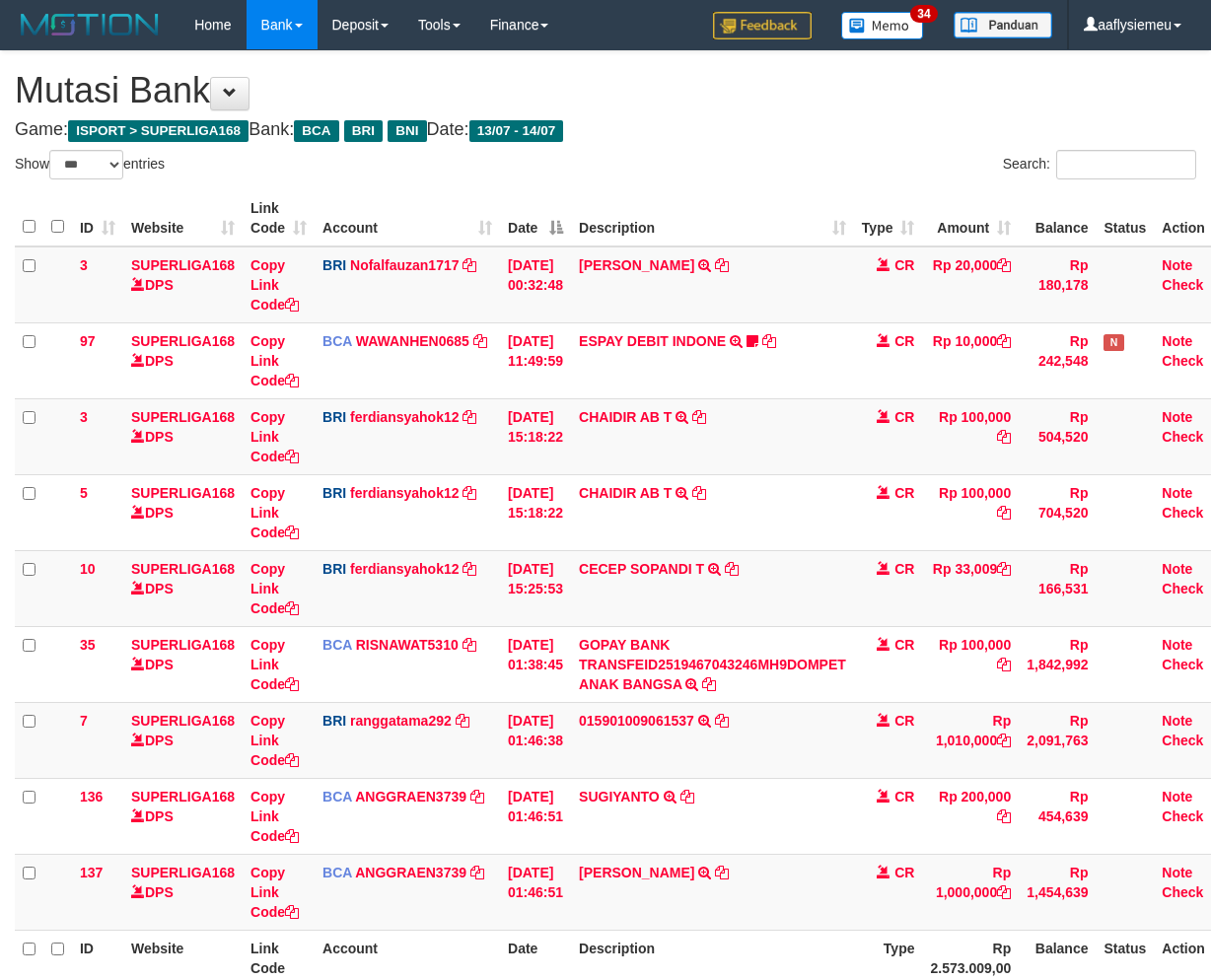 scroll, scrollTop: 50, scrollLeft: 0, axis: vertical 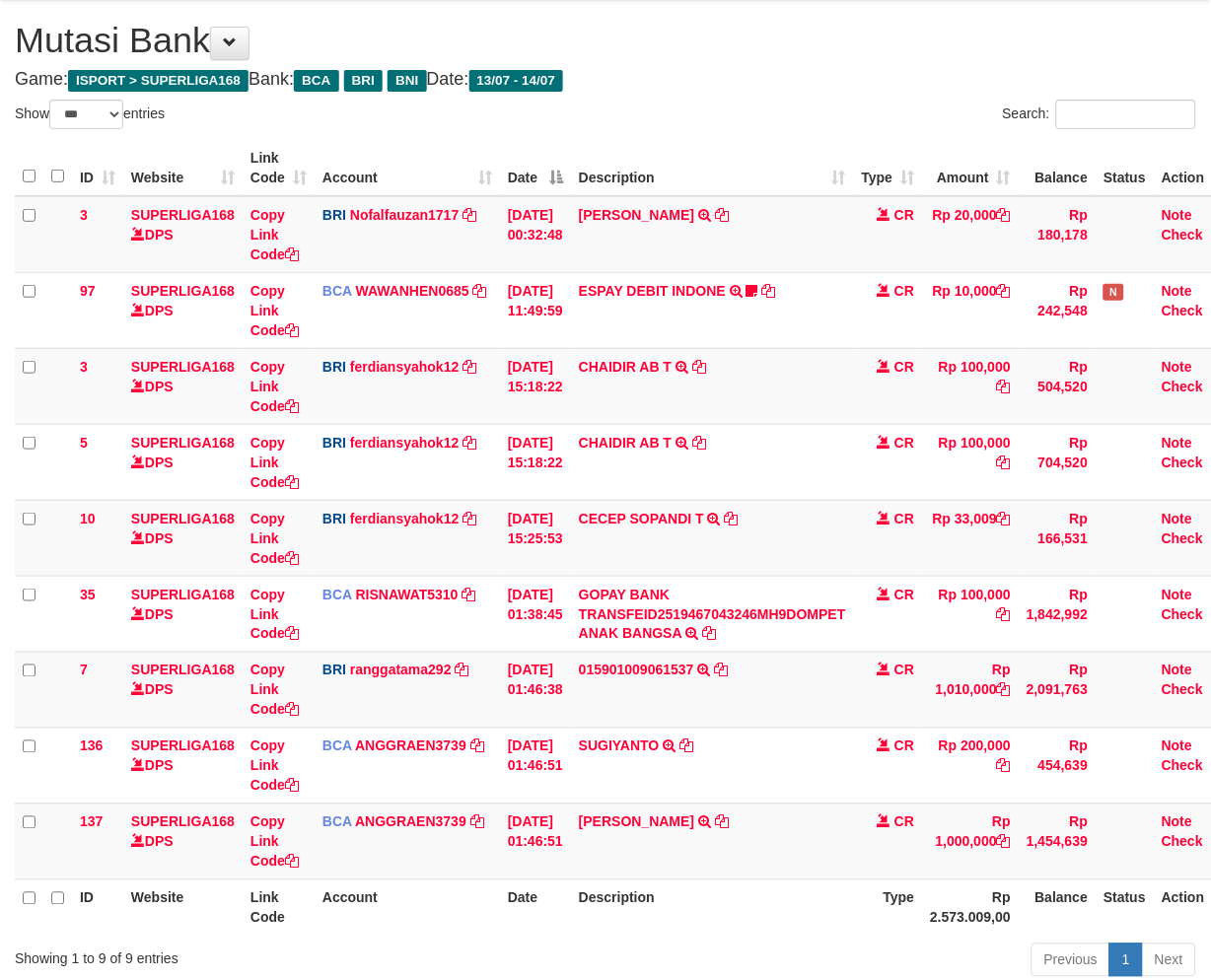 click on "Rp 1,000,000" at bounding box center (970, 841) 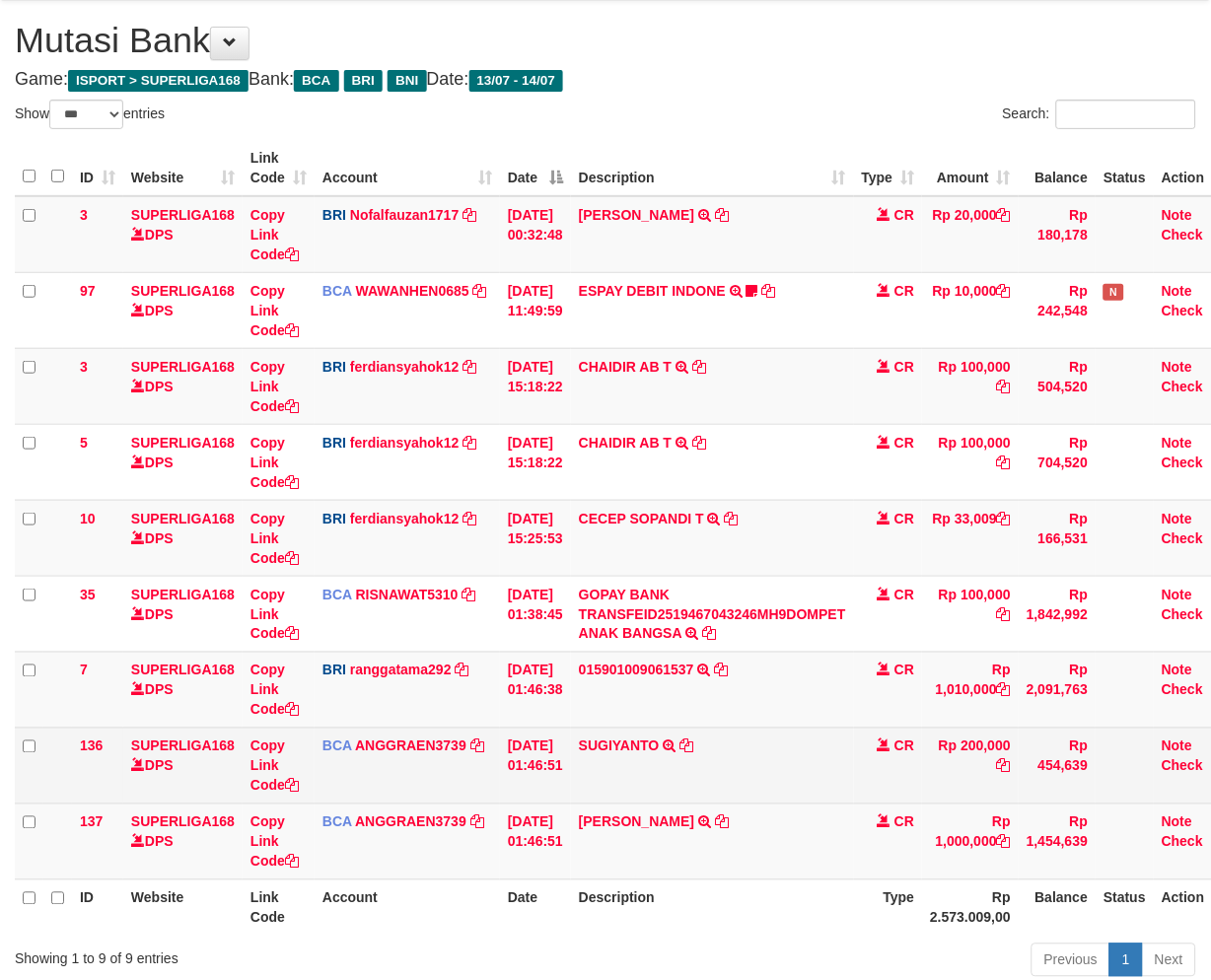 click on "Rp 200,000" at bounding box center [970, 765] 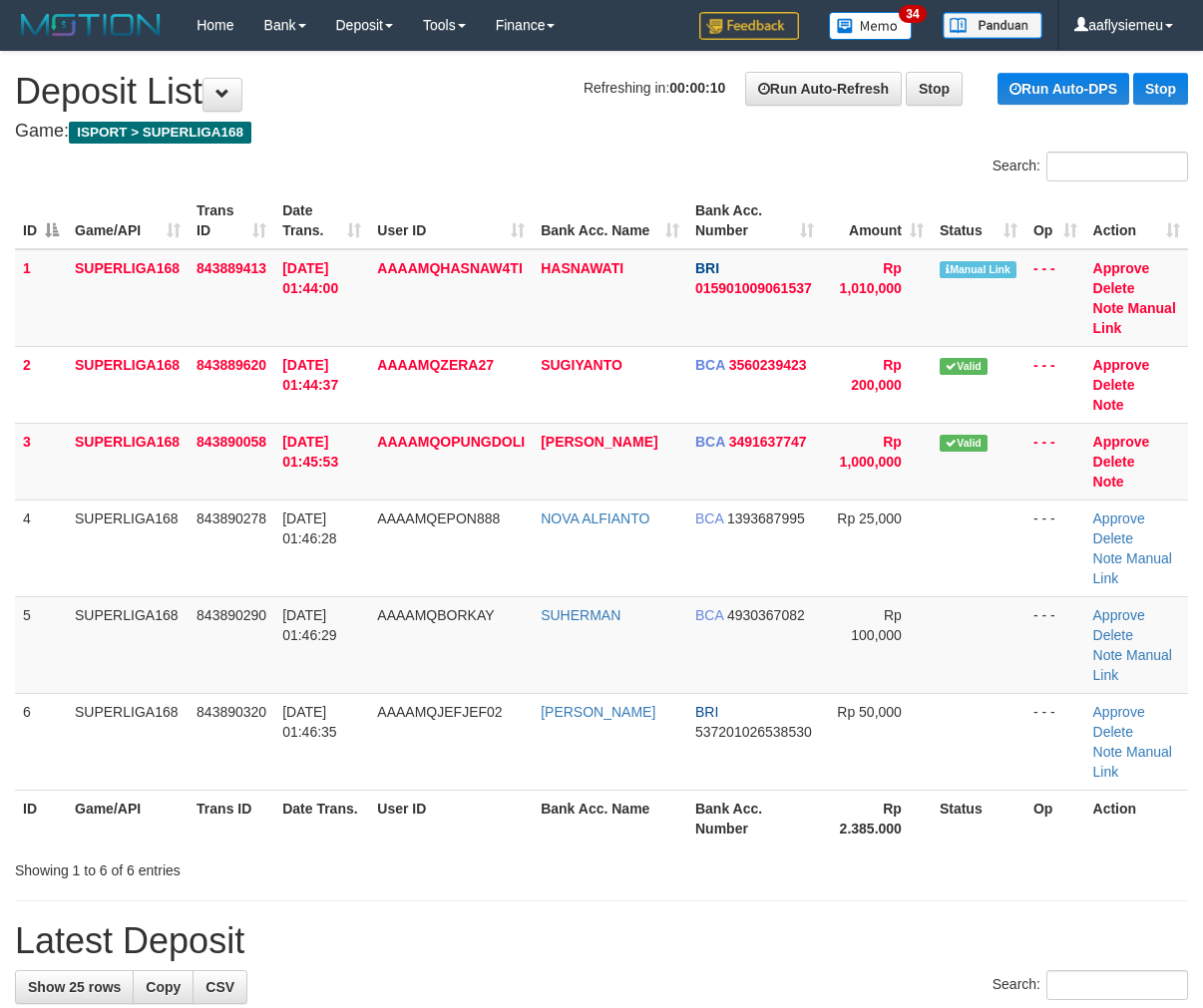 scroll, scrollTop: 0, scrollLeft: 0, axis: both 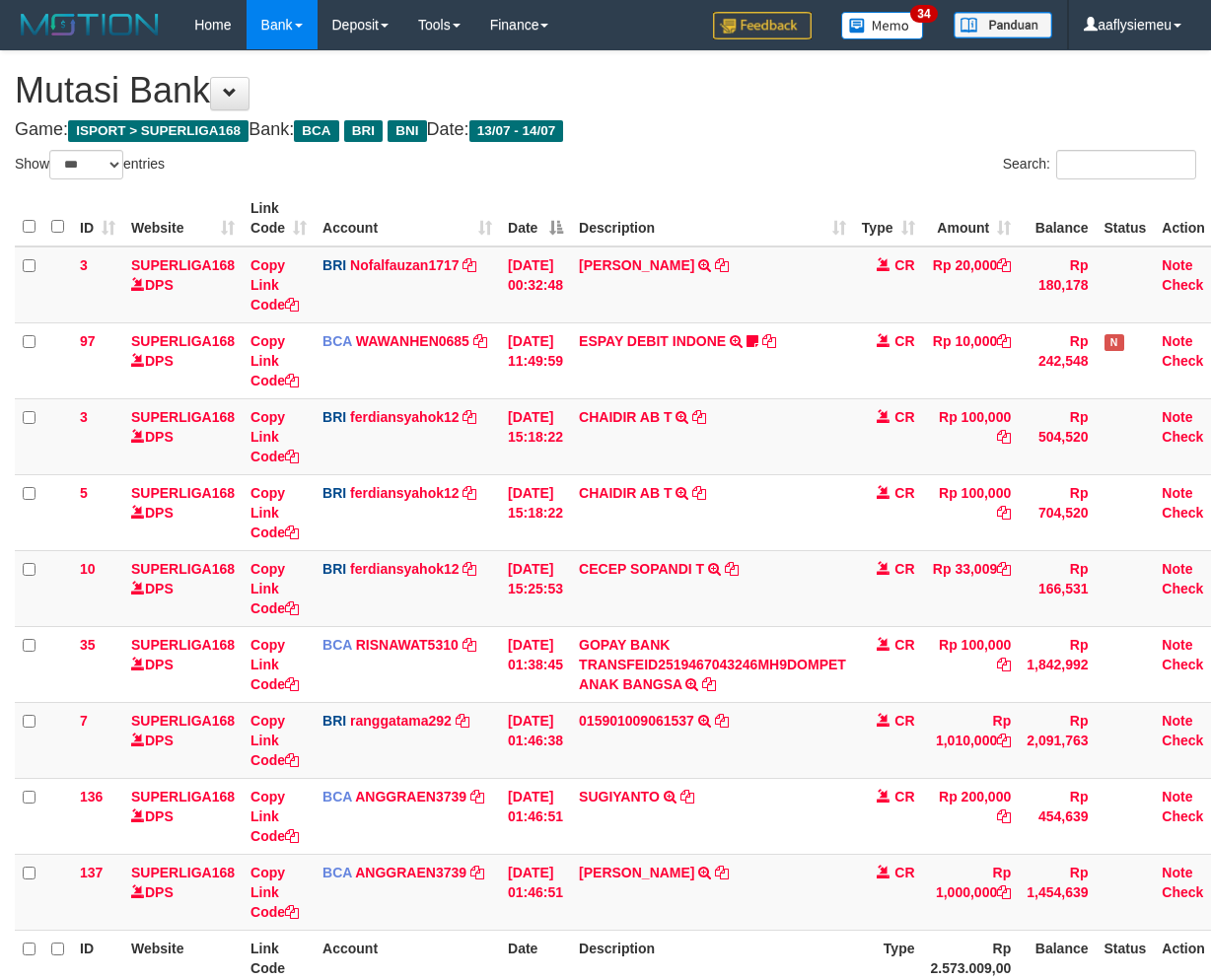 select on "***" 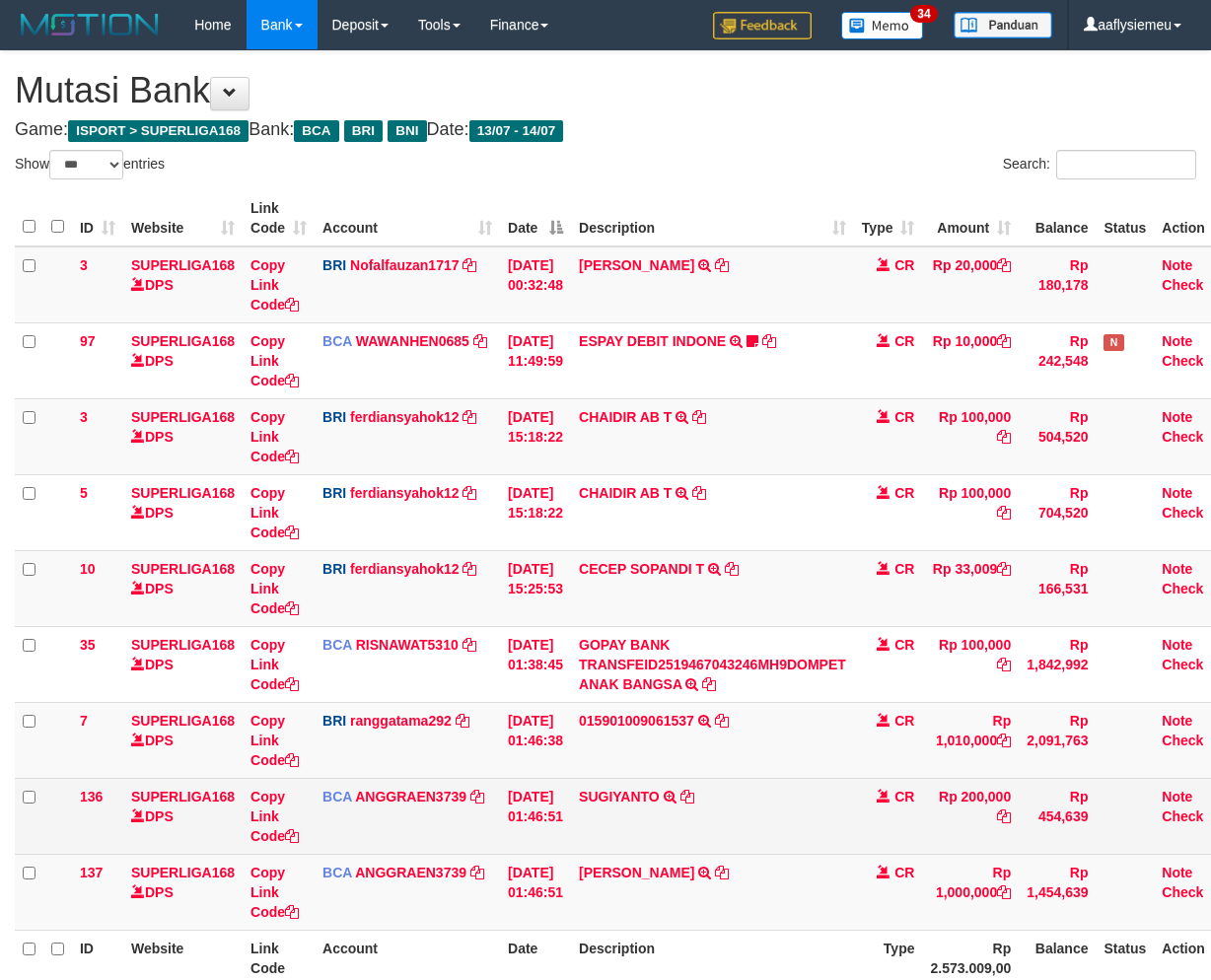 scroll, scrollTop: 50, scrollLeft: 0, axis: vertical 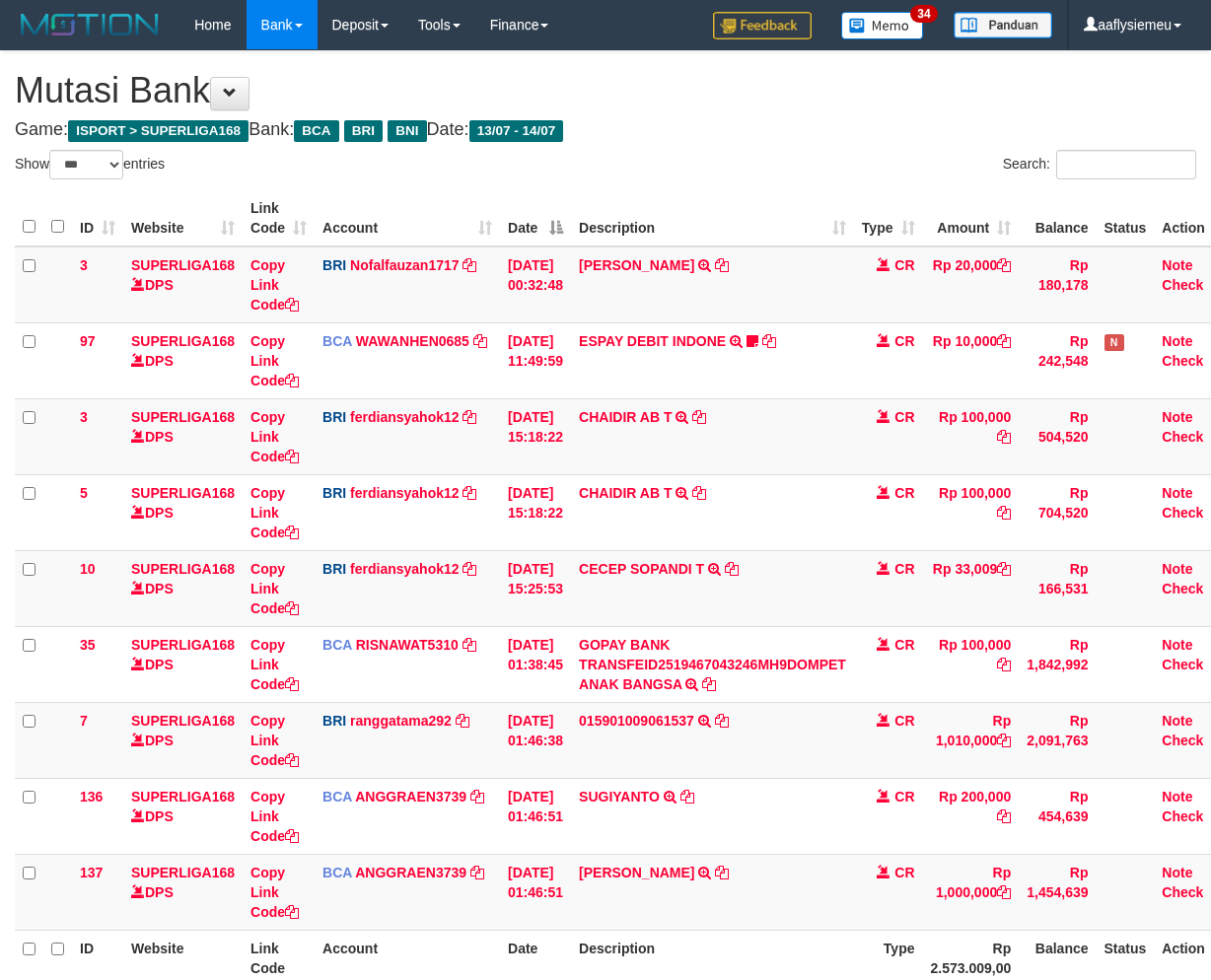 select on "***" 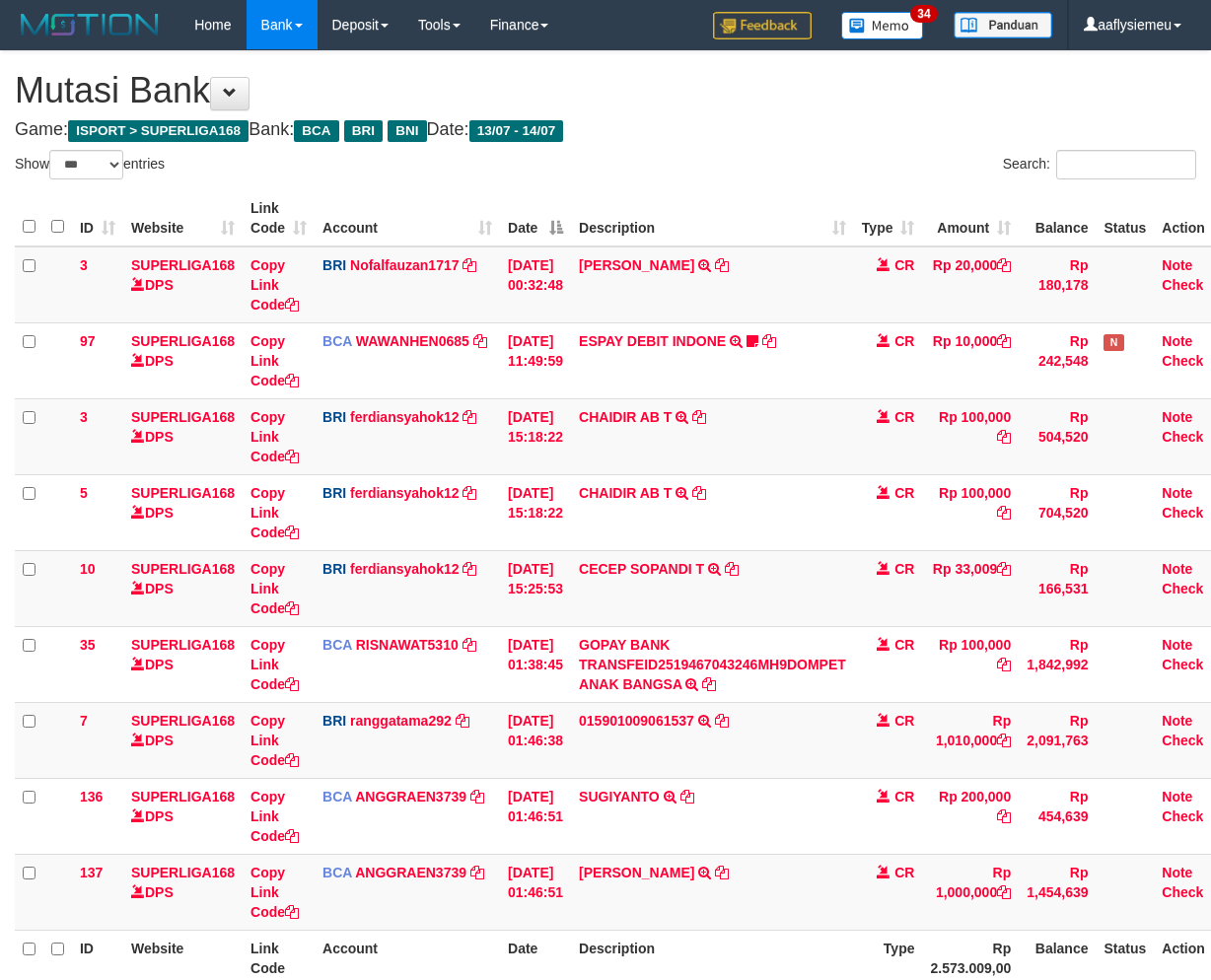 scroll, scrollTop: 50, scrollLeft: 0, axis: vertical 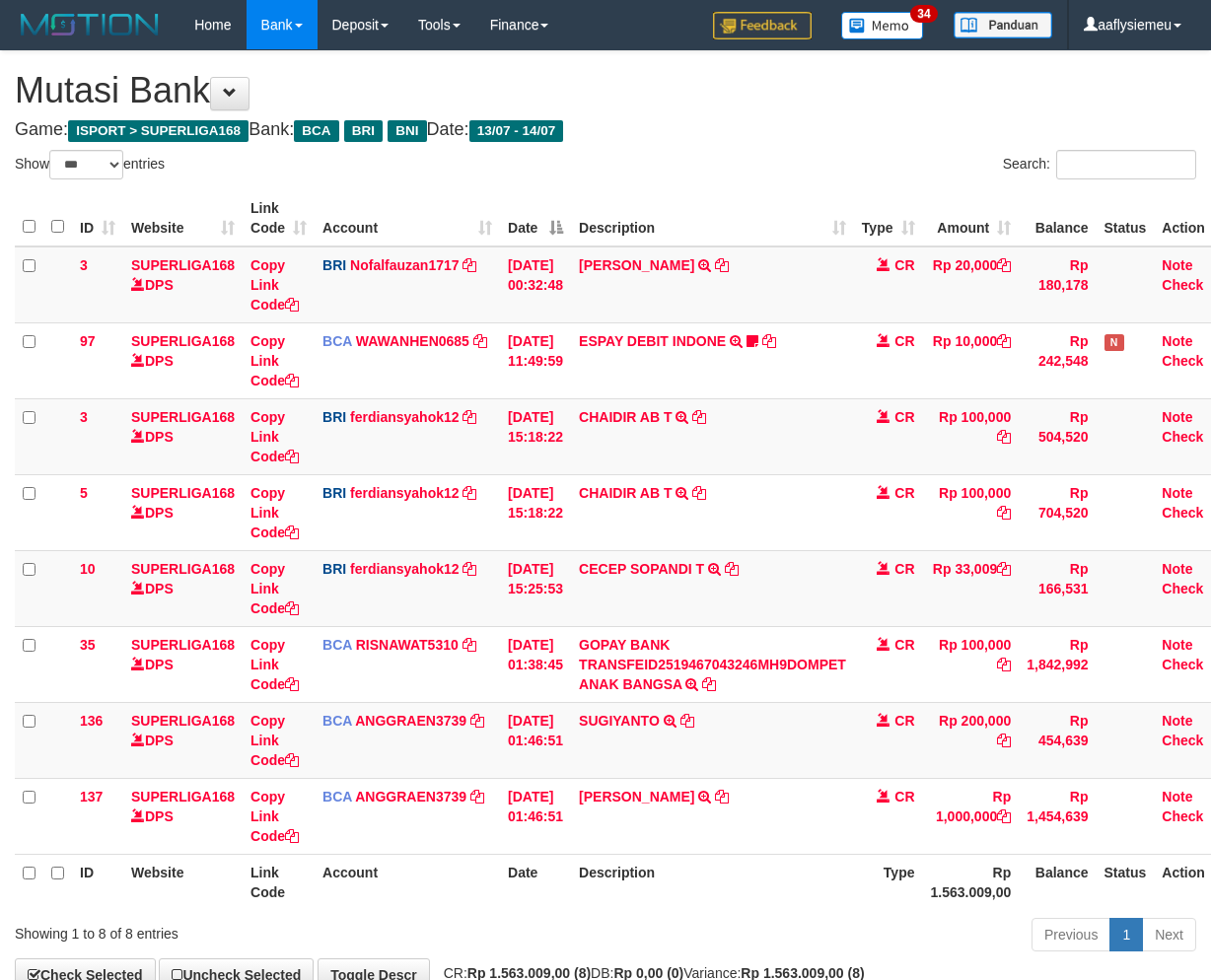 select on "***" 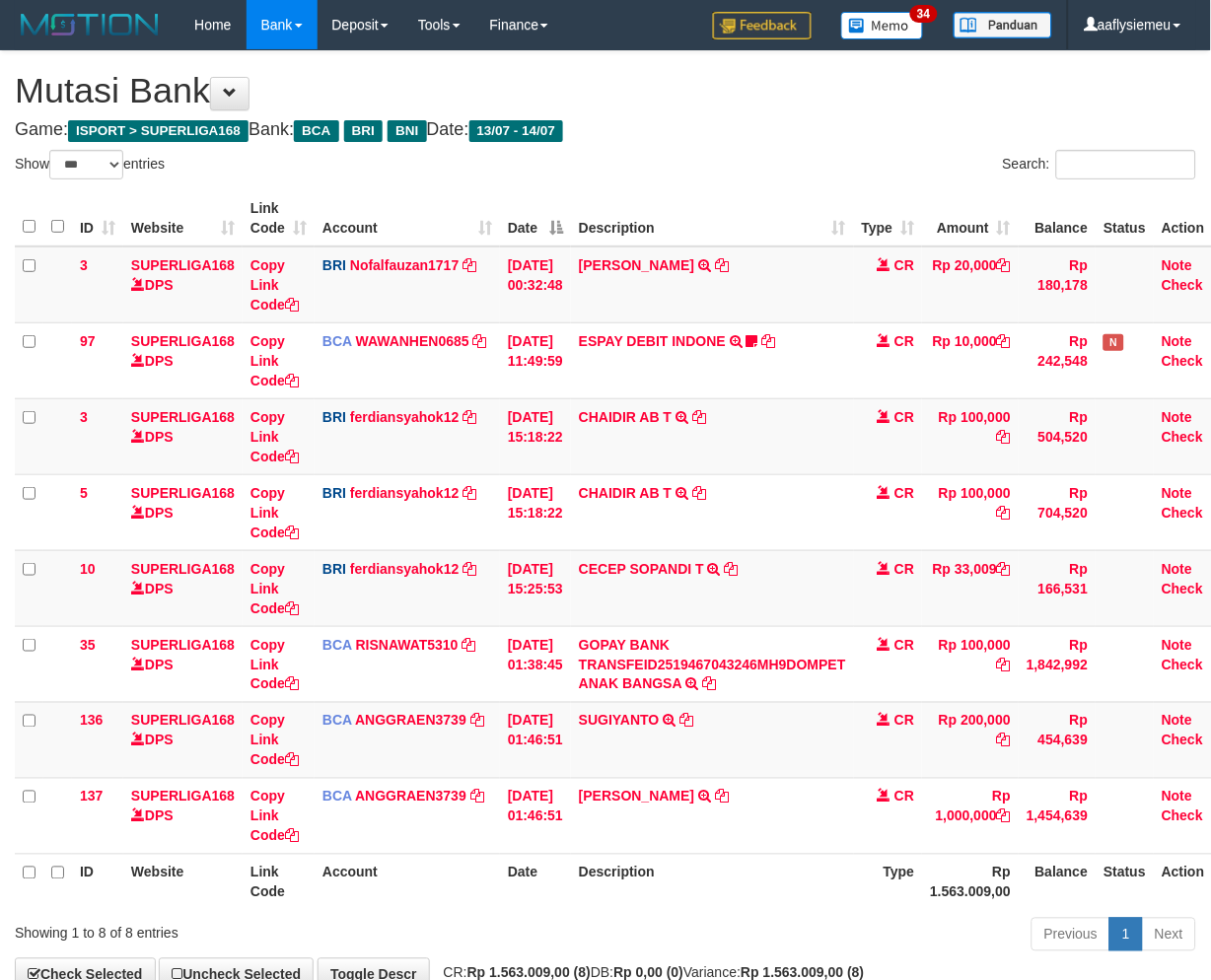 scroll, scrollTop: 121, scrollLeft: 0, axis: vertical 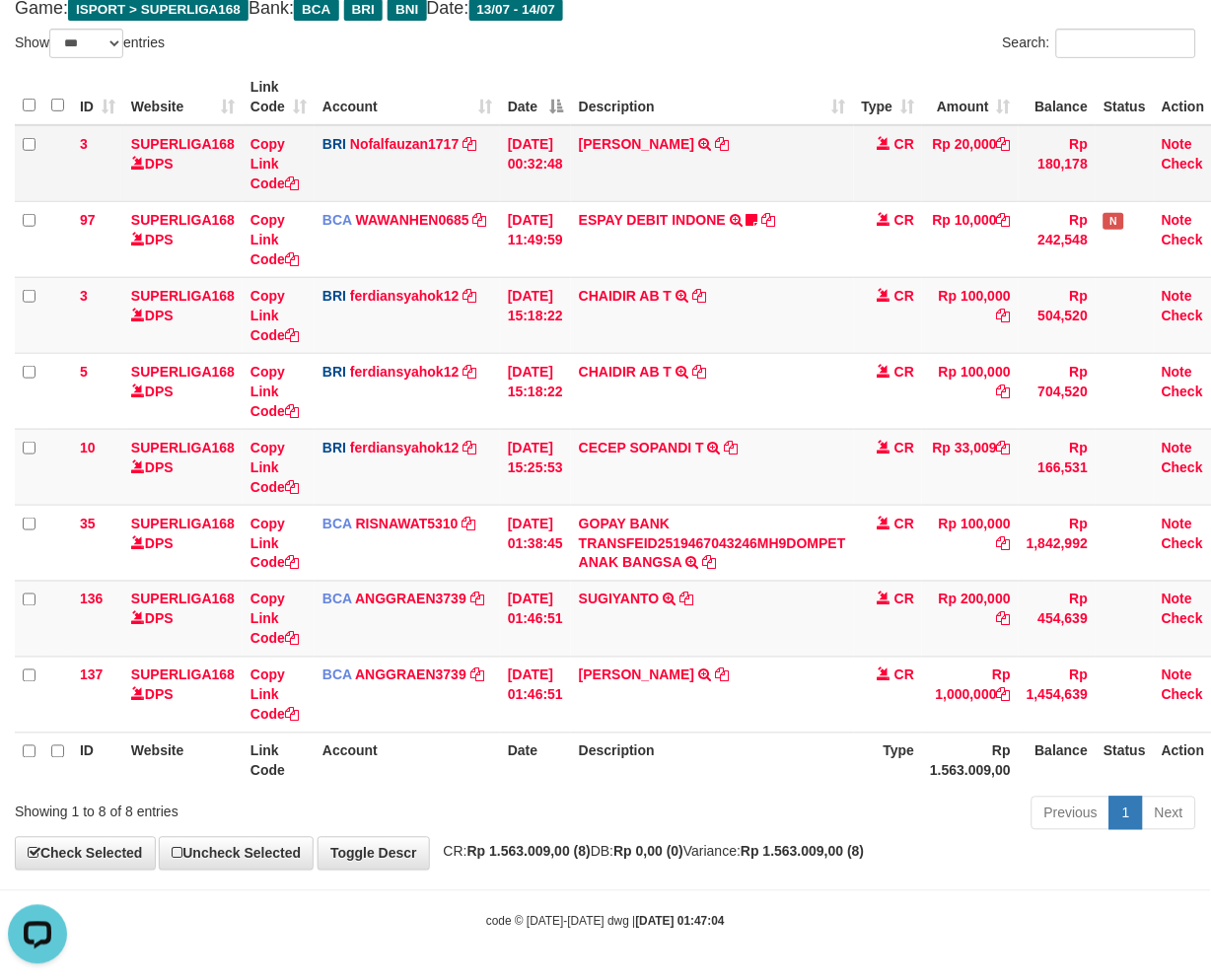 click on "MUHAMMAD LUT         TRANSFER NBMB MUHAMMAD LUT TO NOFAL ZANURIAH" at bounding box center (712, 164) 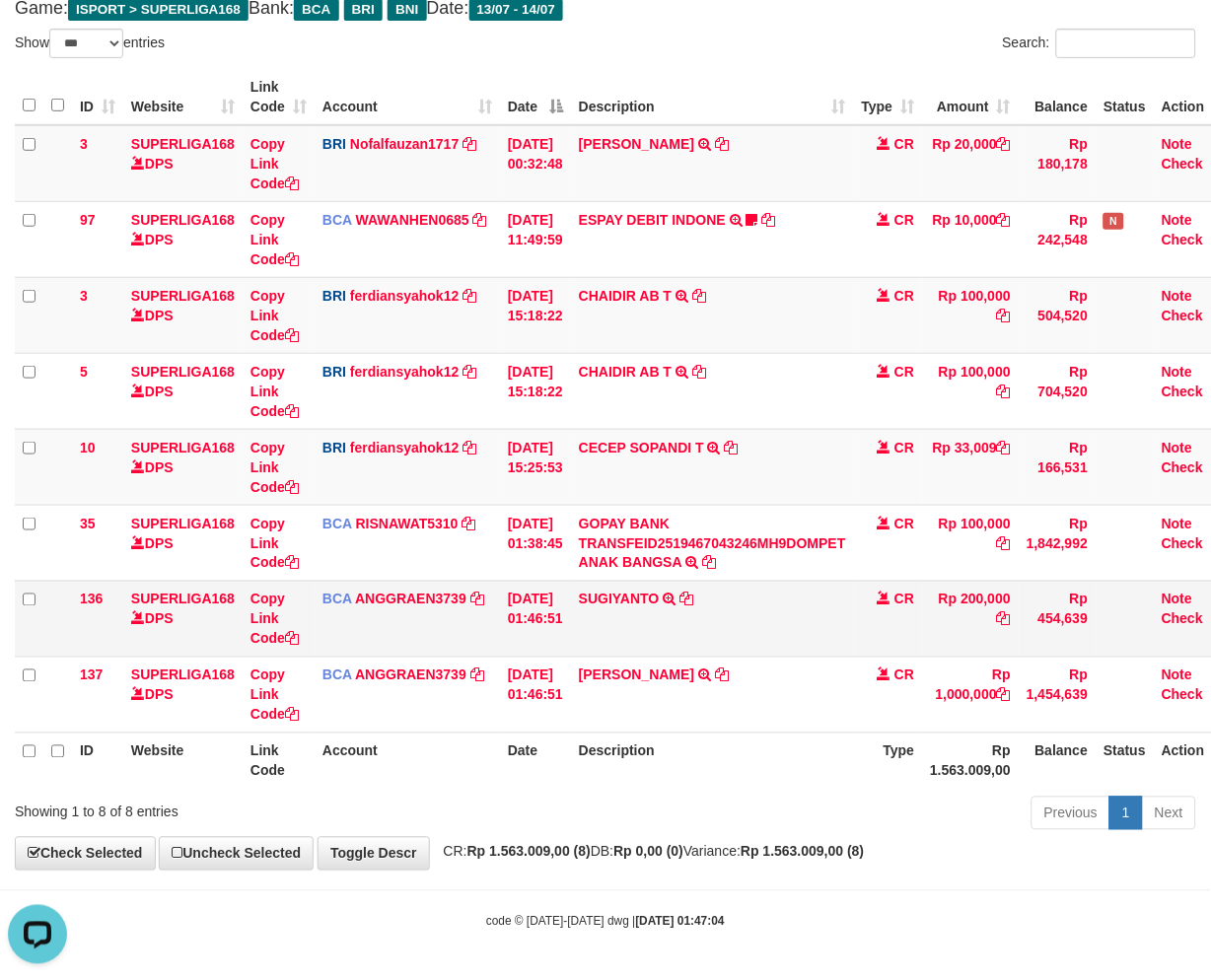 click on "SUGIYANTO         TRSF E-BANKING CR 1407/FTSCY/WS95031
200000.00SUGIYANTO" at bounding box center (712, 618) 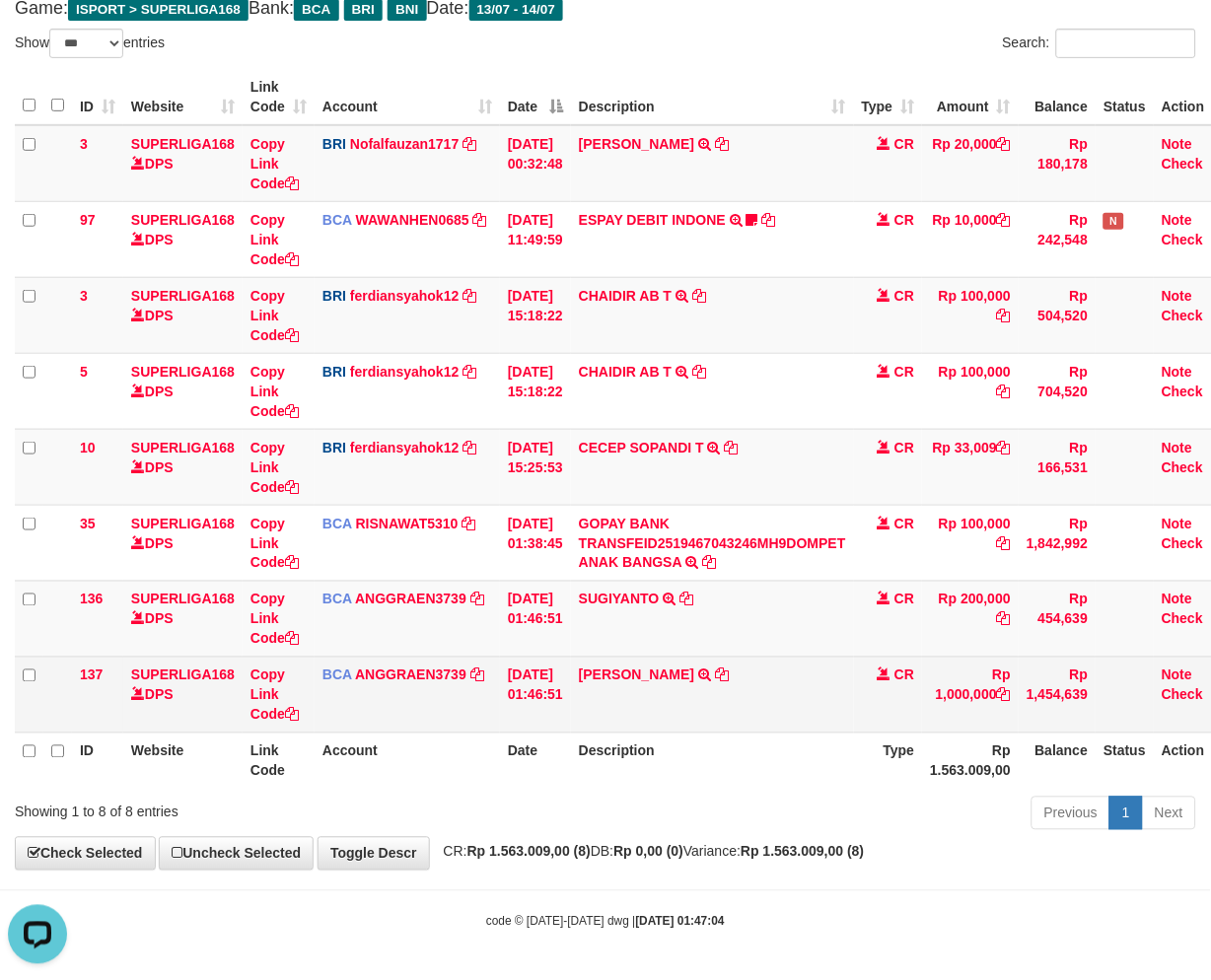 click on "MUHAMMAD TAUFIK         TRSF E-BANKING CR 1407/FTSCY/WS95031
1000000.00MUHAMMAD TAUFIK" at bounding box center (712, 694) 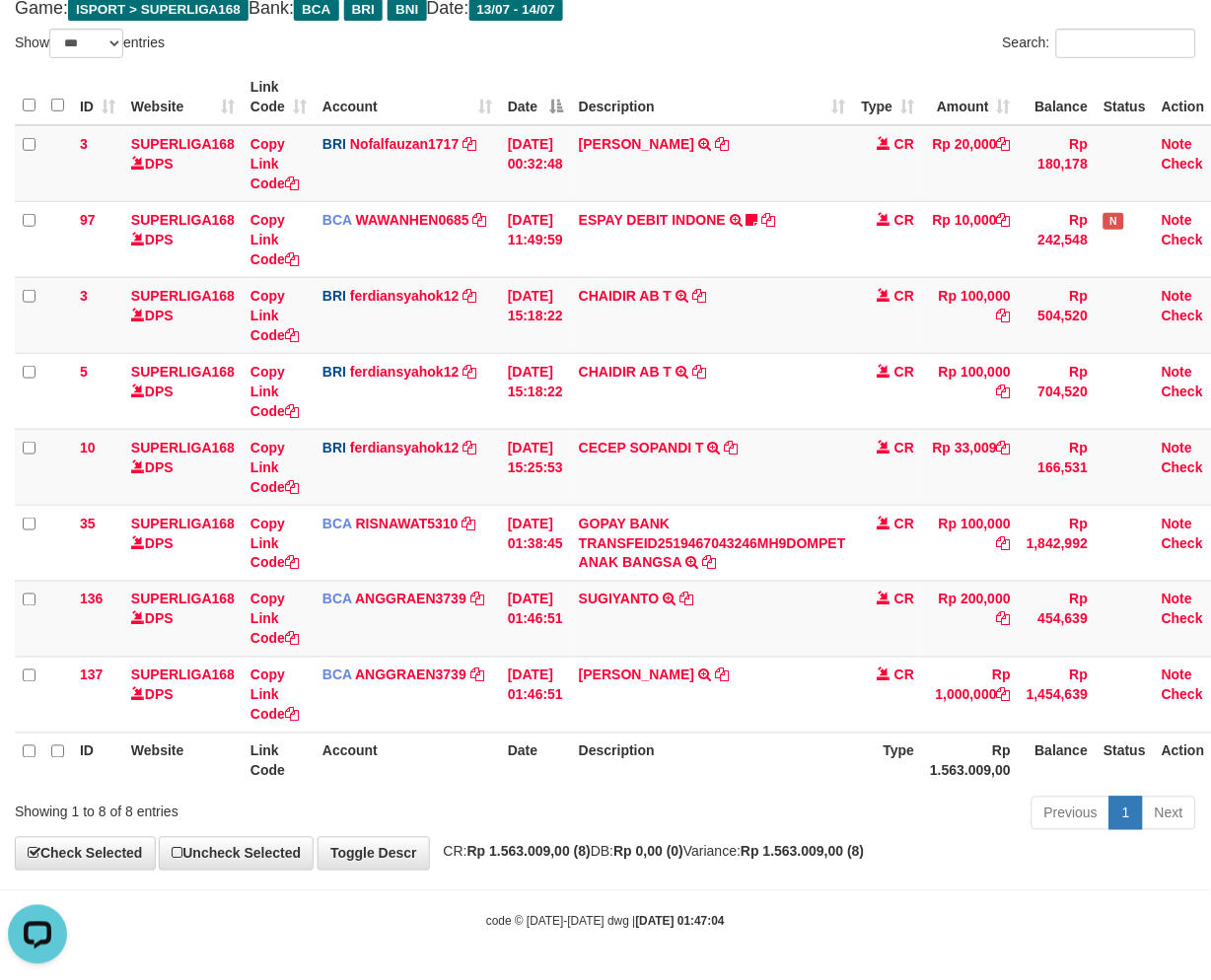 drag, startPoint x: 962, startPoint y: 712, endPoint x: 1224, endPoint y: 577, distance: 294.73547 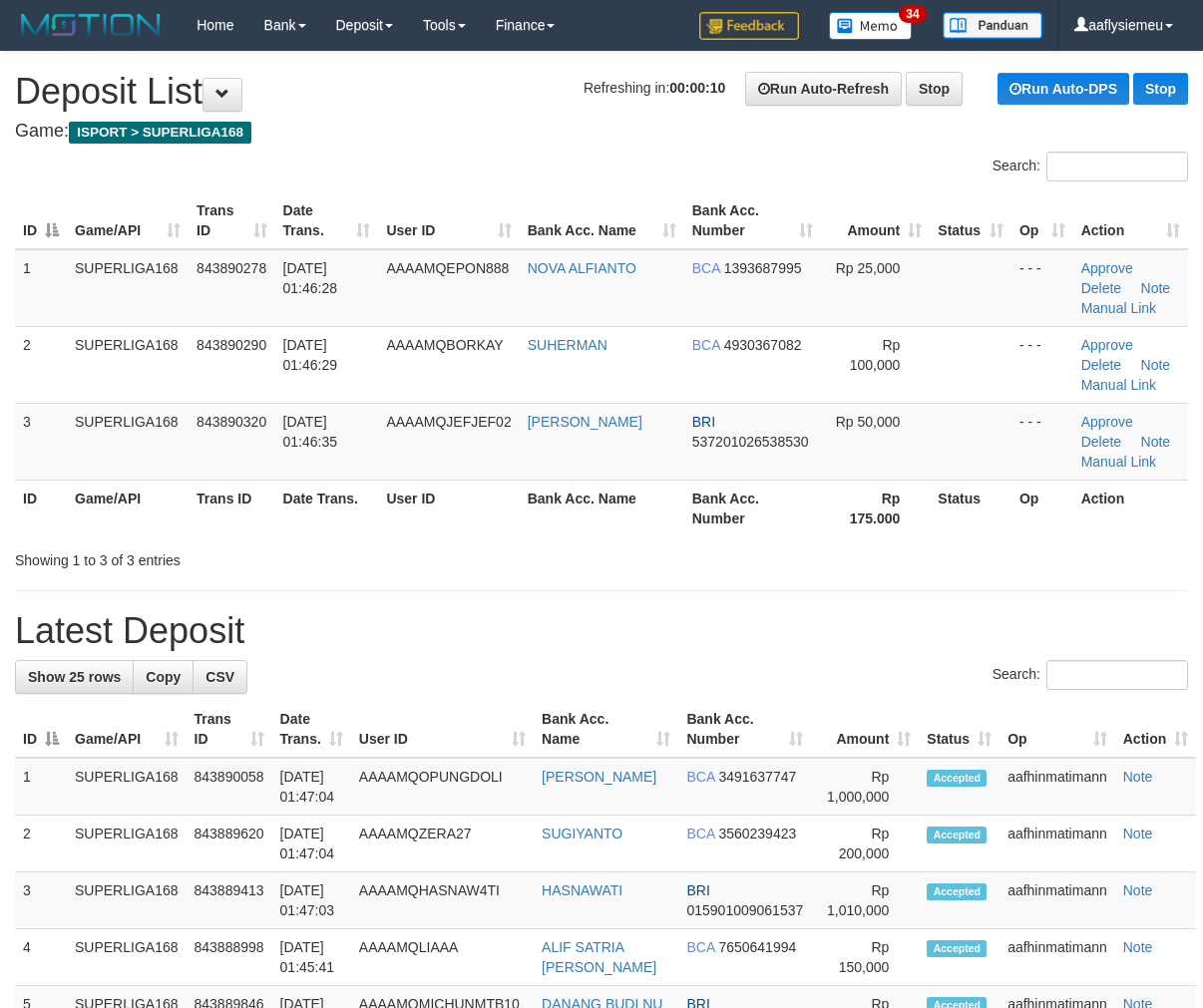 scroll, scrollTop: 0, scrollLeft: 0, axis: both 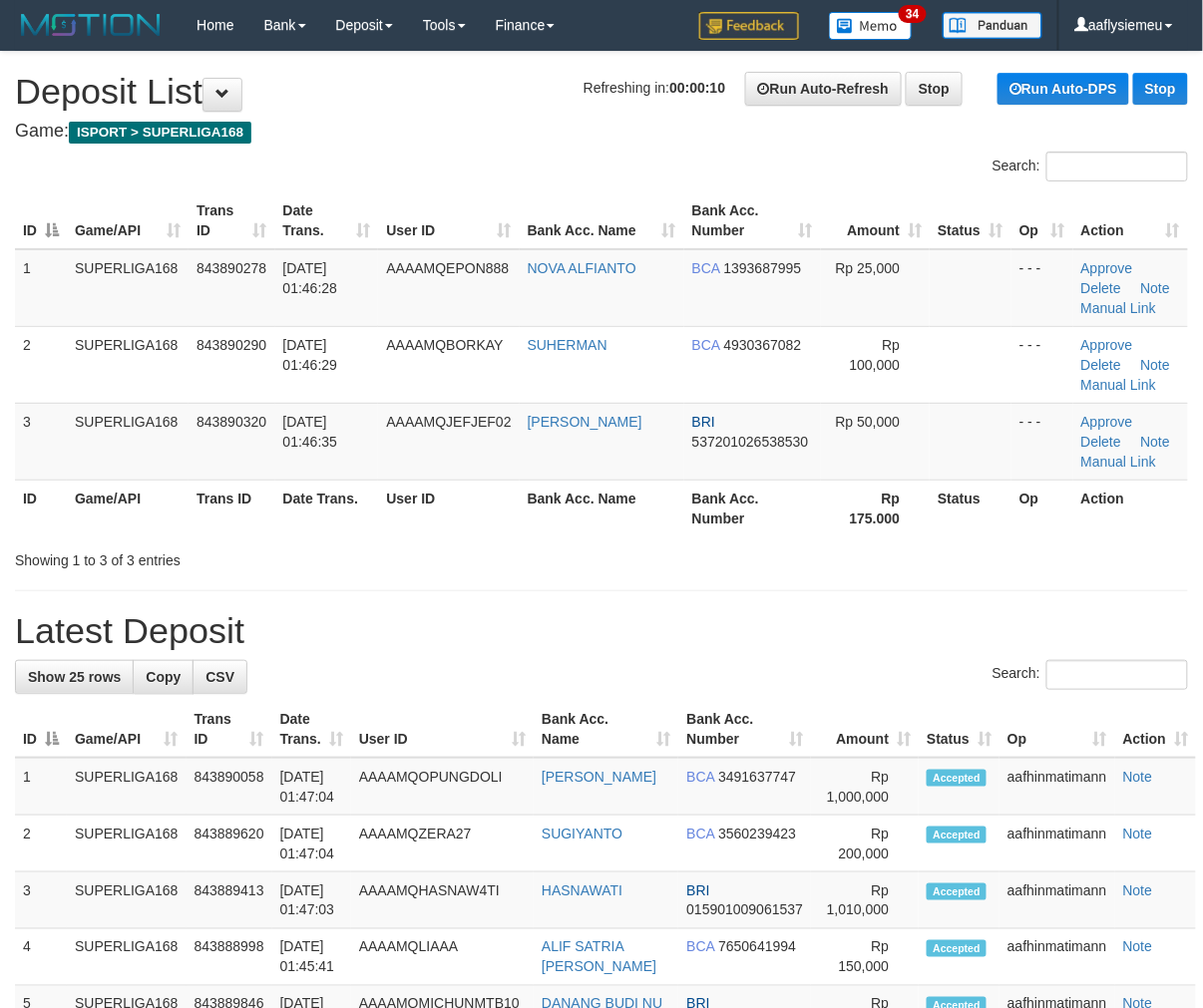 drag, startPoint x: 306, startPoint y: 379, endPoint x: 5, endPoint y: 503, distance: 325.5411 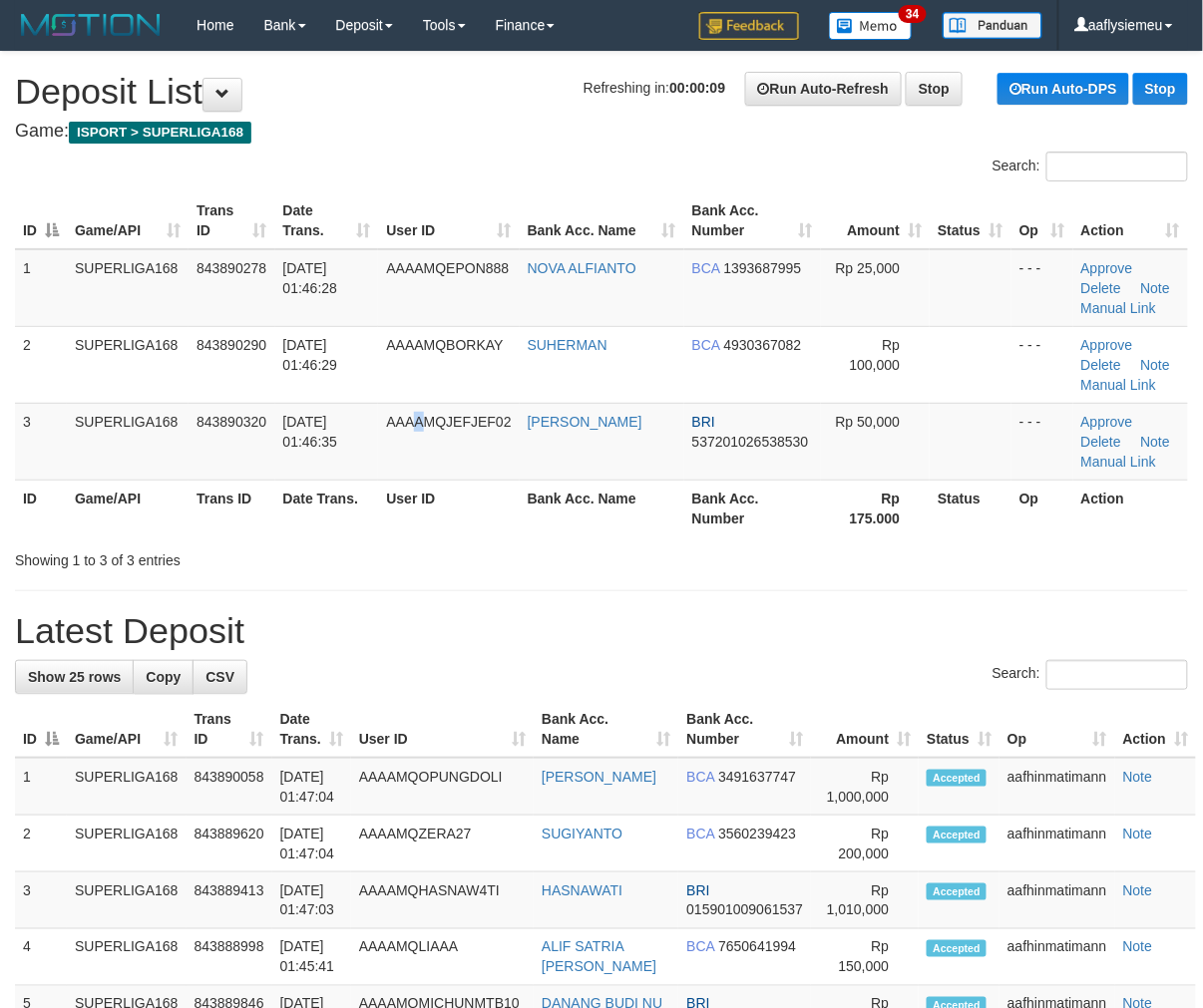 drag, startPoint x: 424, startPoint y: 419, endPoint x: 1, endPoint y: 562, distance: 446.51764 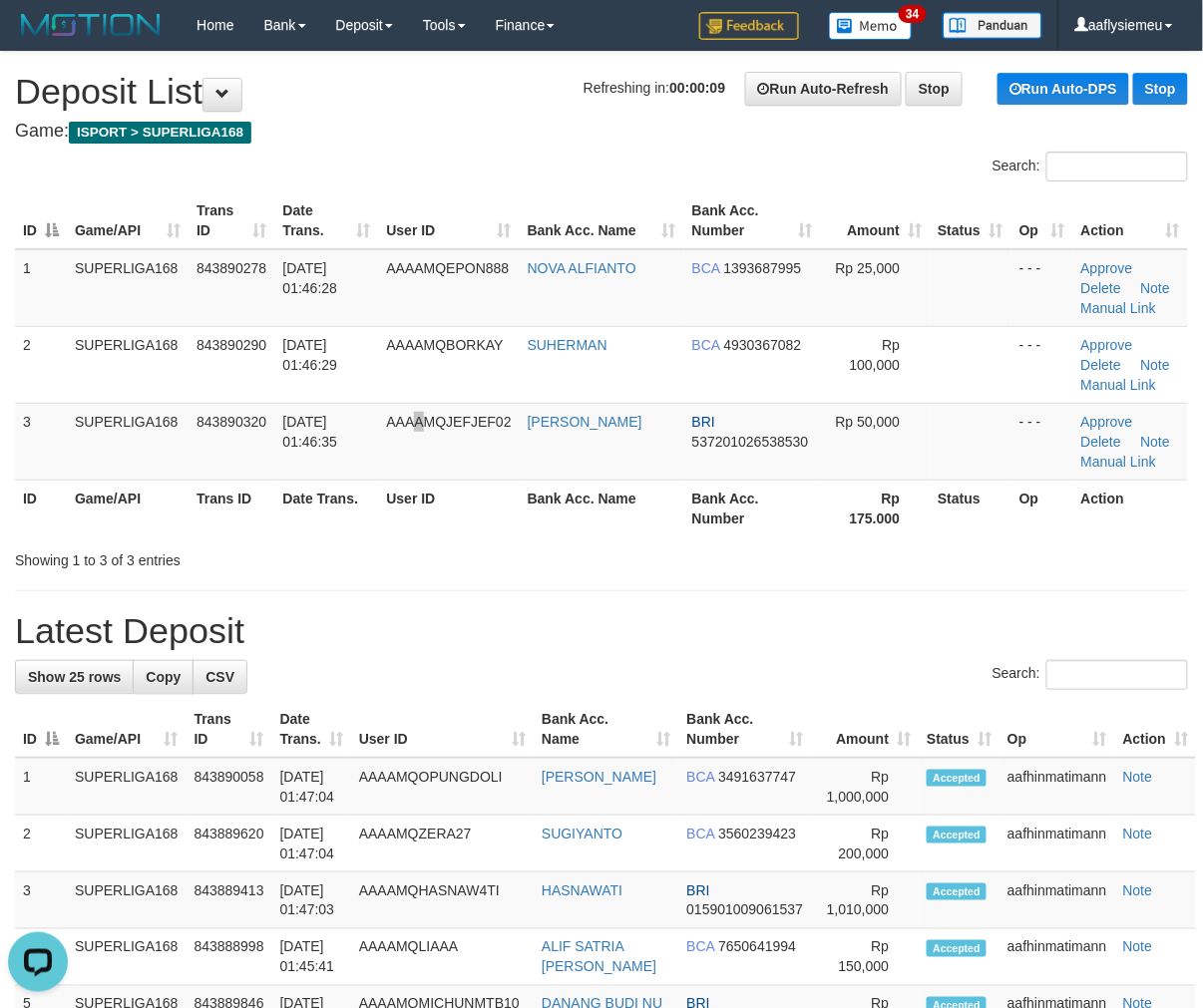 scroll, scrollTop: 0, scrollLeft: 0, axis: both 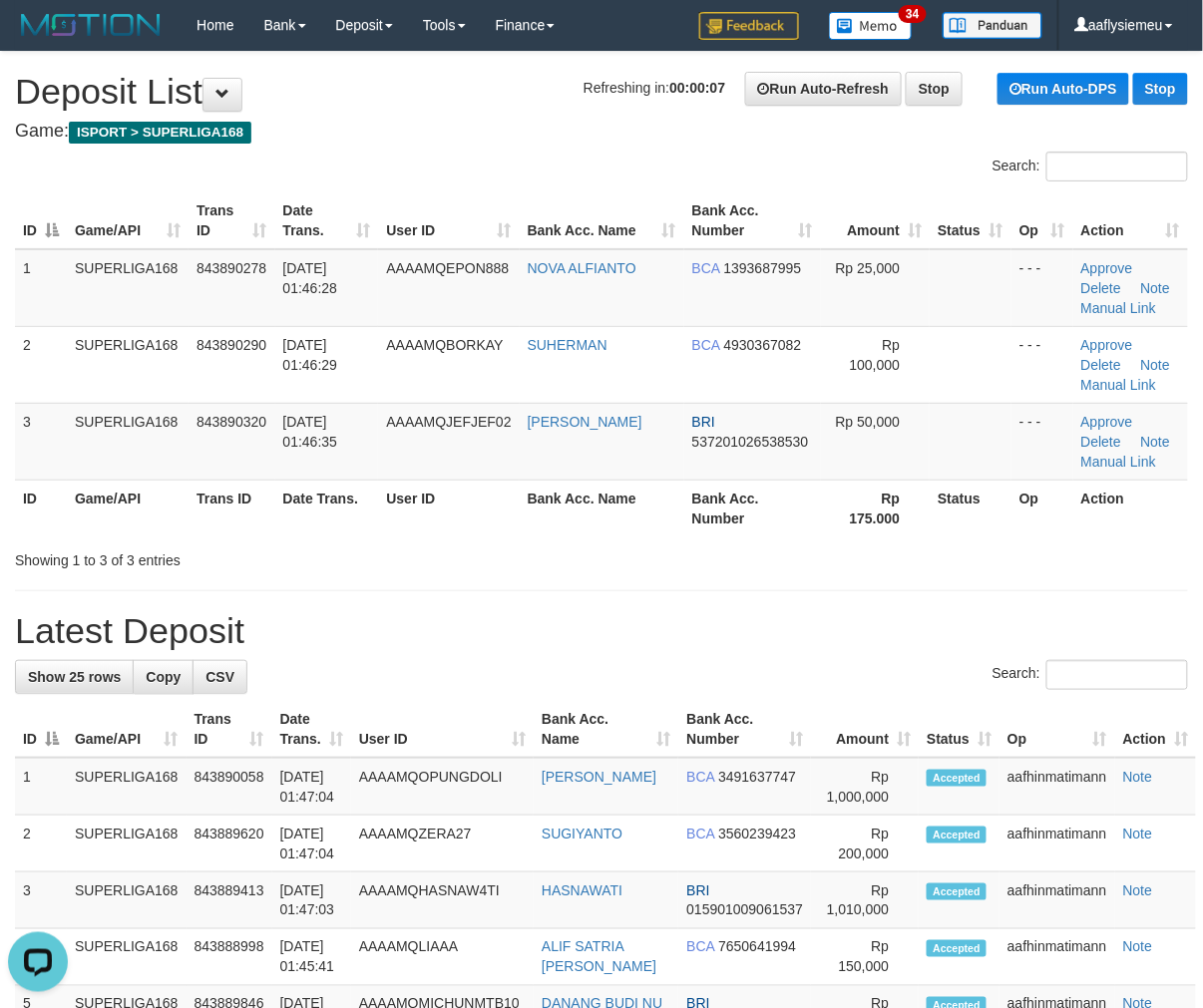 click on "Latest Deposit" at bounding box center (602, 631) 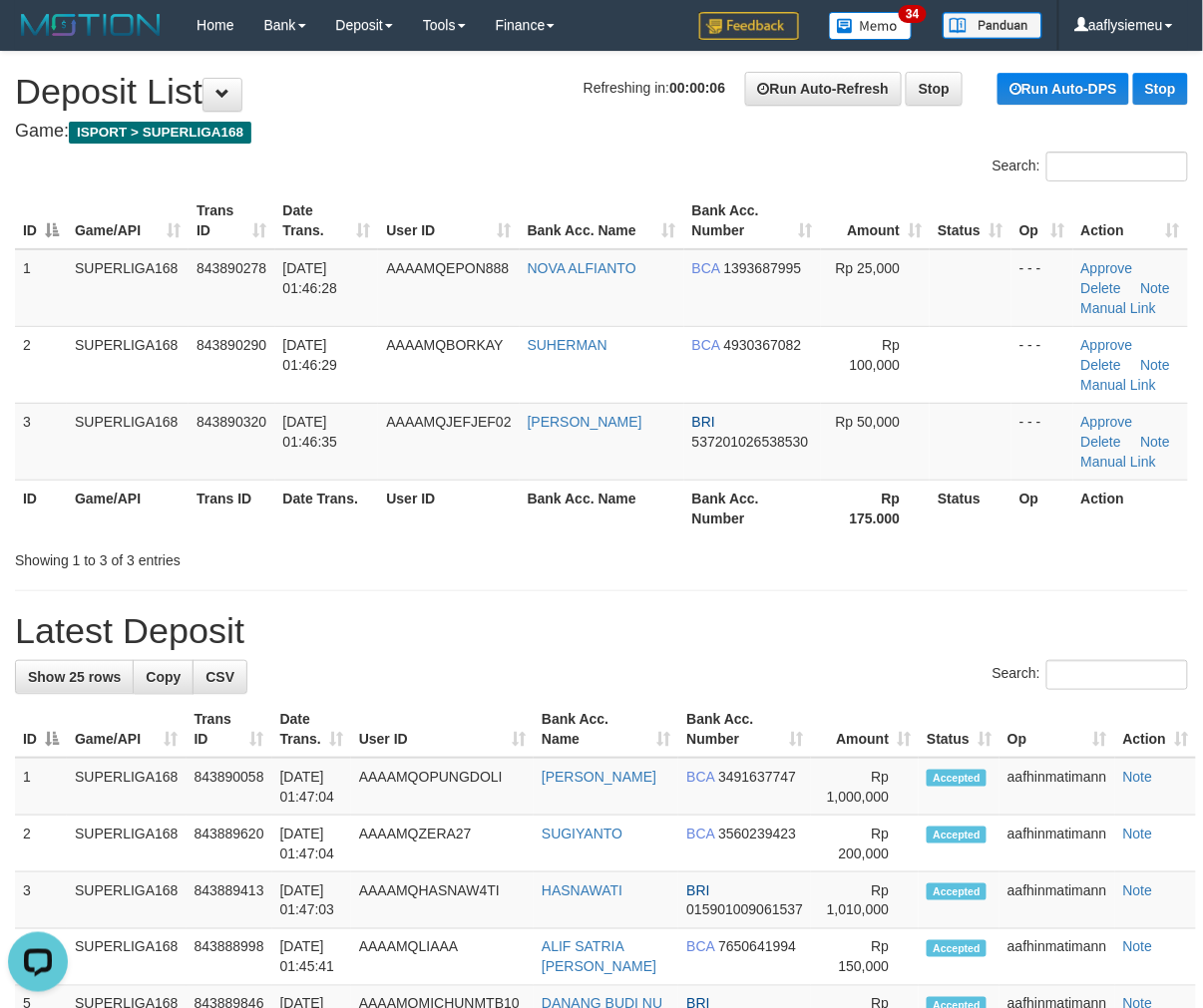 drag, startPoint x: 188, startPoint y: 548, endPoint x: 55, endPoint y: 629, distance: 155.72412 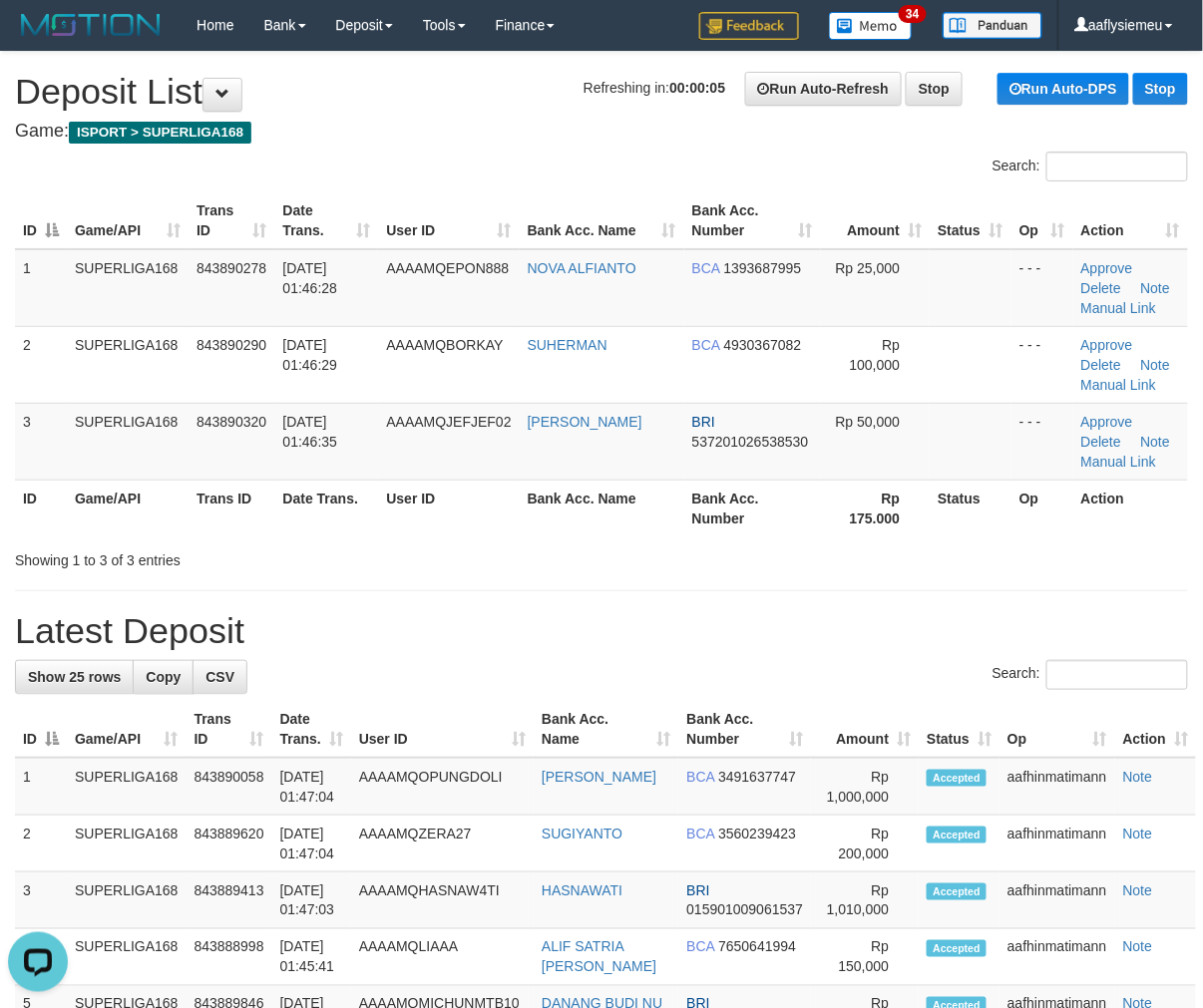 drag, startPoint x: 191, startPoint y: 518, endPoint x: 21, endPoint y: 558, distance: 174.64249 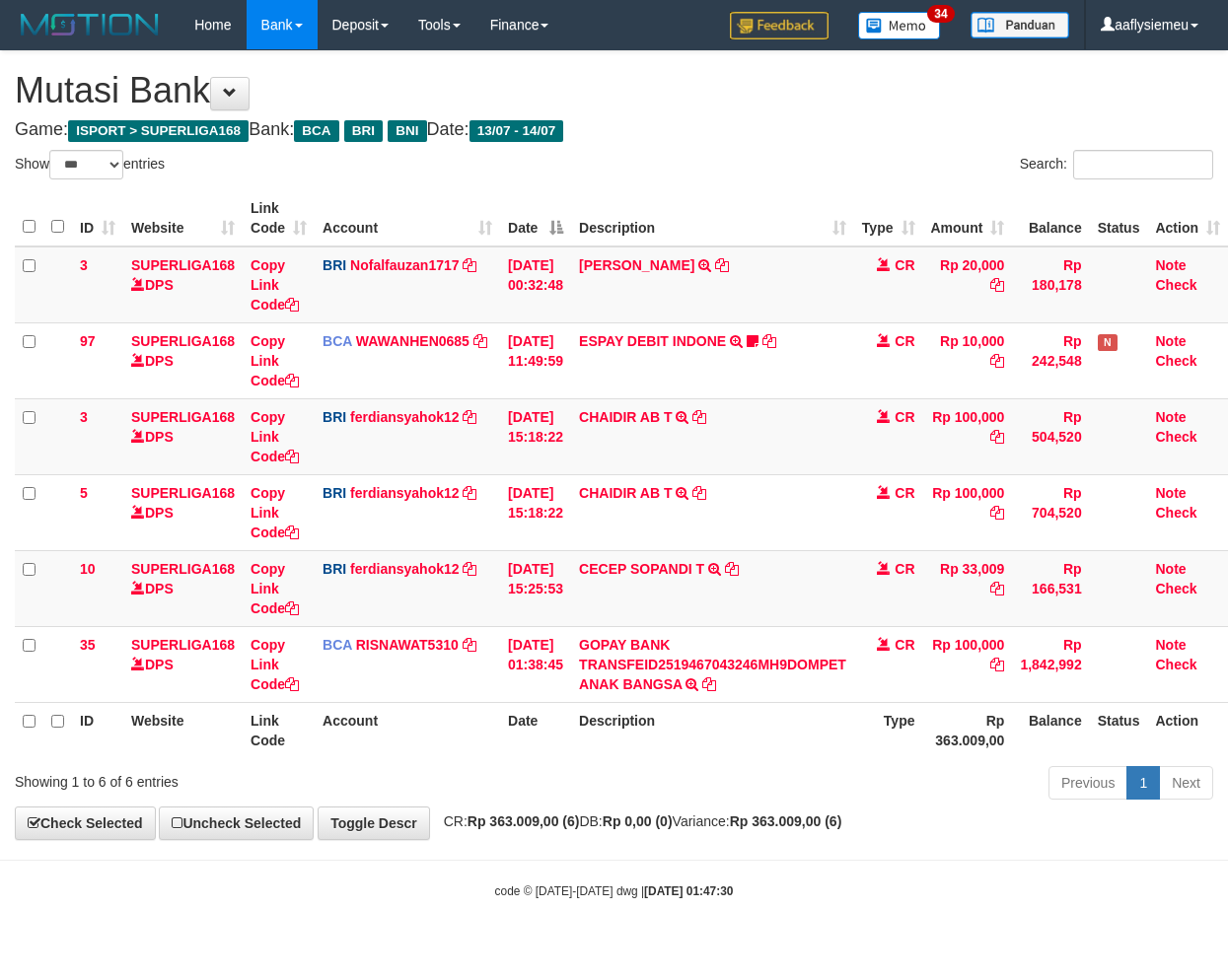 select on "***" 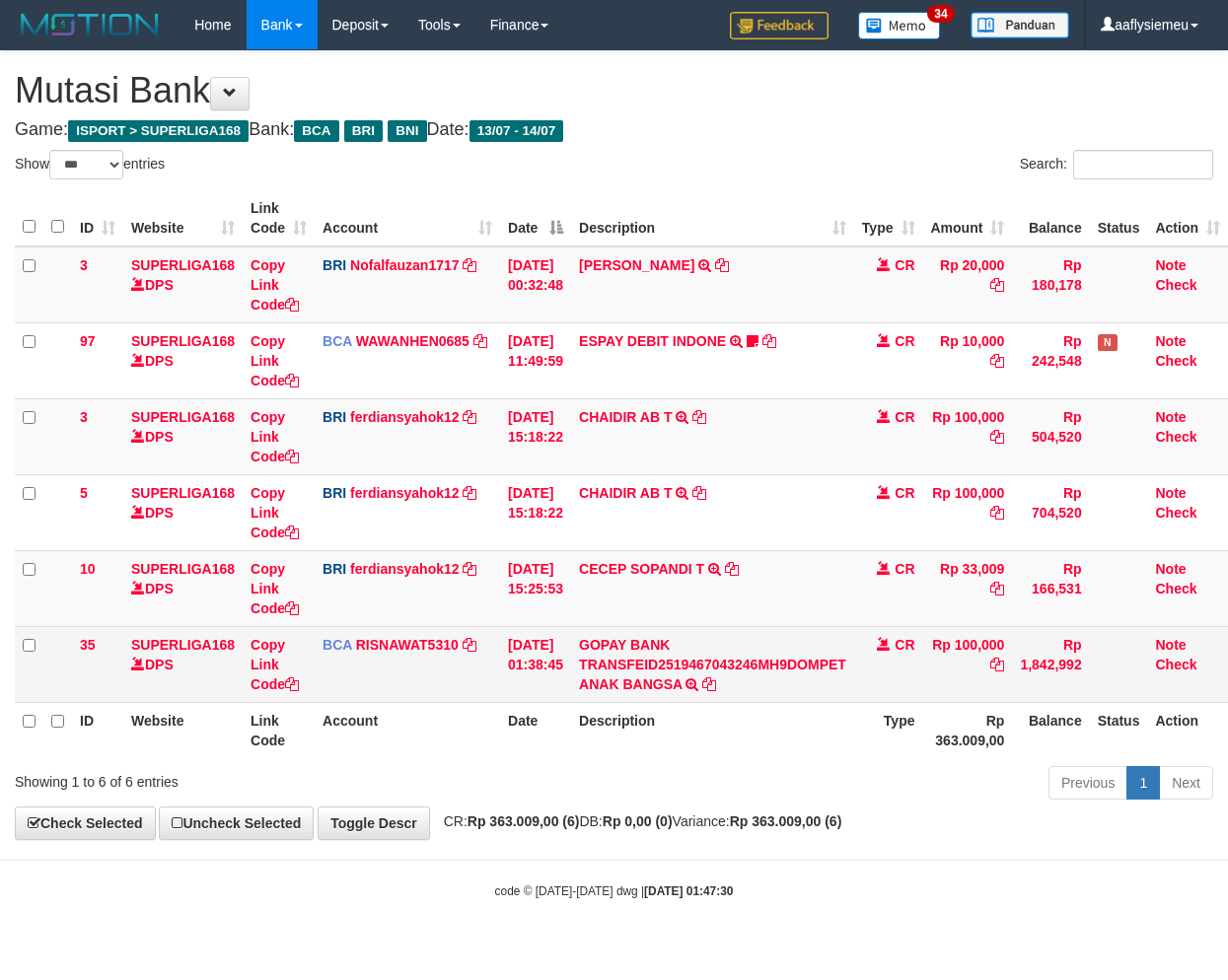 scroll, scrollTop: 0, scrollLeft: 0, axis: both 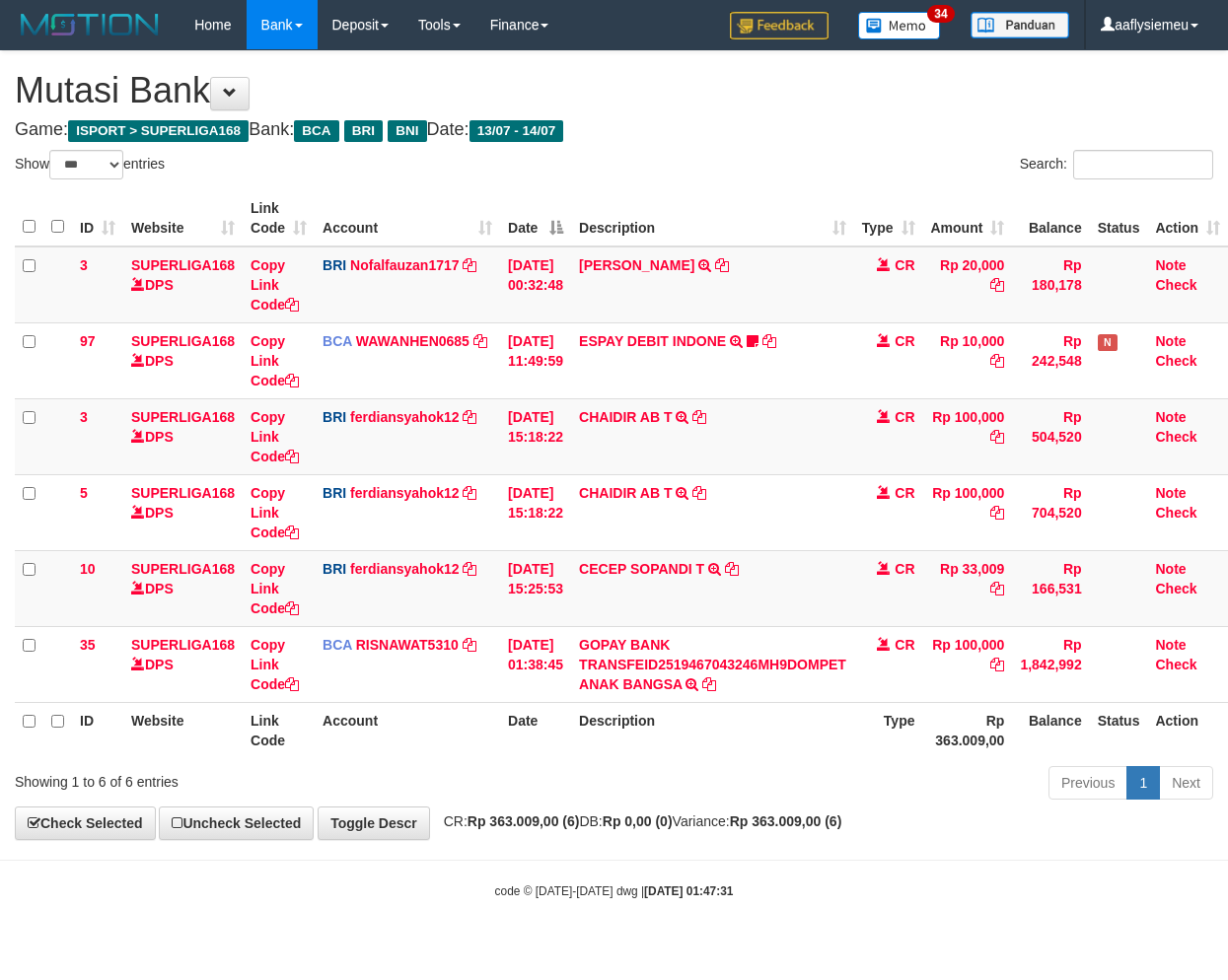 select on "***" 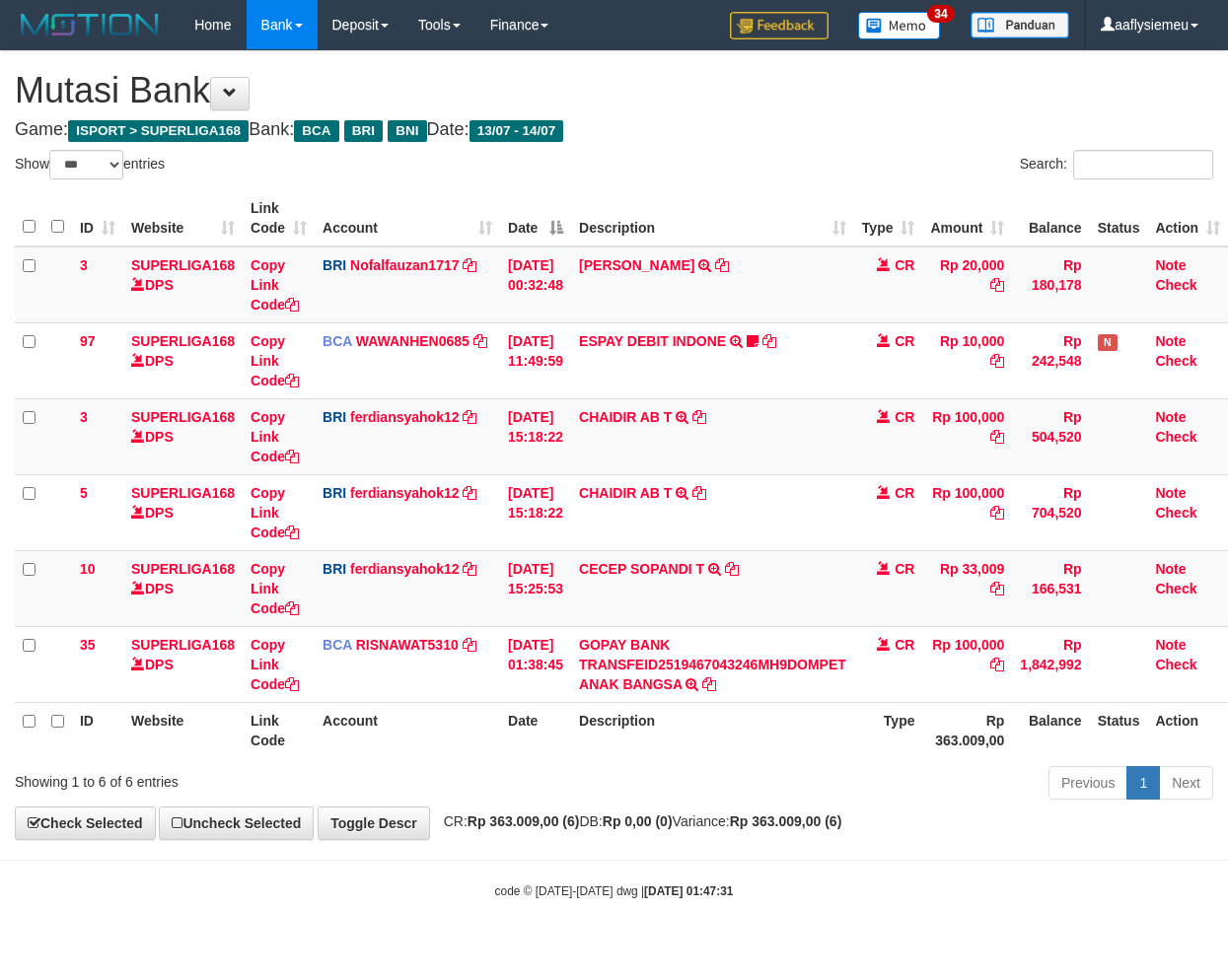 scroll, scrollTop: 0, scrollLeft: 0, axis: both 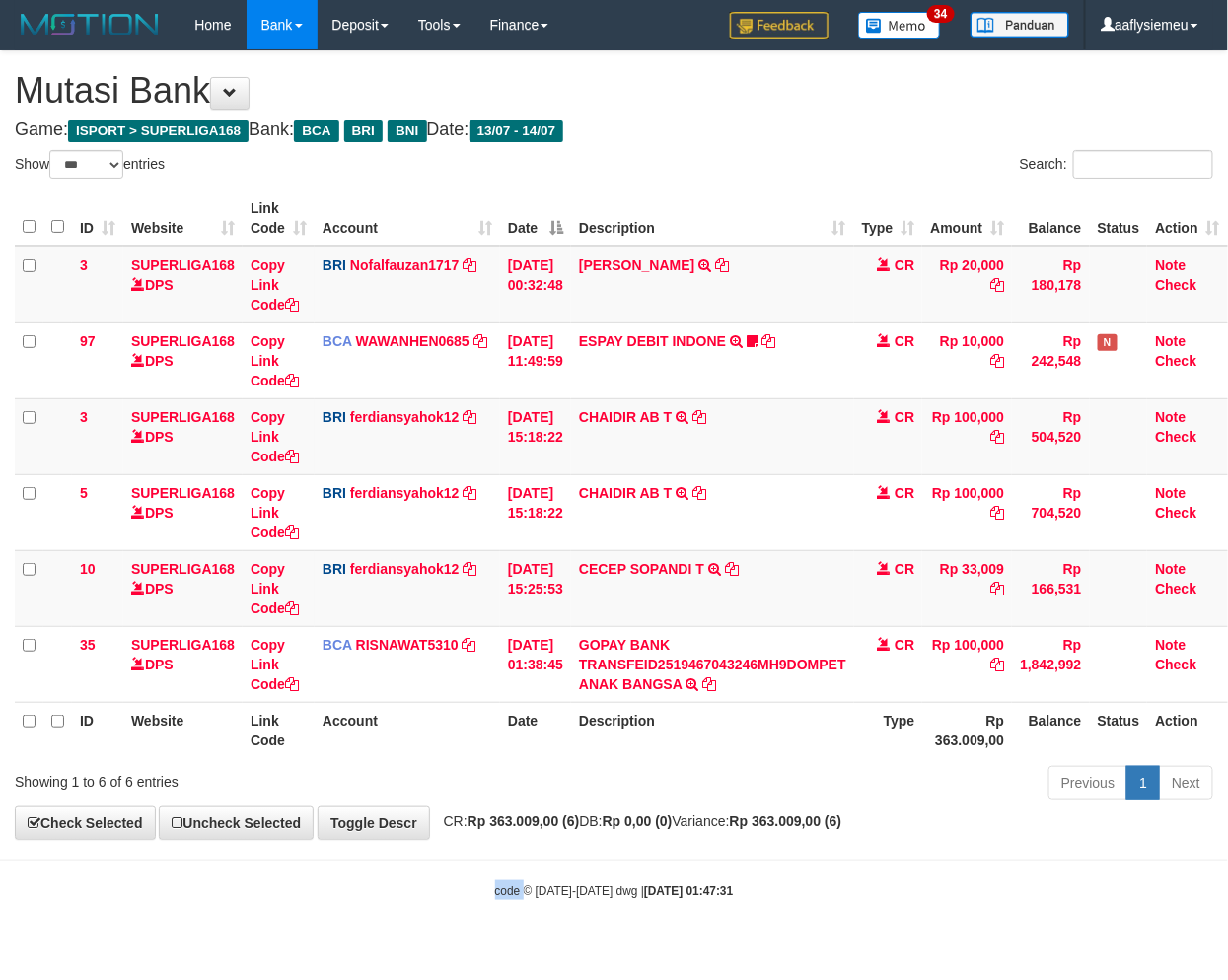 click on "Toggle navigation
Home
Bank
Account List
Load
By Website
Group
[ISPORT]													SUPERLIGA168
By Load Group (DPS)
34" at bounding box center (614, 474) 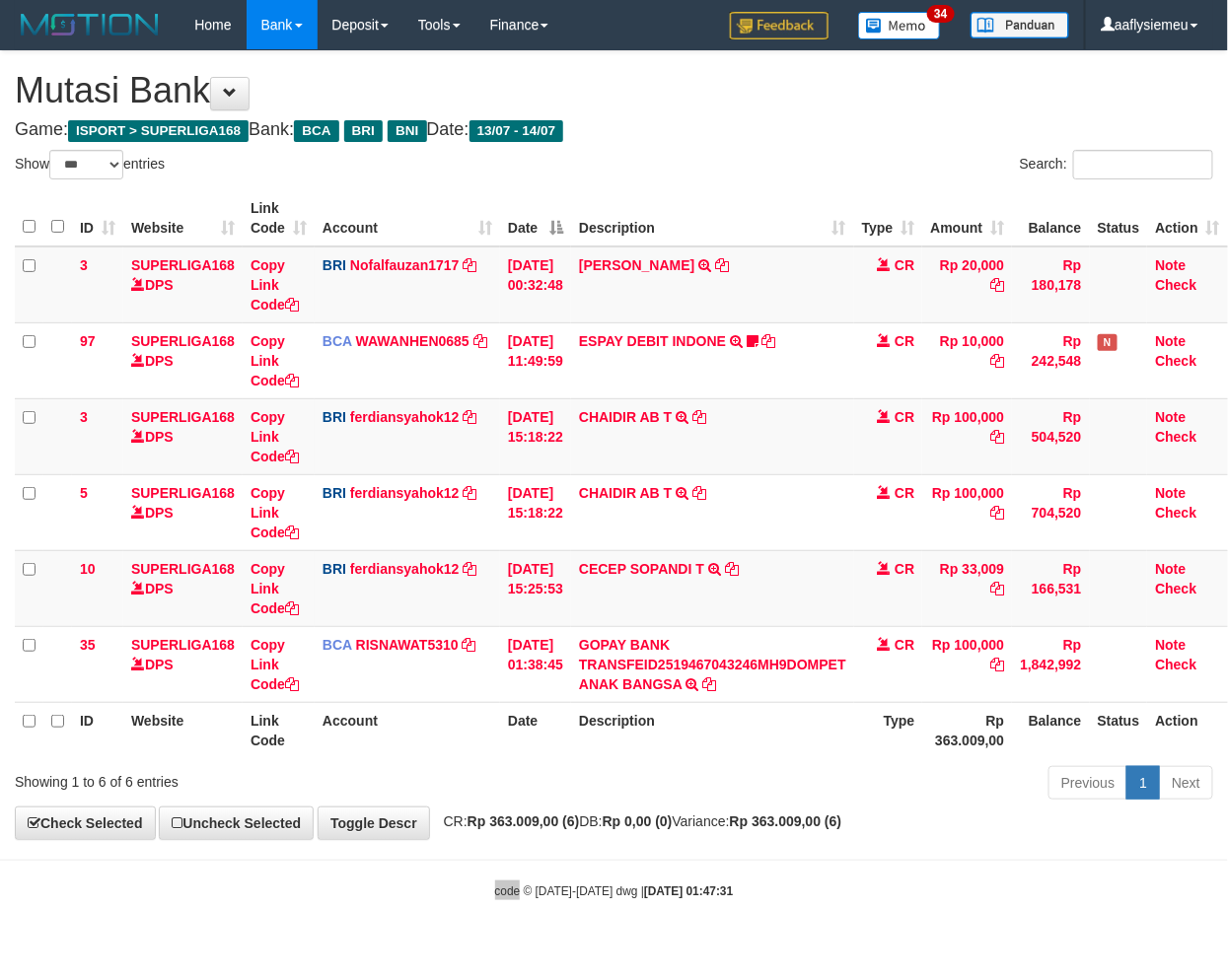 scroll, scrollTop: 0, scrollLeft: 13, axis: horizontal 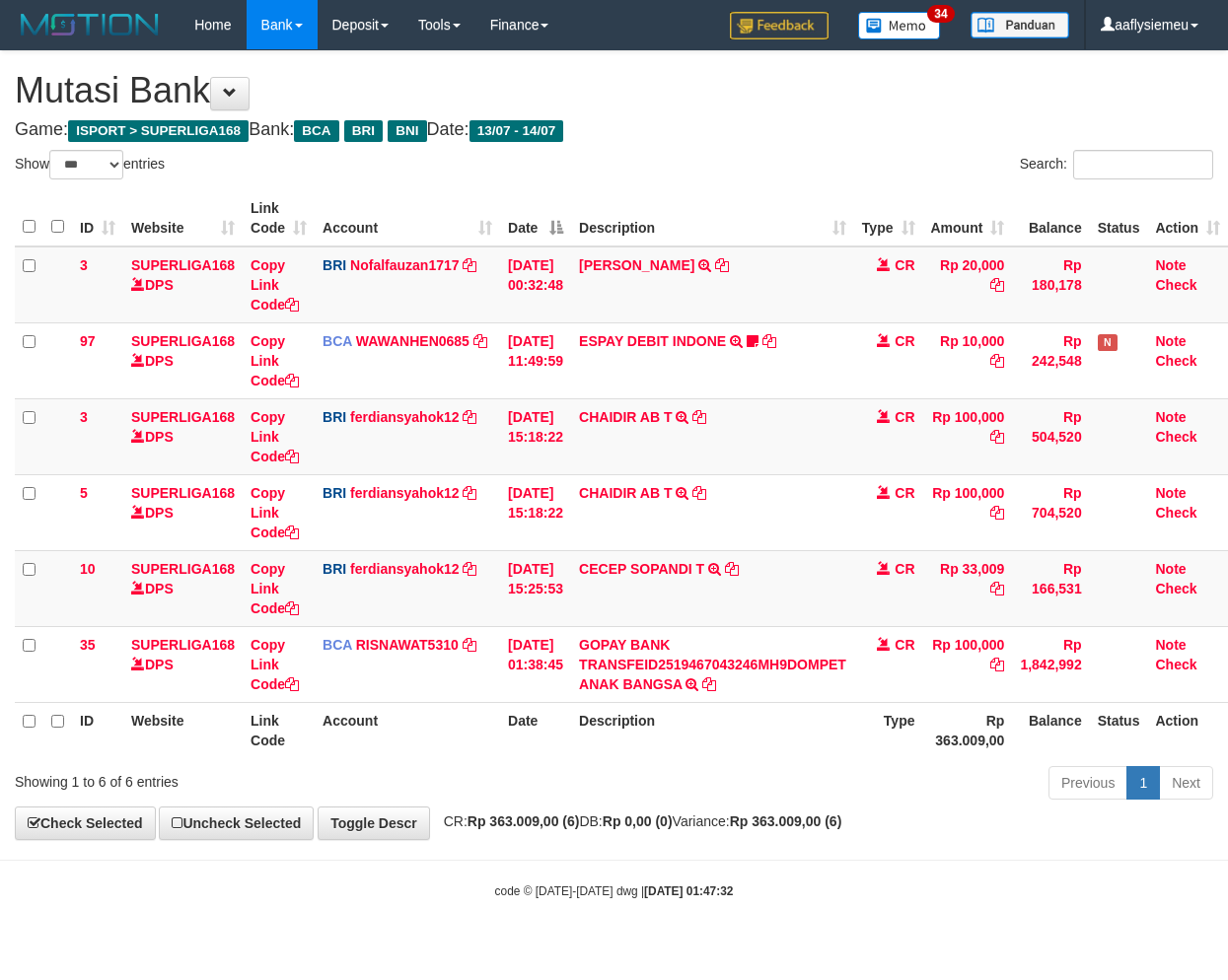 select on "***" 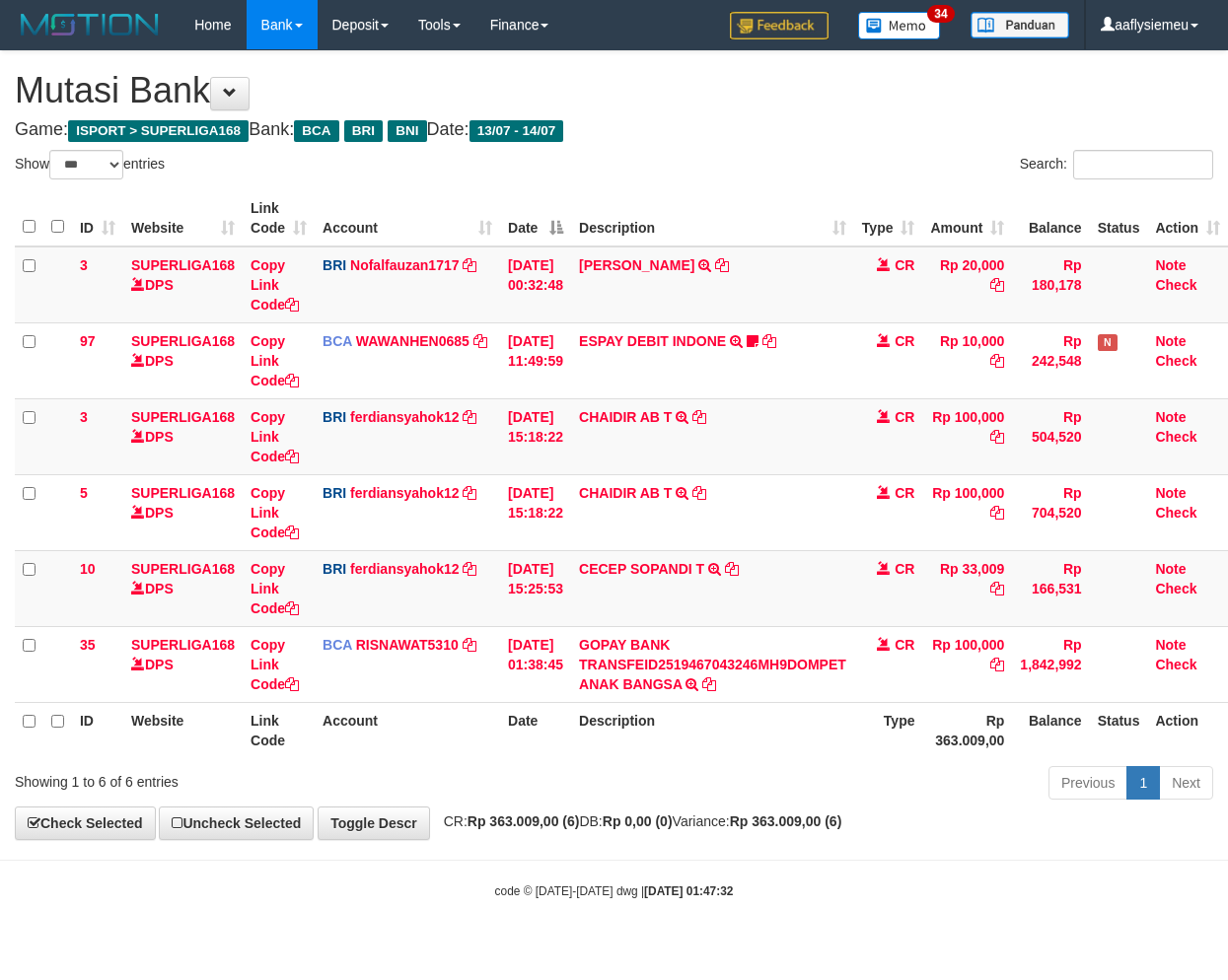 scroll, scrollTop: 0, scrollLeft: 13, axis: horizontal 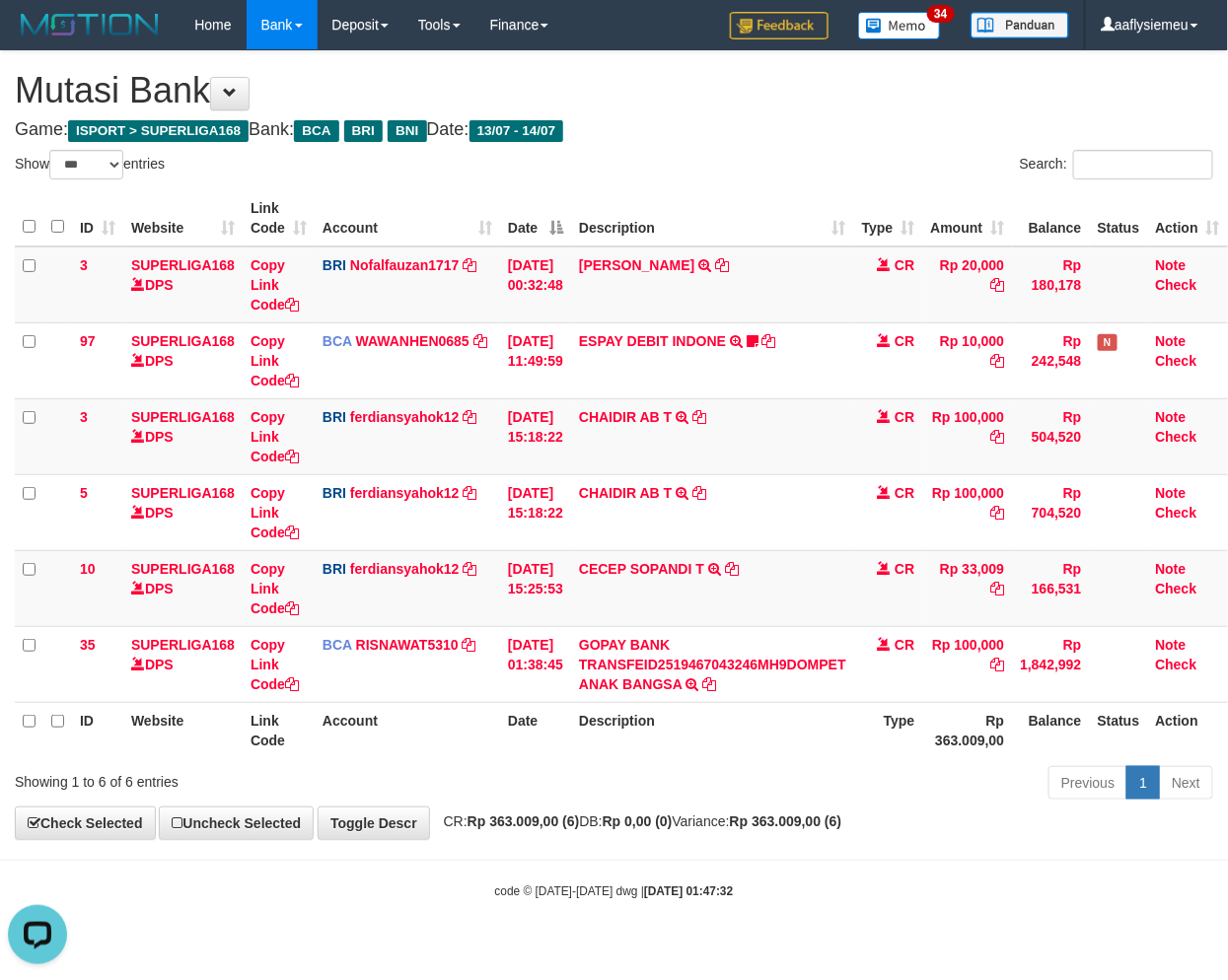 click on "**********" at bounding box center [614, 445] 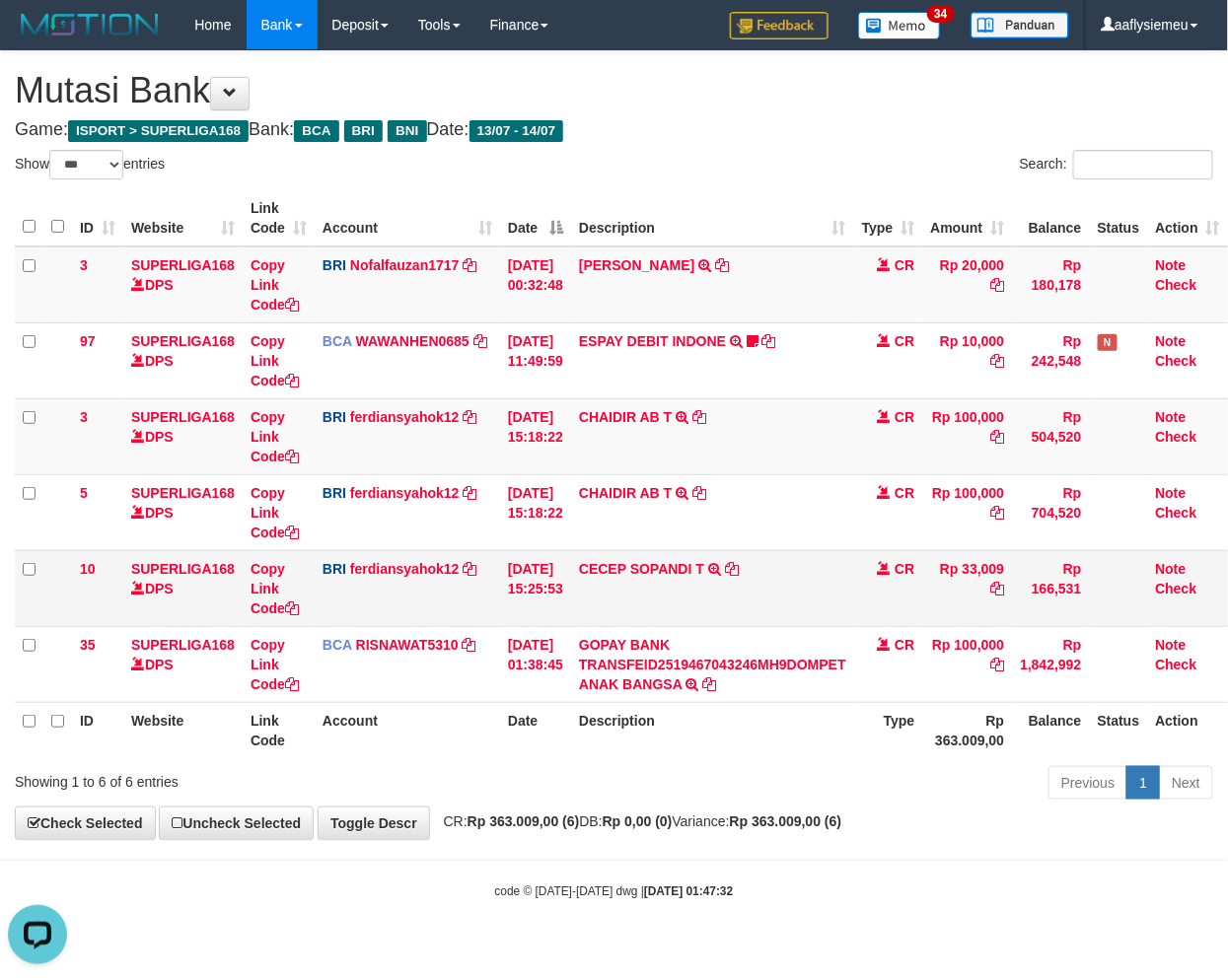 click on "CECEP SOPANDI T         TRANSFER NBMB CECEP SOPANDI T TO FERDIANSYAH" at bounding box center (712, 588) 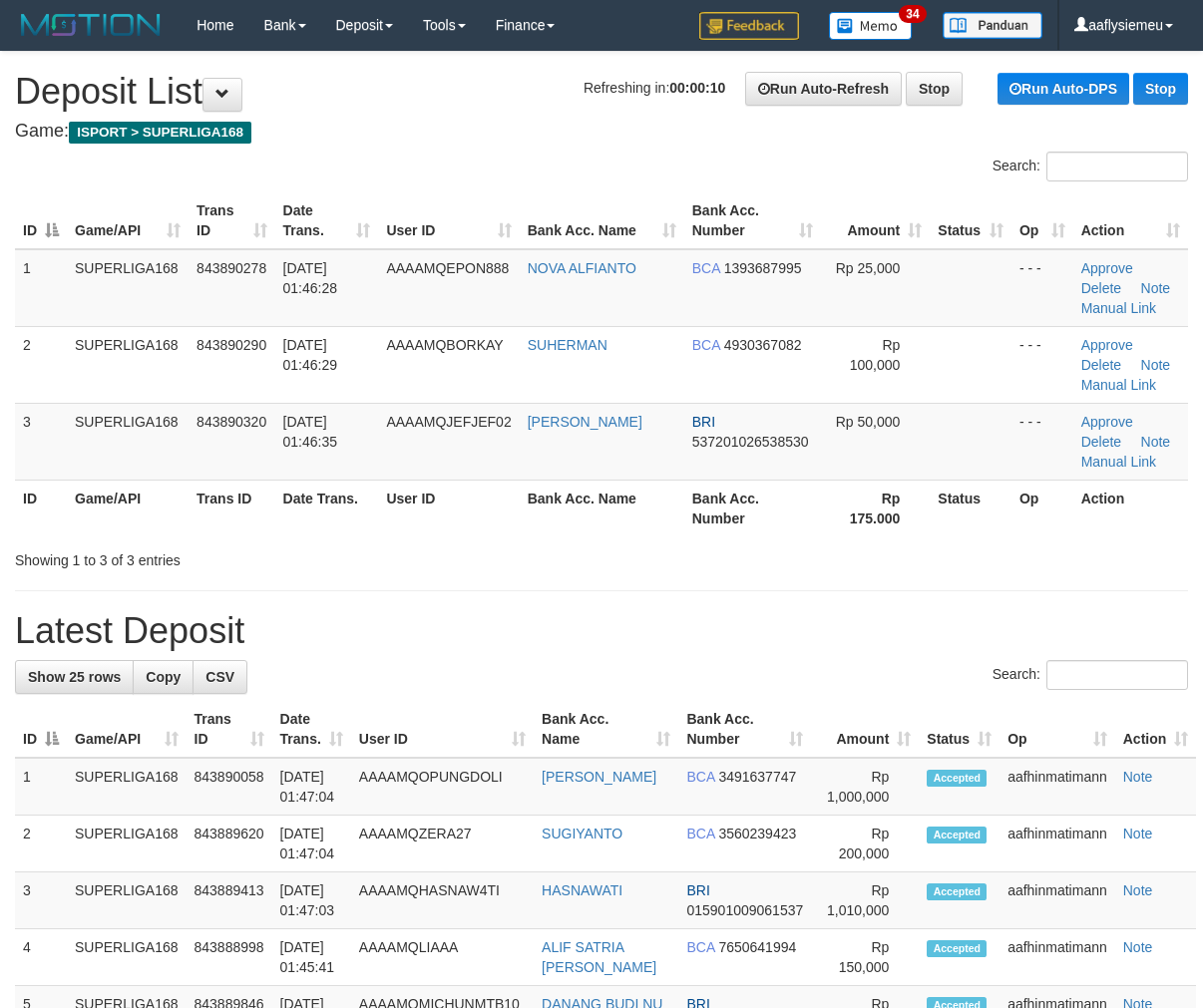 scroll, scrollTop: 0, scrollLeft: 0, axis: both 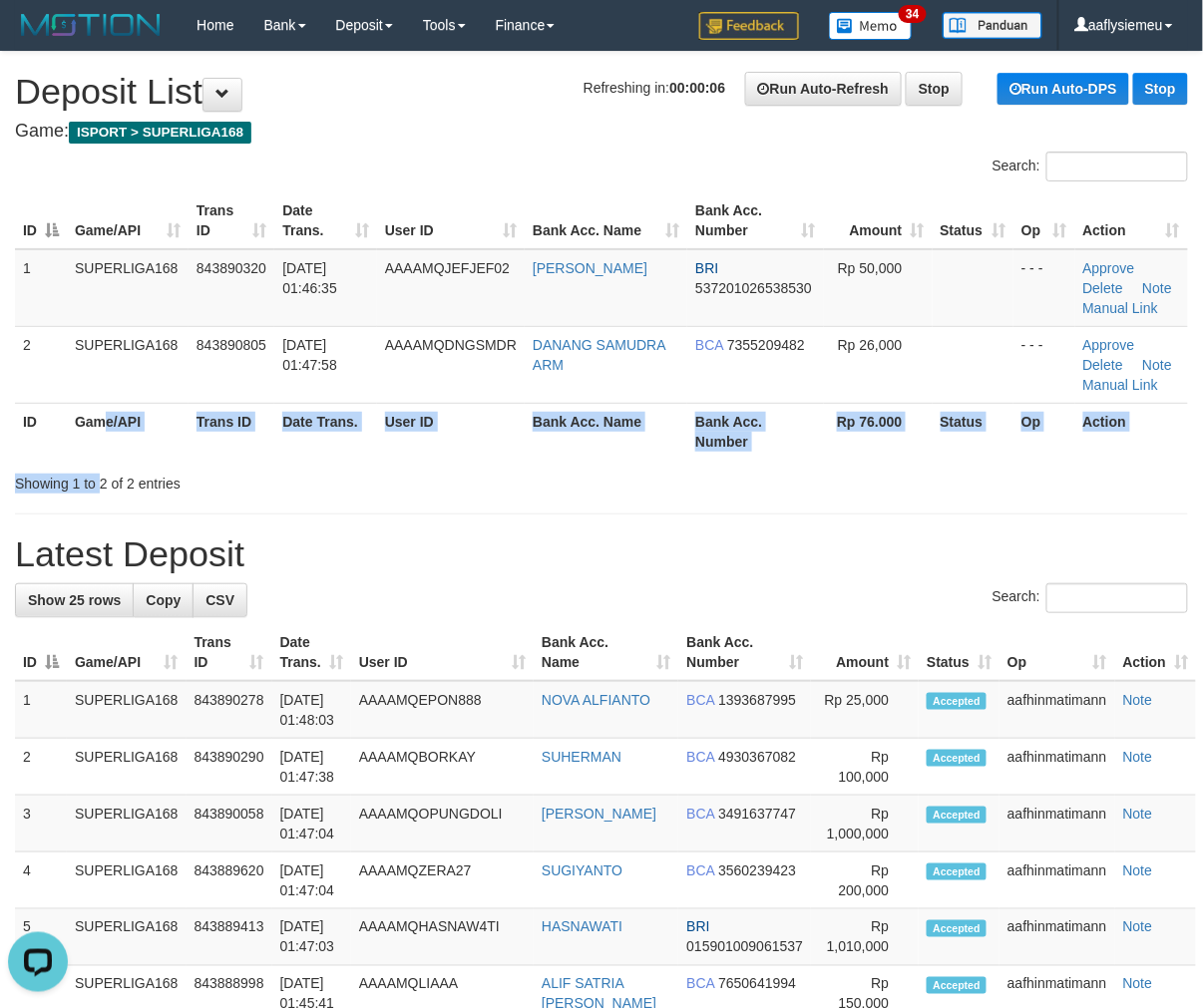 click on "Search:
ID Game/API Trans ID Date Trans. User ID Bank Acc. Name Bank Acc. Number Amount Status Op Action
1
SUPERLIGA168
843890320
[DATE] 01:46:35
AAAAMQJEFJEF02
[PERSON_NAME]
BRI
537201026538530
Rp 50,000
- - -
Approve
[GEOGRAPHIC_DATA]
Note
Manual Link
2
SUPERLIGA168
843890805
[DATE] 01:47:58
AAAAMQDNGSMDR
DANANG SAMUDRA ARM
BCA
7355209482
Rp 26,000
Note" at bounding box center (602, 322) 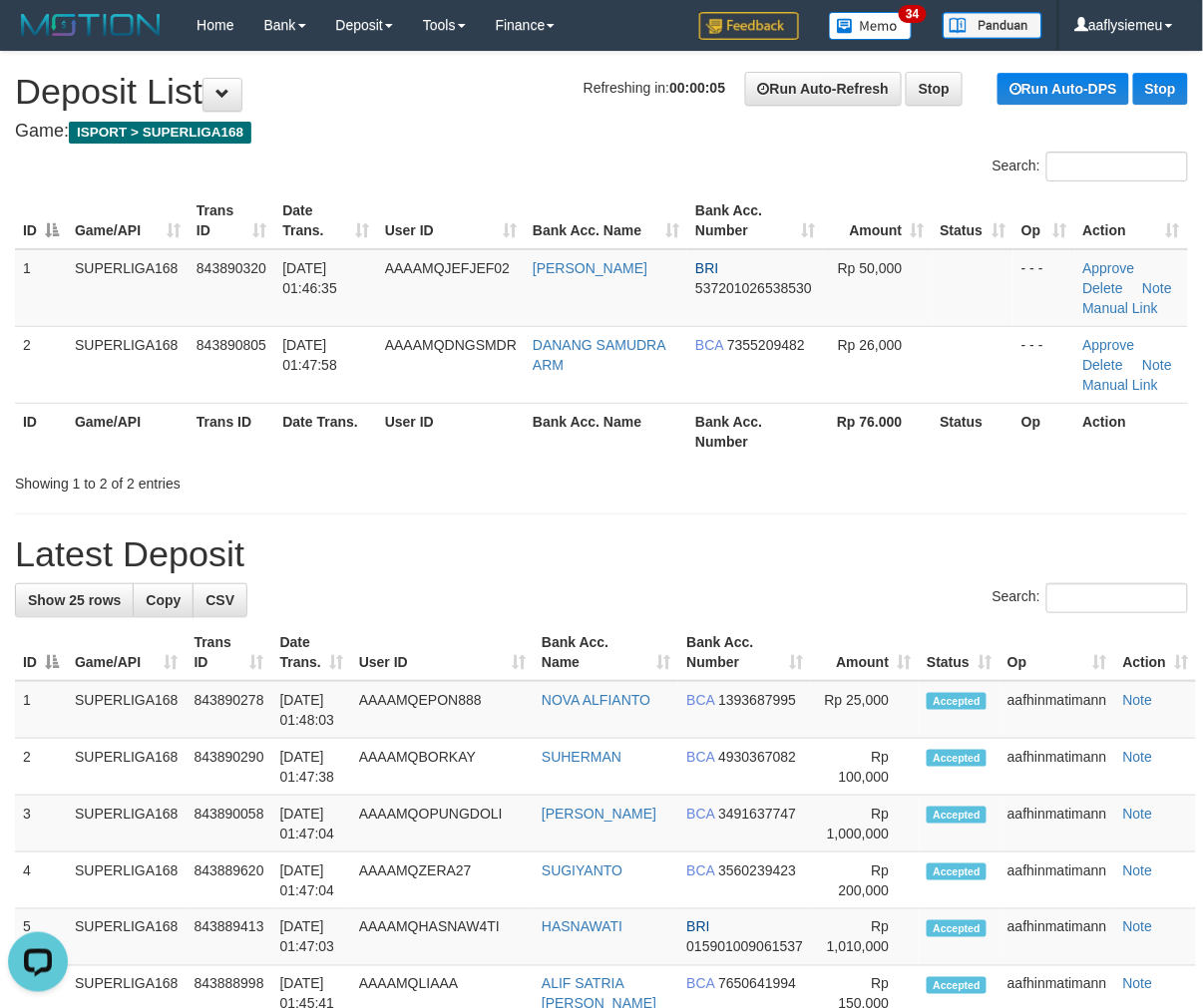 drag, startPoint x: 67, startPoint y: 500, endPoint x: 61, endPoint y: 508, distance: 10 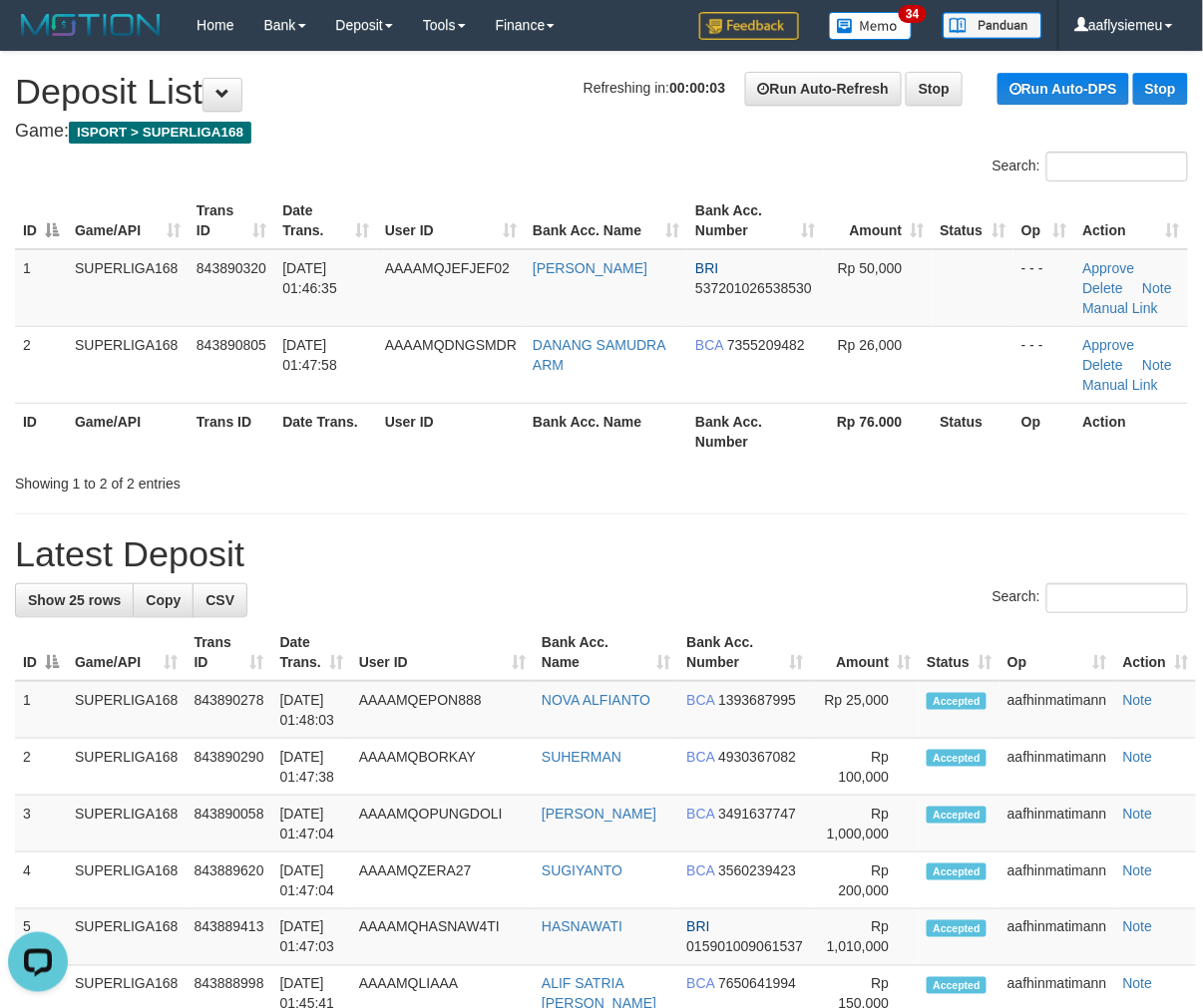 click on "Latest Deposit" at bounding box center (602, 554) 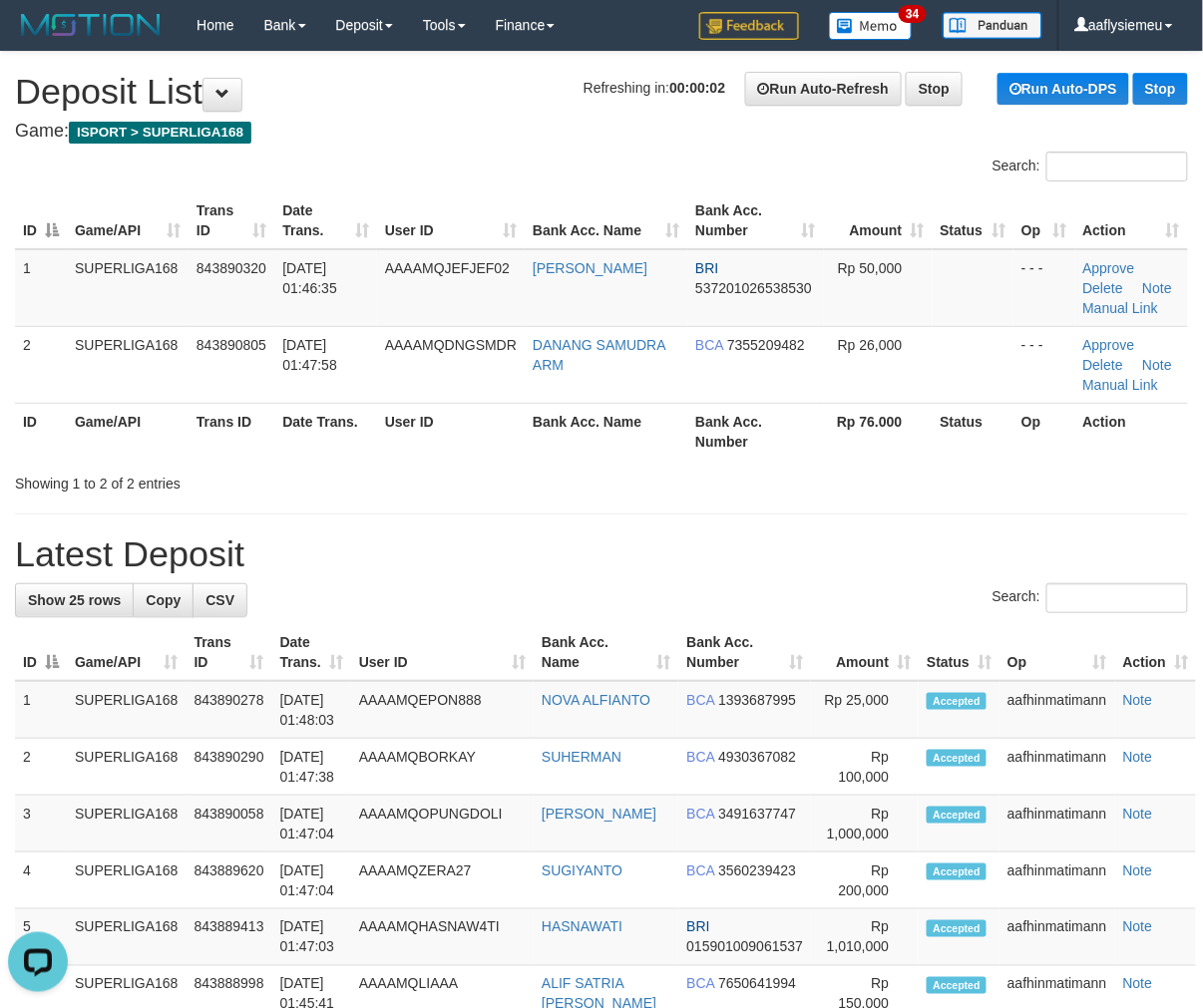 drag, startPoint x: 249, startPoint y: 515, endPoint x: 11, endPoint y: 590, distance: 249.53757 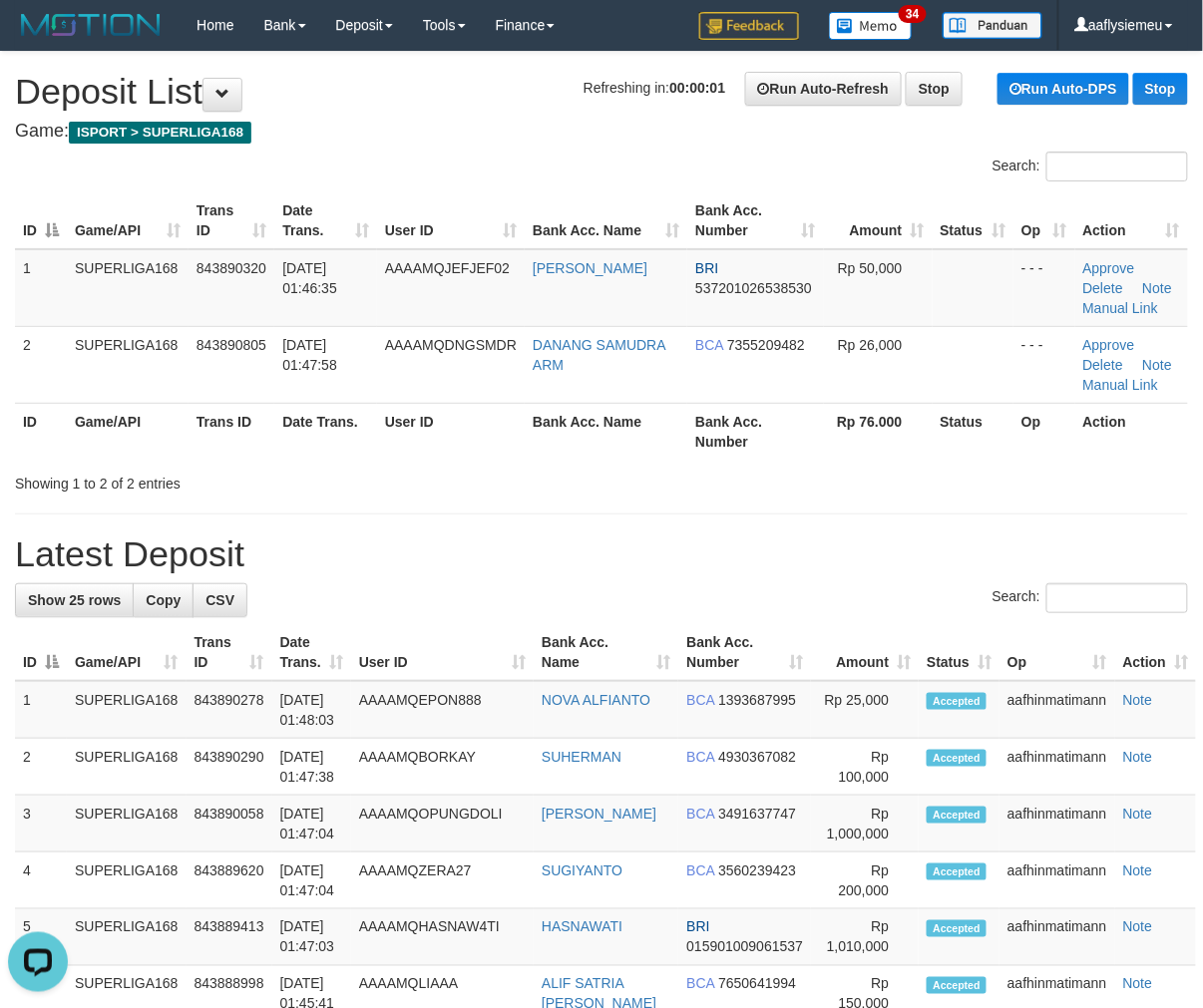 drag, startPoint x: 196, startPoint y: 425, endPoint x: 27, endPoint y: 501, distance: 185.30246 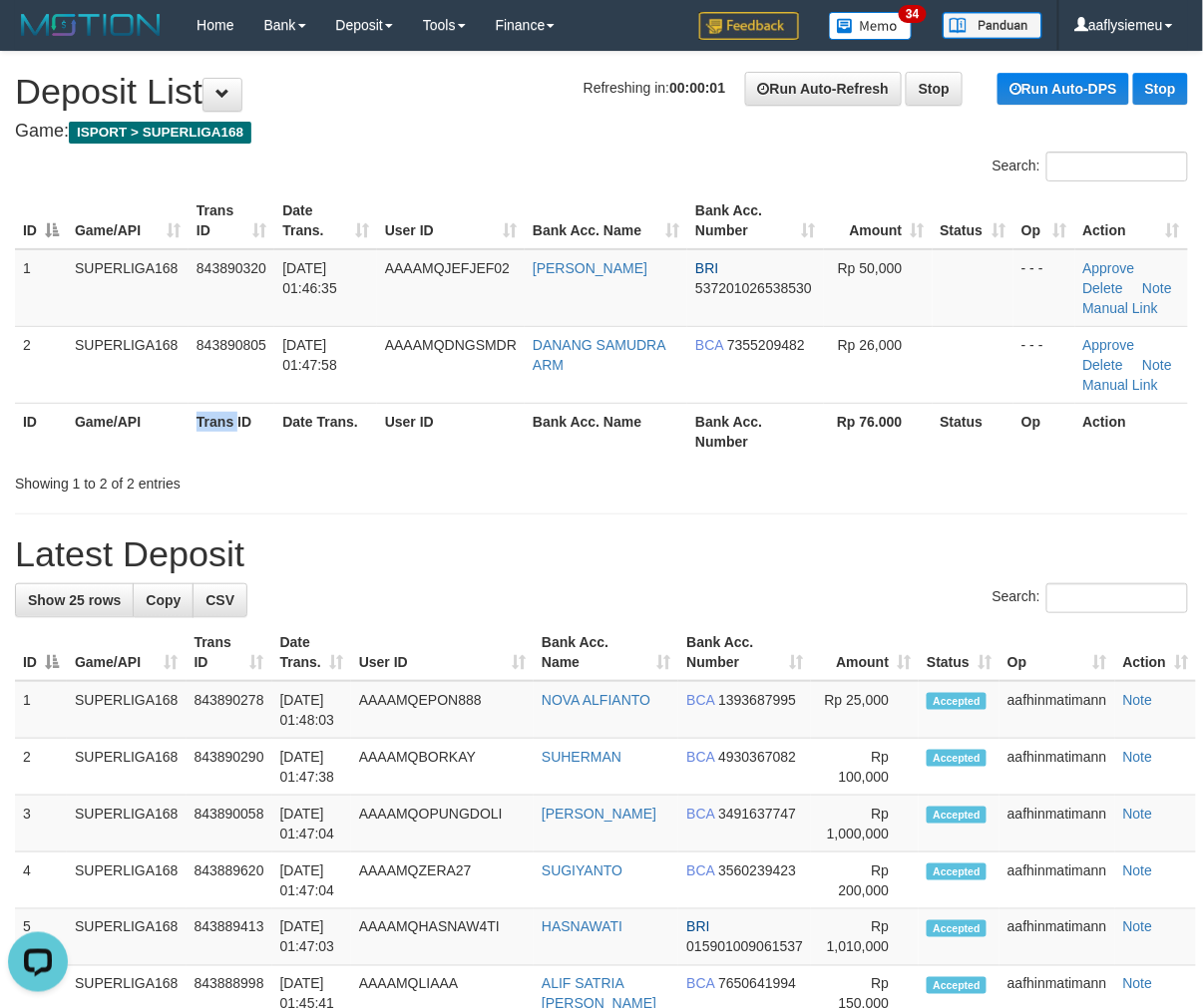 click on "Trans ID" at bounding box center (231, 431) 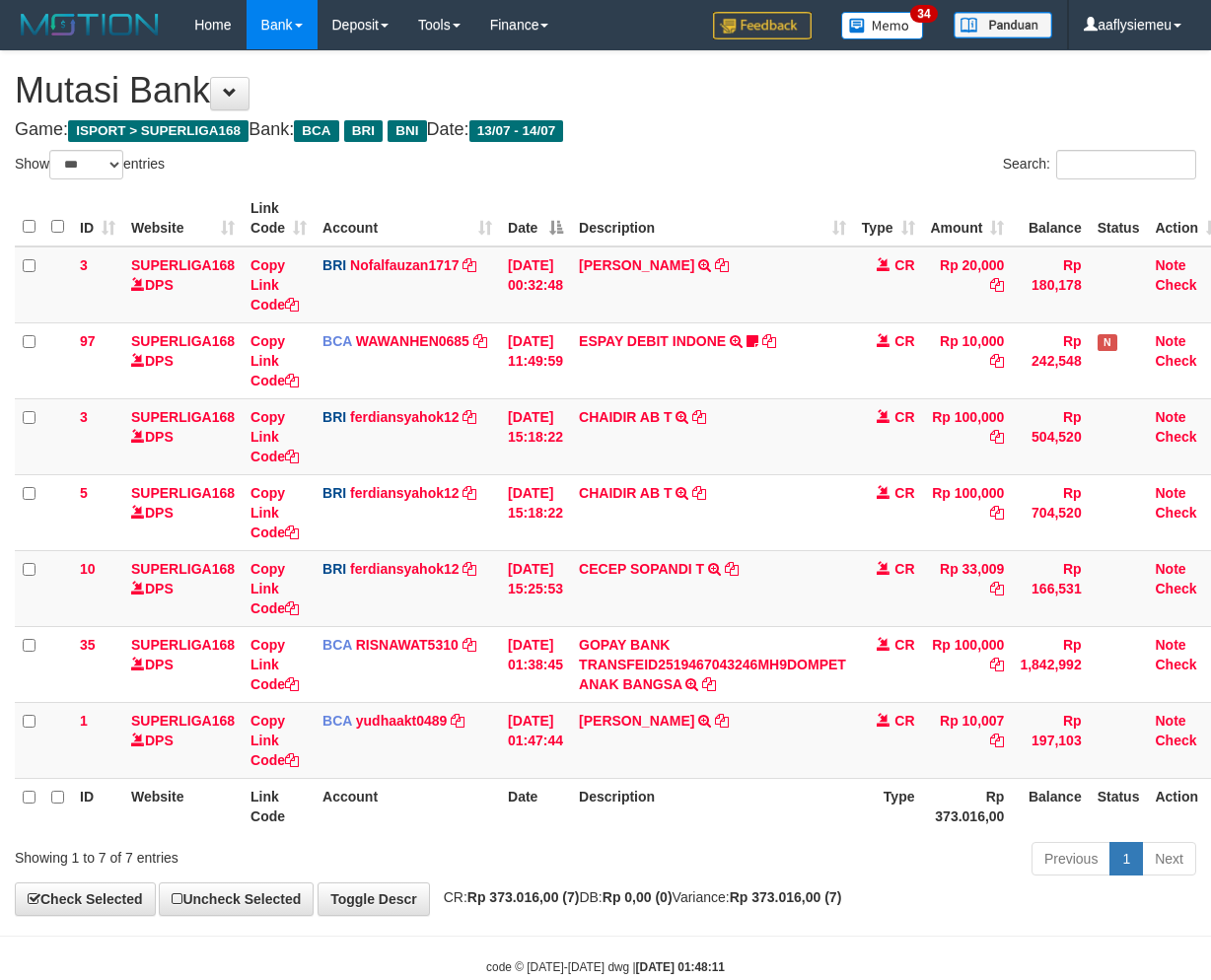 select on "***" 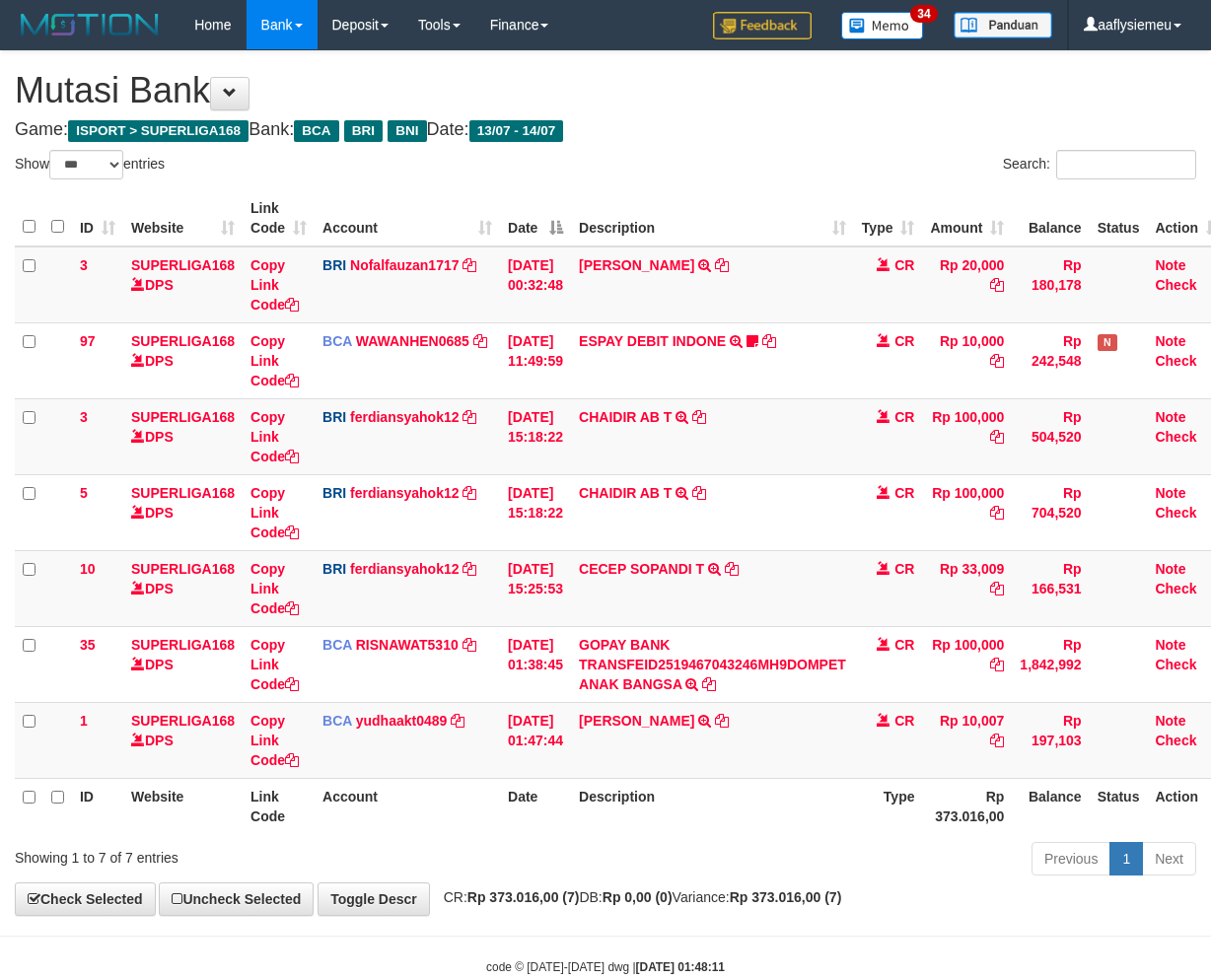 scroll, scrollTop: 0, scrollLeft: 13, axis: horizontal 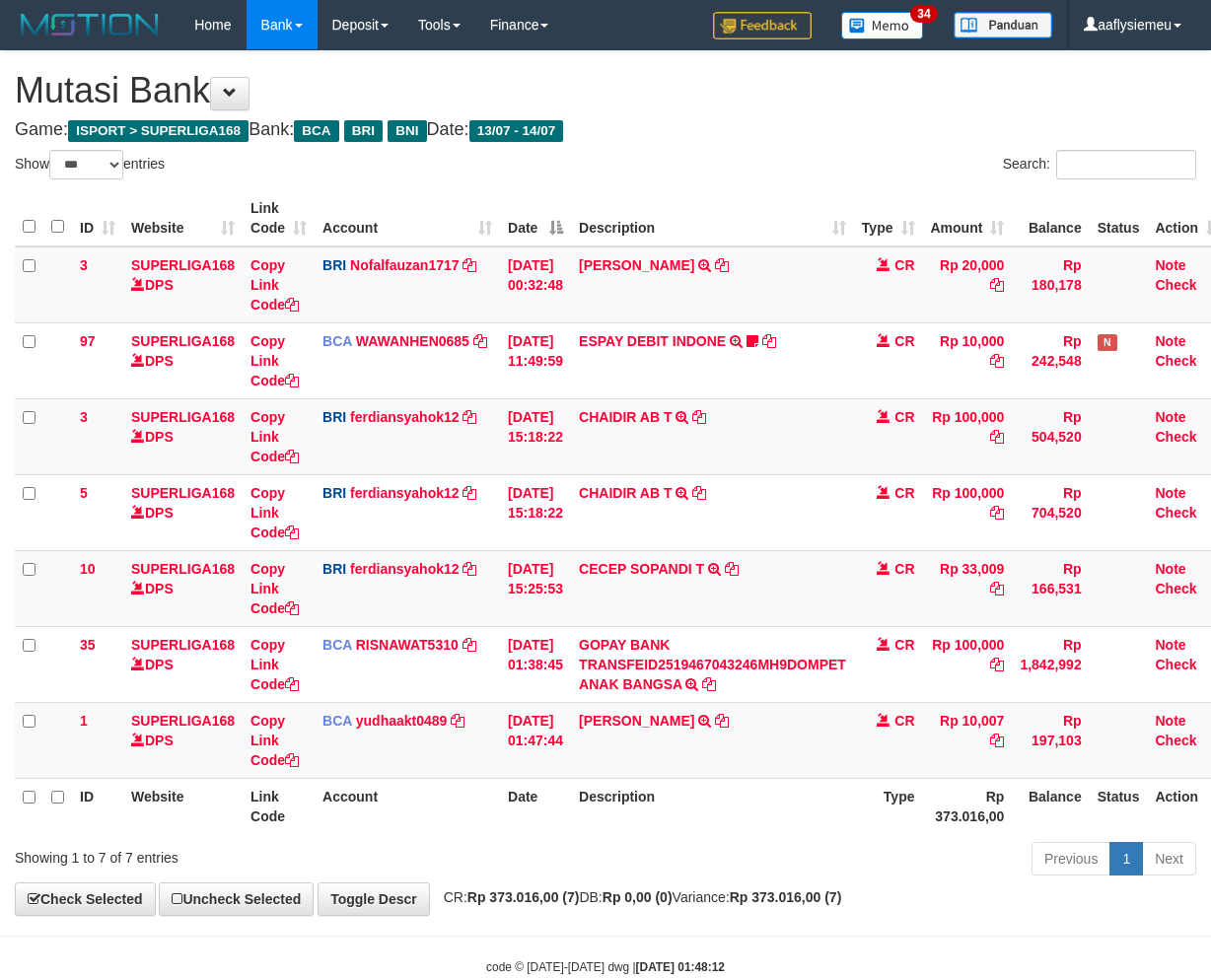 select on "***" 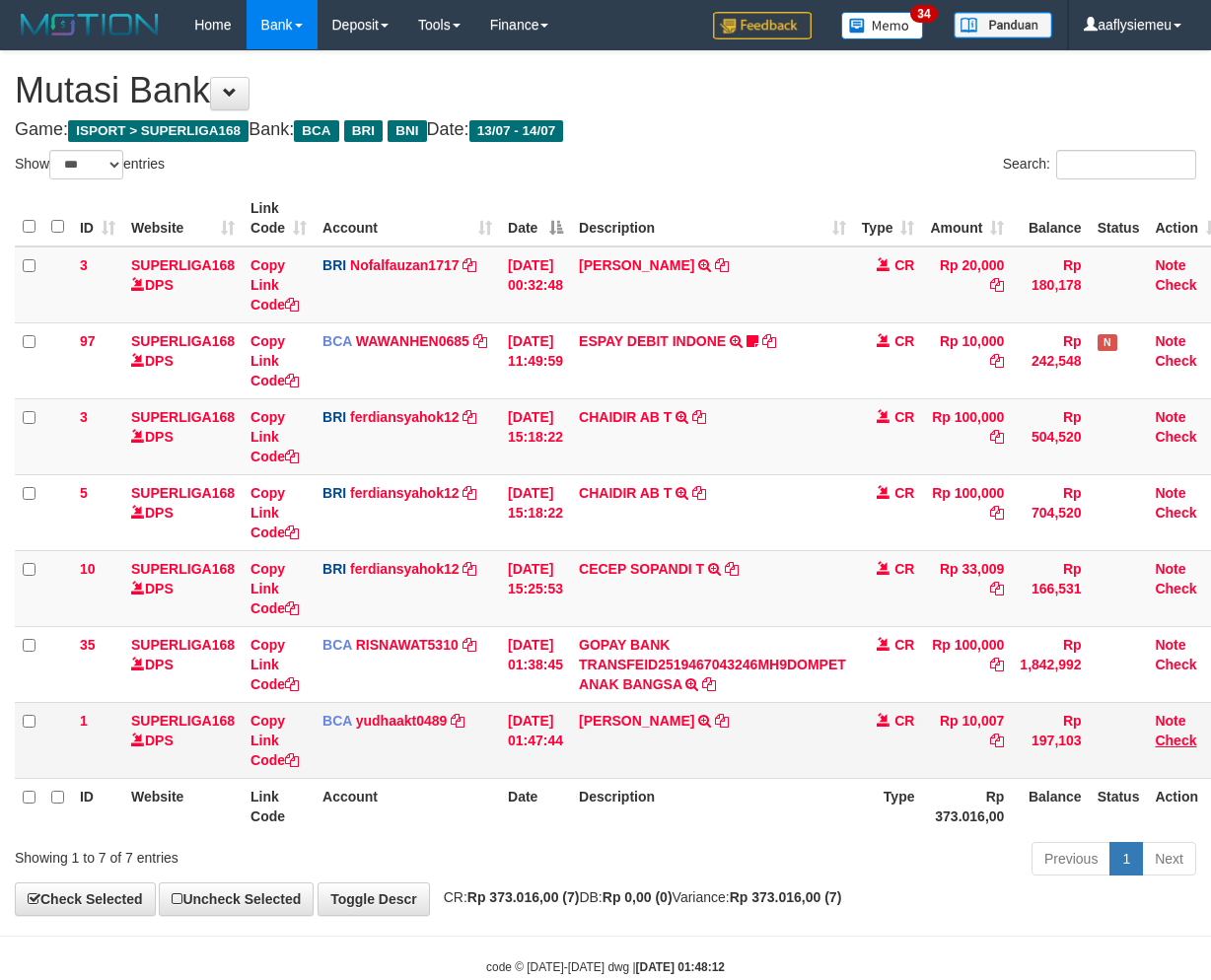 scroll, scrollTop: 0, scrollLeft: 13, axis: horizontal 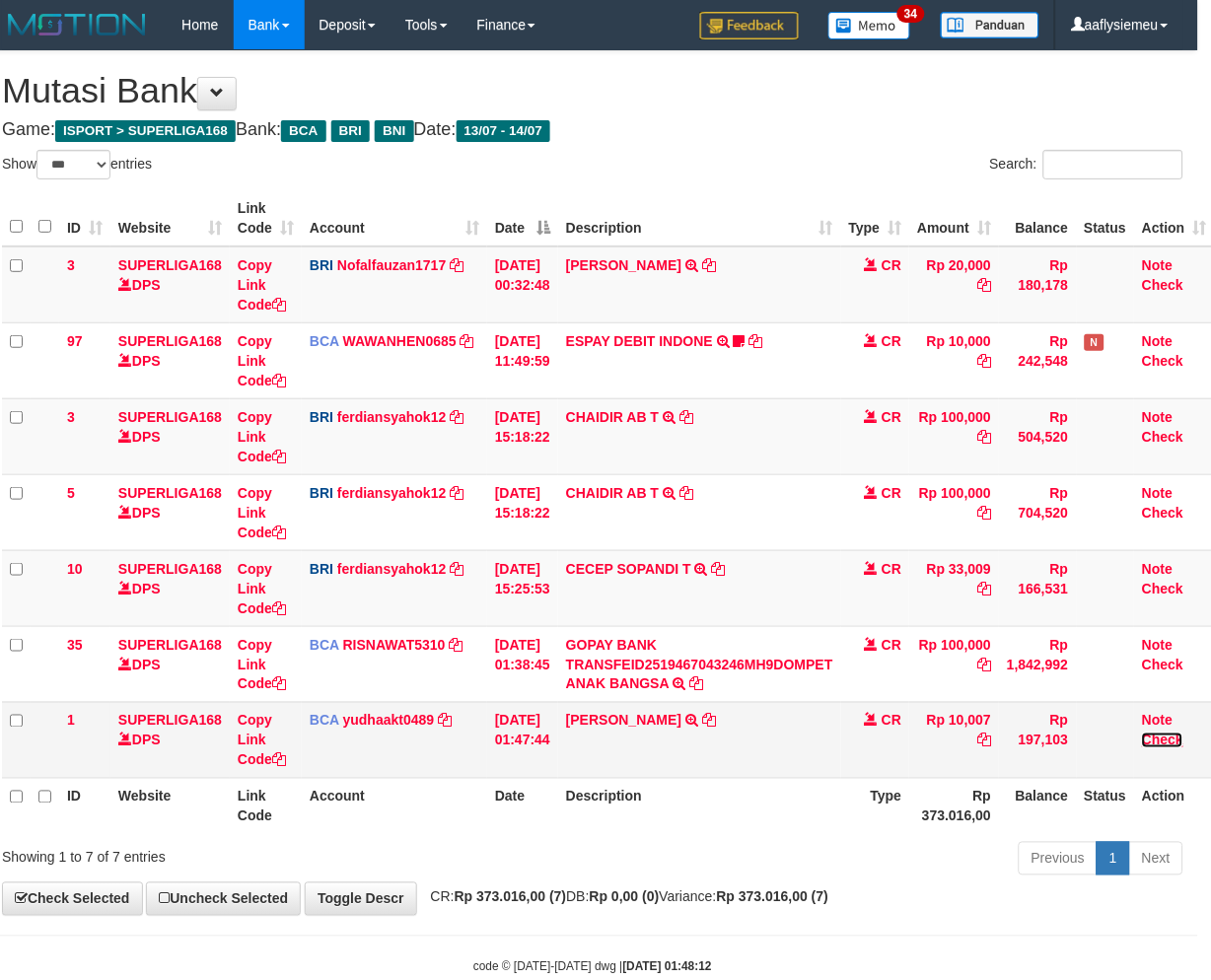 click on "Check" at bounding box center (1163, 740) 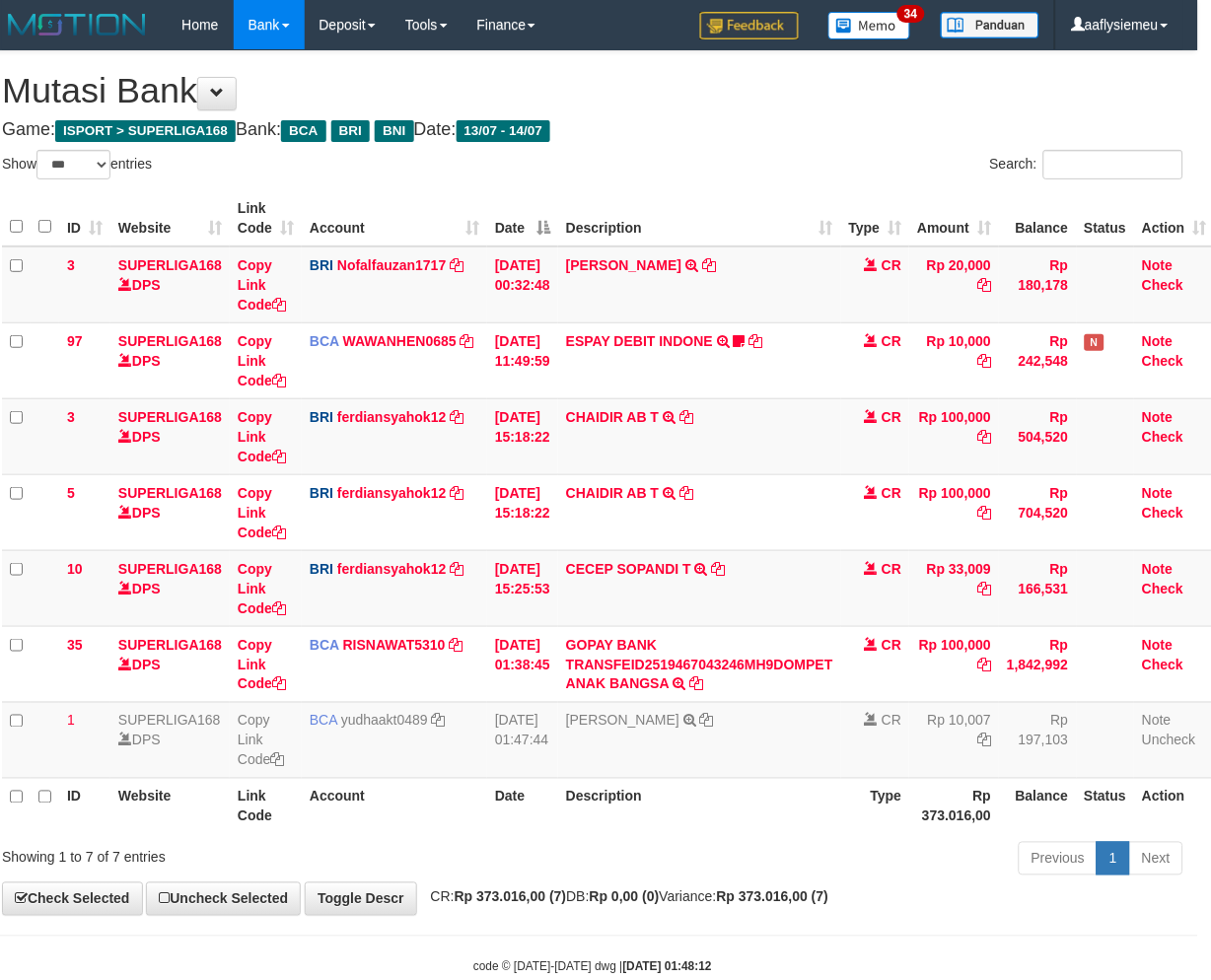 click on "Description" at bounding box center (699, 805) 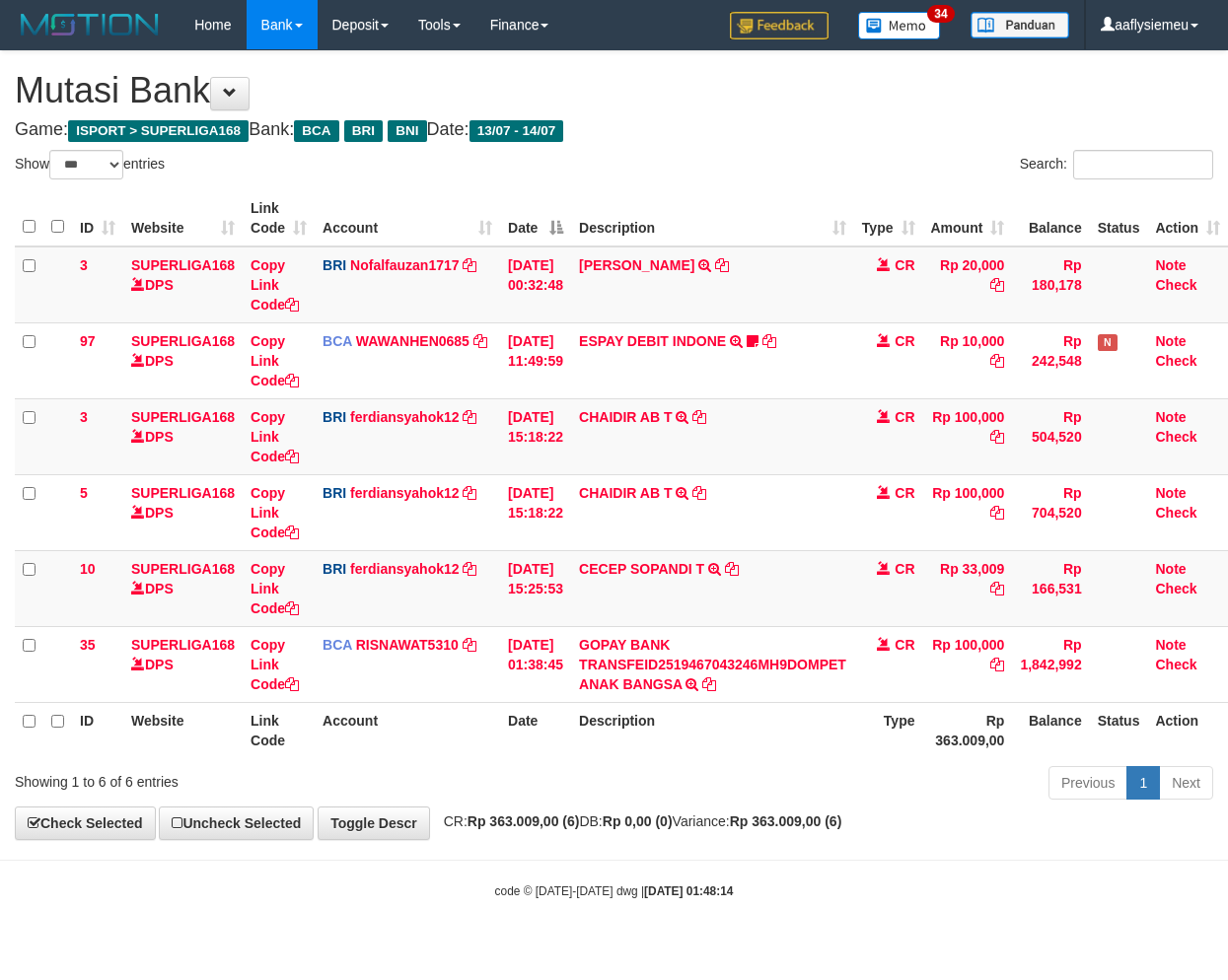 select on "***" 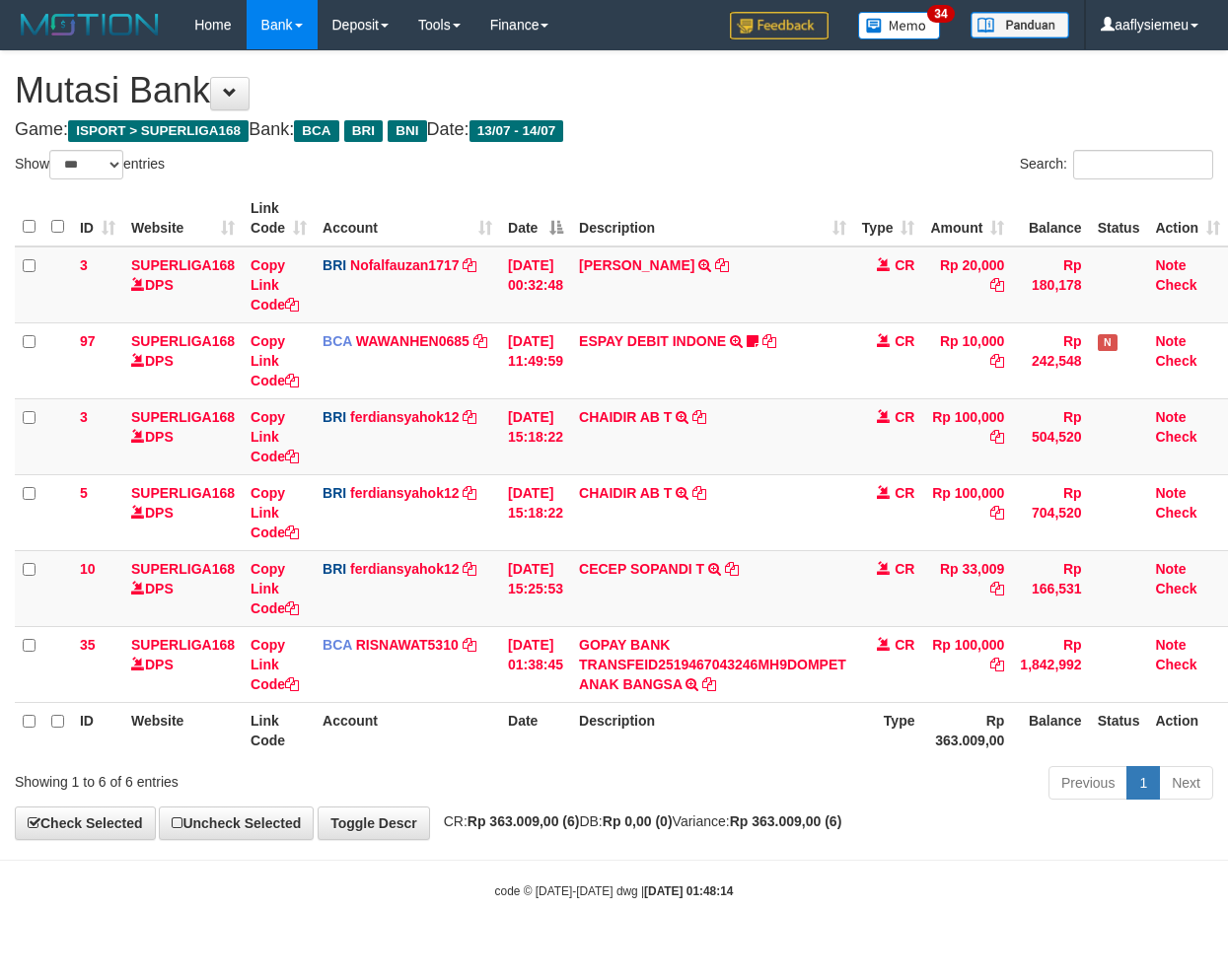 click on "CR:  Rp 363.009,00 (6)      DB:  Rp 0,00 (0)      Variance:  Rp 363.009,00 (6)" at bounding box center (638, 821) 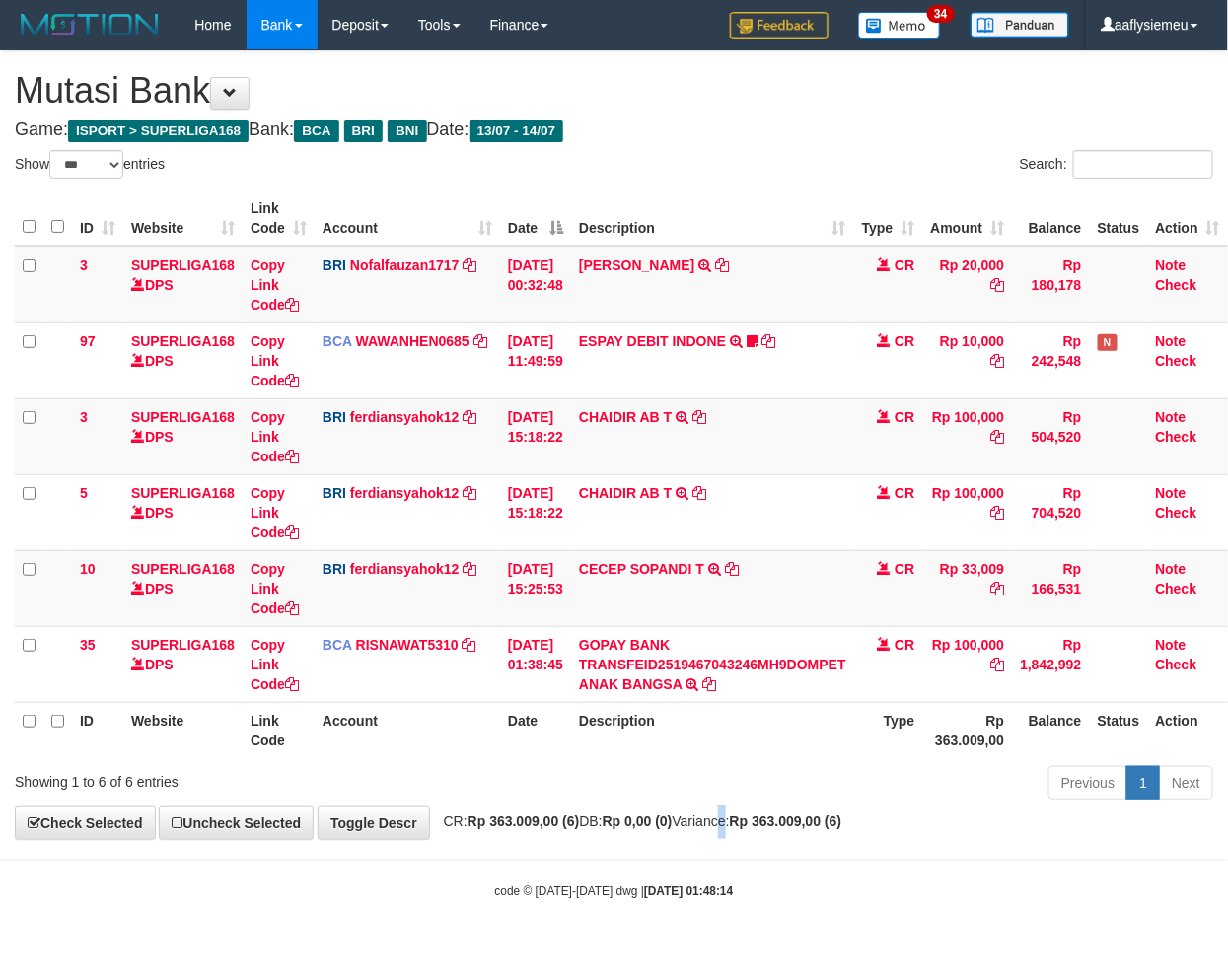 click on "Description" at bounding box center (712, 730) 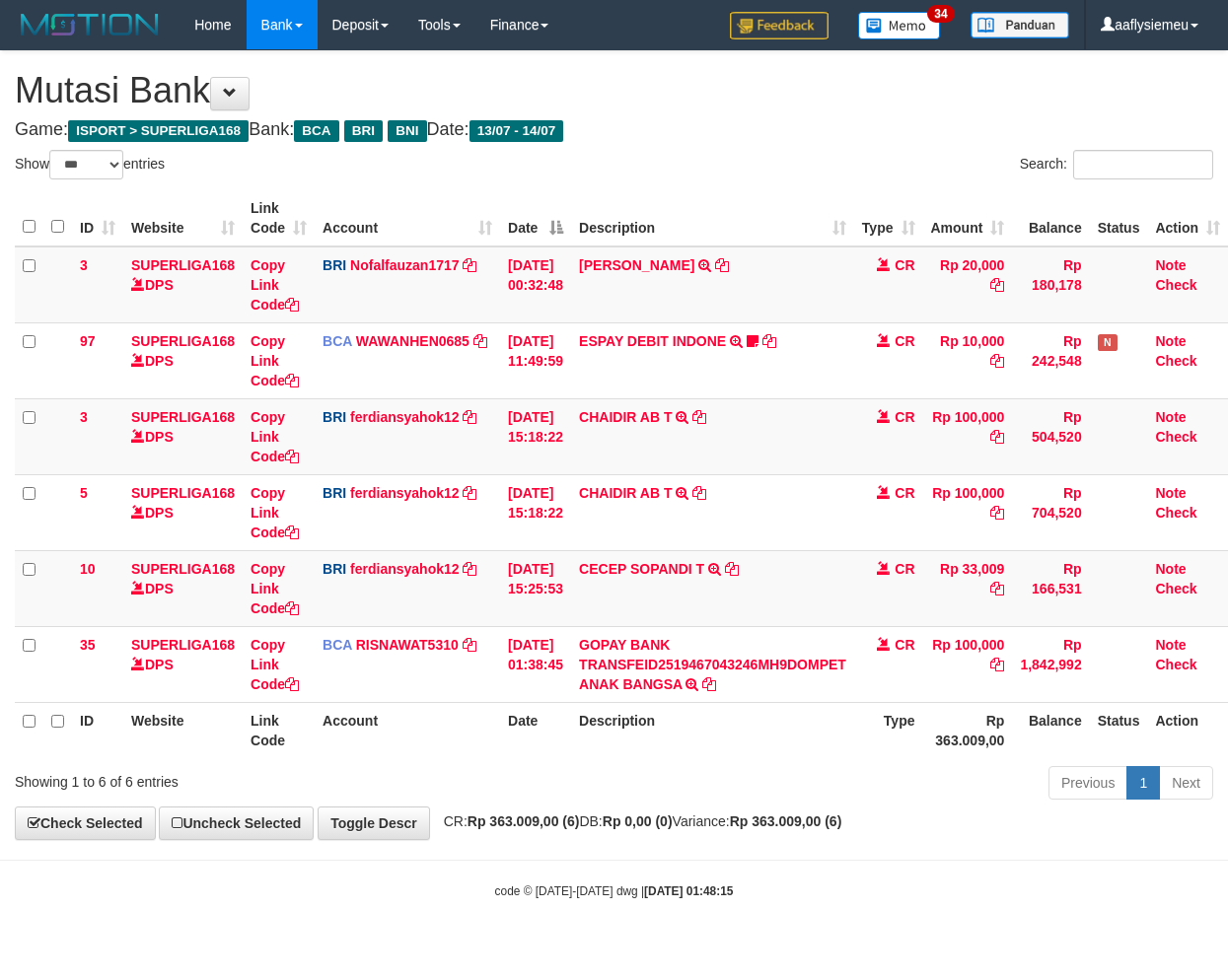 select on "***" 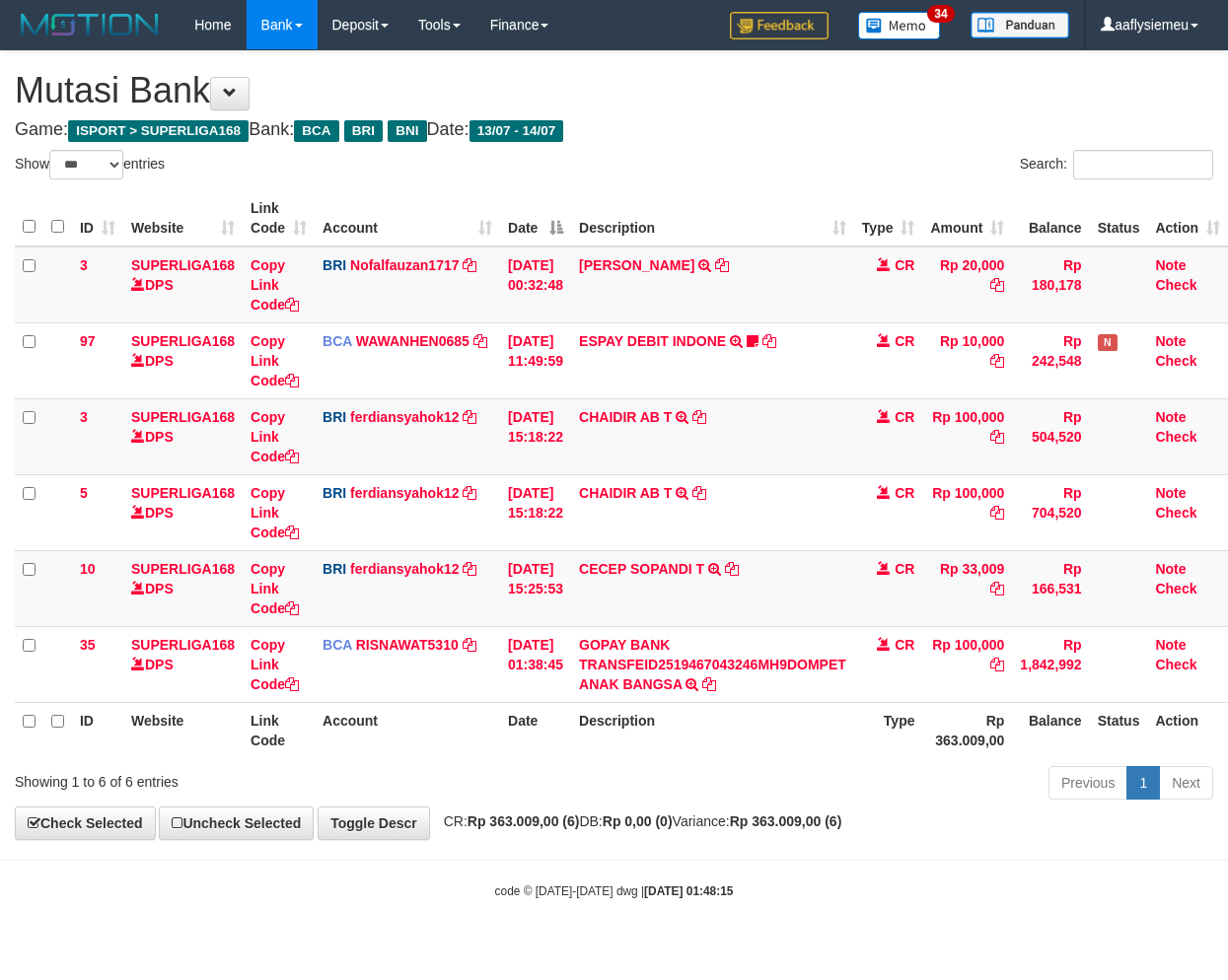 scroll, scrollTop: 0, scrollLeft: 13, axis: horizontal 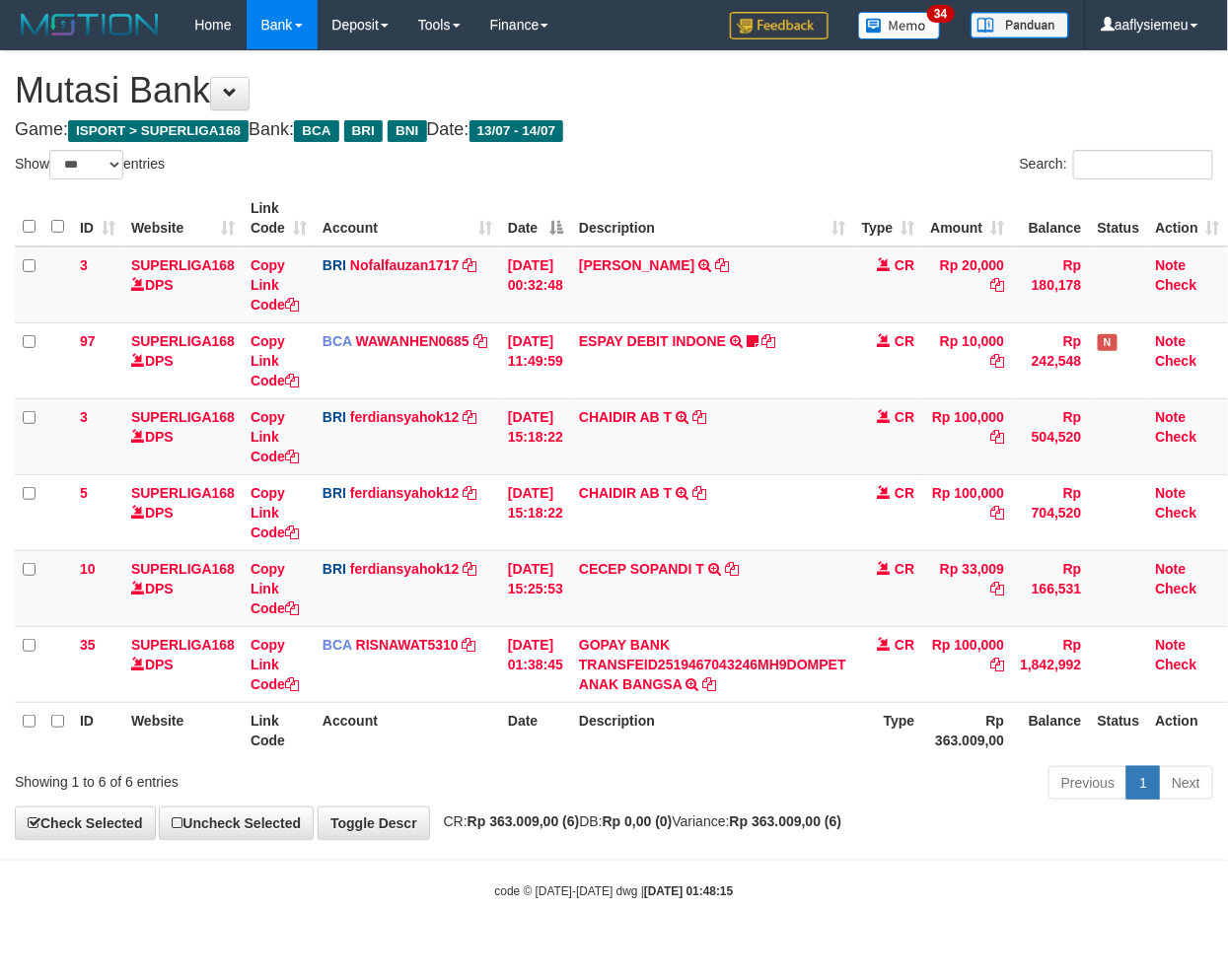 click on "Description" at bounding box center [712, 730] 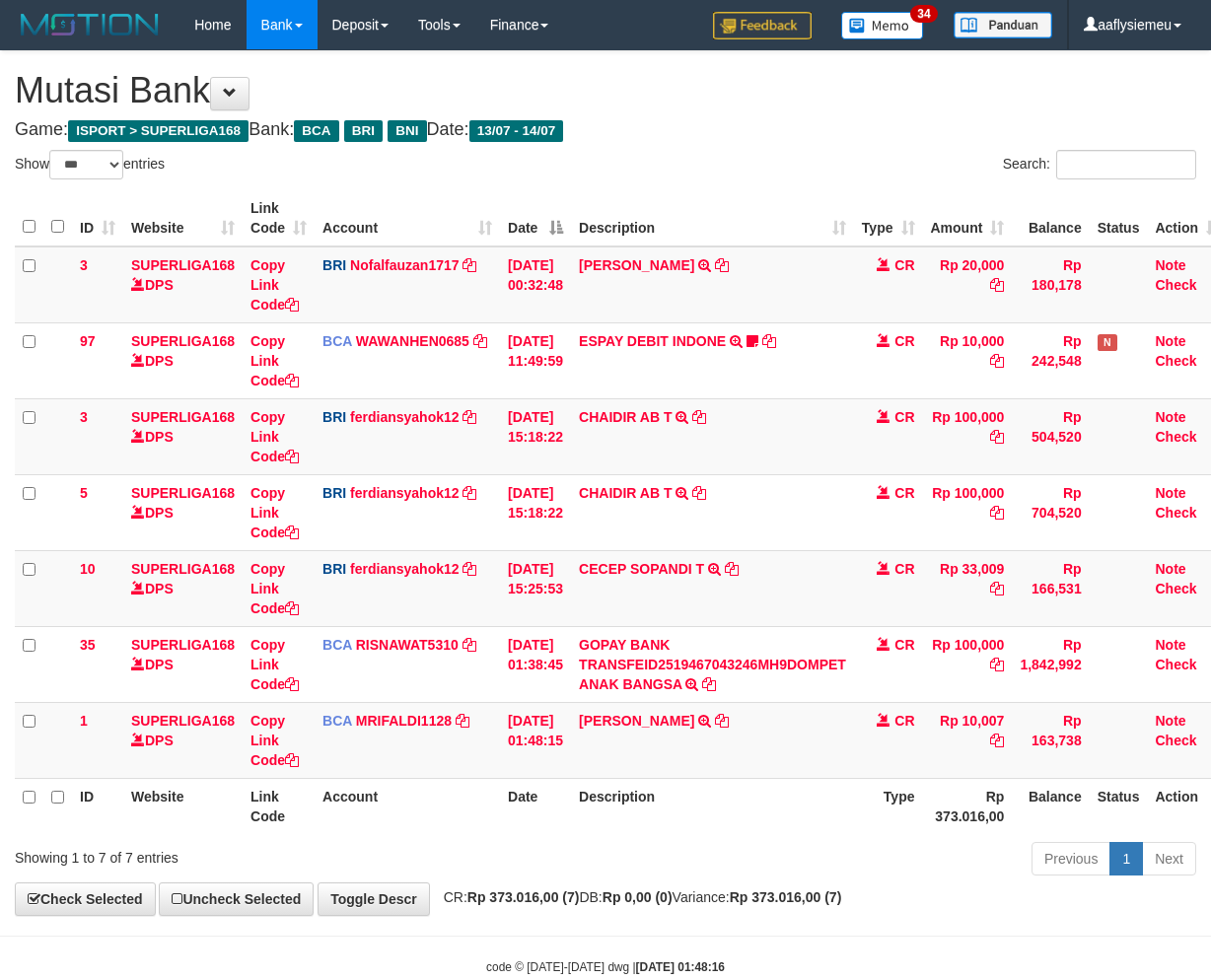 select on "***" 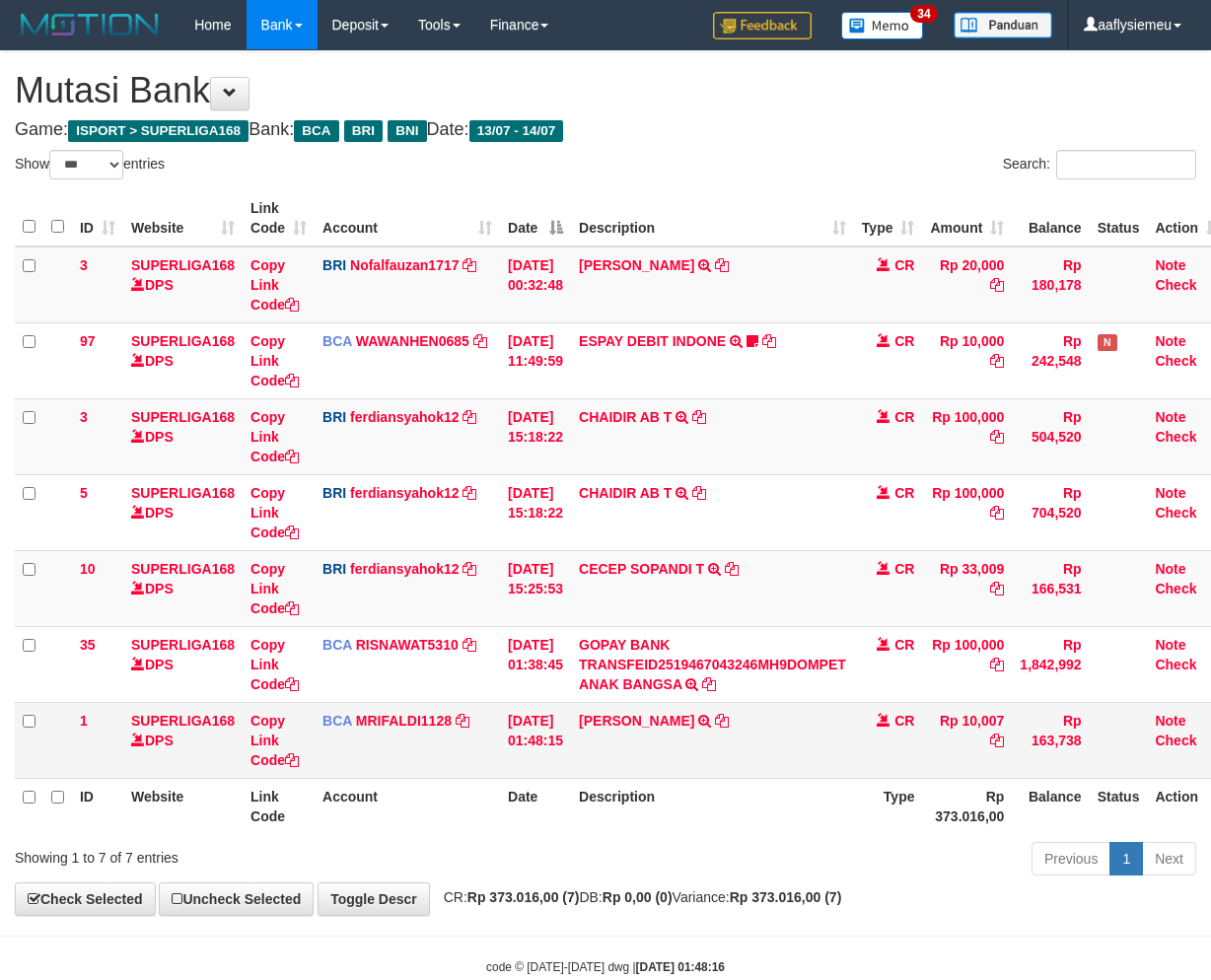 scroll, scrollTop: 0, scrollLeft: 13, axis: horizontal 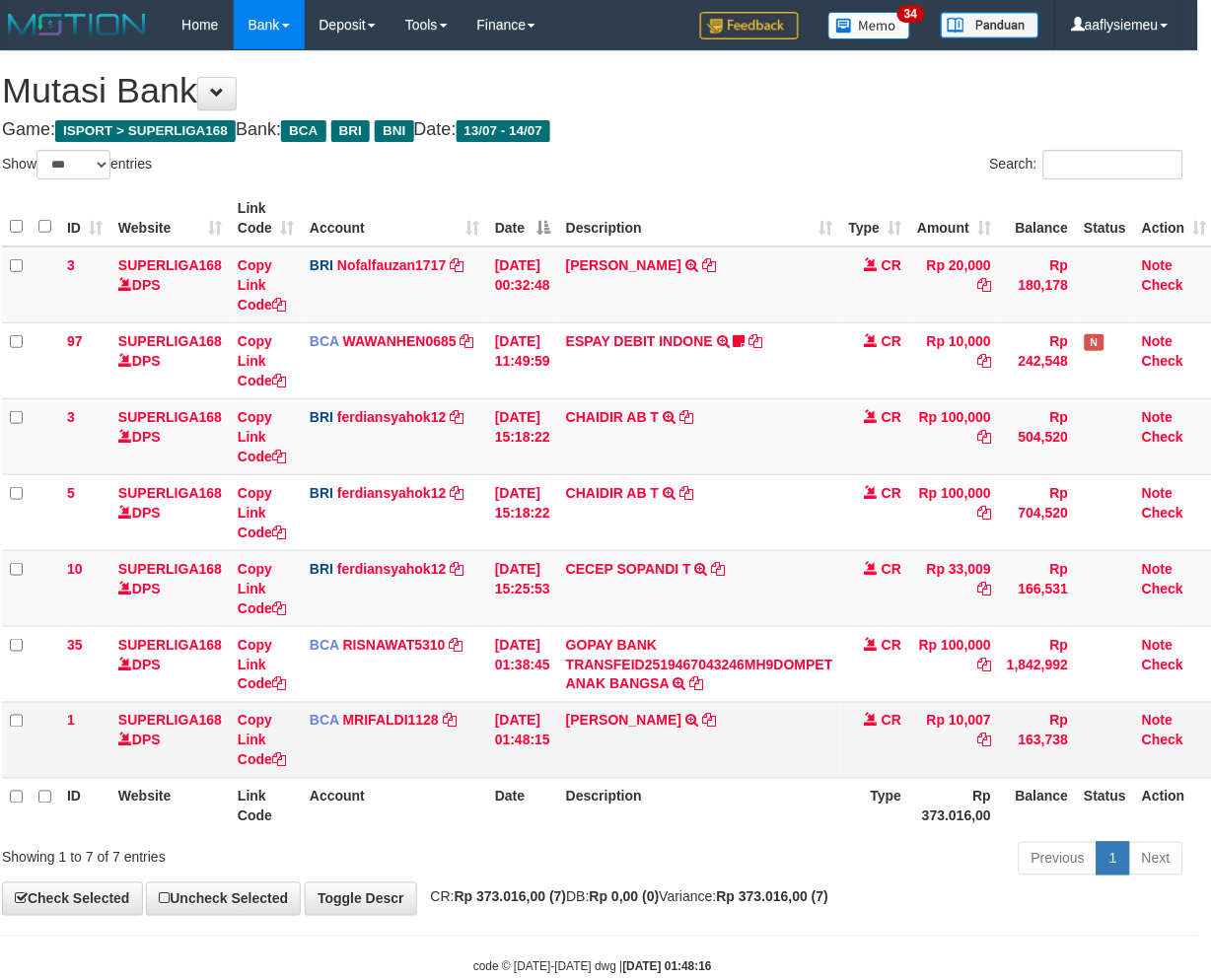 click on "AHMAD HUSEINI         TRSF E-BANKING CR 1407/FTSCY/WS95031
10007.00AHMAD HUSEINI" at bounding box center (699, 739) 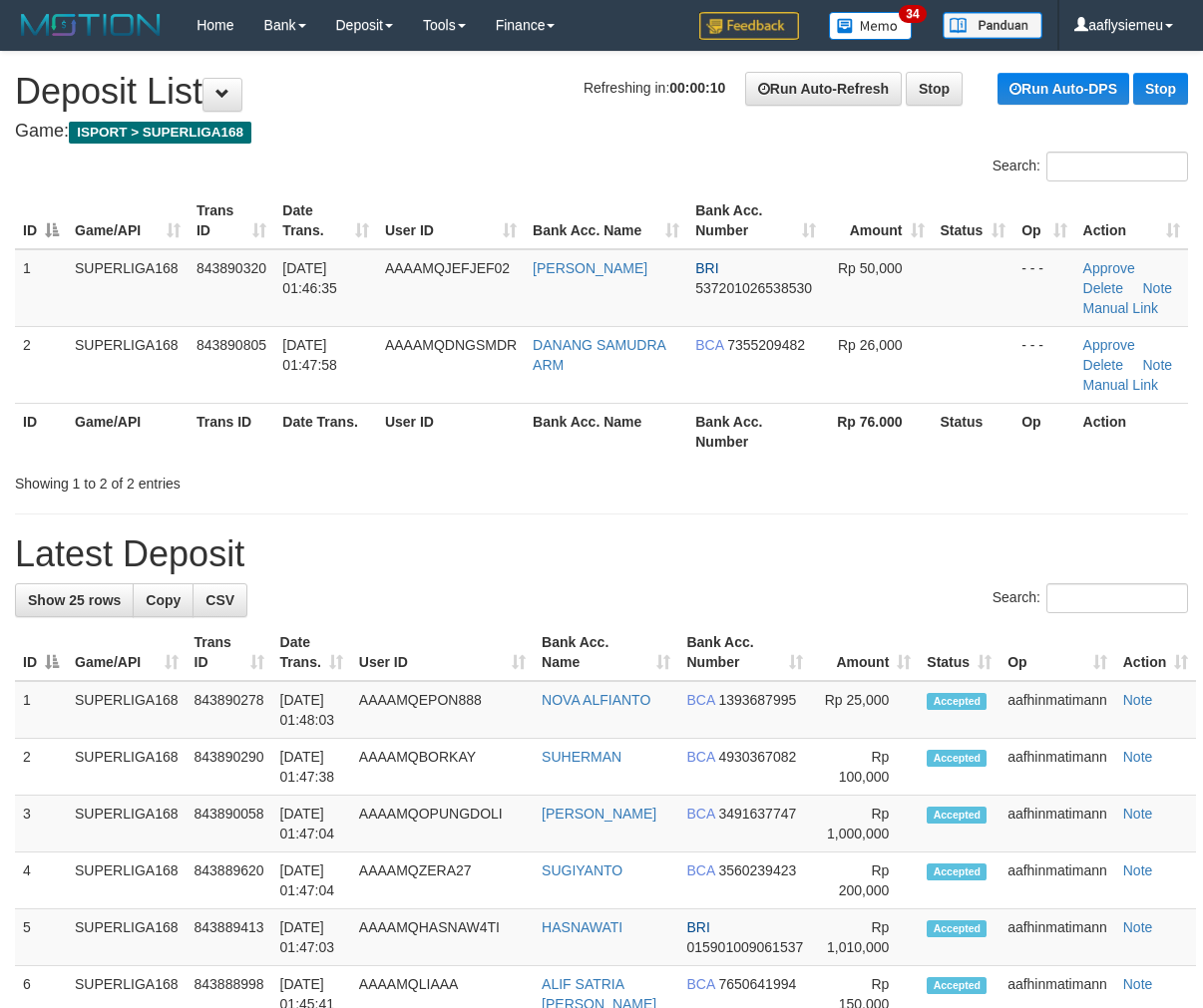scroll, scrollTop: 0, scrollLeft: 0, axis: both 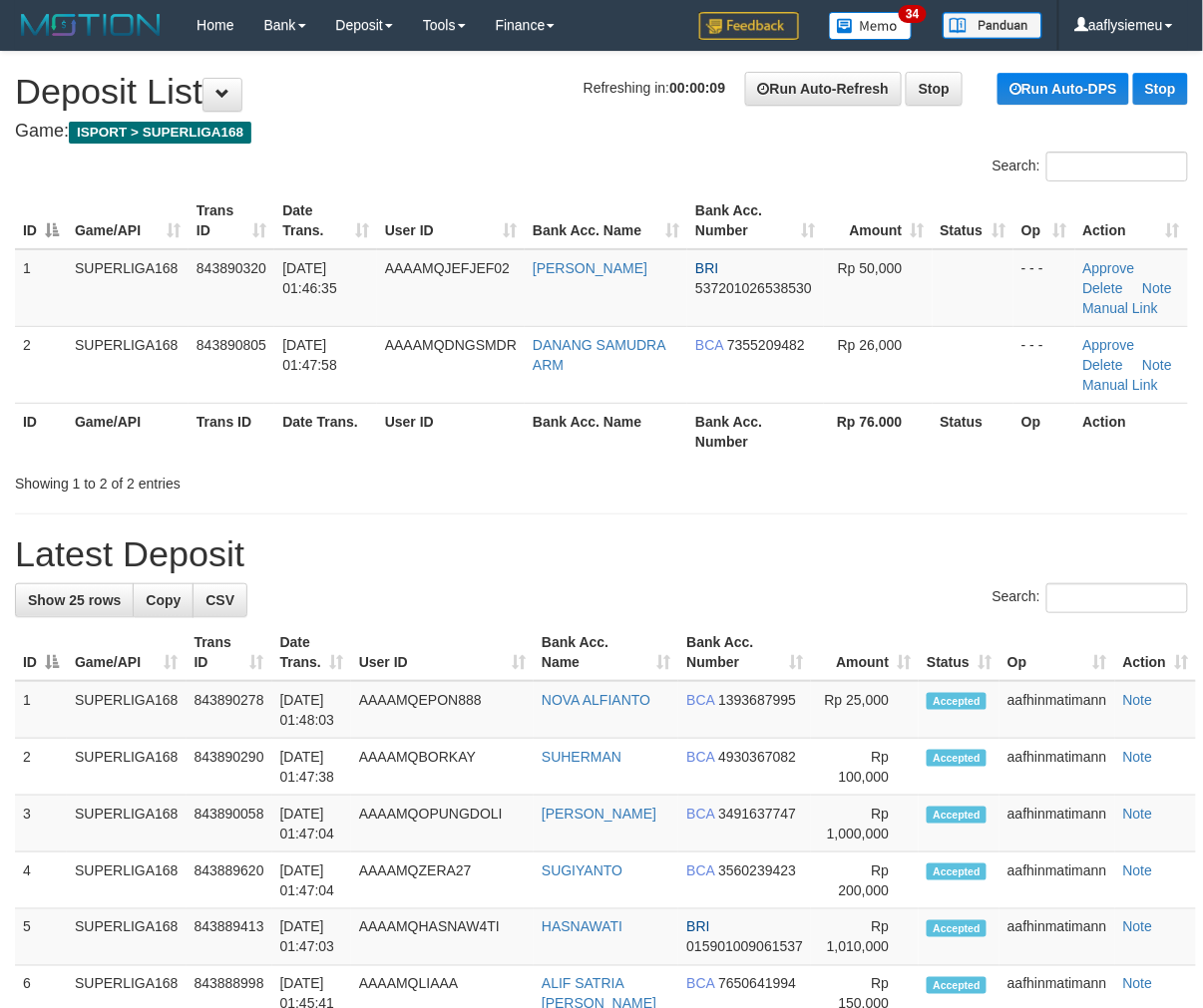 drag, startPoint x: 419, startPoint y: 513, endPoint x: 0, endPoint y: 641, distance: 438.11528 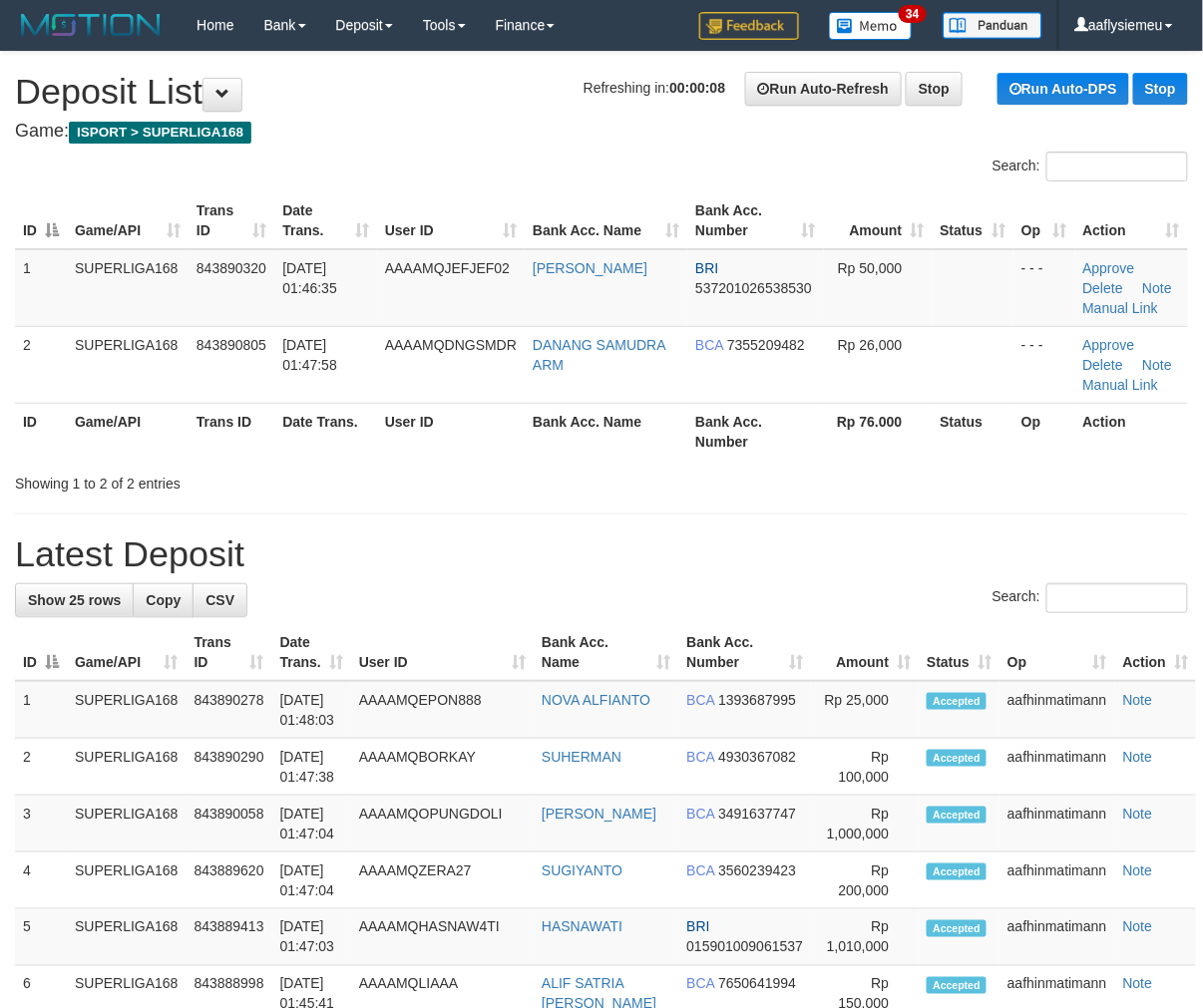 click on "Showing 1 to 2 of 2 entries" at bounding box center [250, 480] 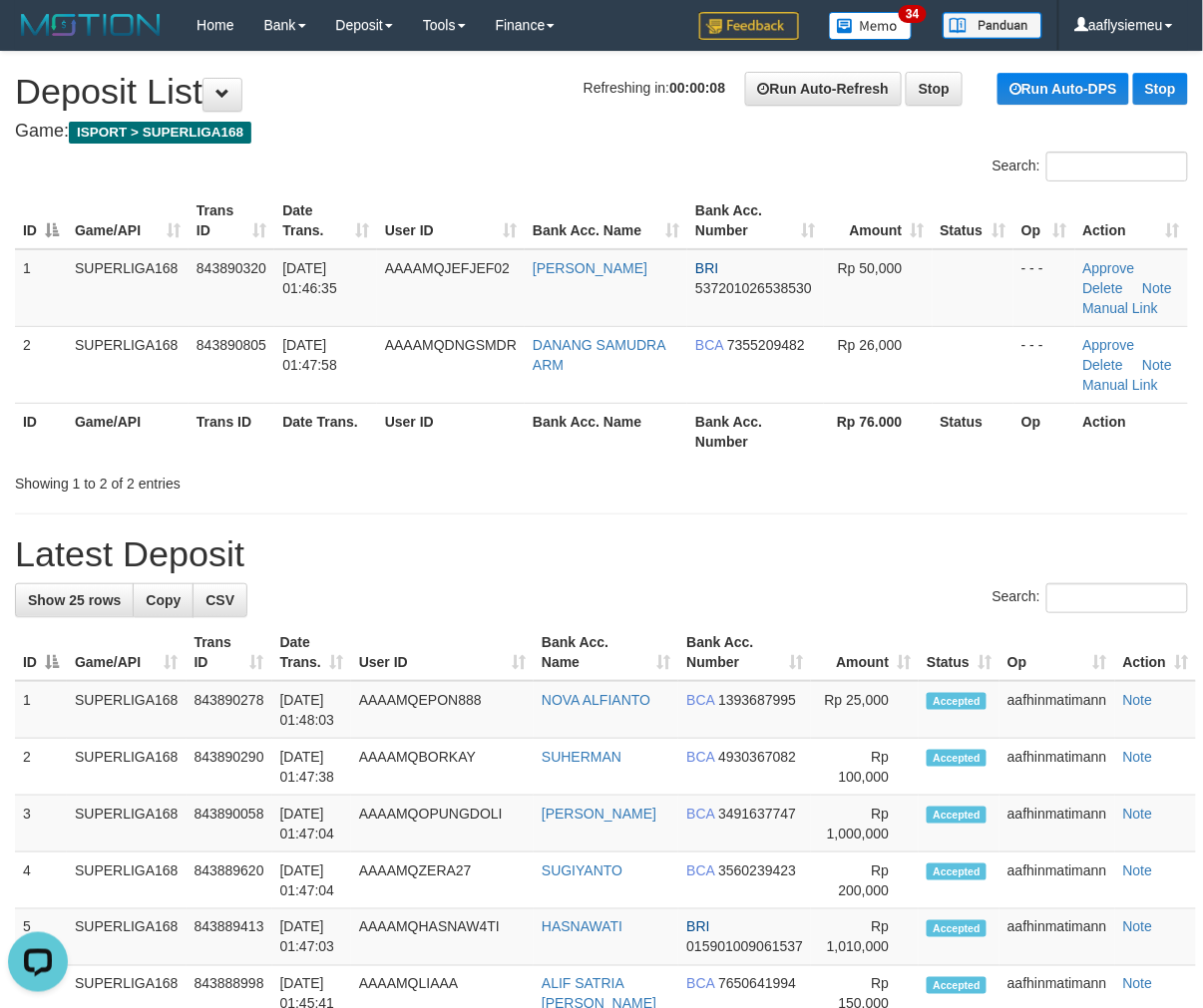 scroll, scrollTop: 0, scrollLeft: 0, axis: both 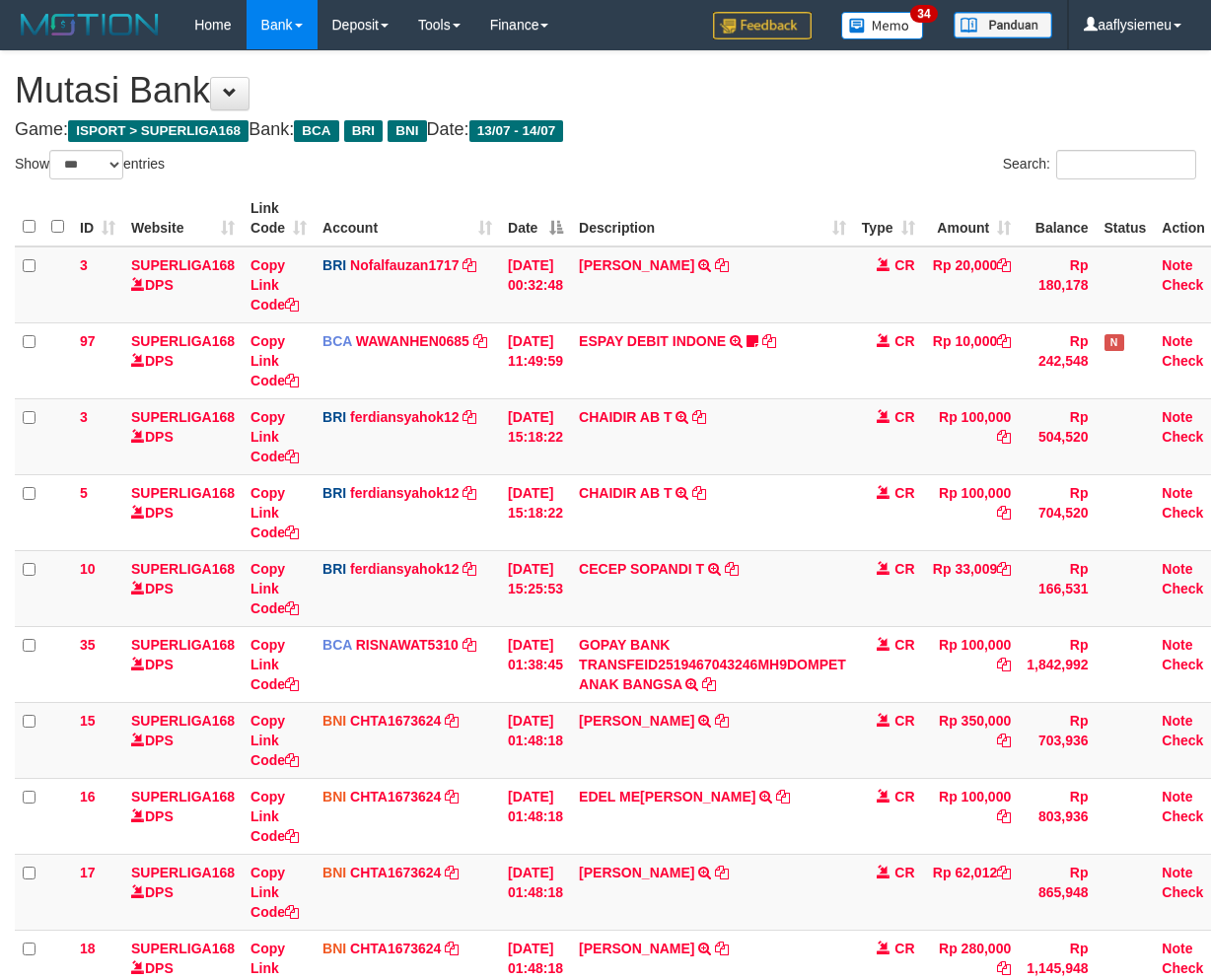 select on "***" 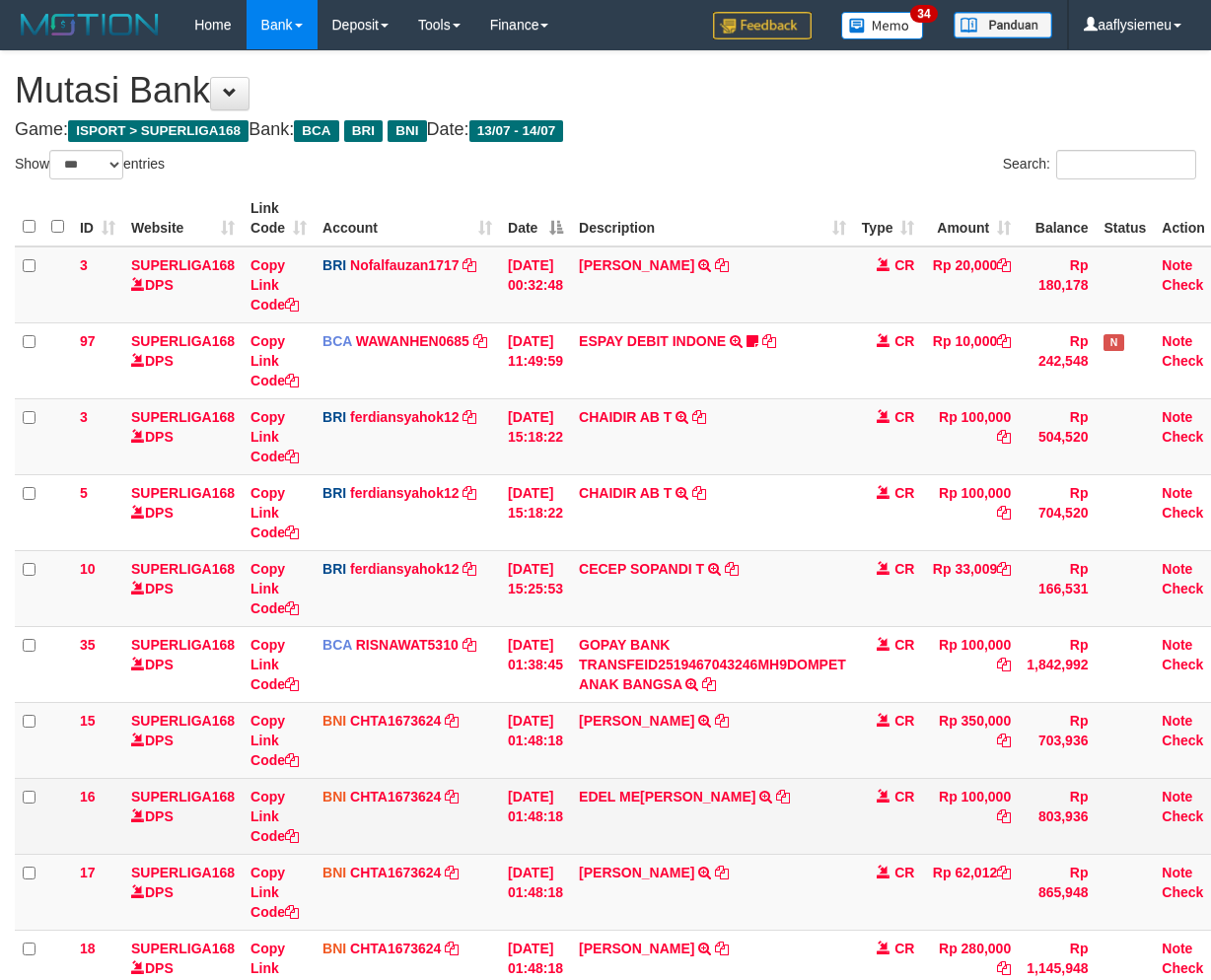 scroll, scrollTop: 0, scrollLeft: 13, axis: horizontal 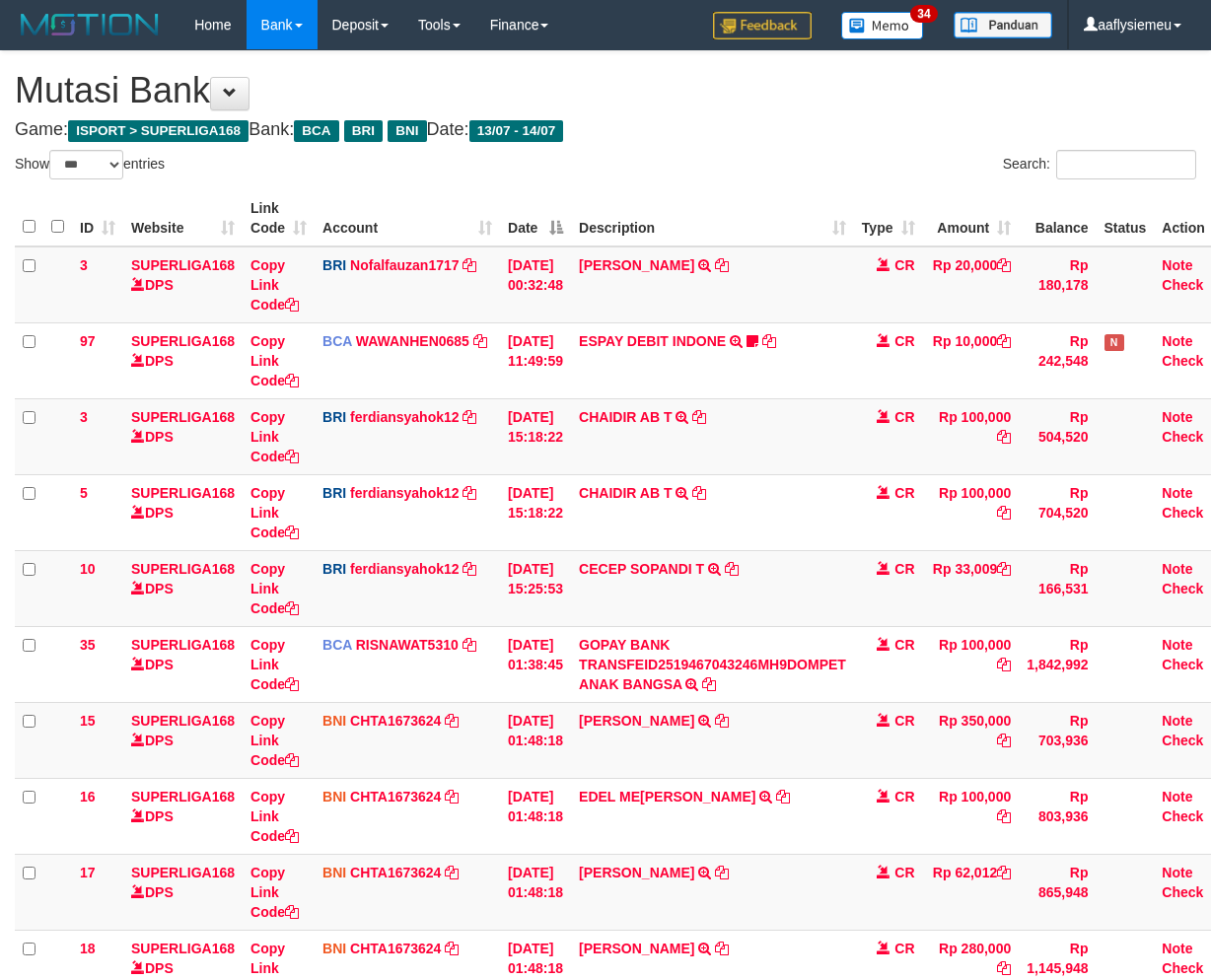 select on "***" 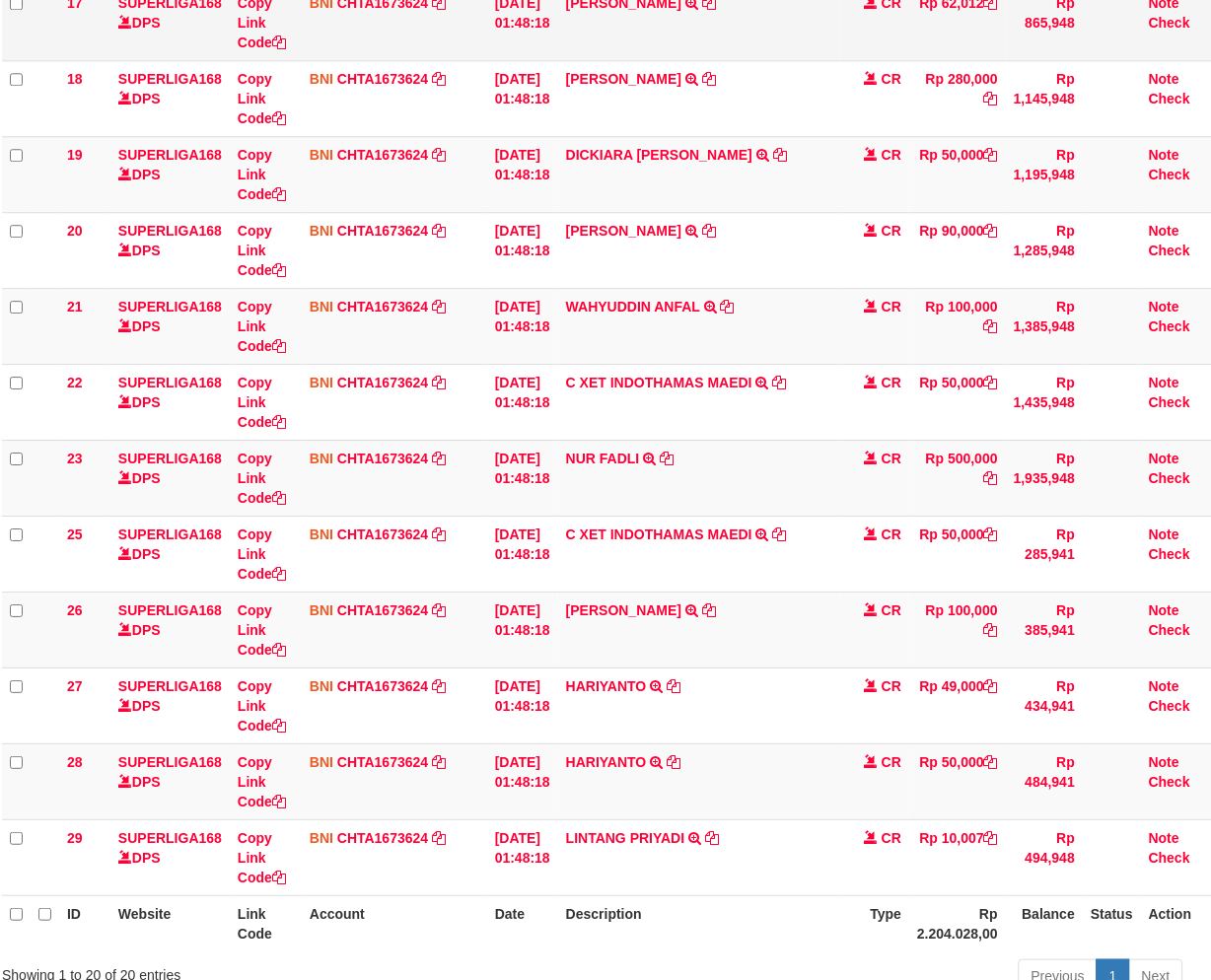 scroll, scrollTop: 875, scrollLeft: 13, axis: both 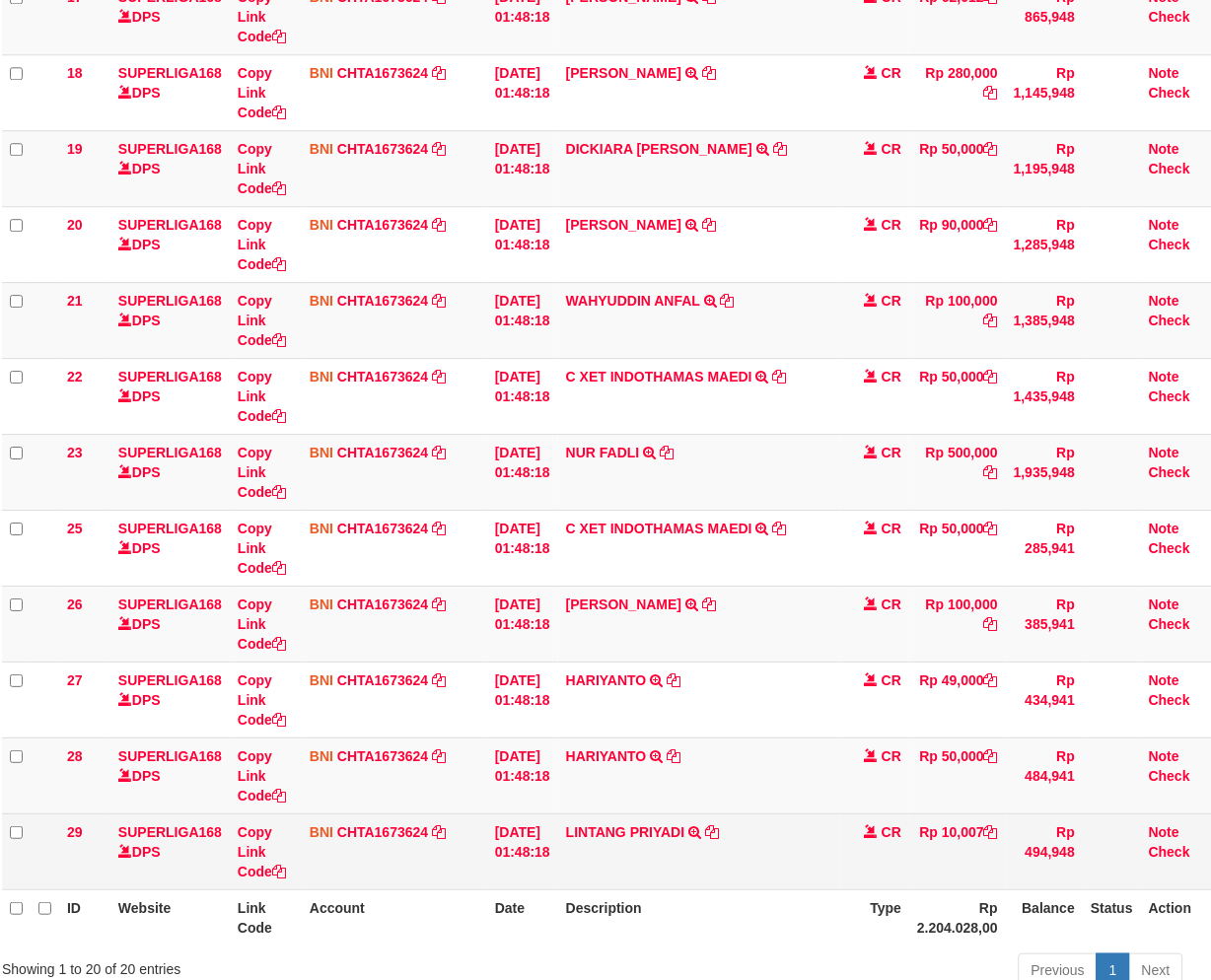 drag, startPoint x: 713, startPoint y: 836, endPoint x: 765, endPoint y: 822, distance: 53.85165 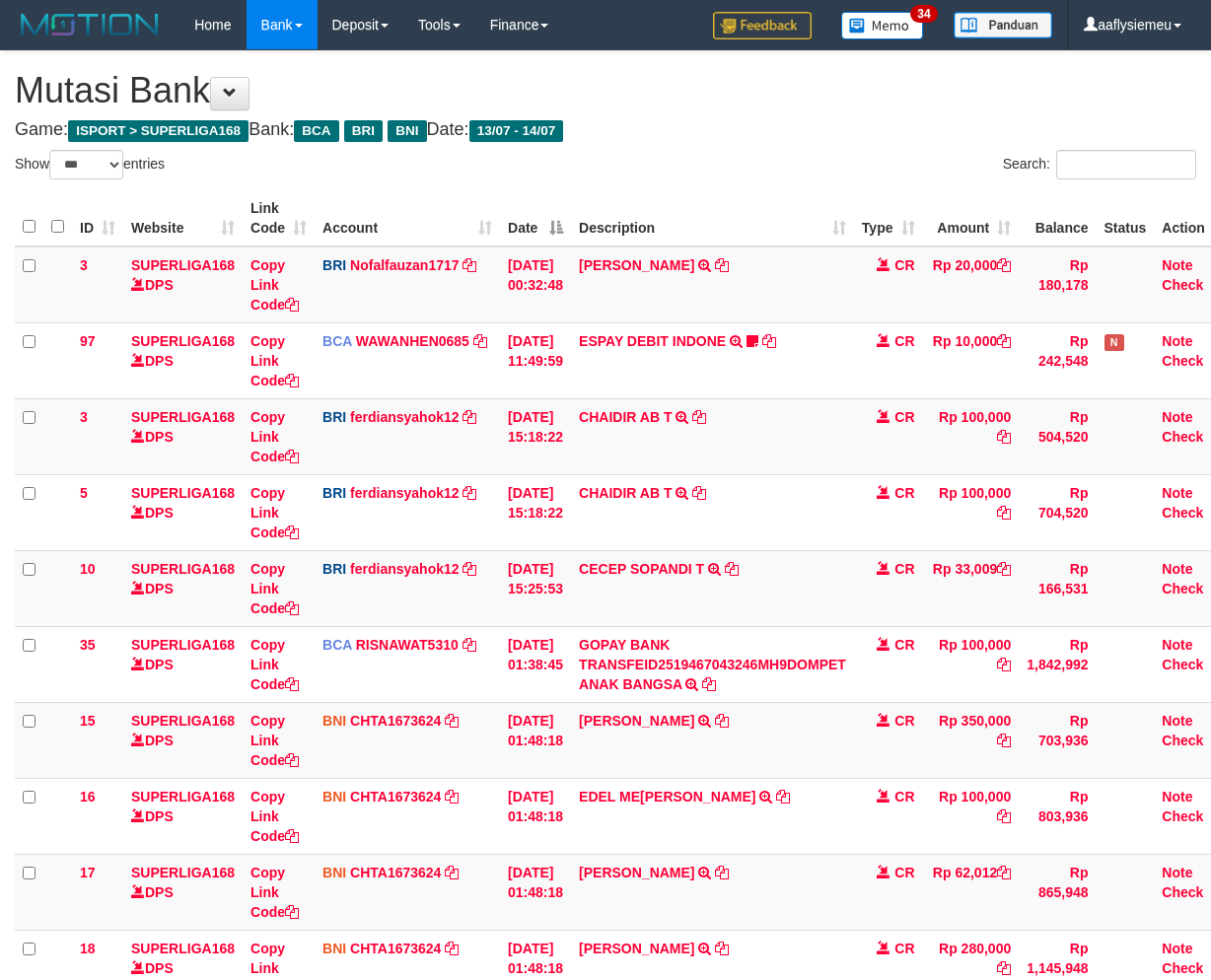 select on "***" 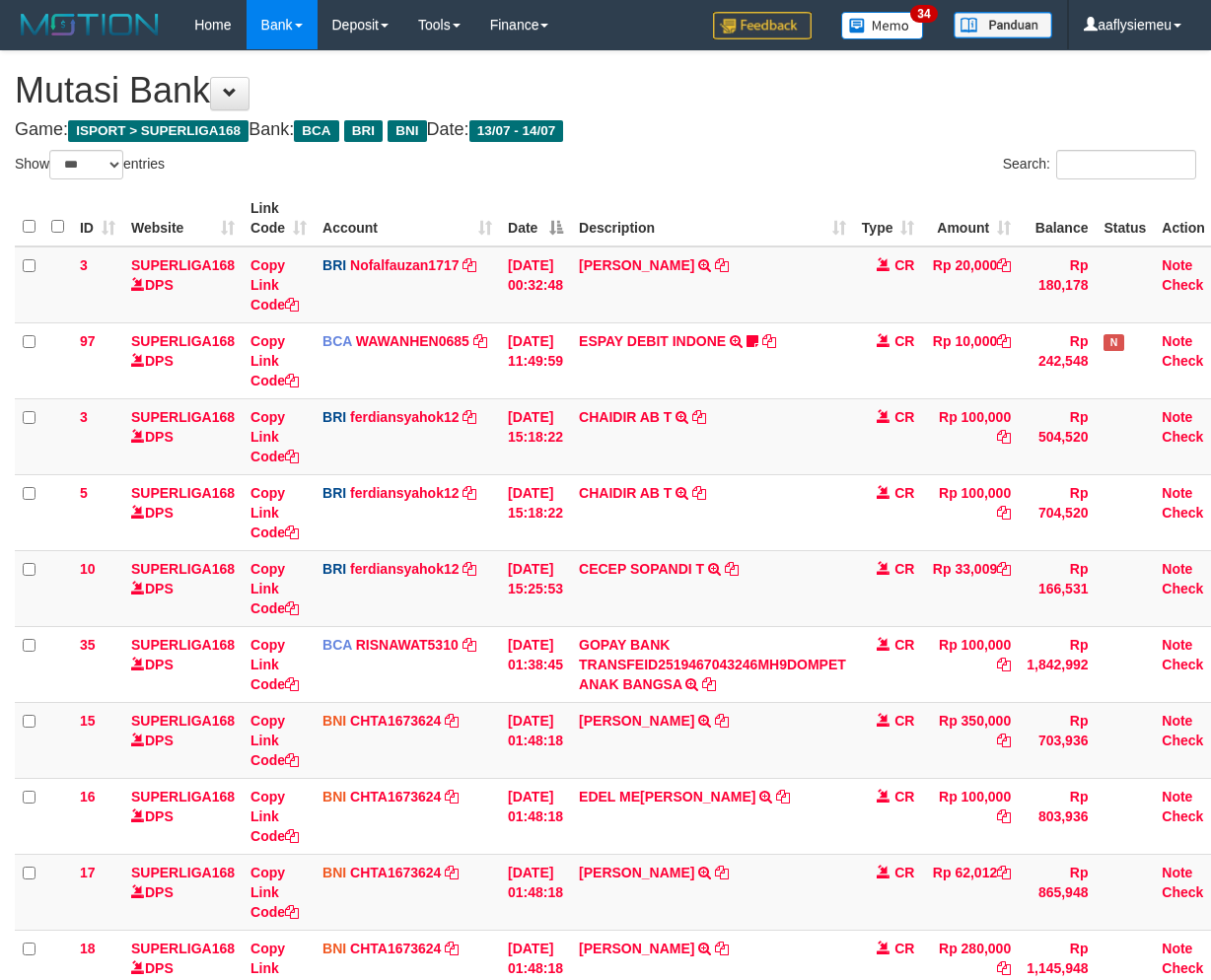 scroll, scrollTop: 875, scrollLeft: 13, axis: both 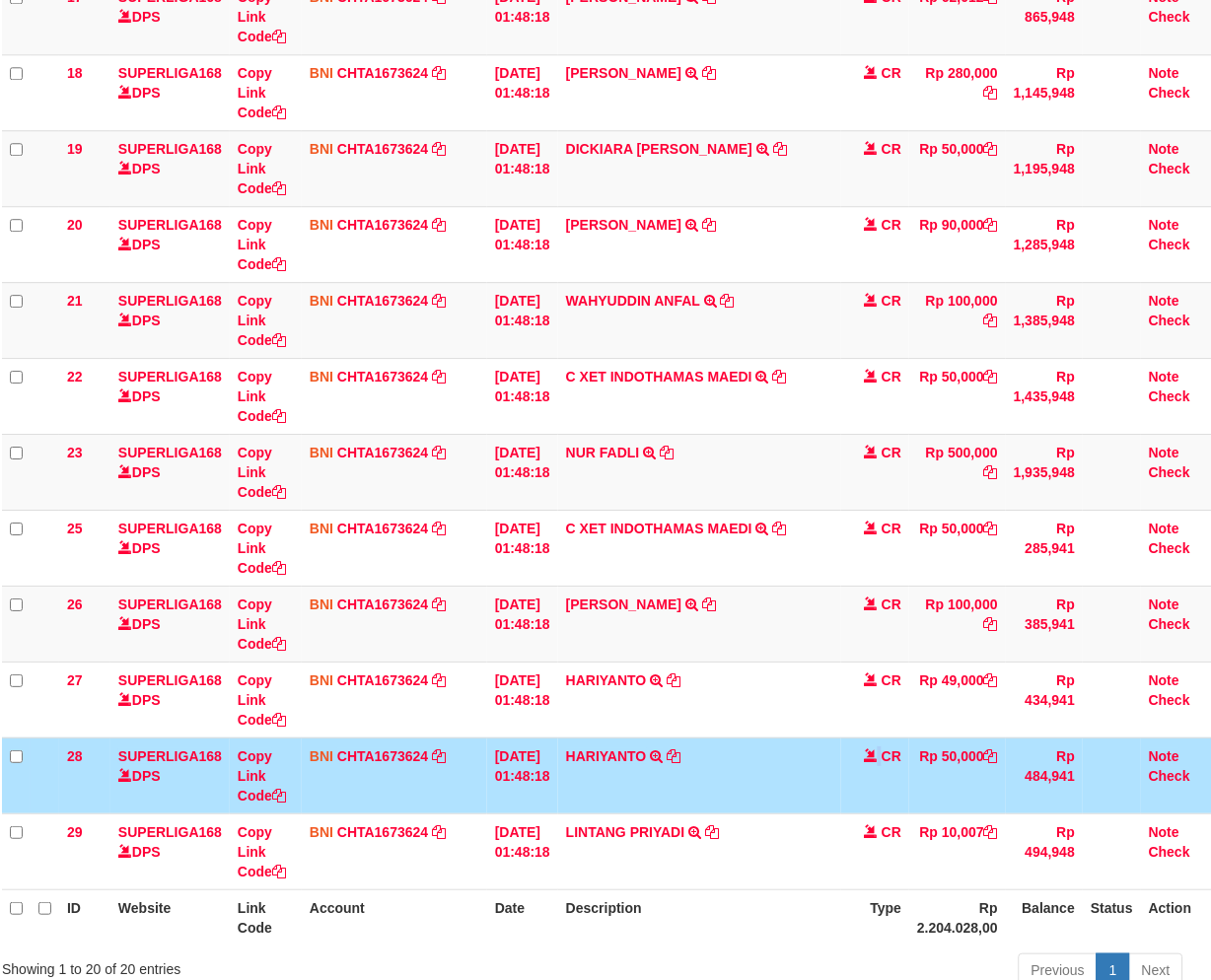 click on "CR" at bounding box center [876, 775] 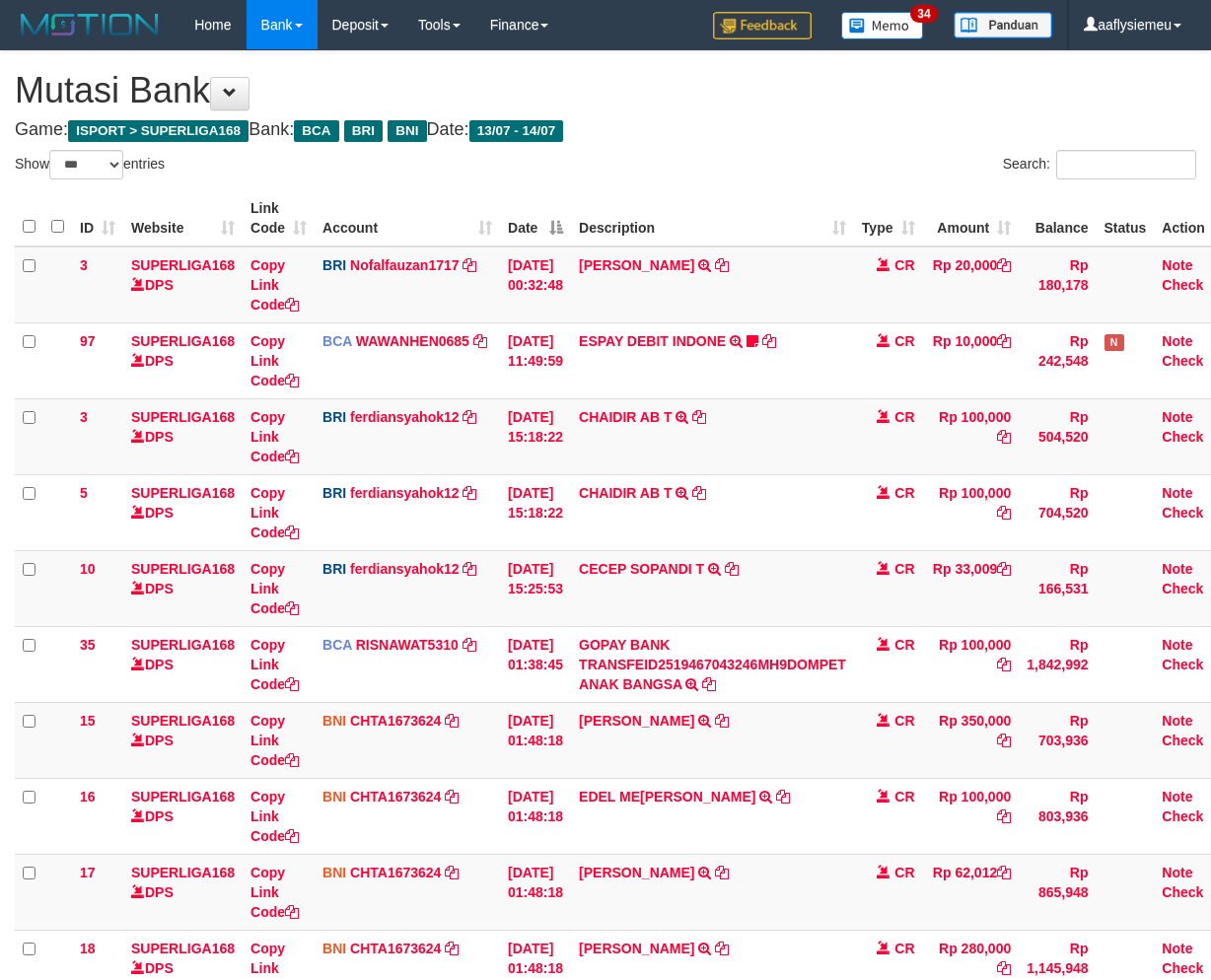 select on "***" 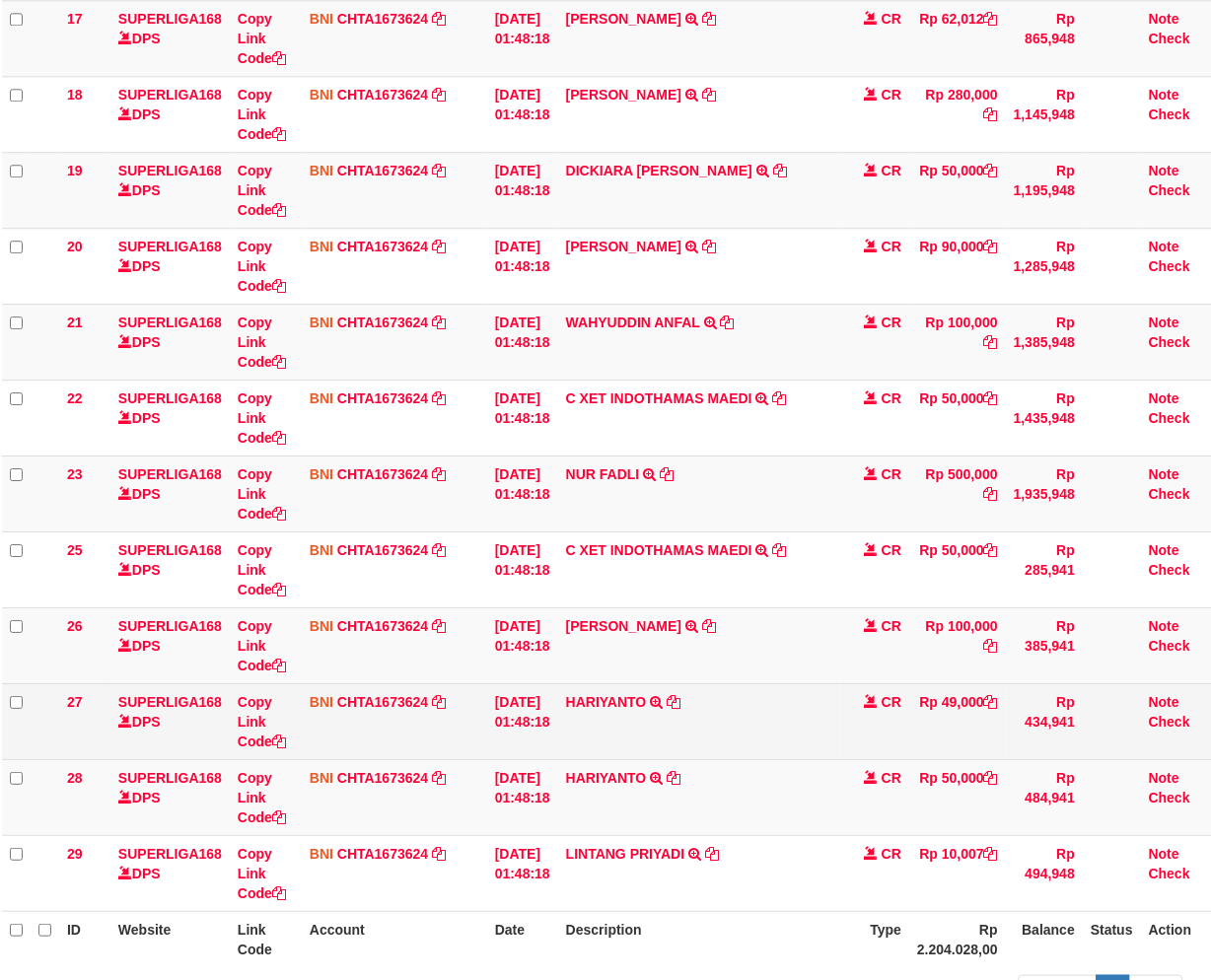 scroll, scrollTop: 1032, scrollLeft: 13, axis: both 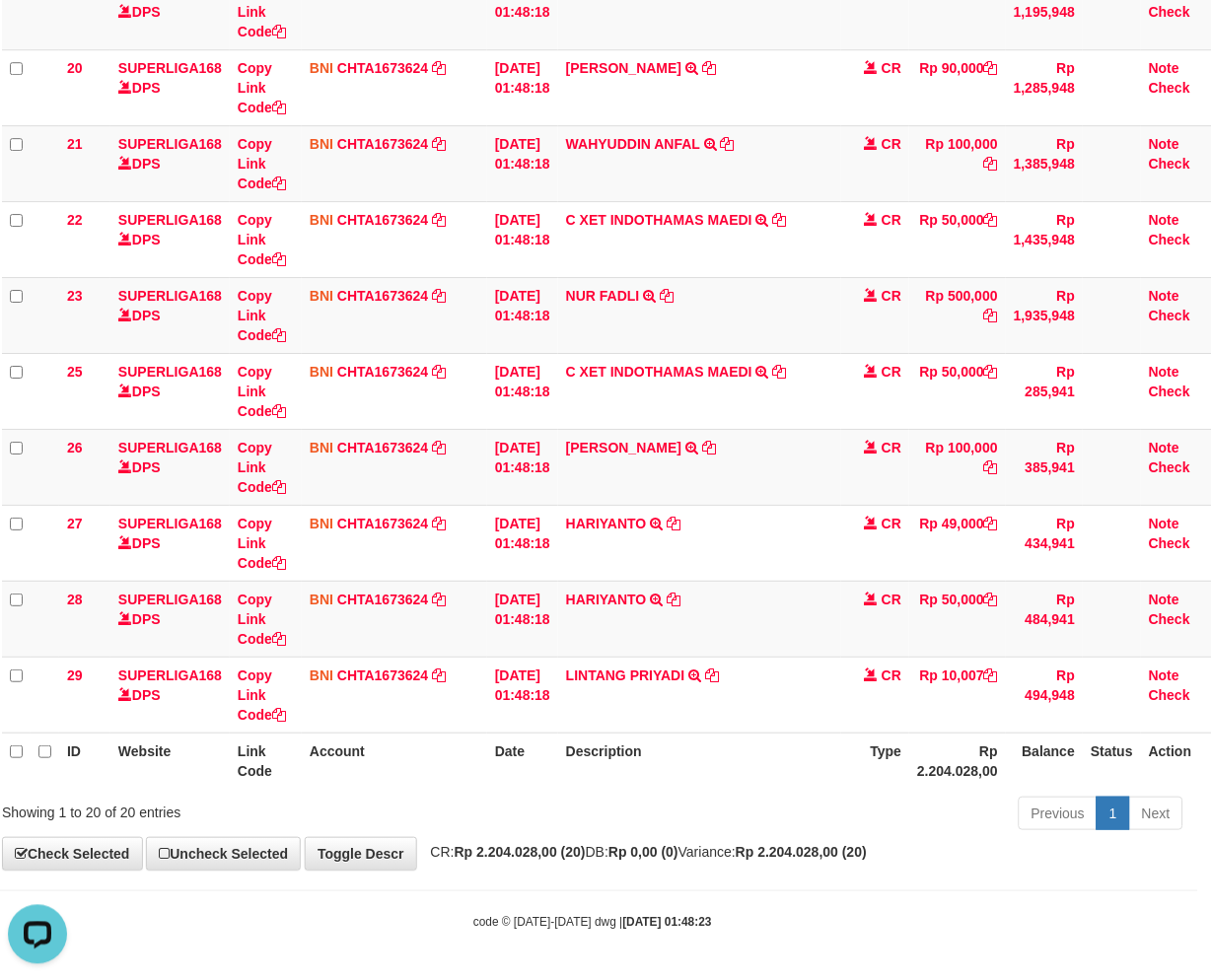 click on "Previous 1 Next" at bounding box center [845, 815] 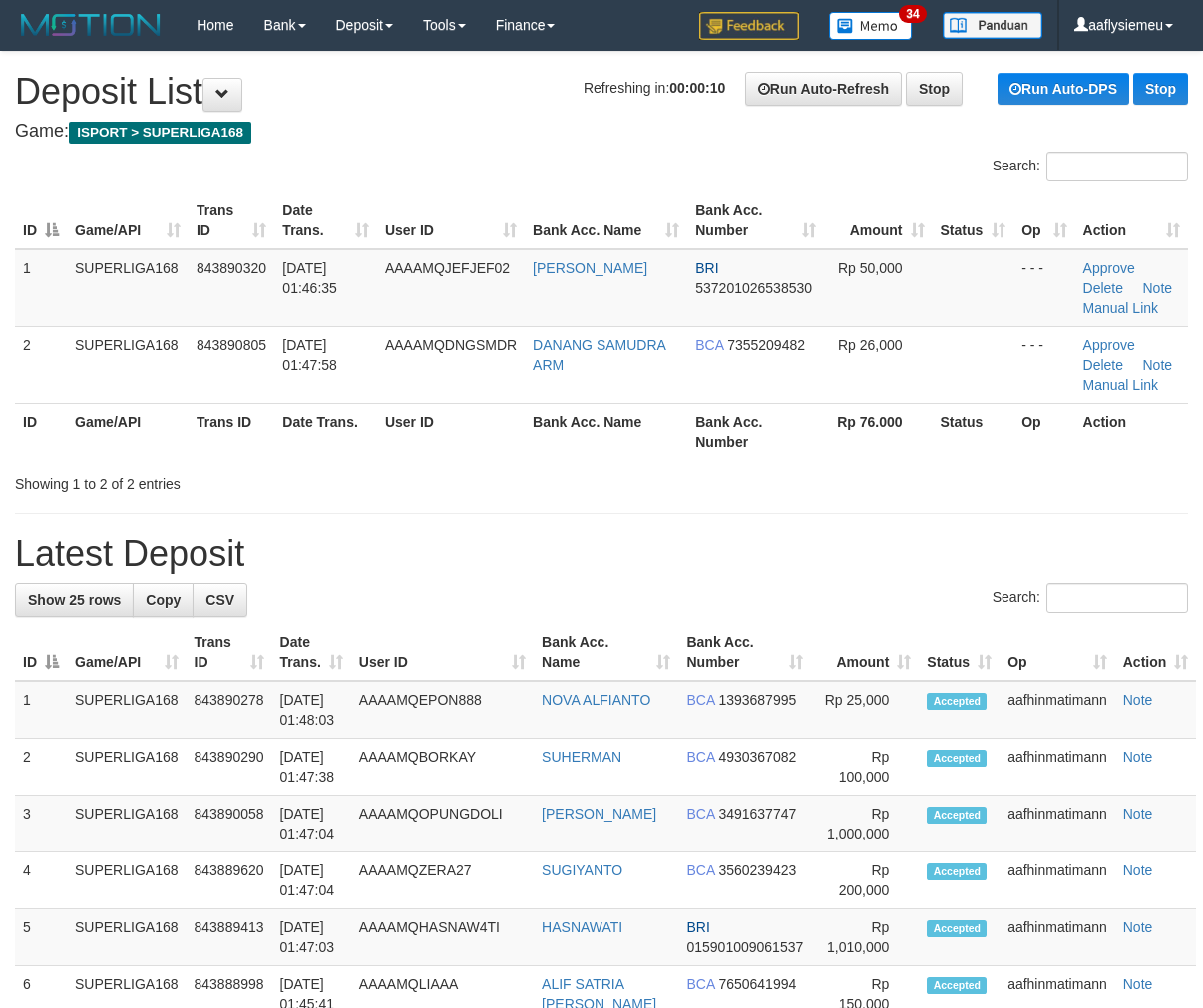 scroll, scrollTop: 0, scrollLeft: 0, axis: both 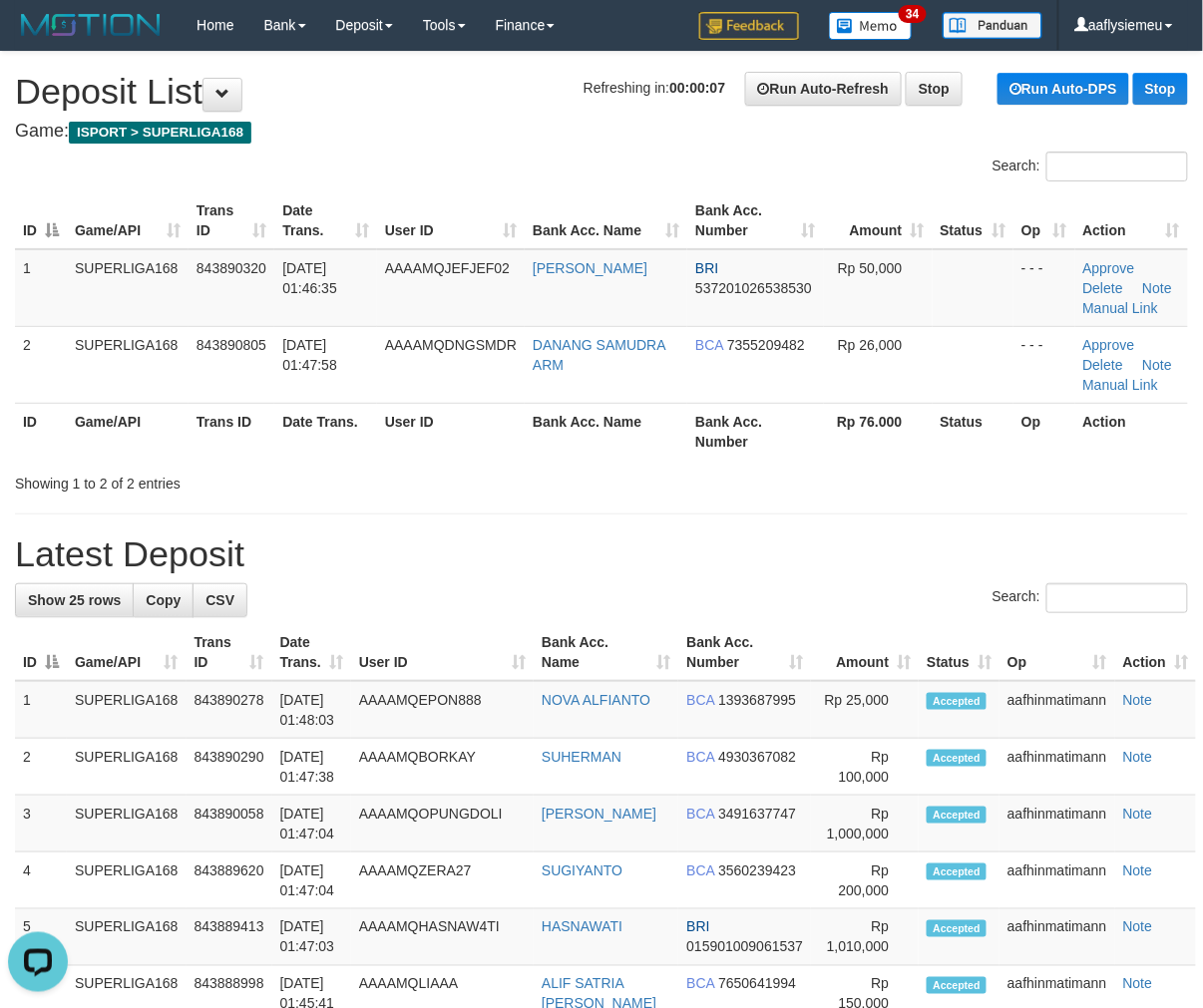 click on "**********" at bounding box center [602, 1144] 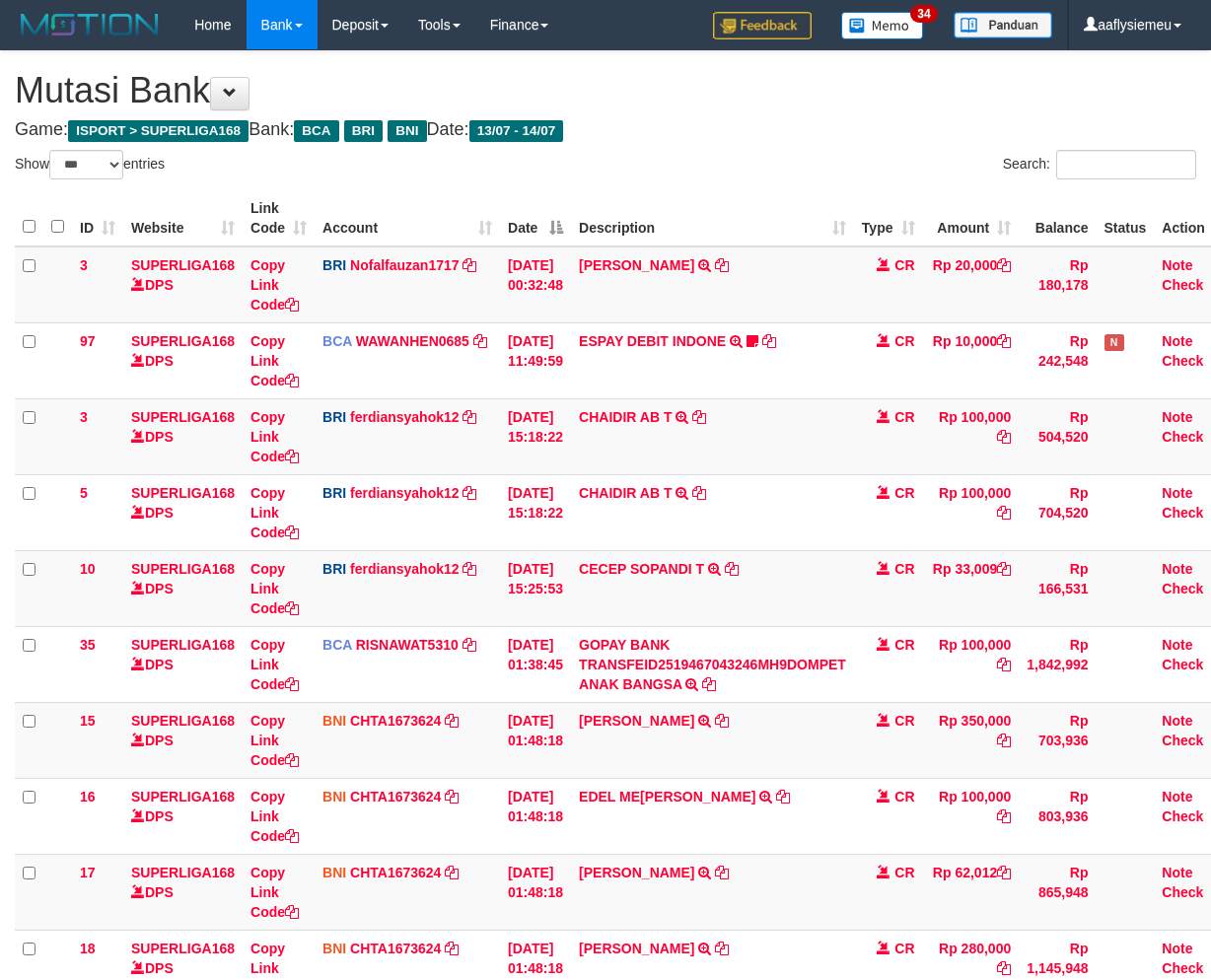 select on "***" 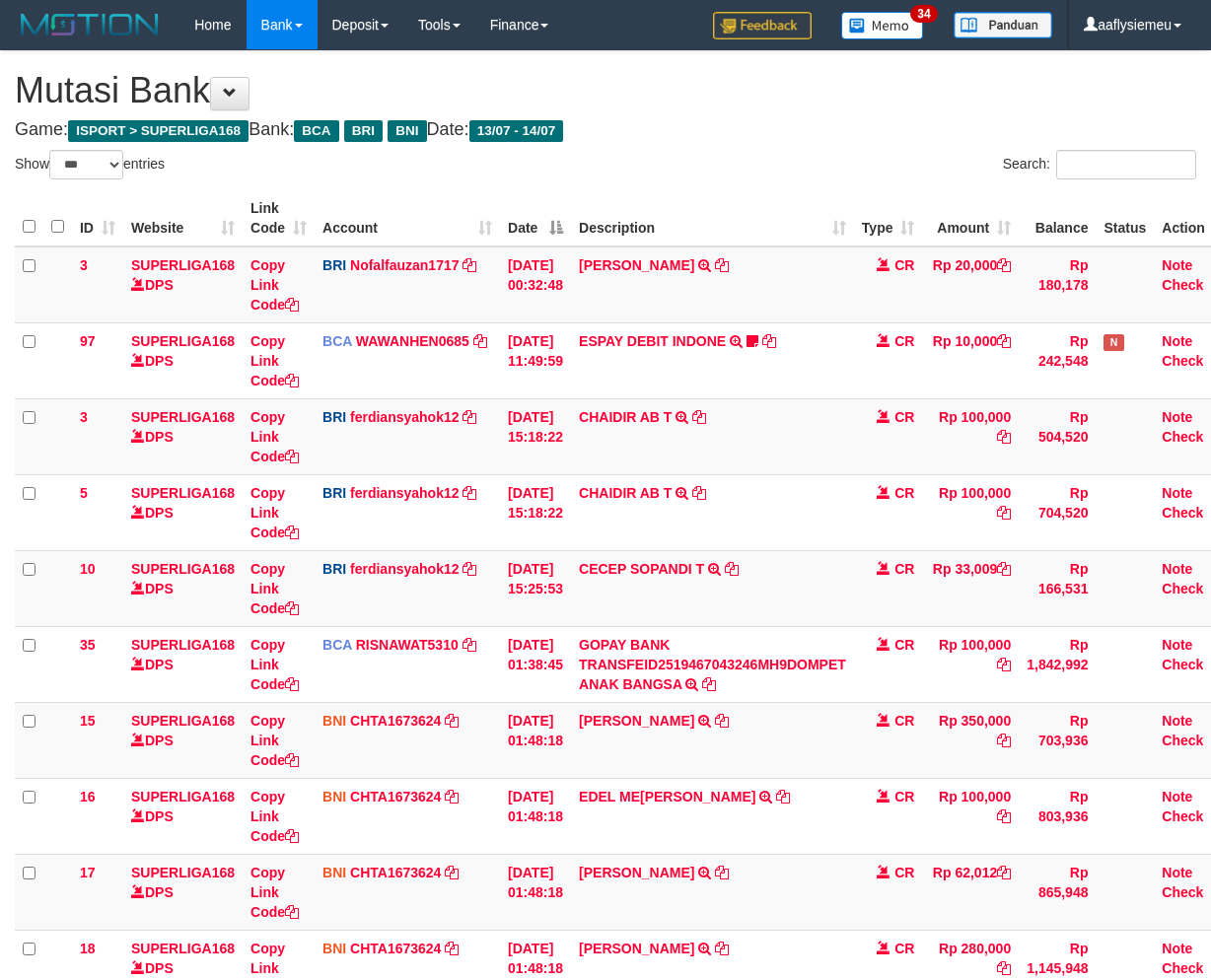 scroll, scrollTop: 1032, scrollLeft: 13, axis: both 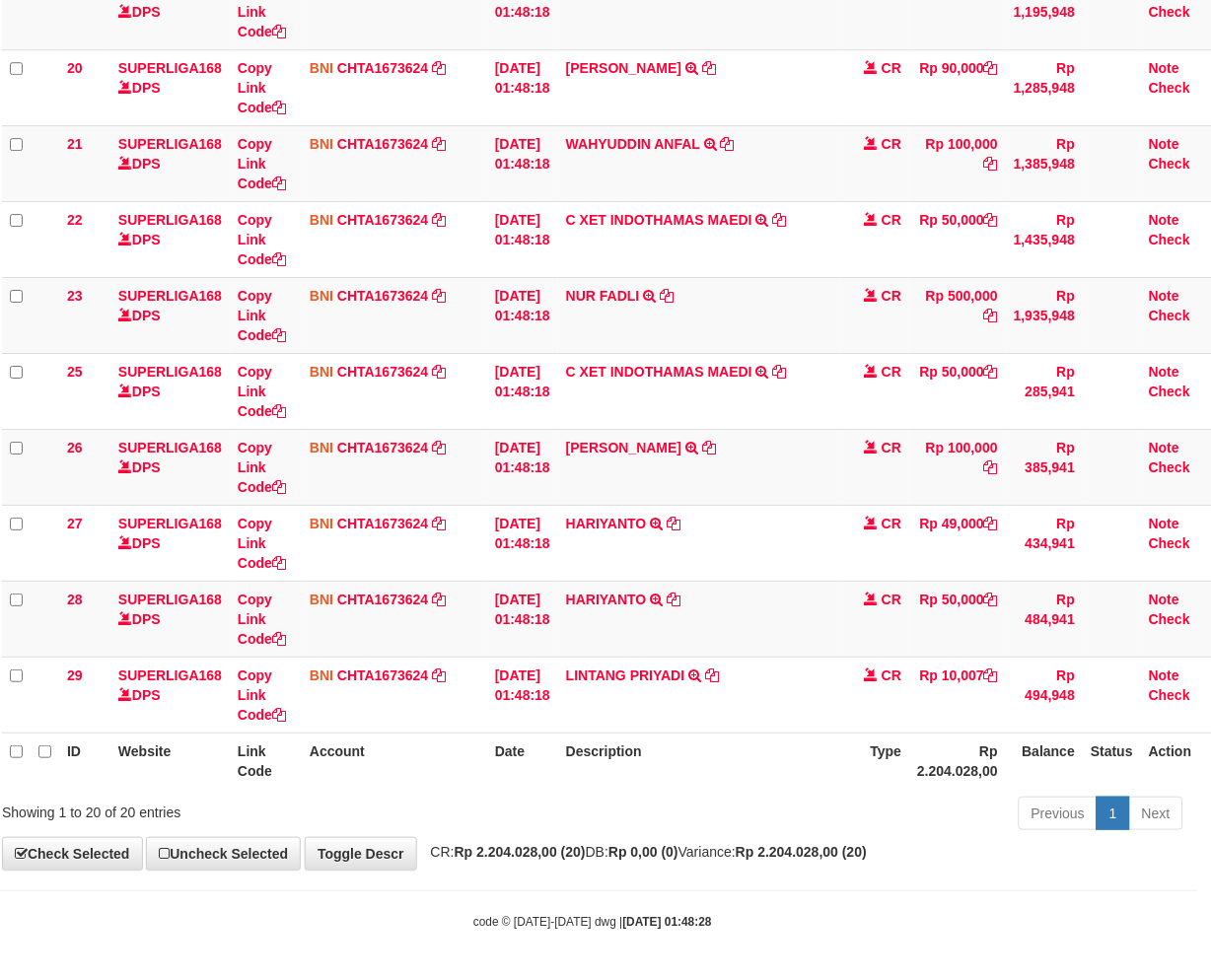 click on "Previous 1 Next" at bounding box center (845, 815) 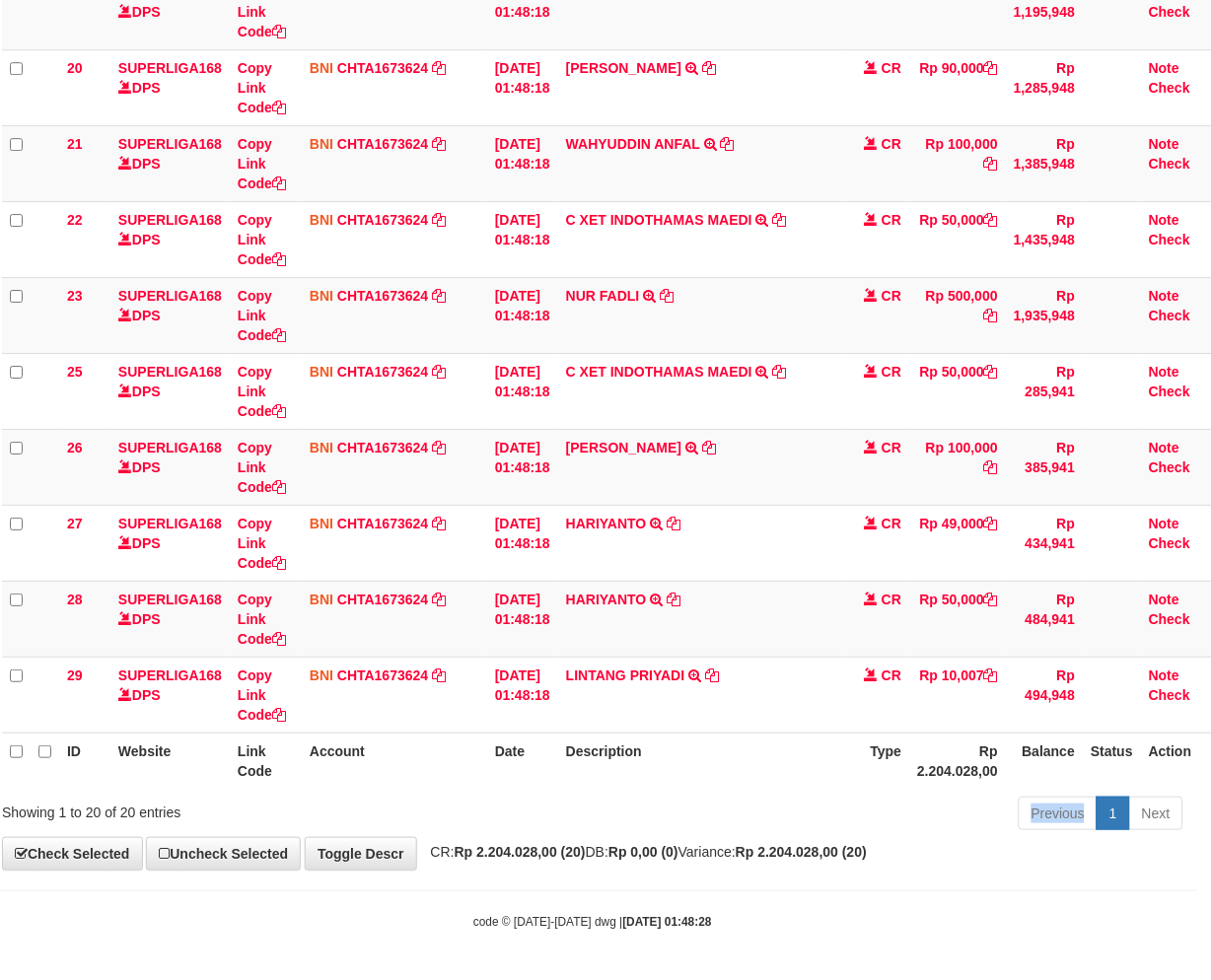 click on "Previous 1 Next" at bounding box center (845, 815) 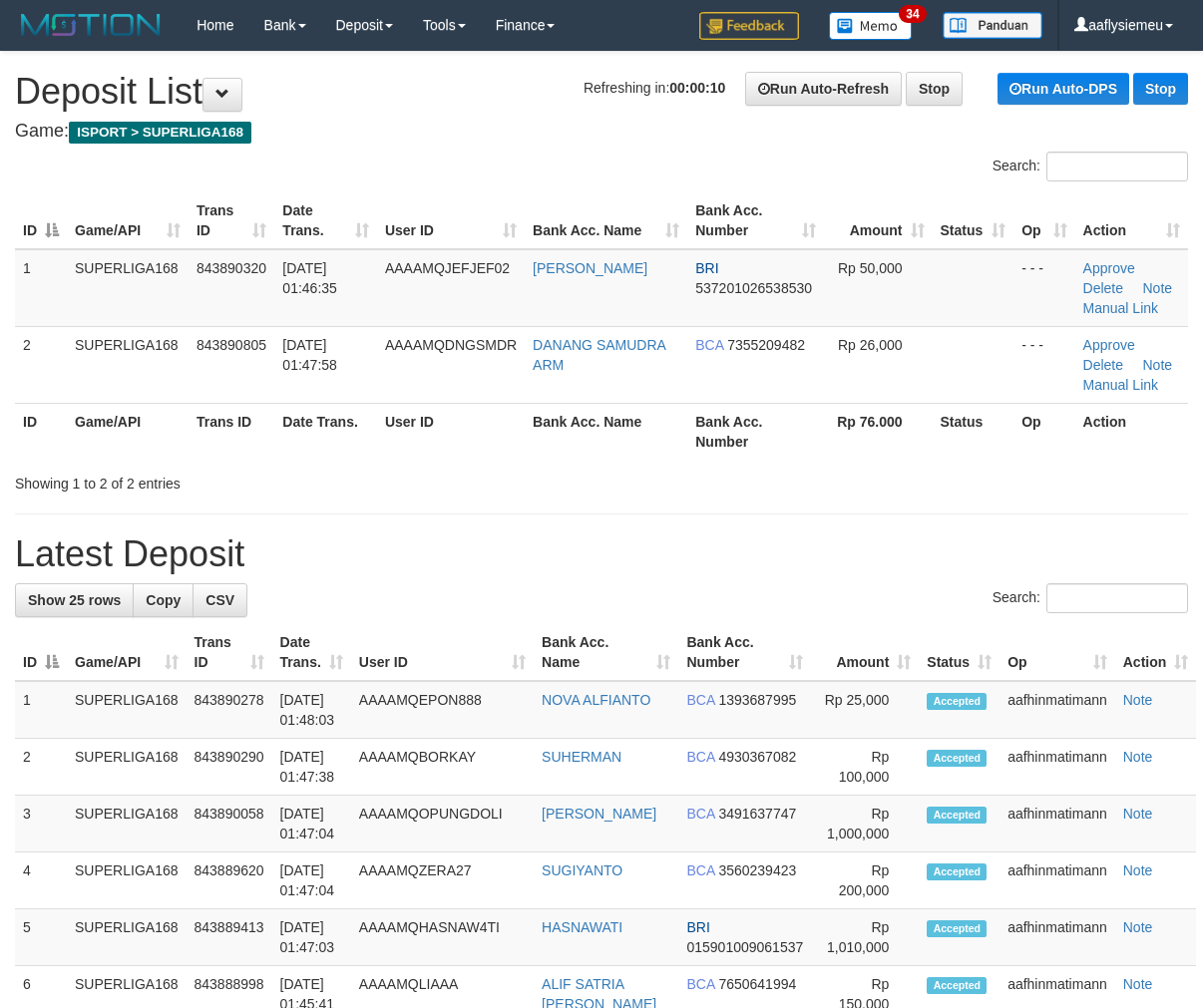 scroll, scrollTop: 0, scrollLeft: 0, axis: both 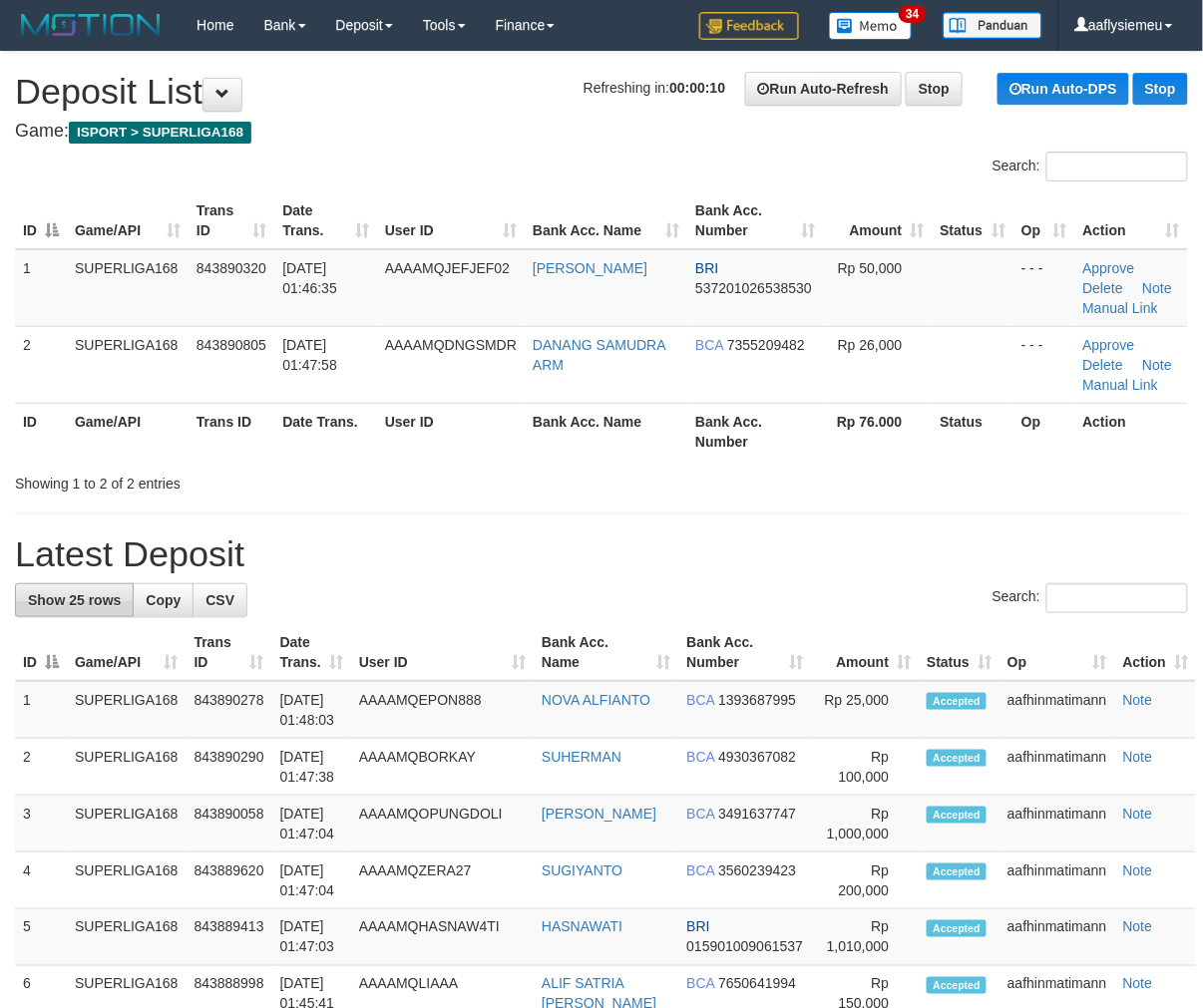 click on "User ID" at bounding box center [451, 431] 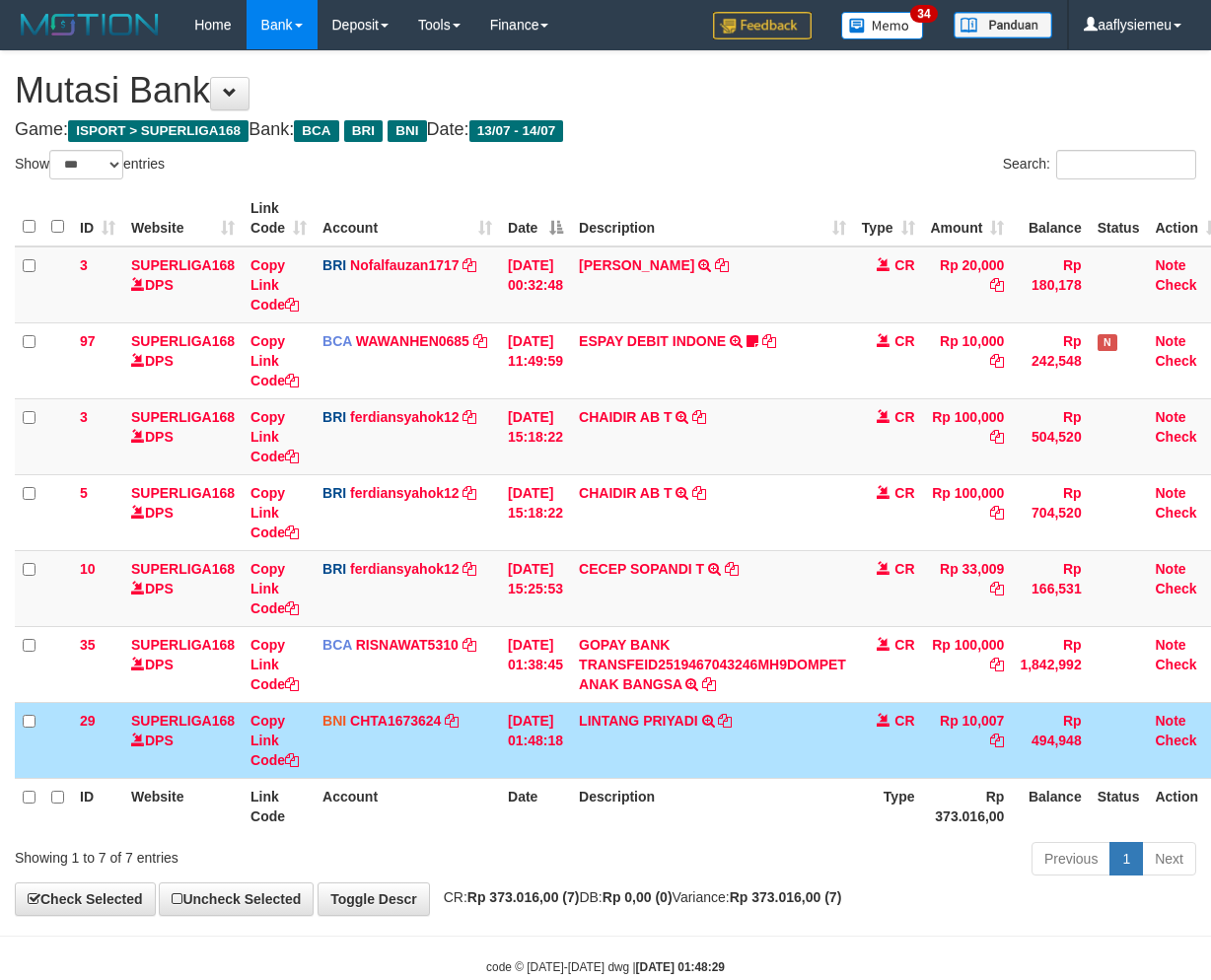 select on "***" 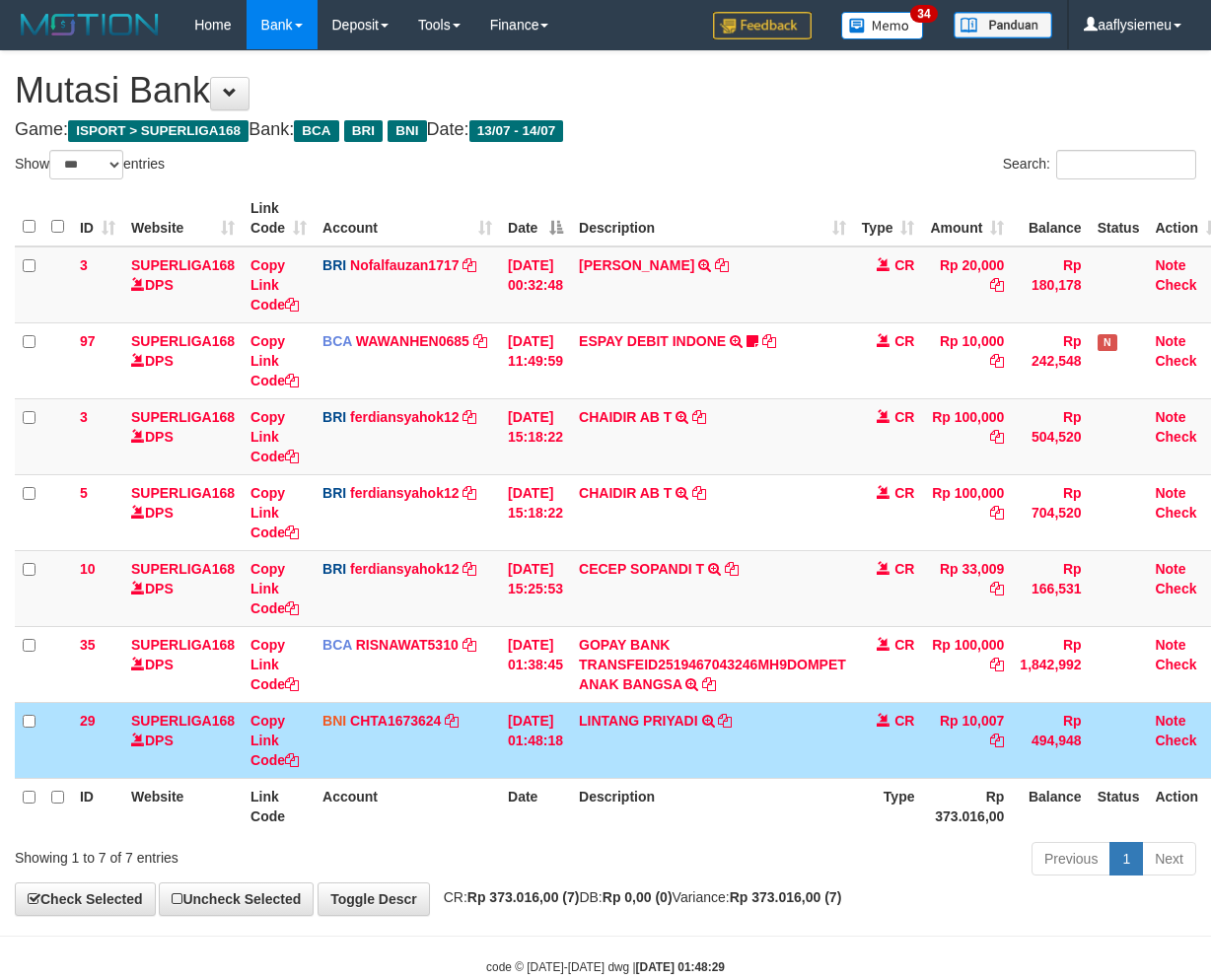 scroll, scrollTop: 0, scrollLeft: 0, axis: both 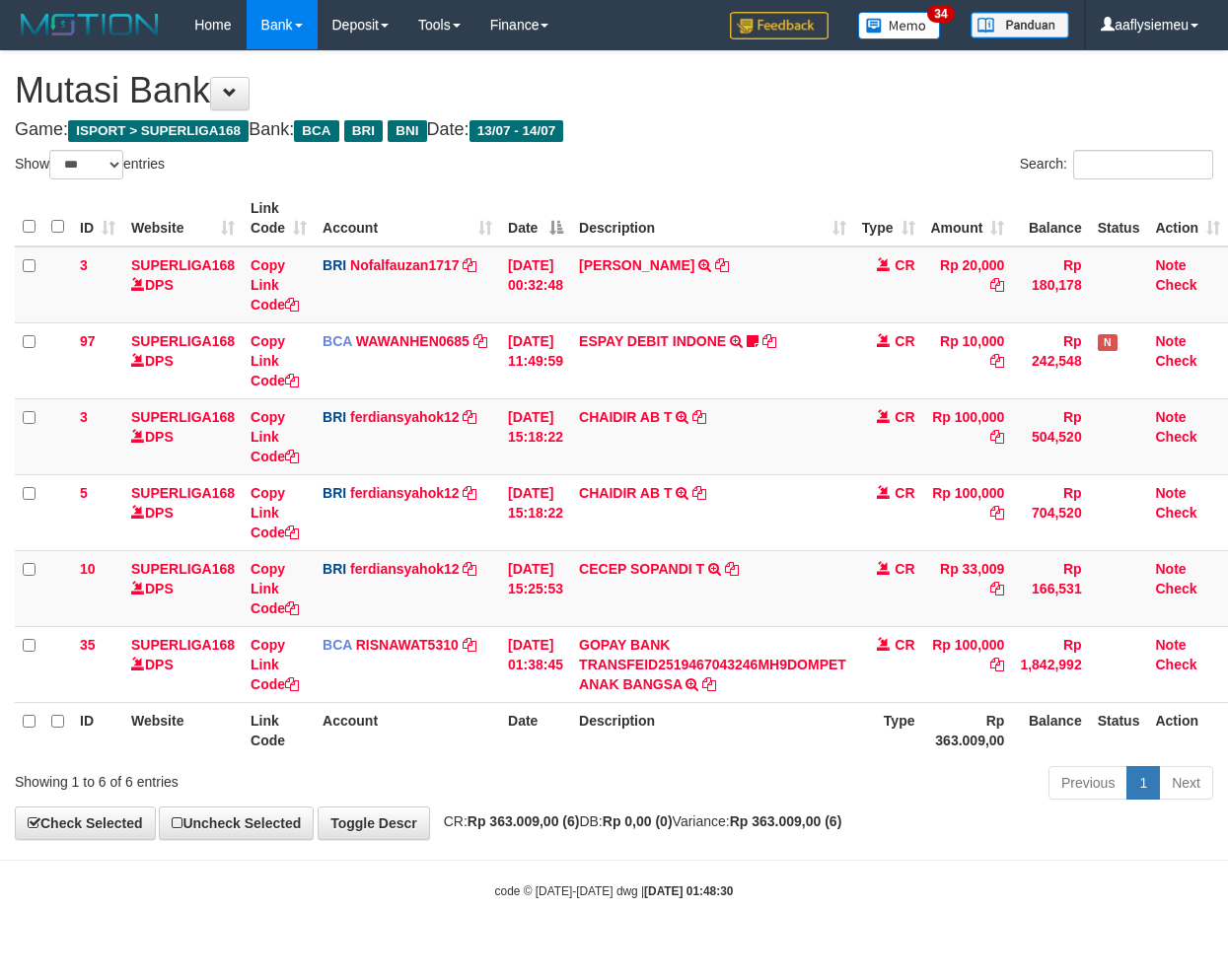 select on "***" 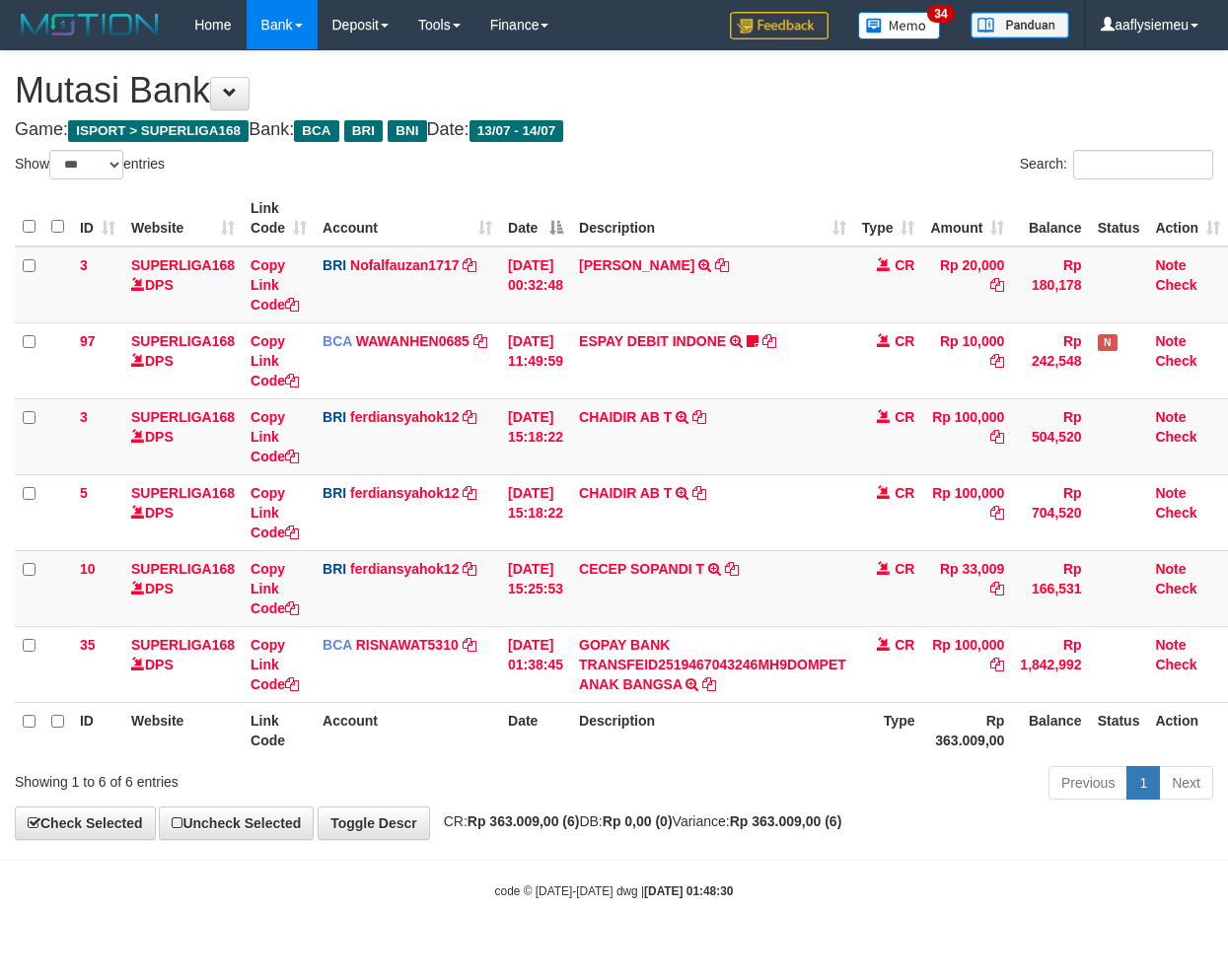 scroll, scrollTop: 0, scrollLeft: 0, axis: both 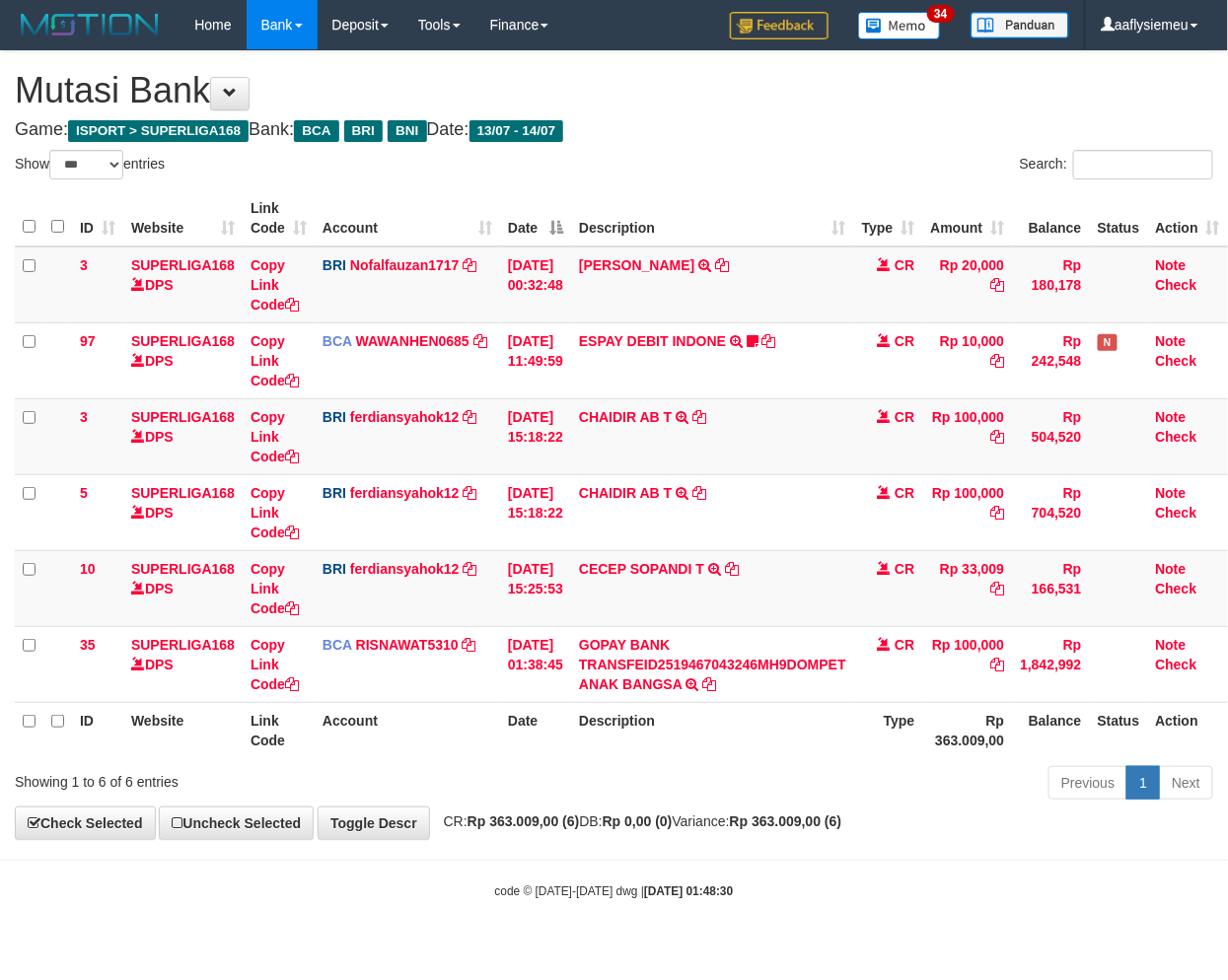 click on "**********" at bounding box center (614, 445) 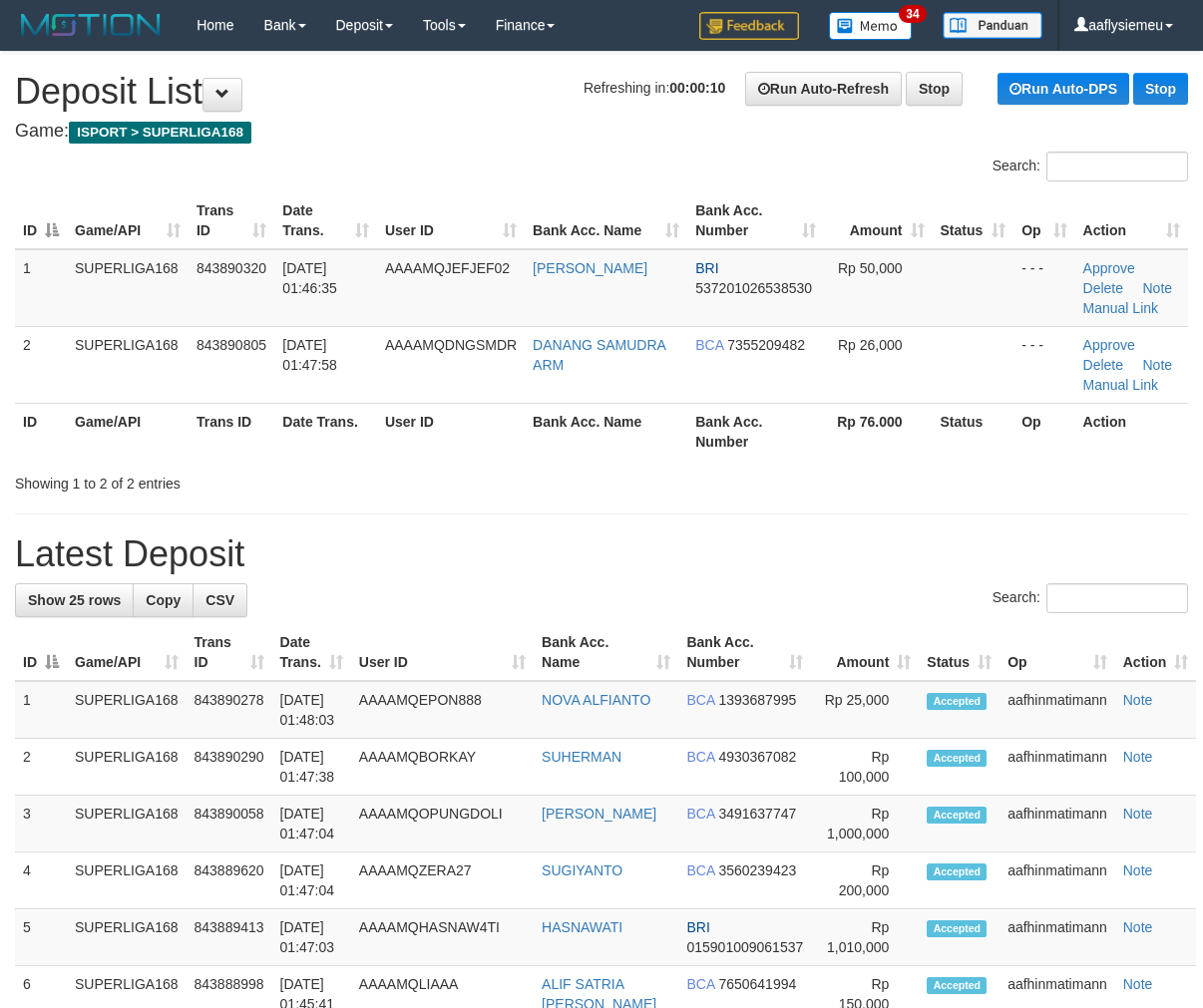 scroll, scrollTop: 0, scrollLeft: 0, axis: both 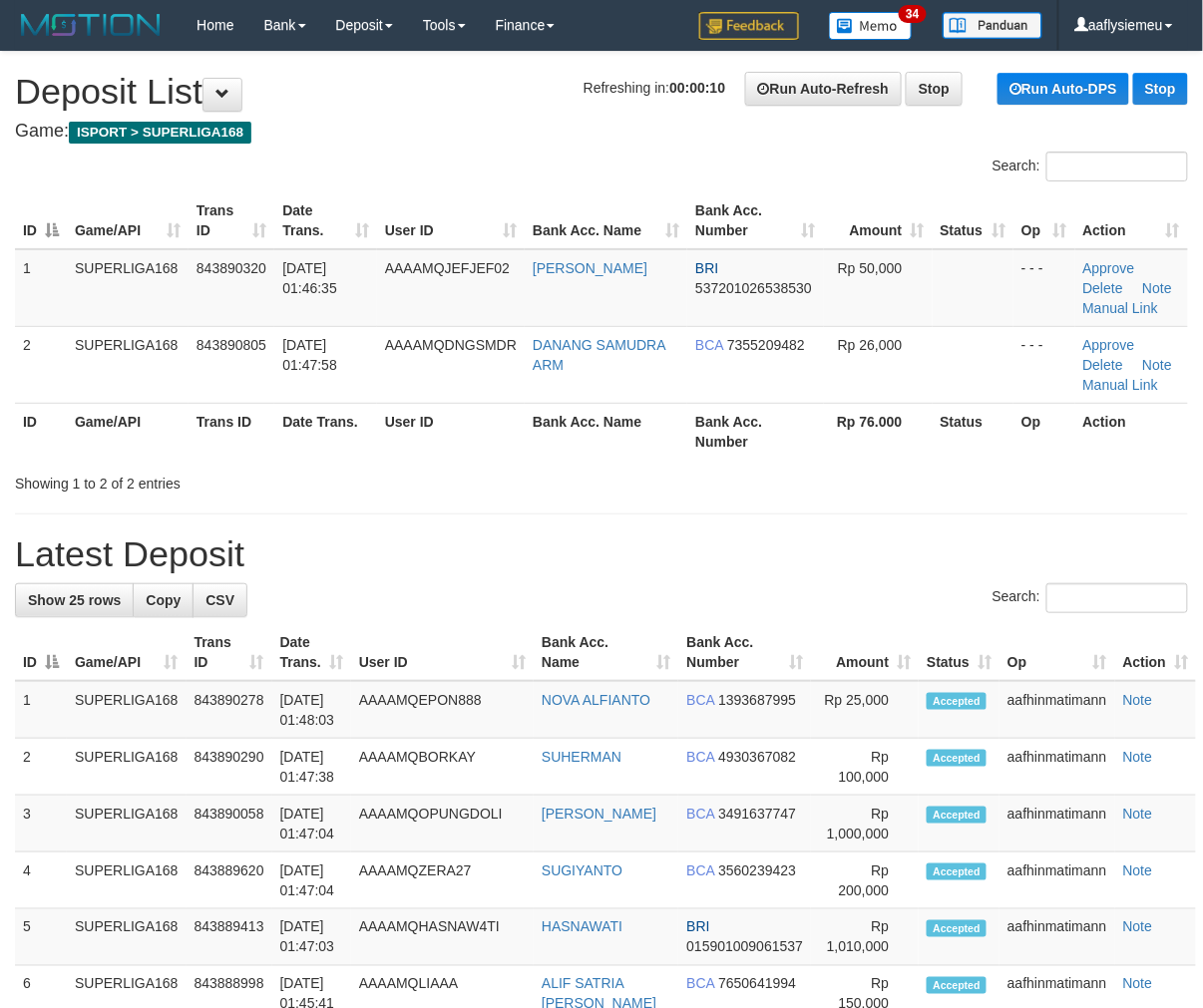drag, startPoint x: 410, startPoint y: 424, endPoint x: 6, endPoint y: 581, distance: 433.43396 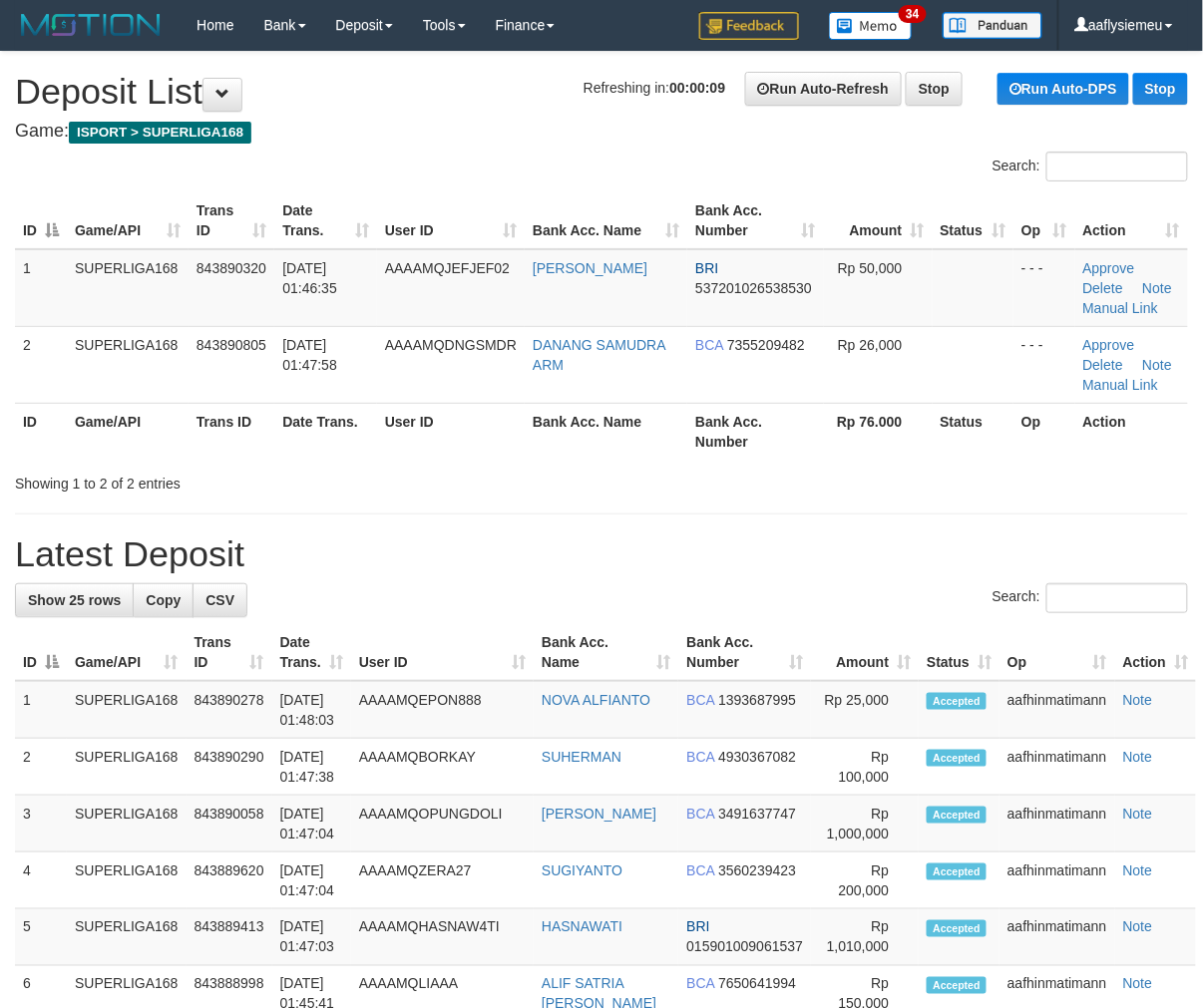 drag, startPoint x: 244, startPoint y: 506, endPoint x: 4, endPoint y: 611, distance: 261.9637 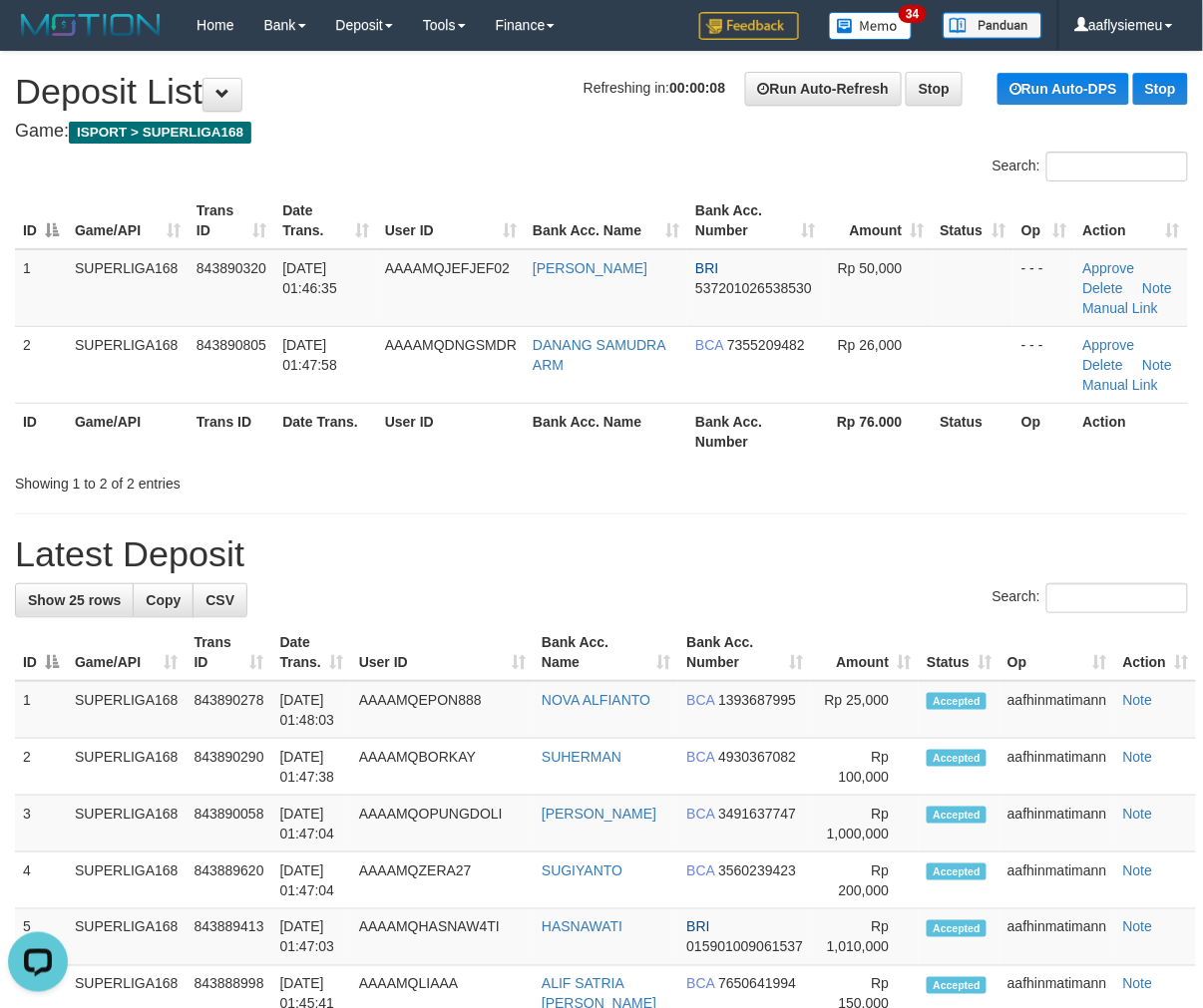 scroll, scrollTop: 0, scrollLeft: 0, axis: both 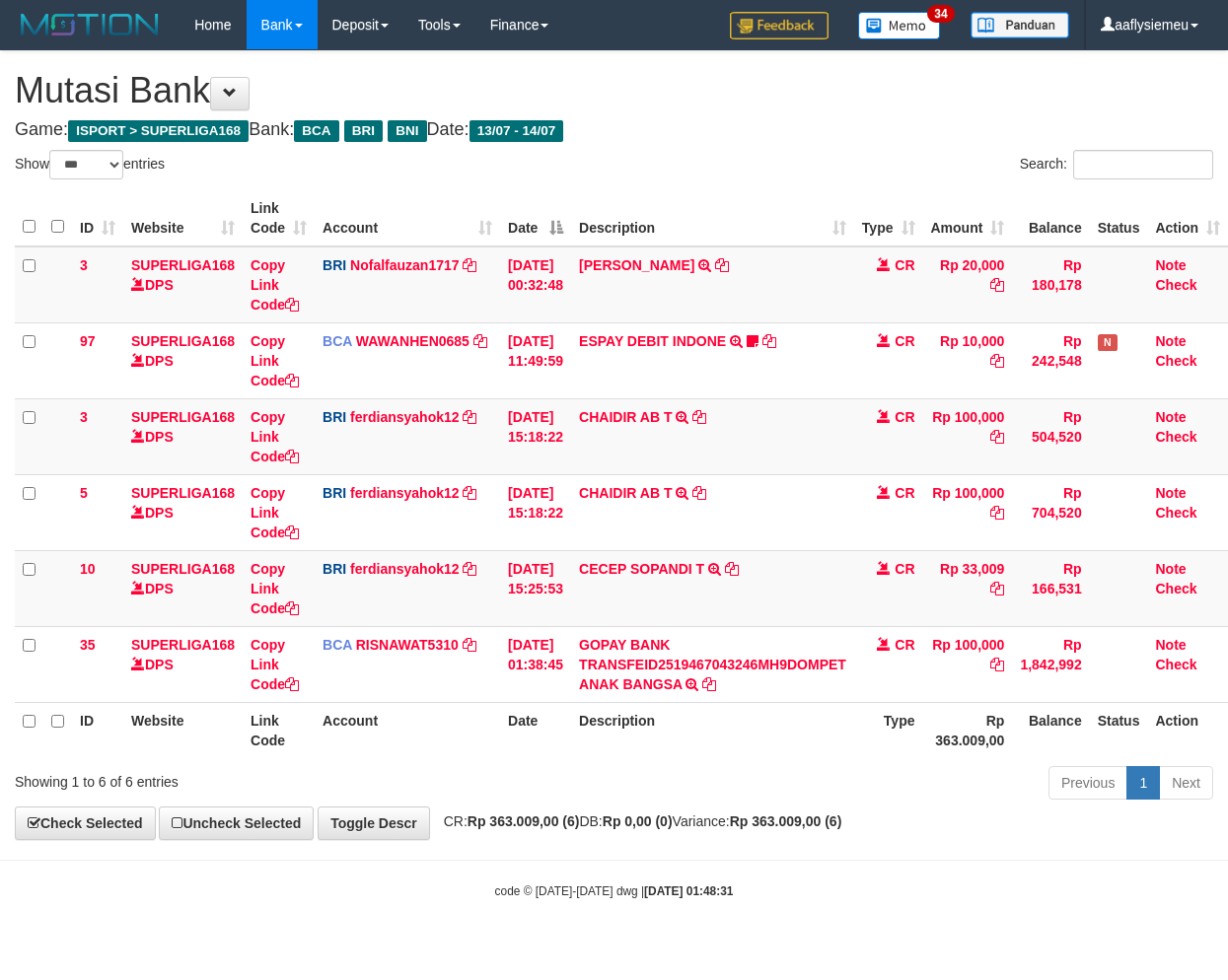 select on "***" 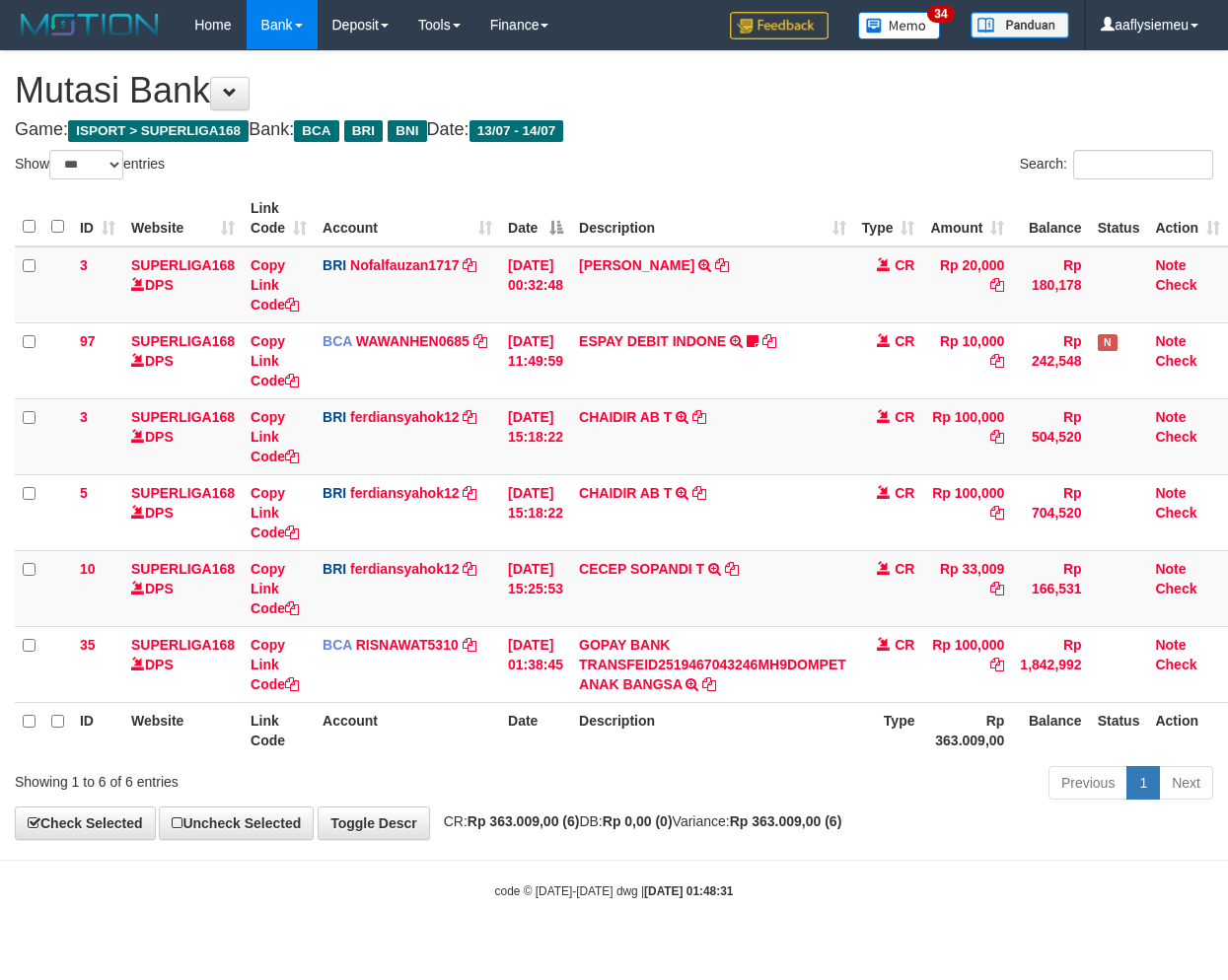 scroll, scrollTop: 0, scrollLeft: 13, axis: horizontal 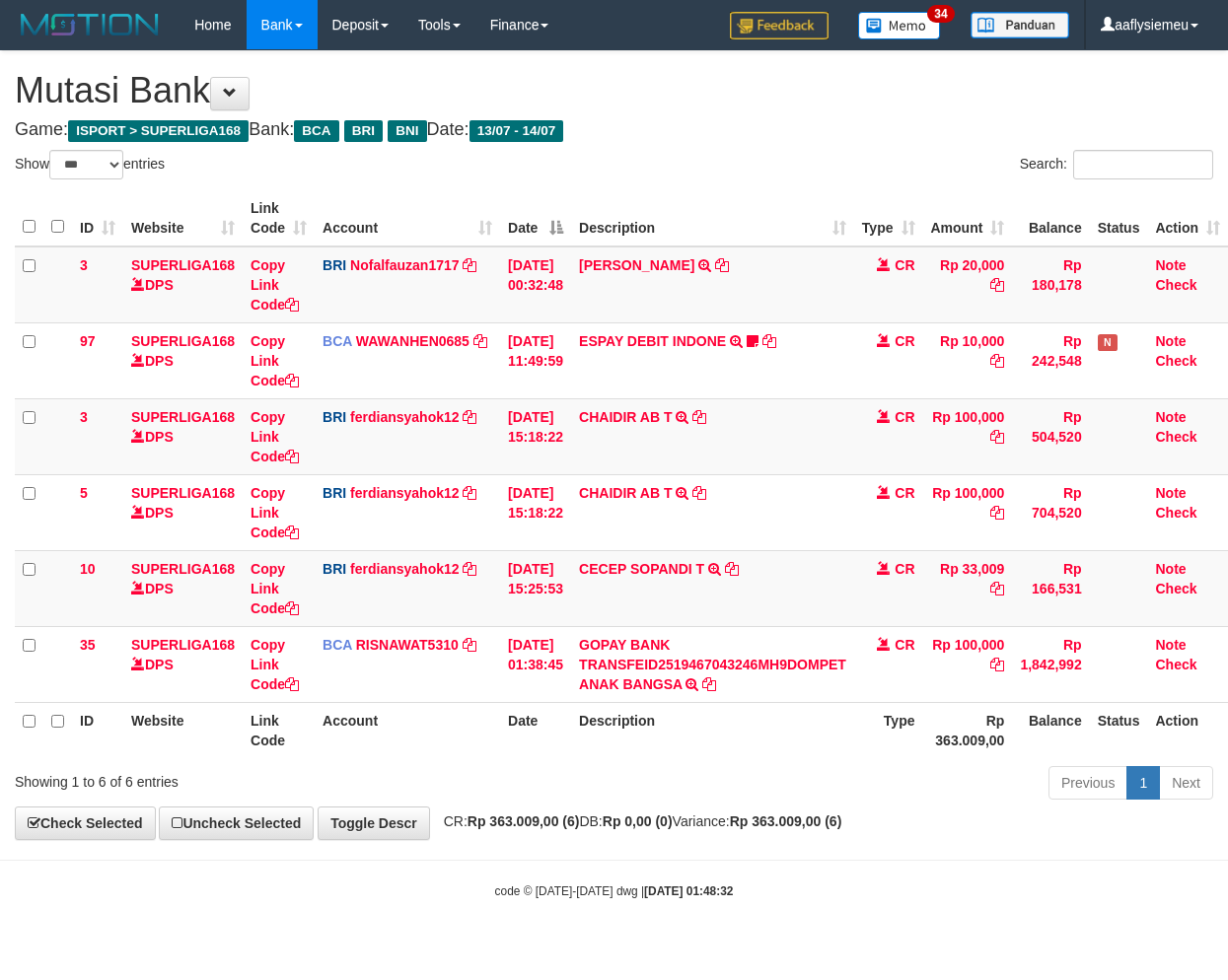 select on "***" 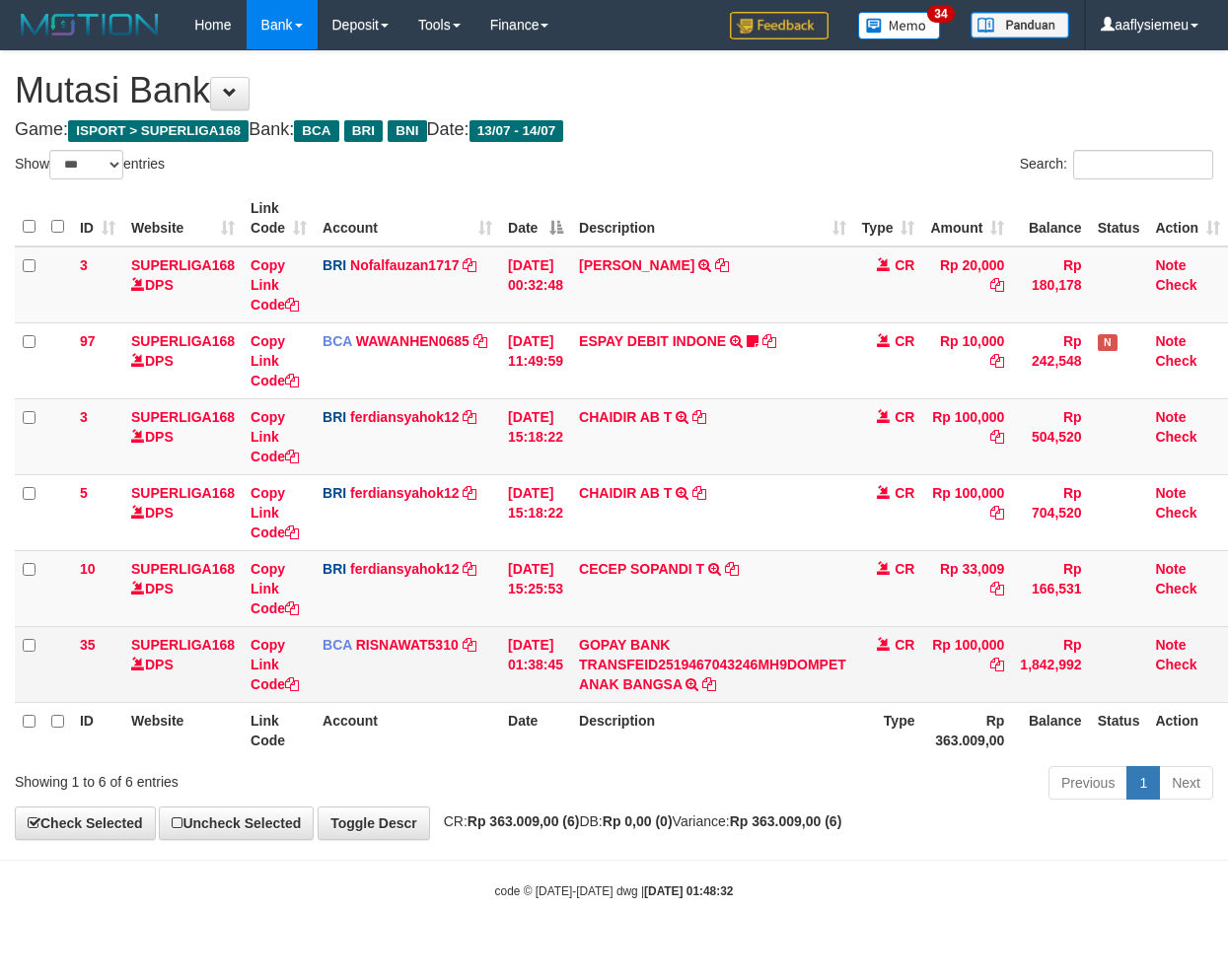 scroll, scrollTop: 0, scrollLeft: 13, axis: horizontal 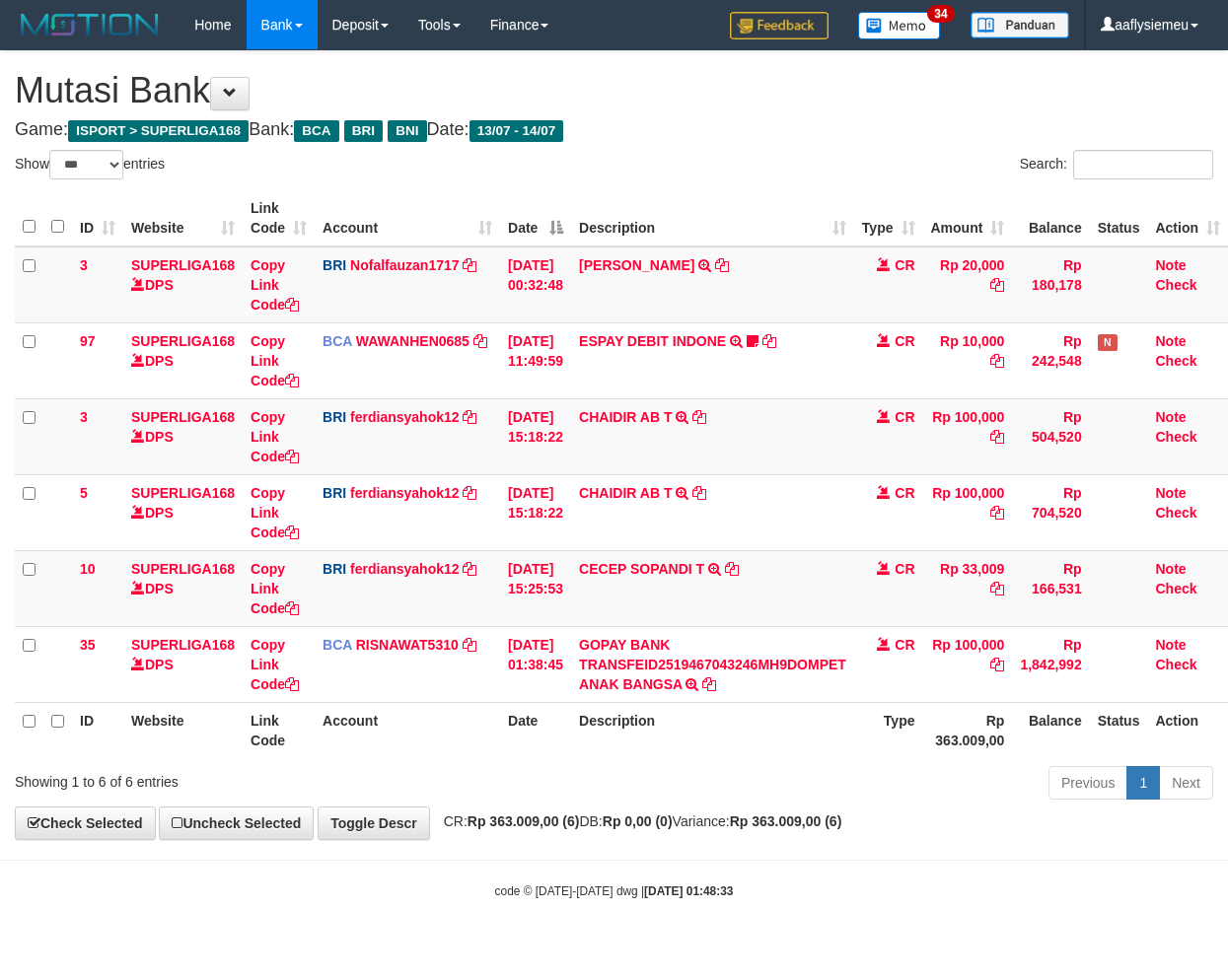 select on "***" 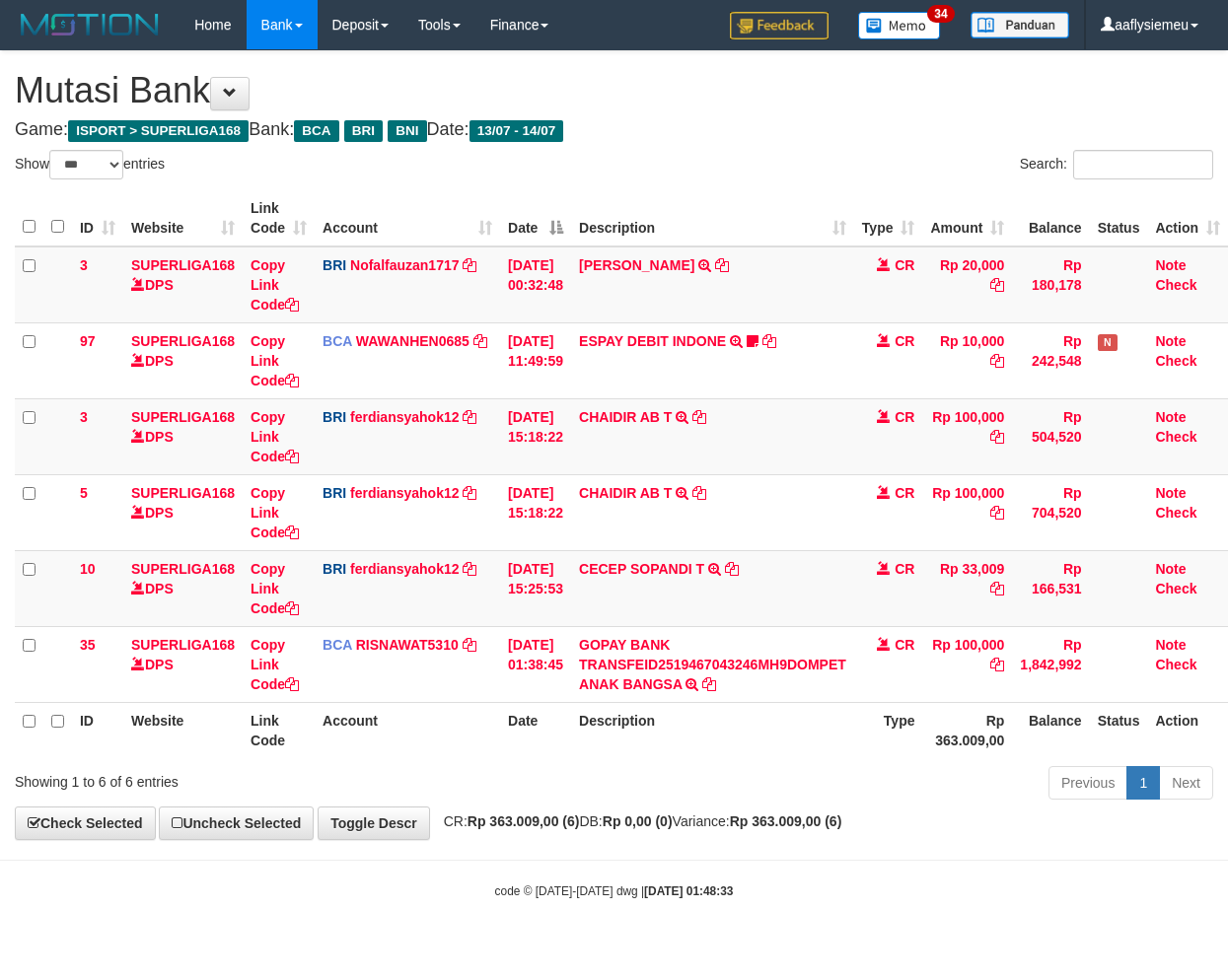 scroll, scrollTop: 0, scrollLeft: 13, axis: horizontal 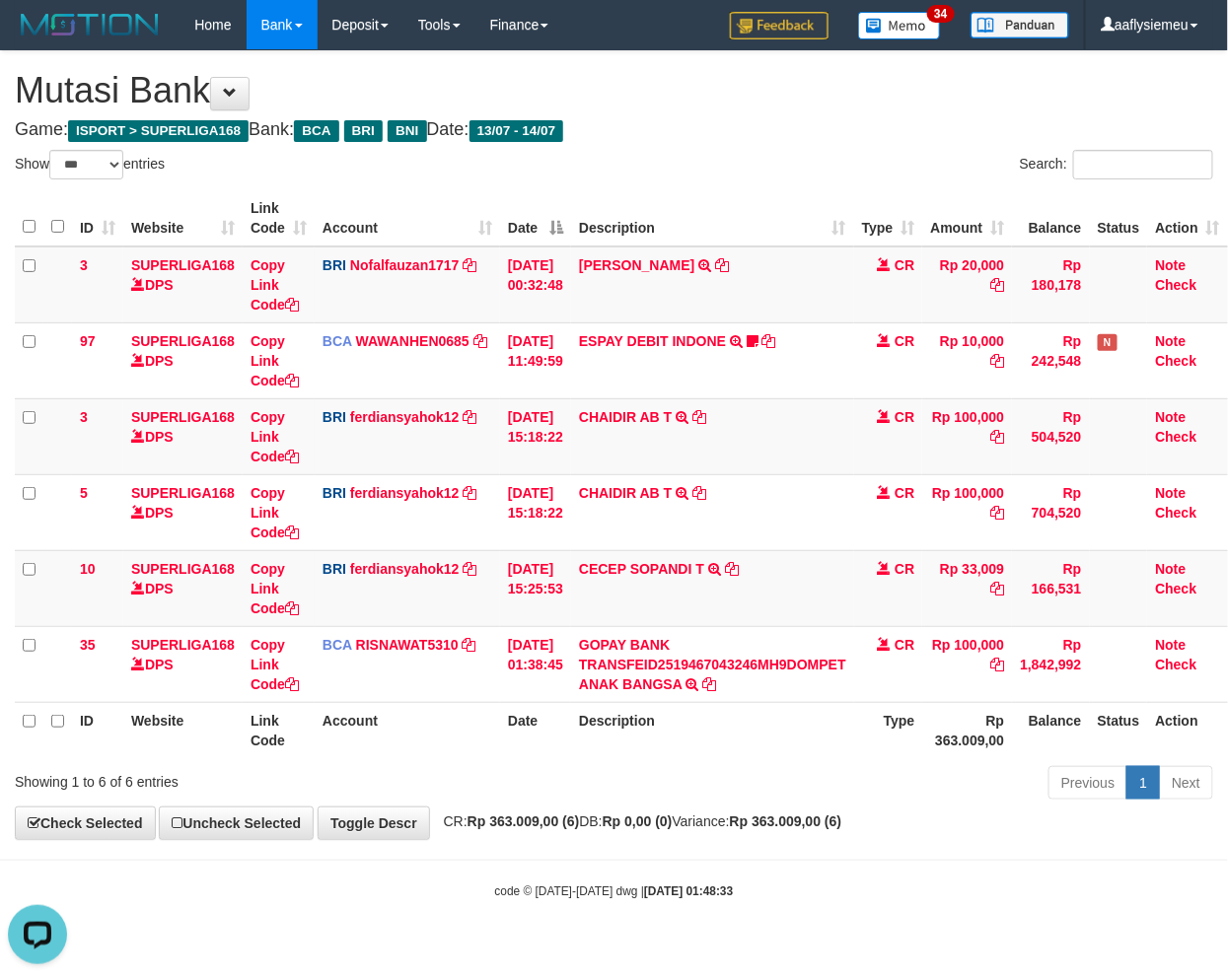 click on "Game:   ISPORT > SUPERLIGA168    		Bank:   BCA   BRI   BNI    		Date:  13/07 - 14/07" at bounding box center (614, 130) 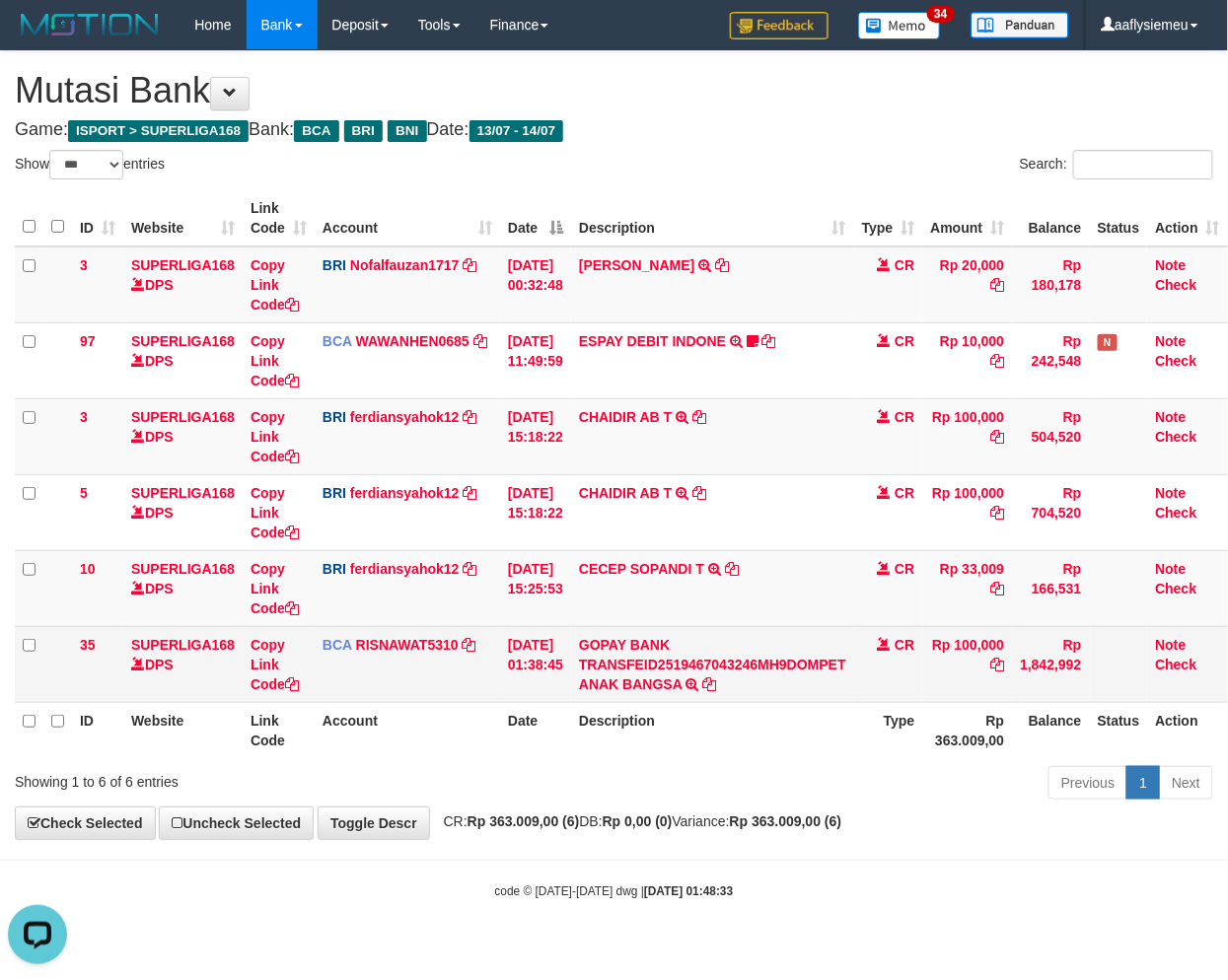 click on "GOPAY BANK TRANSFEID2519467043246MH9DOMPET ANAK BANGSA         TRSF E-BANKING CR 1407/FTSCY/WS95051
100000.00GOPAY BANK TRANSFEID2519467043246MH9DOMPET ANAK BANGSA" at bounding box center [712, 664] 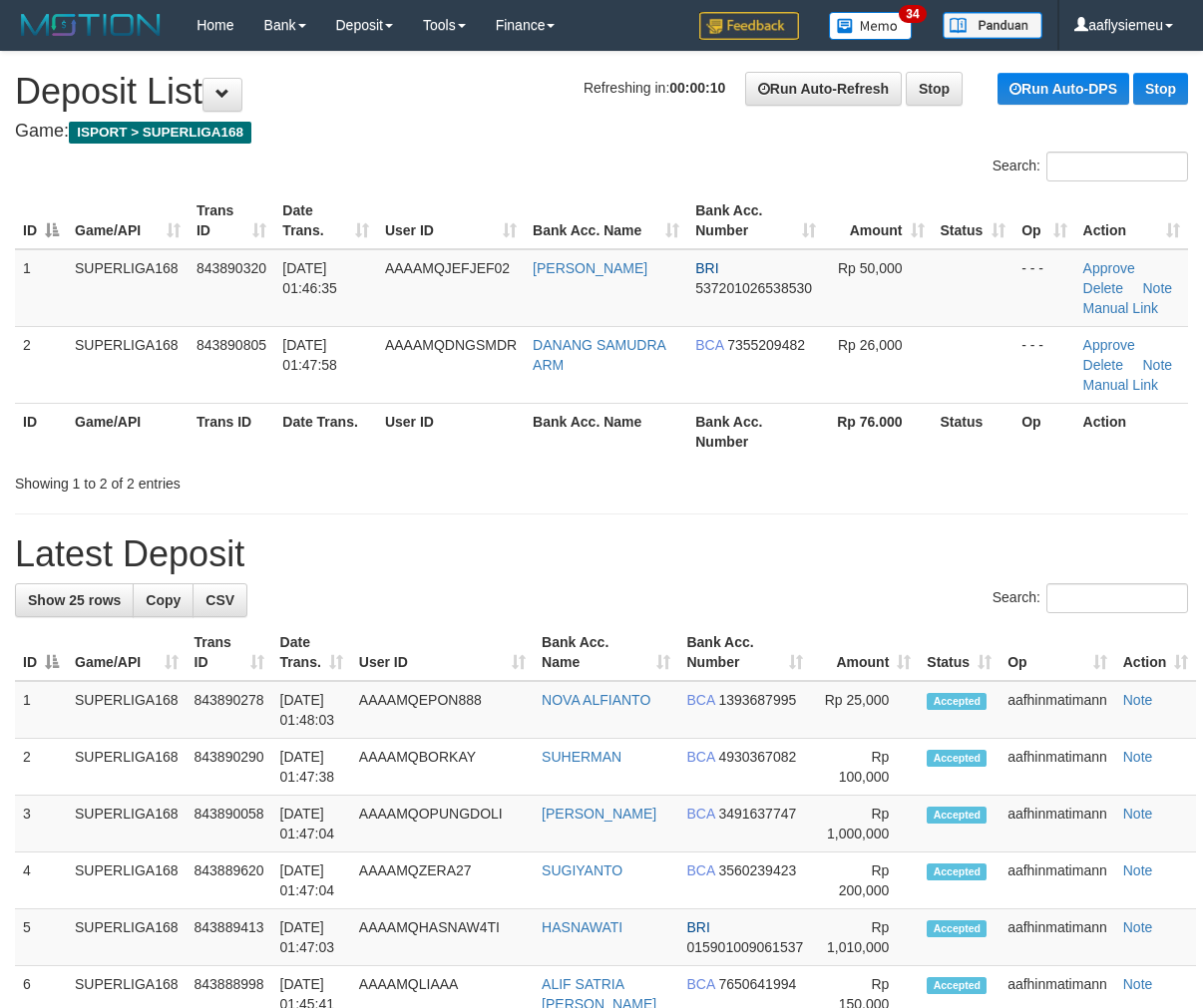 scroll, scrollTop: 0, scrollLeft: 0, axis: both 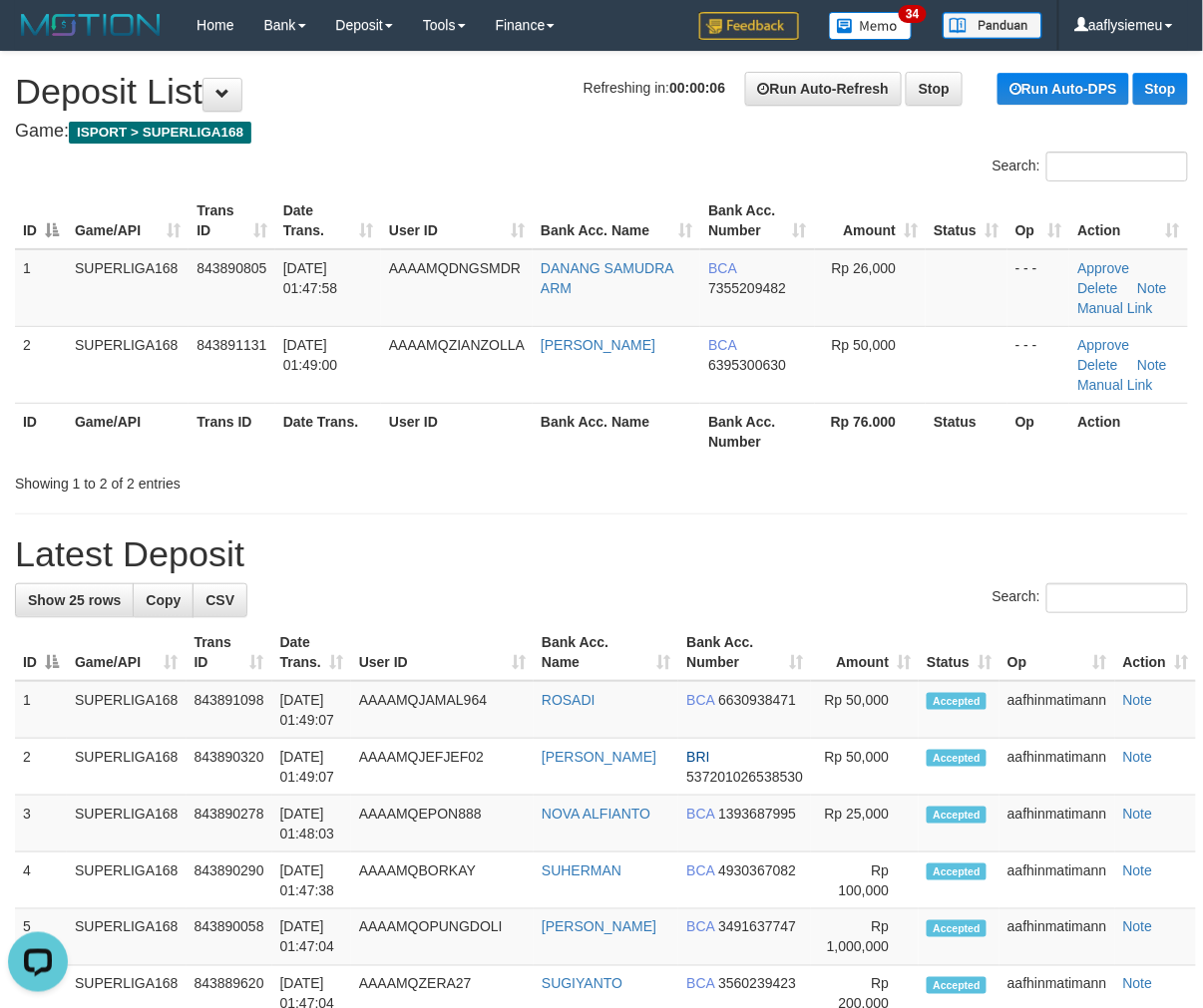 drag, startPoint x: 459, startPoint y: 435, endPoint x: 310, endPoint y: 508, distance: 165.92167 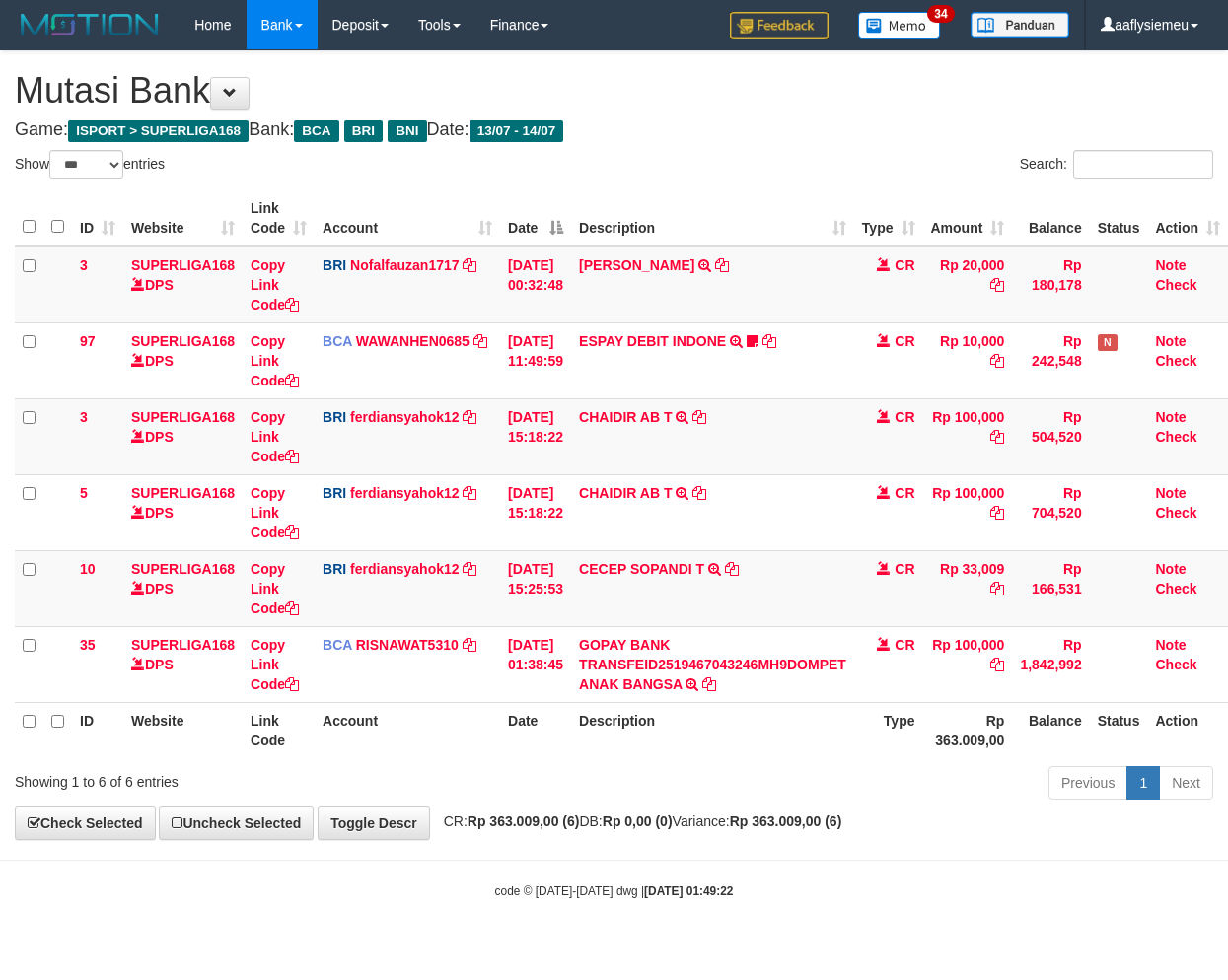 select on "***" 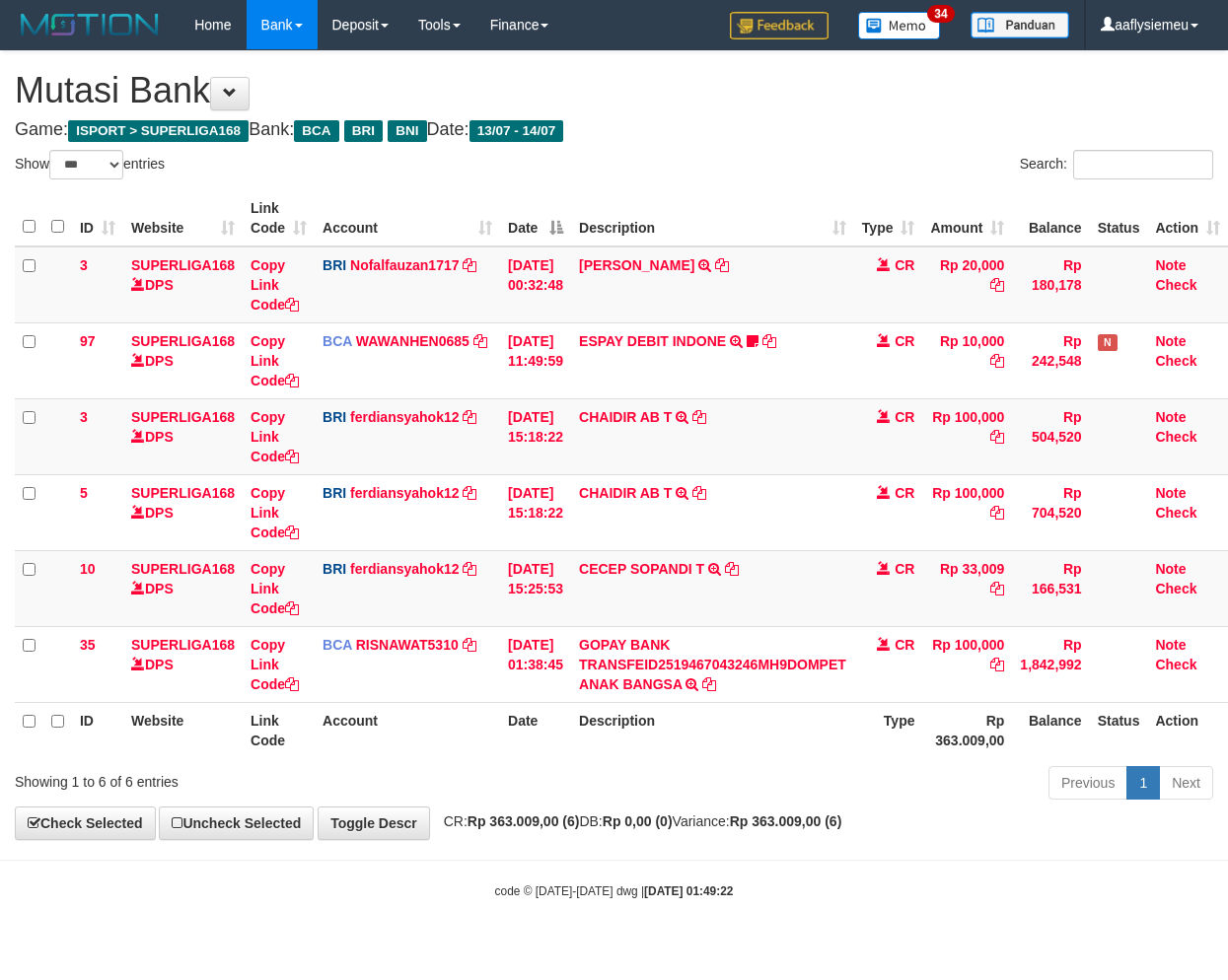 scroll, scrollTop: 0, scrollLeft: 13, axis: horizontal 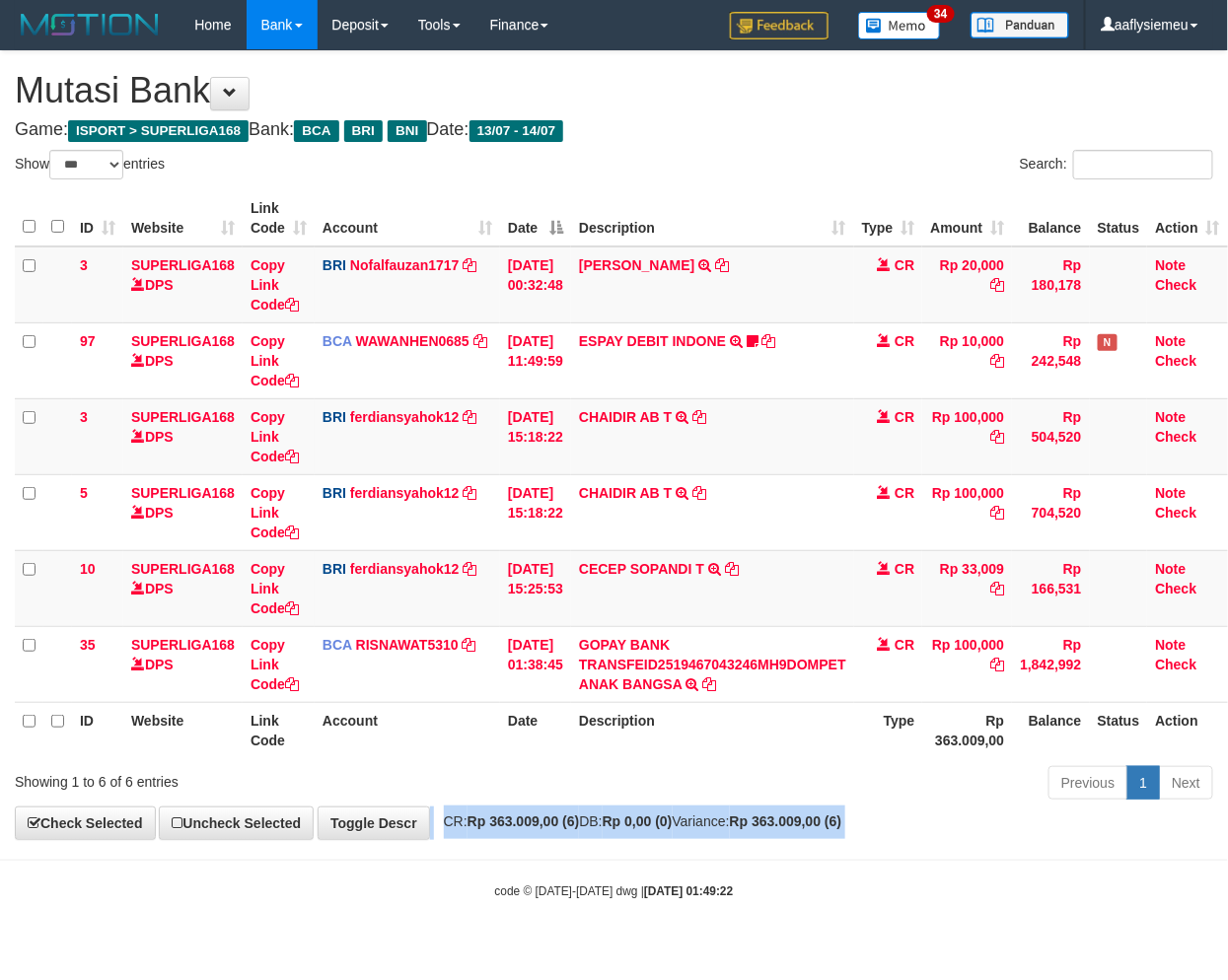 click on "**********" at bounding box center [614, 445] 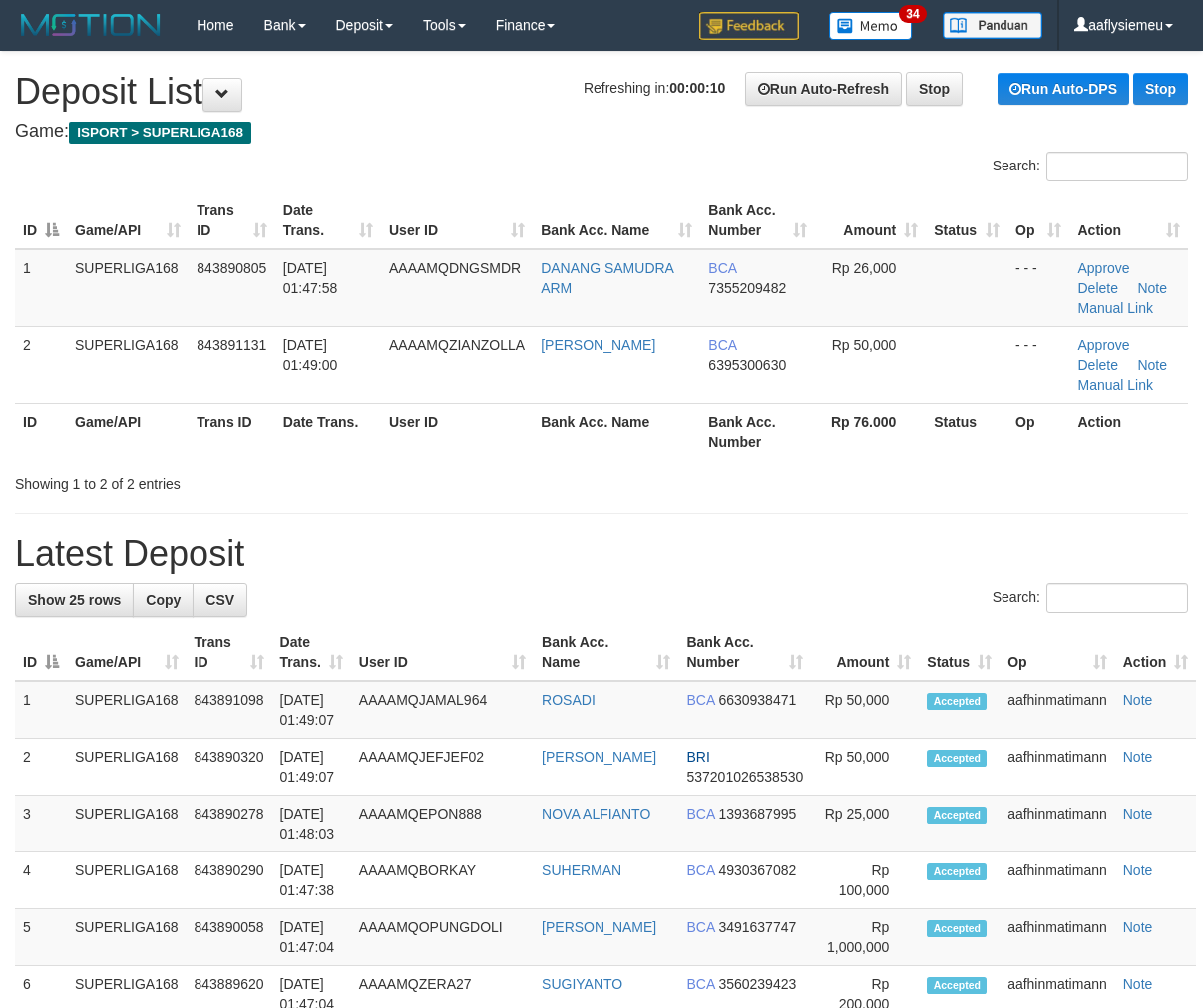 scroll, scrollTop: 0, scrollLeft: 0, axis: both 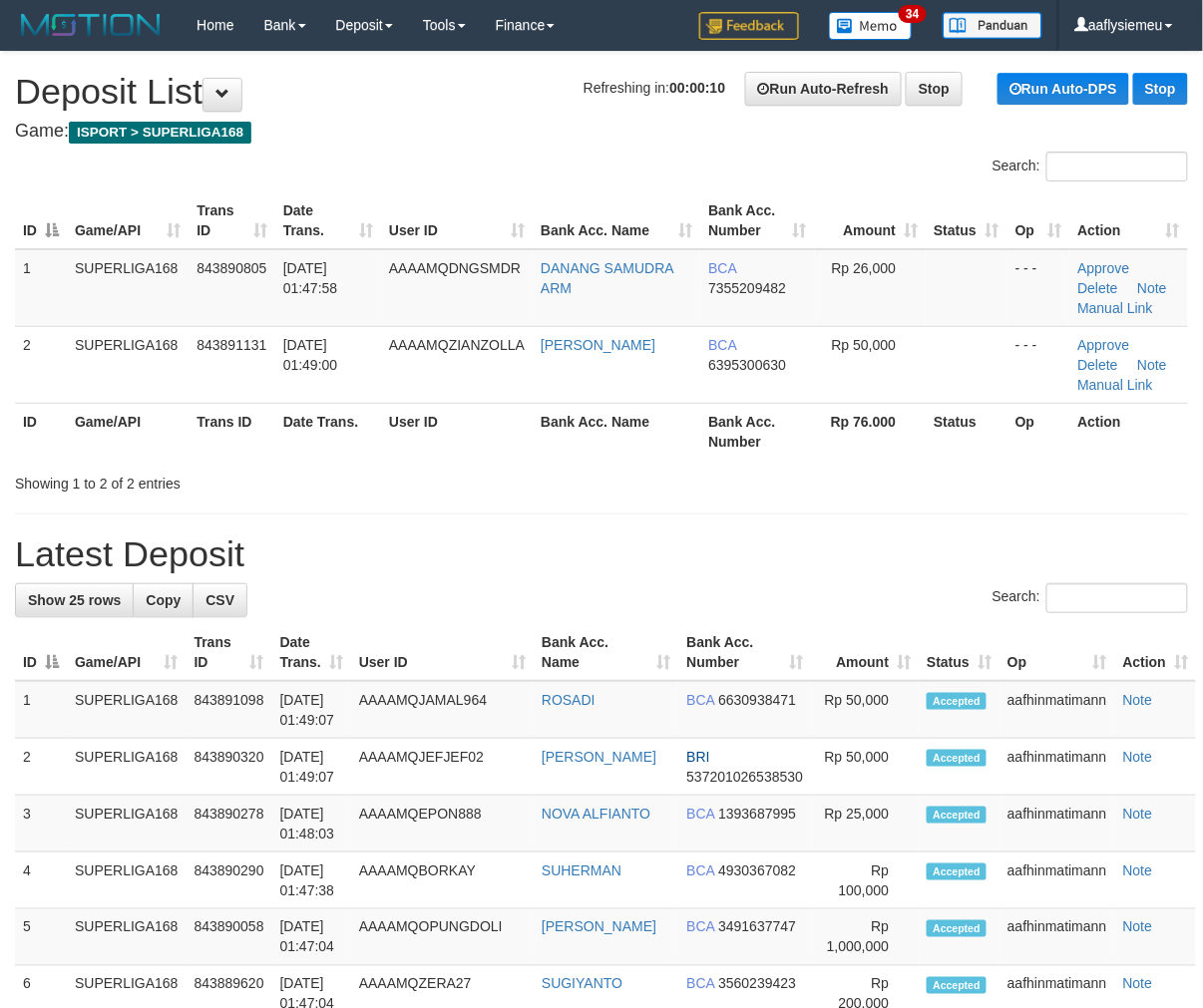 click on "Latest Deposit" at bounding box center (602, 554) 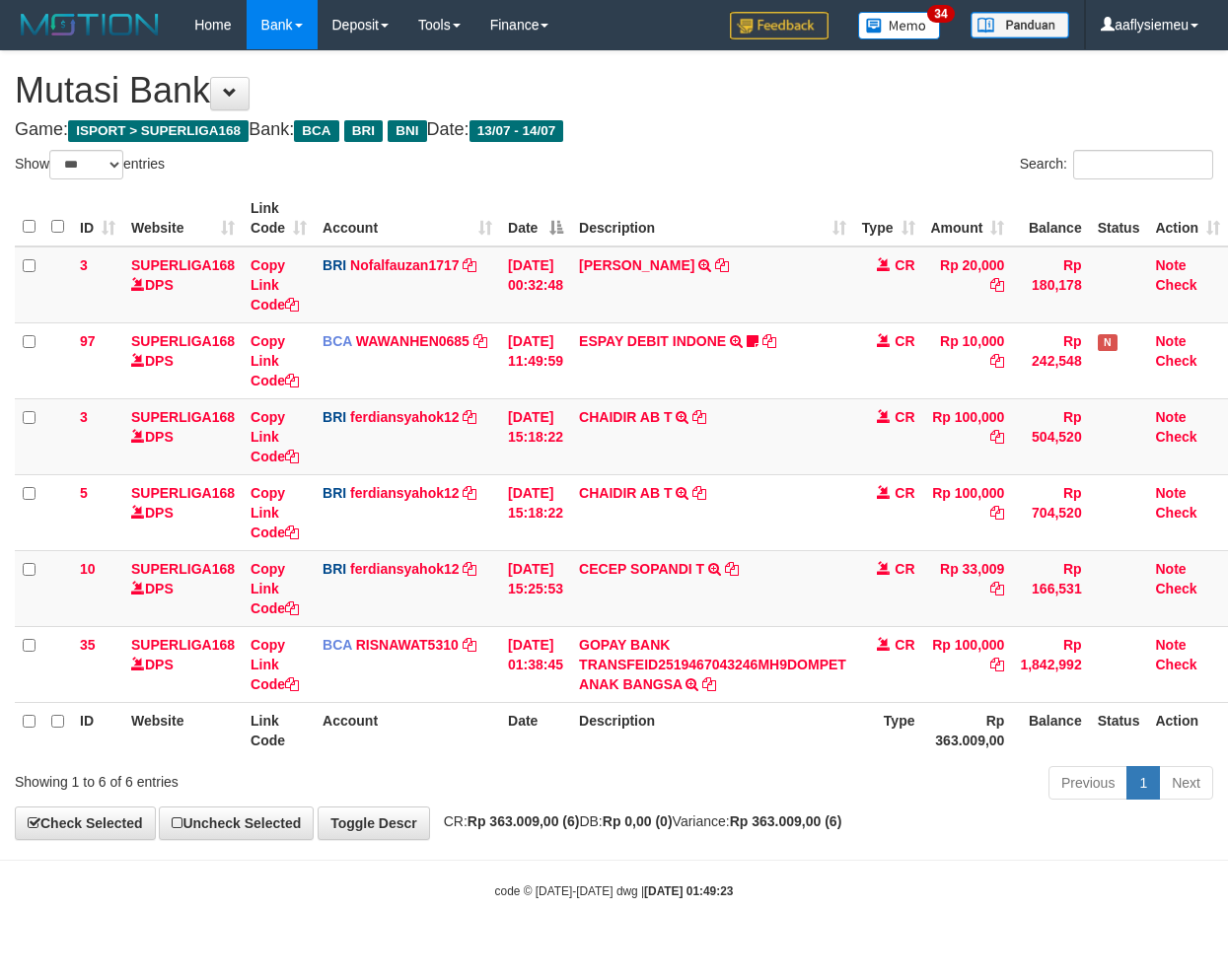 select on "***" 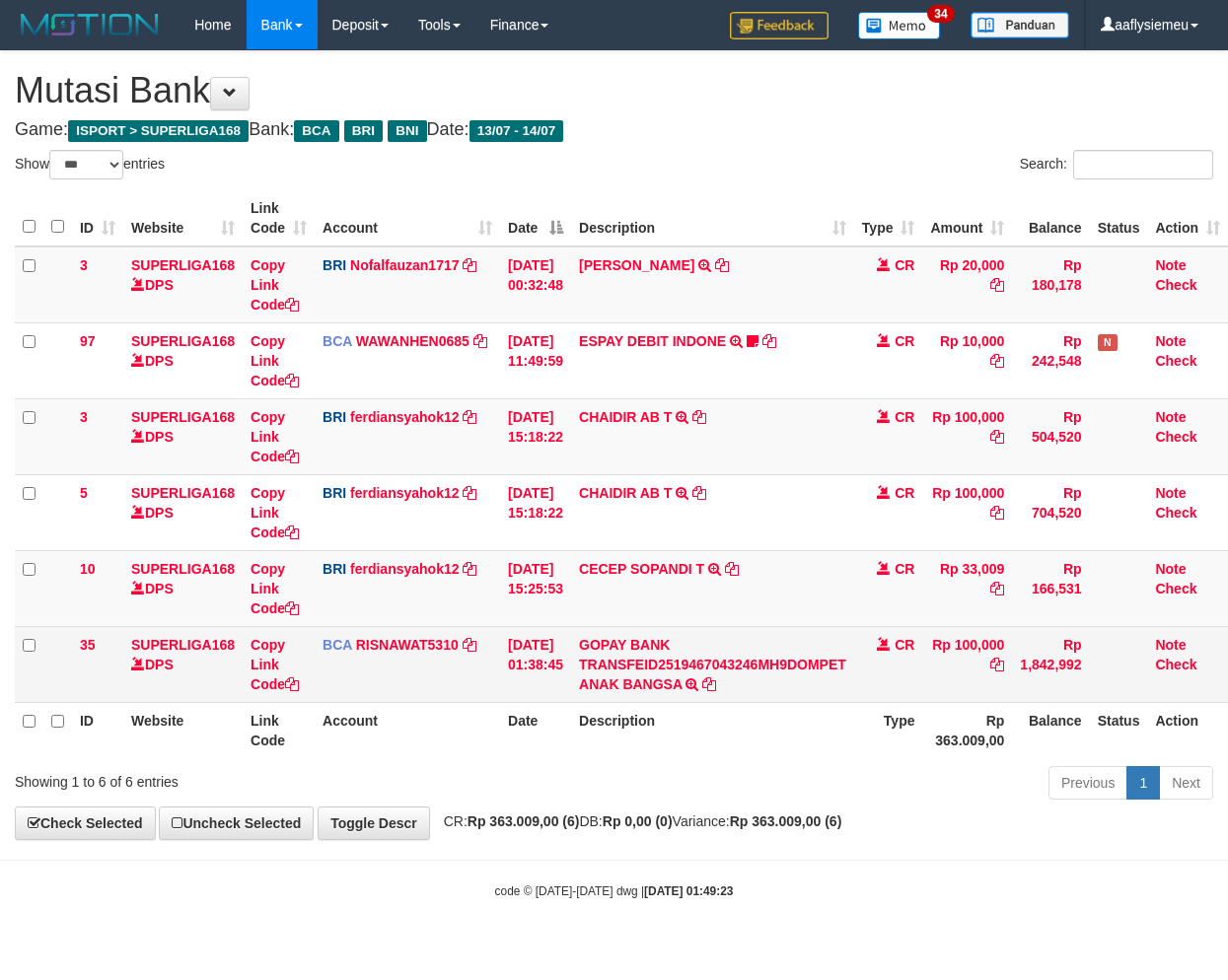 scroll, scrollTop: 0, scrollLeft: 13, axis: horizontal 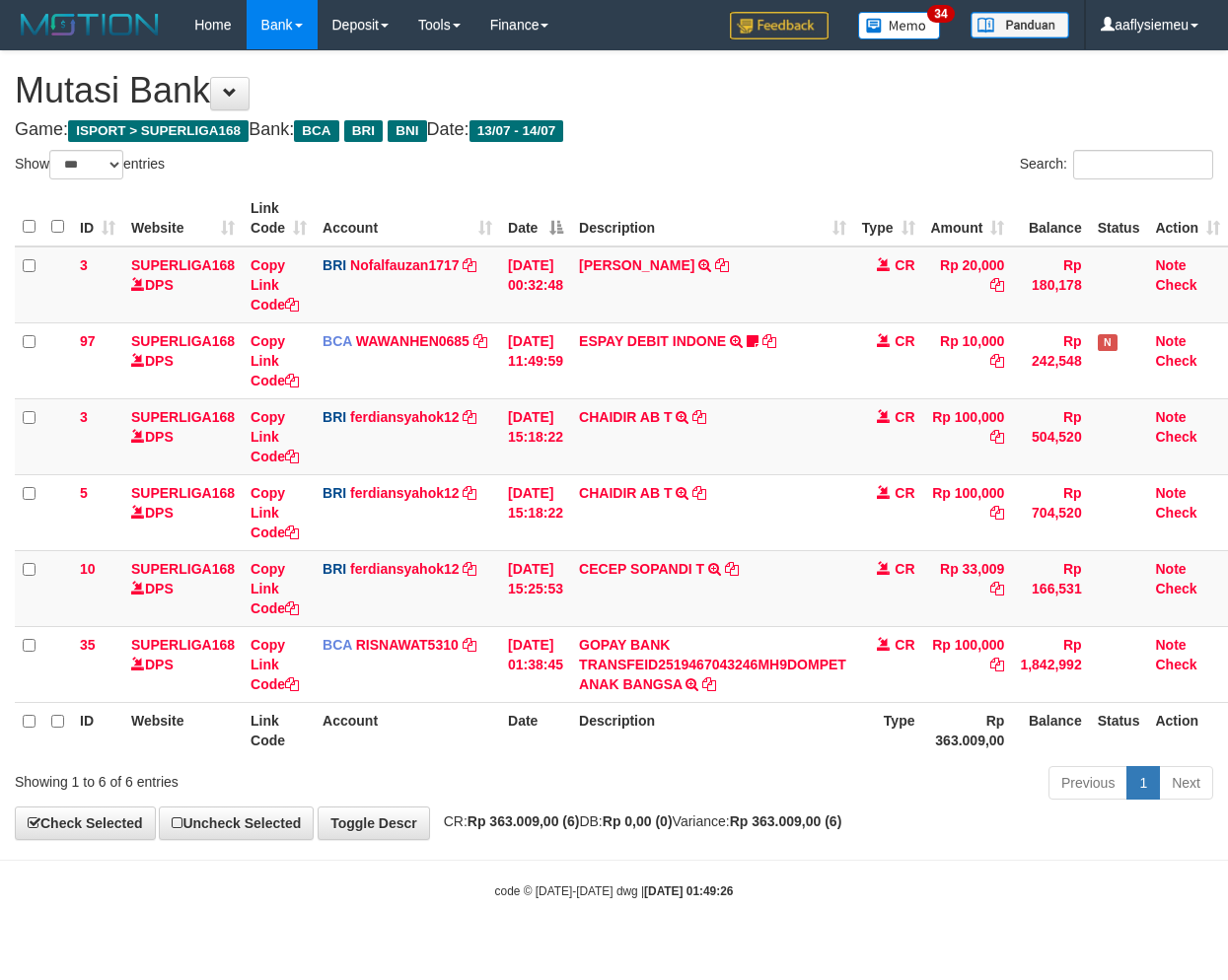 select on "***" 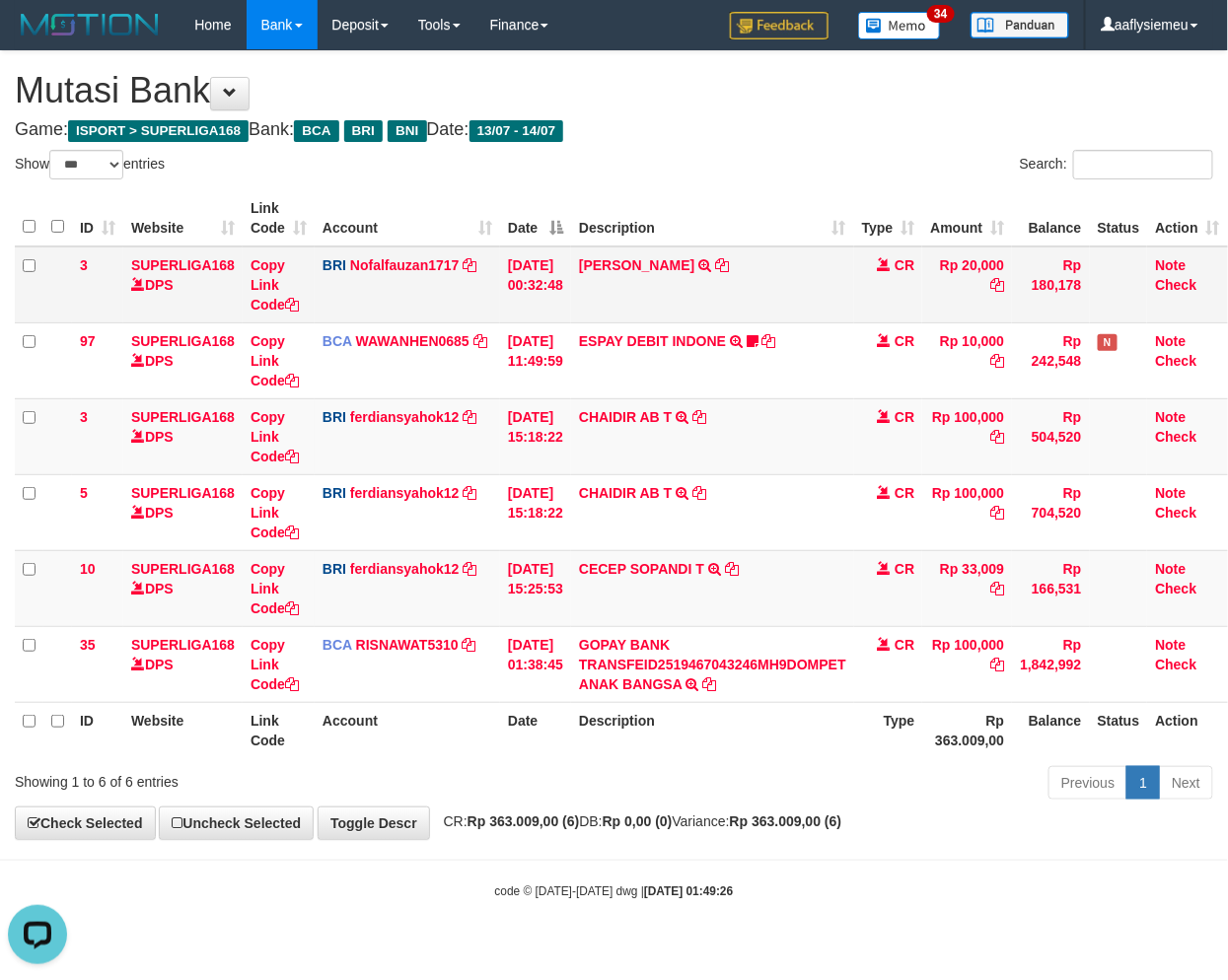 scroll, scrollTop: 0, scrollLeft: 0, axis: both 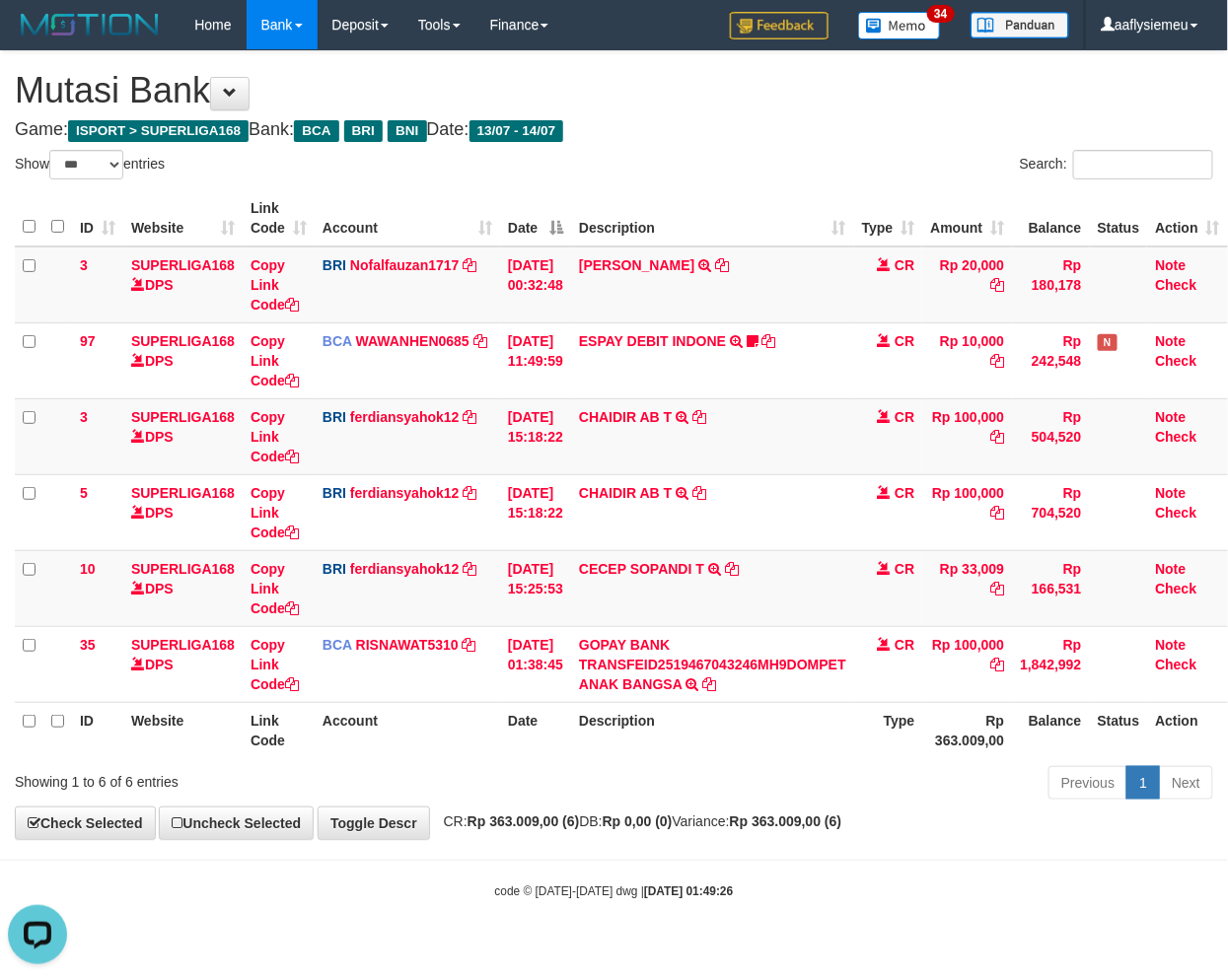 click on "Search:" at bounding box center (921, 167) 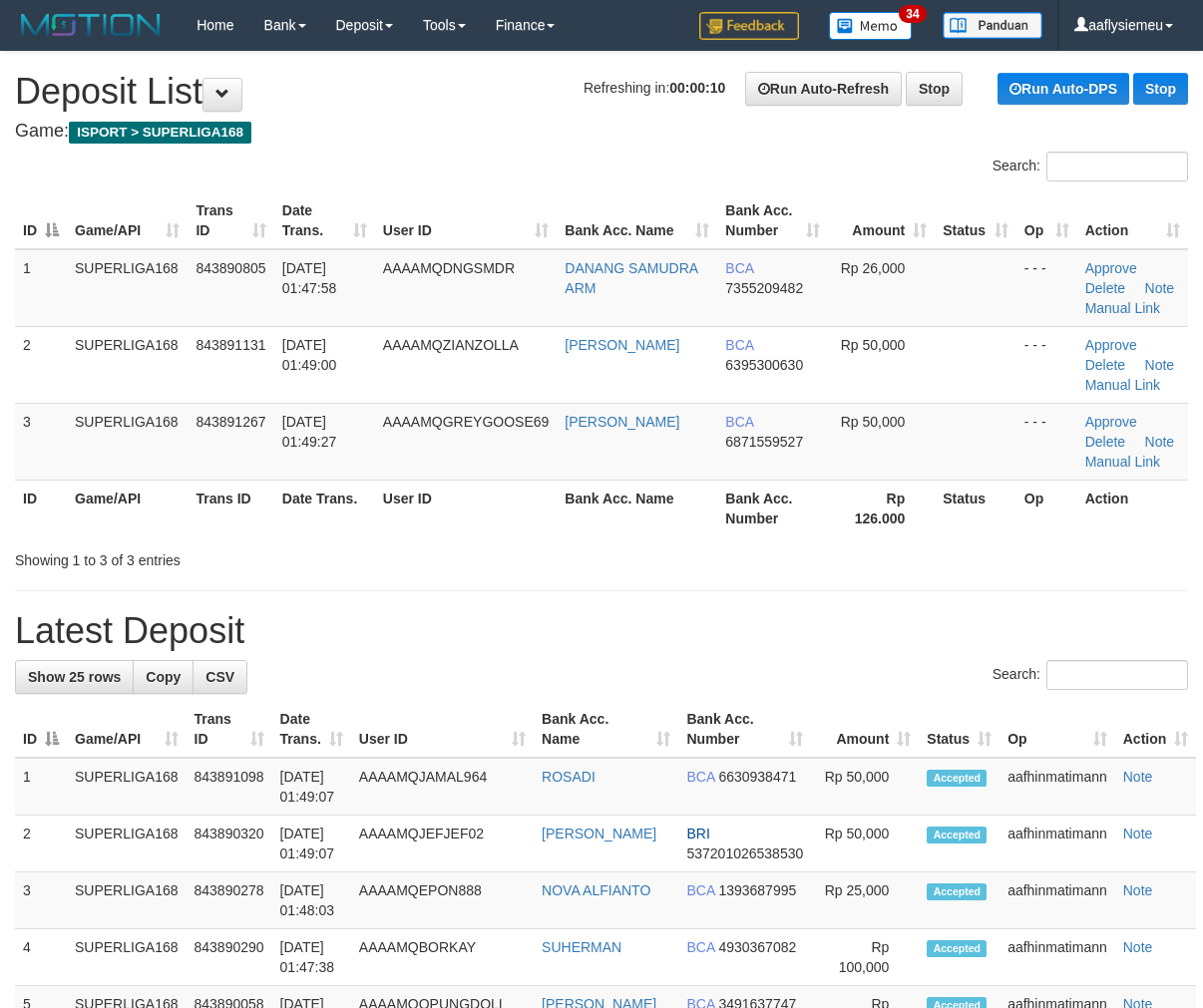 scroll, scrollTop: 0, scrollLeft: 0, axis: both 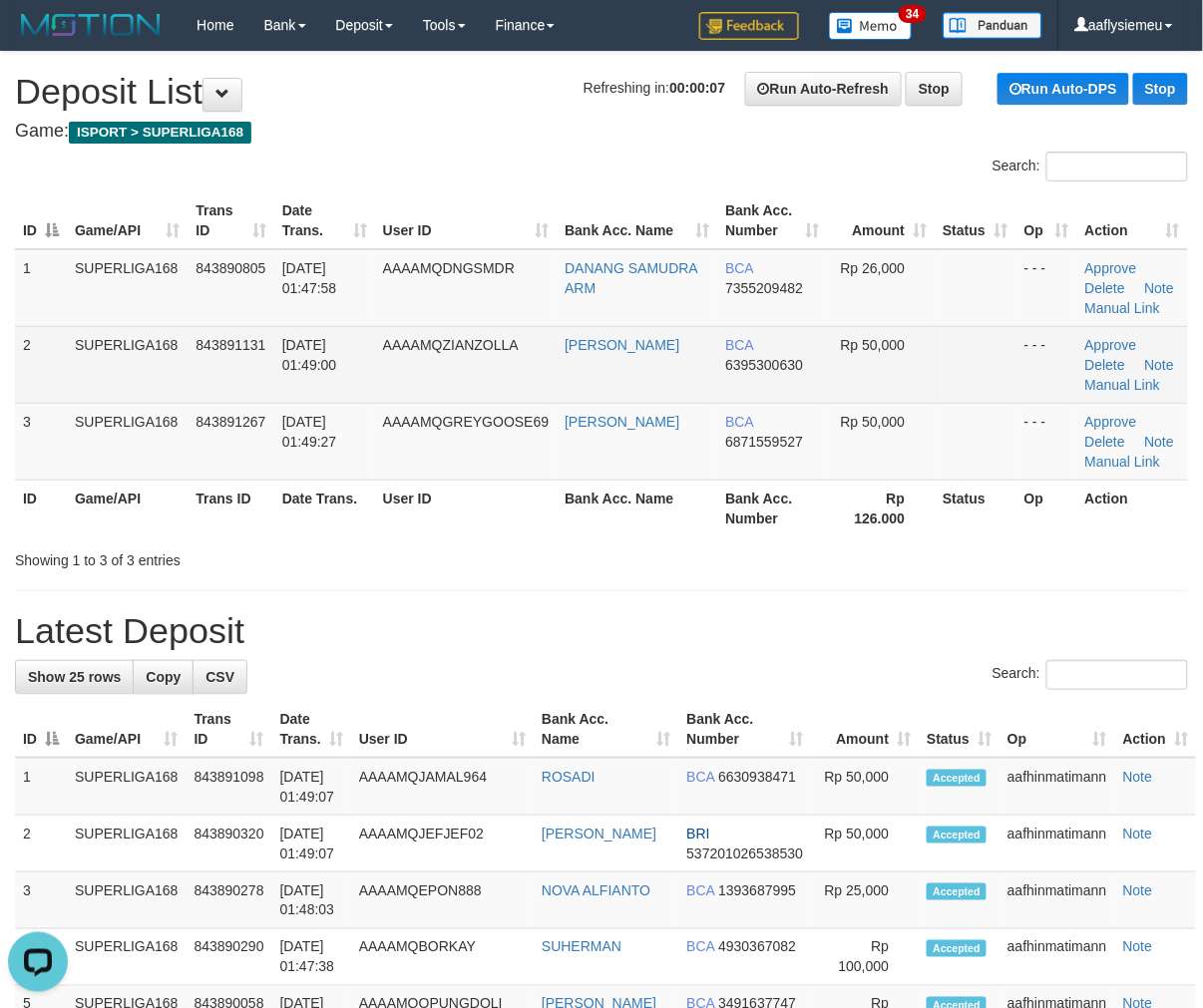 click on "SUPERLIGA168" at bounding box center [127, 364] 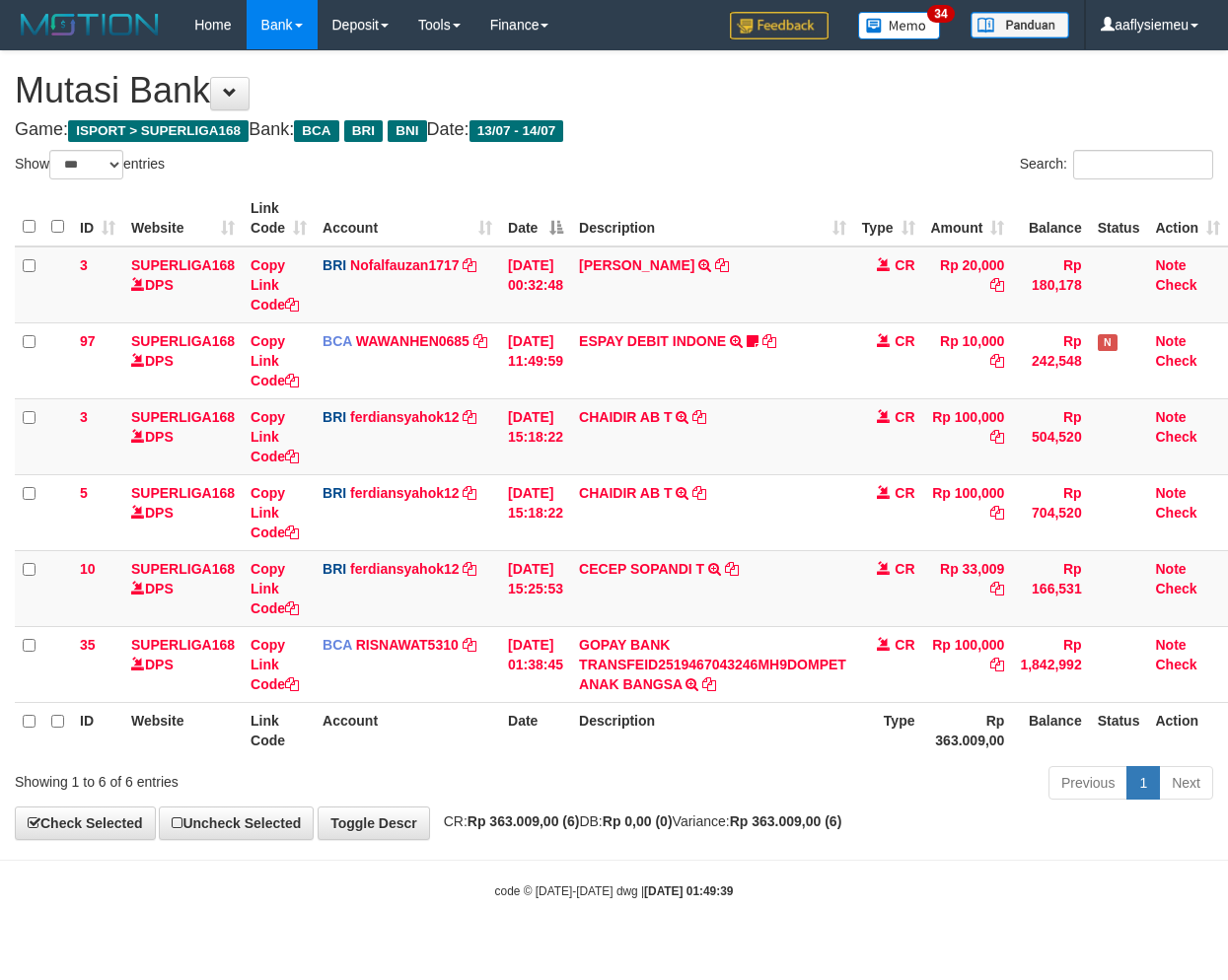 select on "***" 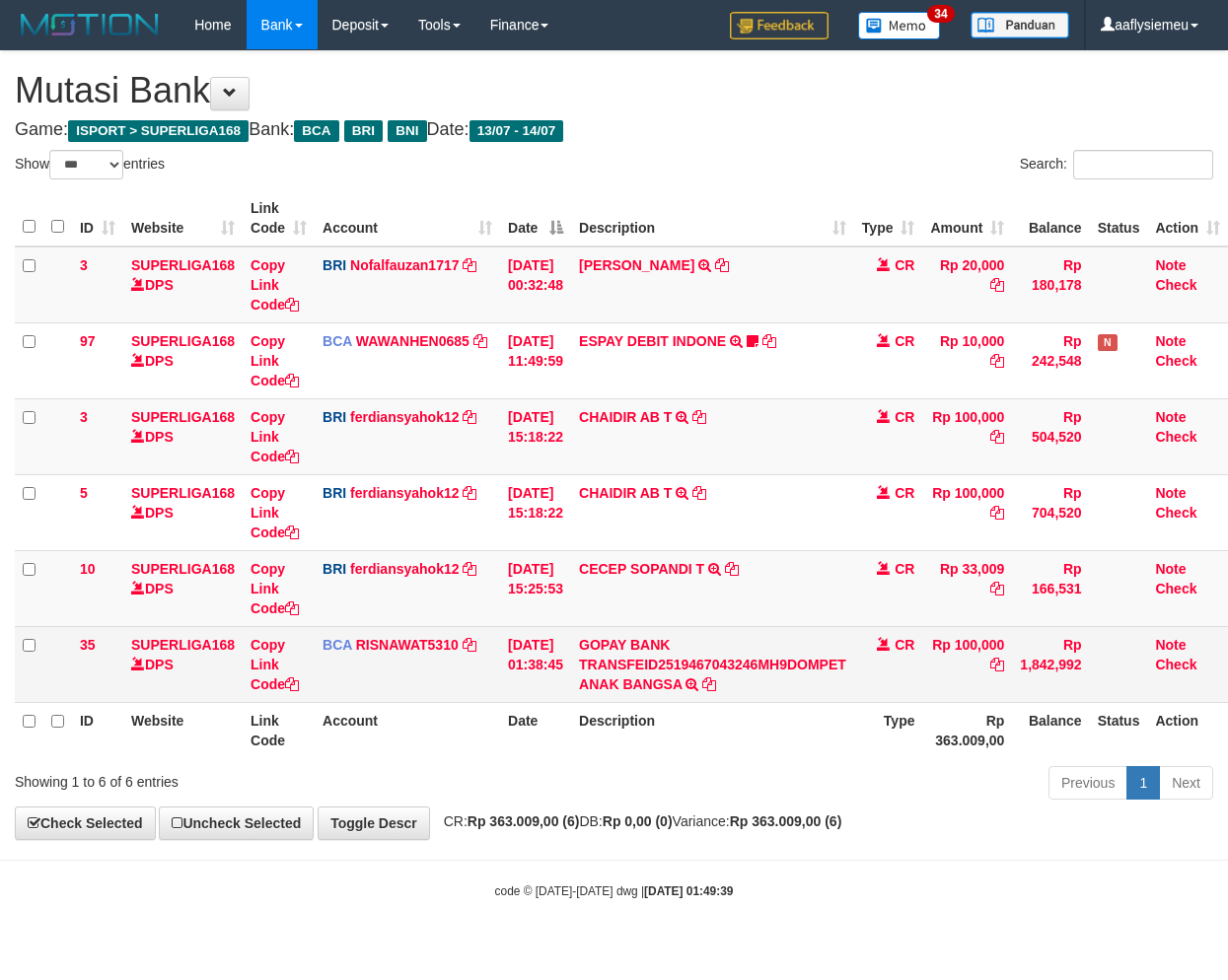 scroll, scrollTop: 0, scrollLeft: 13, axis: horizontal 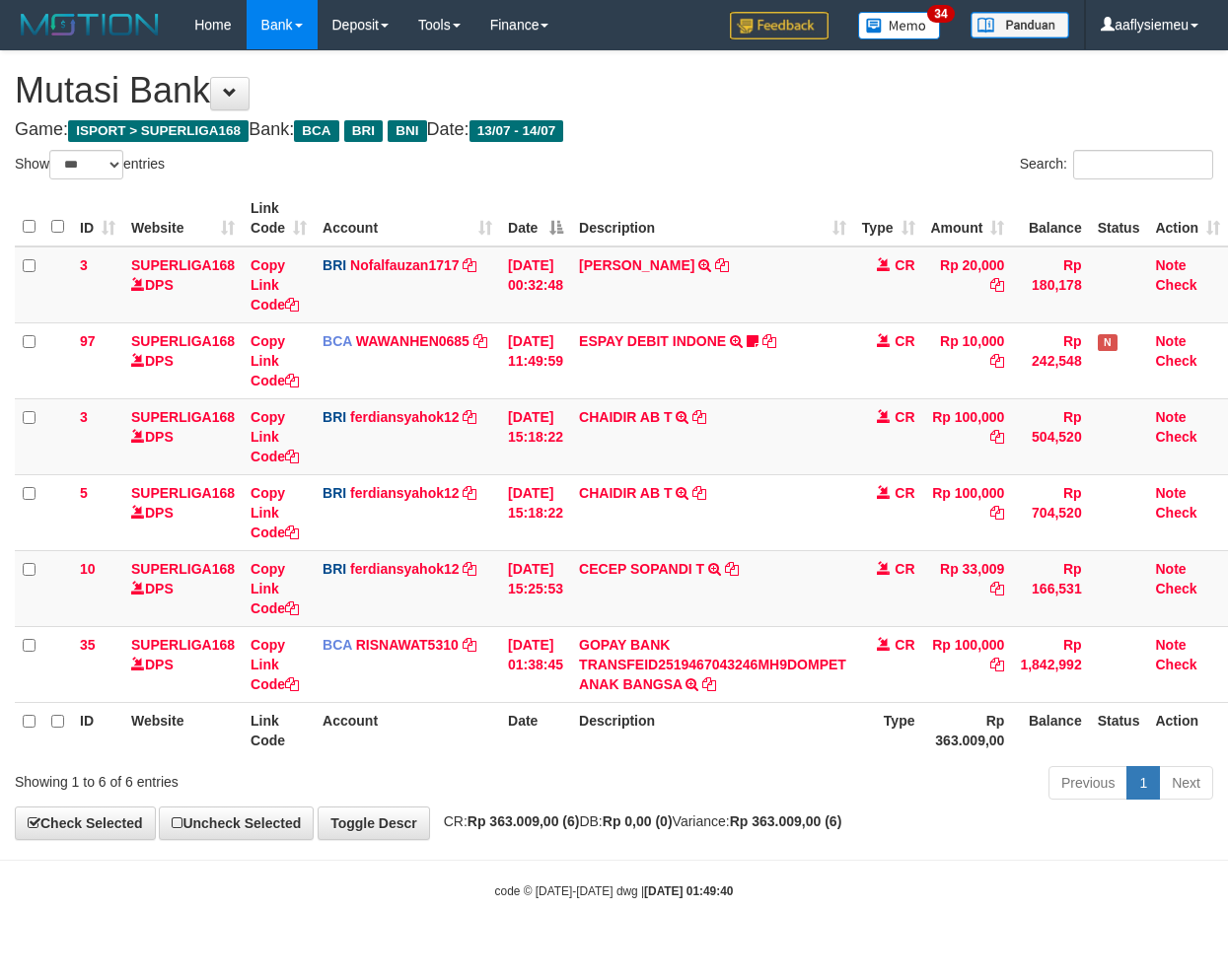 select on "***" 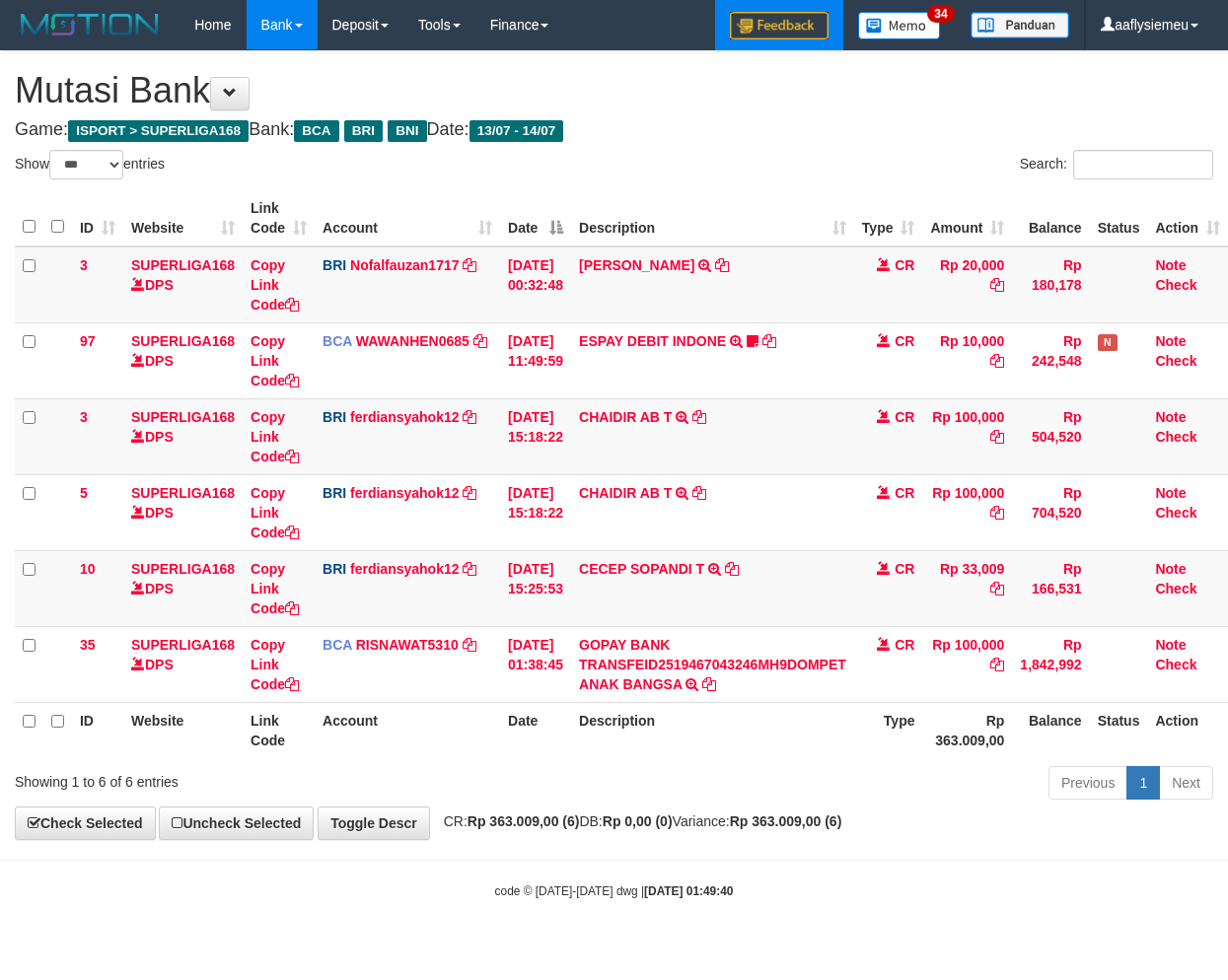 scroll, scrollTop: 0, scrollLeft: 13, axis: horizontal 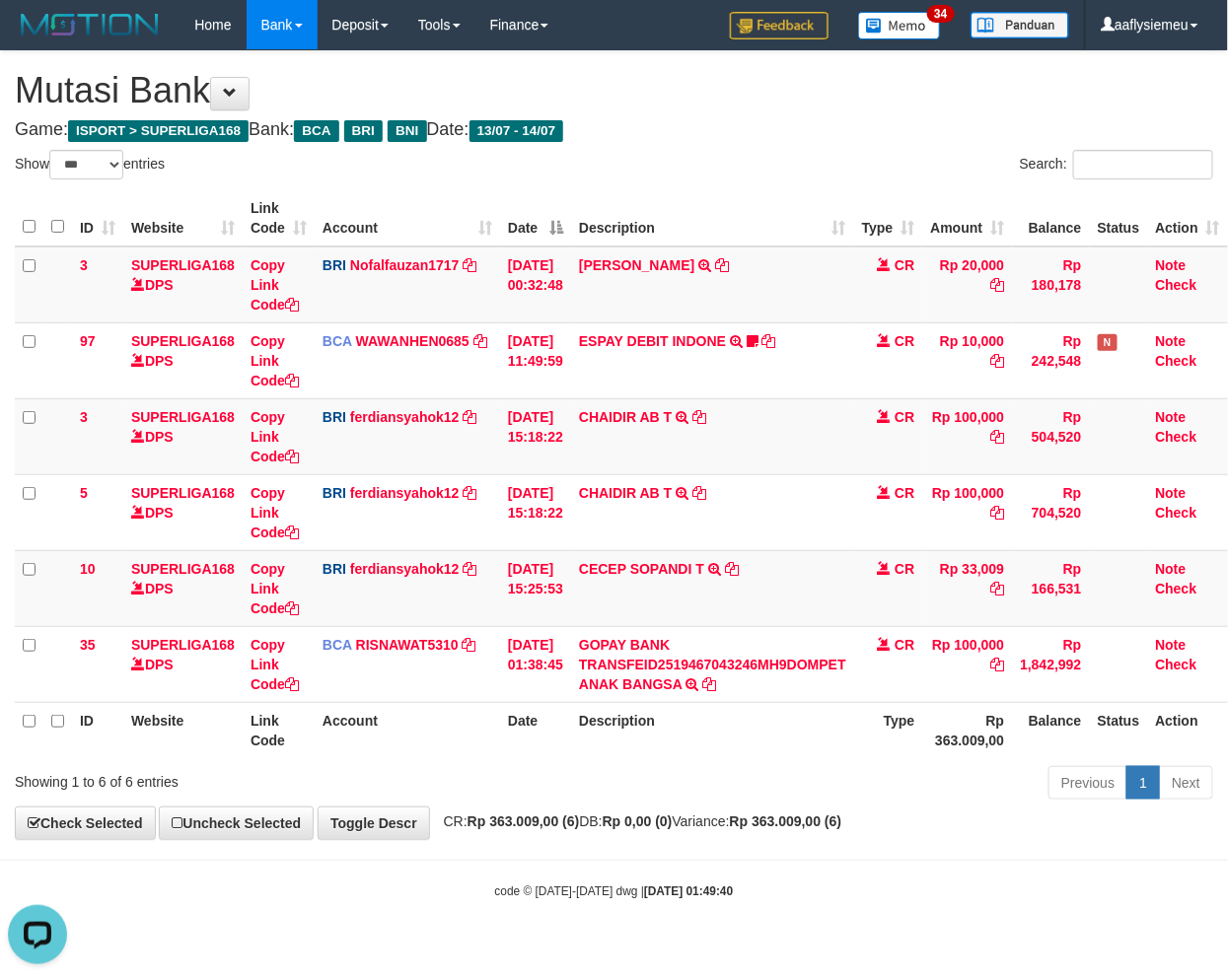 click on "Show  ** ** ** ***  entries Search:
ID Website Link Code Account Date Description Type Amount Balance Status Action
3
SUPERLIGA168    DPS
Copy Link Code
BRI
Nofalfauzan1717
DPS
NOFAL ZANURIAH
mutasi_20250713_2213 | 3
mutasi_20250713_2213 | 3
13/07/2025 00:32:48
MUHAMMAD LUT         TRANSFER NBMB MUHAMMAD LUT TO NOFAL ZANURIAH
CR
Rp 20,000
Rp 180,178
Note
Check
97
SUPERLIGA168    DPS
Copy Link Code
BCA
WAWANHEN0685" at bounding box center [614, 478] 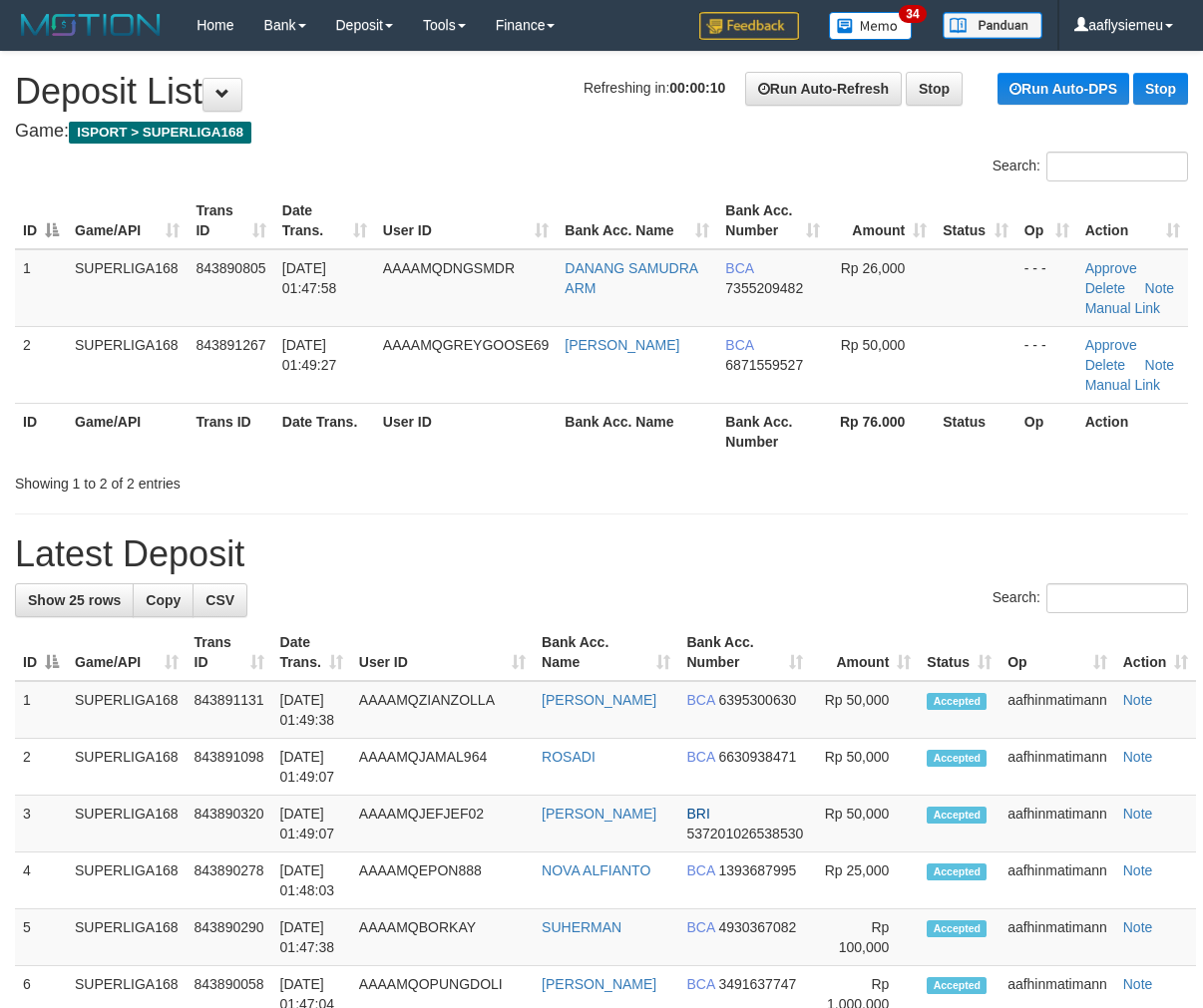 scroll, scrollTop: 0, scrollLeft: 0, axis: both 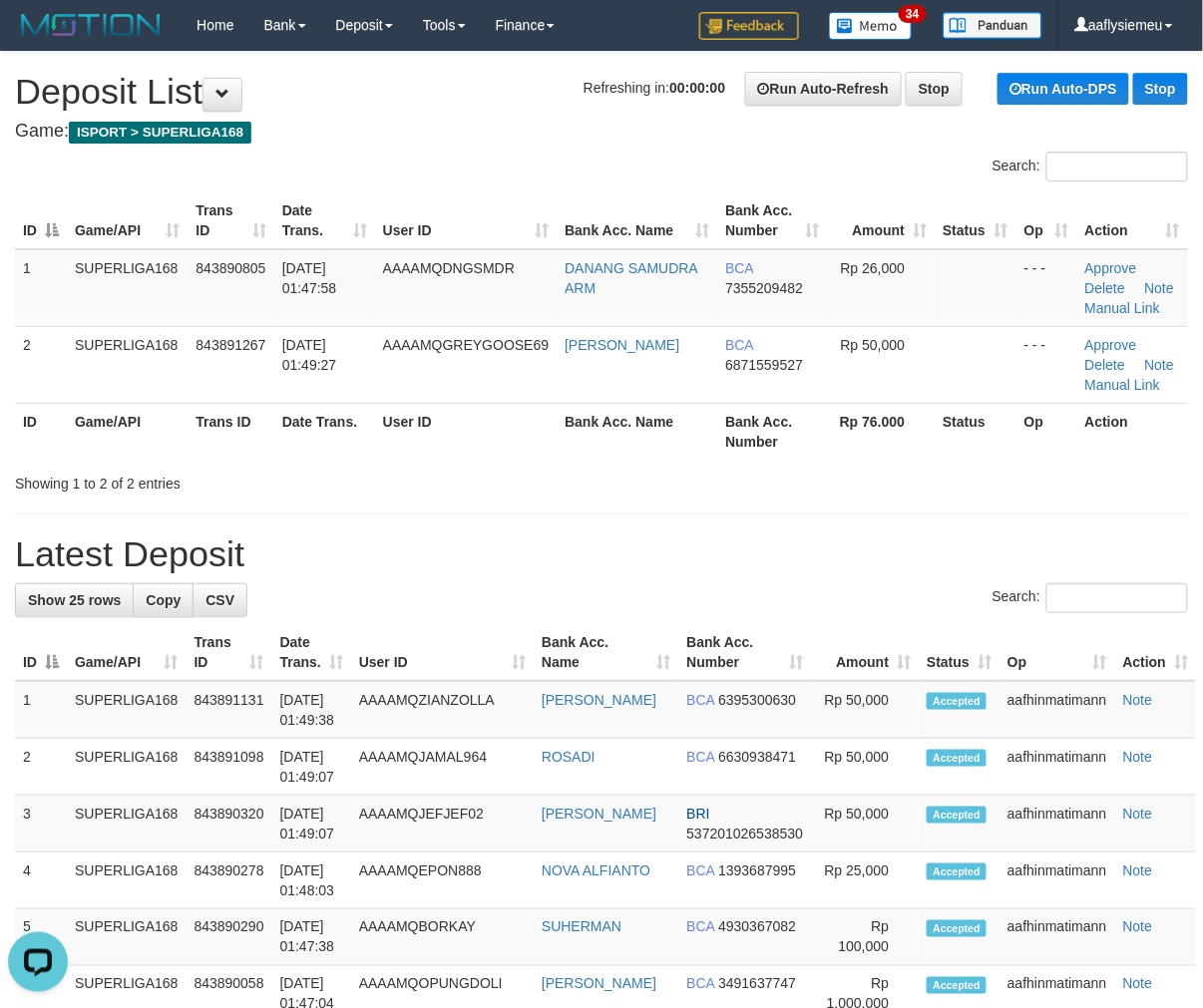 click on "Showing 1 to 2 of 2 entries" at bounding box center (250, 480) 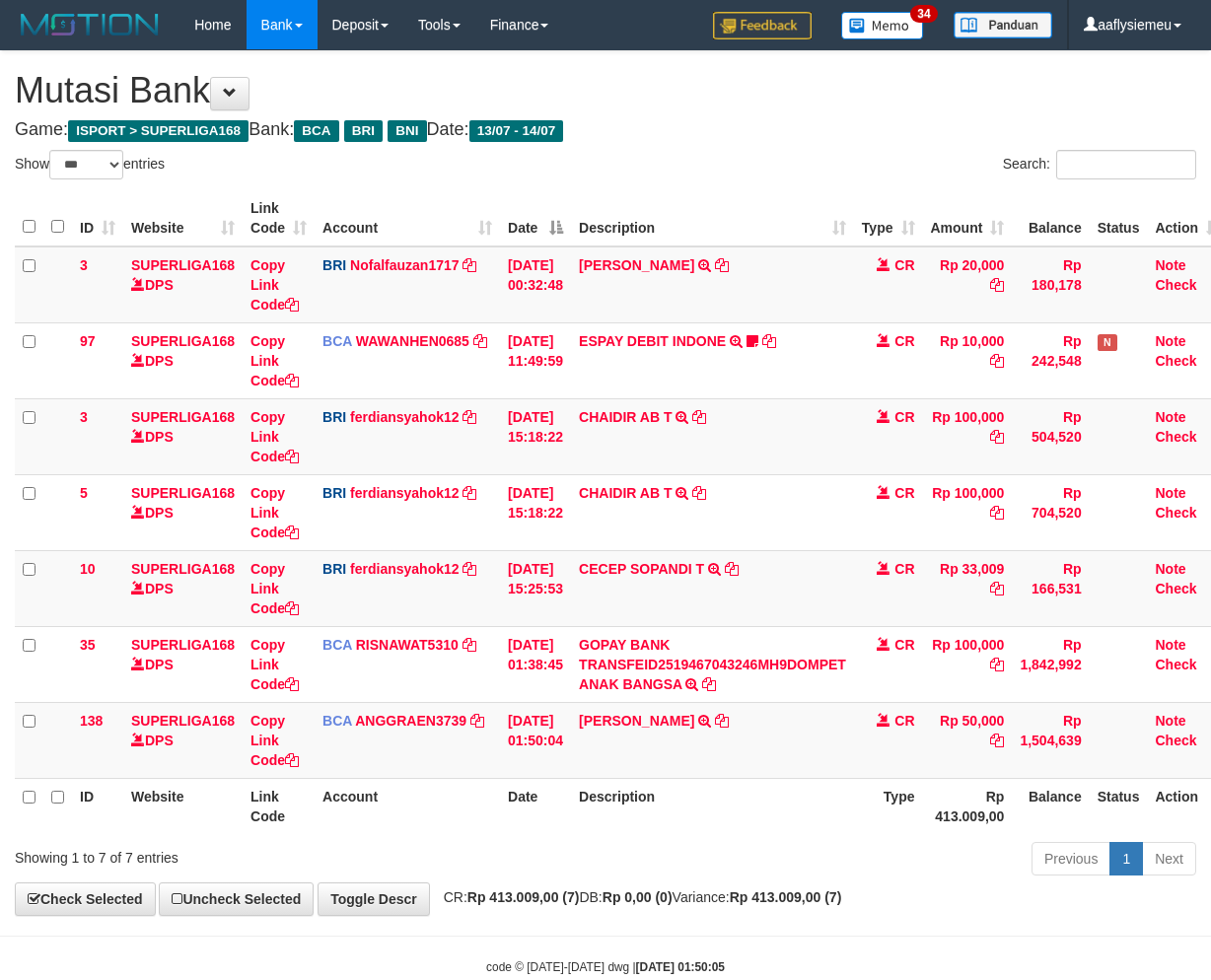 select on "***" 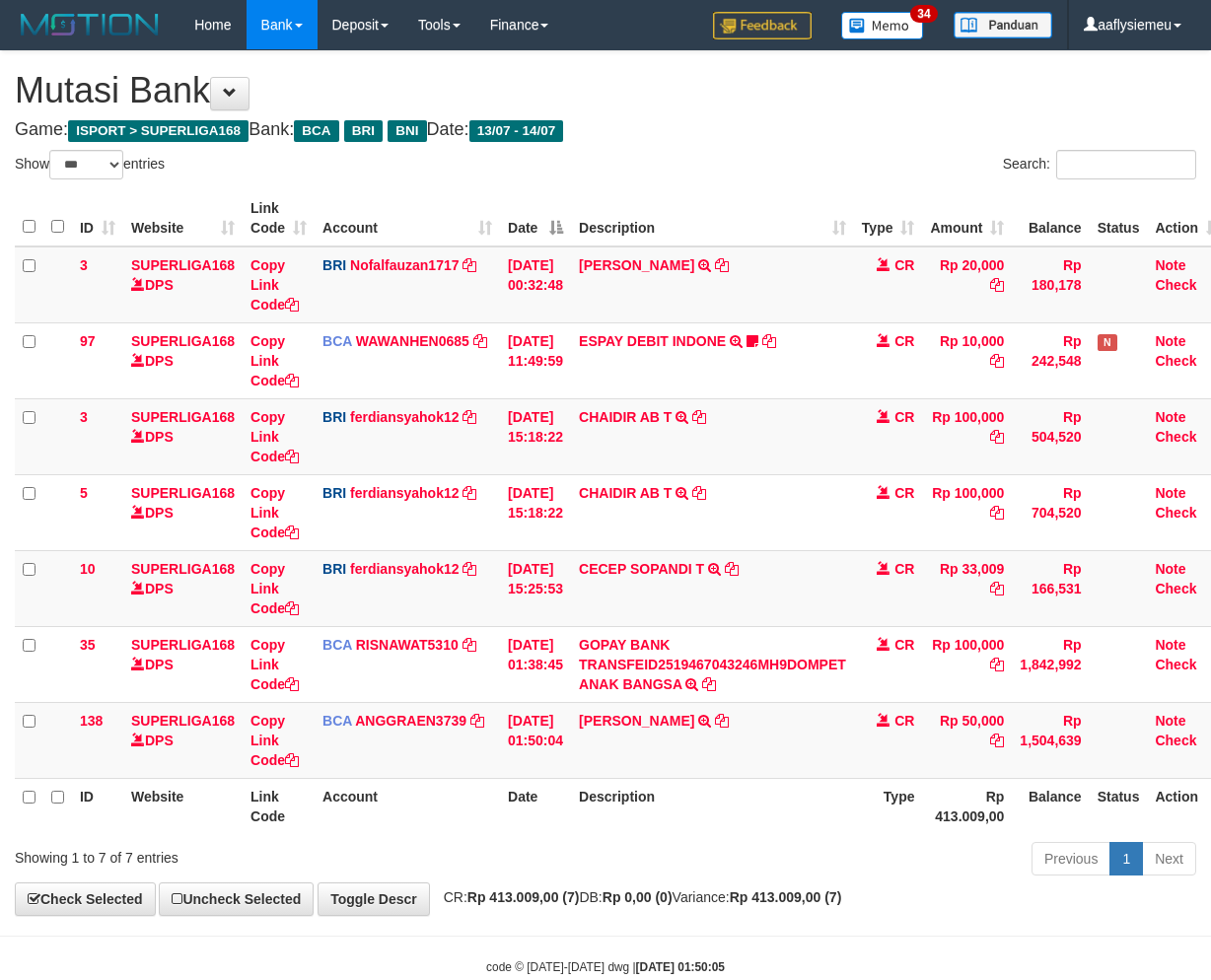 scroll, scrollTop: 0, scrollLeft: 13, axis: horizontal 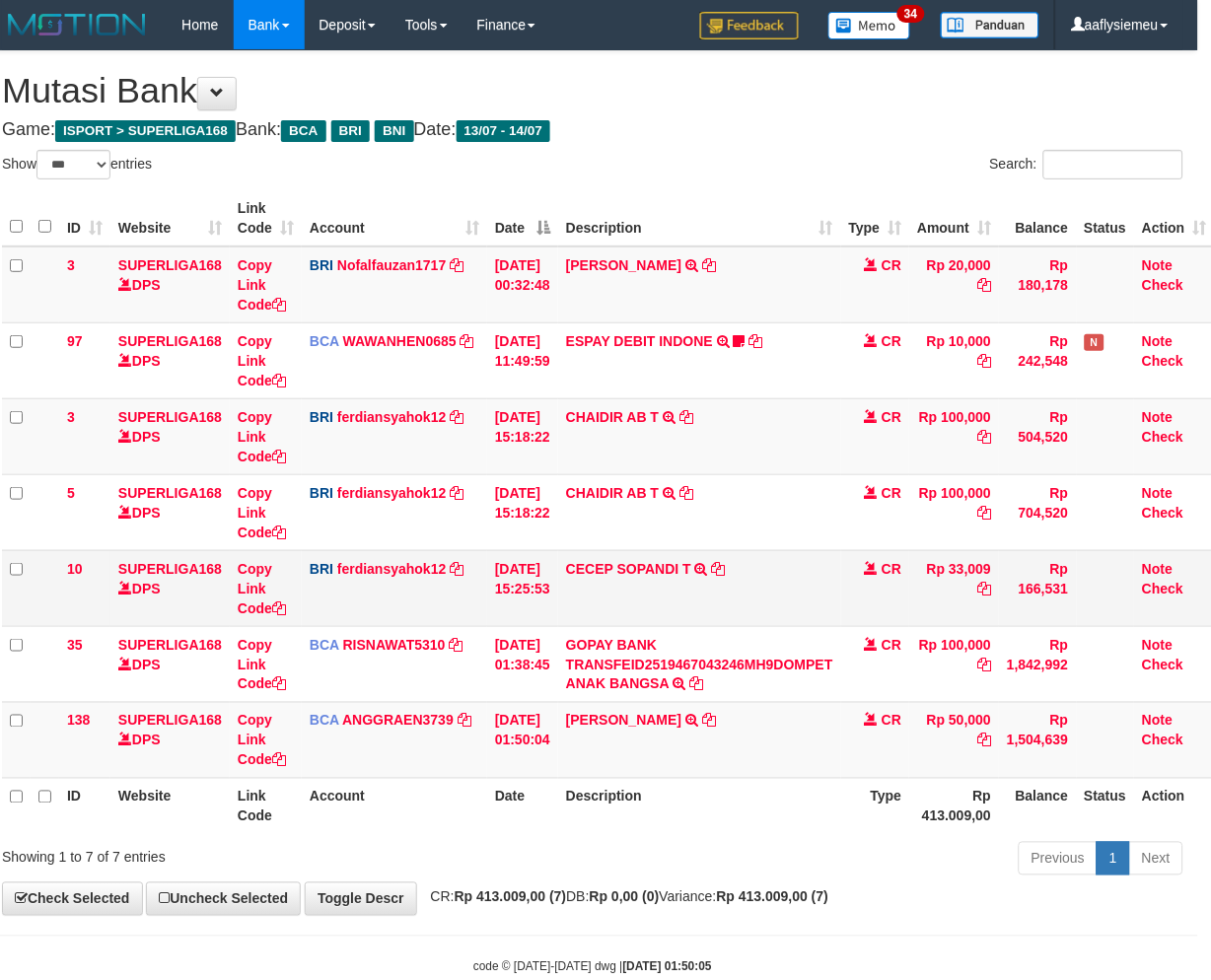 drag, startPoint x: 785, startPoint y: 616, endPoint x: 998, endPoint y: 586, distance: 215.1023 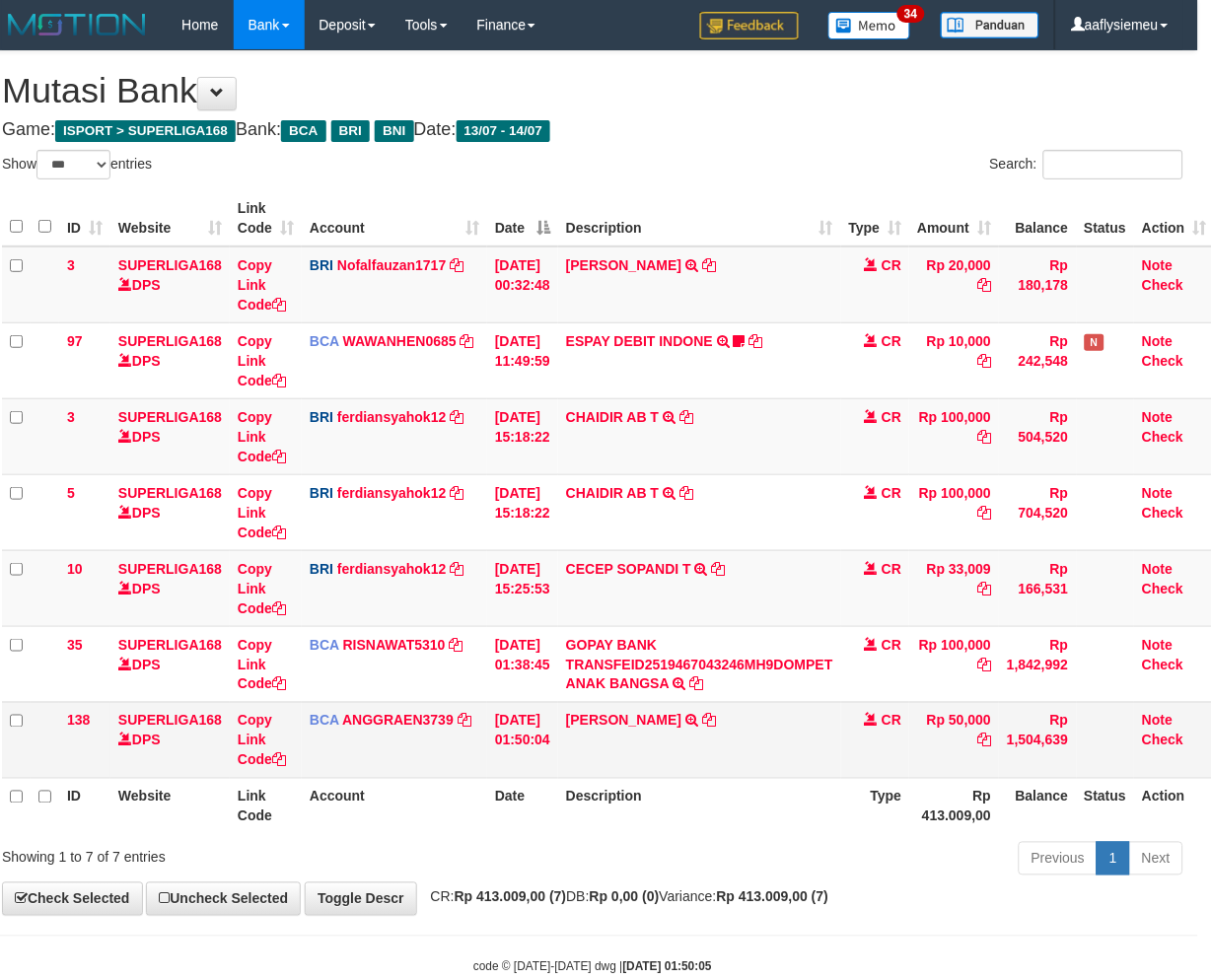 drag, startPoint x: 1040, startPoint y: 740, endPoint x: 1056, endPoint y: 733, distance: 17.464249 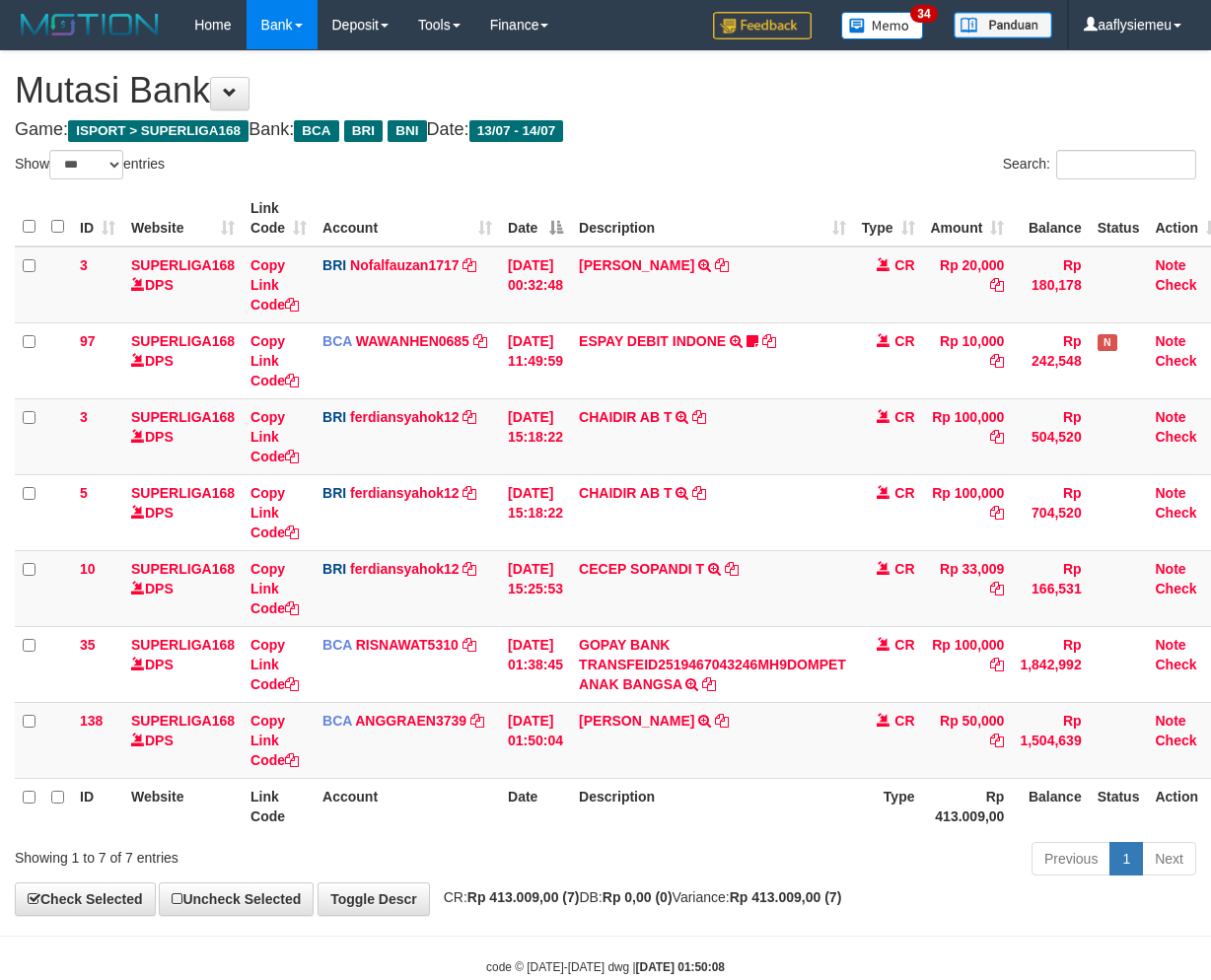 select on "***" 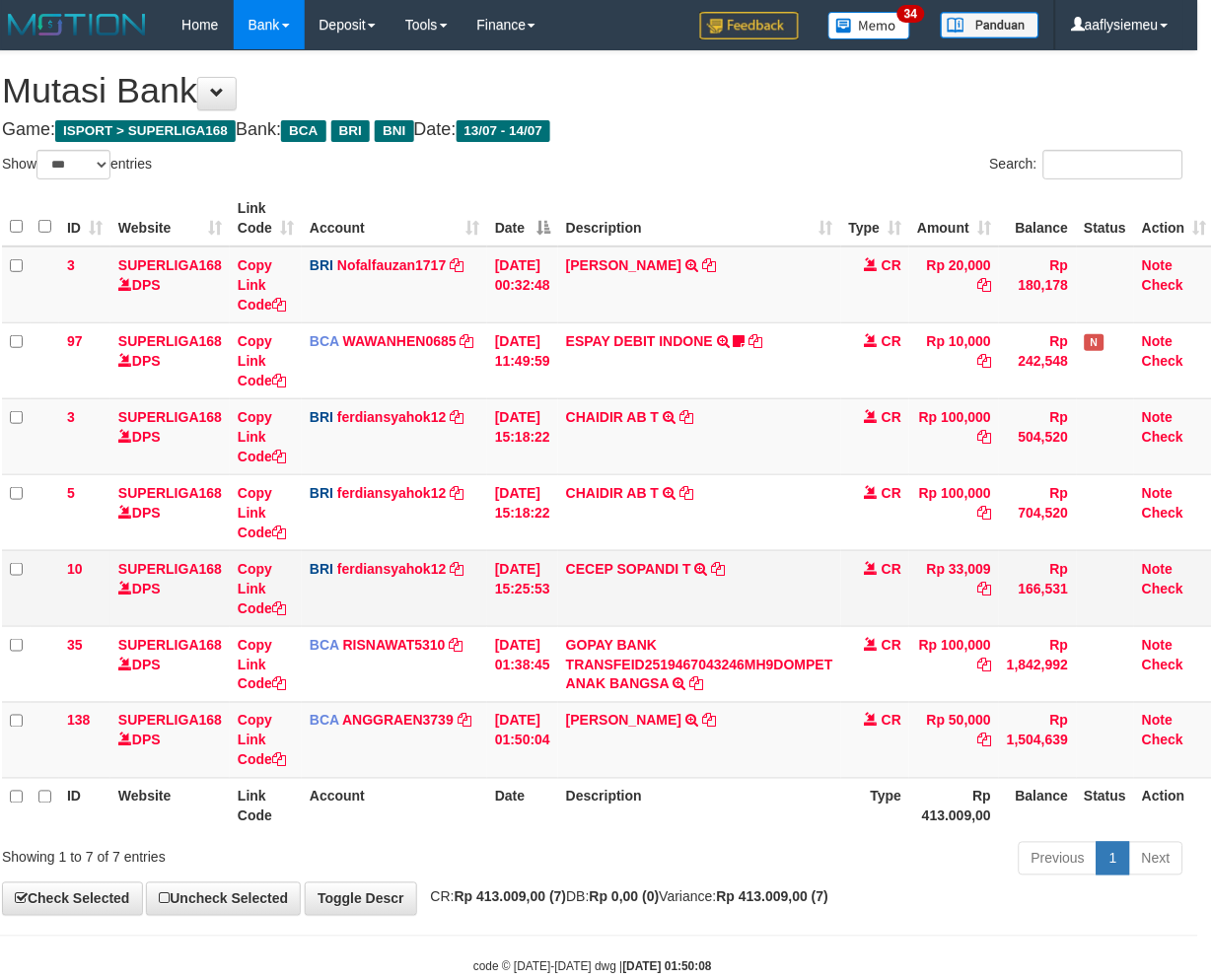 scroll, scrollTop: 0, scrollLeft: 13, axis: horizontal 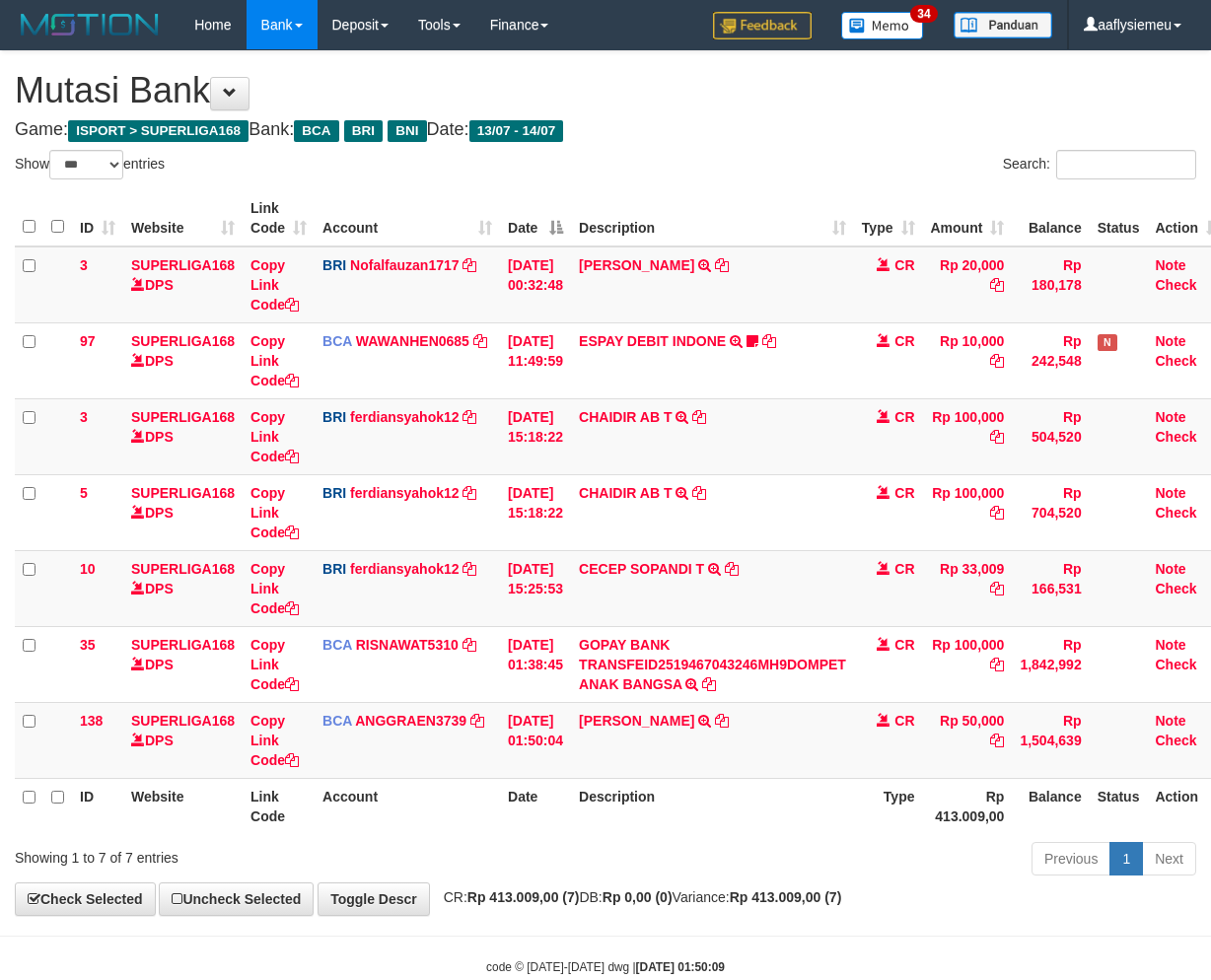 select on "***" 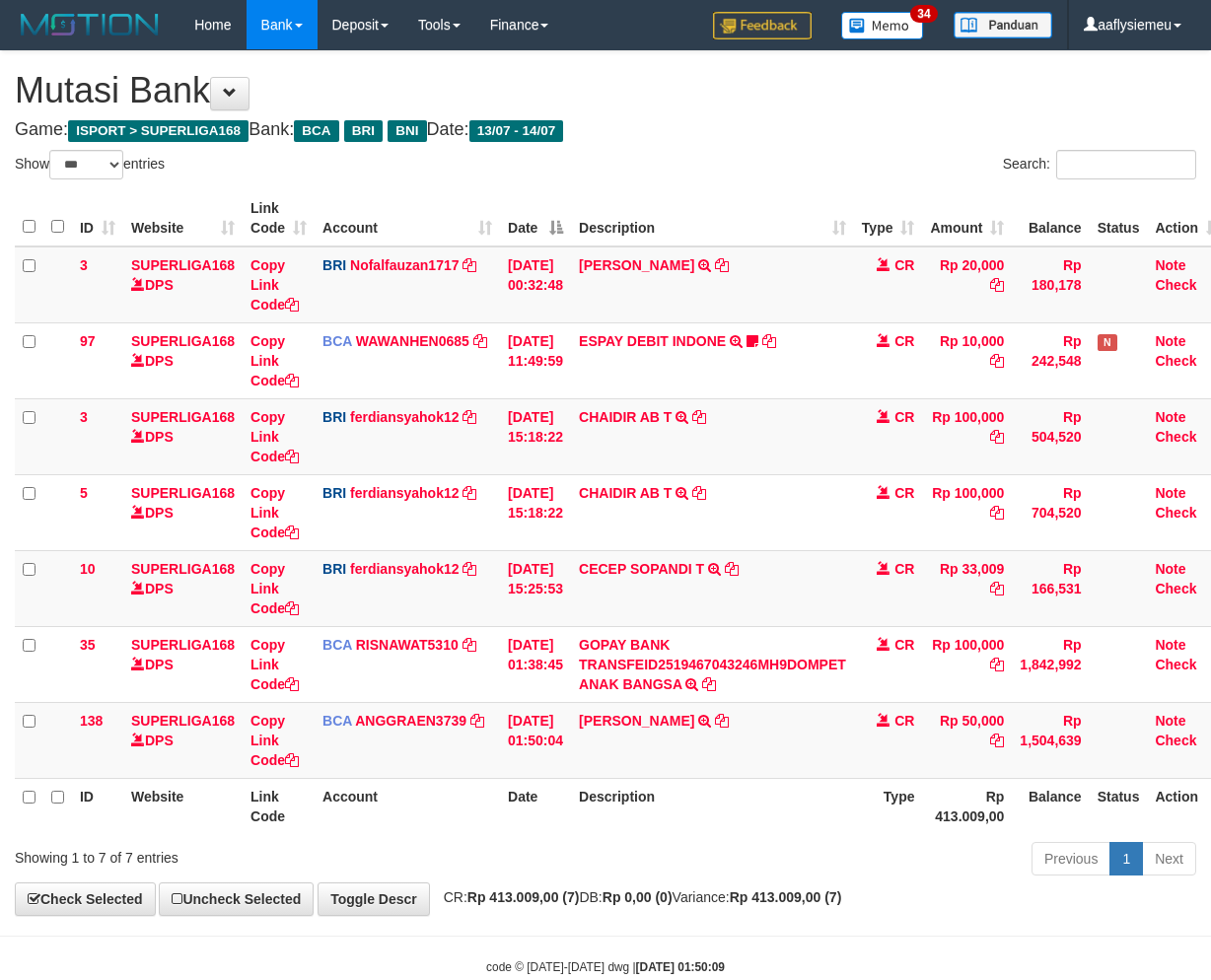 scroll, scrollTop: 0, scrollLeft: 13, axis: horizontal 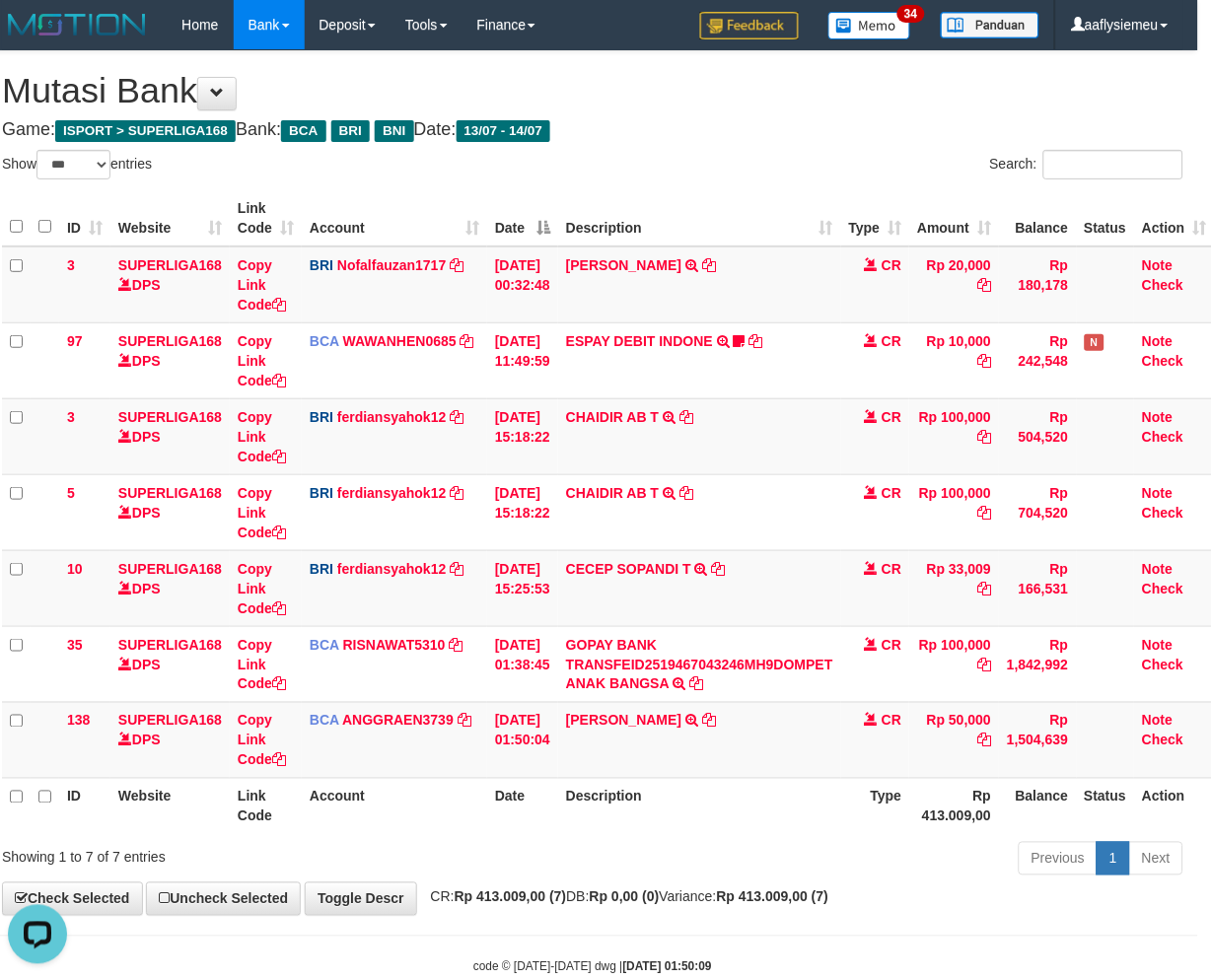 click on "**********" at bounding box center (593, 483) 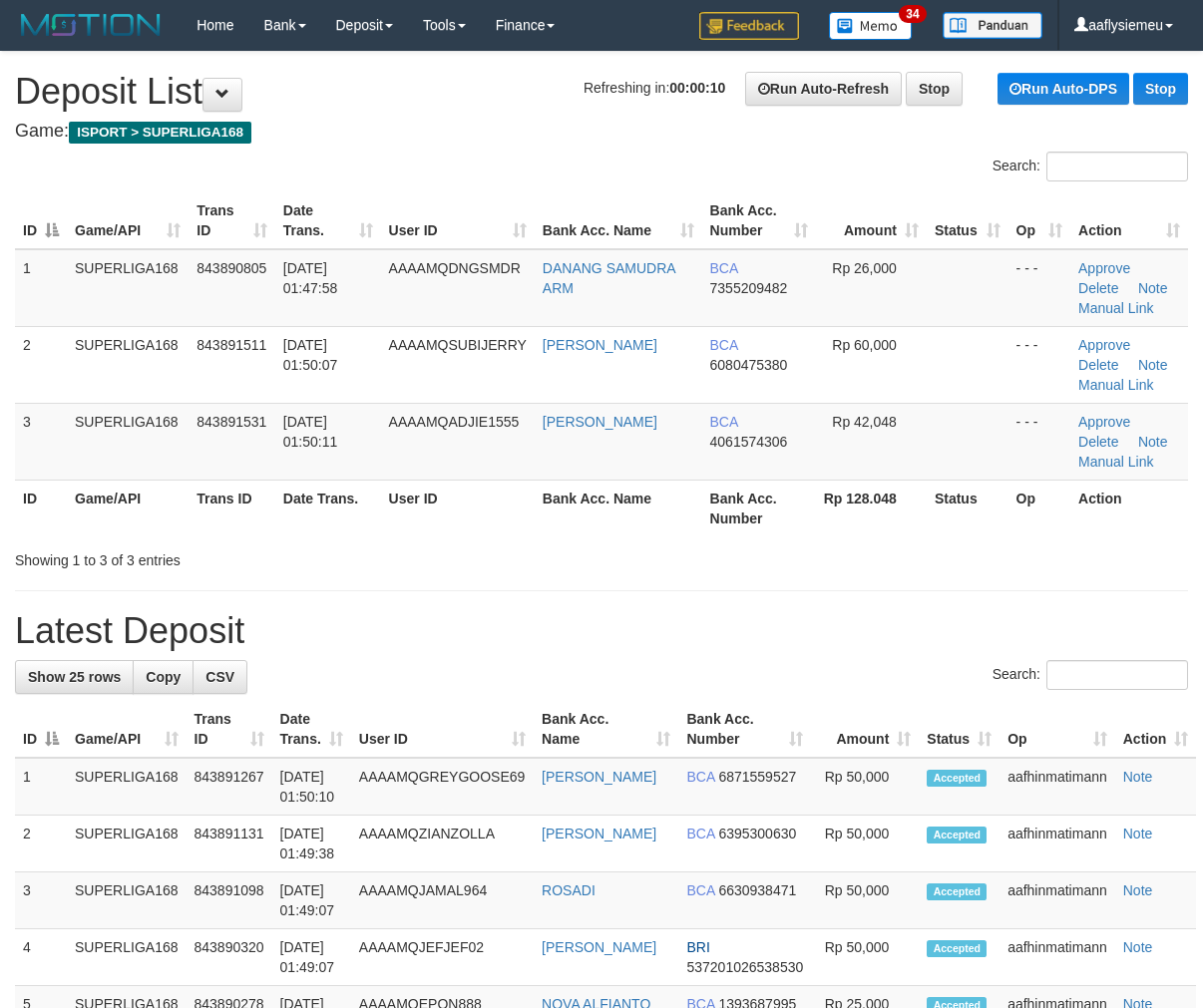 scroll, scrollTop: 0, scrollLeft: 0, axis: both 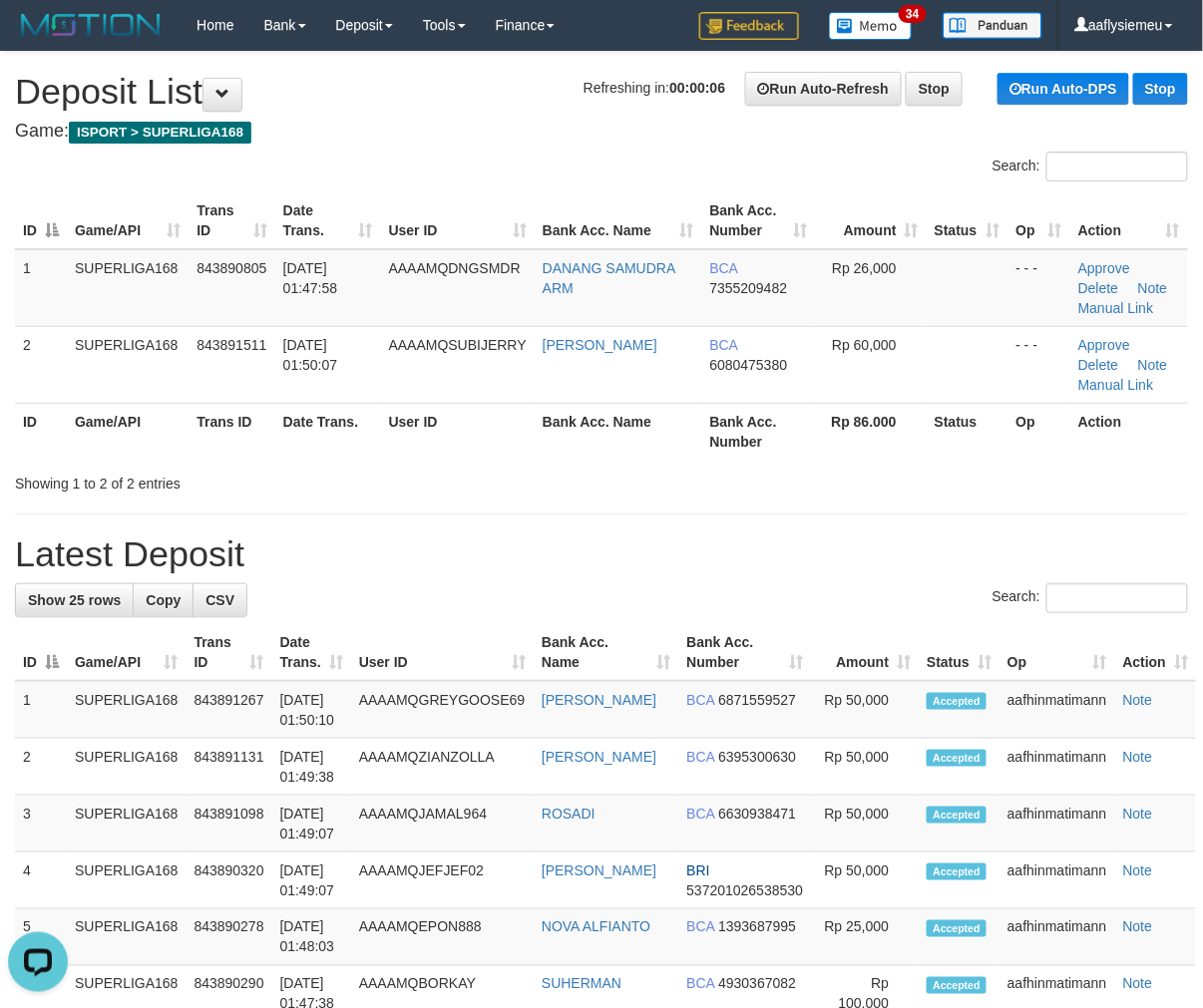 drag, startPoint x: 44, startPoint y: 413, endPoint x: 0, endPoint y: 466, distance: 68.88396 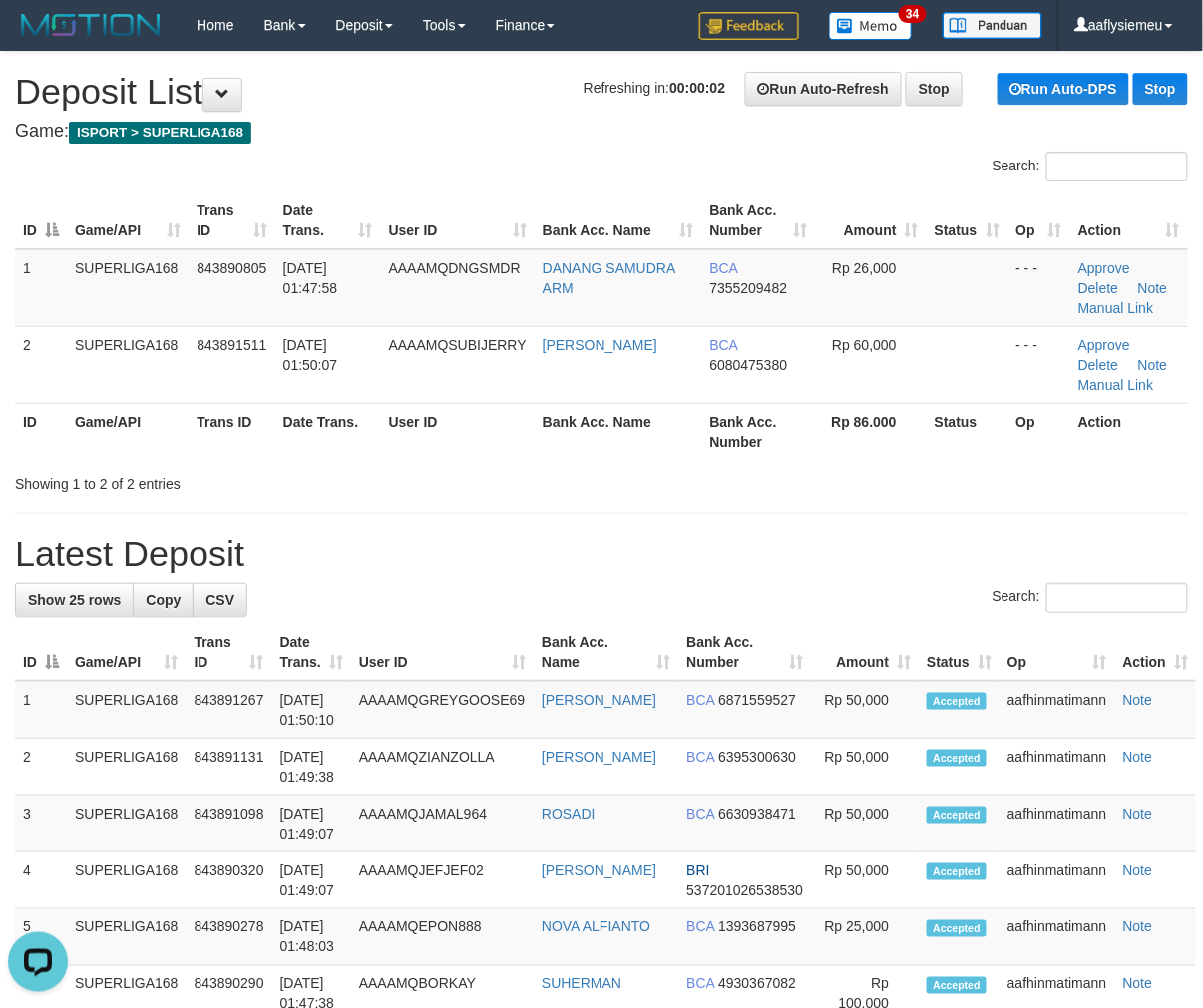 click on "User ID" at bounding box center [458, 431] 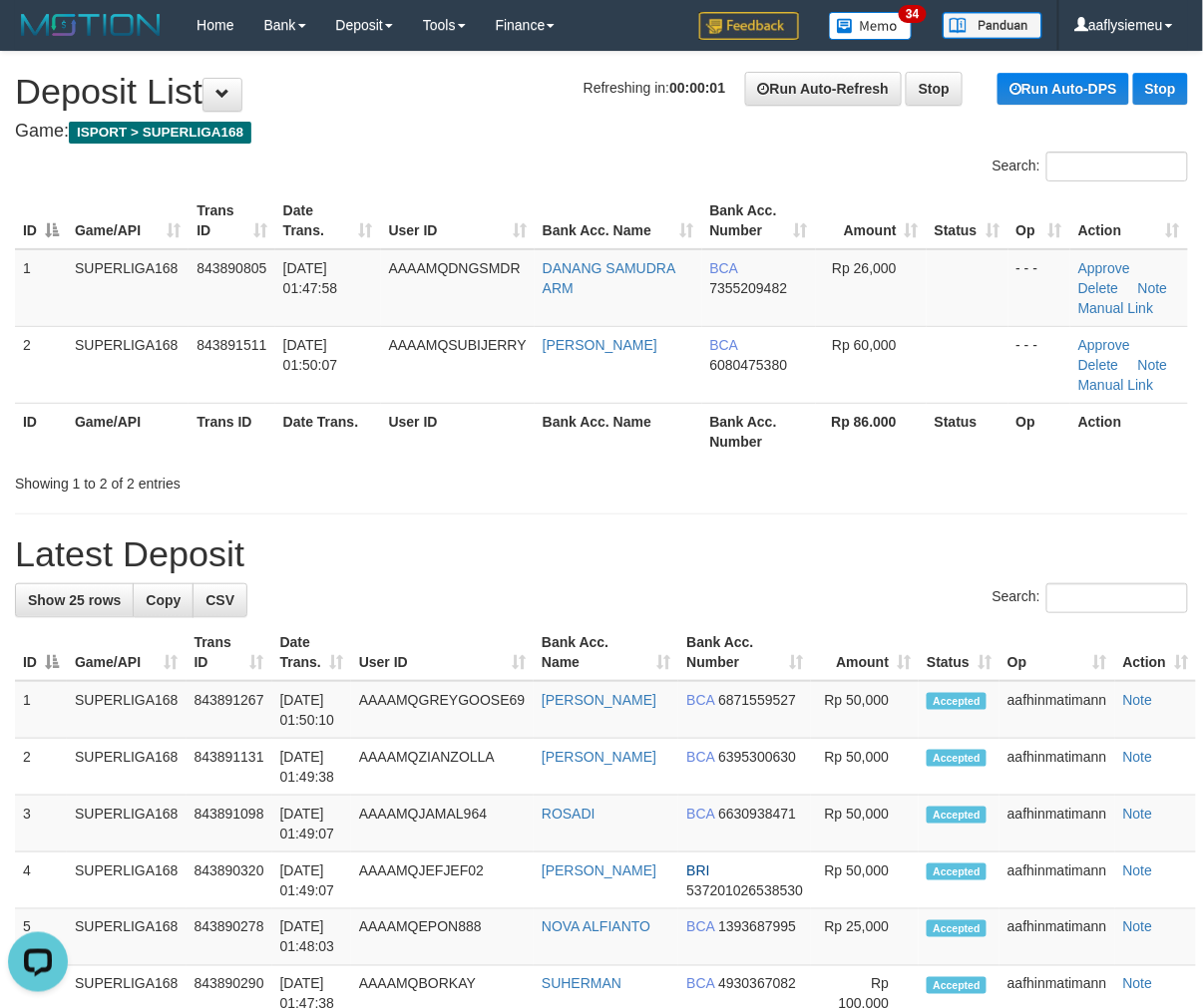 drag, startPoint x: 239, startPoint y: 511, endPoint x: 2, endPoint y: 558, distance: 241.6154 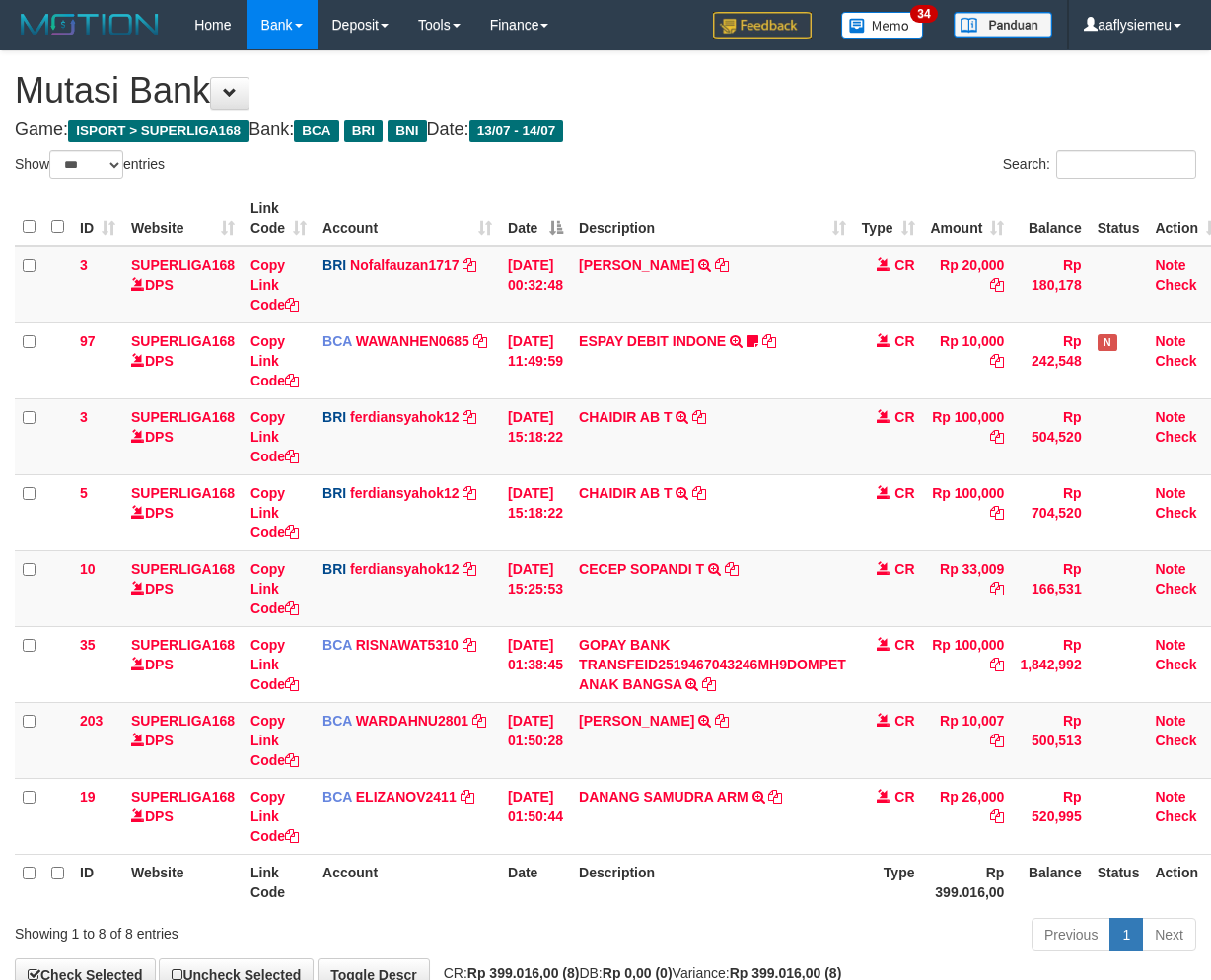 select on "***" 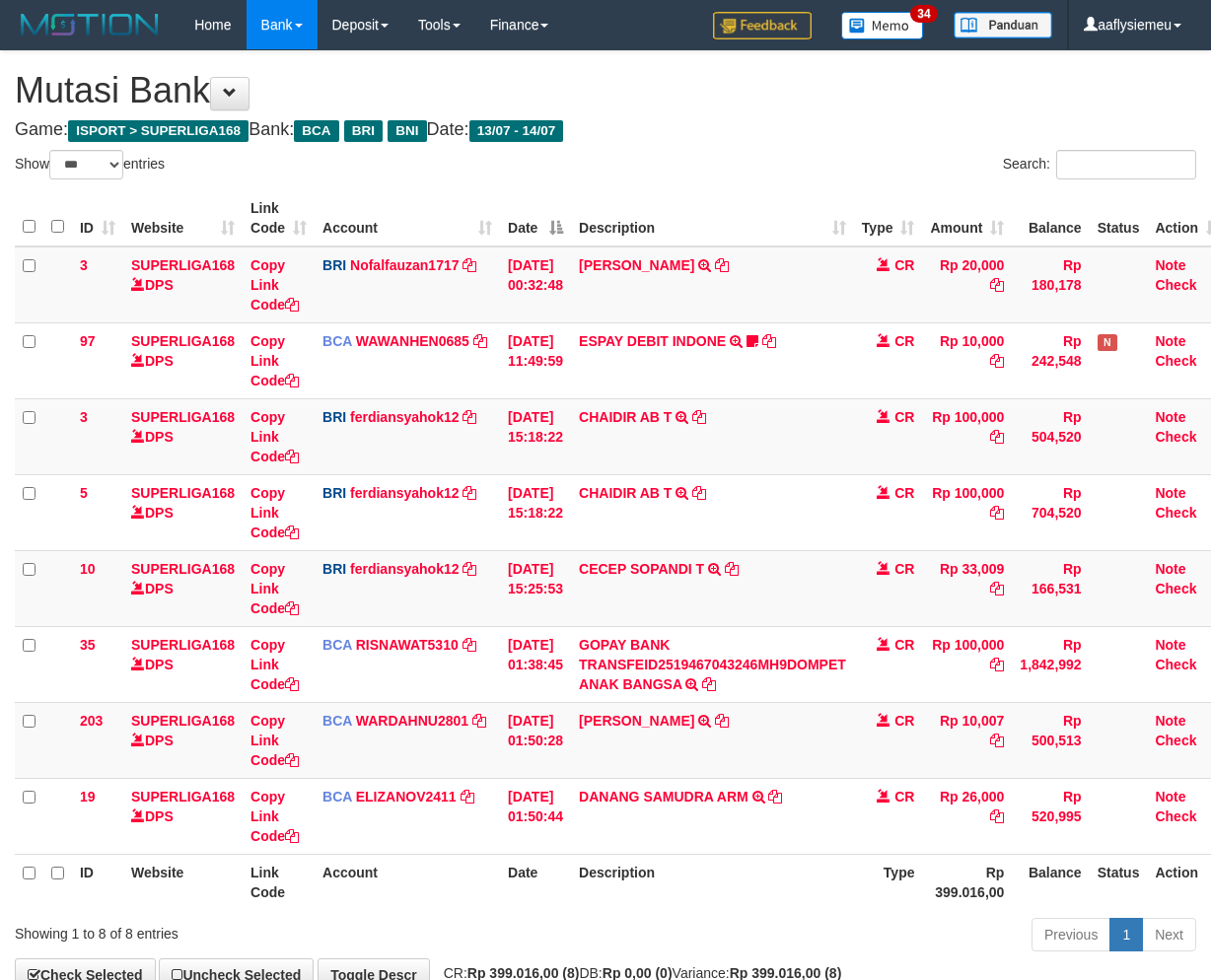 scroll, scrollTop: 0, scrollLeft: 13, axis: horizontal 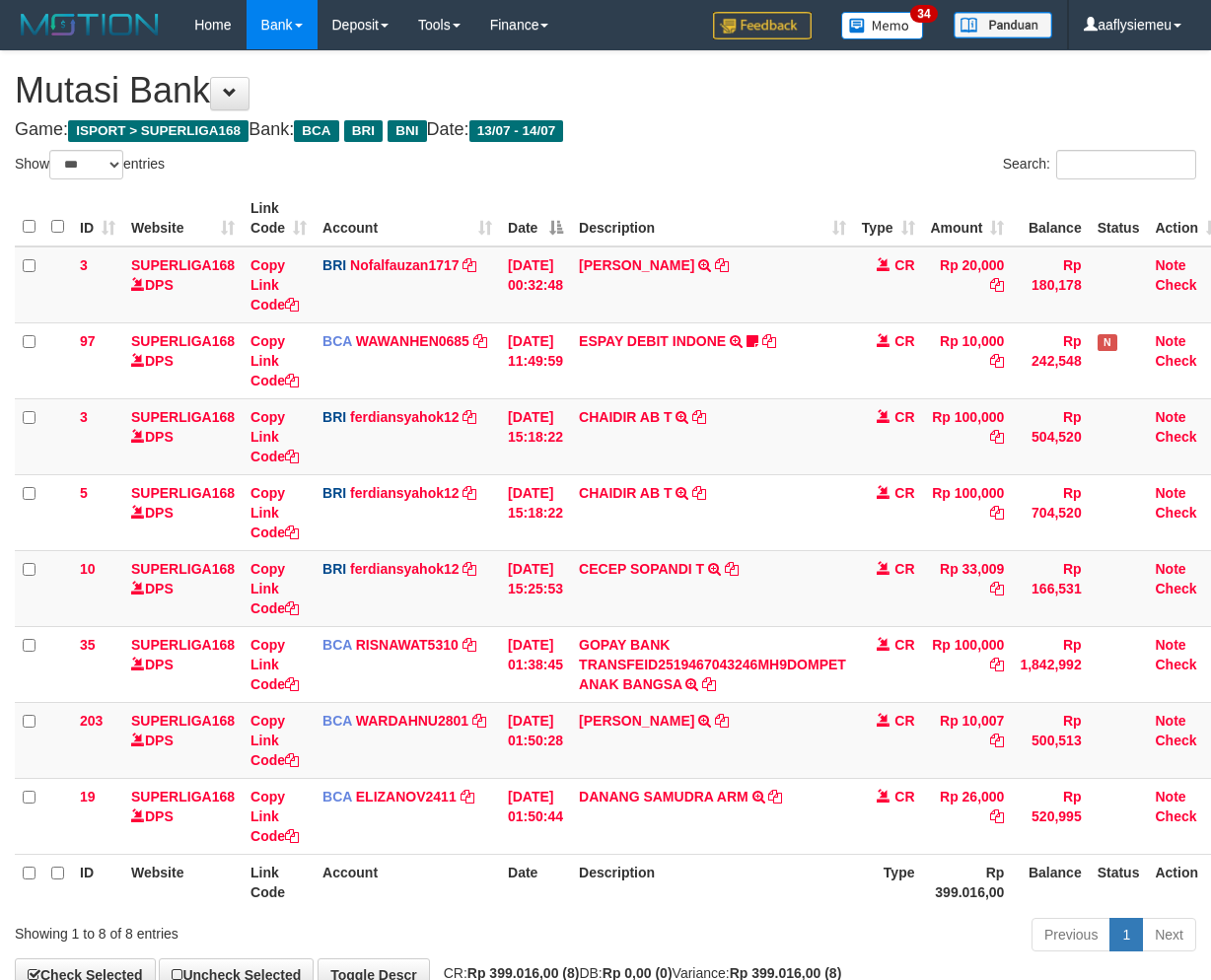 select on "***" 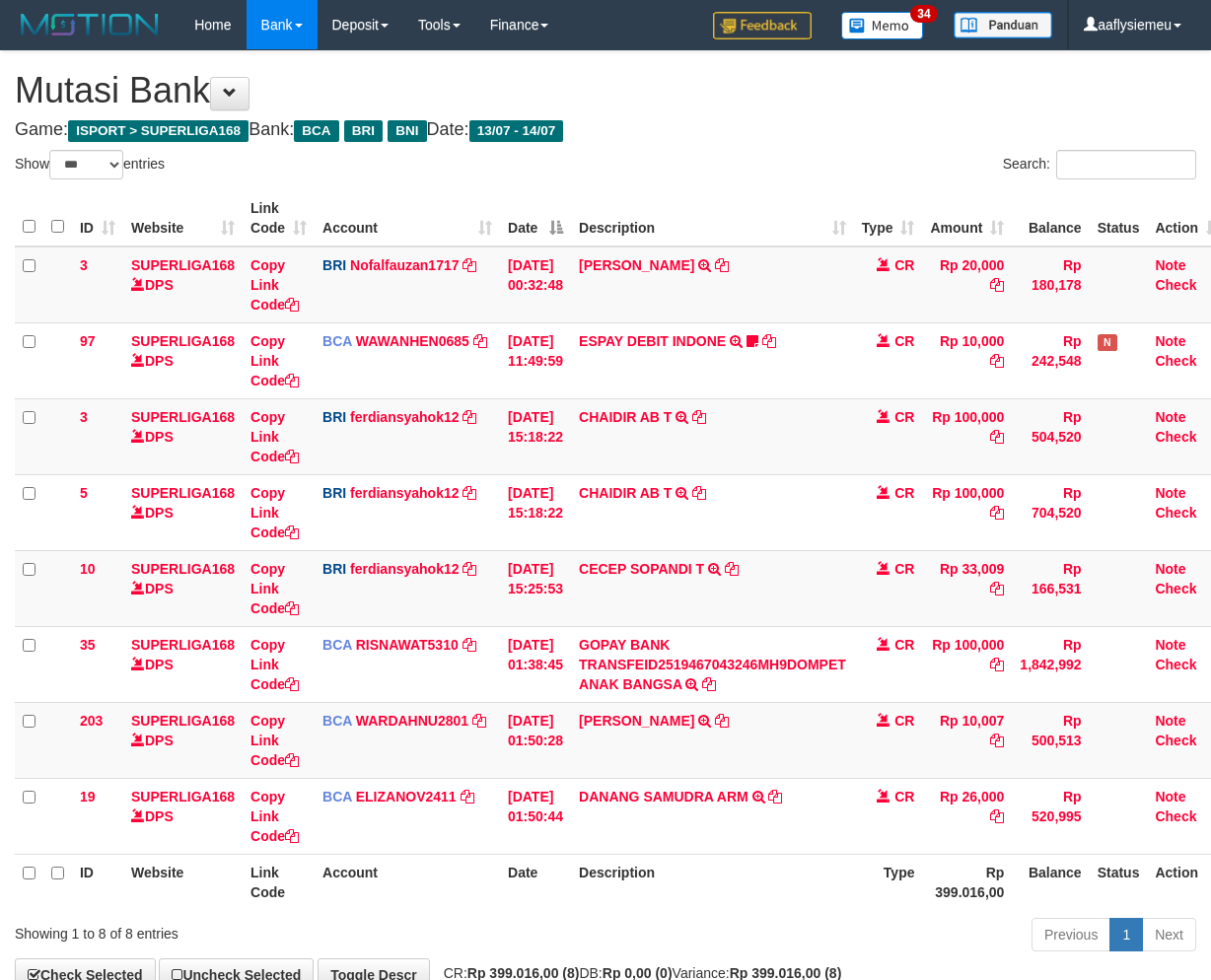 scroll, scrollTop: 0, scrollLeft: 13, axis: horizontal 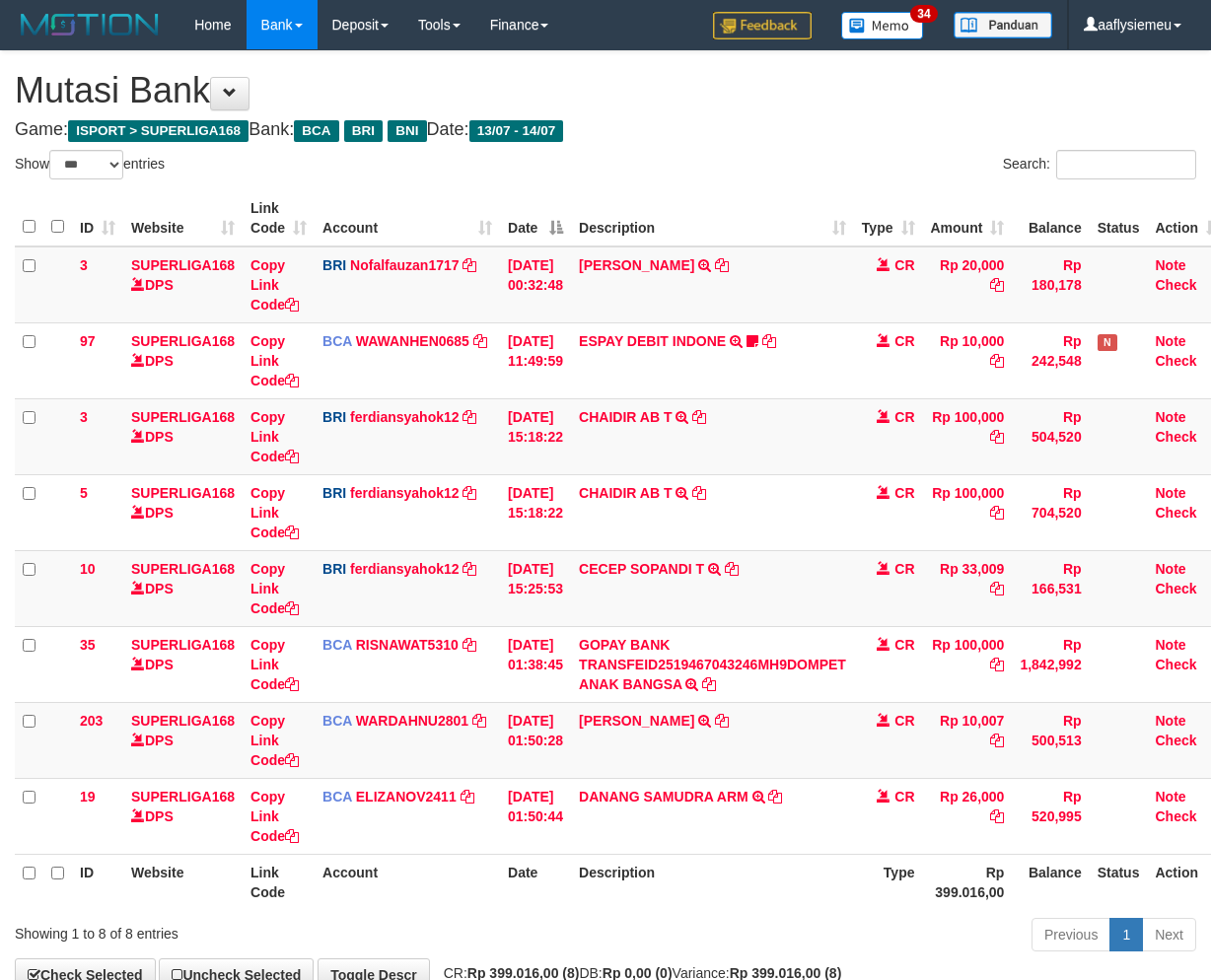 select on "***" 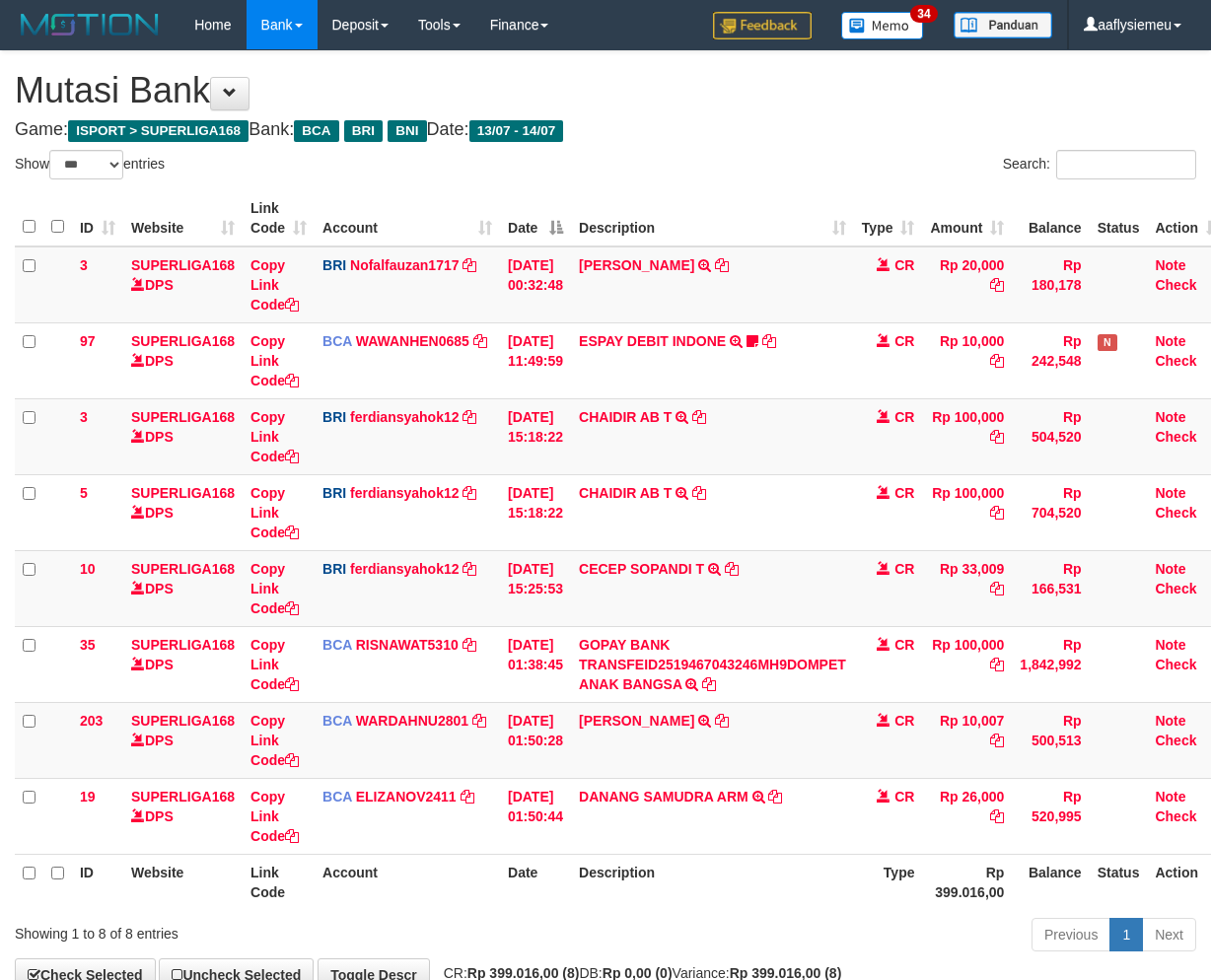 scroll, scrollTop: 0, scrollLeft: 13, axis: horizontal 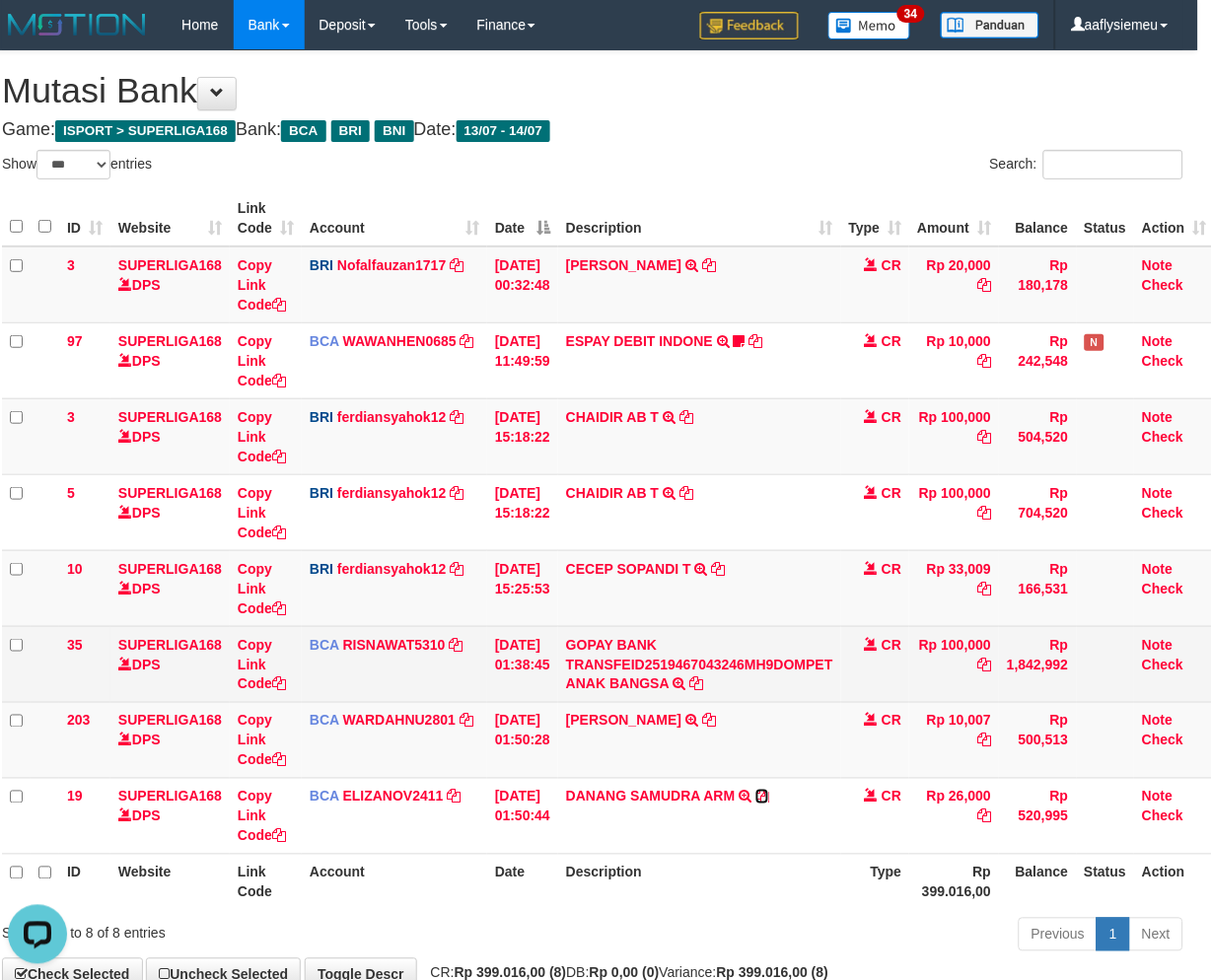 drag, startPoint x: 776, startPoint y: 797, endPoint x: 1206, endPoint y: 663, distance: 450.39538 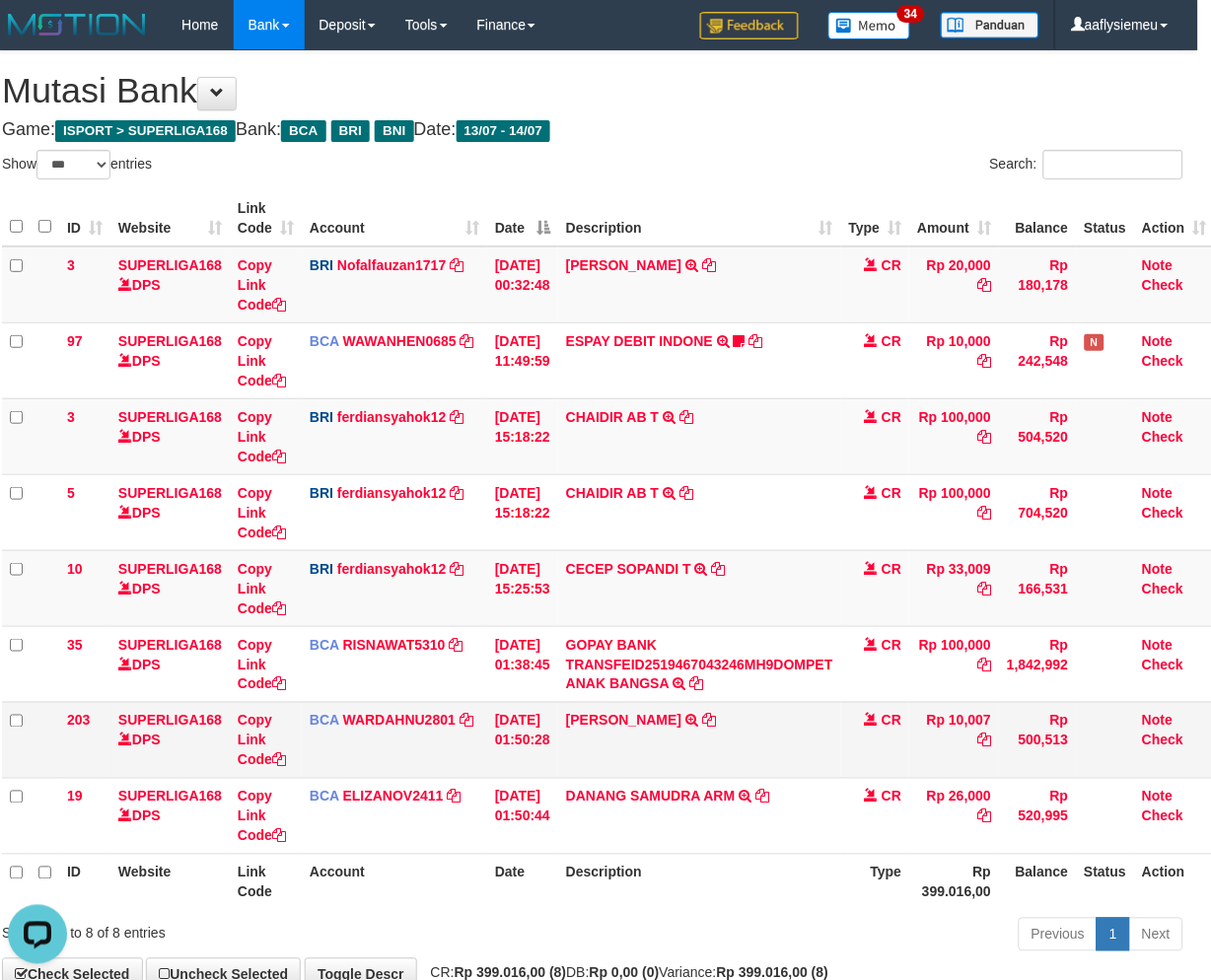 drag, startPoint x: 927, startPoint y: 741, endPoint x: 1009, endPoint y: 715, distance: 86.02325 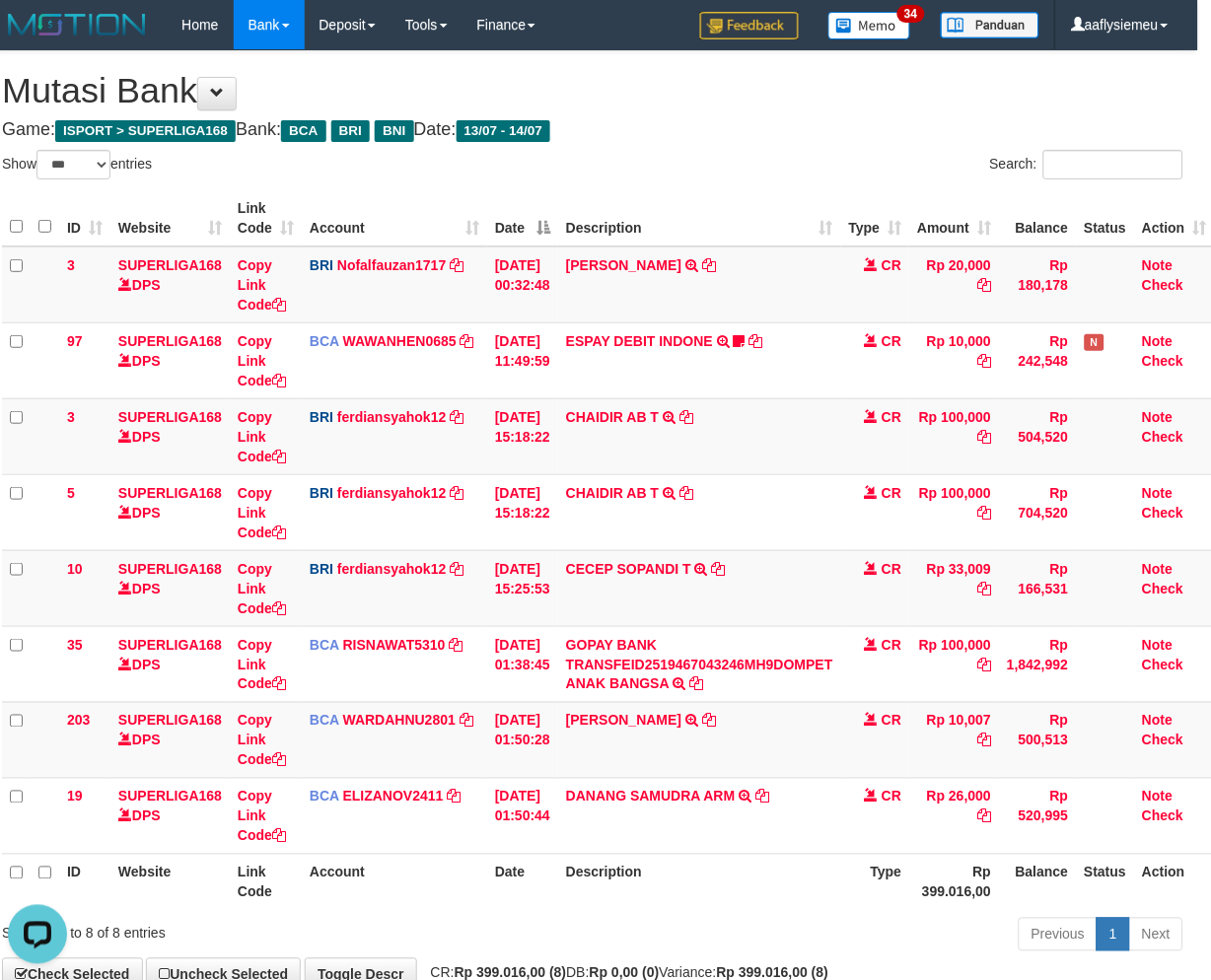 click on "Toggle navigation
Home
Bank
Account List
Load
By Website
Group
[ISPORT]													SUPERLIGA168
By Load Group (DPS)" at bounding box center (593, 550) 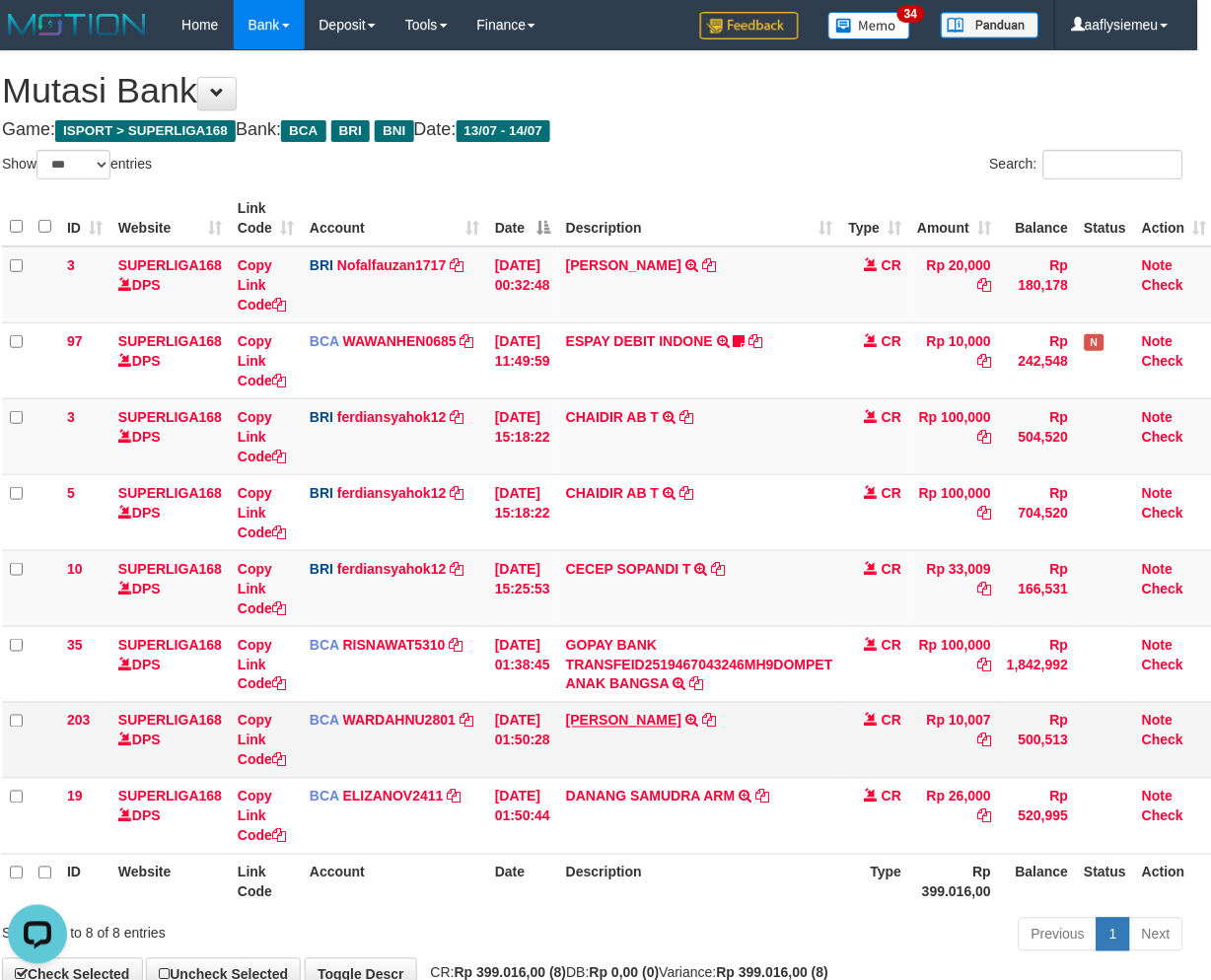 scroll, scrollTop: 1, scrollLeft: 13, axis: both 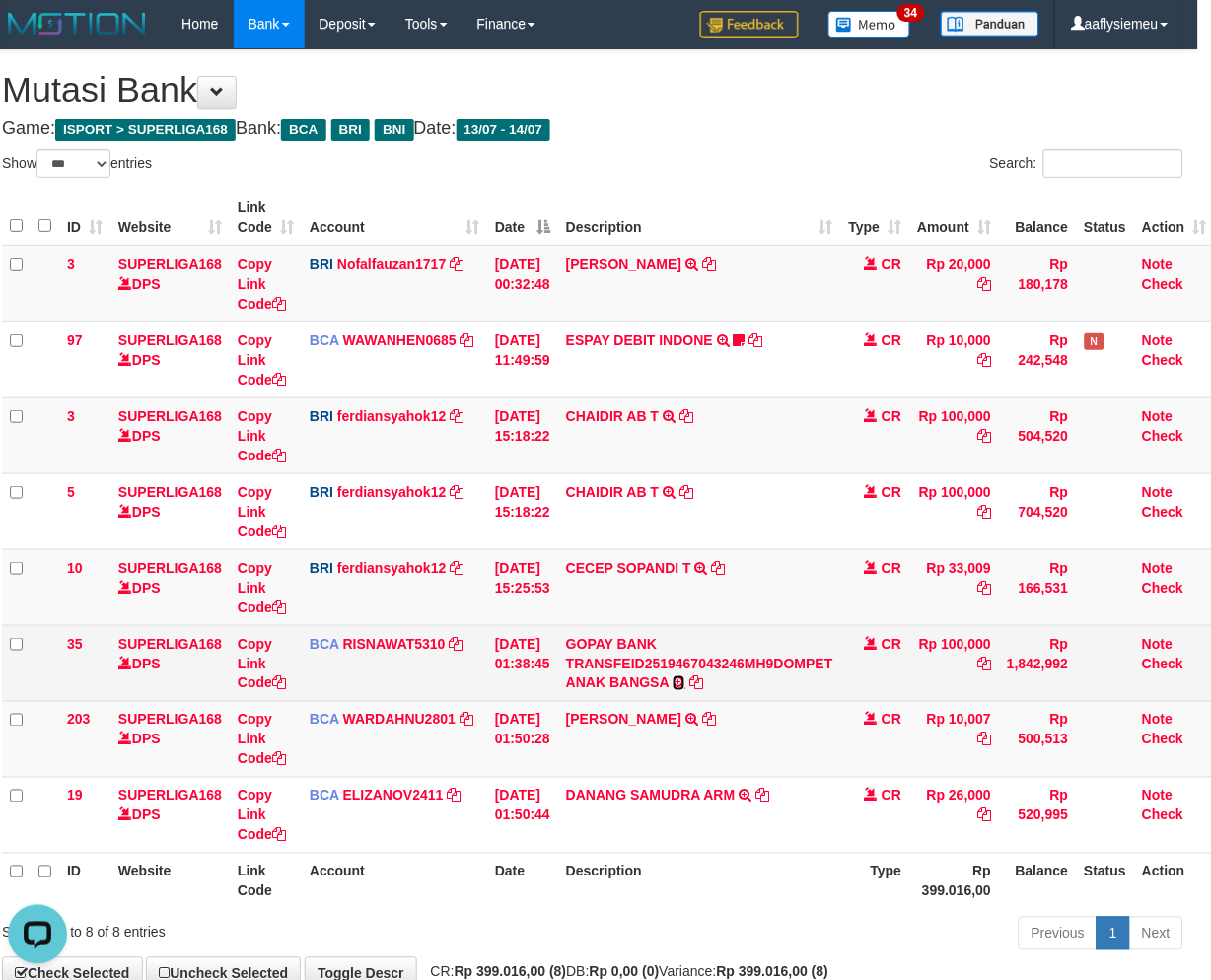 click at bounding box center (678, 683) 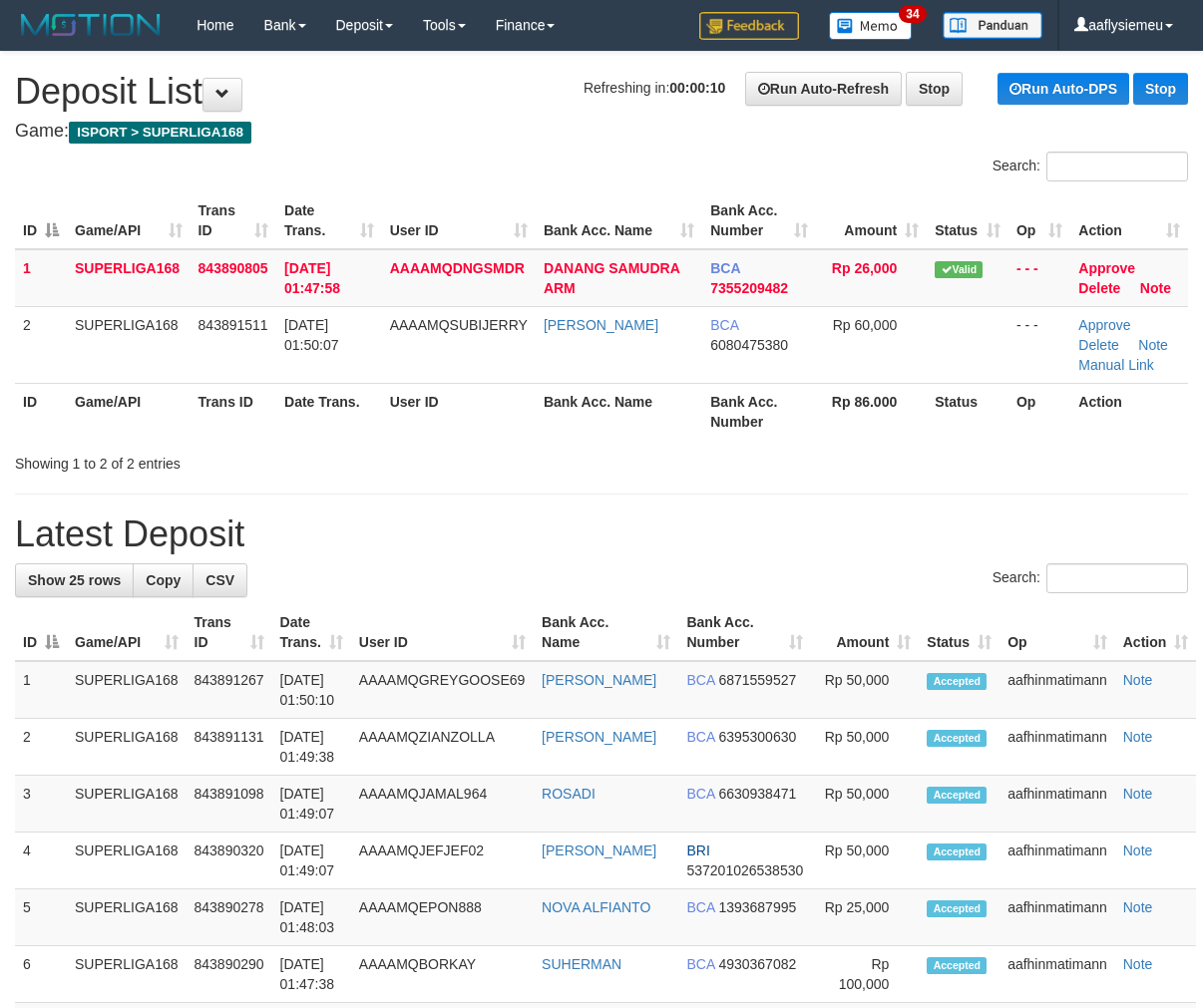 scroll, scrollTop: 0, scrollLeft: 0, axis: both 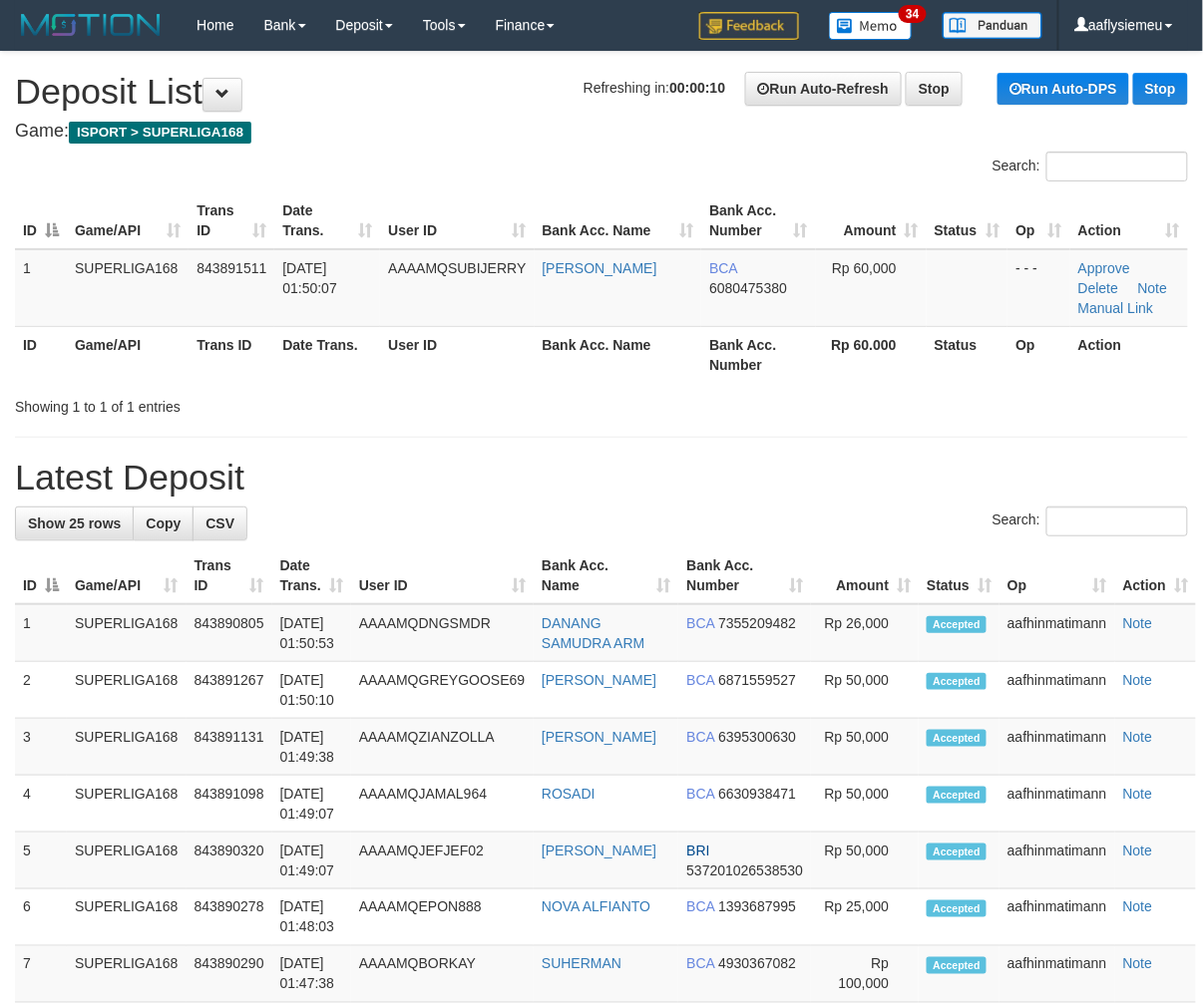 drag, startPoint x: 234, startPoint y: 466, endPoint x: 1, endPoint y: 584, distance: 261.17619 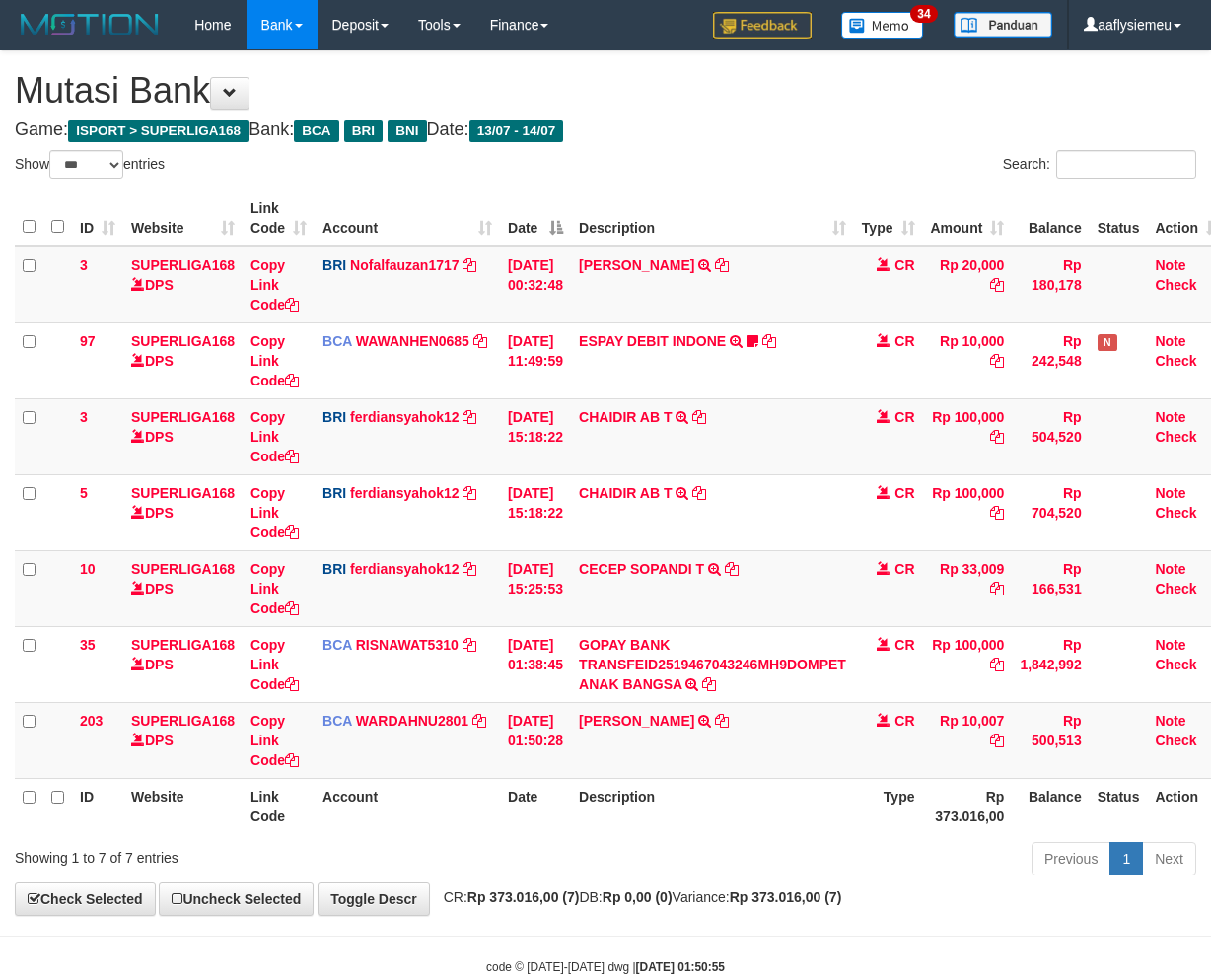 select on "***" 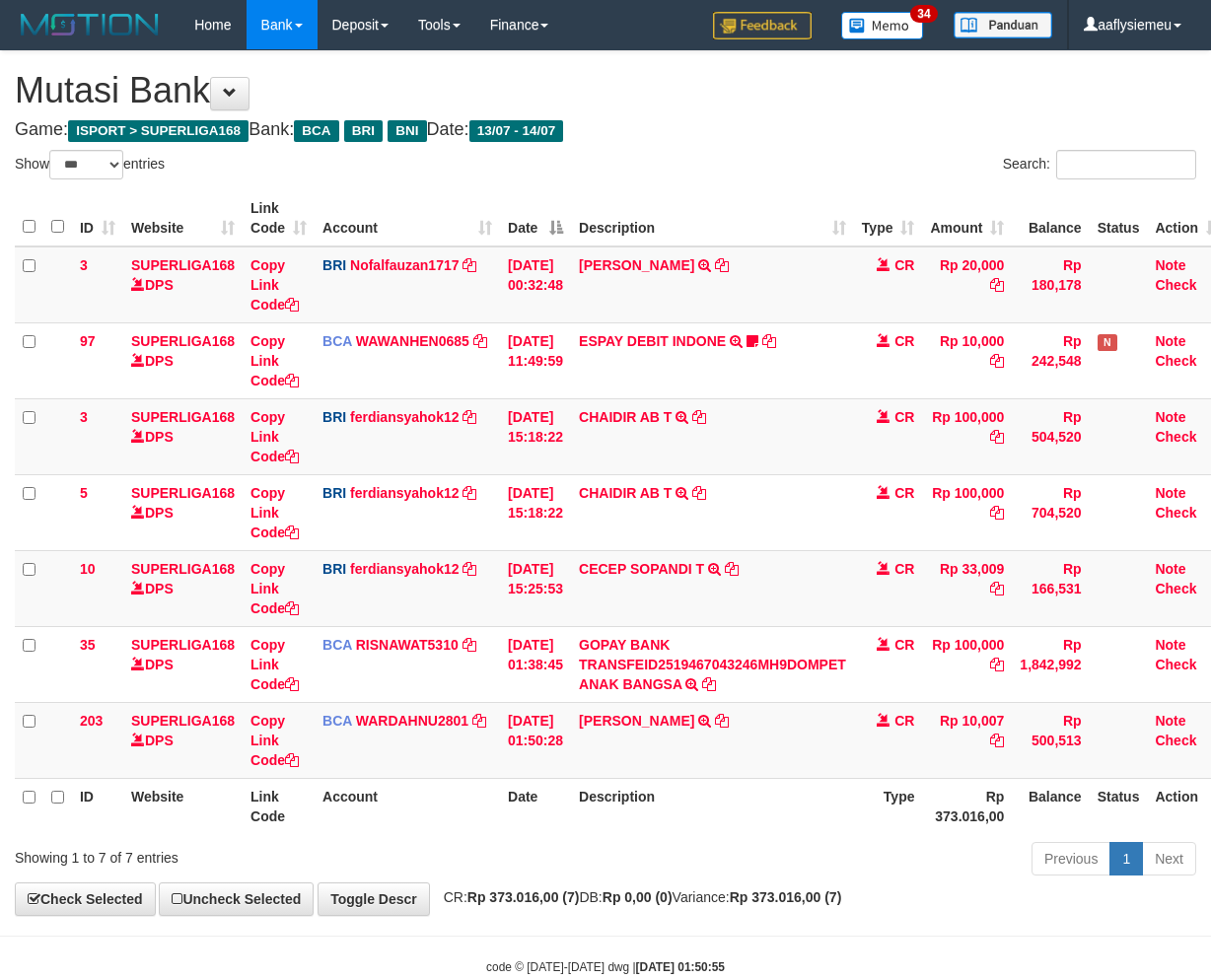 scroll, scrollTop: 1, scrollLeft: 13, axis: both 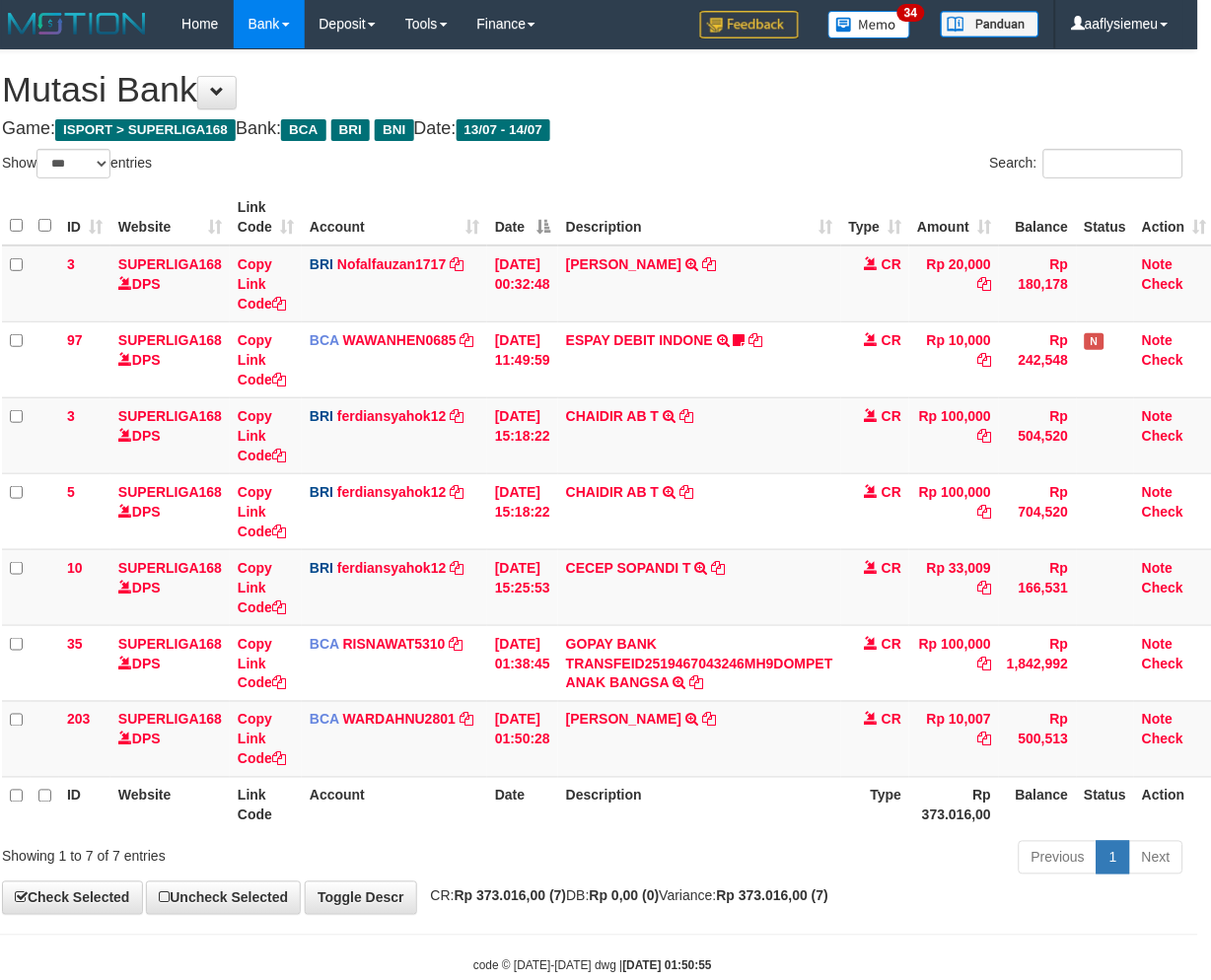 click on "ID Website Link Code Account Date Description Type Amount Balance Status Action
3
SUPERLIGA168    DPS
Copy Link Code
BRI
Nofalfauzan1717
DPS
NOFAL ZANURIAH
mutasi_20250713_2213 | 3
mutasi_20250713_2213 | 3
13/07/2025 00:32:48
MUHAMMAD LUT         TRANSFER NBMB MUHAMMAD LUT TO NOFAL ZANURIAH
CR
Rp 20,000
Rp 180,178
Note
Check
97
SUPERLIGA168    DPS
Copy Link Code
BCA
WAWANHEN0685
DPS" at bounding box center (593, 511) 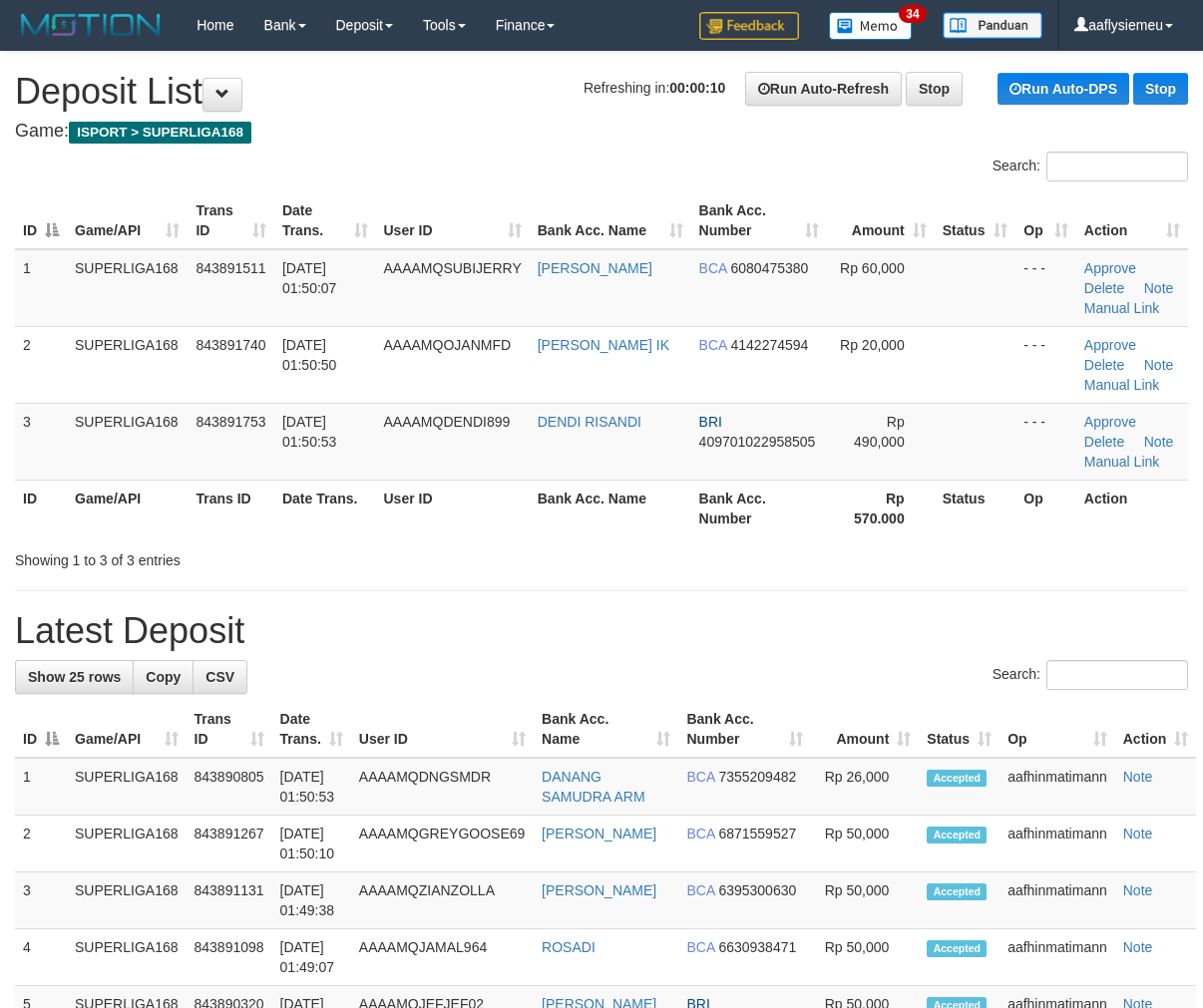 scroll, scrollTop: 0, scrollLeft: 0, axis: both 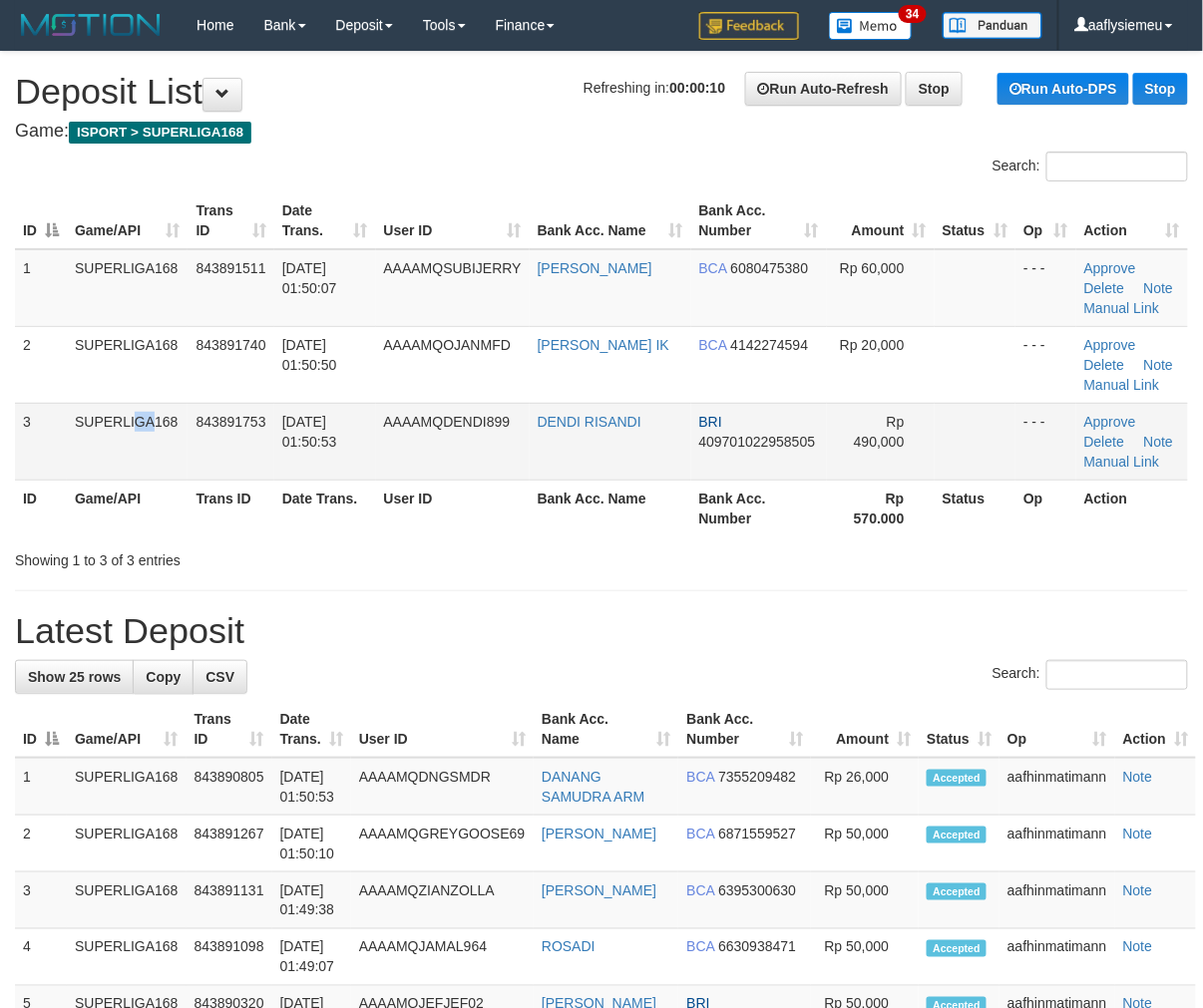 click on "SUPERLIGA168" at bounding box center (127, 441) 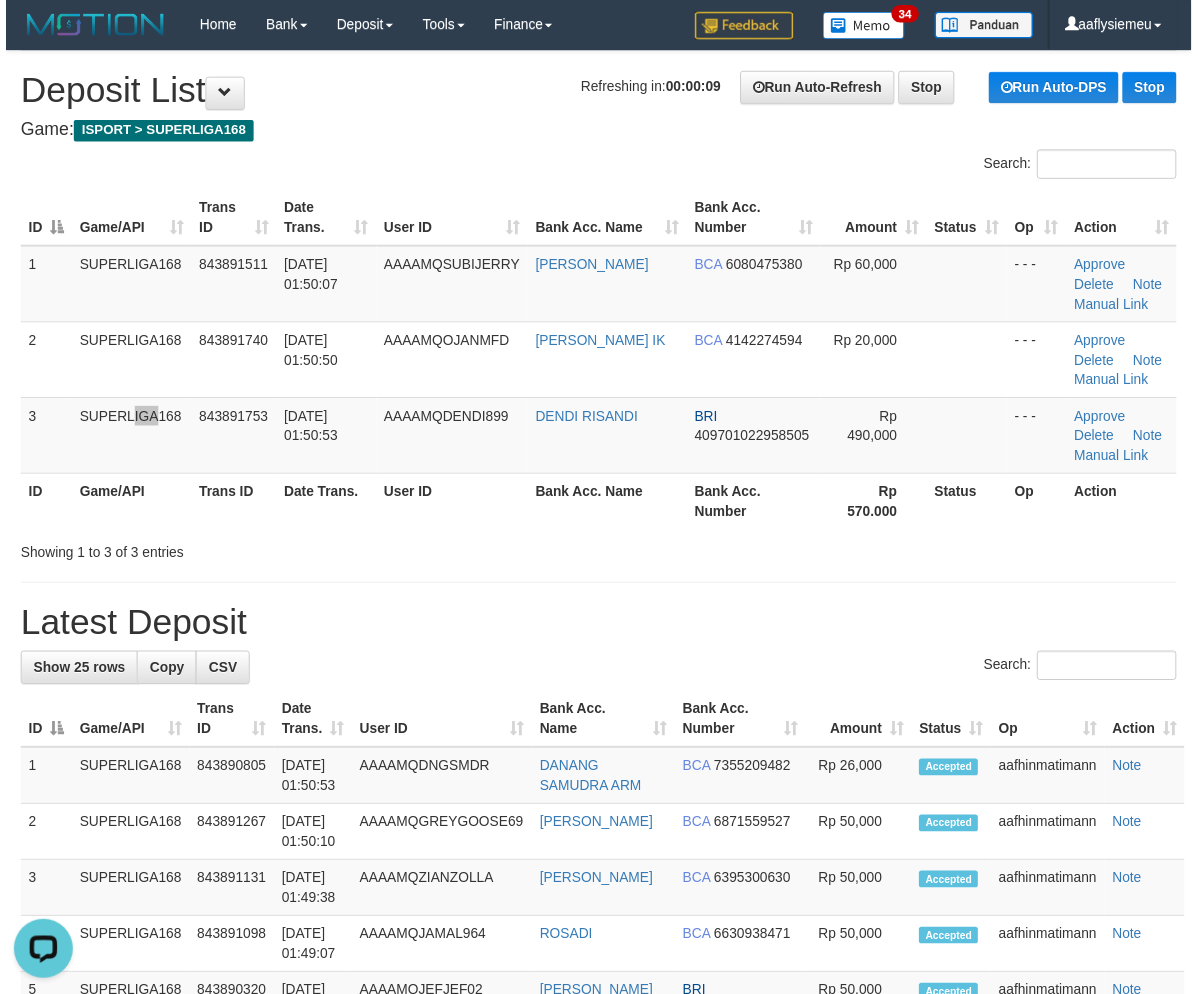 scroll, scrollTop: 0, scrollLeft: 0, axis: both 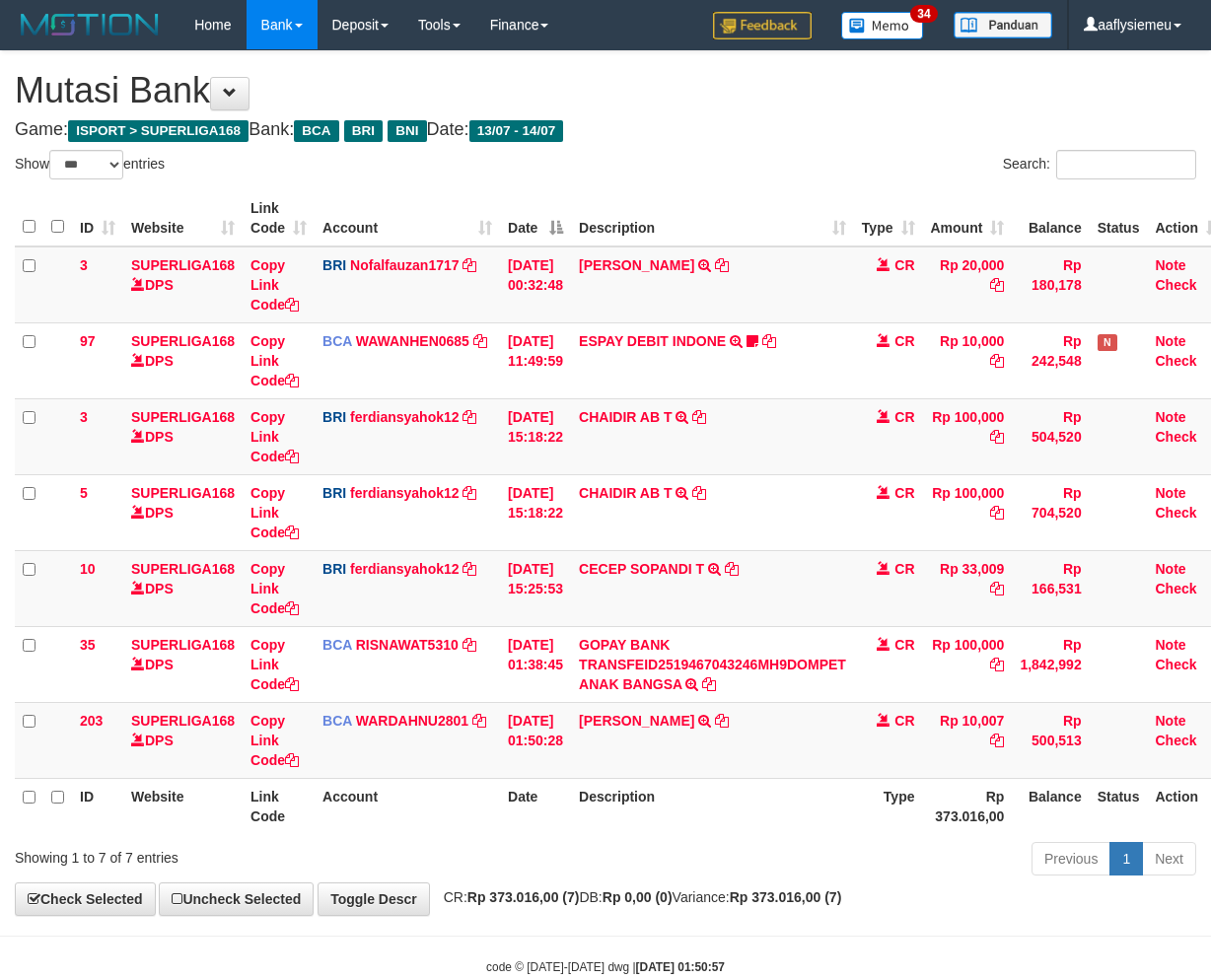 select on "***" 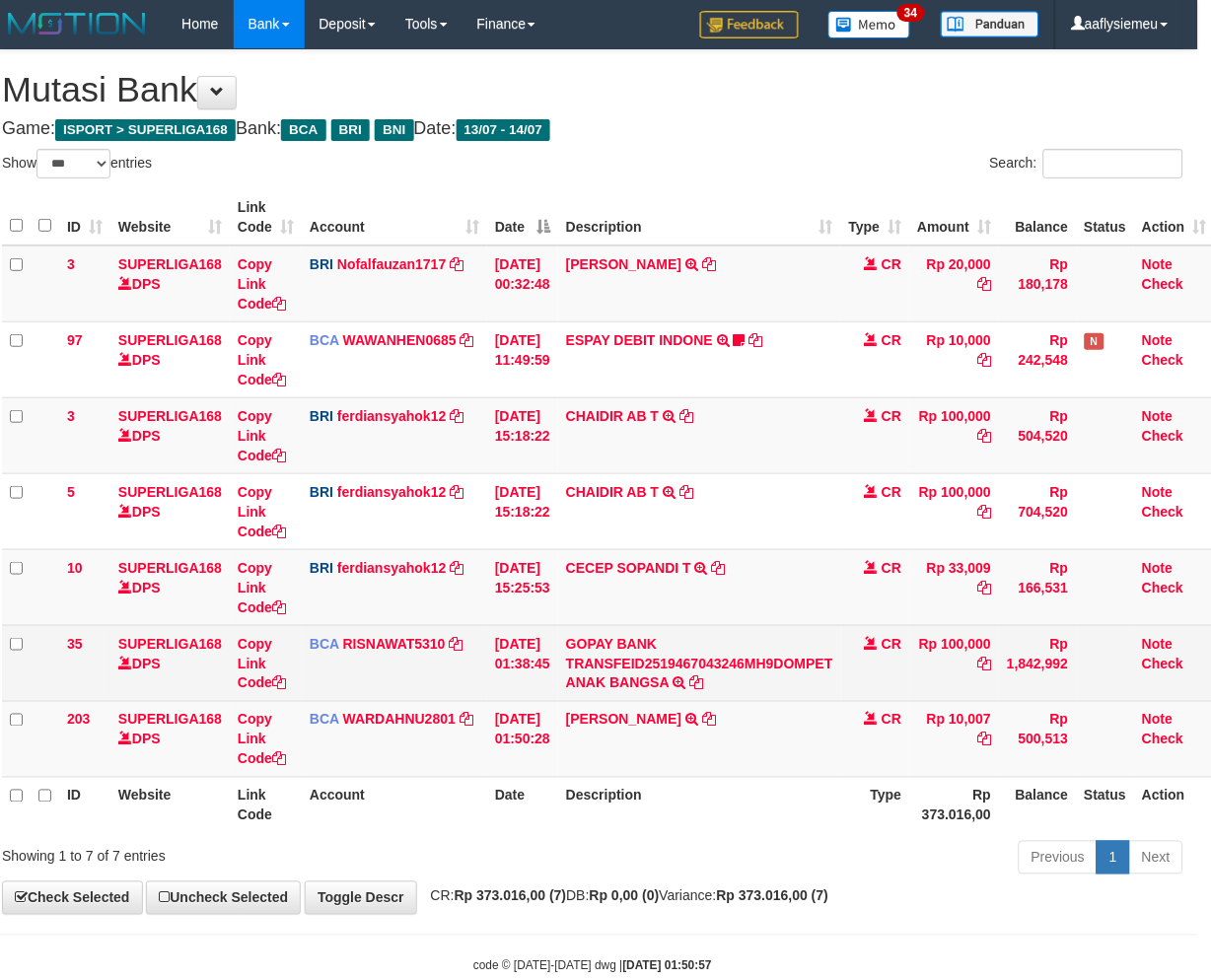 scroll, scrollTop: 1, scrollLeft: 13, axis: both 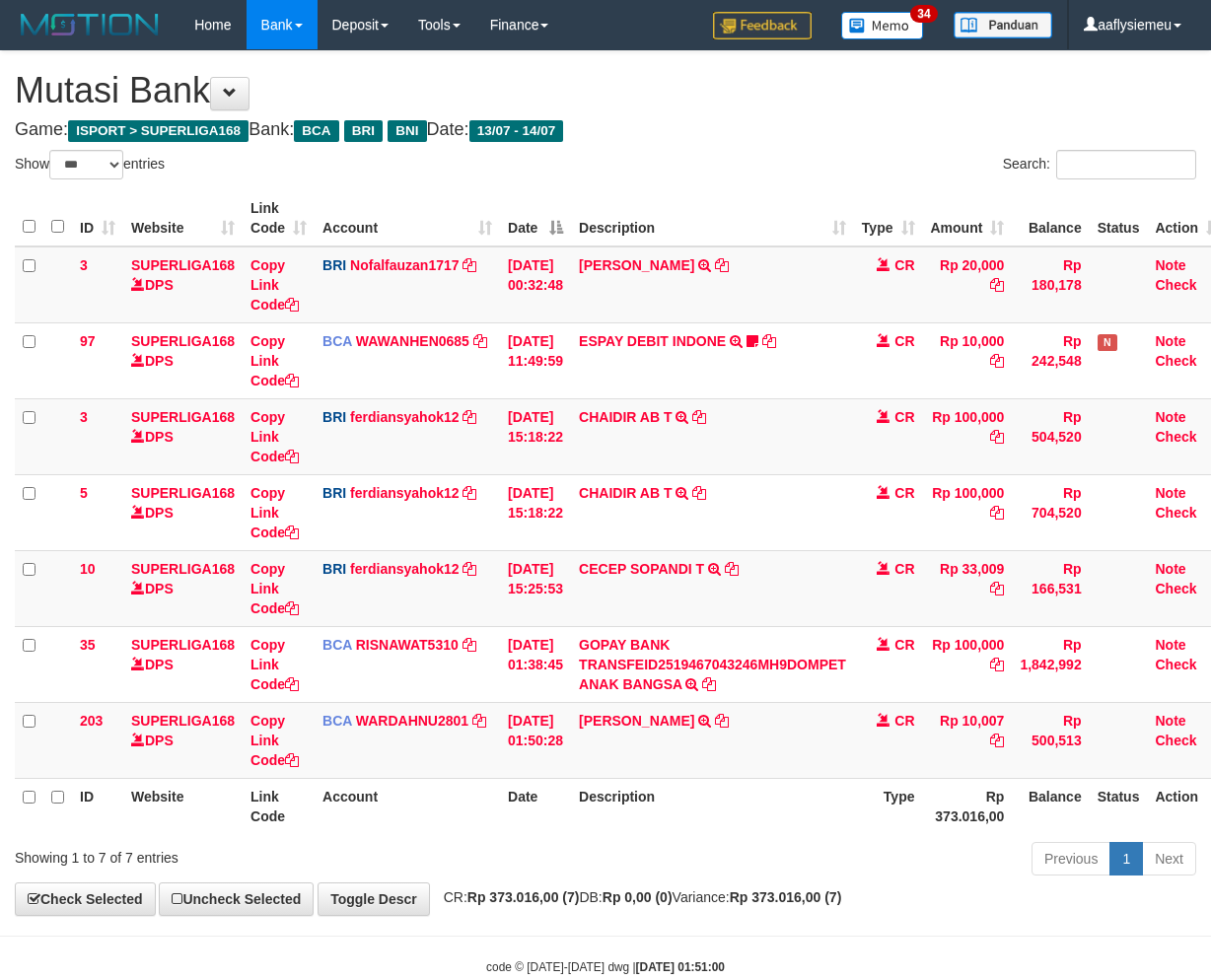 select on "***" 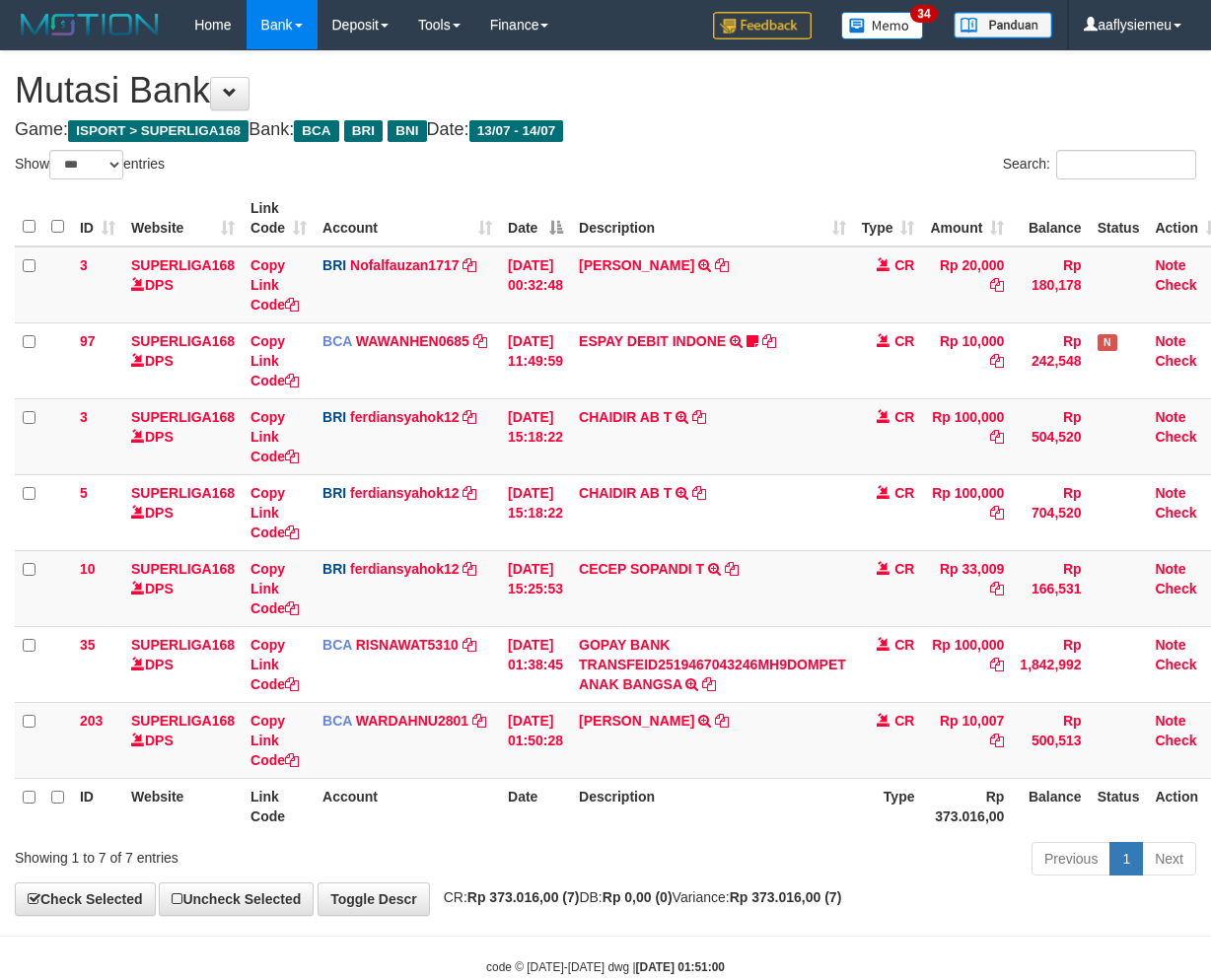 scroll, scrollTop: 1, scrollLeft: 13, axis: both 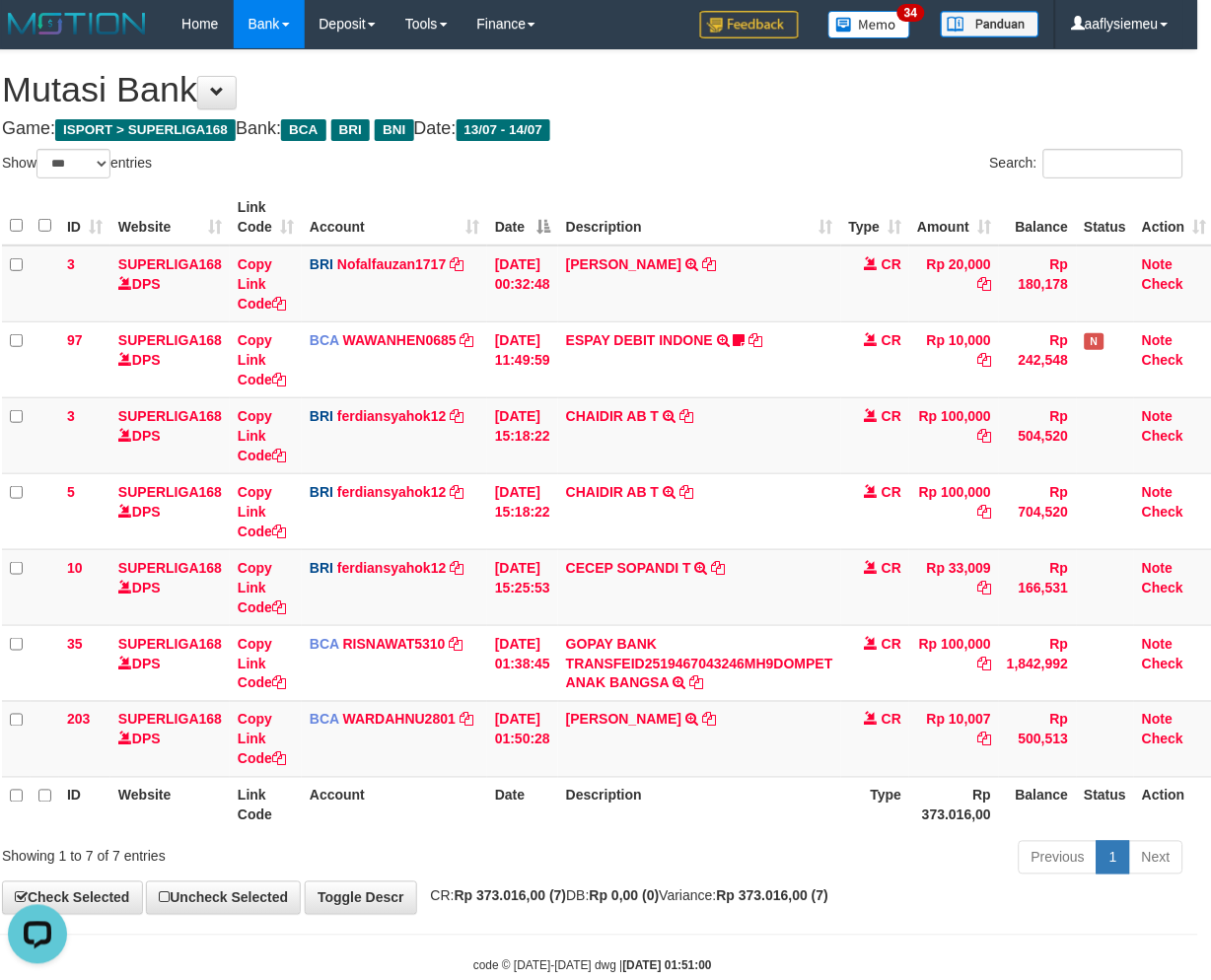 click on "Search:" at bounding box center (895, 166) 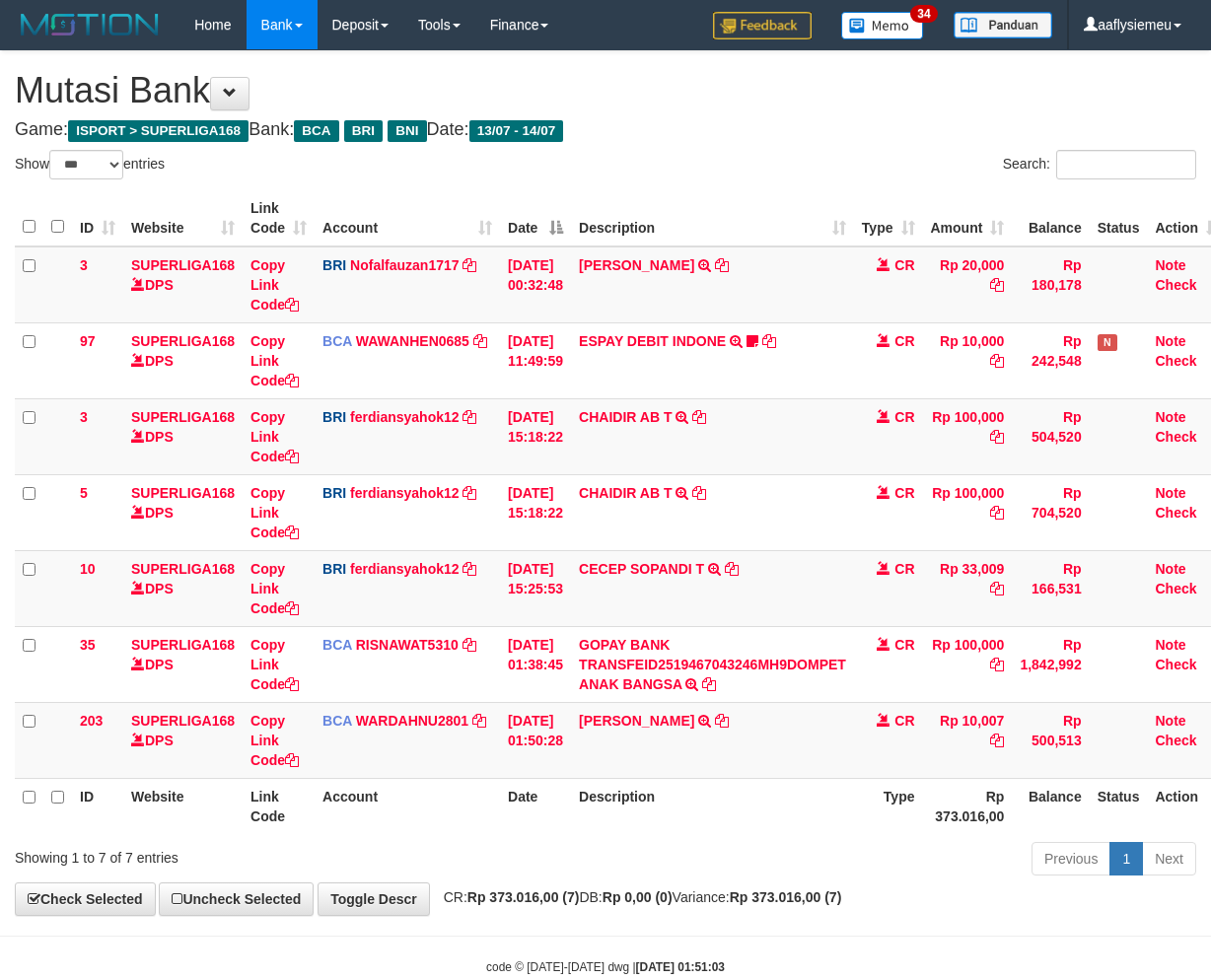 select on "***" 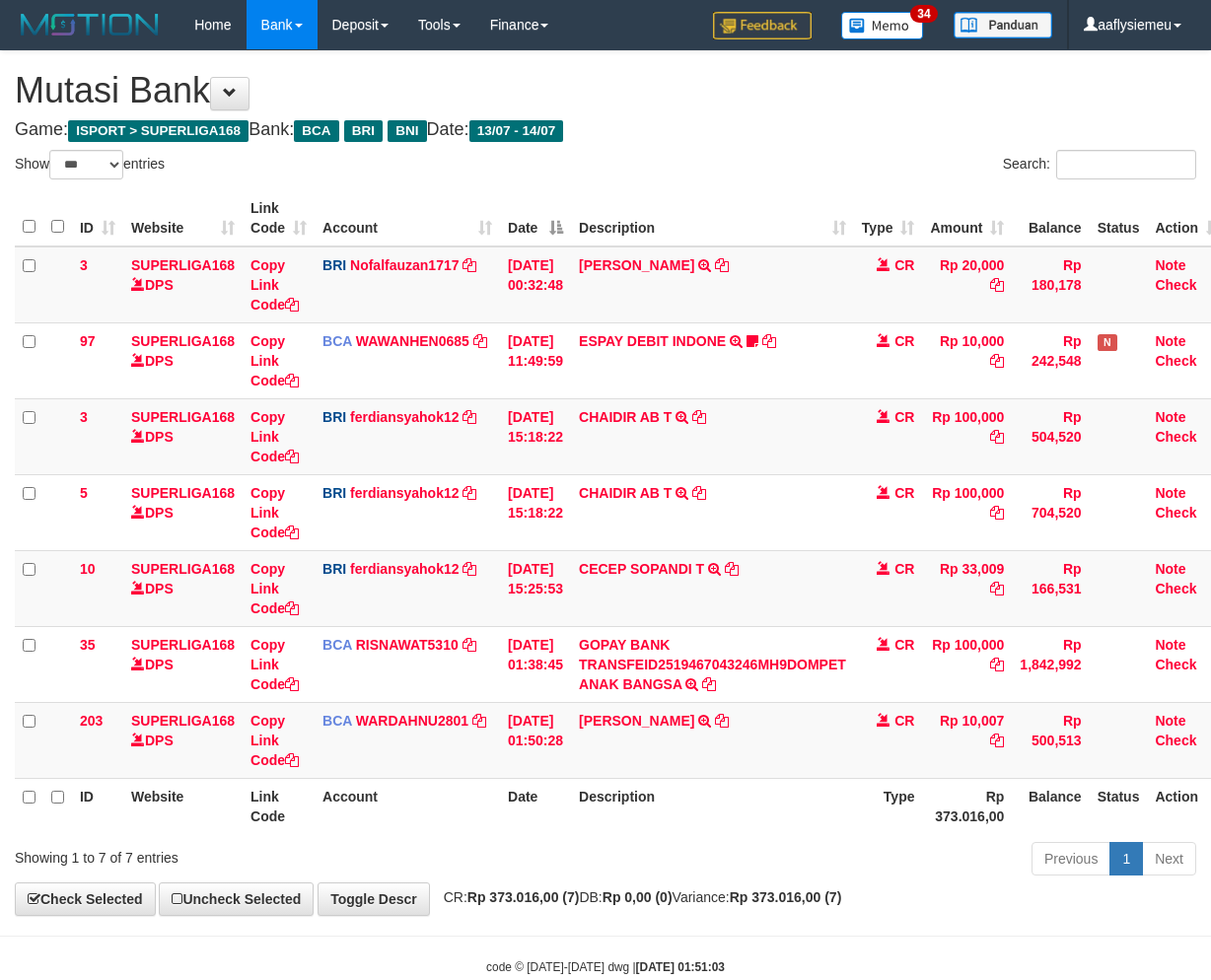 scroll, scrollTop: 1, scrollLeft: 13, axis: both 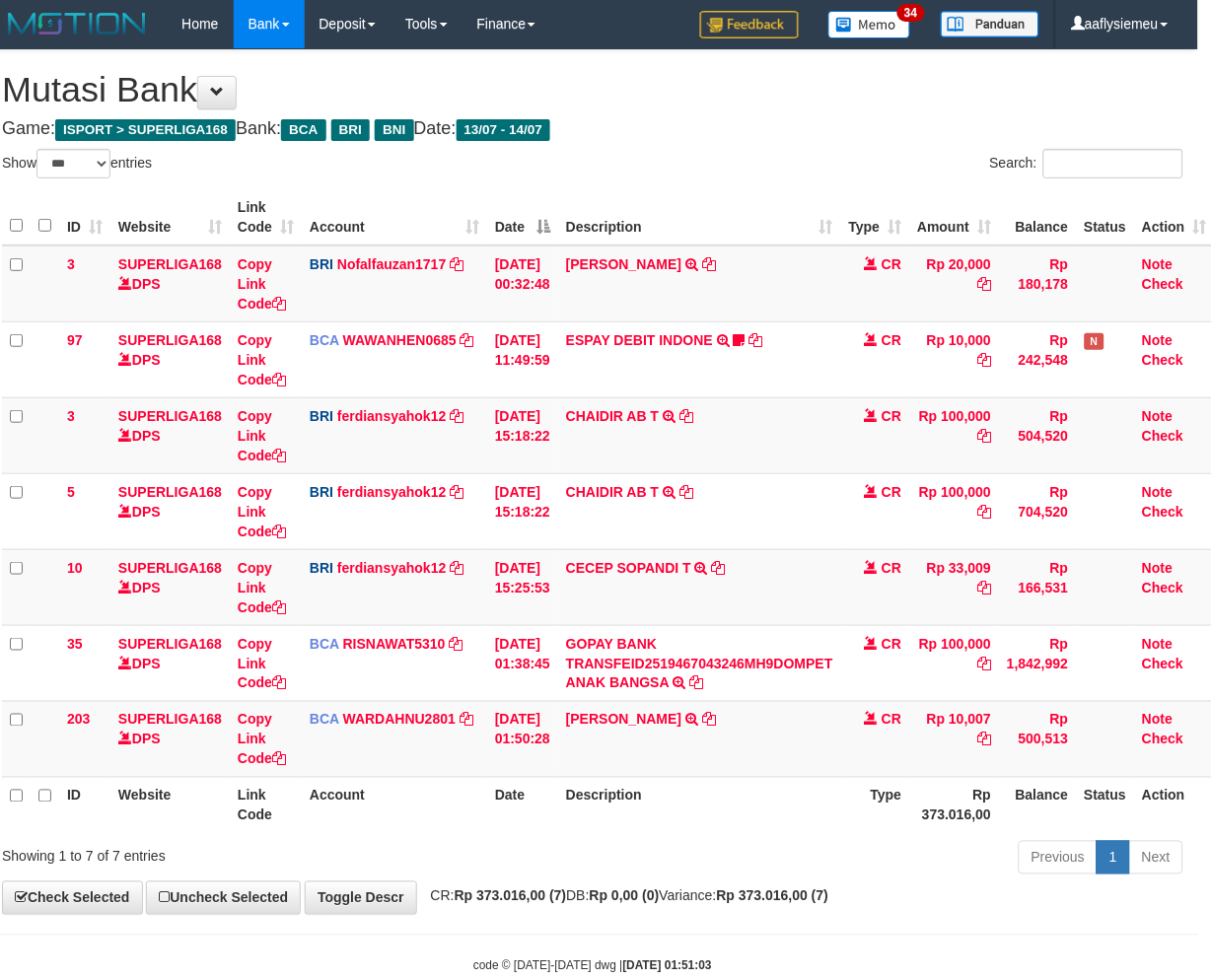 click on "Balance" at bounding box center (1037, 805) 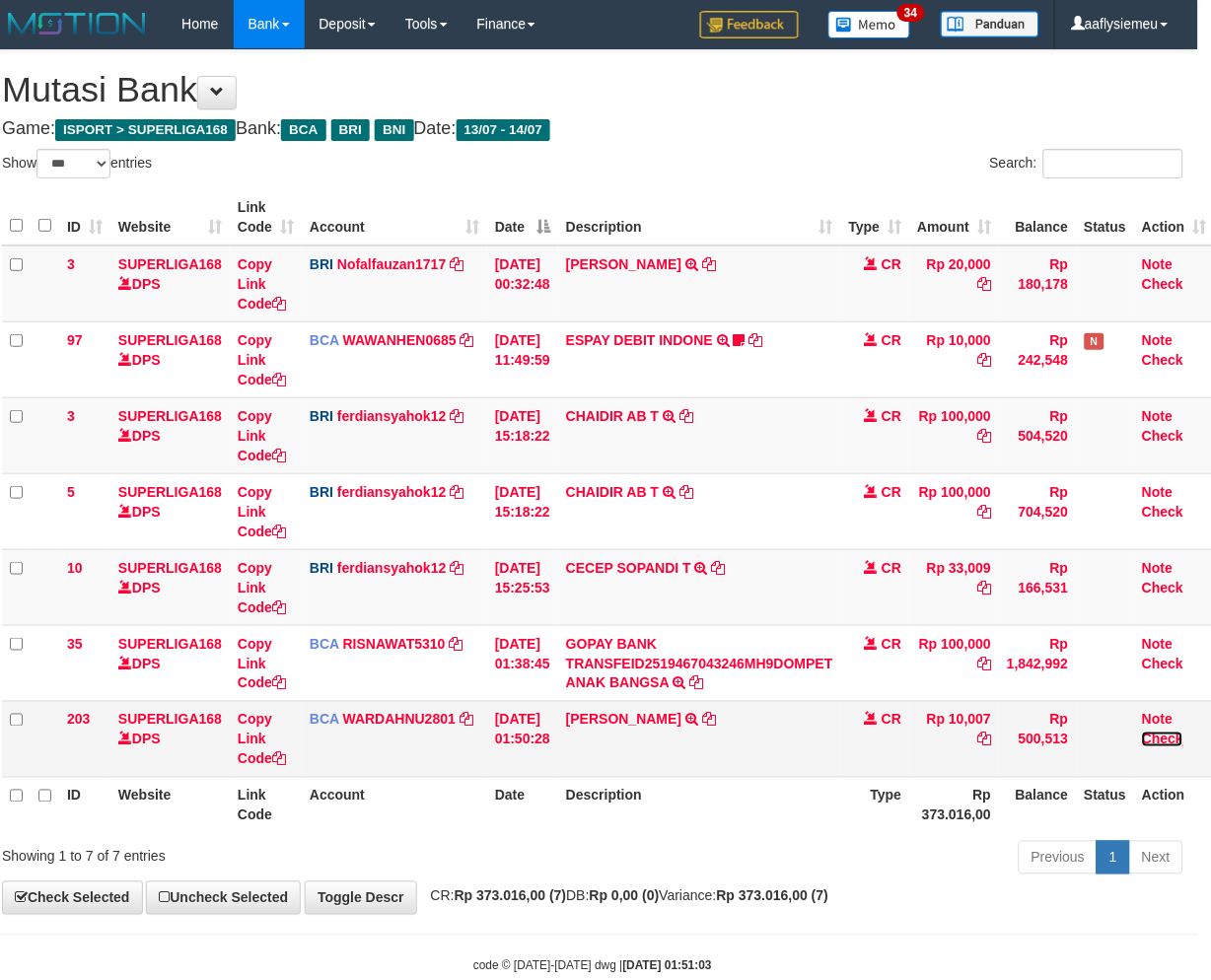 click on "Check" at bounding box center (1163, 739) 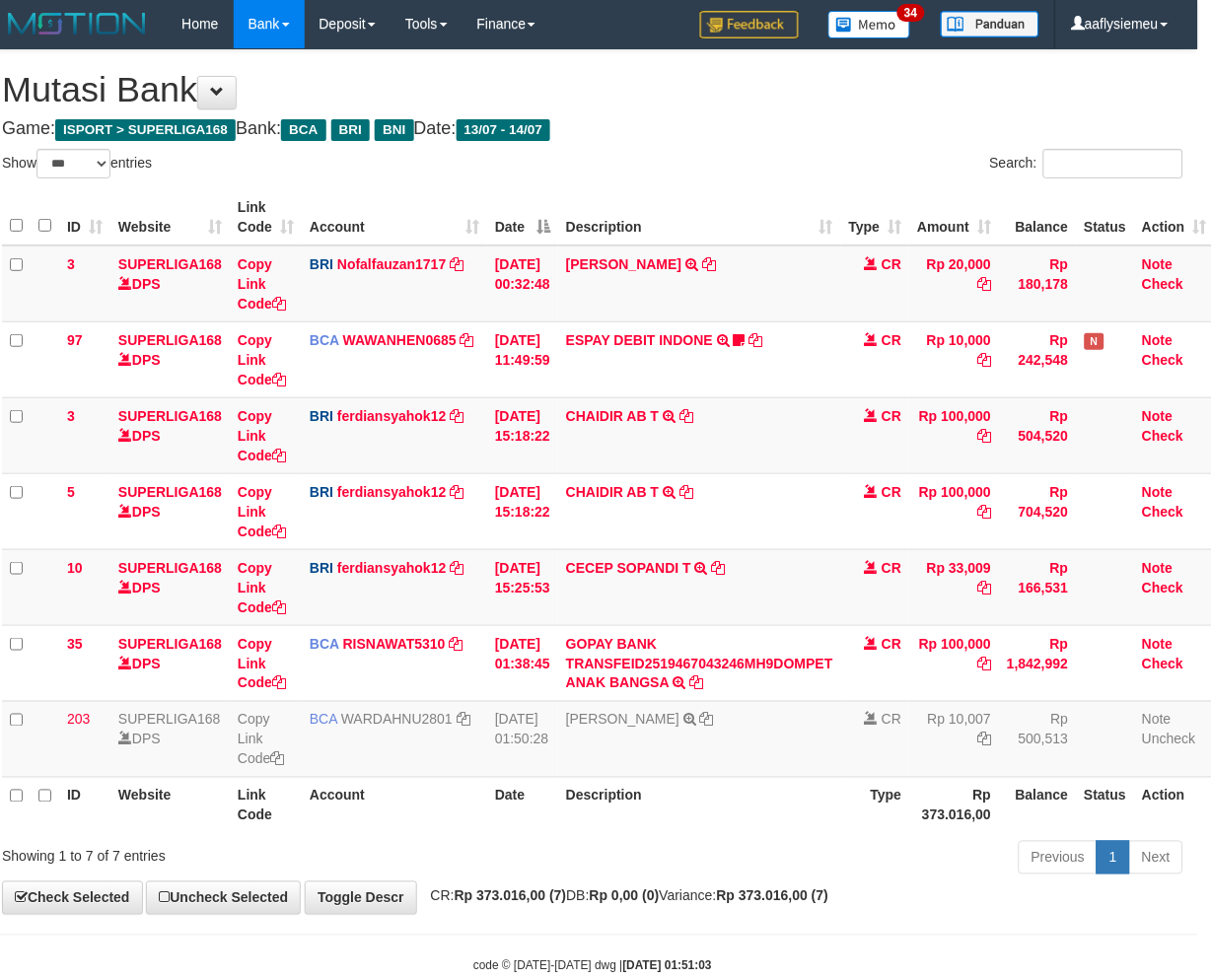 click on "Previous 1 Next" at bounding box center (845, 860) 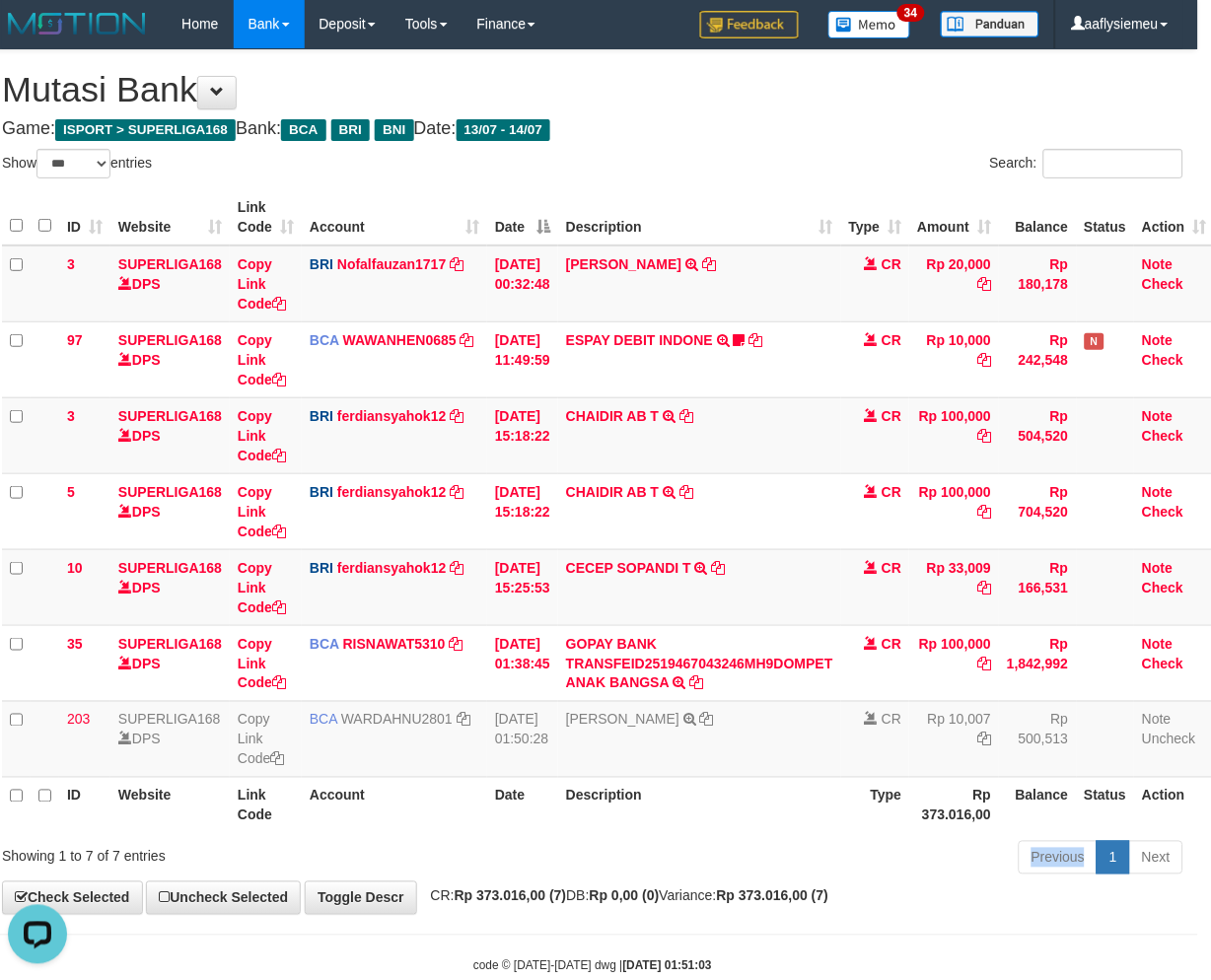 scroll, scrollTop: 0, scrollLeft: 0, axis: both 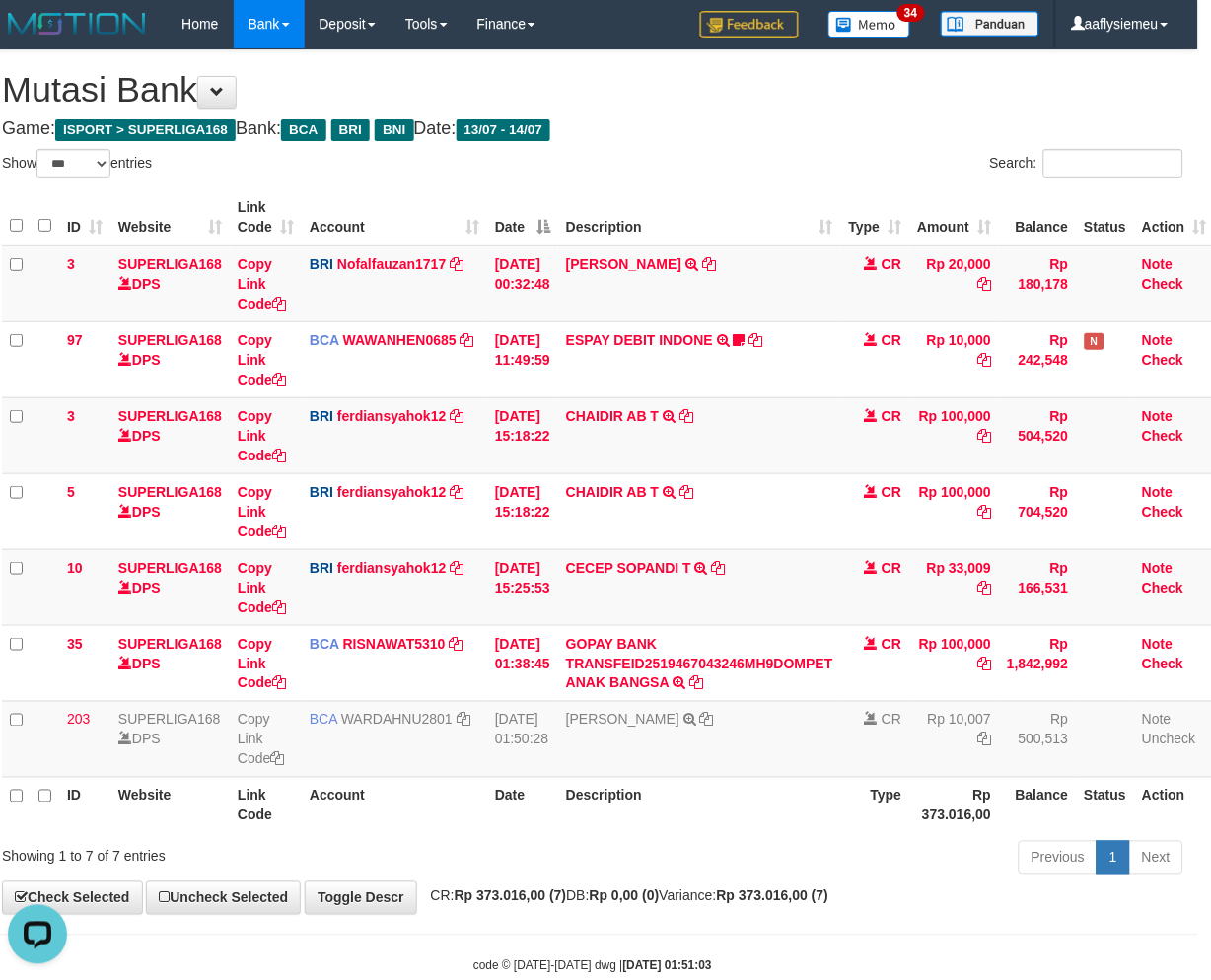 drag, startPoint x: 769, startPoint y: 865, endPoint x: 815, endPoint y: 848, distance: 49.0408 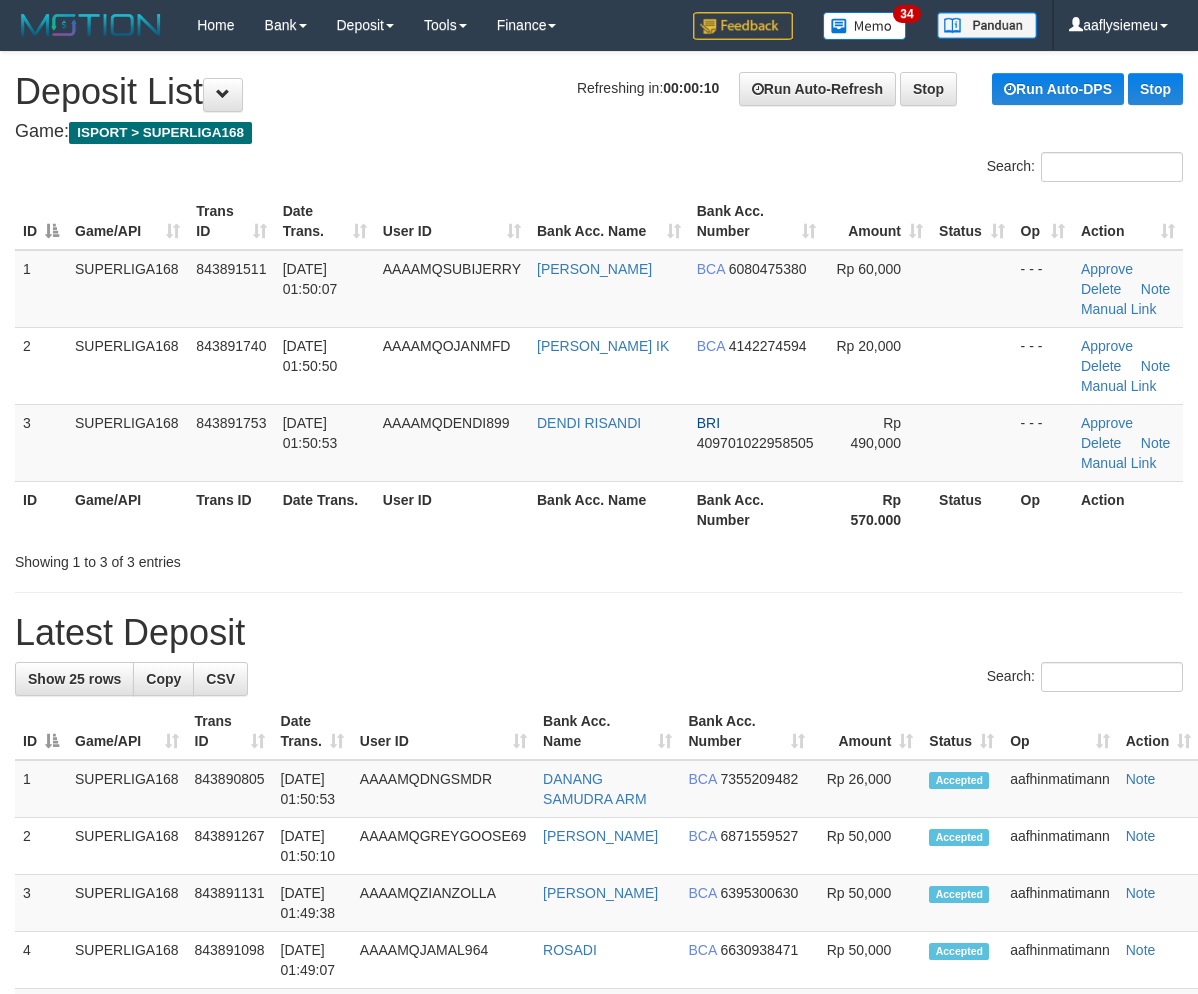 scroll, scrollTop: 0, scrollLeft: 0, axis: both 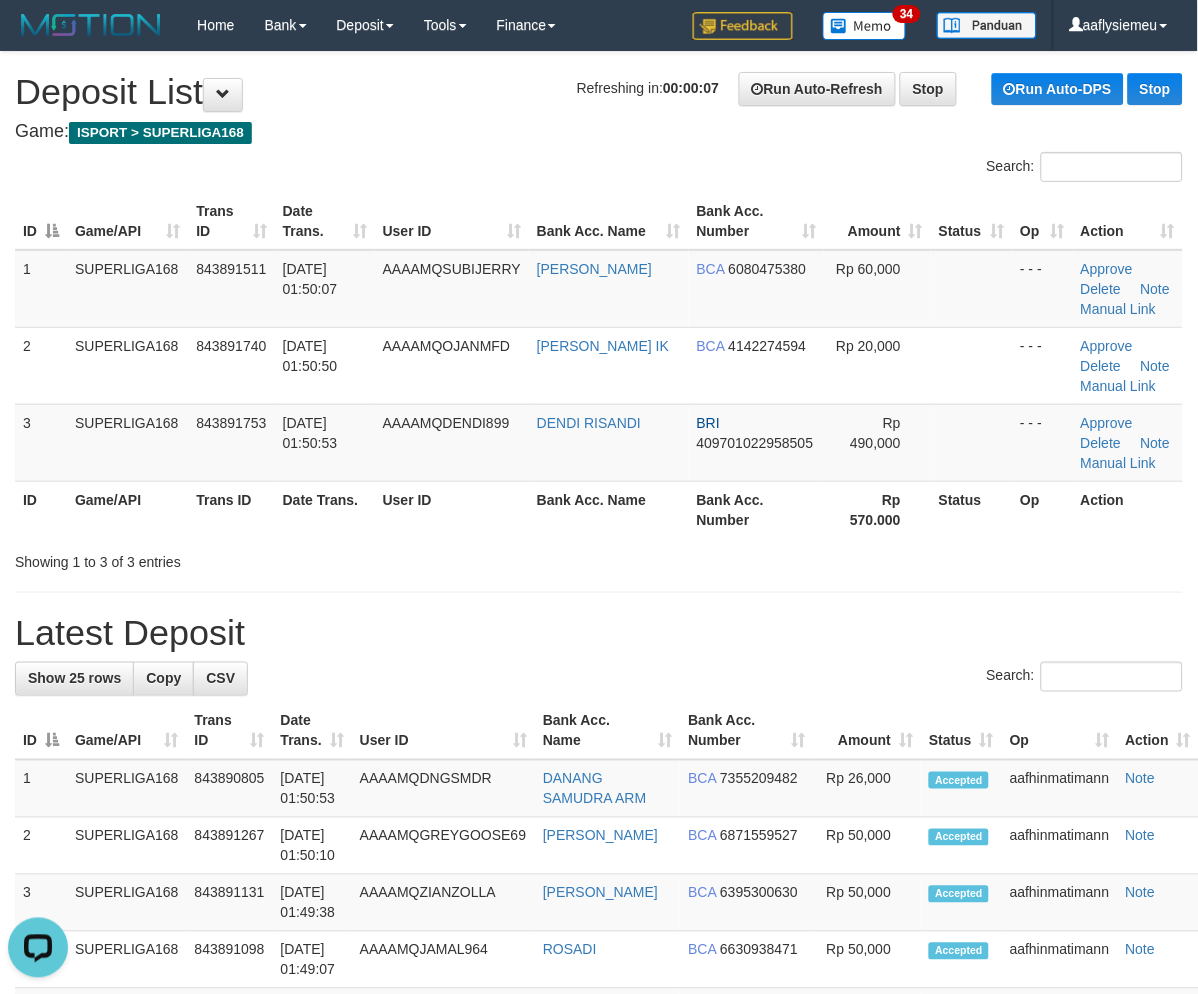 drag, startPoint x: 294, startPoint y: 481, endPoint x: 7, endPoint y: 626, distance: 321.54938 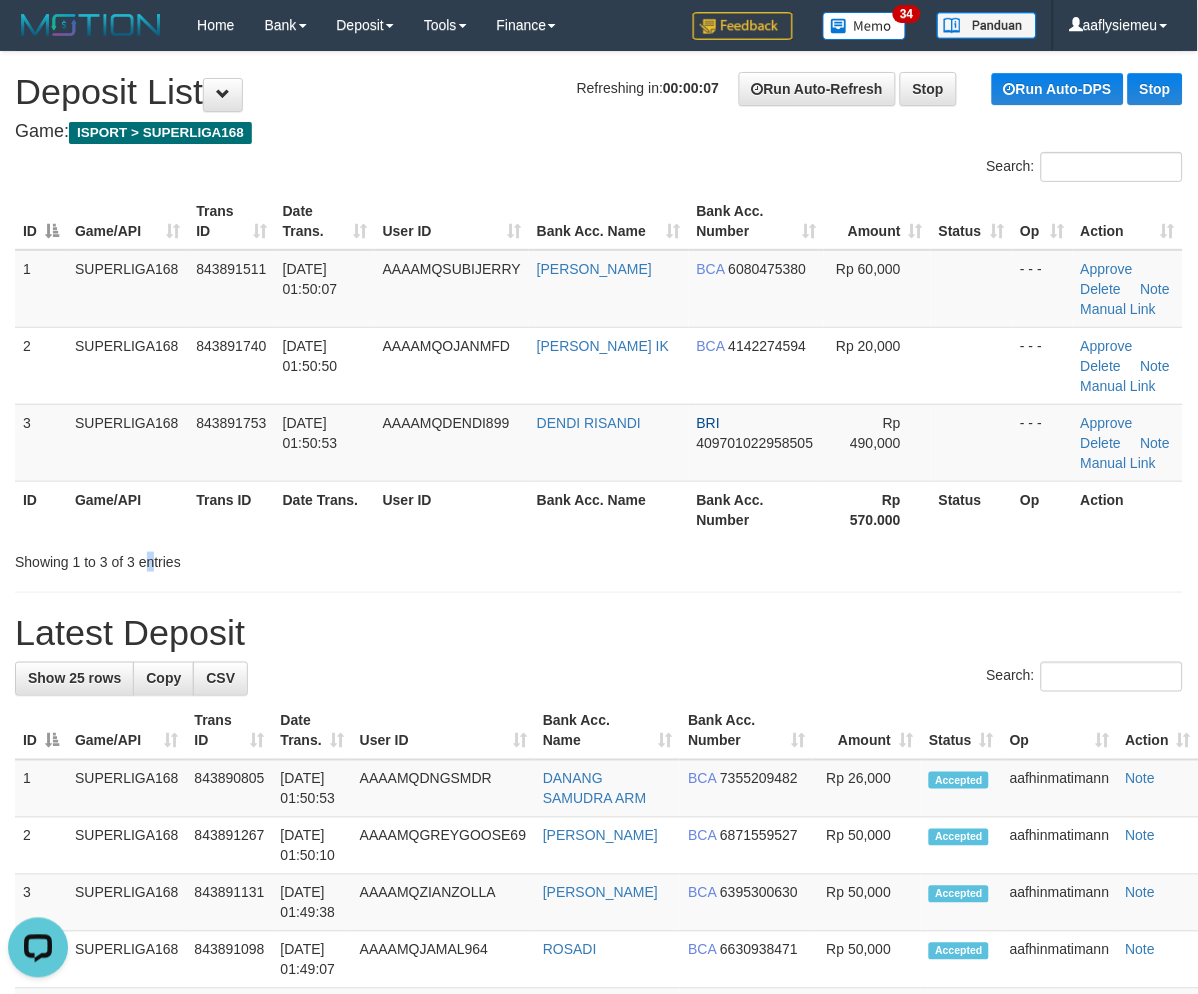 click on "**********" at bounding box center (599, 1185) 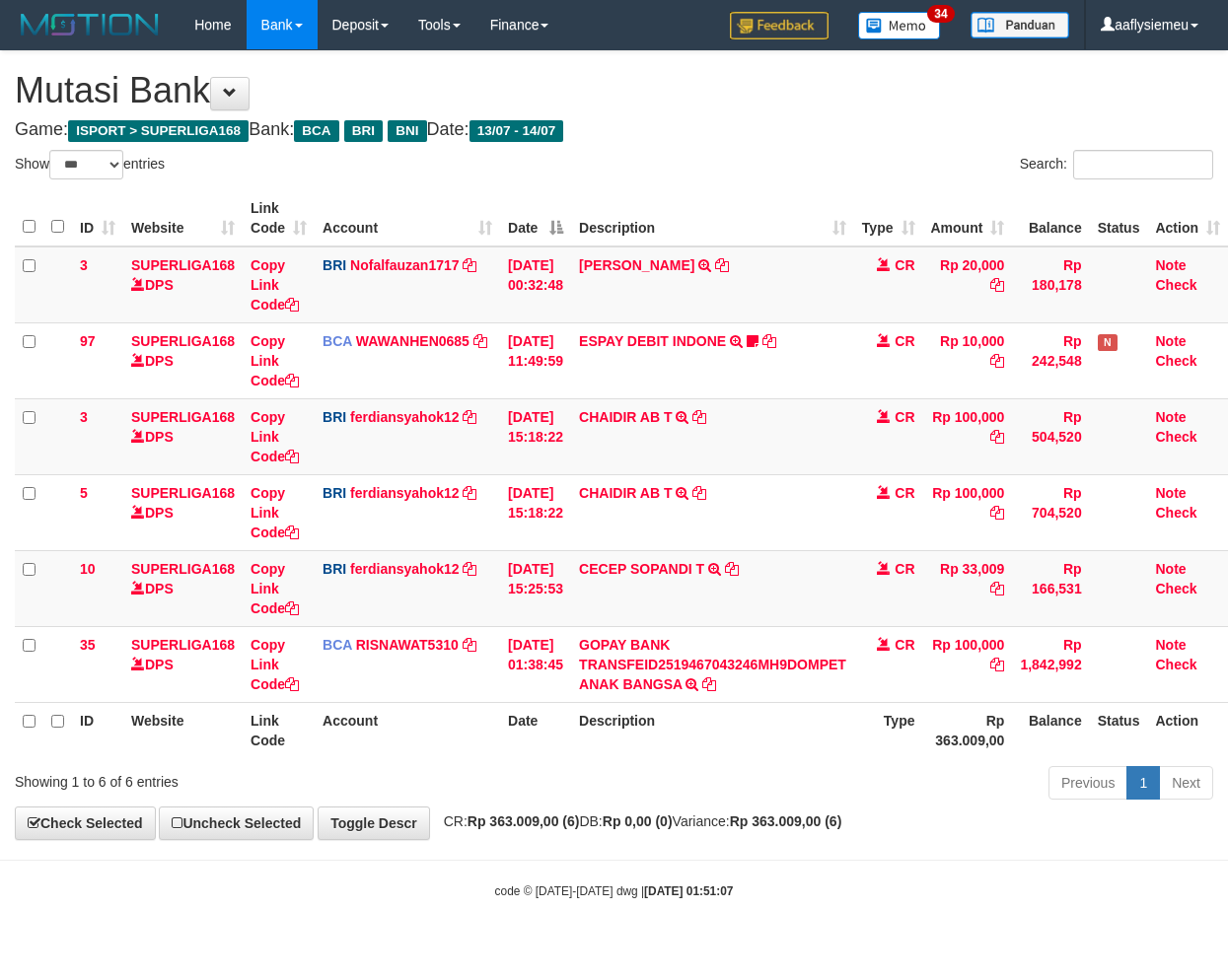 select on "***" 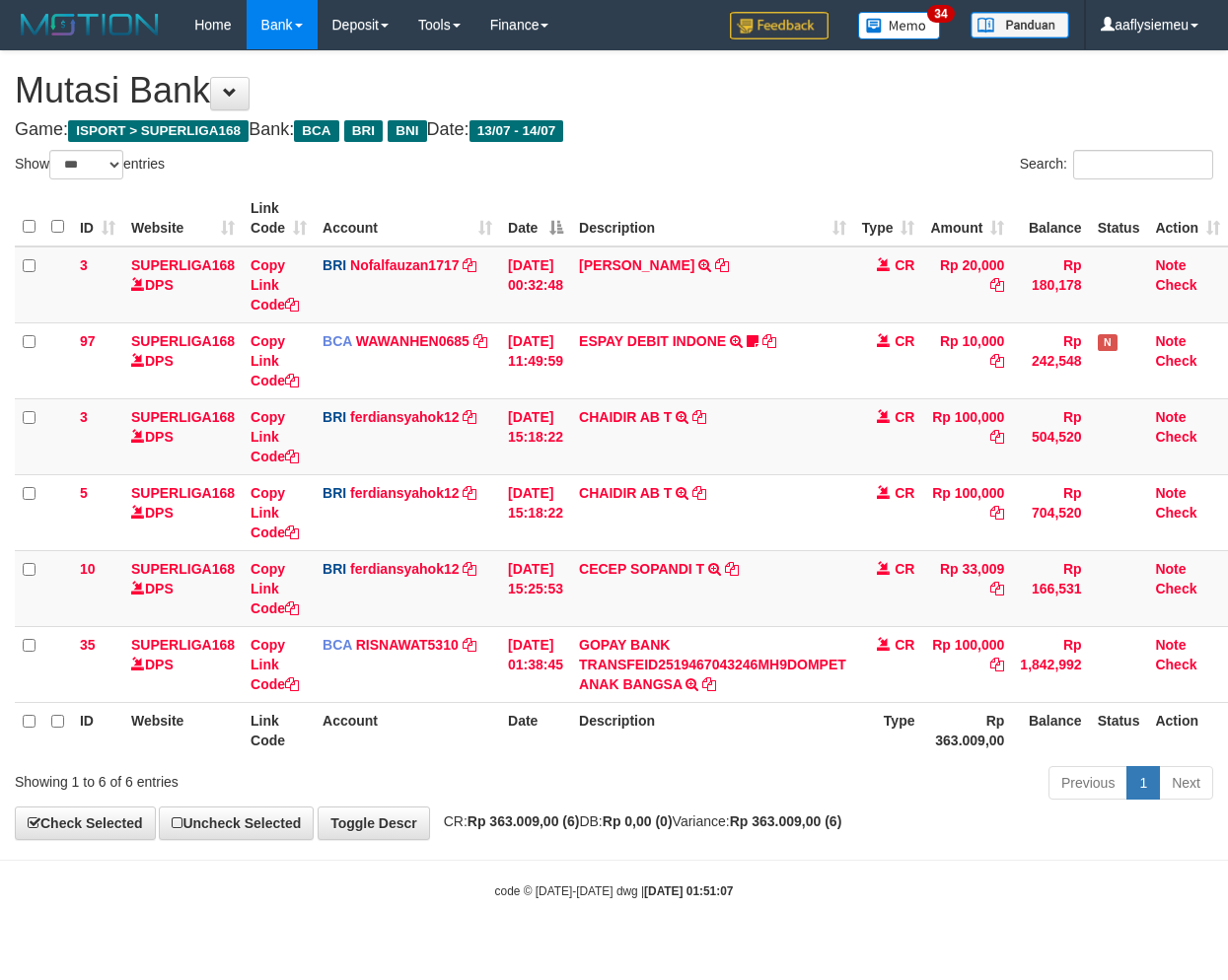 scroll, scrollTop: 0, scrollLeft: 0, axis: both 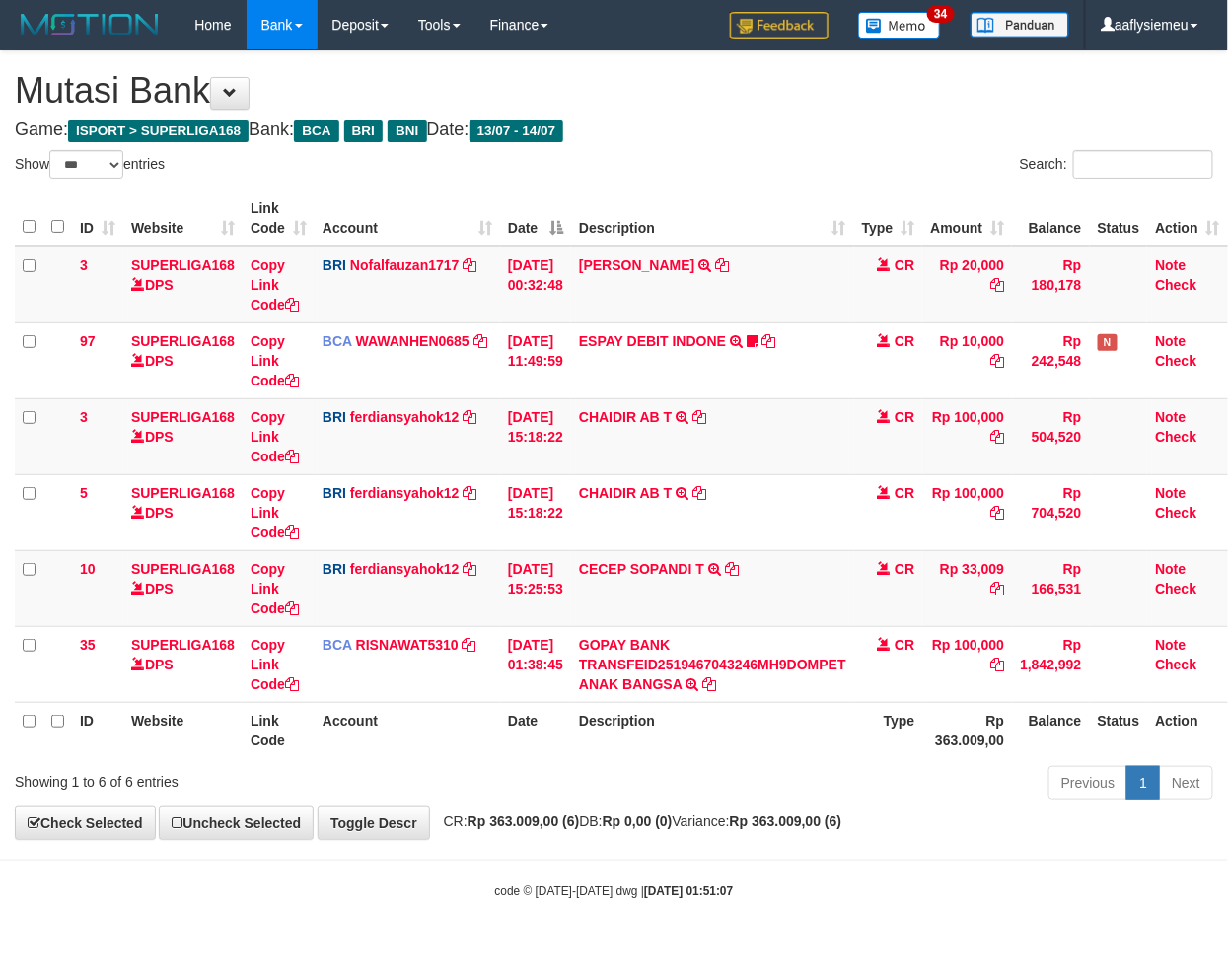 click on "Toggle navigation
Home
Bank
Account List
Load
By Website
Group
[ISPORT]													SUPERLIGA168
By Load Group (DPS)
34" at bounding box center (614, 474) 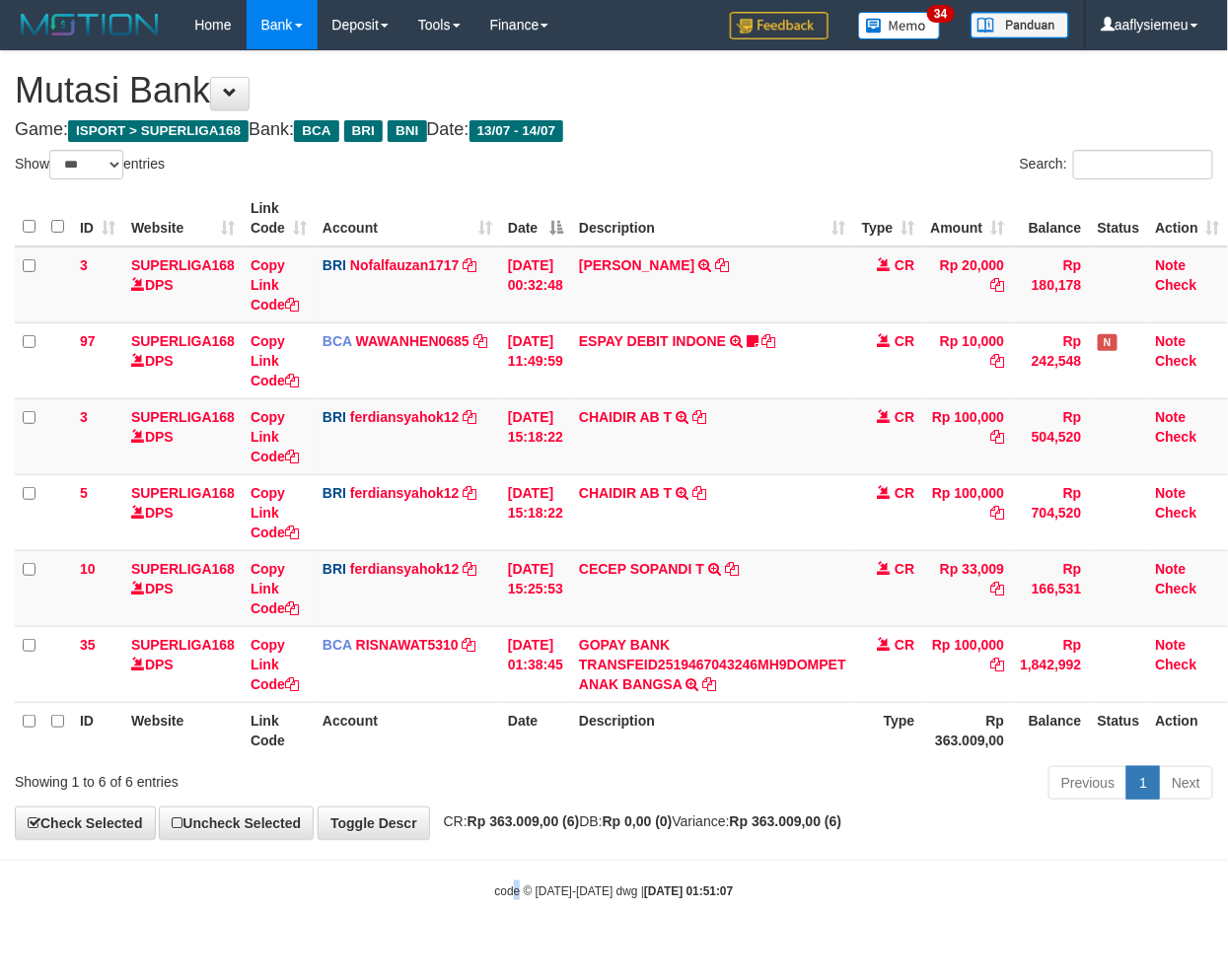 click on "Toggle navigation
Home
Bank
Account List
Load
By Website
Group
[ISPORT]													SUPERLIGA168
By Load Group (DPS)
34" at bounding box center (614, 474) 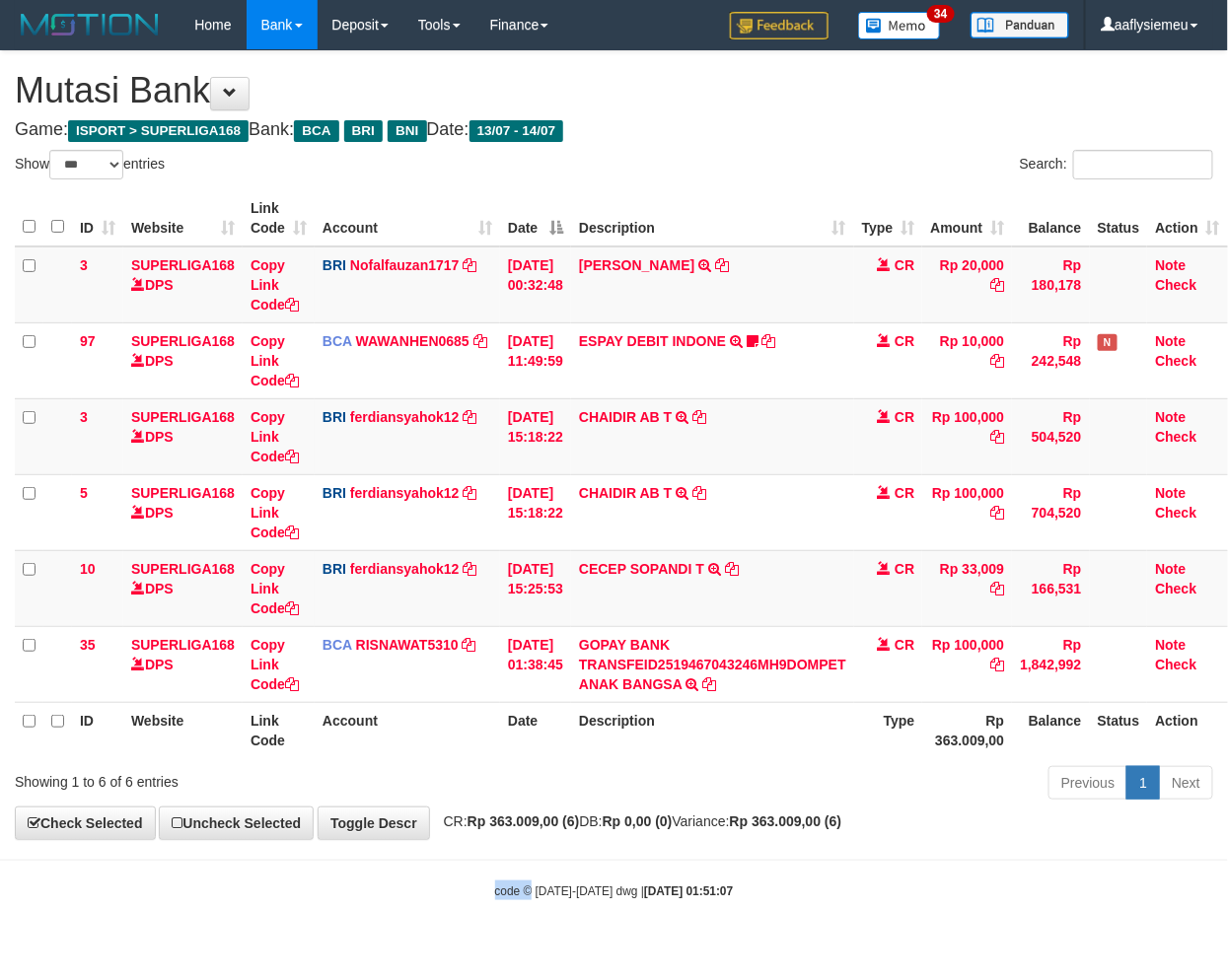 click on "Toggle navigation
Home
Bank
Account List
Load
By Website
Group
[ISPORT]													SUPERLIGA168
By Load Group (DPS)
34" at bounding box center [614, 474] 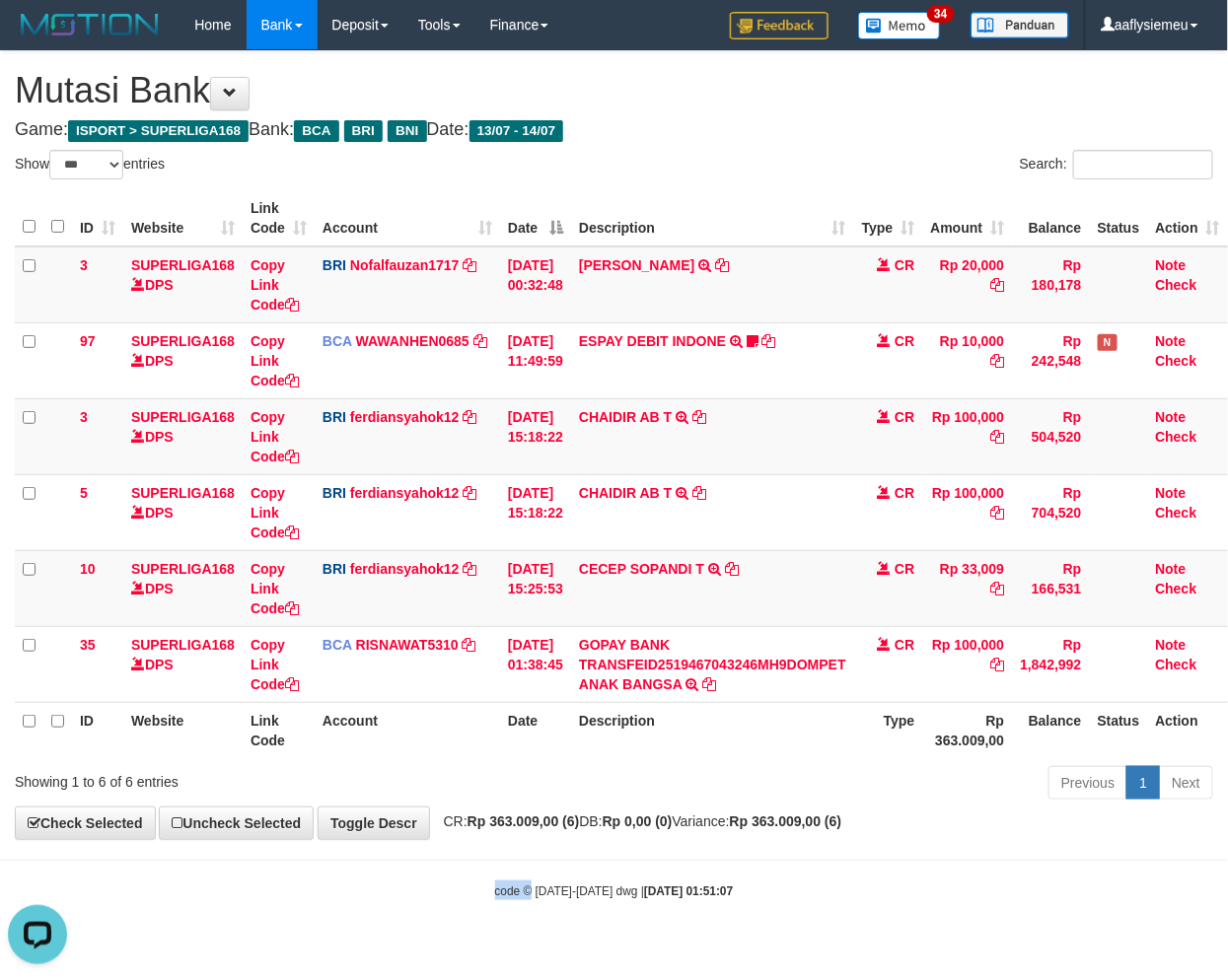 scroll, scrollTop: 0, scrollLeft: 0, axis: both 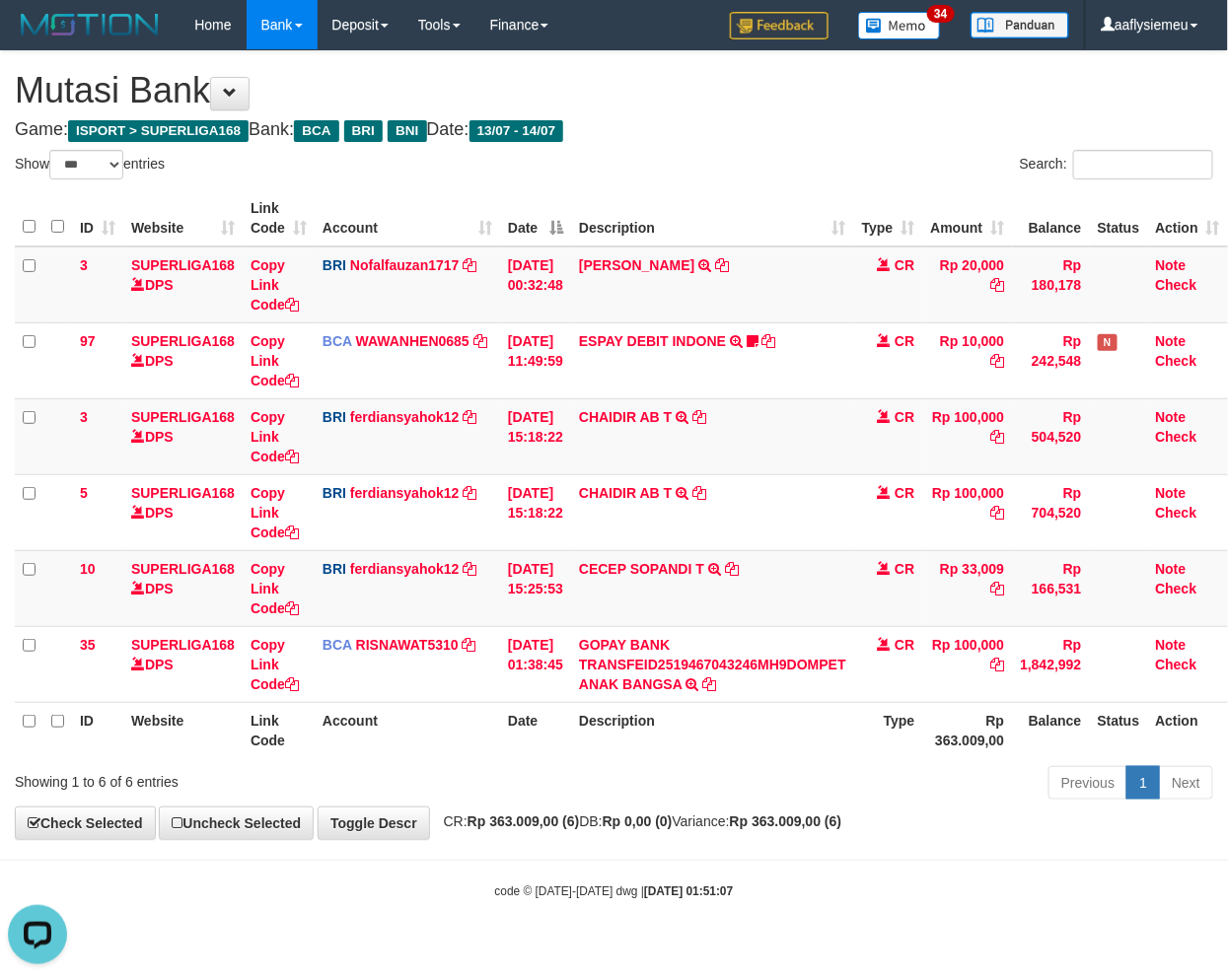 click at bounding box center (614, 860) 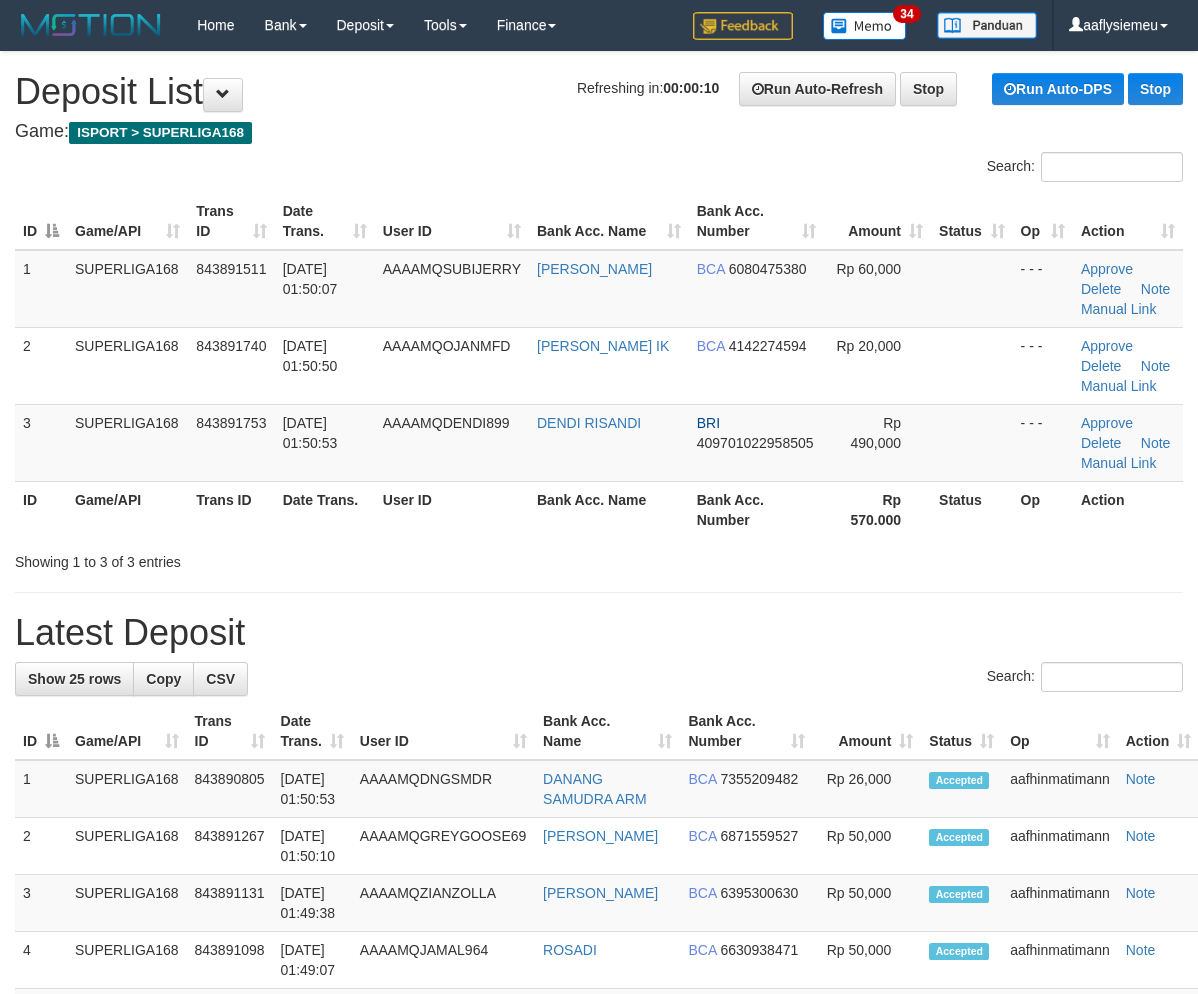 scroll, scrollTop: 0, scrollLeft: 0, axis: both 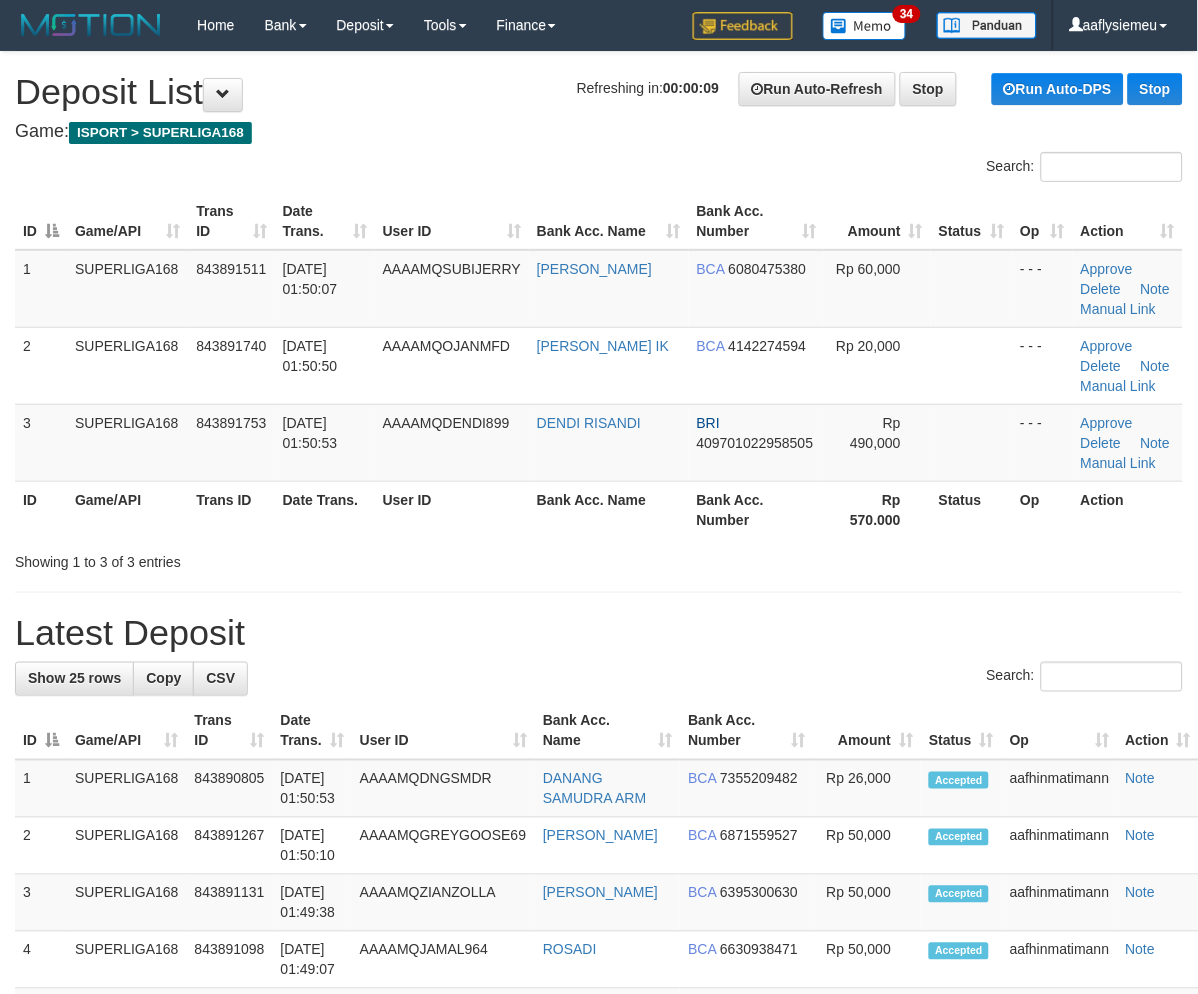 click on "**********" at bounding box center [599, 1185] 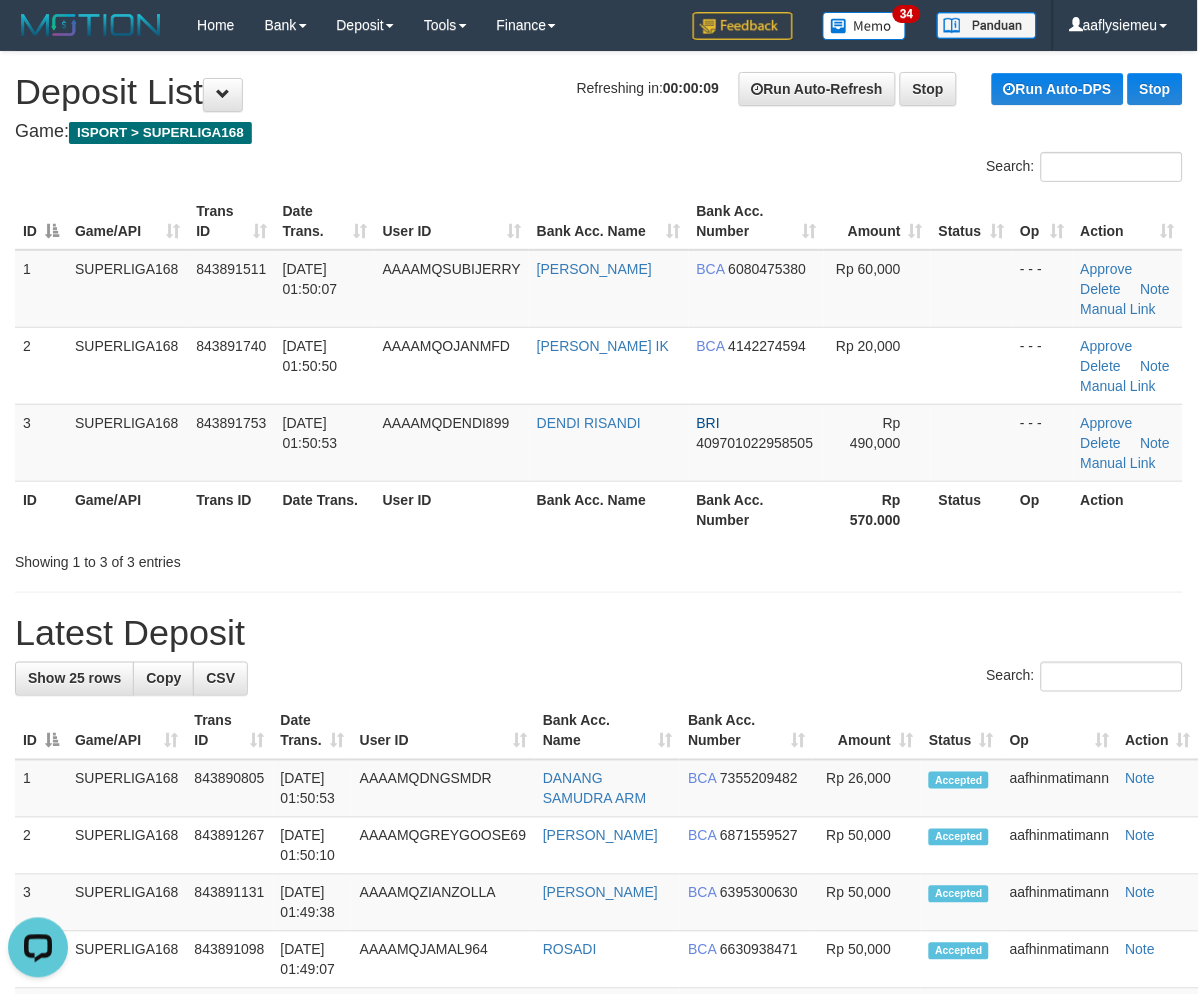 scroll, scrollTop: 0, scrollLeft: 0, axis: both 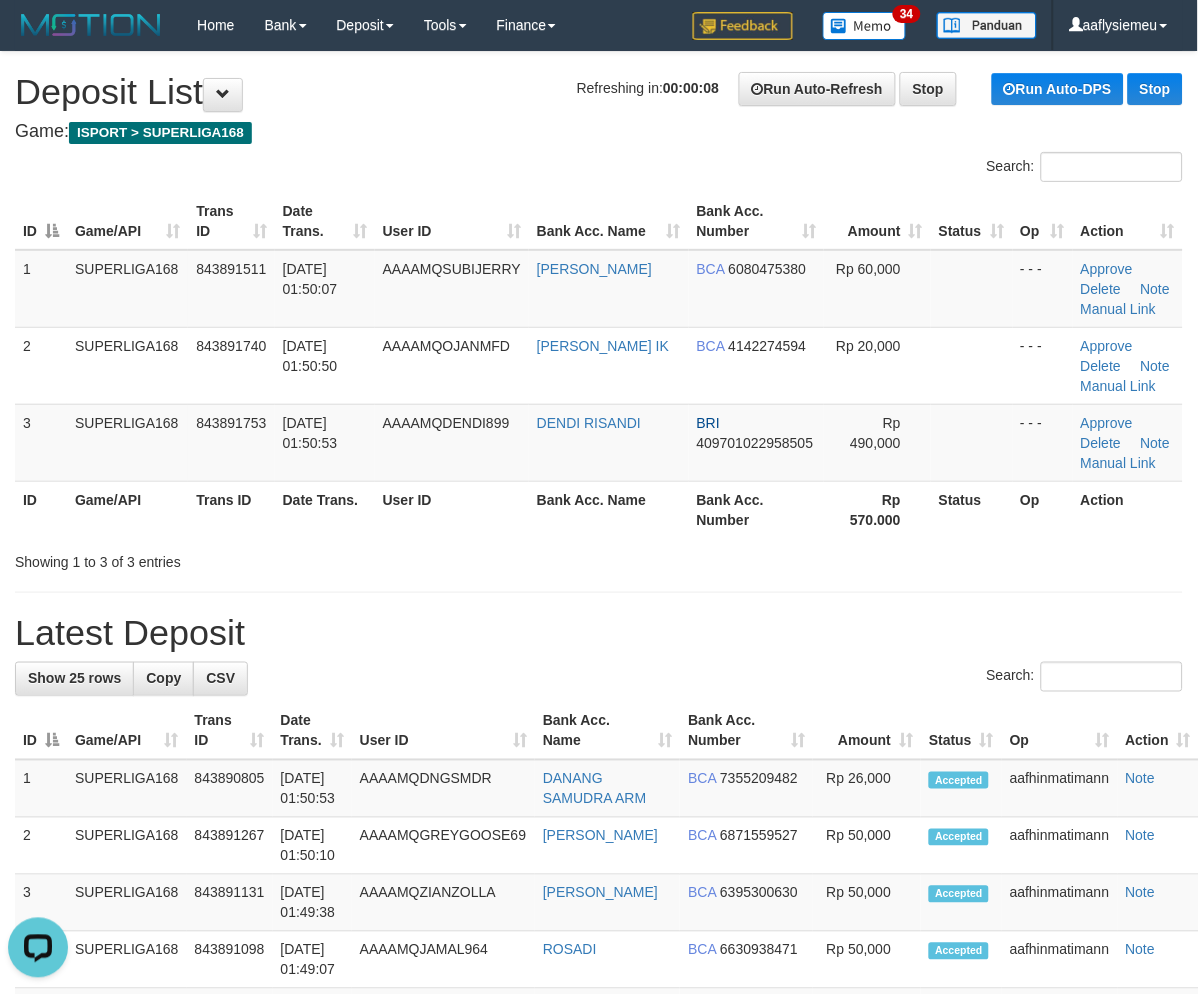 click on "Latest Deposit" at bounding box center (599, 633) 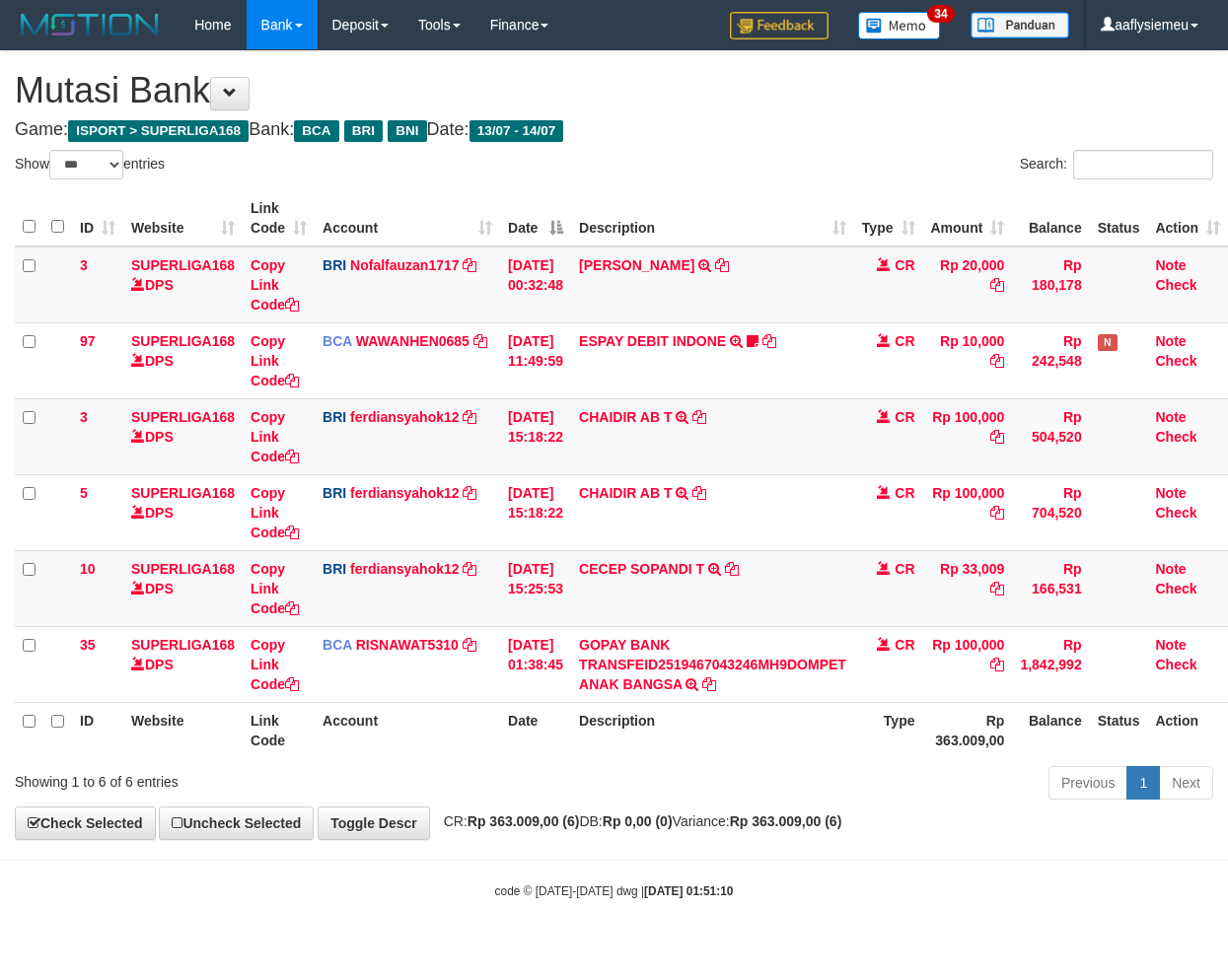select on "***" 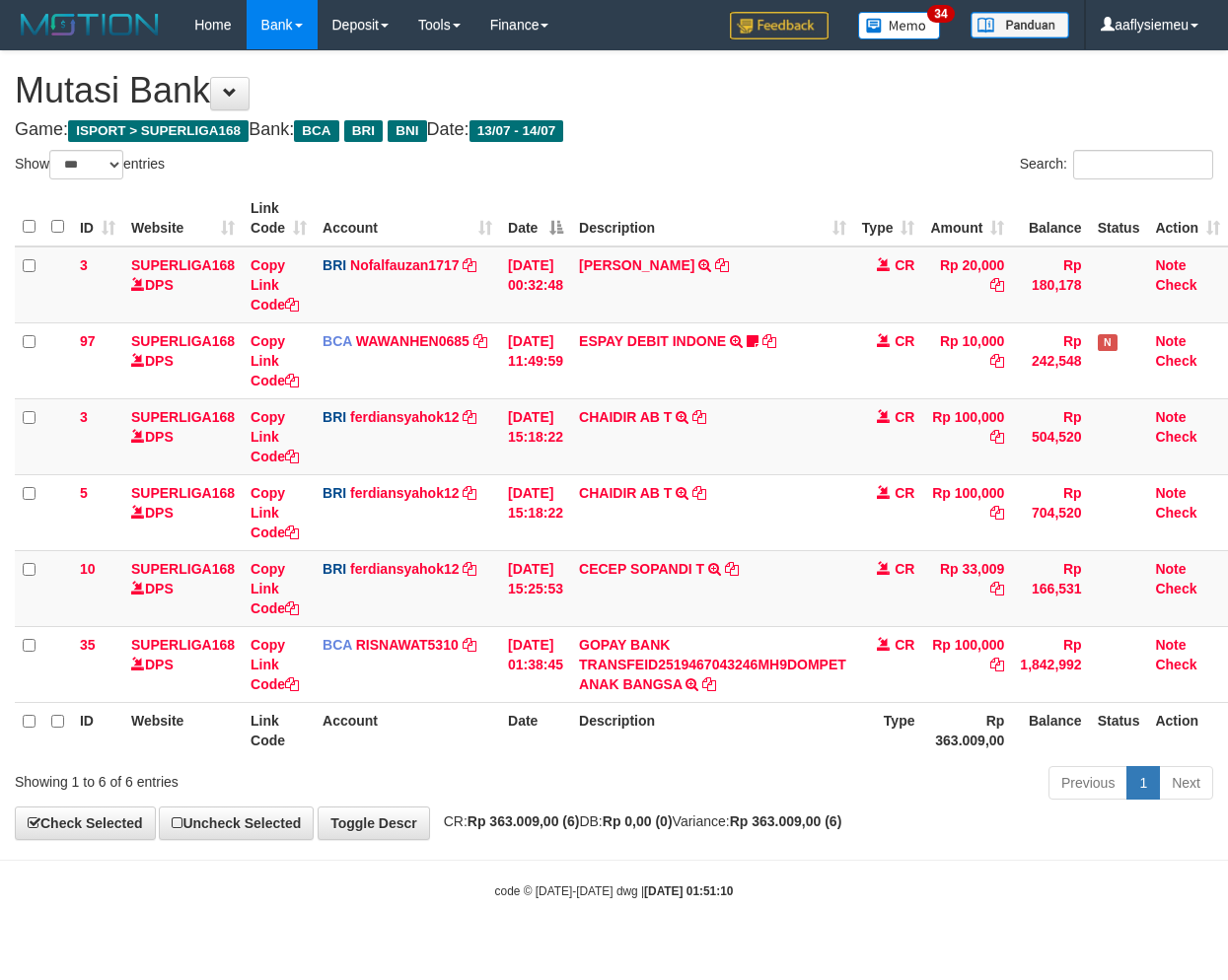 scroll, scrollTop: 0, scrollLeft: 13, axis: horizontal 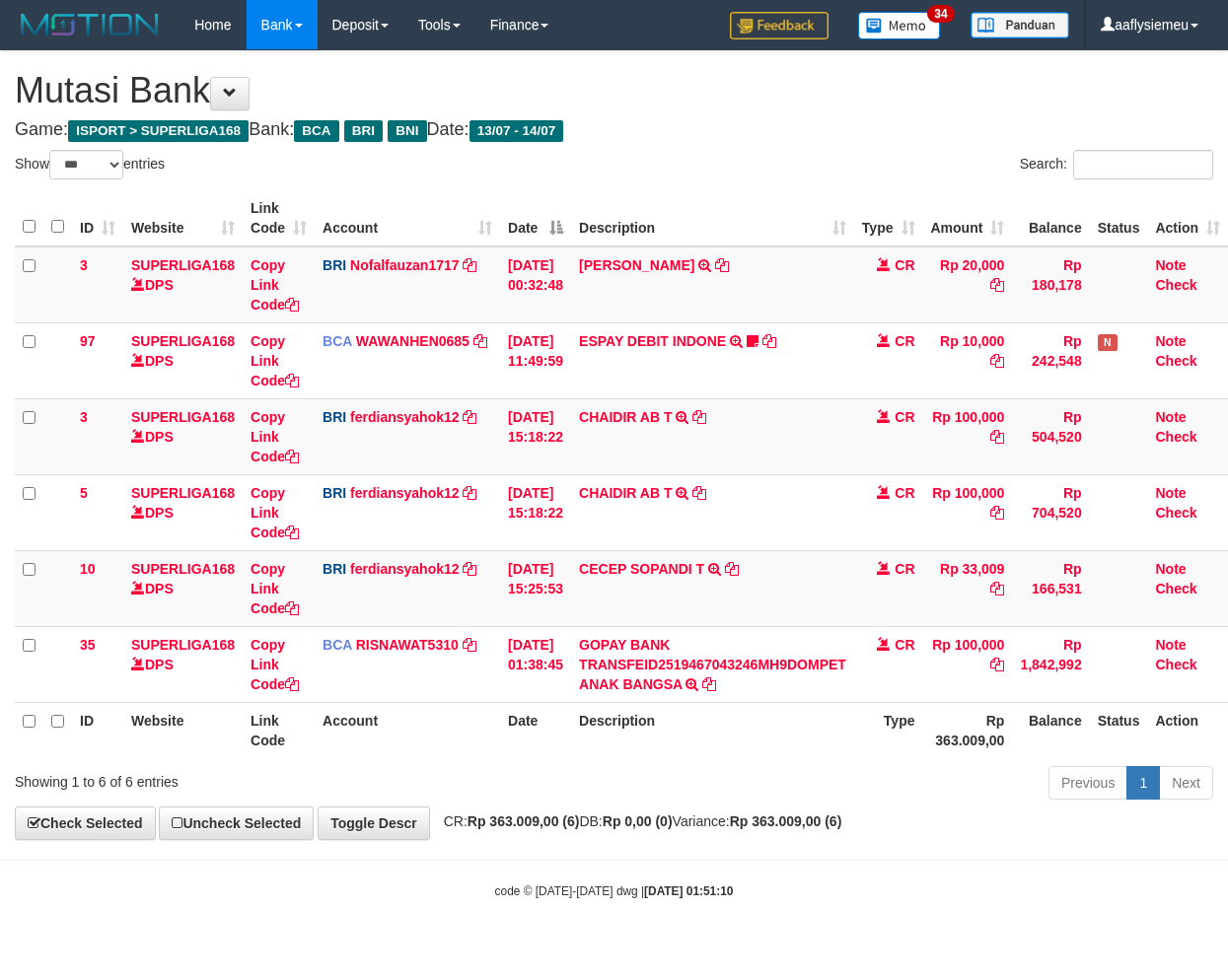 select on "***" 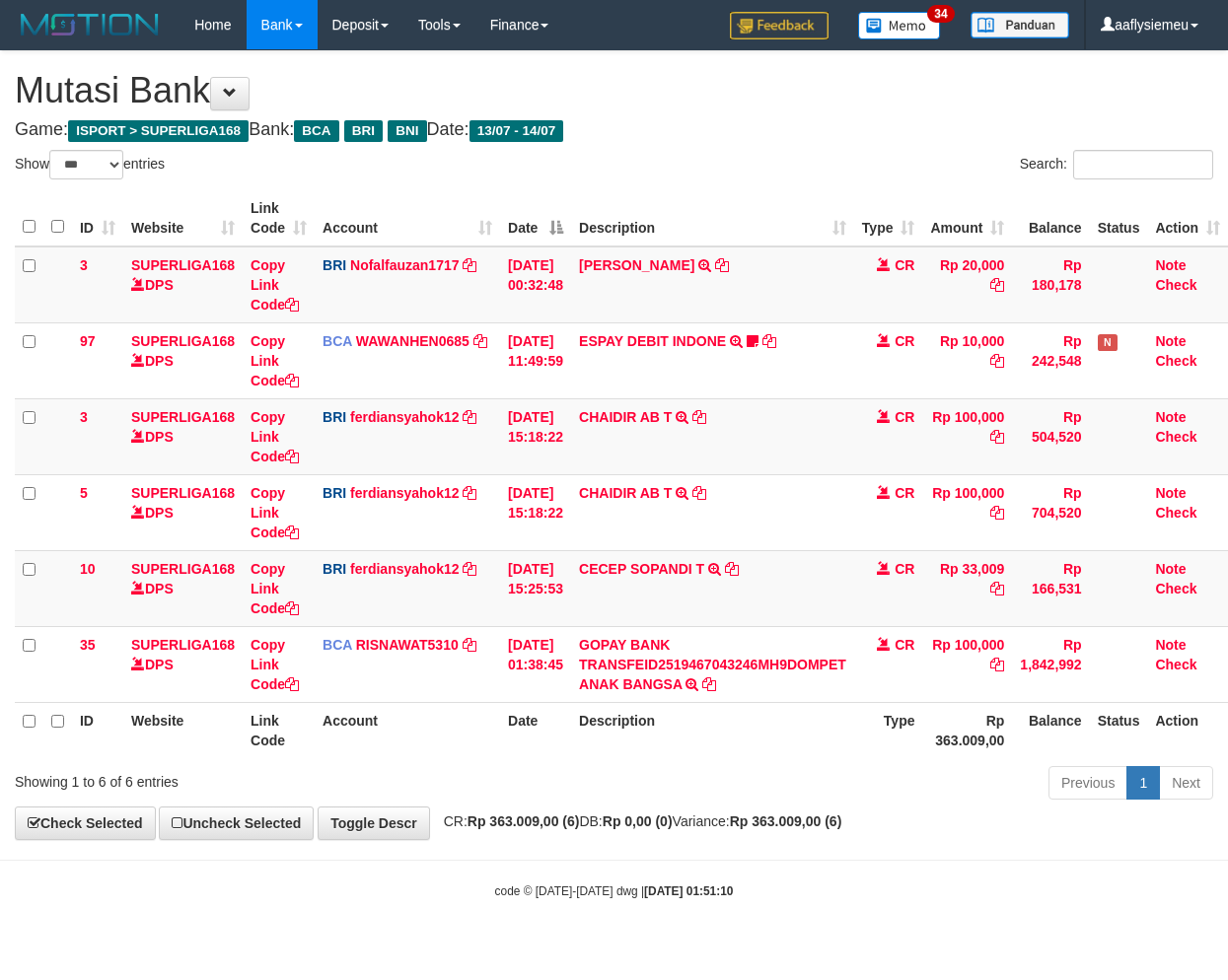 scroll, scrollTop: 0, scrollLeft: 13, axis: horizontal 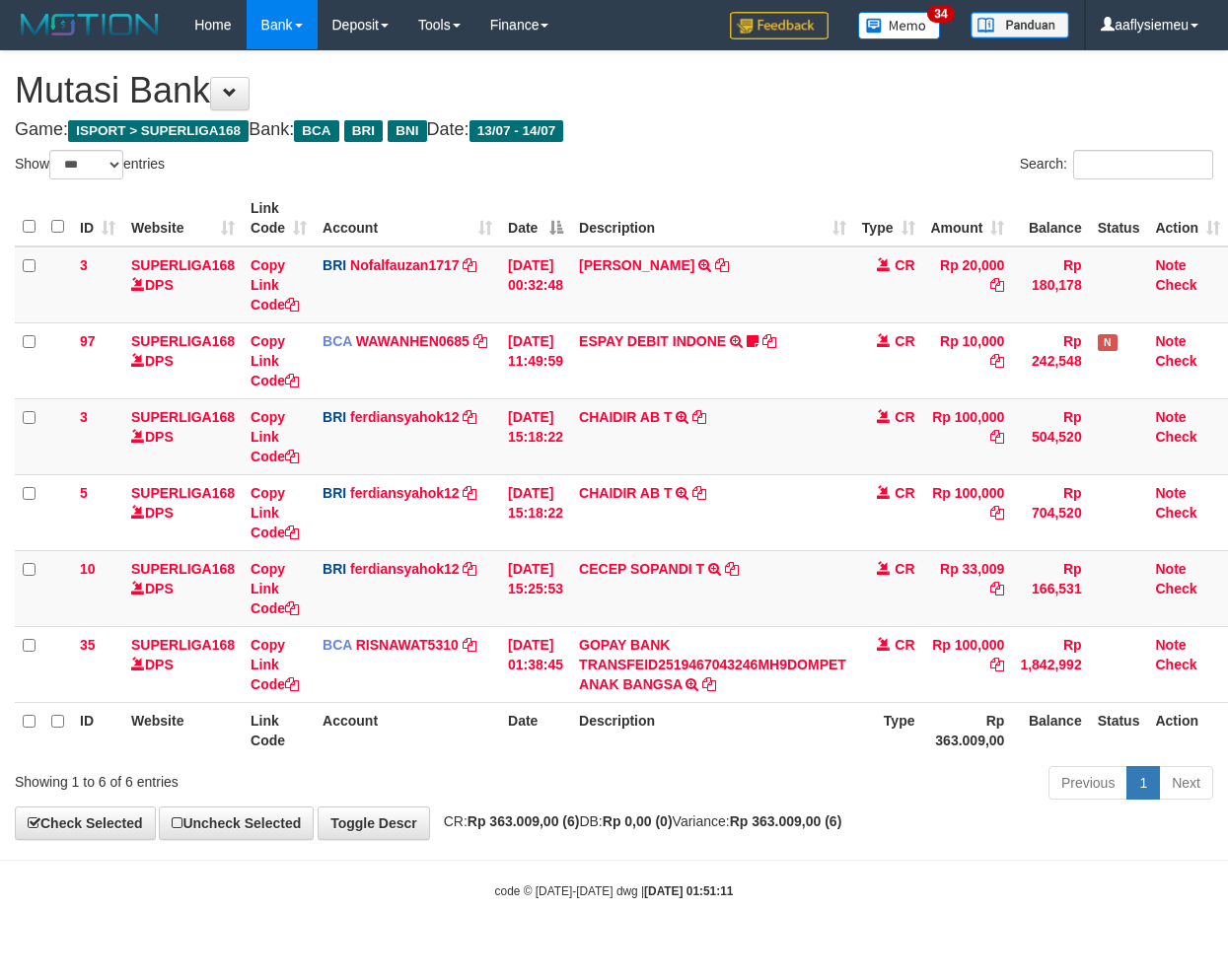 select on "***" 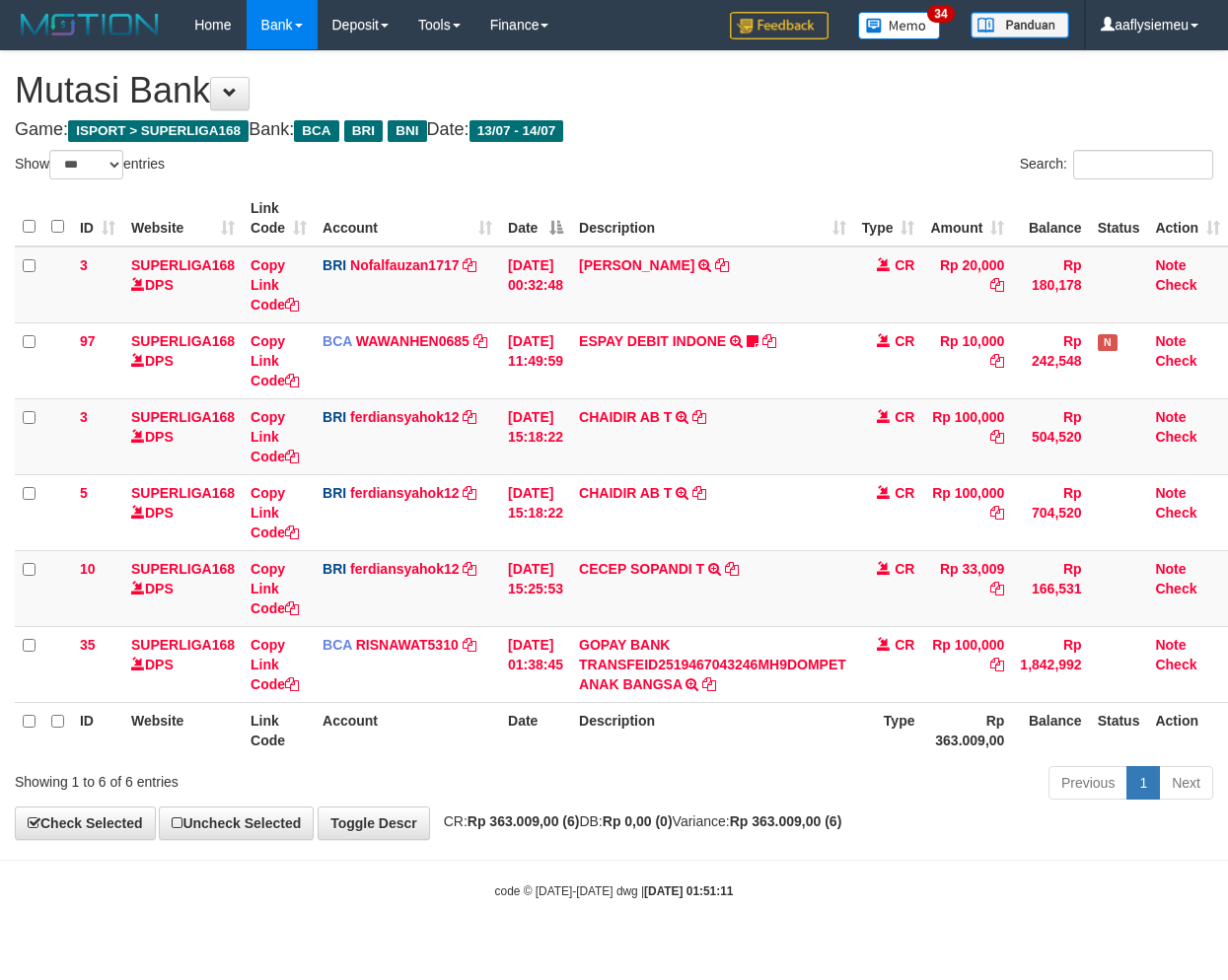 scroll, scrollTop: 0, scrollLeft: 13, axis: horizontal 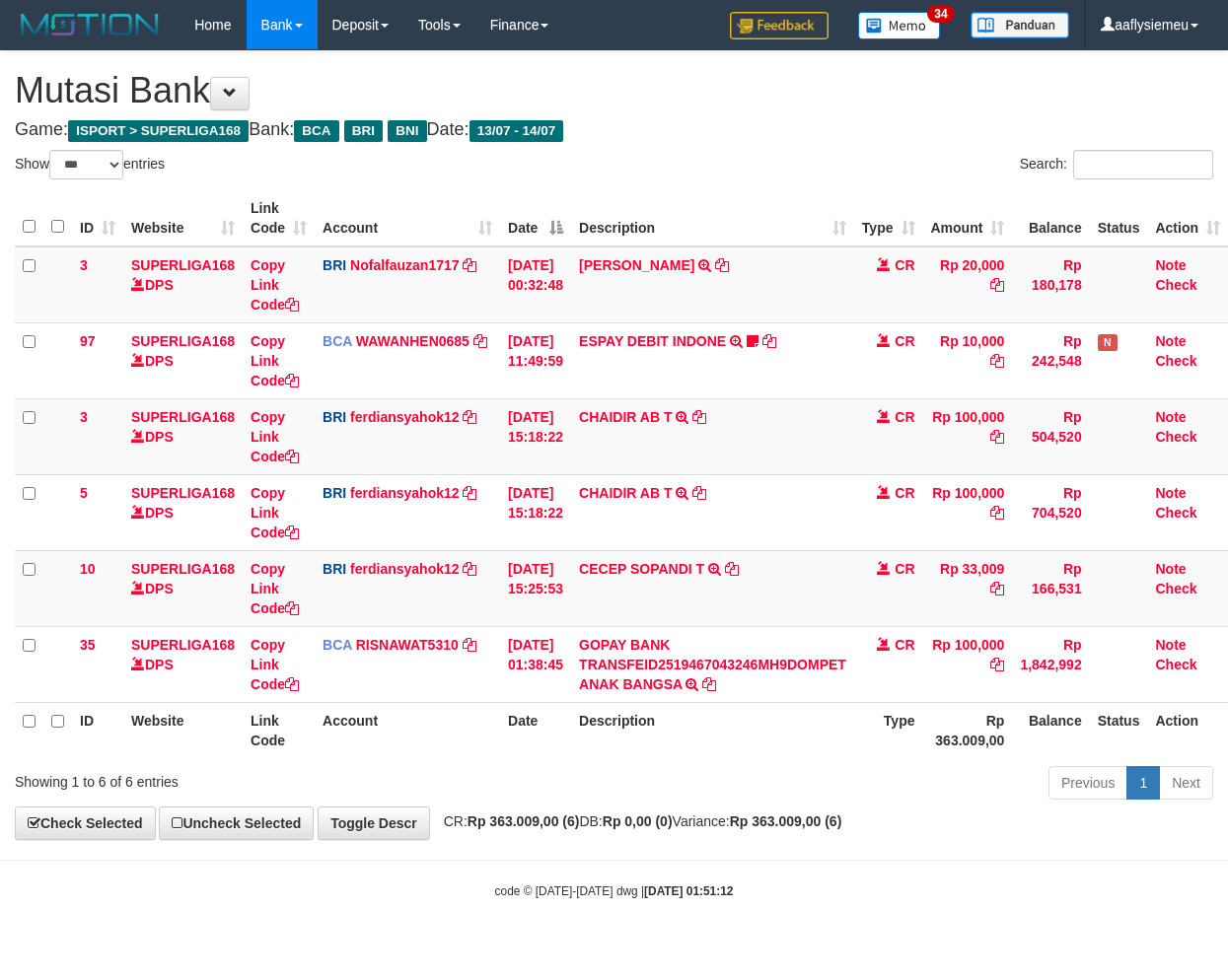 select on "***" 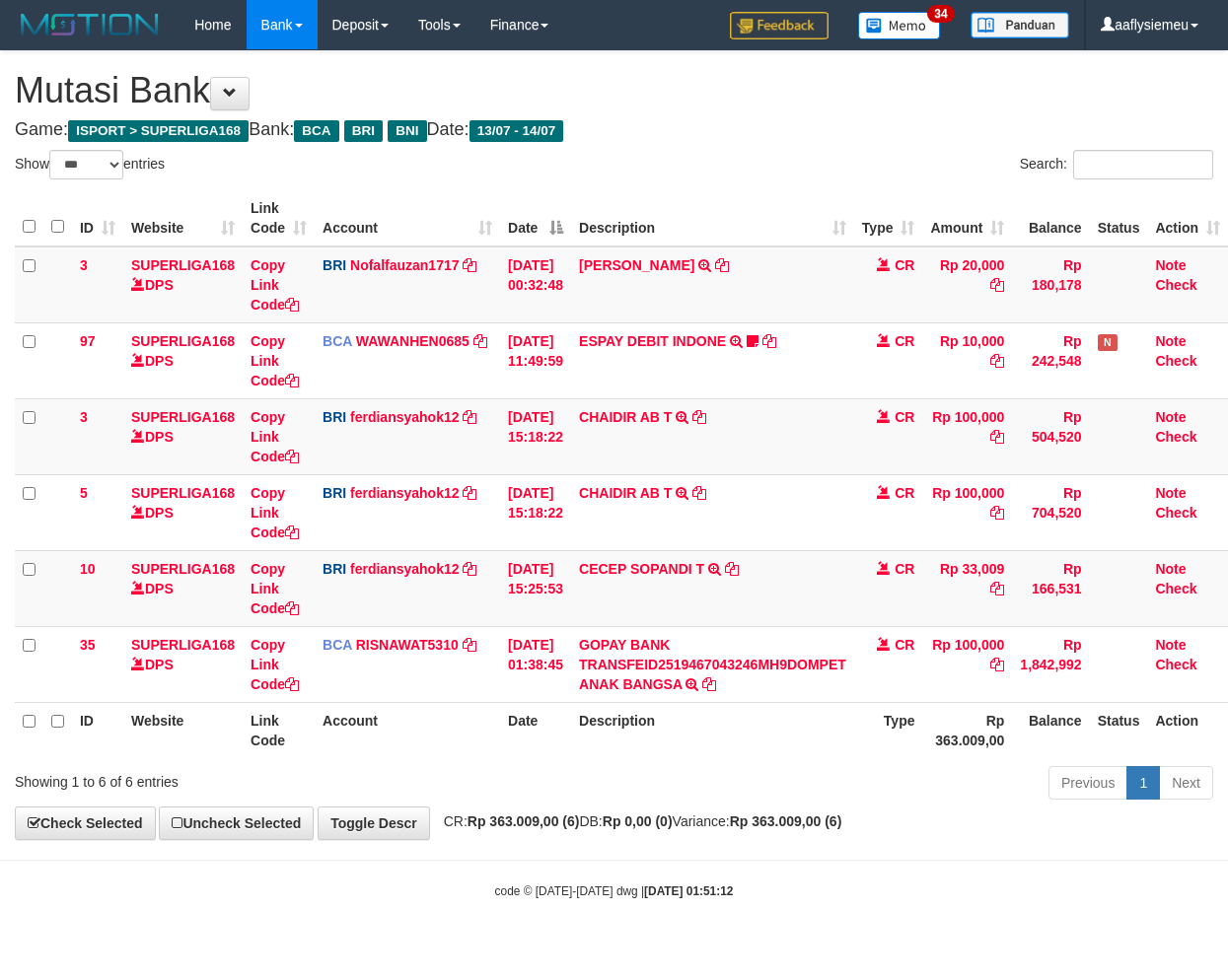 scroll, scrollTop: 0, scrollLeft: 13, axis: horizontal 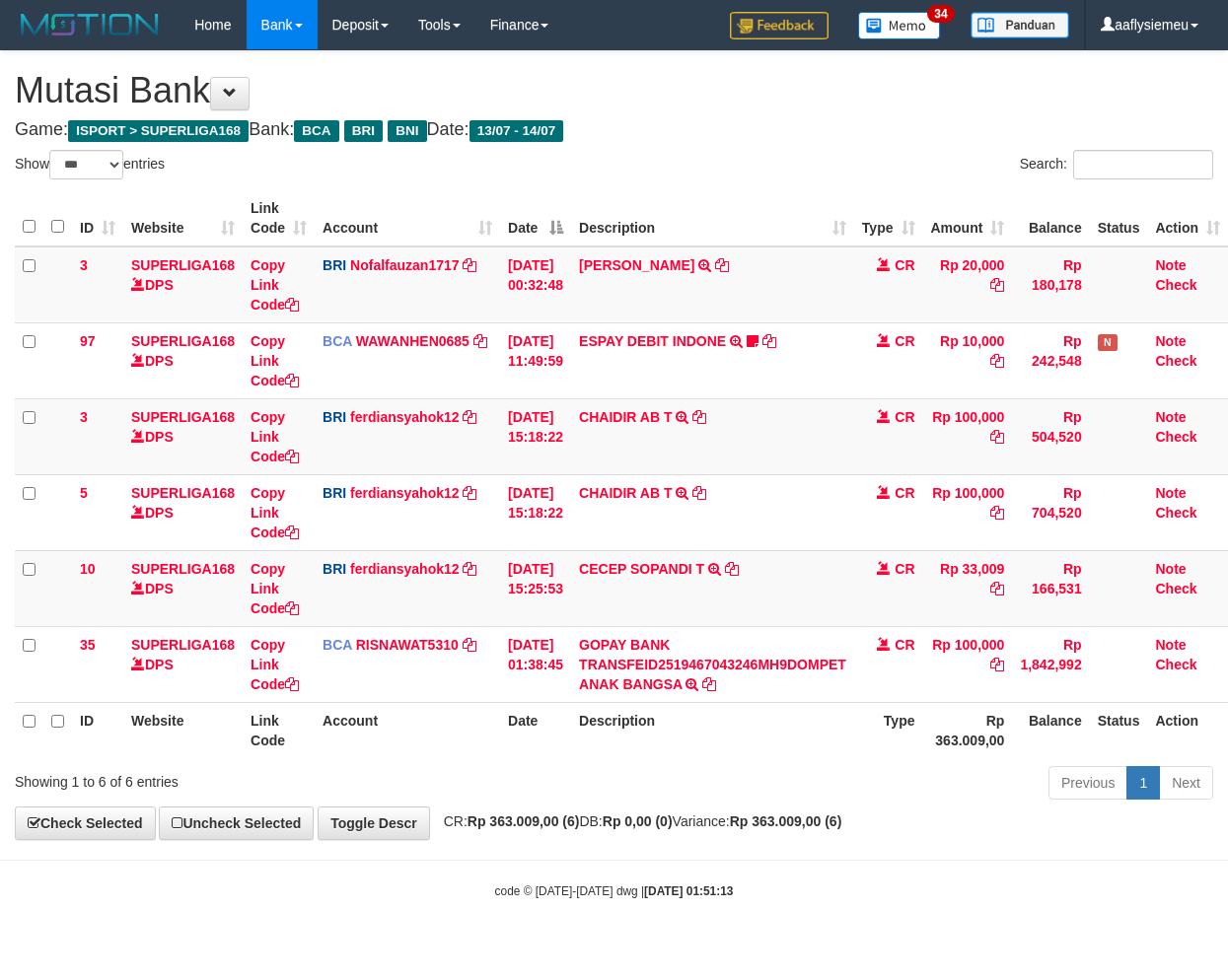 select on "***" 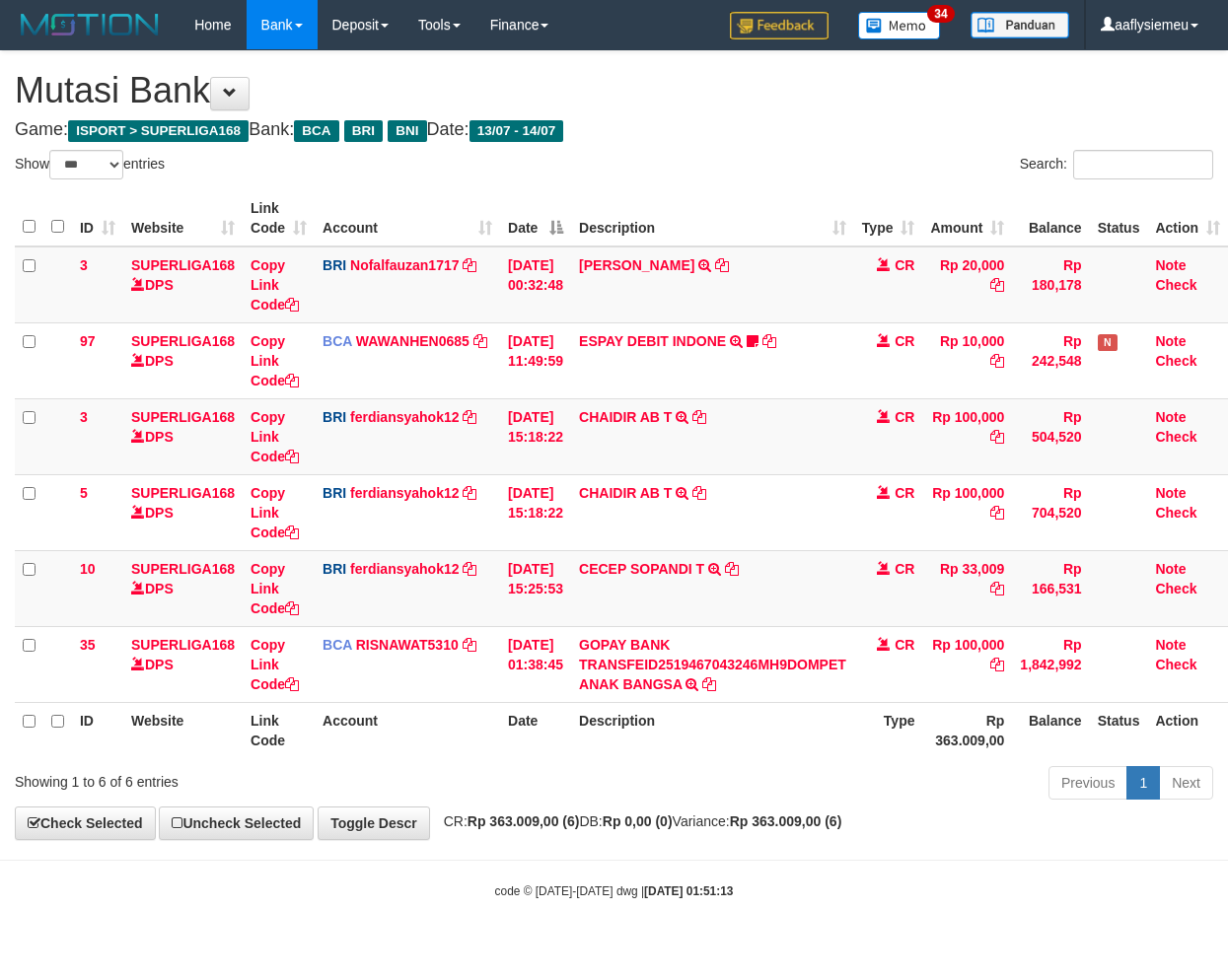 scroll, scrollTop: 0, scrollLeft: 13, axis: horizontal 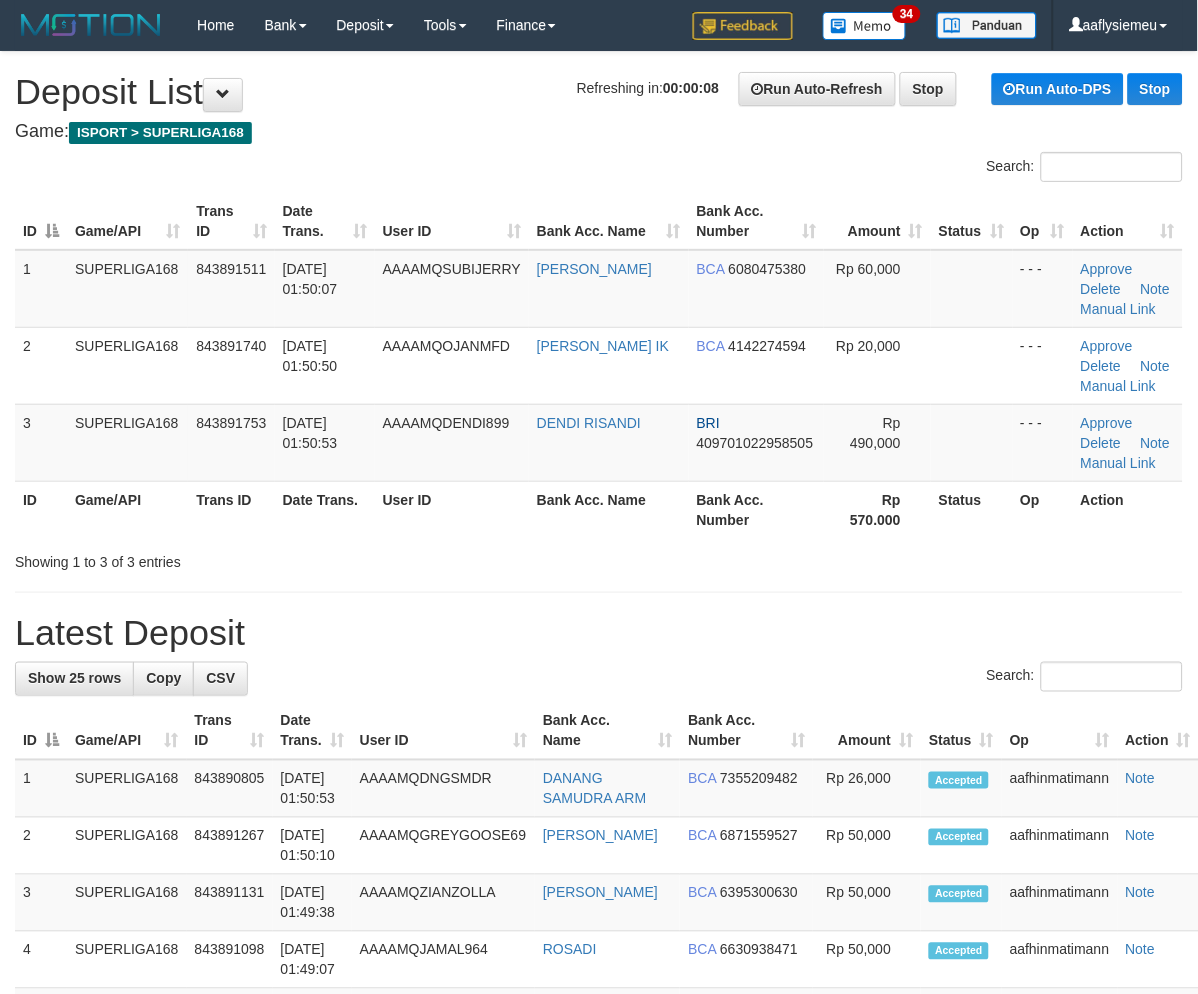 click on "Latest Deposit" at bounding box center (599, 633) 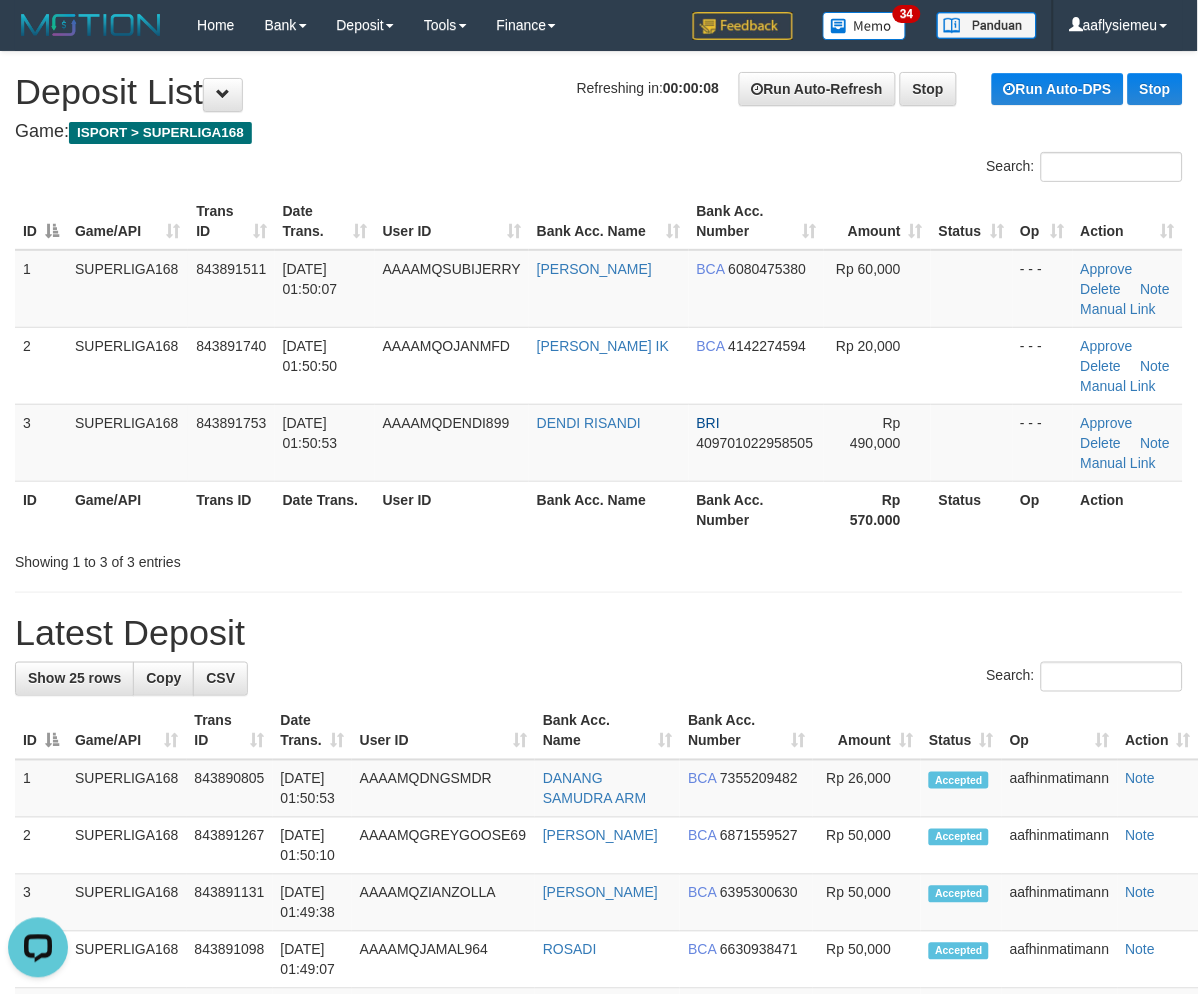 scroll, scrollTop: 0, scrollLeft: 0, axis: both 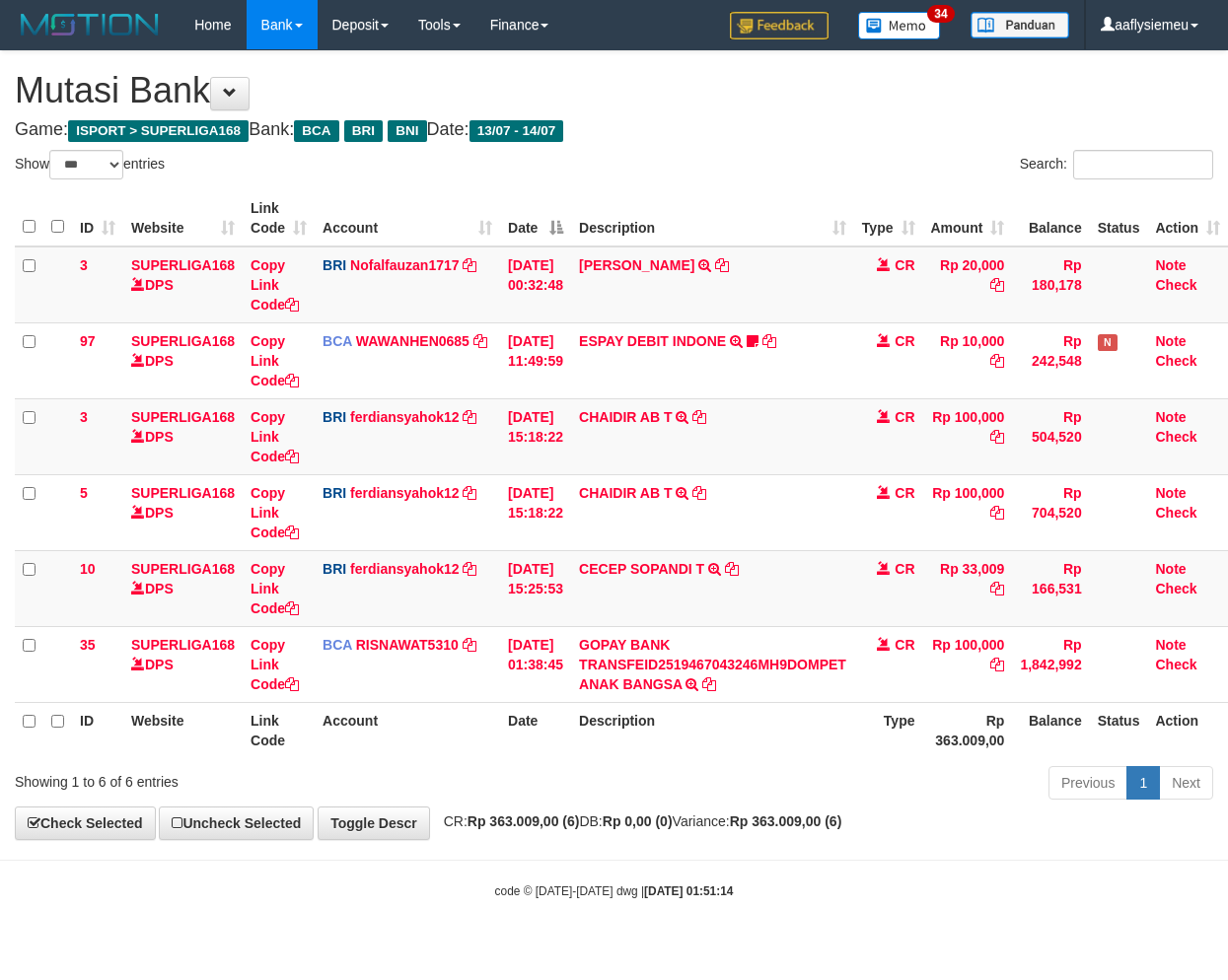 select on "***" 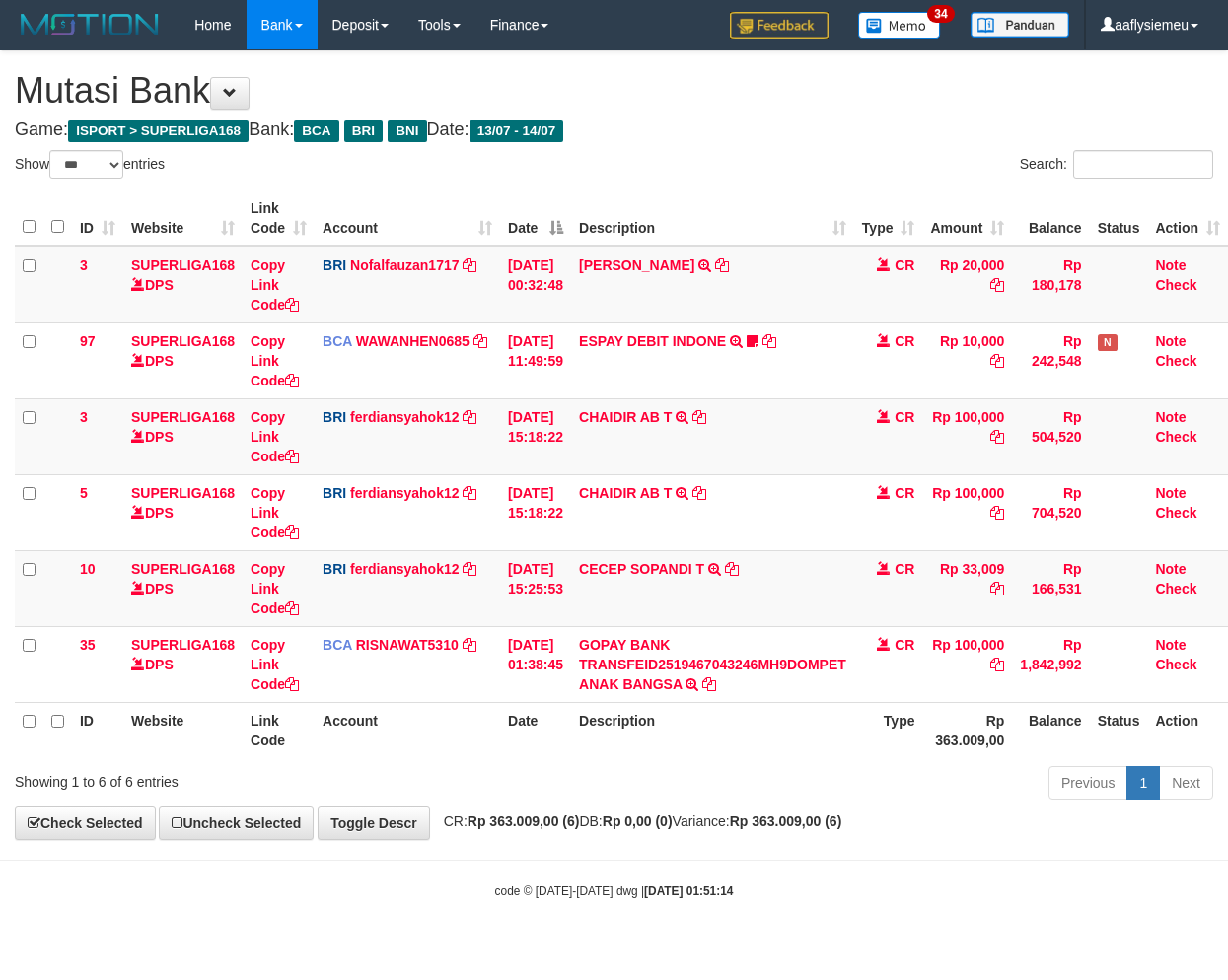 scroll, scrollTop: 0, scrollLeft: 13, axis: horizontal 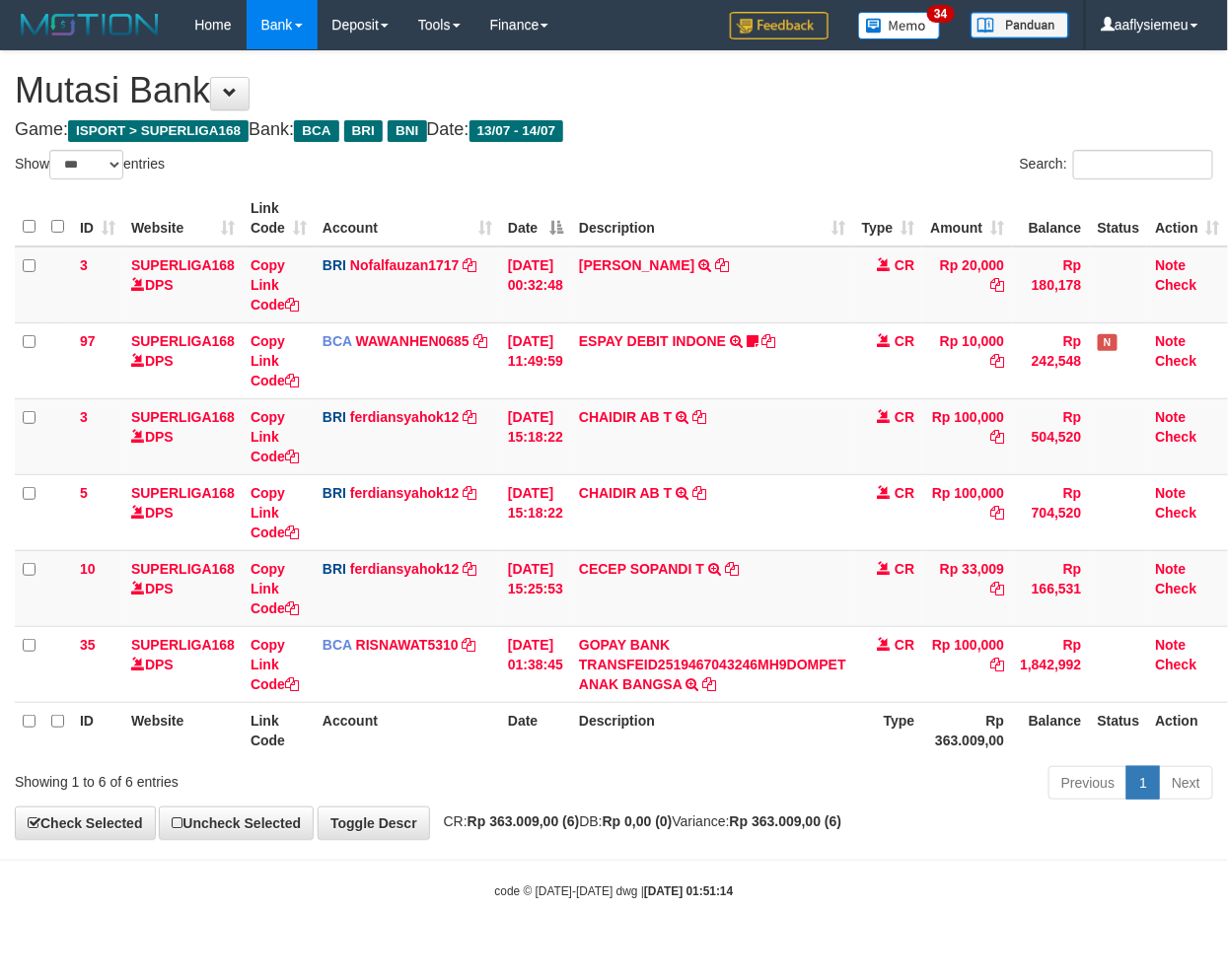 drag, startPoint x: 0, startPoint y: 0, endPoint x: 1069, endPoint y: 725, distance: 1291.6602 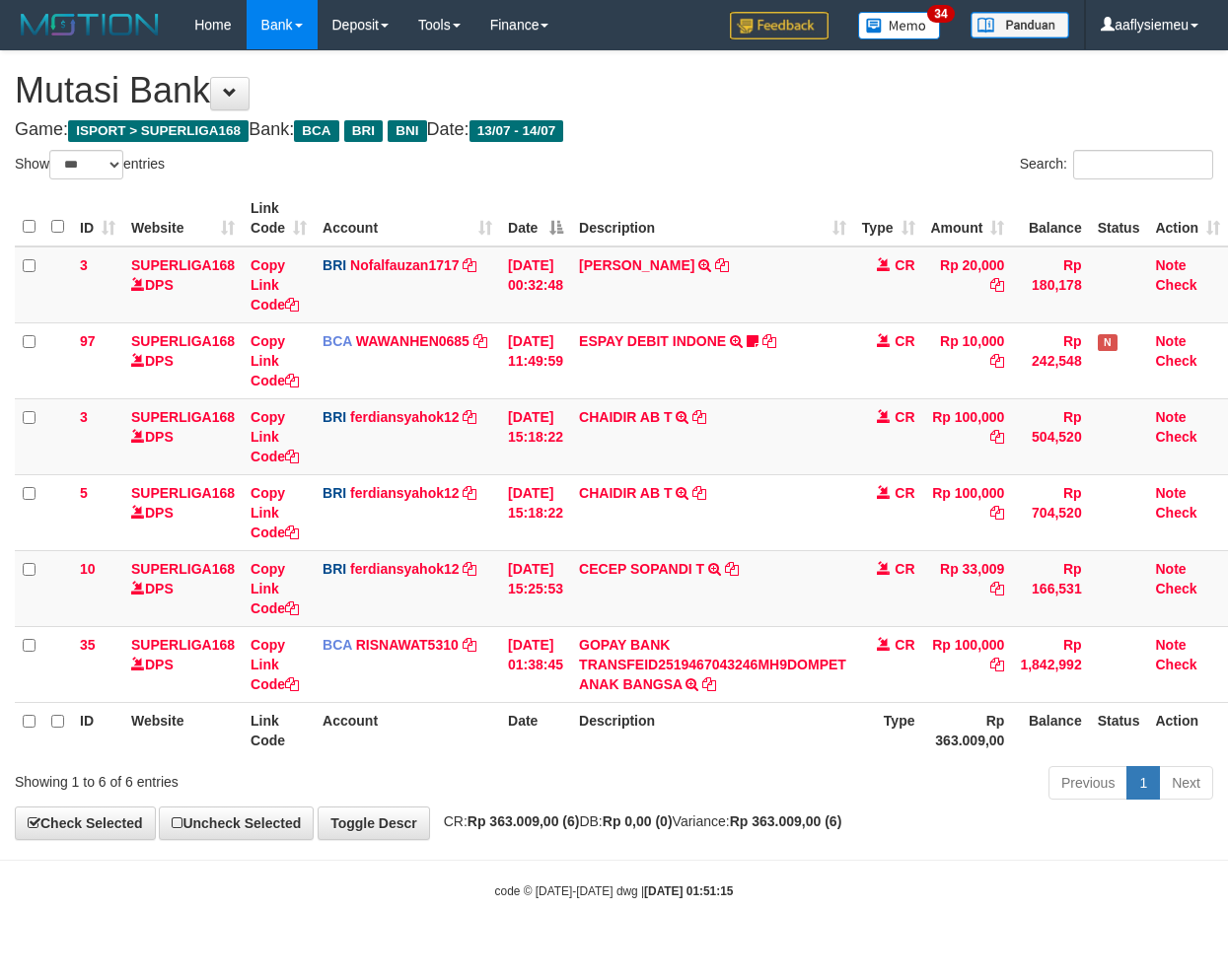 select on "***" 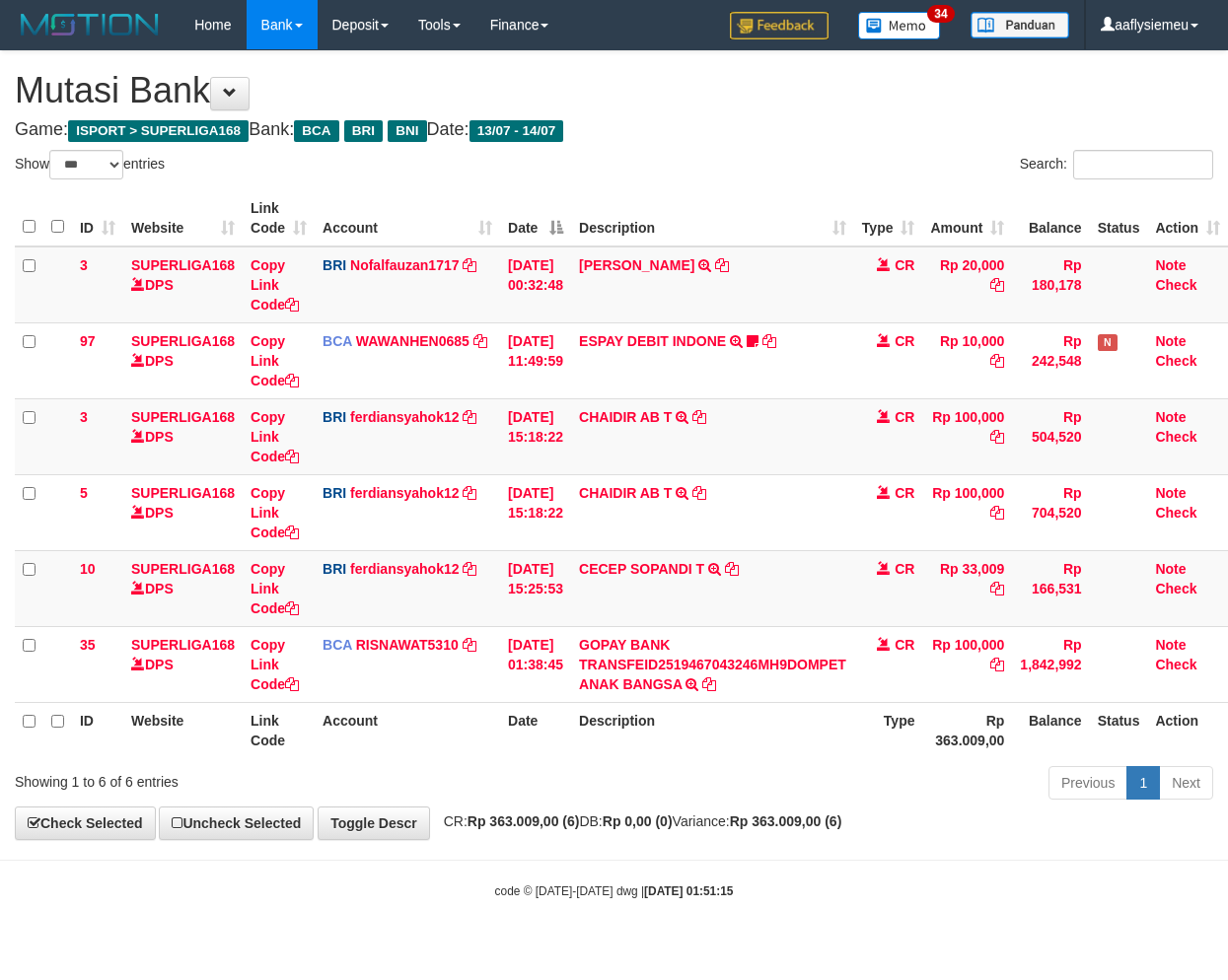 scroll, scrollTop: 0, scrollLeft: 13, axis: horizontal 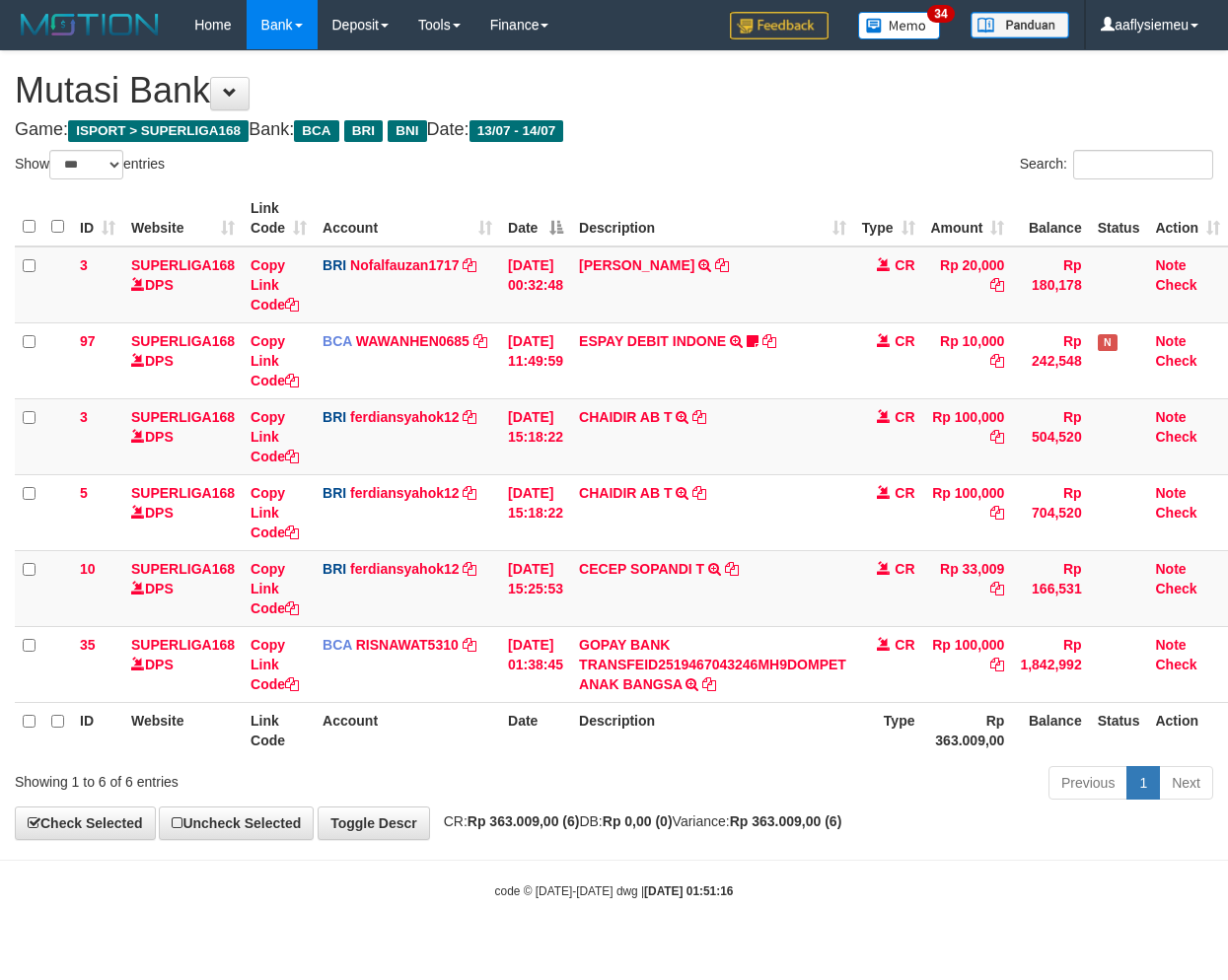 select on "***" 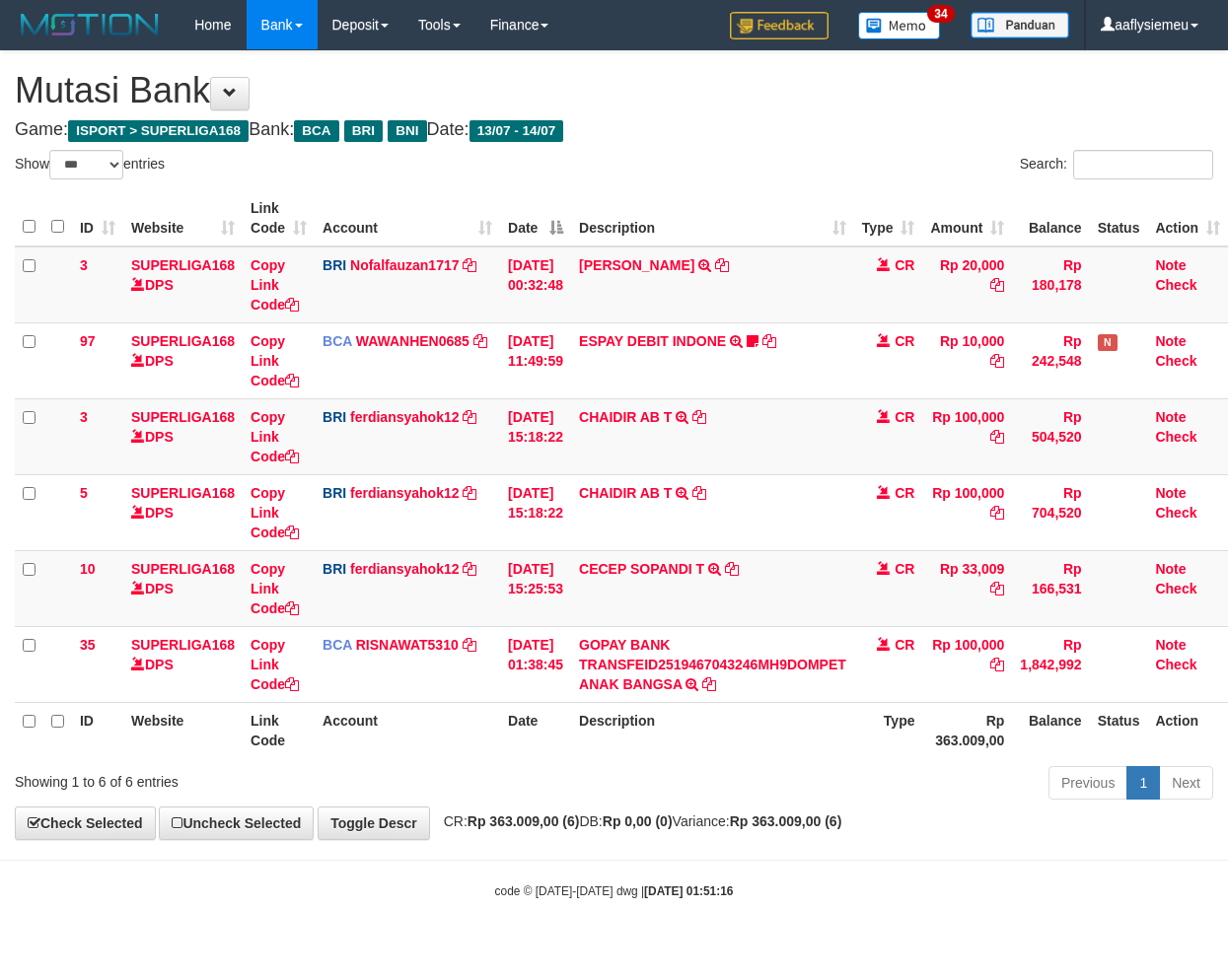 scroll, scrollTop: 0, scrollLeft: 13, axis: horizontal 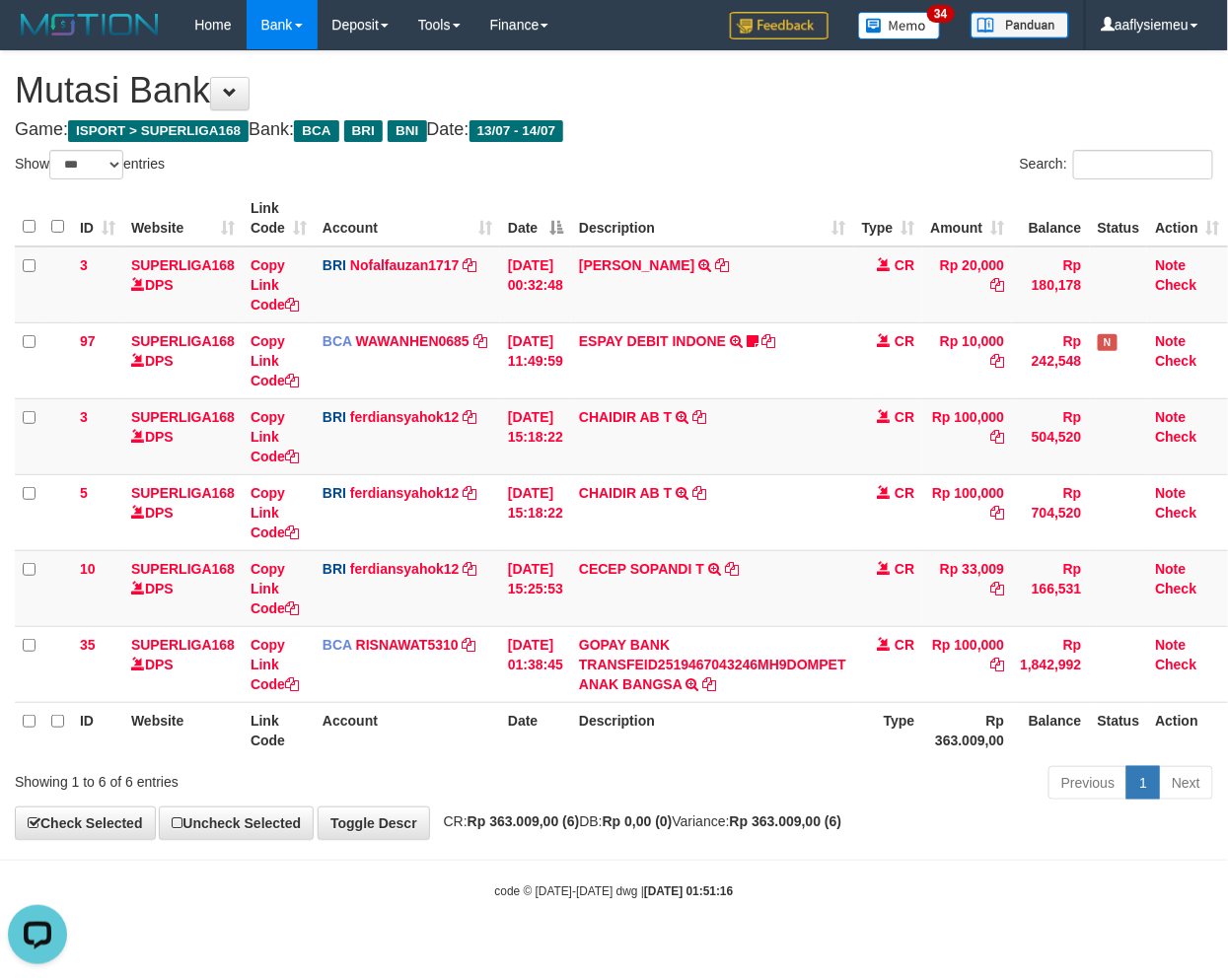 drag, startPoint x: 892, startPoint y: 833, endPoint x: 987, endPoint y: 801, distance: 100.2447 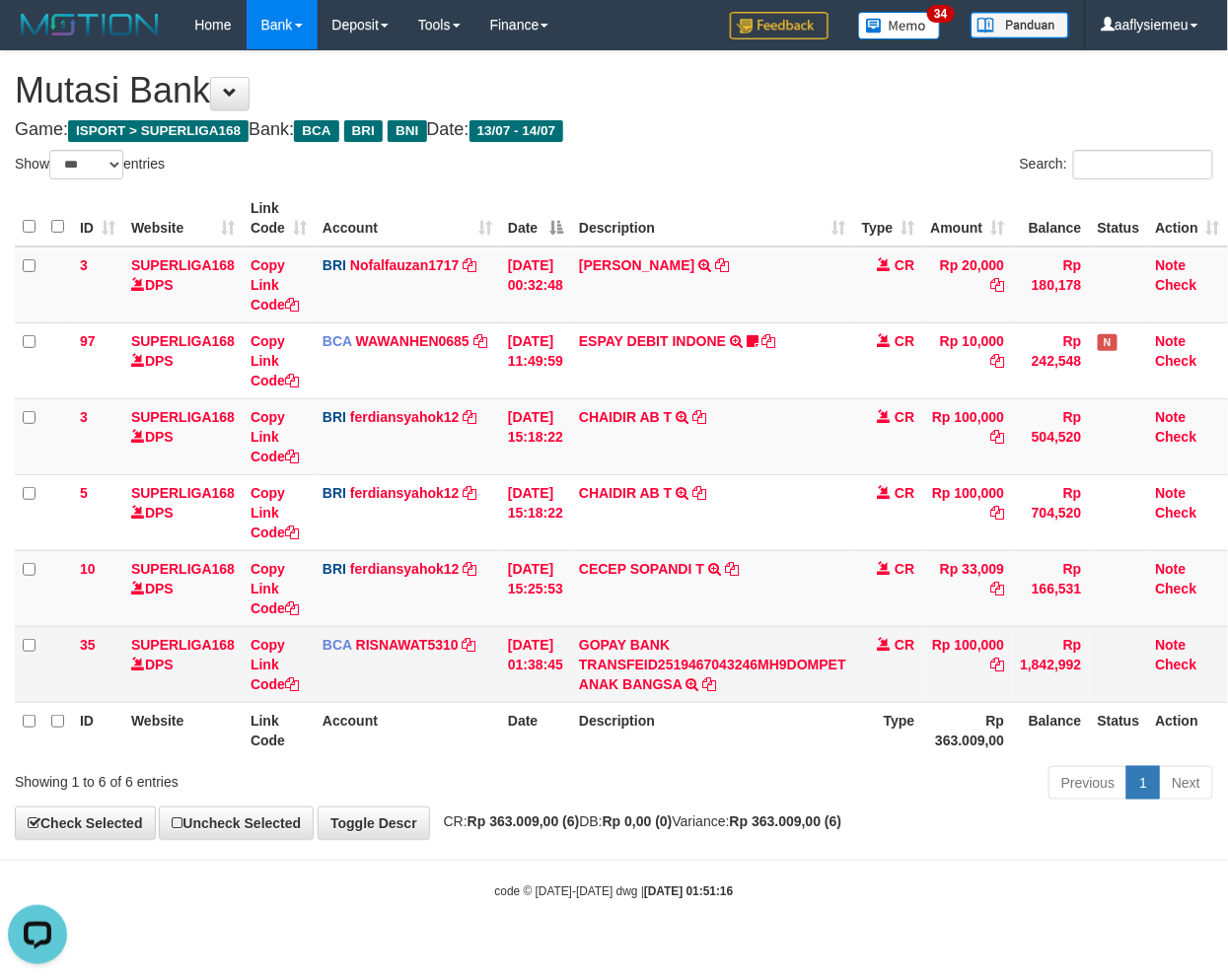 drag, startPoint x: 715, startPoint y: 810, endPoint x: 1218, endPoint y: 628, distance: 534.914 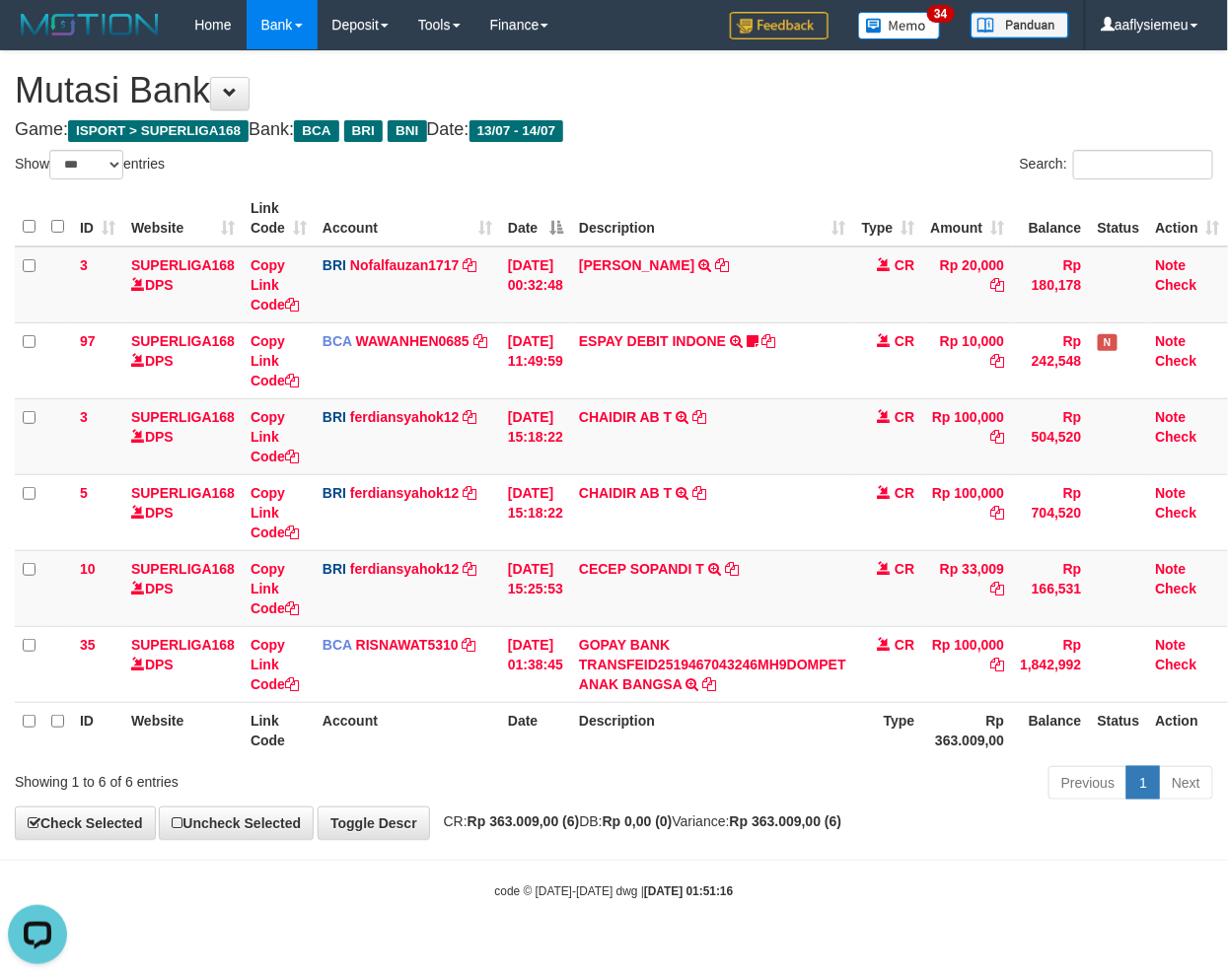 click on "Rp 363.009,00" at bounding box center (967, 730) 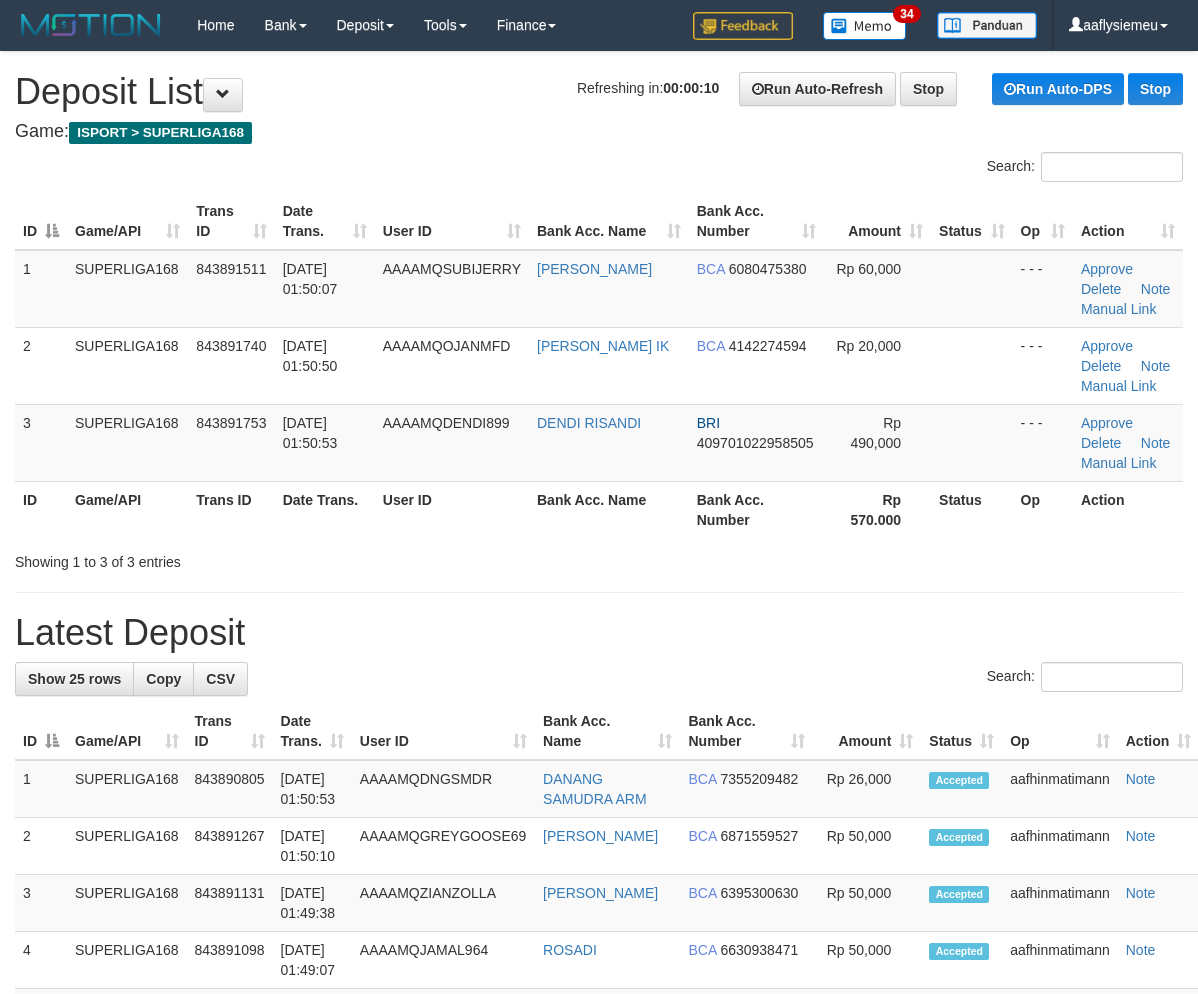 scroll, scrollTop: 0, scrollLeft: 0, axis: both 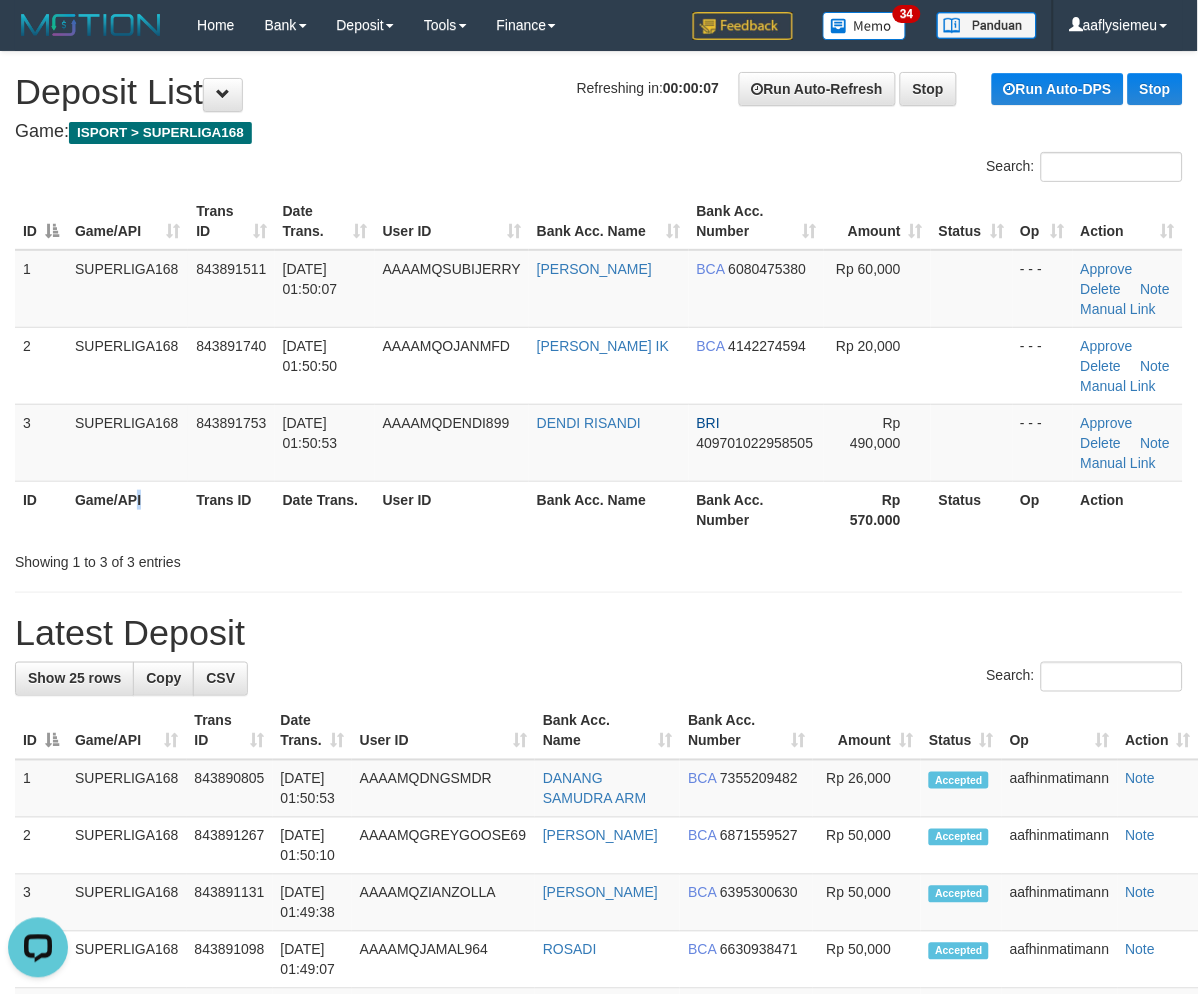 drag, startPoint x: 154, startPoint y: 513, endPoint x: 4, endPoint y: 578, distance: 163.47783 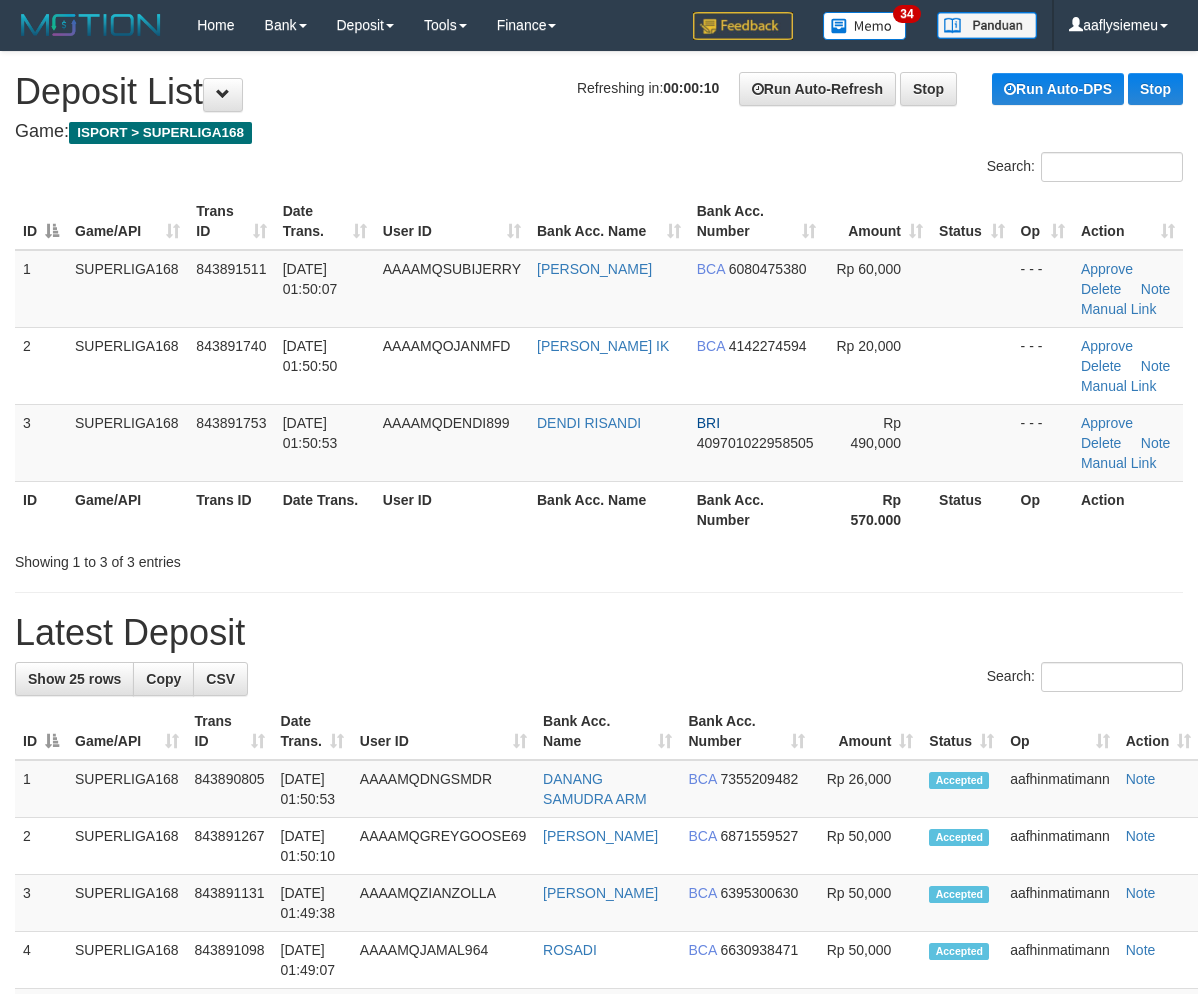 scroll, scrollTop: 0, scrollLeft: 0, axis: both 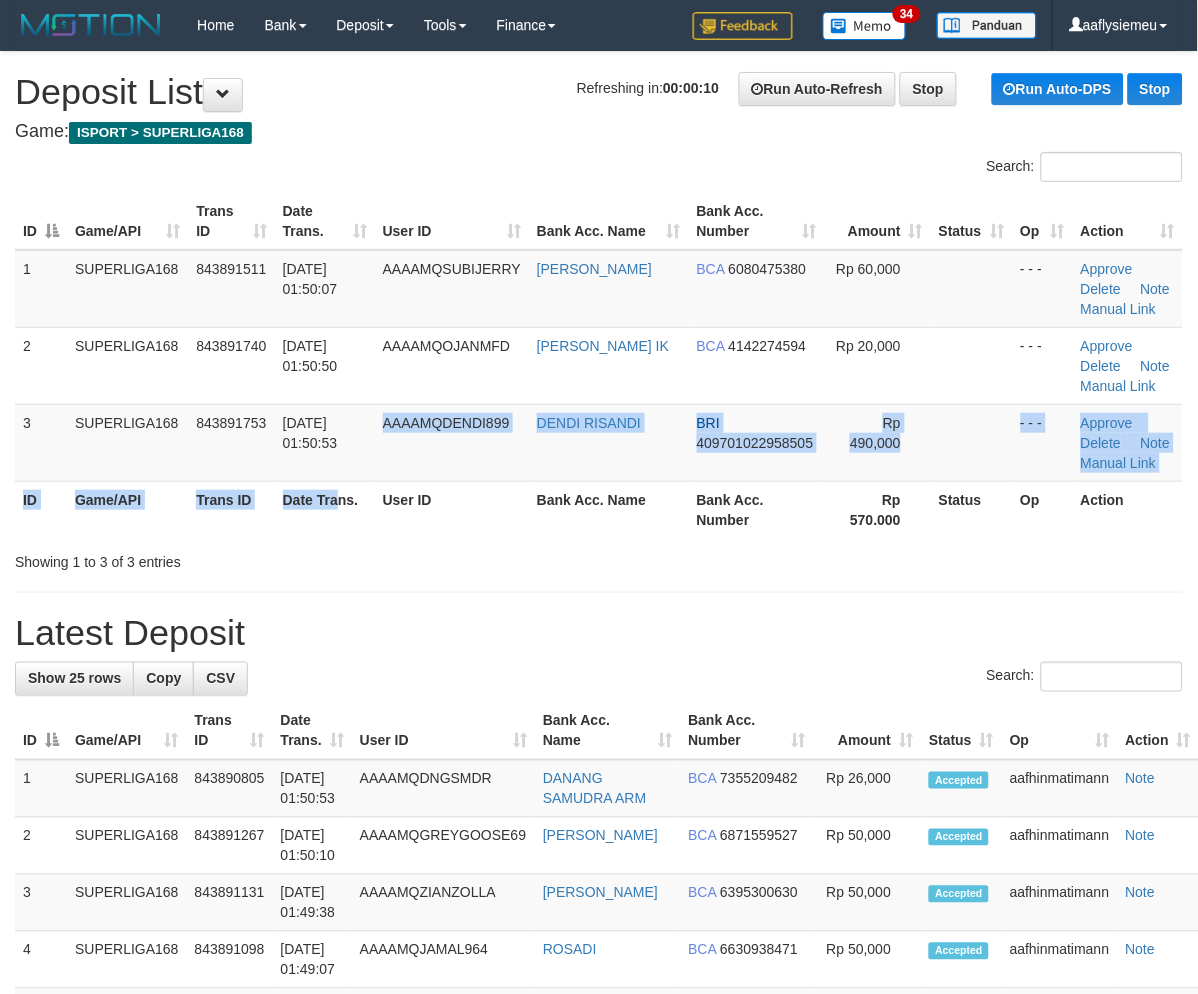 drag, startPoint x: 345, startPoint y: 468, endPoint x: 11, endPoint y: 593, distance: 356.62445 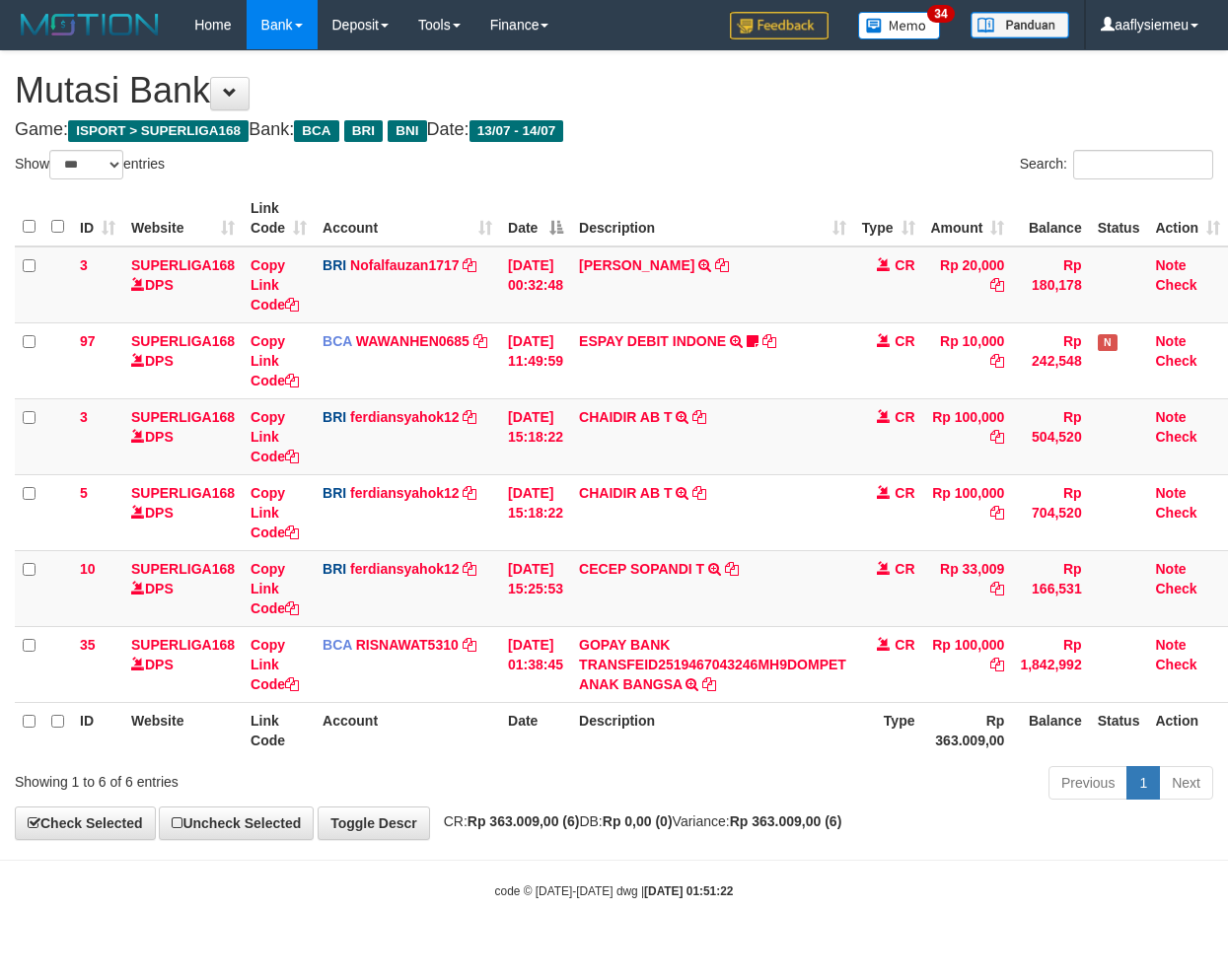 select on "***" 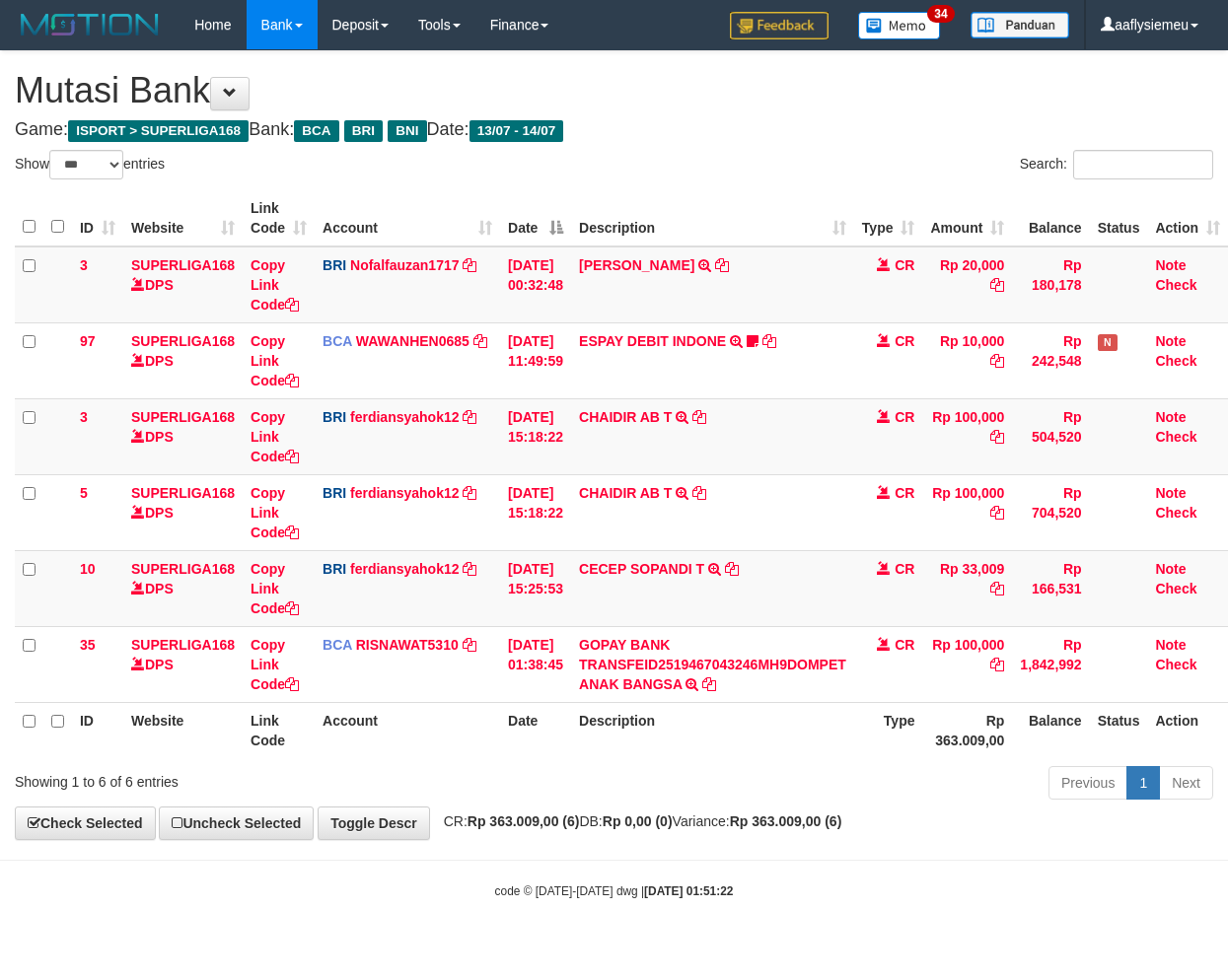 scroll, scrollTop: 0, scrollLeft: 13, axis: horizontal 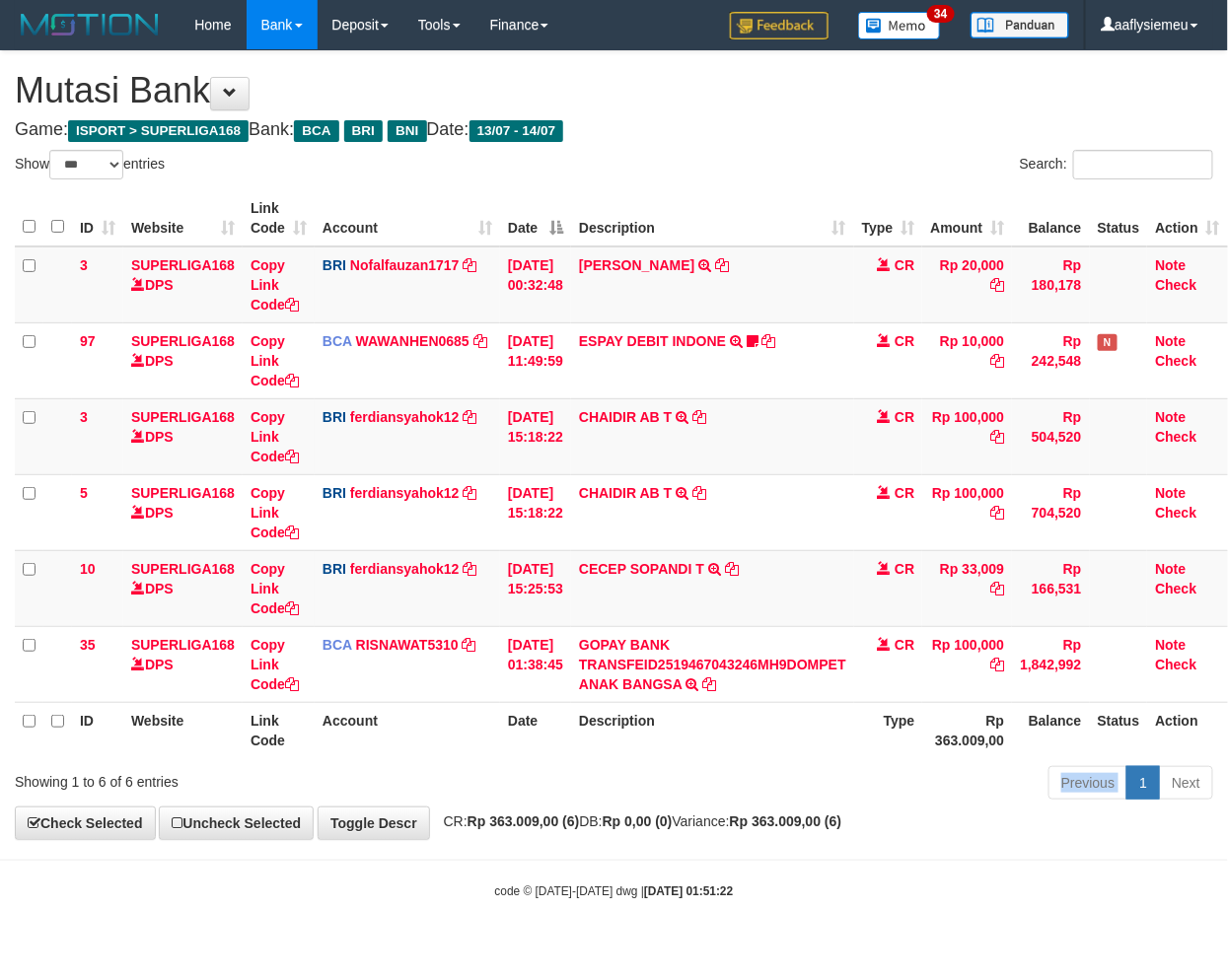 click on "Previous 1 Next" at bounding box center [870, 785] 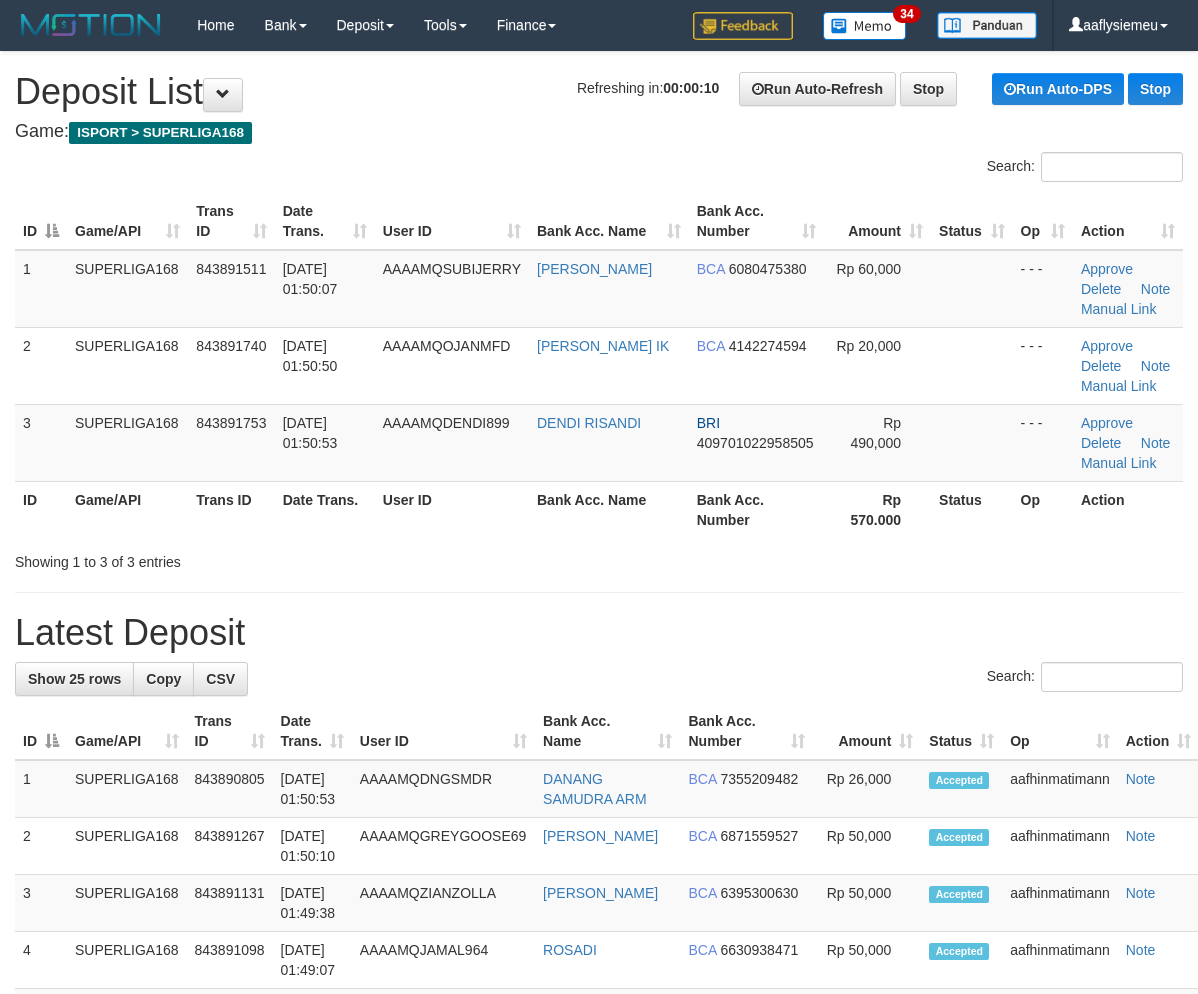scroll, scrollTop: 0, scrollLeft: 0, axis: both 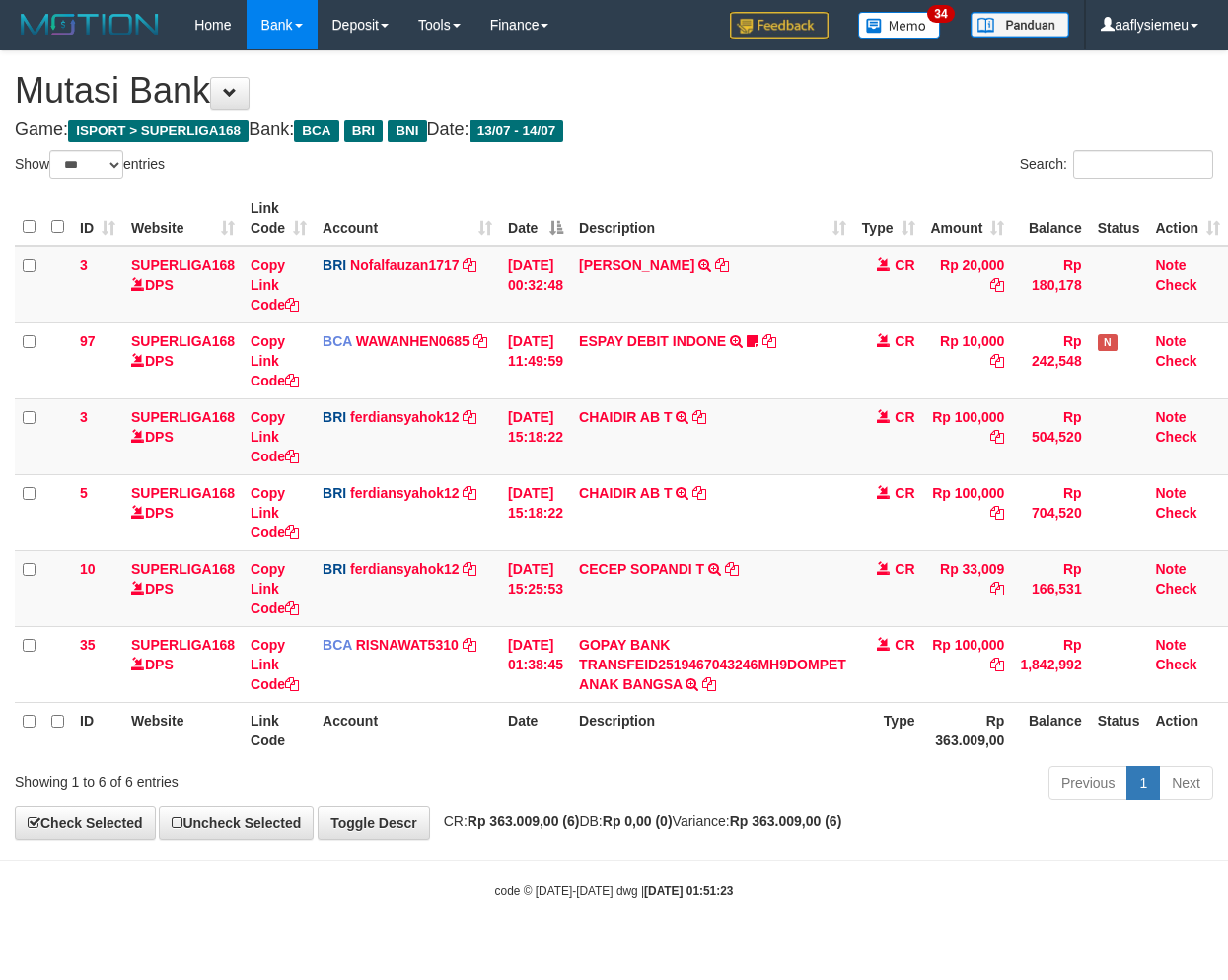 select on "***" 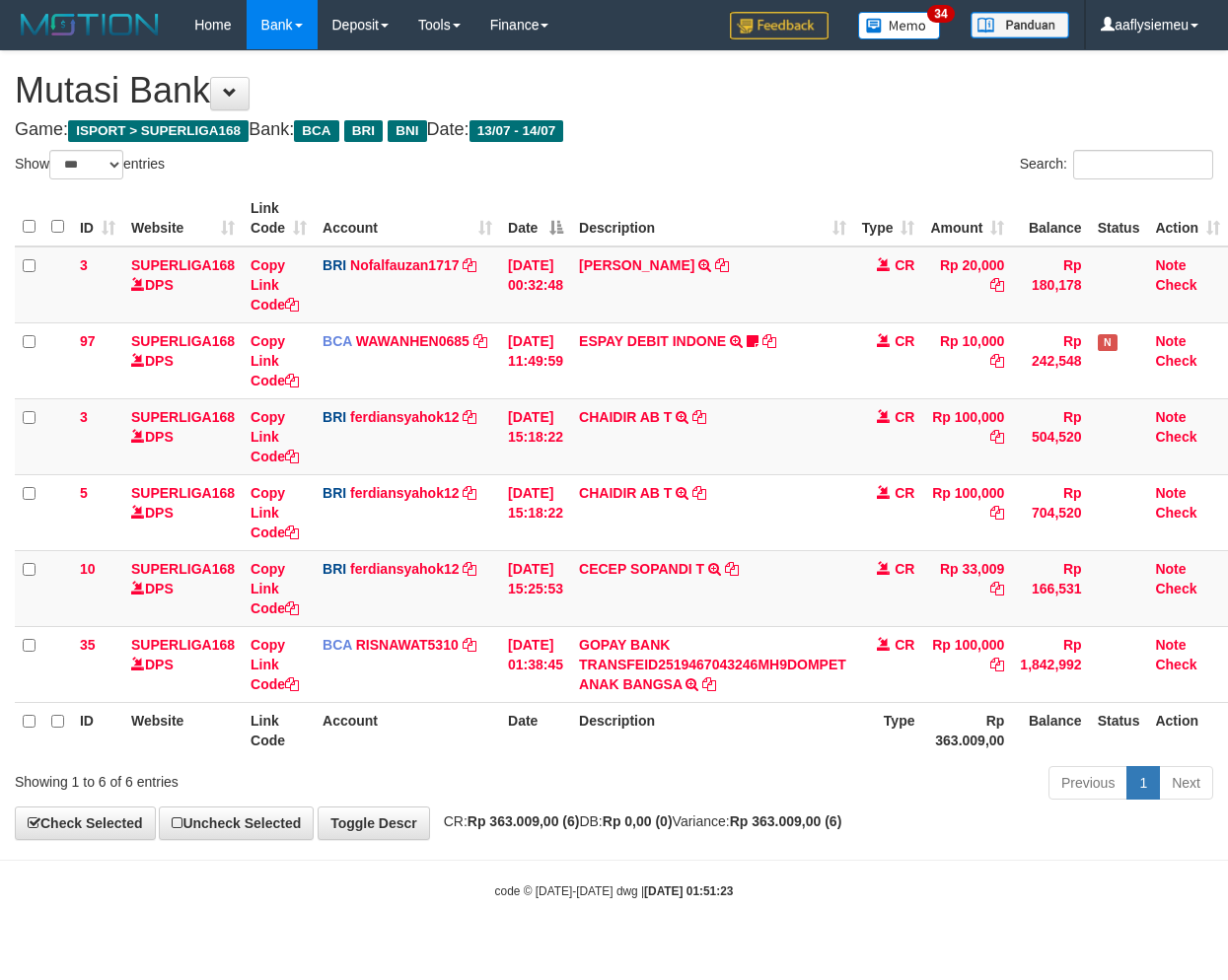 scroll, scrollTop: 0, scrollLeft: 13, axis: horizontal 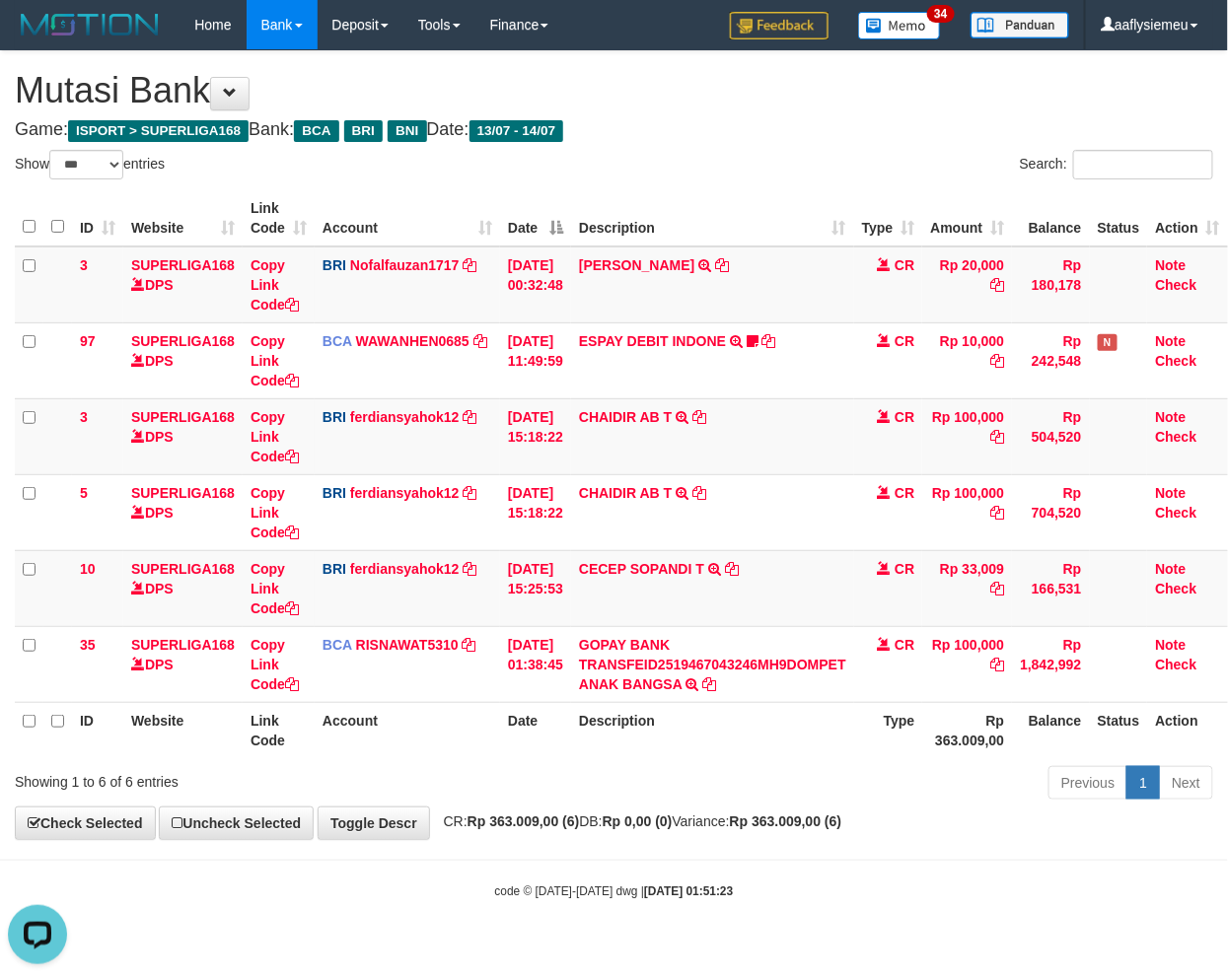 drag, startPoint x: 1107, startPoint y: 863, endPoint x: 1120, endPoint y: 859, distance: 13.60147 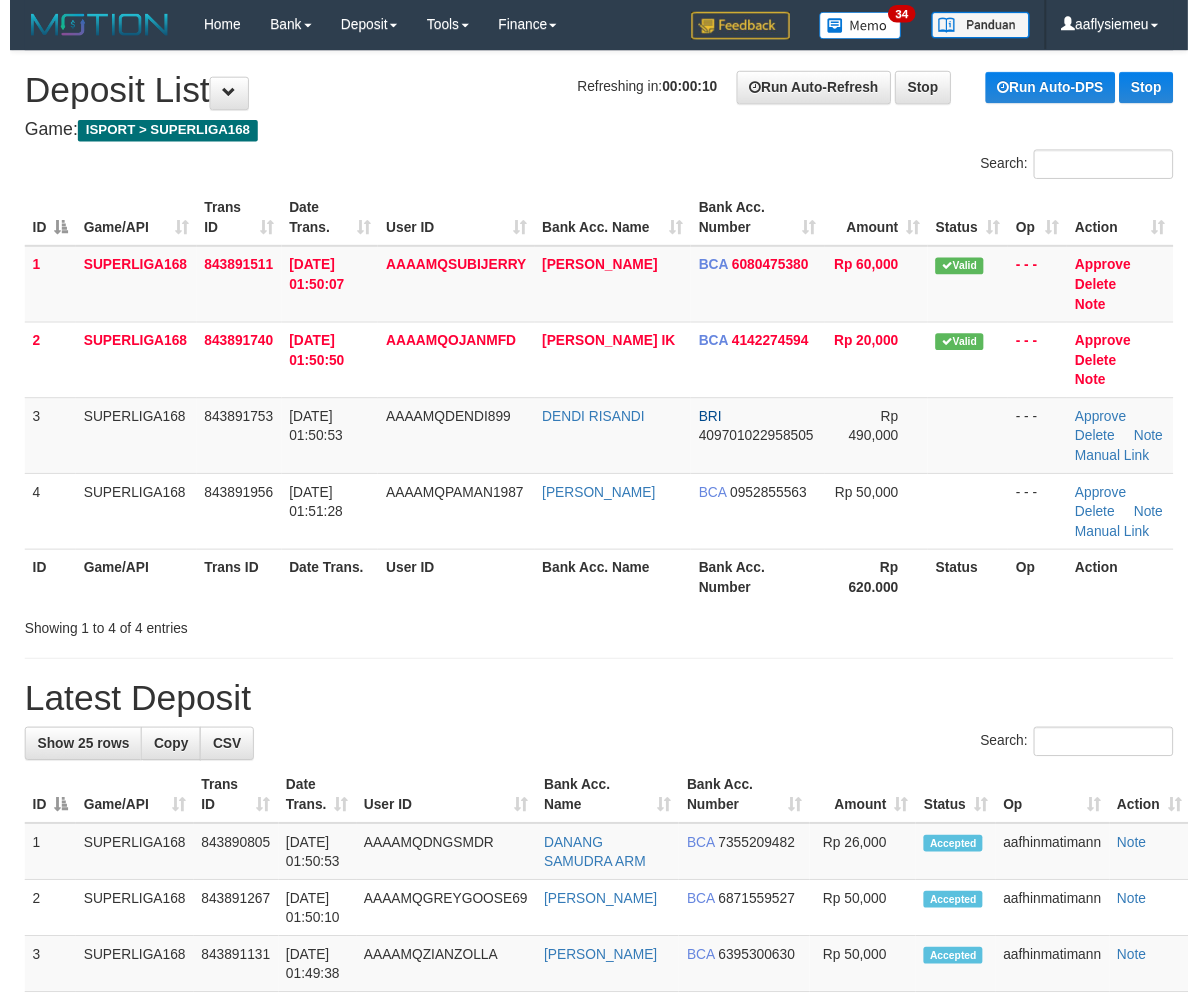 scroll, scrollTop: 0, scrollLeft: 0, axis: both 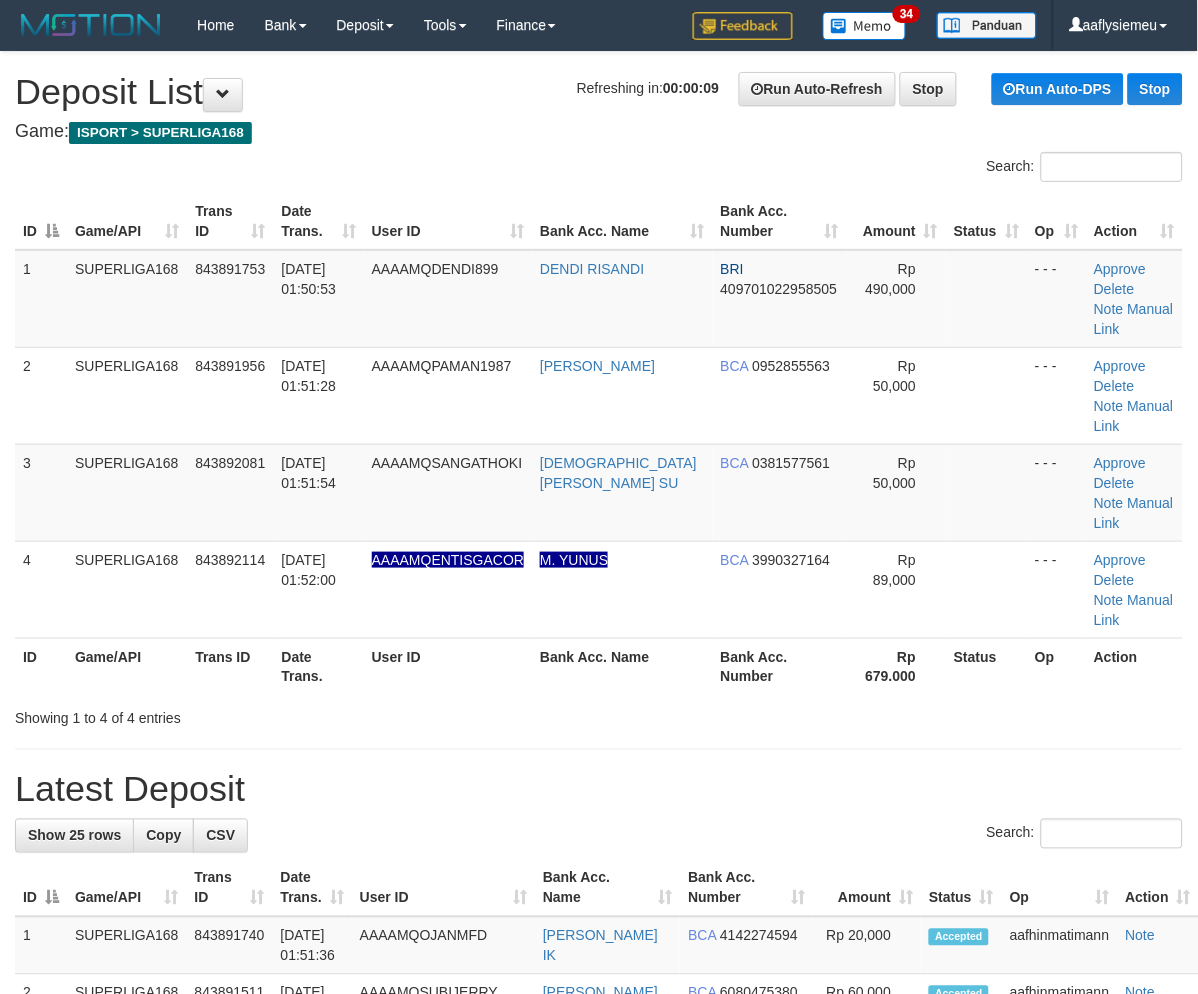drag, startPoint x: 356, startPoint y: 551, endPoint x: 43, endPoint y: 636, distance: 324.33624 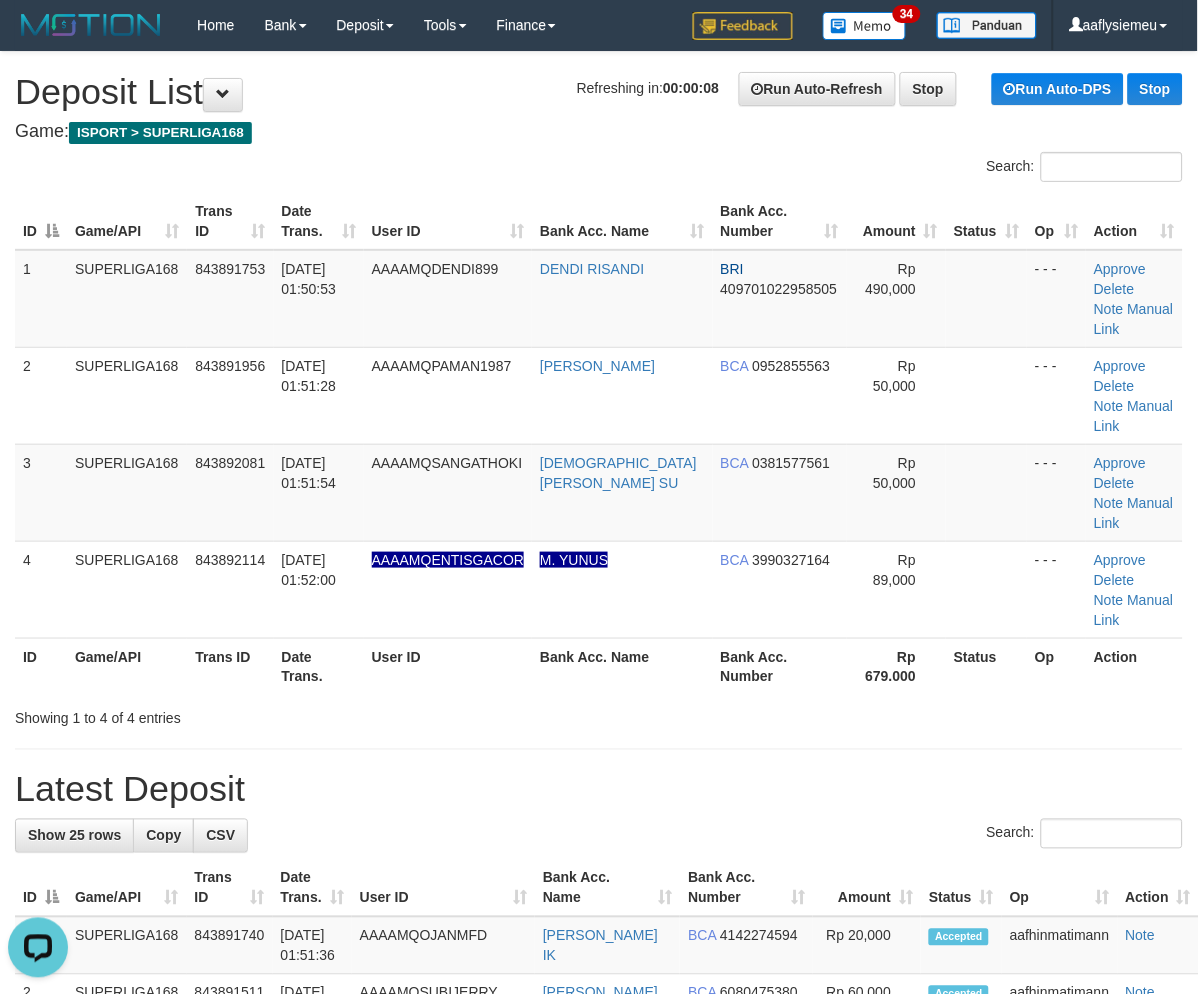 scroll, scrollTop: 0, scrollLeft: 0, axis: both 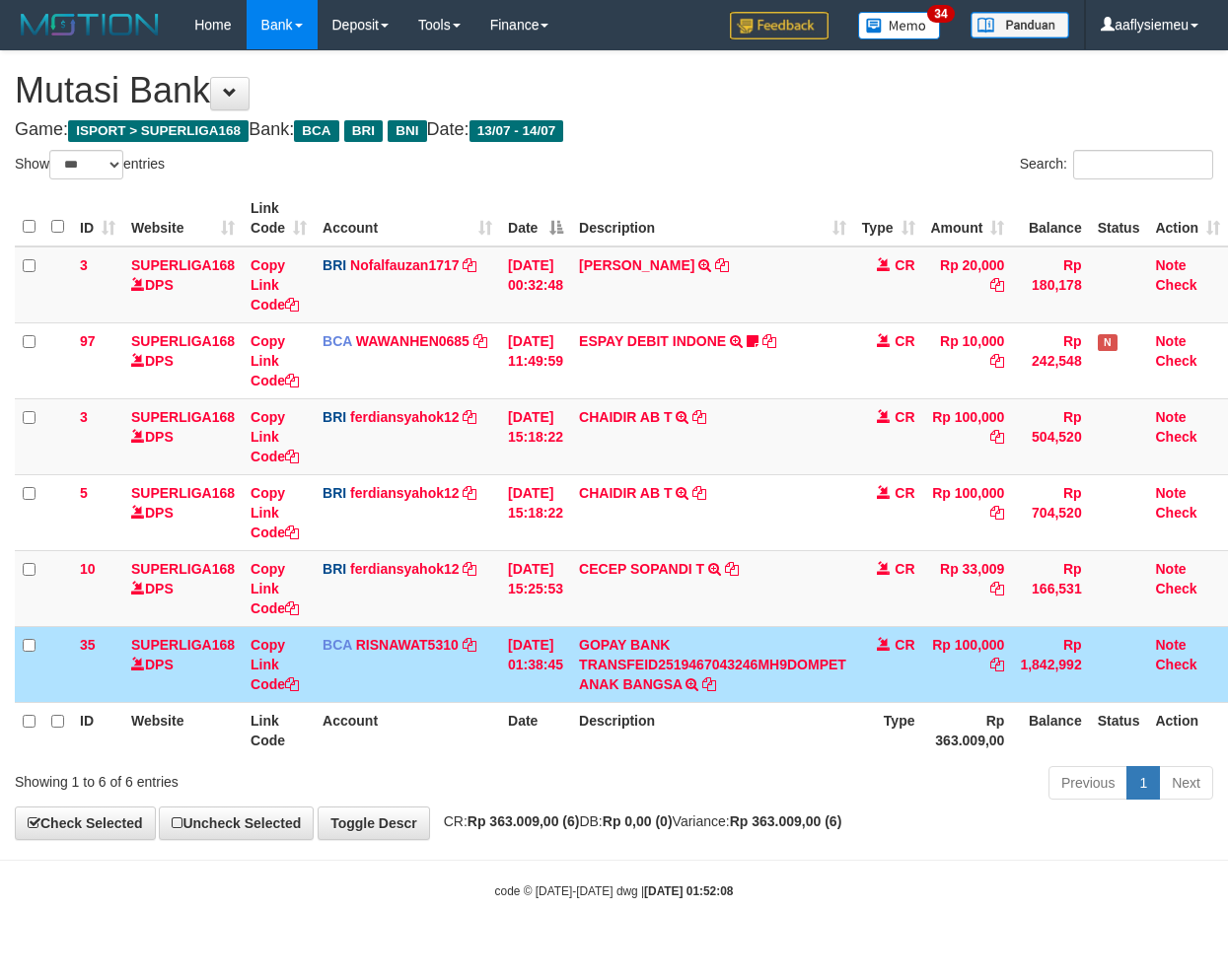 select on "***" 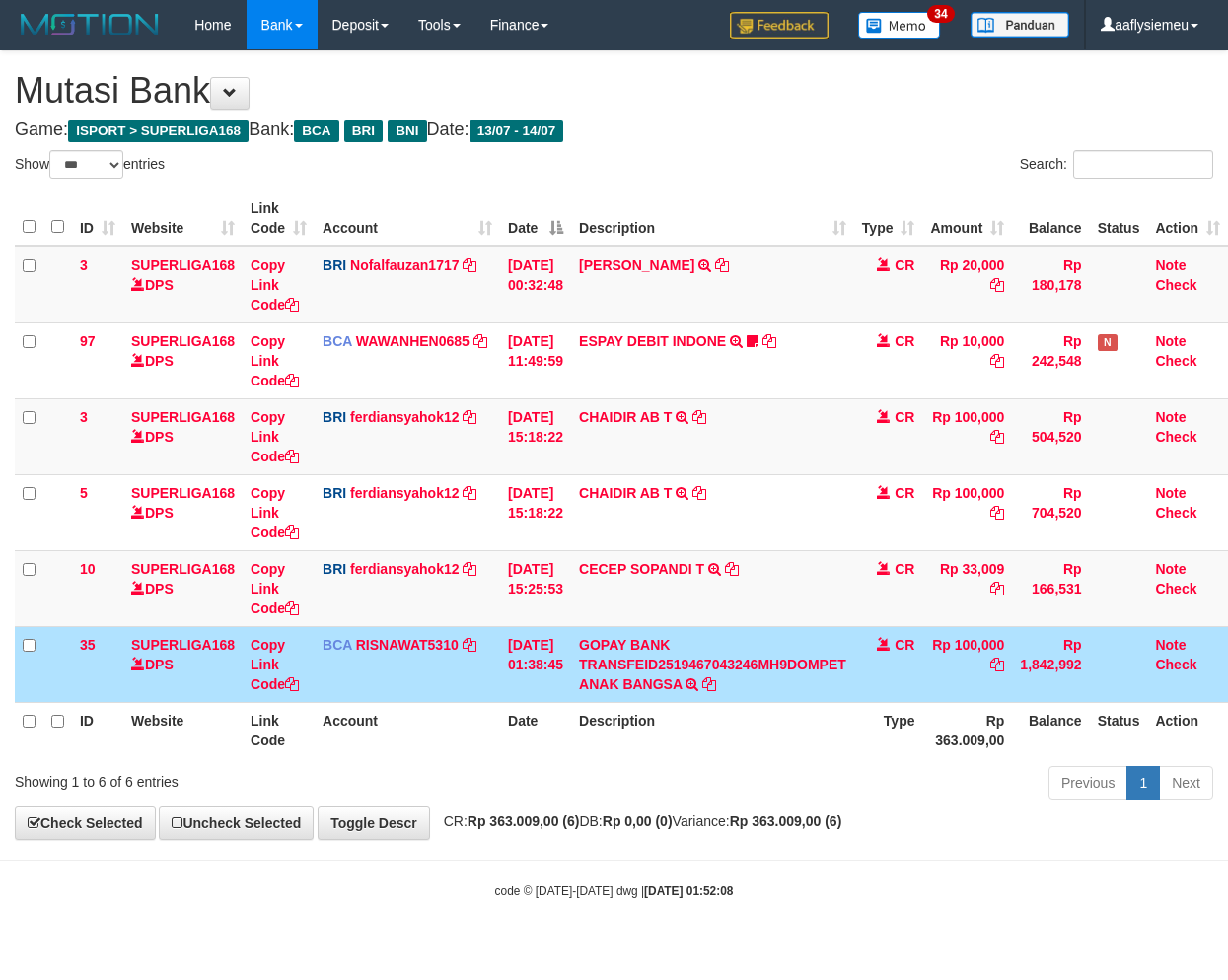 scroll, scrollTop: 0, scrollLeft: 13, axis: horizontal 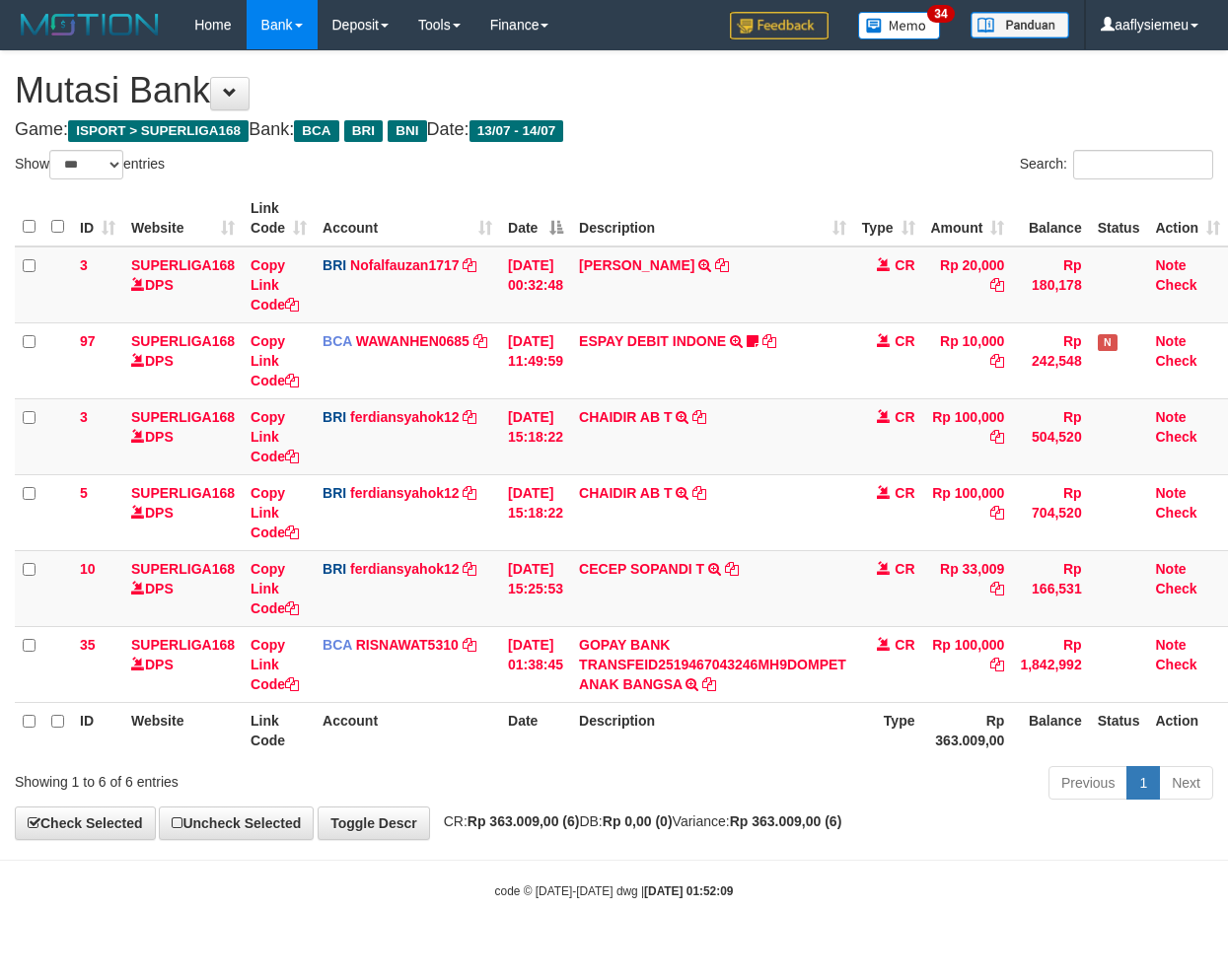 select on "***" 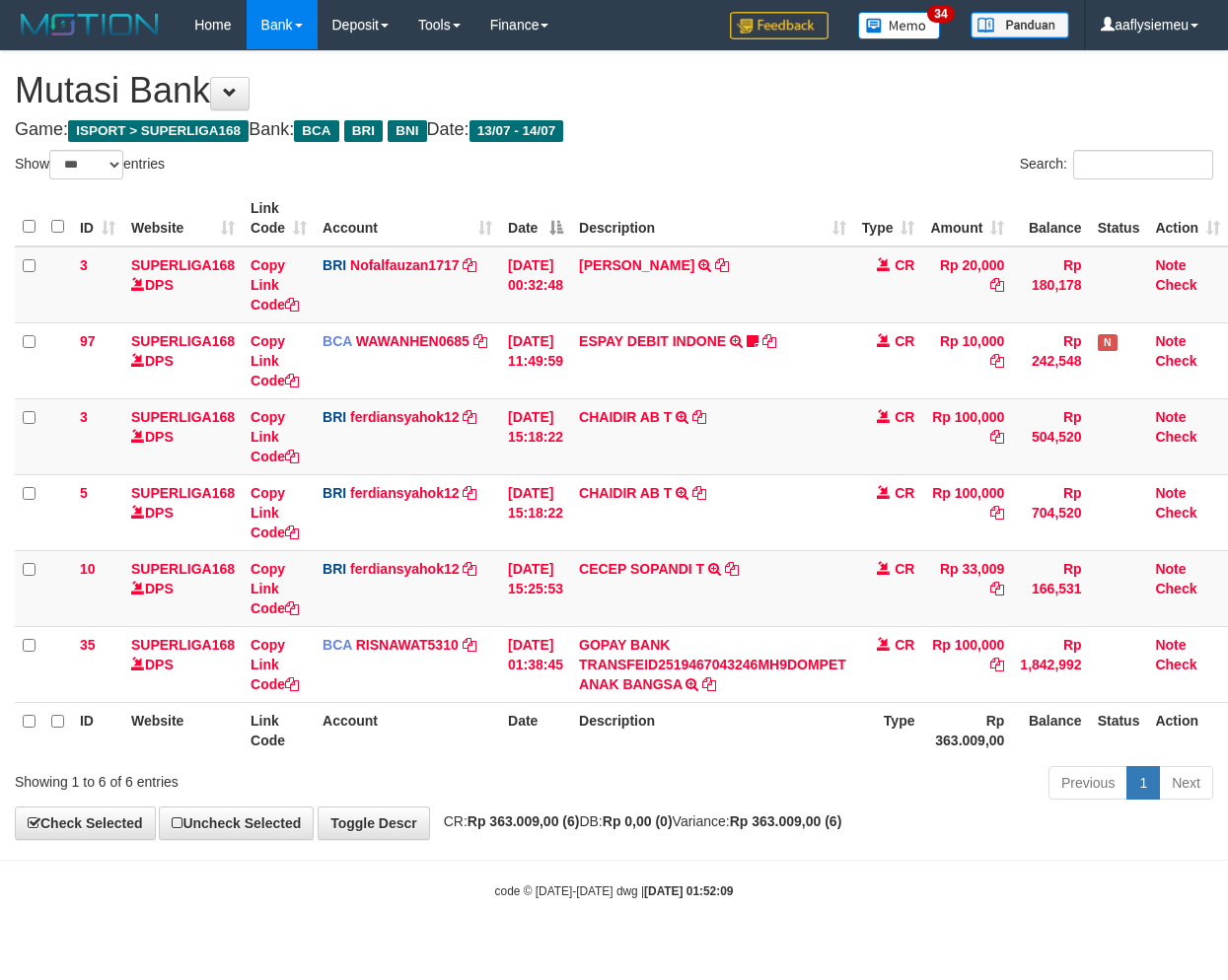 scroll, scrollTop: 0, scrollLeft: 13, axis: horizontal 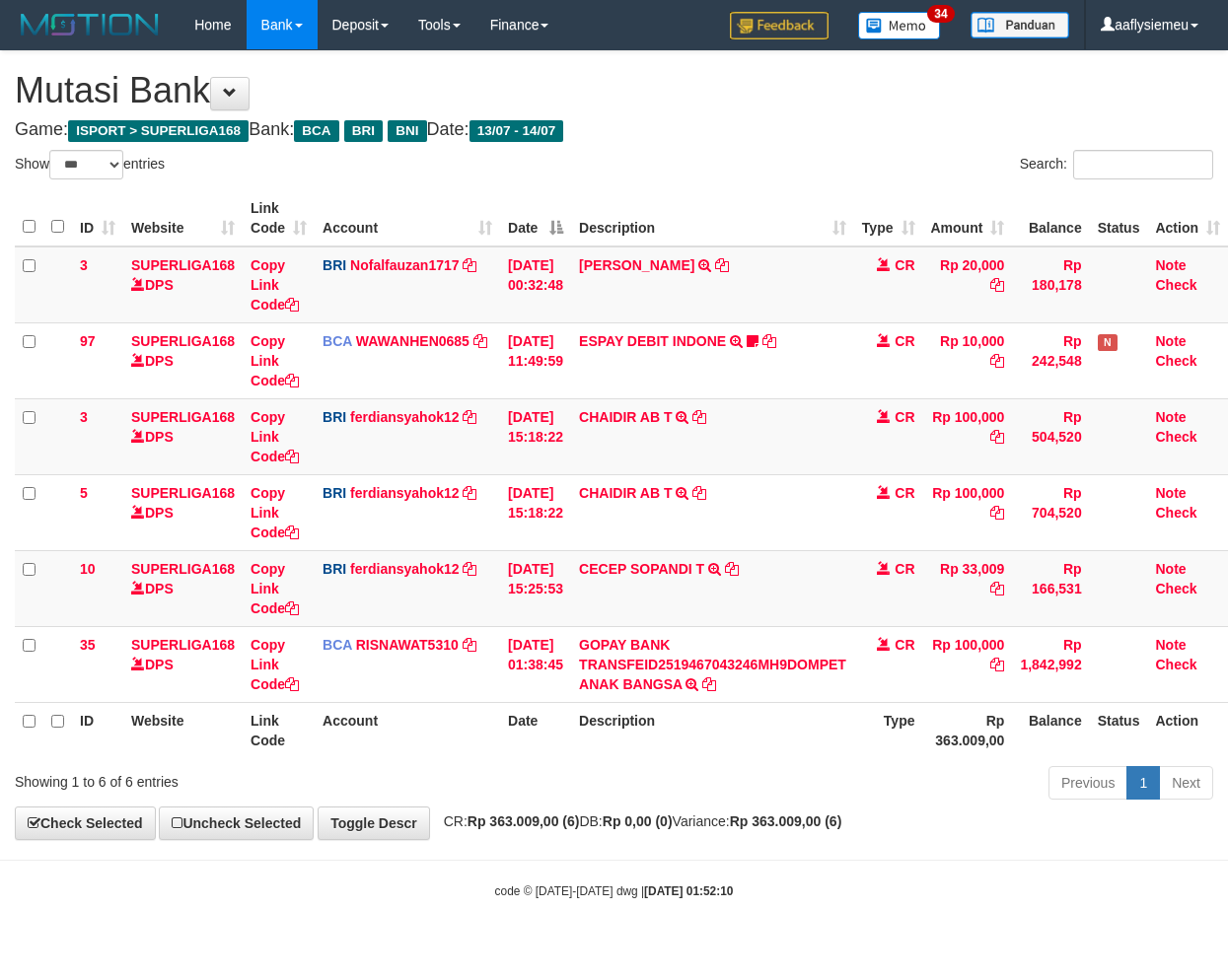 select on "***" 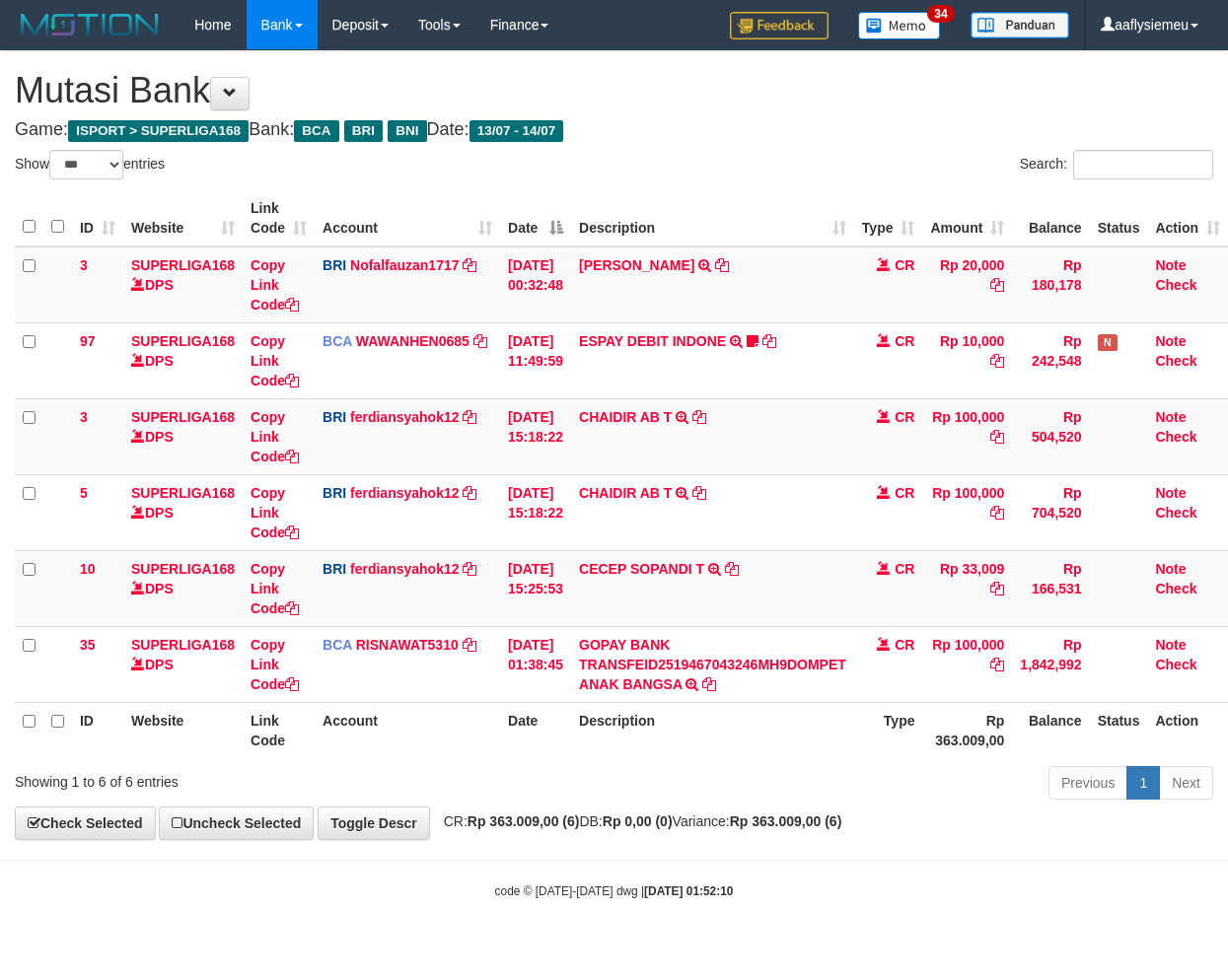scroll, scrollTop: 0, scrollLeft: 13, axis: horizontal 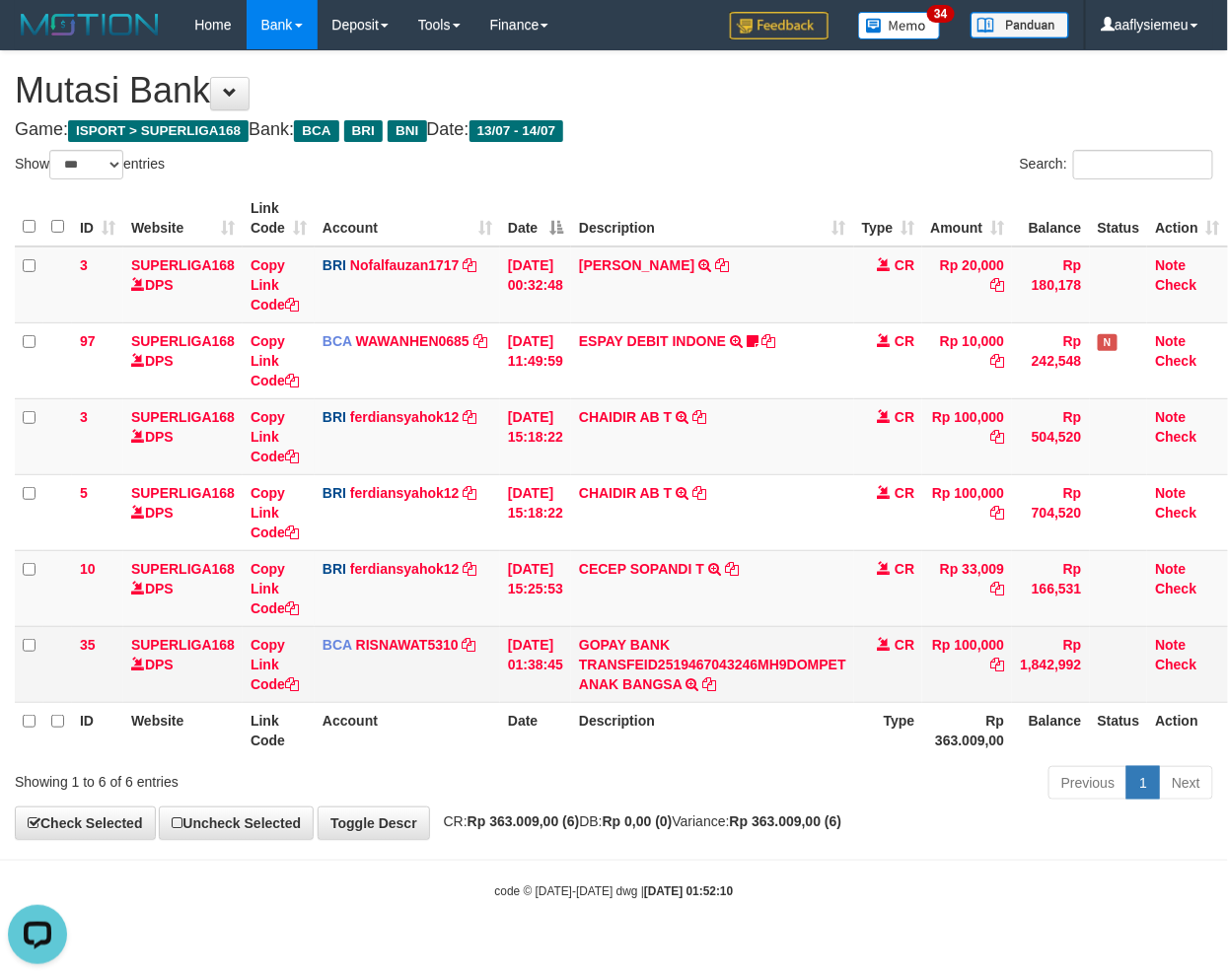 click on "GOPAY BANK TRANSFEID2519467043246MH9DOMPET ANAK BANGSA         TRSF E-BANKING CR 1407/FTSCY/WS95051
100000.00GOPAY BANK TRANSFEID2519467043246MH9DOMPET ANAK BANGSA" at bounding box center (712, 664) 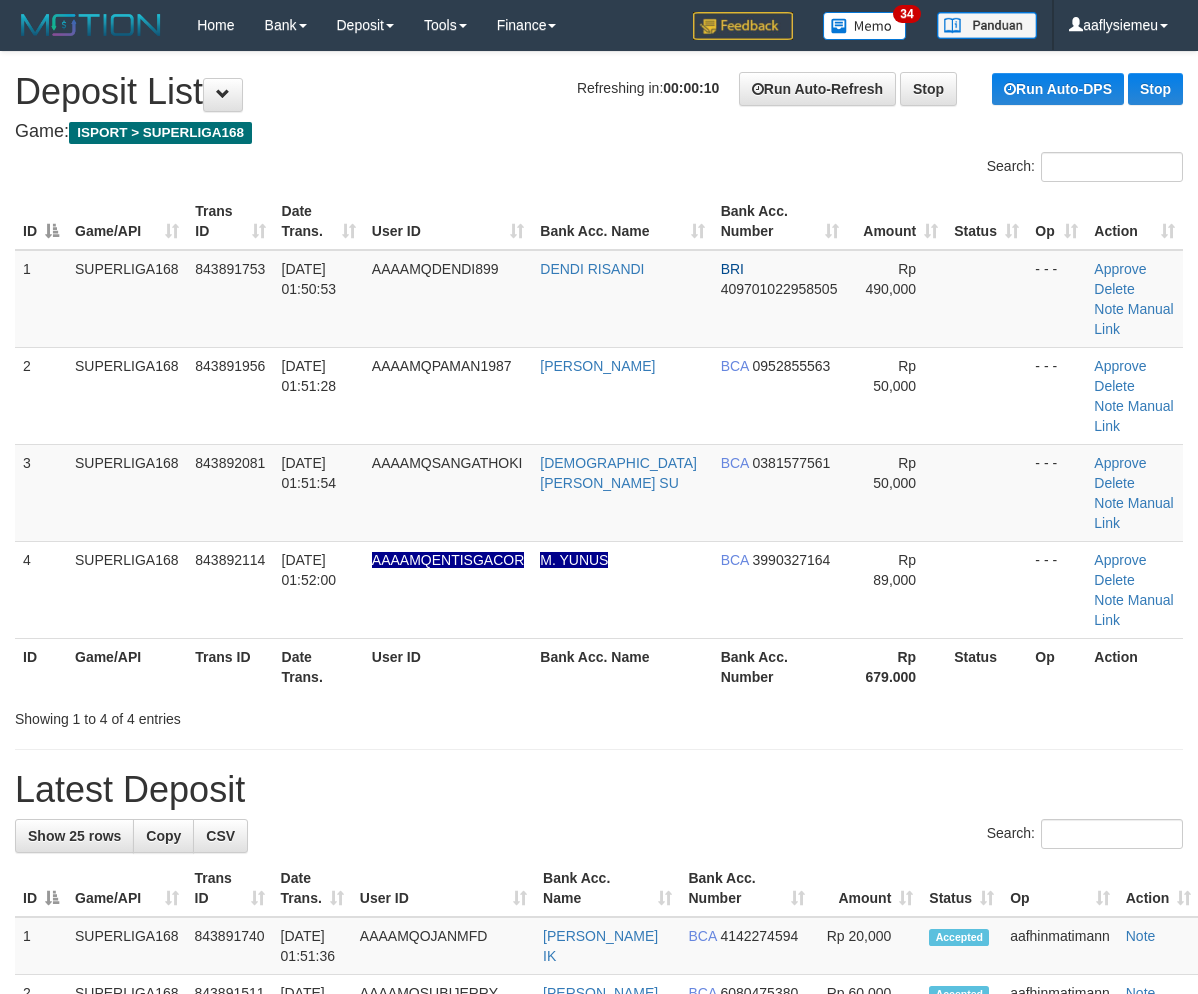 scroll, scrollTop: 0, scrollLeft: 0, axis: both 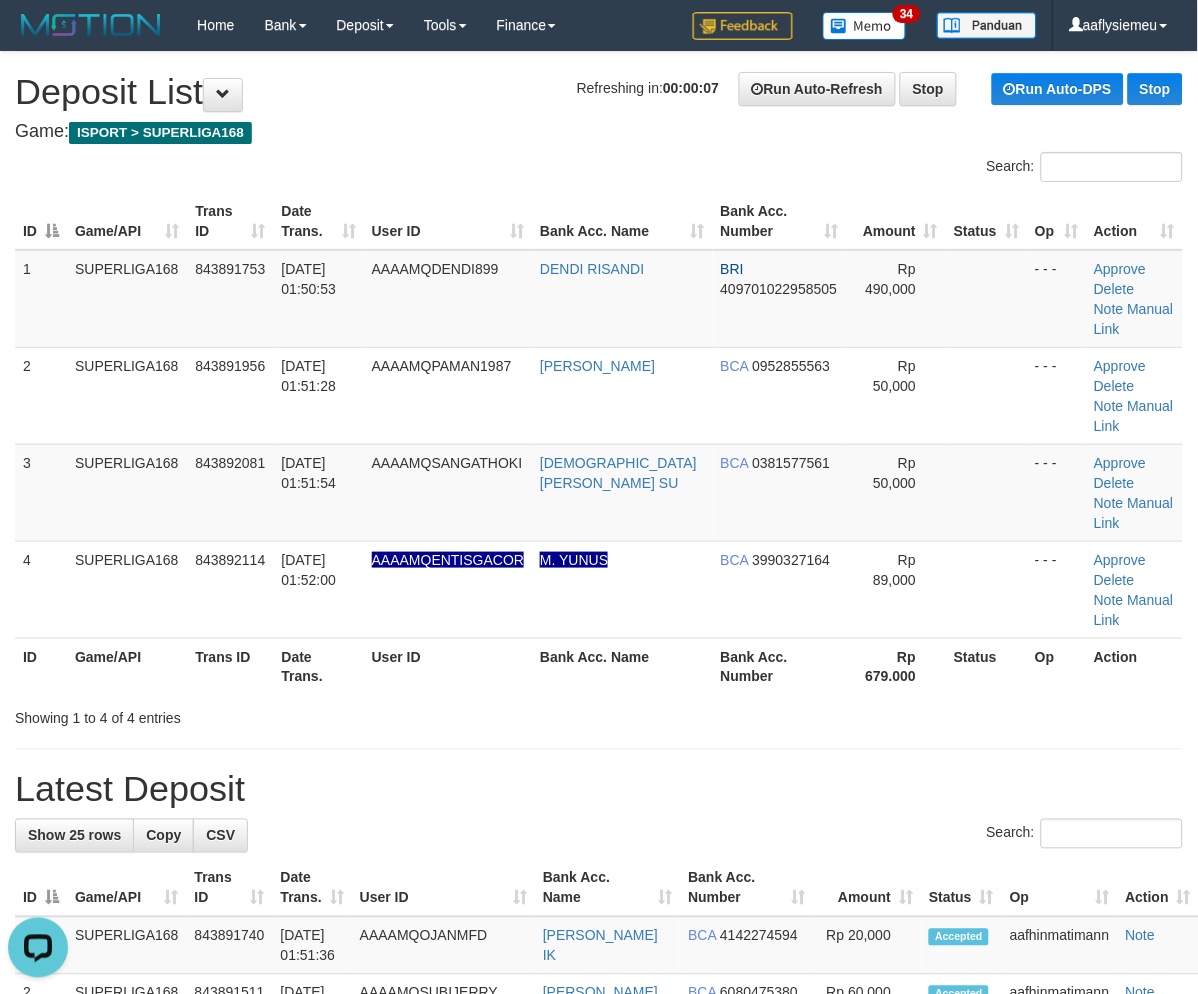 drag, startPoint x: 122, startPoint y: 604, endPoint x: 1, endPoint y: 648, distance: 128.7517 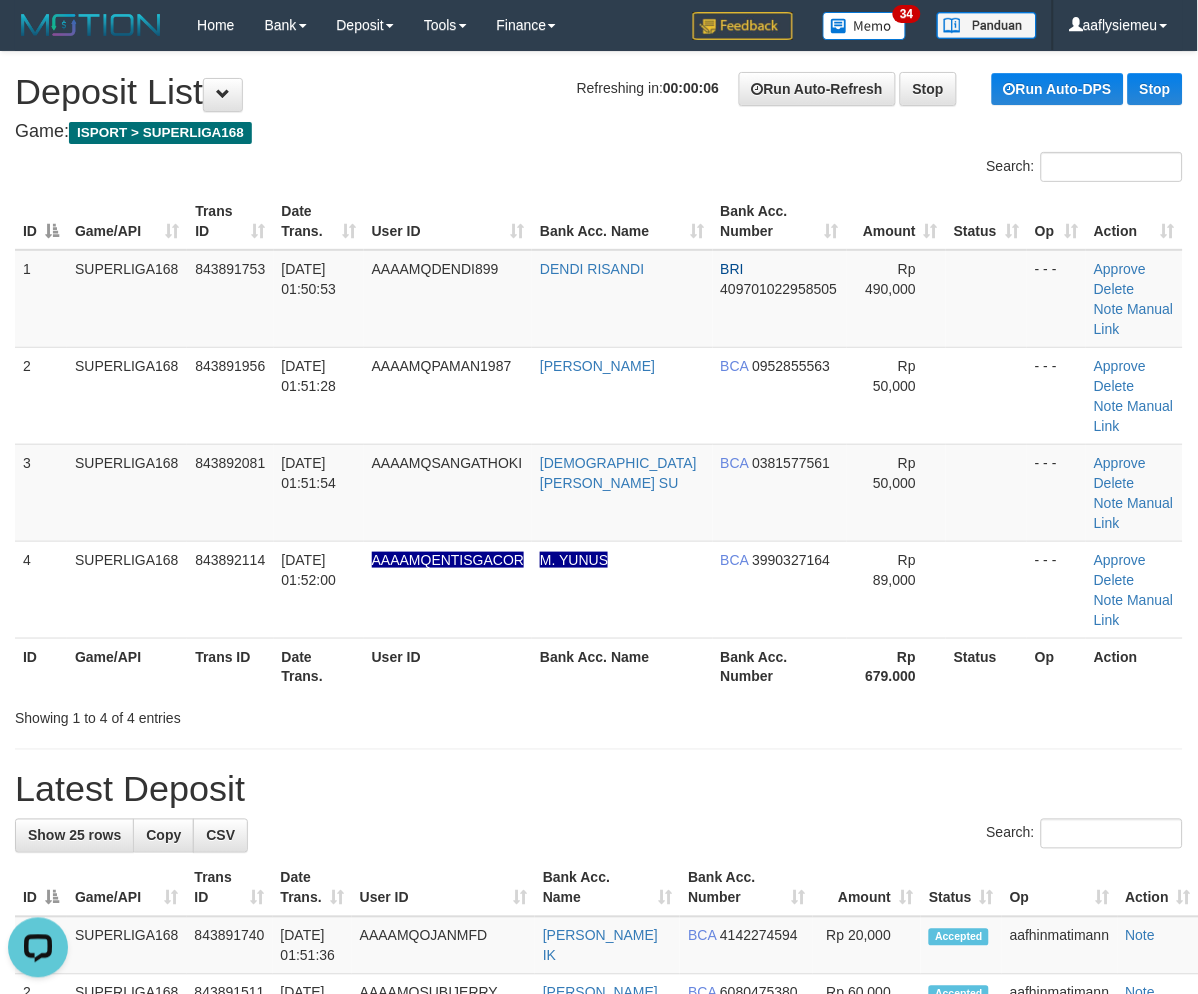 click on "Game/API" at bounding box center [127, 666] 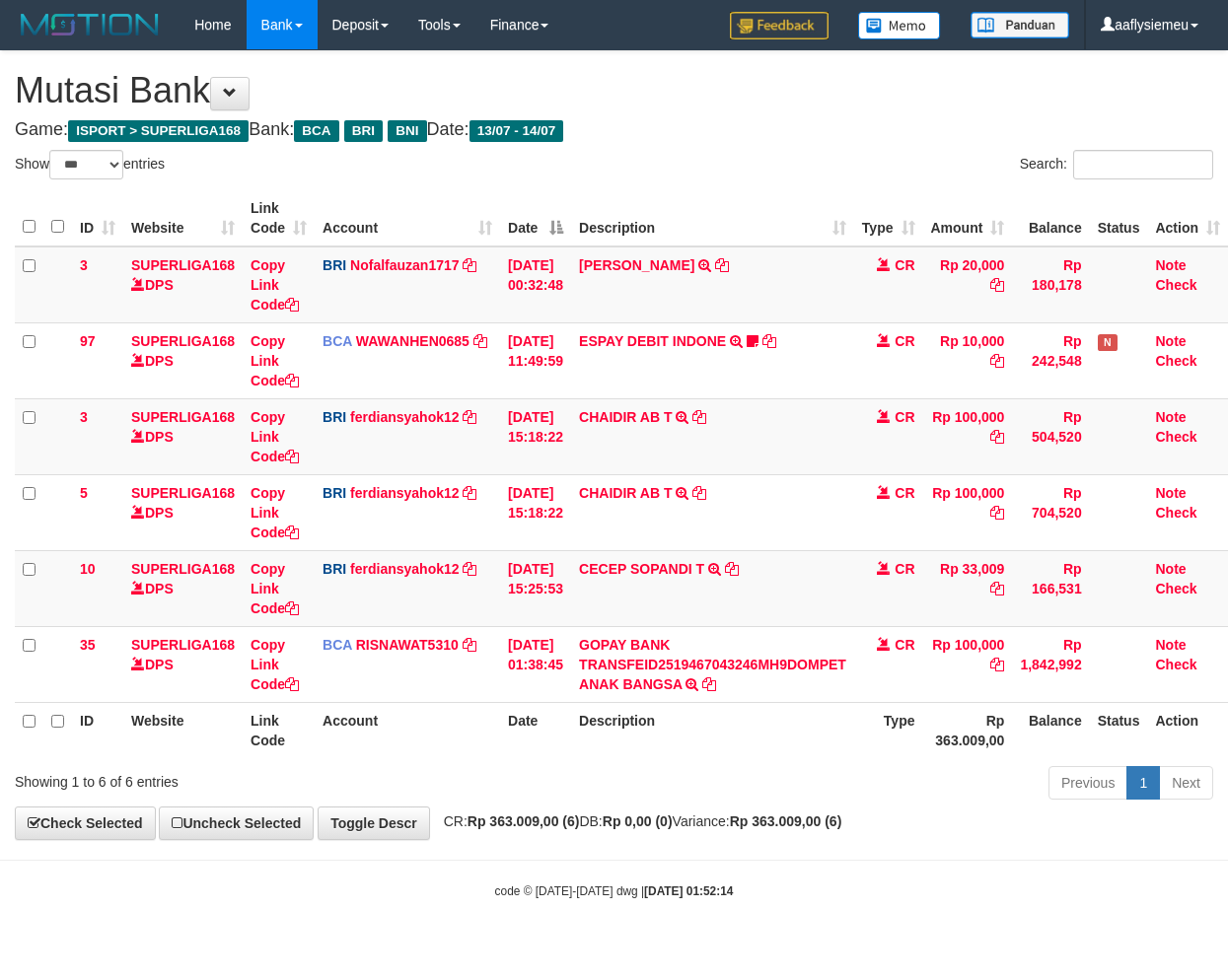 select on "***" 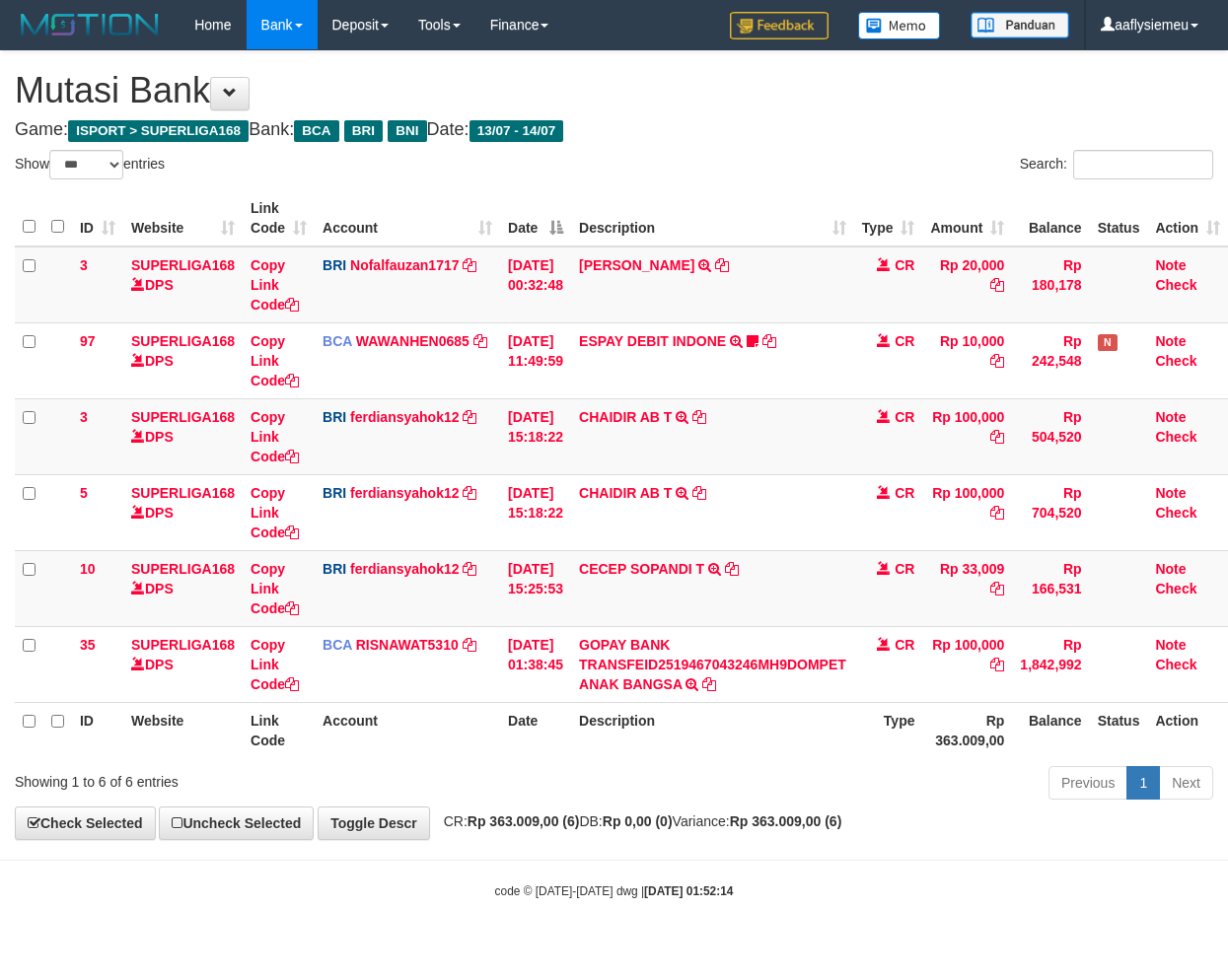 scroll, scrollTop: 0, scrollLeft: 13, axis: horizontal 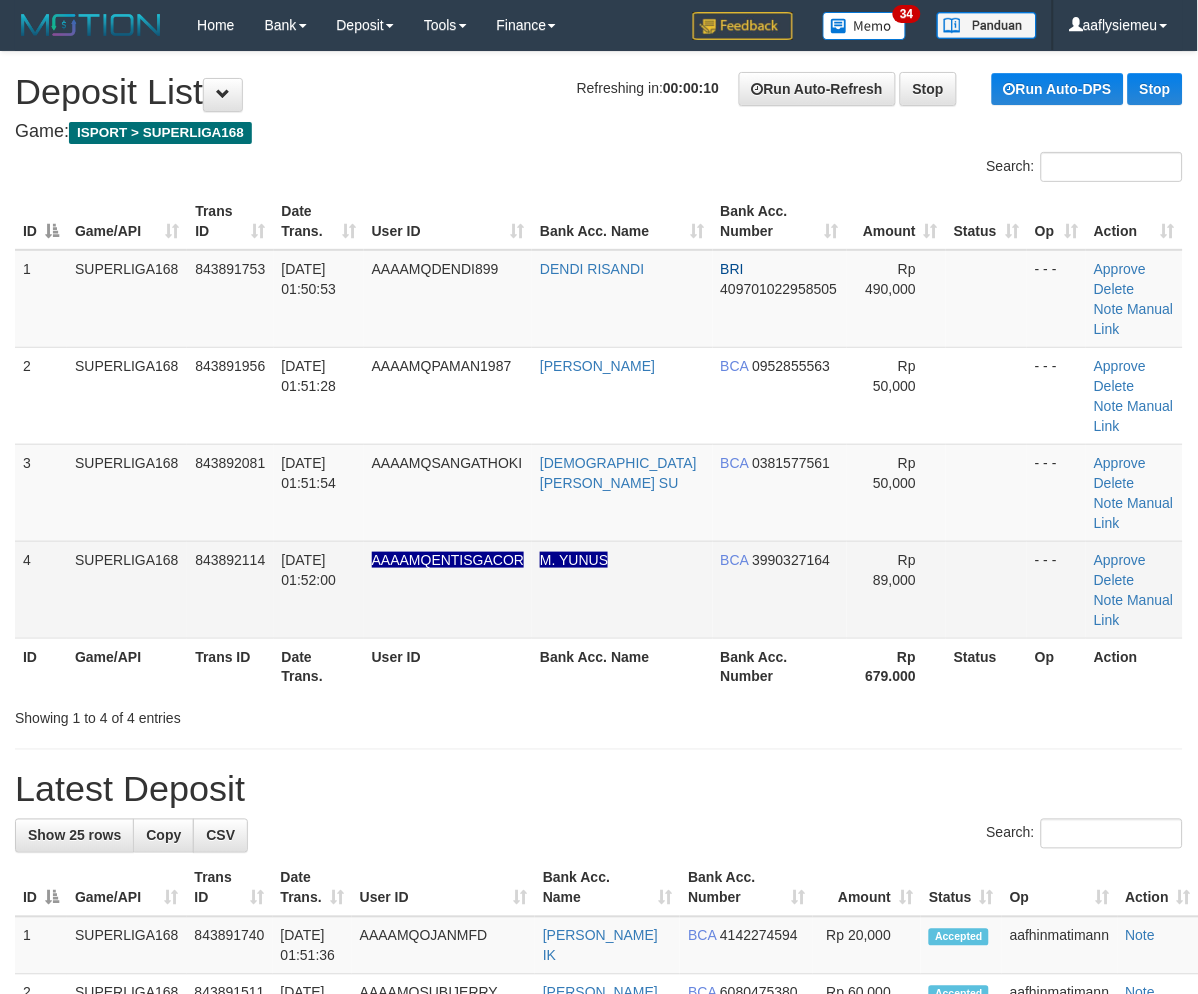click on "[DATE] 01:52:00" at bounding box center (319, 589) 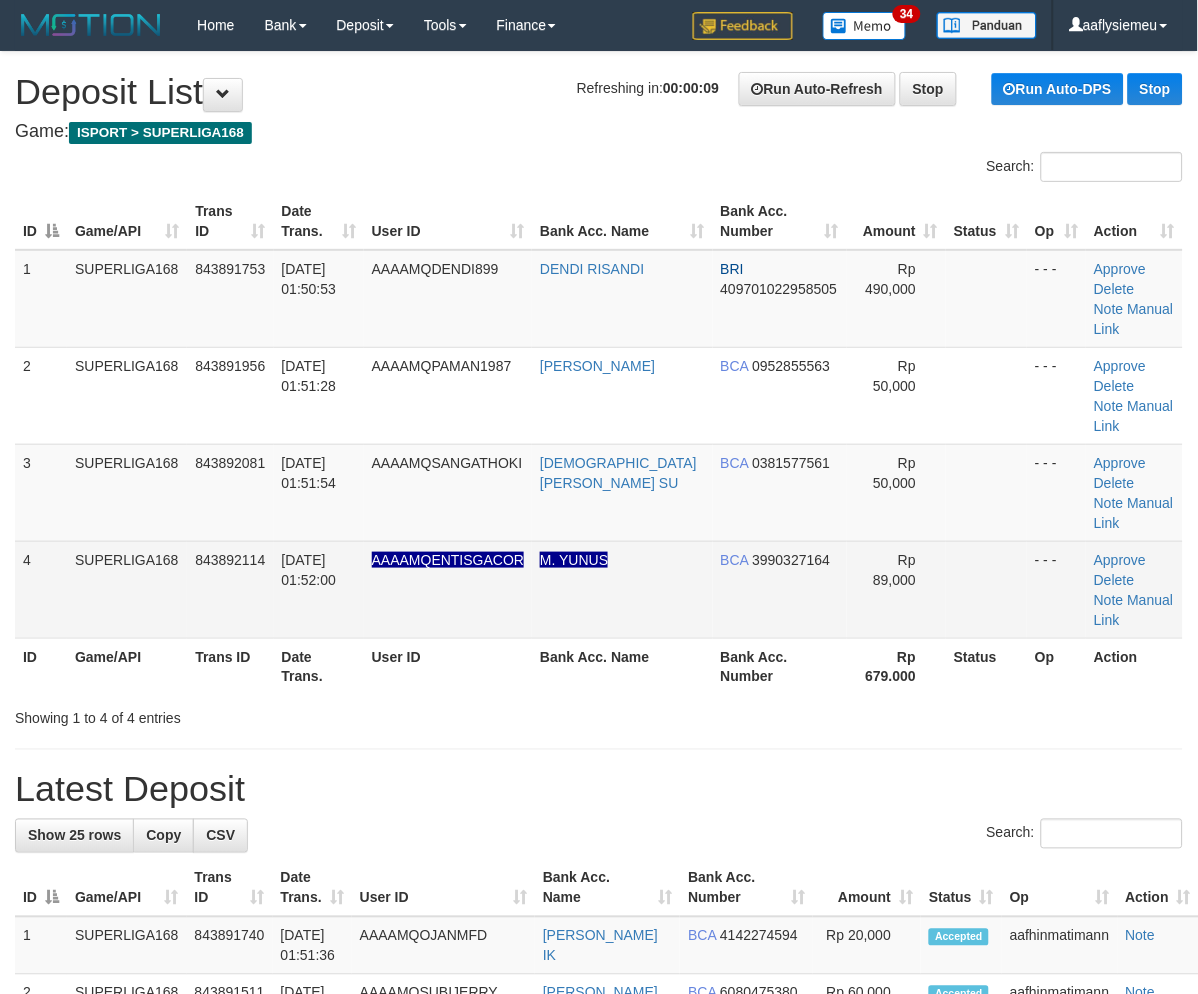 click on "SUPERLIGA168" at bounding box center [127, 589] 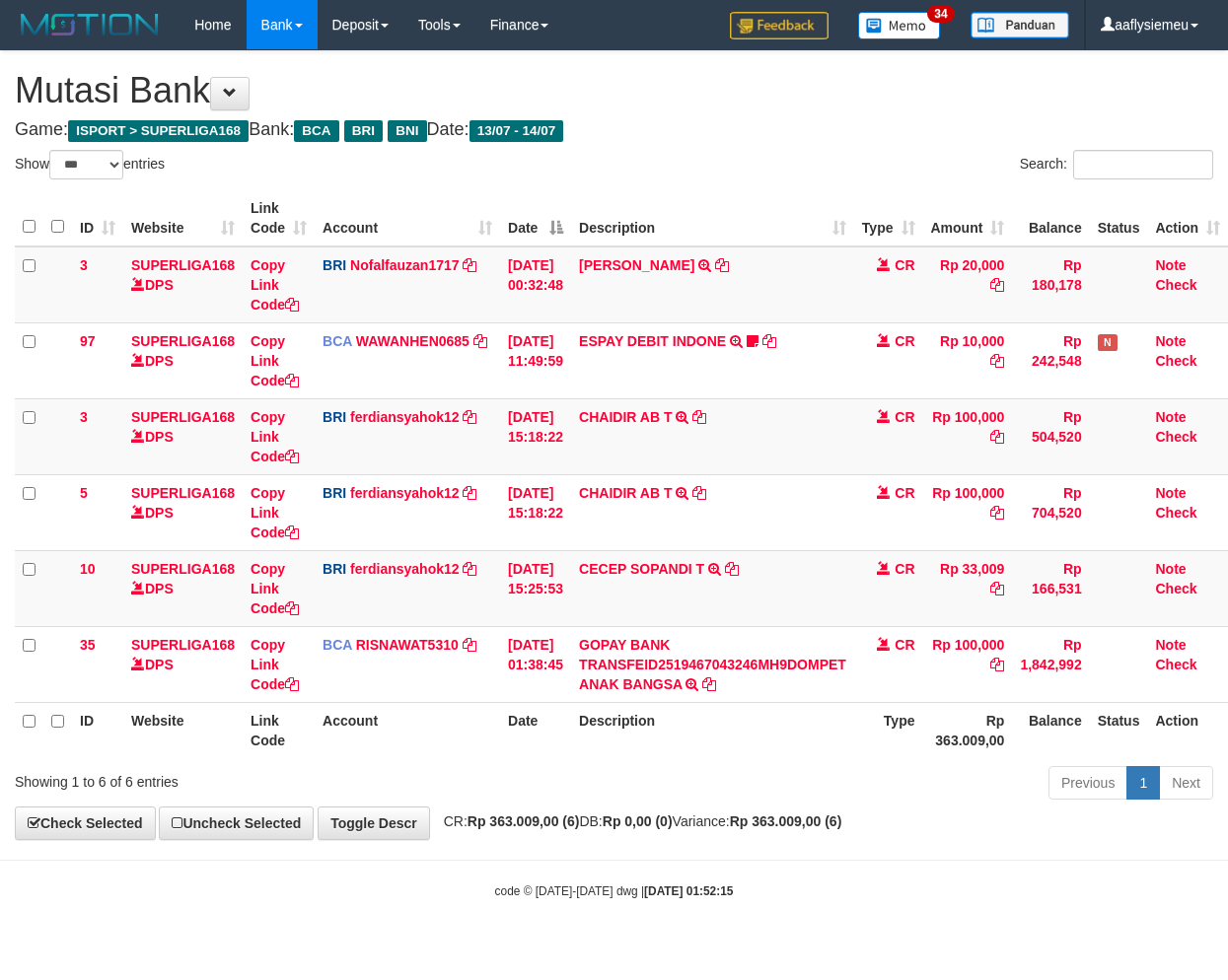select on "***" 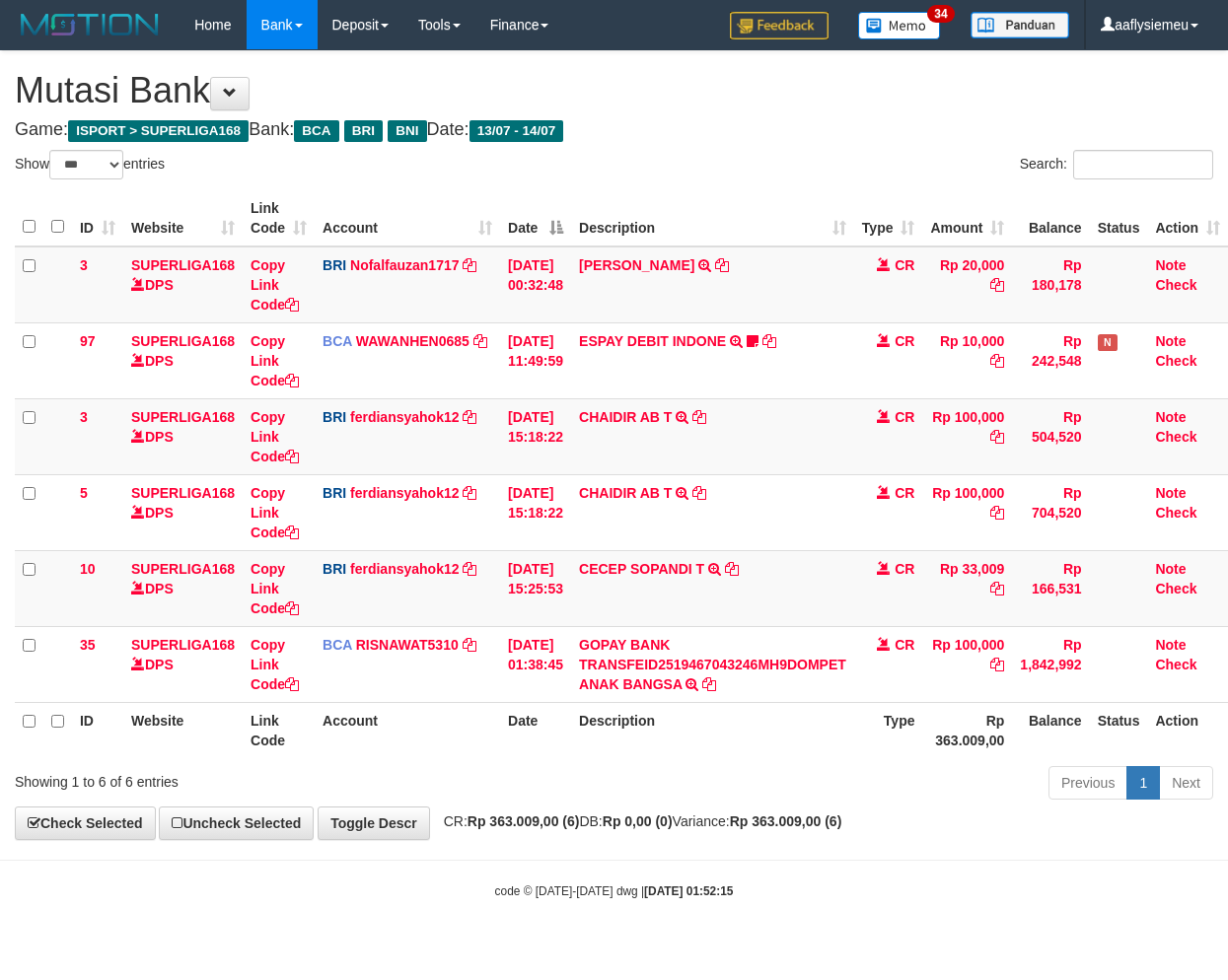 scroll, scrollTop: 0, scrollLeft: 13, axis: horizontal 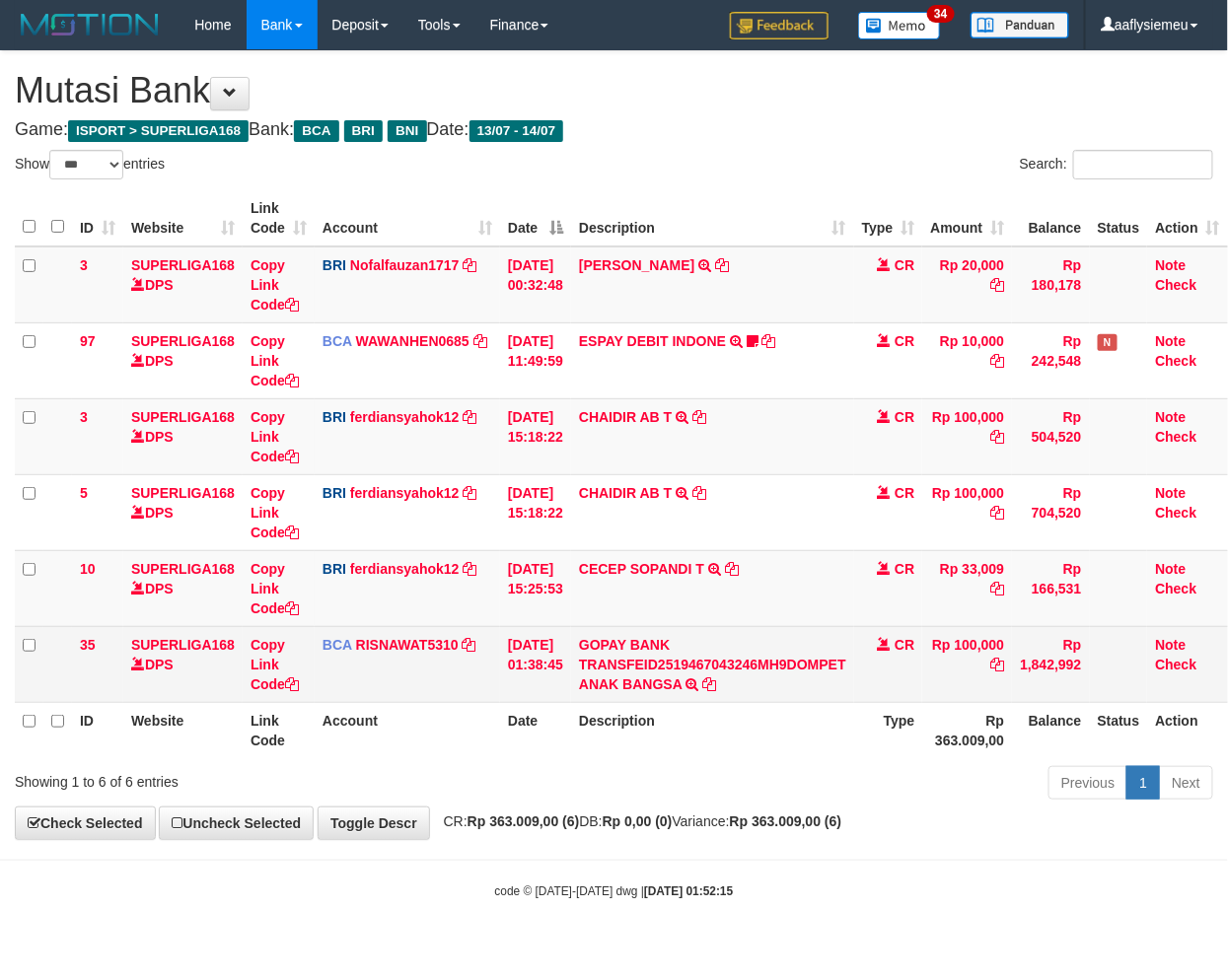 drag, startPoint x: 1062, startPoint y: 686, endPoint x: 1225, endPoint y: 656, distance: 165.73774 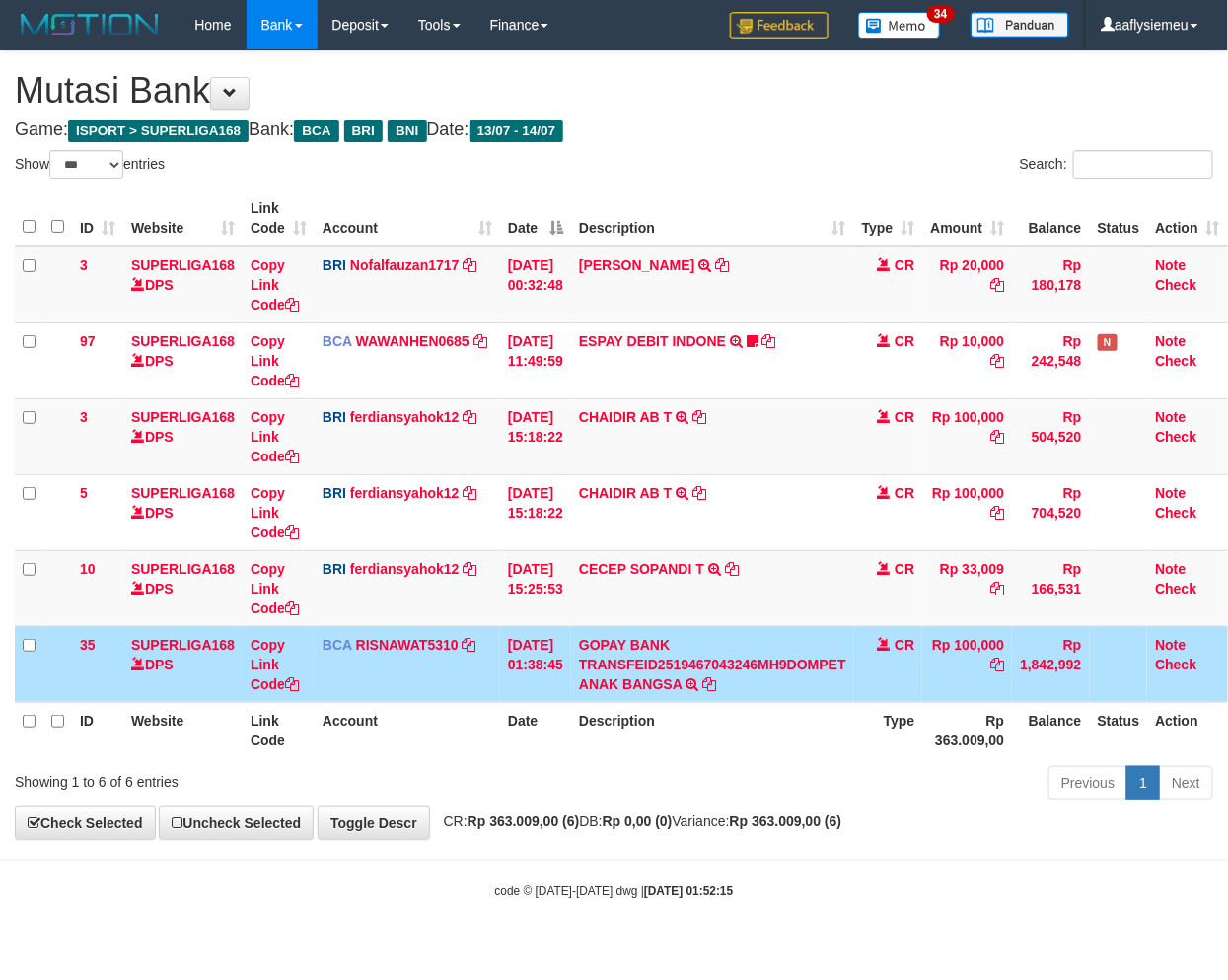 click on "CR" at bounding box center (889, 664) 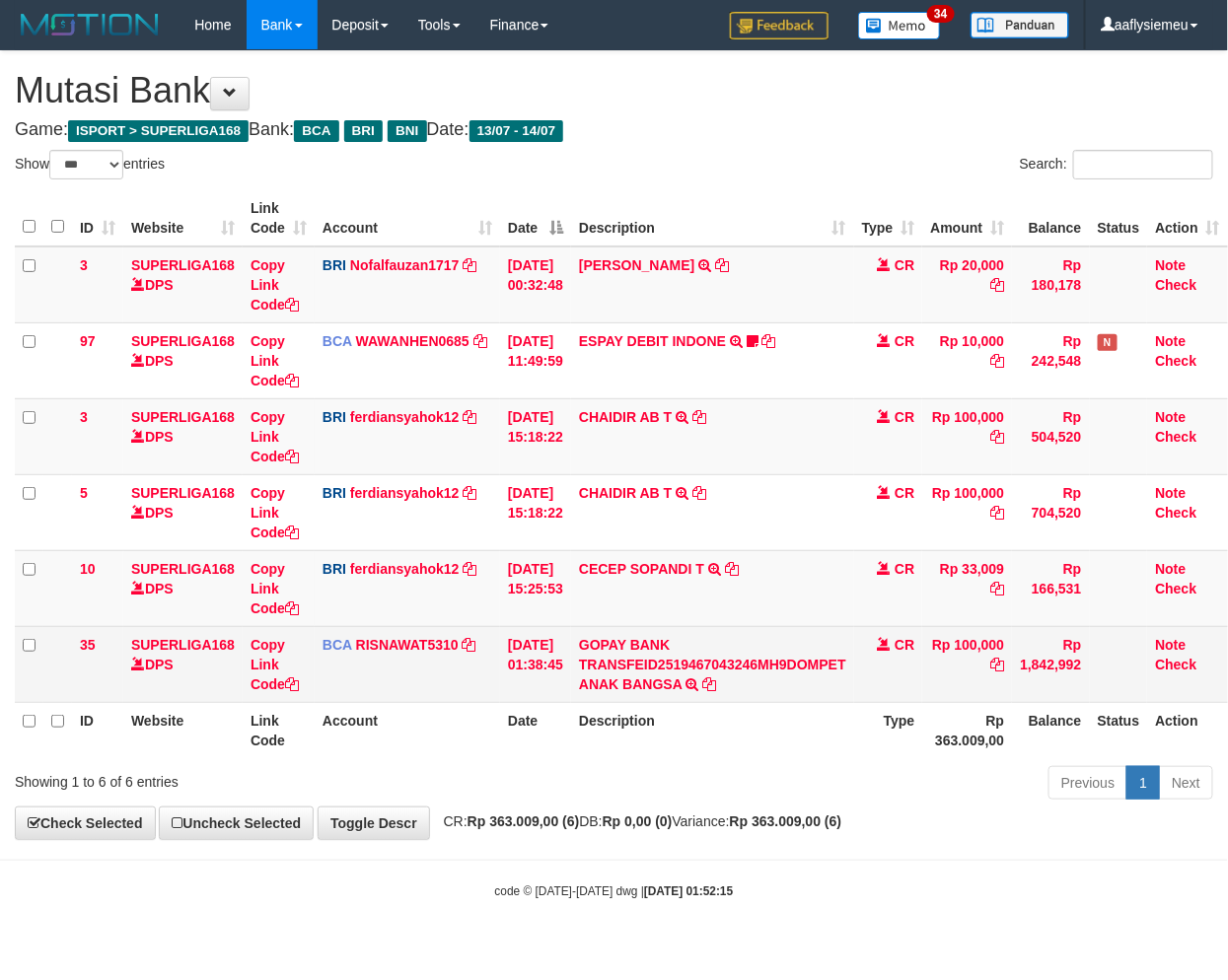 click on "GOPAY BANK TRANSFEID2519467043246MH9DOMPET ANAK BANGSA         TRSF E-BANKING CR 1407/FTSCY/WS95051
100000.00GOPAY BANK TRANSFEID2519467043246MH9DOMPET ANAK BANGSA" at bounding box center [712, 664] 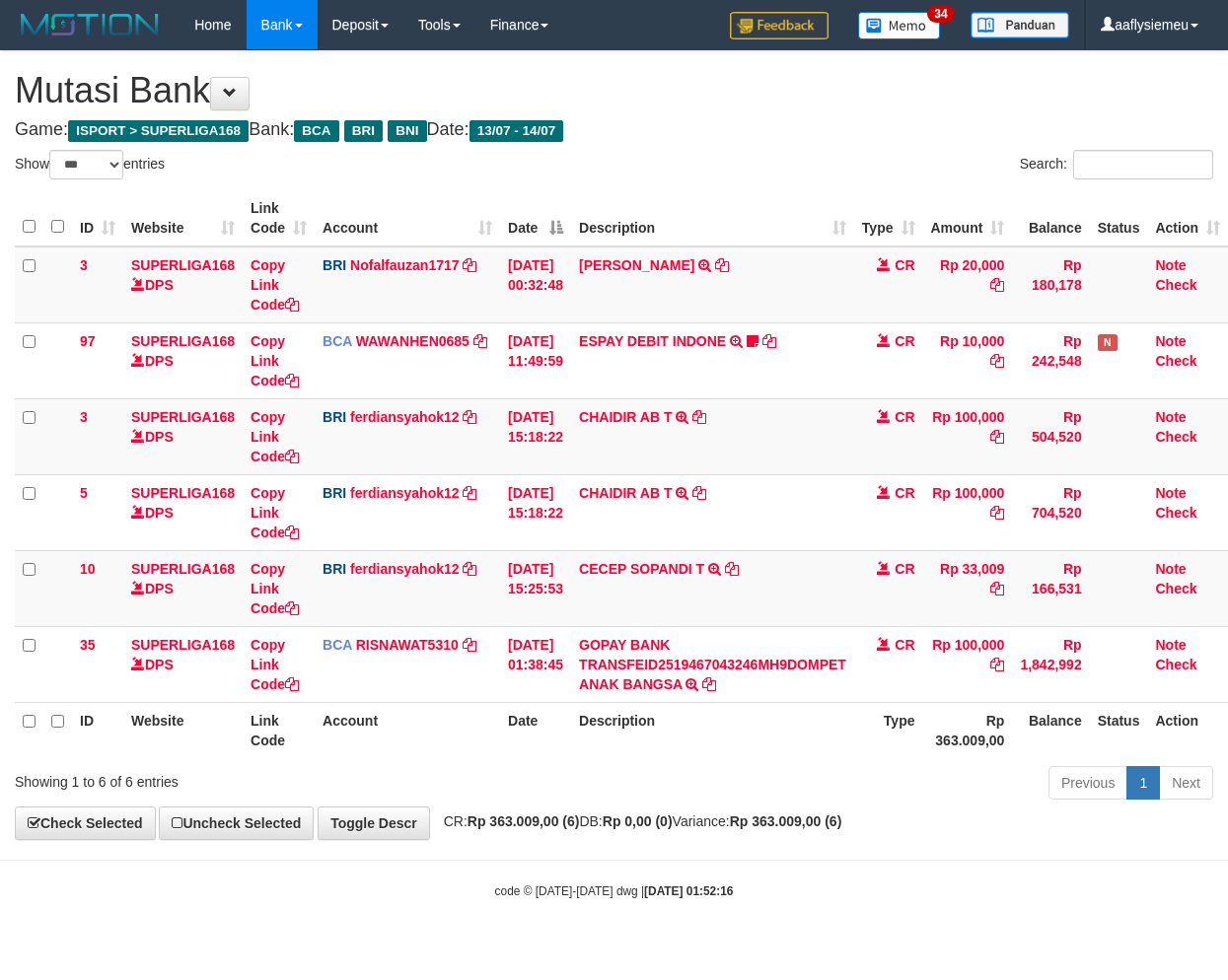 select on "***" 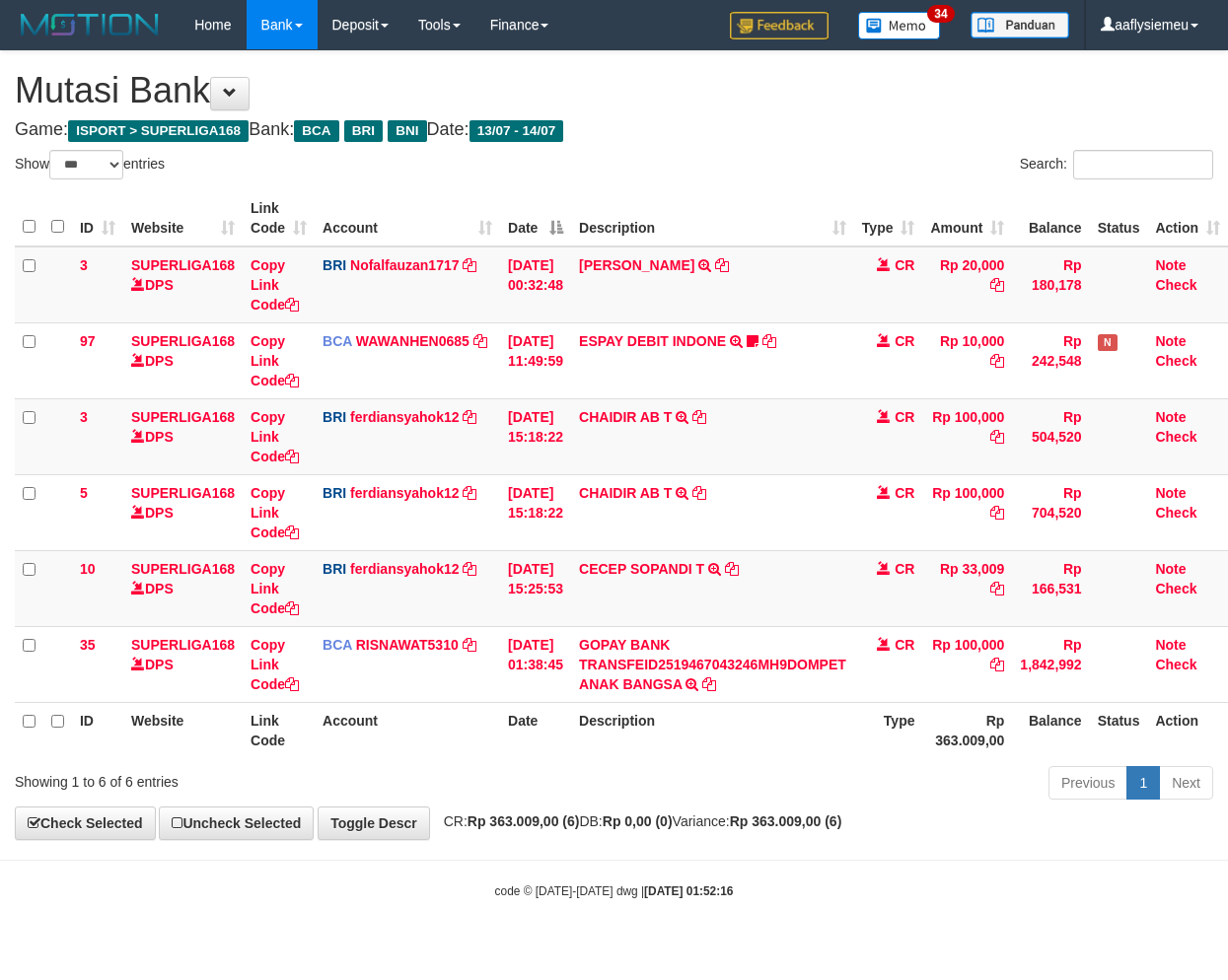 scroll, scrollTop: 0, scrollLeft: 13, axis: horizontal 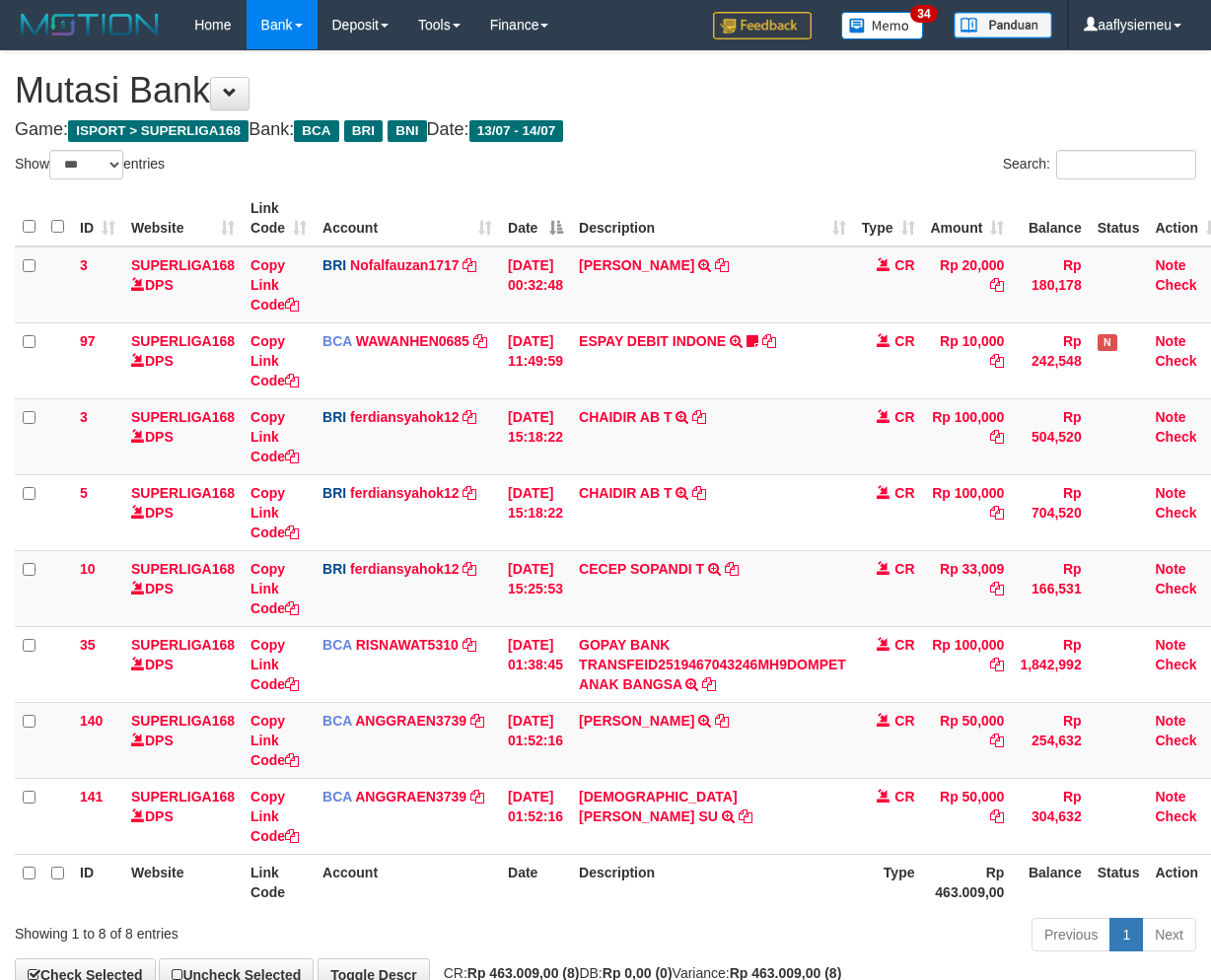 select on "***" 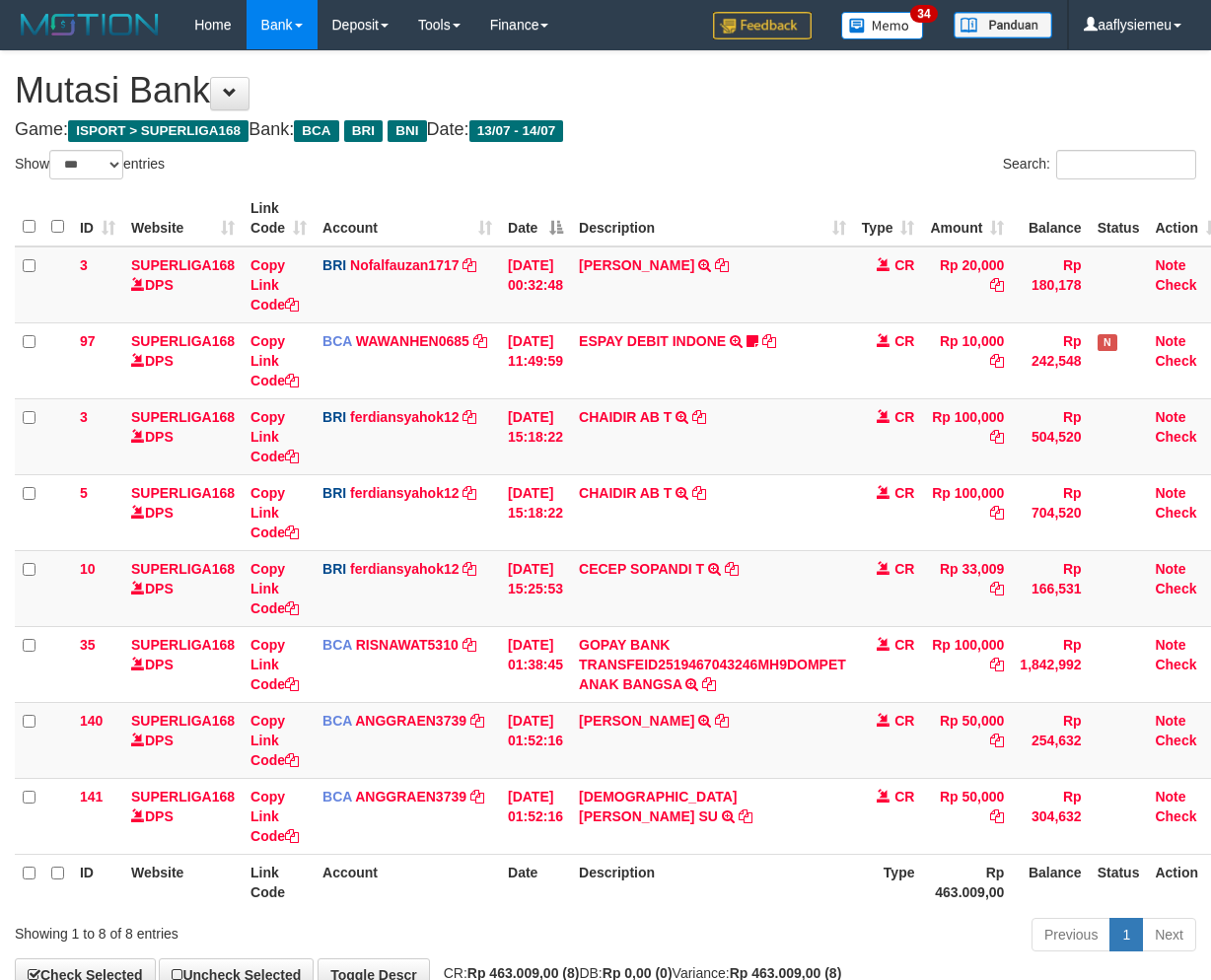 scroll, scrollTop: 0, scrollLeft: 13, axis: horizontal 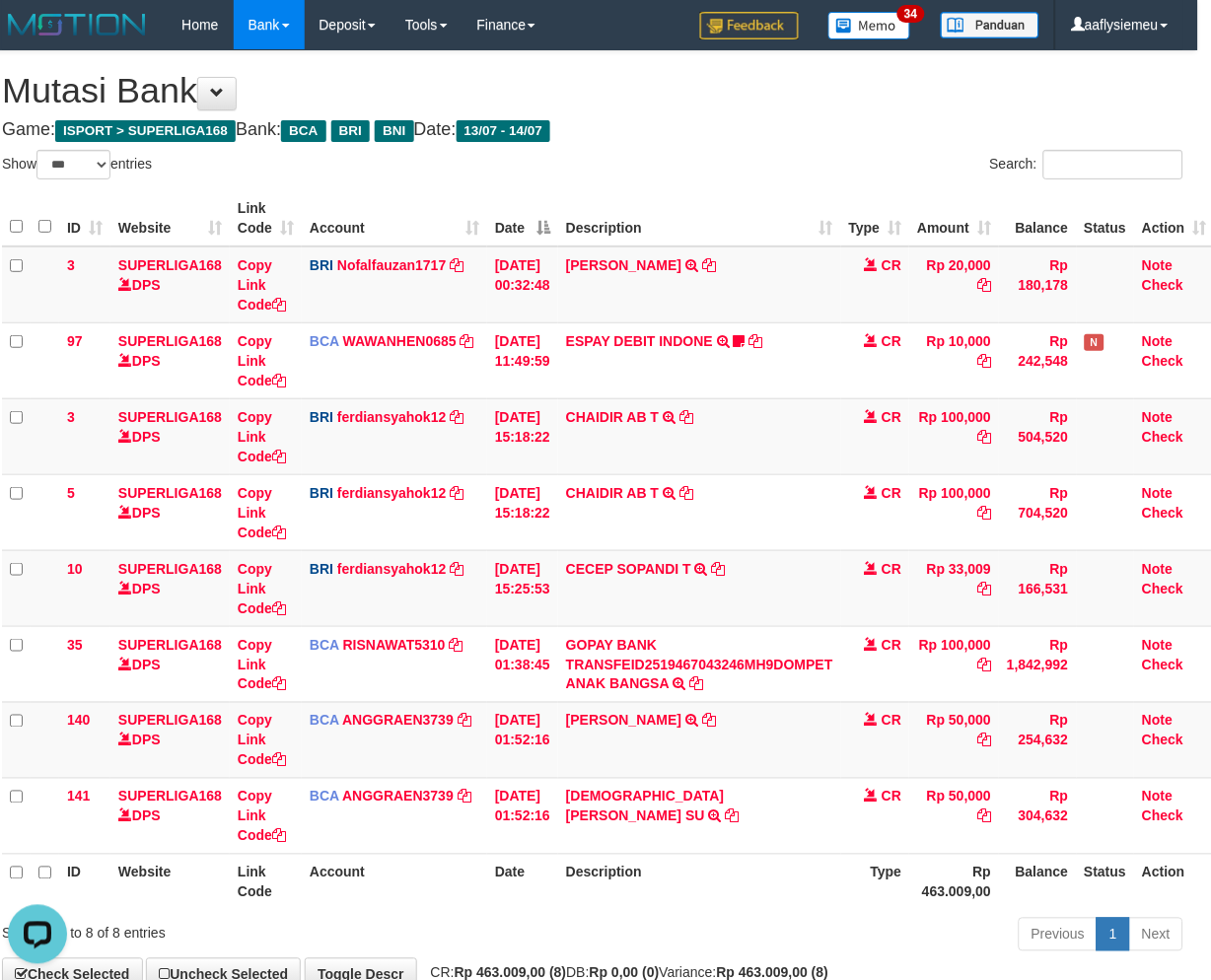 drag, startPoint x: 919, startPoint y: 114, endPoint x: 905, endPoint y: 220, distance: 106.921 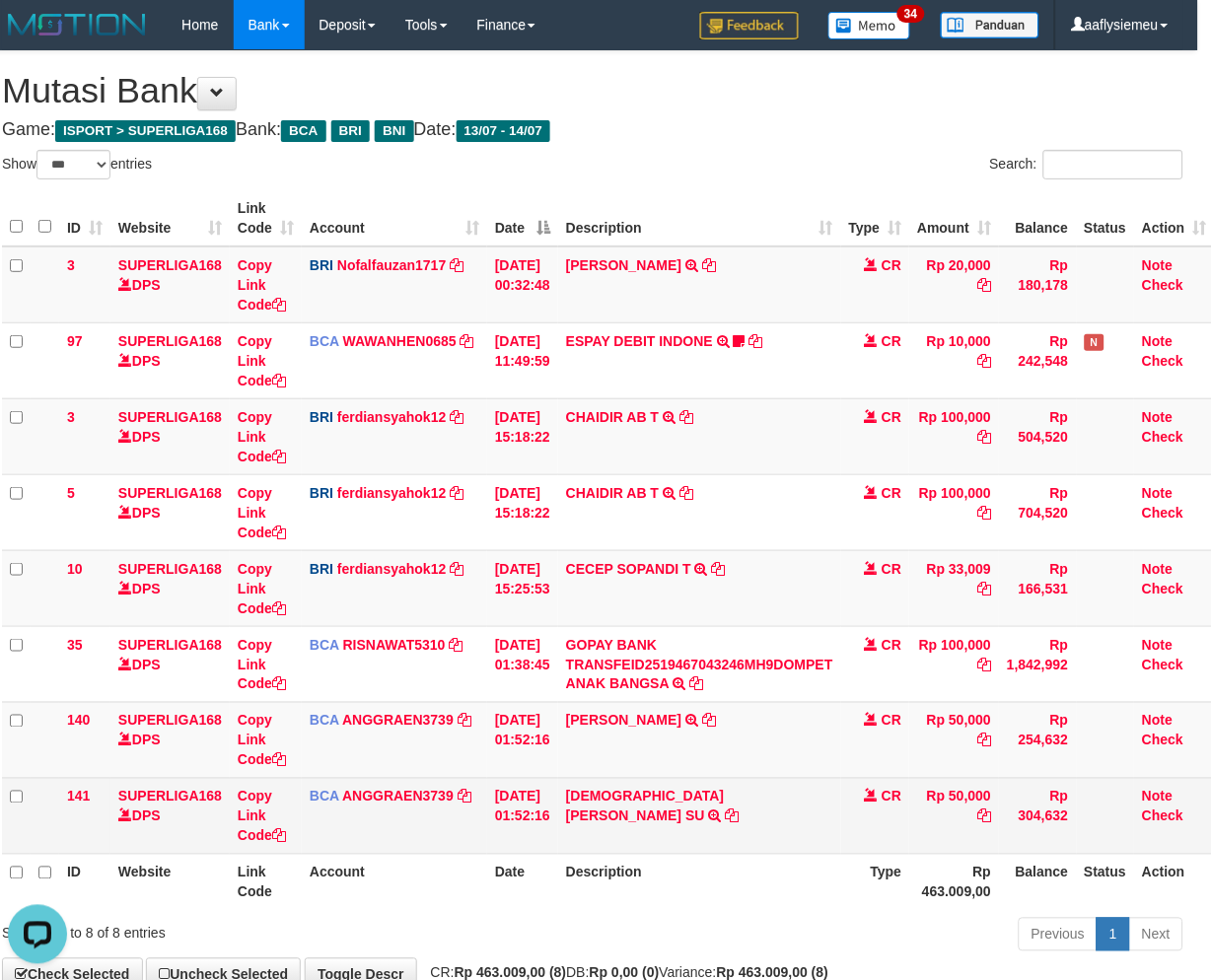 click on "MUHAMMAD FAKHRI SU         TRSF E-BANKING CR 1407/FTSCY/WS95271
50000.00MUHAMMAD FAKHRI SU" at bounding box center [699, 815] 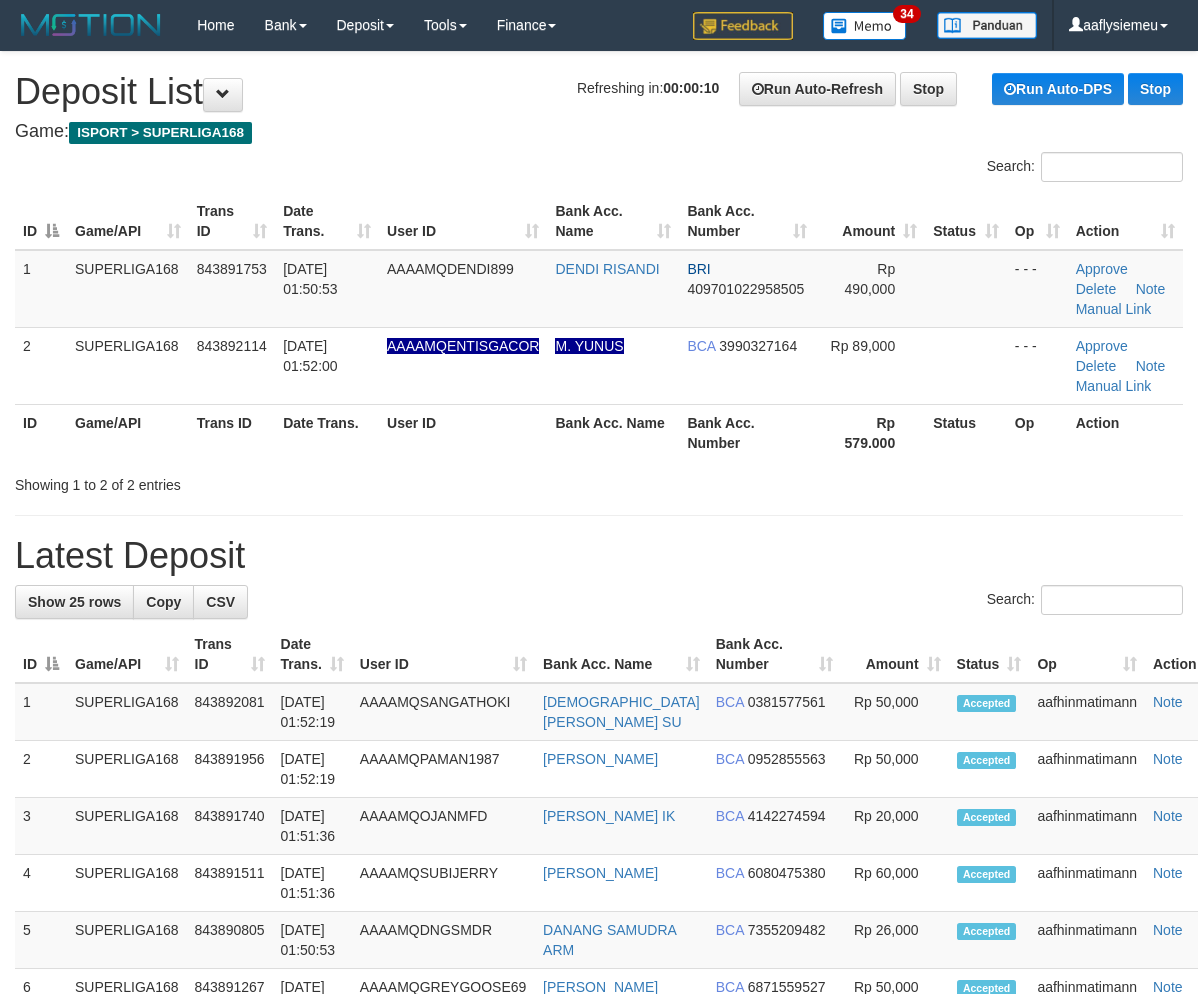scroll, scrollTop: 0, scrollLeft: 0, axis: both 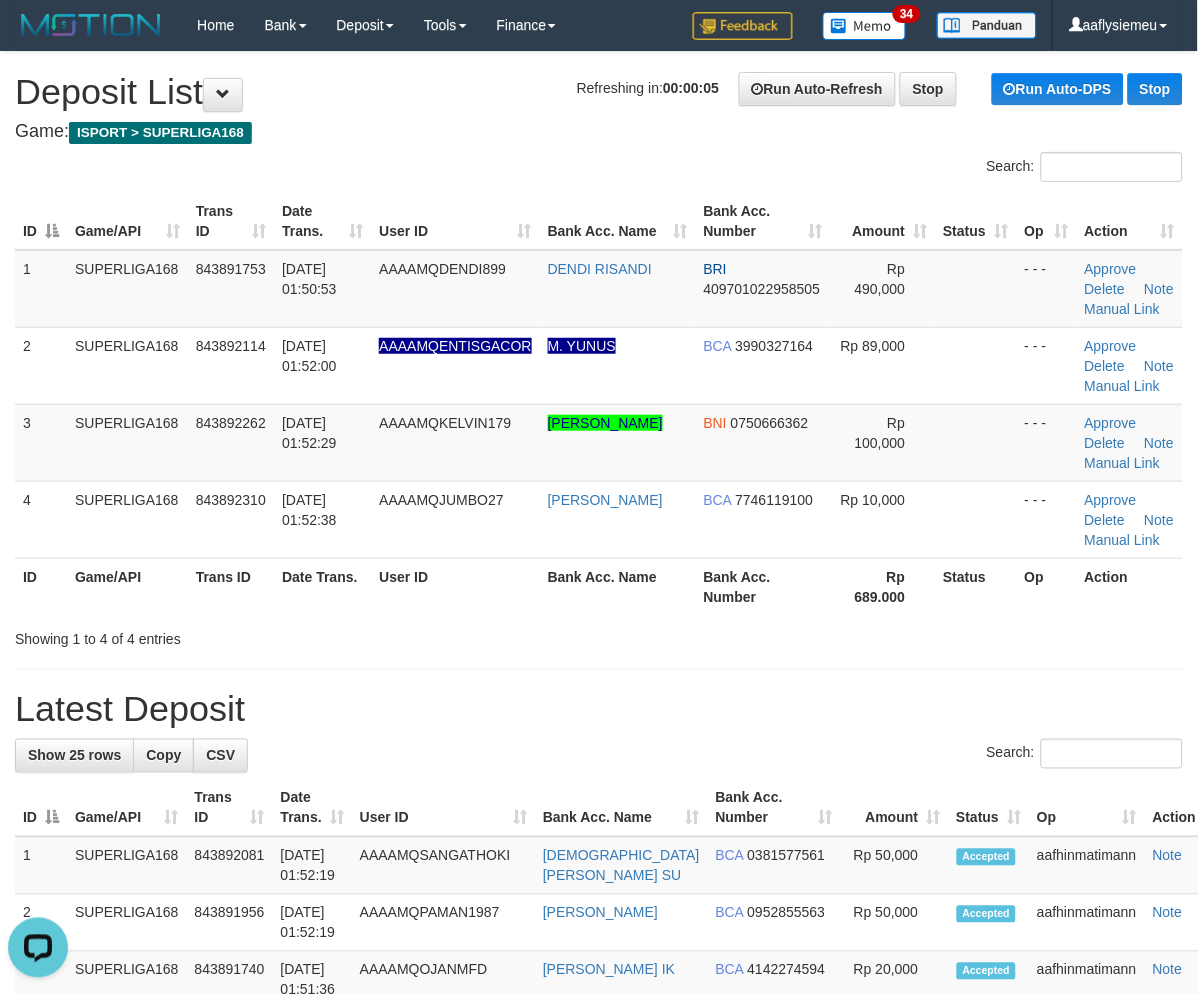 click on "**********" at bounding box center (599, 1224) 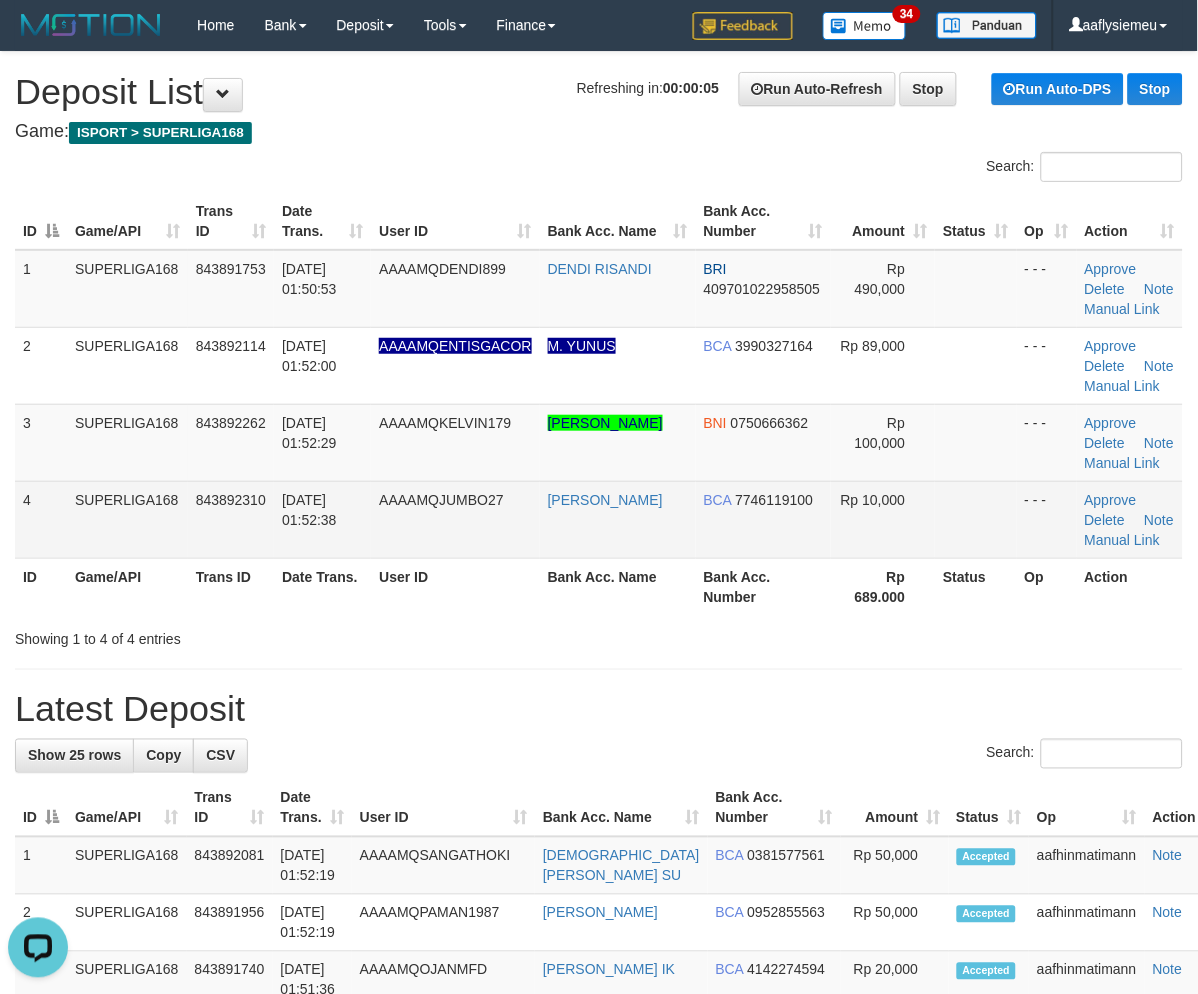 click on "SUPERLIGA168" at bounding box center (127, 519) 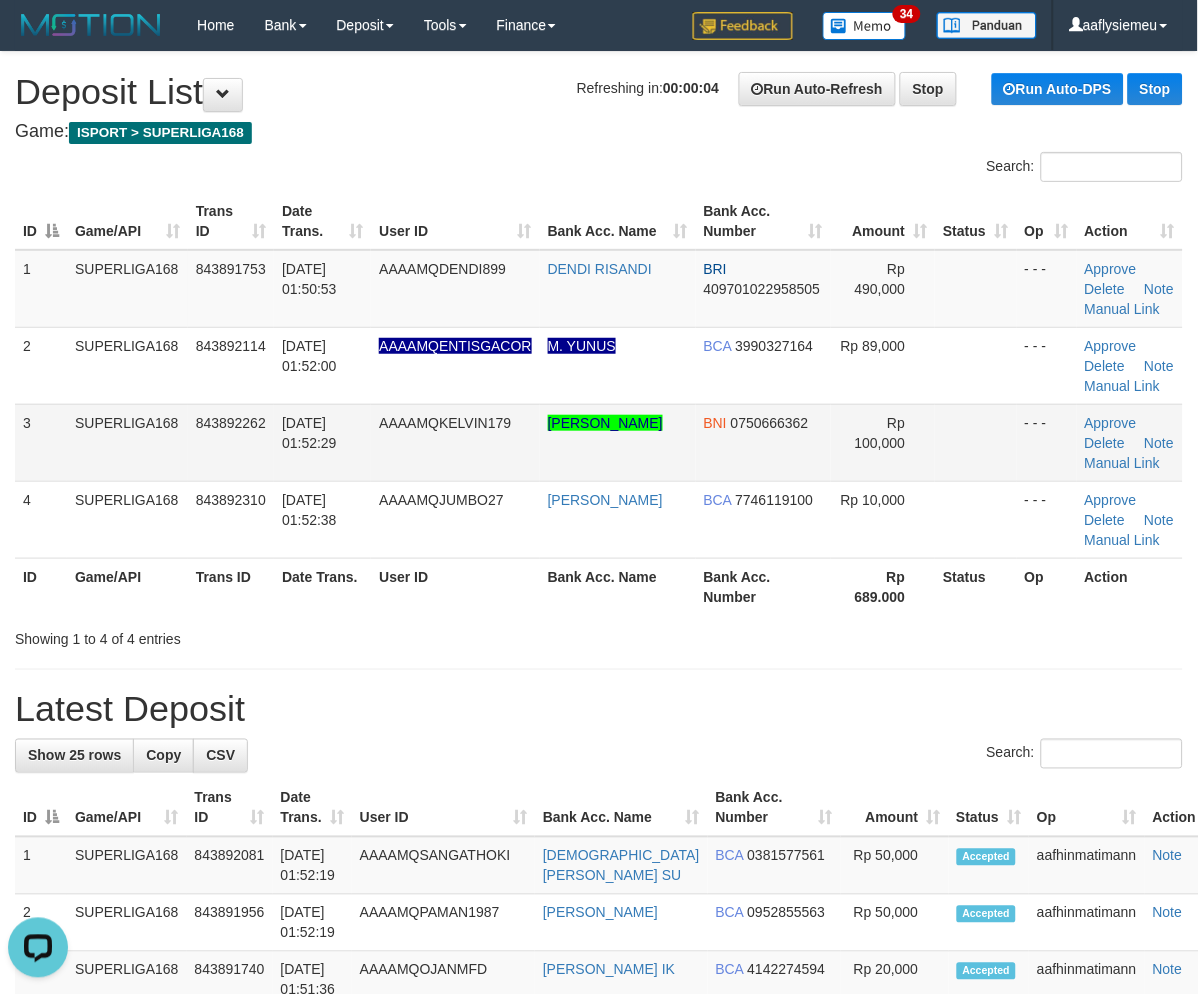 click on "14/07/2025 01:52:29" at bounding box center [322, 442] 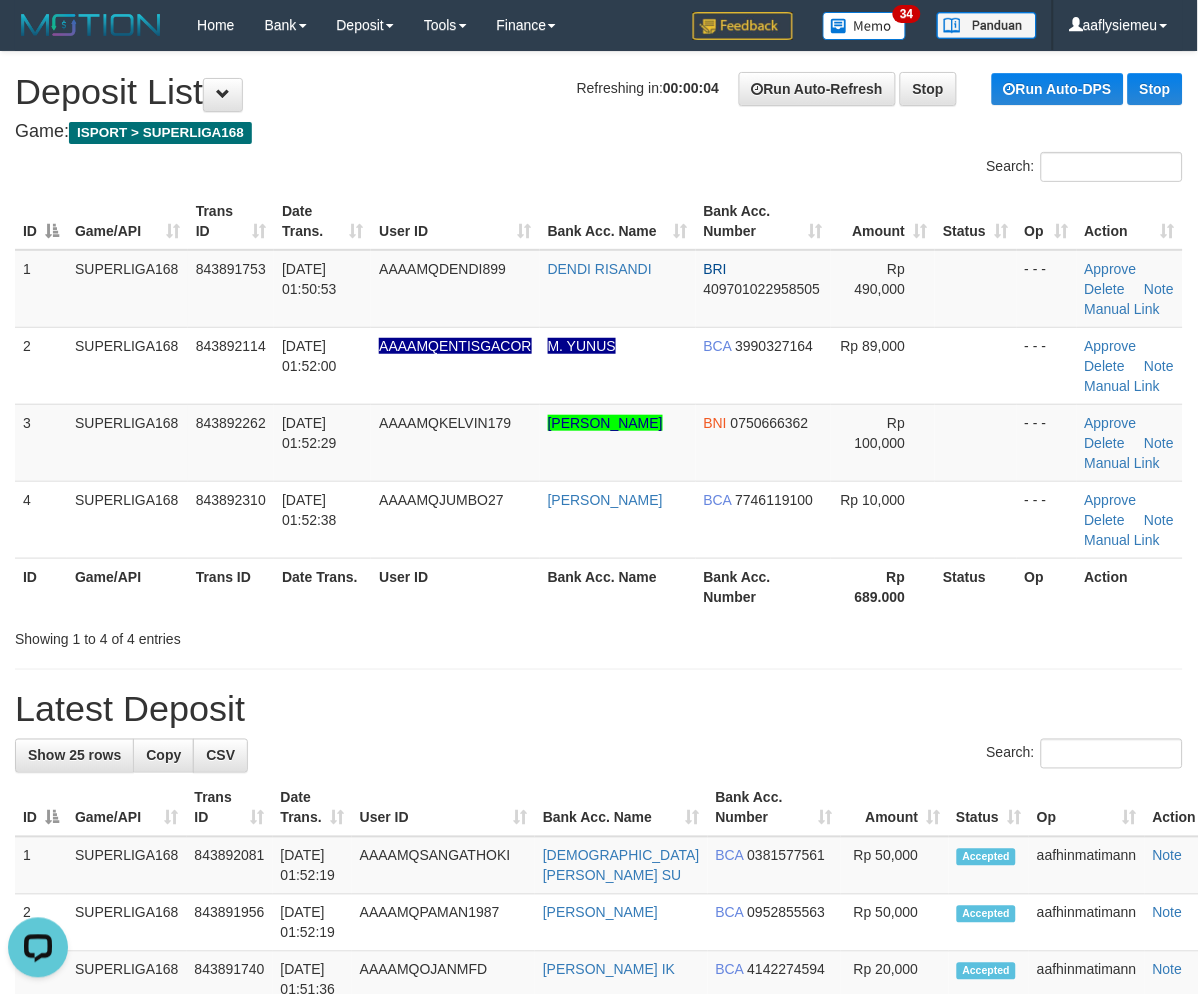 drag, startPoint x: 117, startPoint y: 541, endPoint x: 1, endPoint y: 573, distance: 120.33287 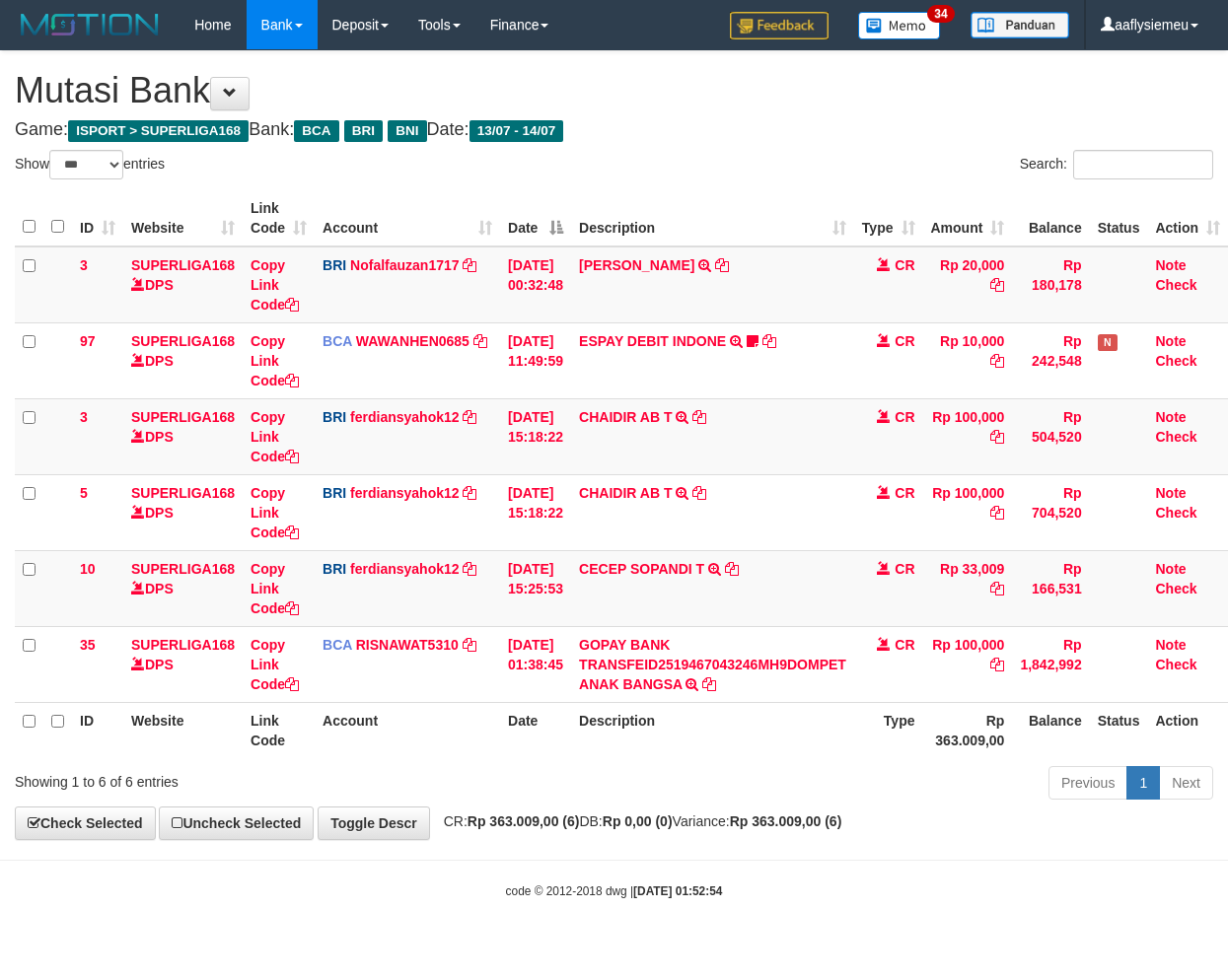 select on "***" 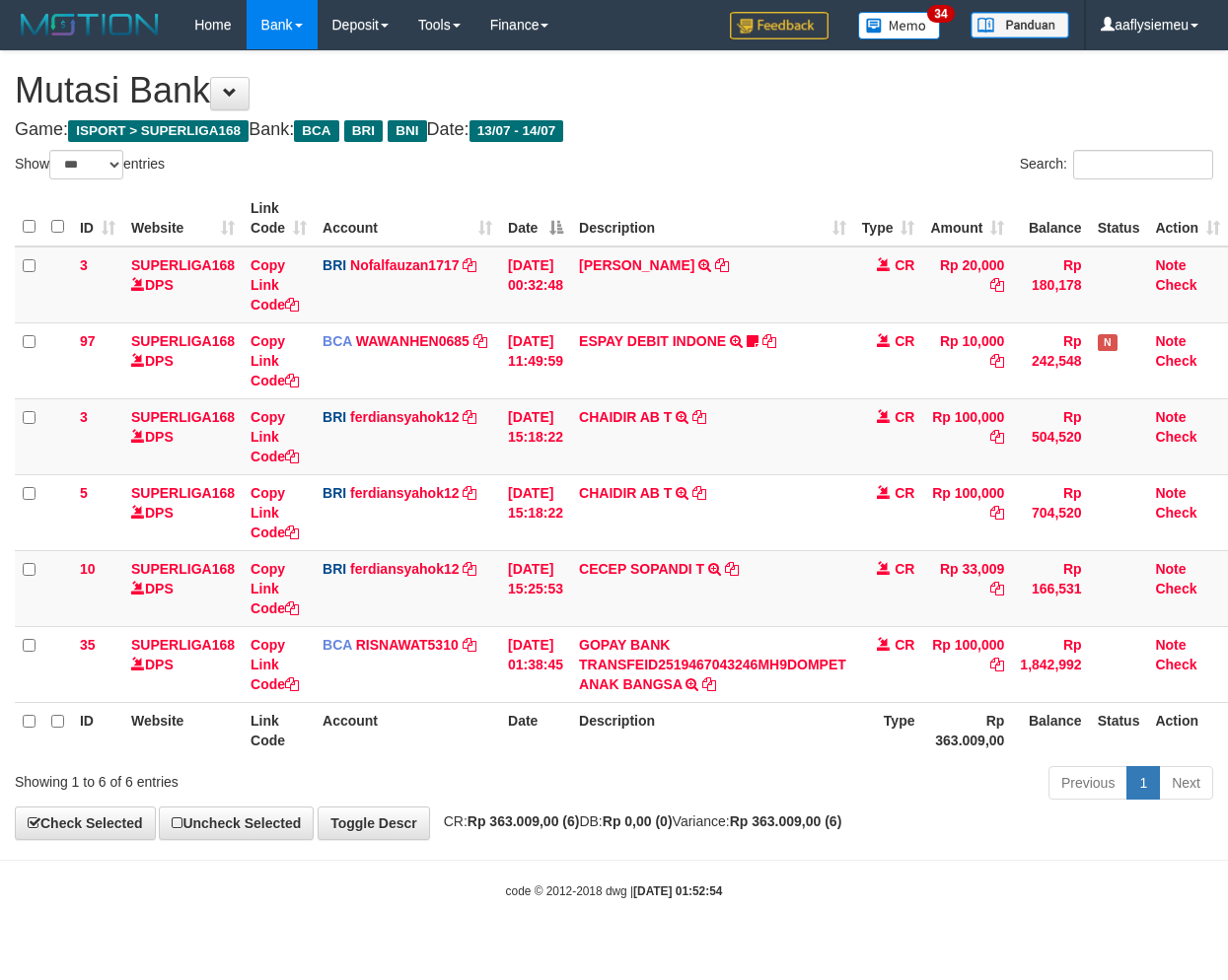 scroll, scrollTop: 0, scrollLeft: 13, axis: horizontal 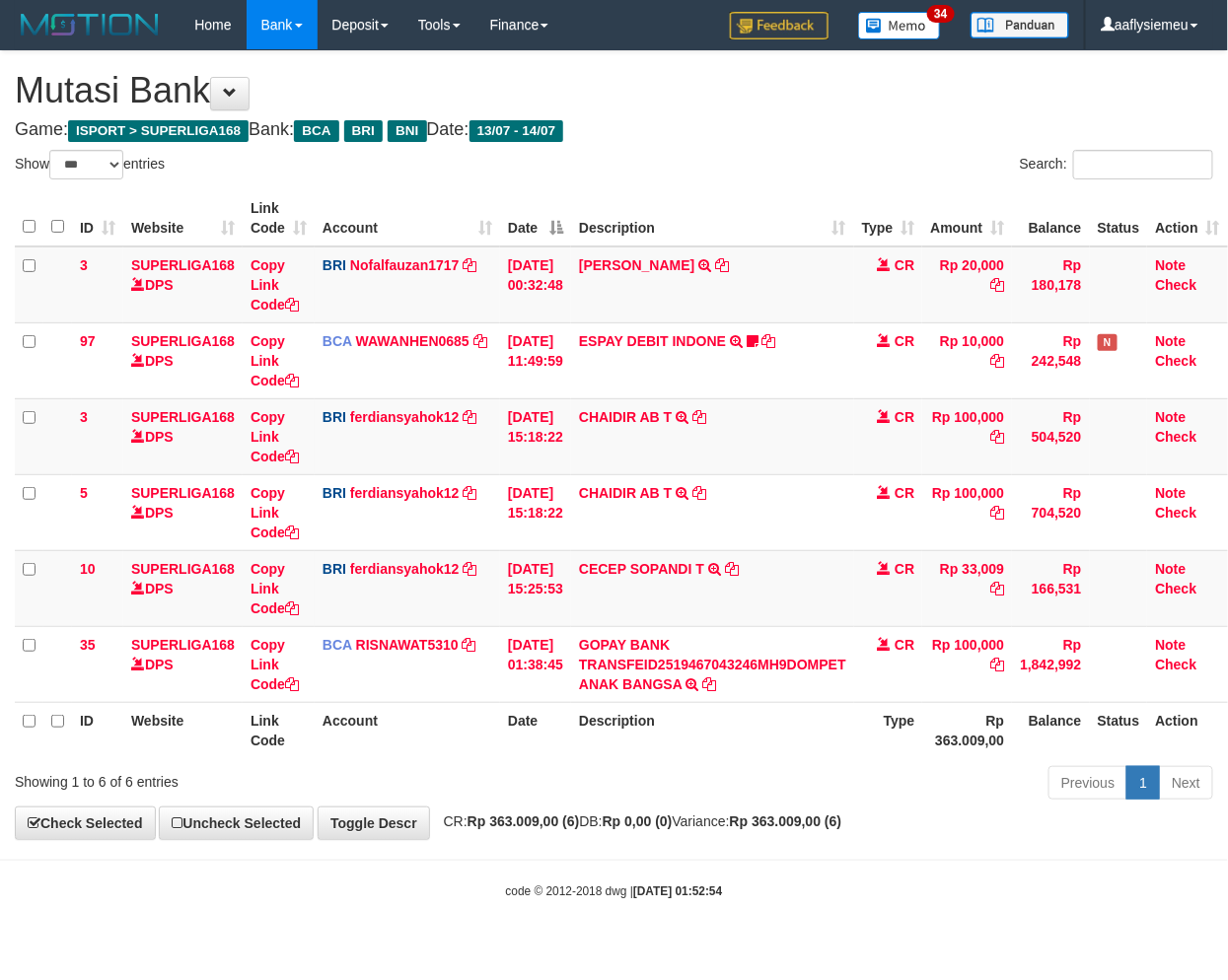 click on "**********" at bounding box center (614, 445) 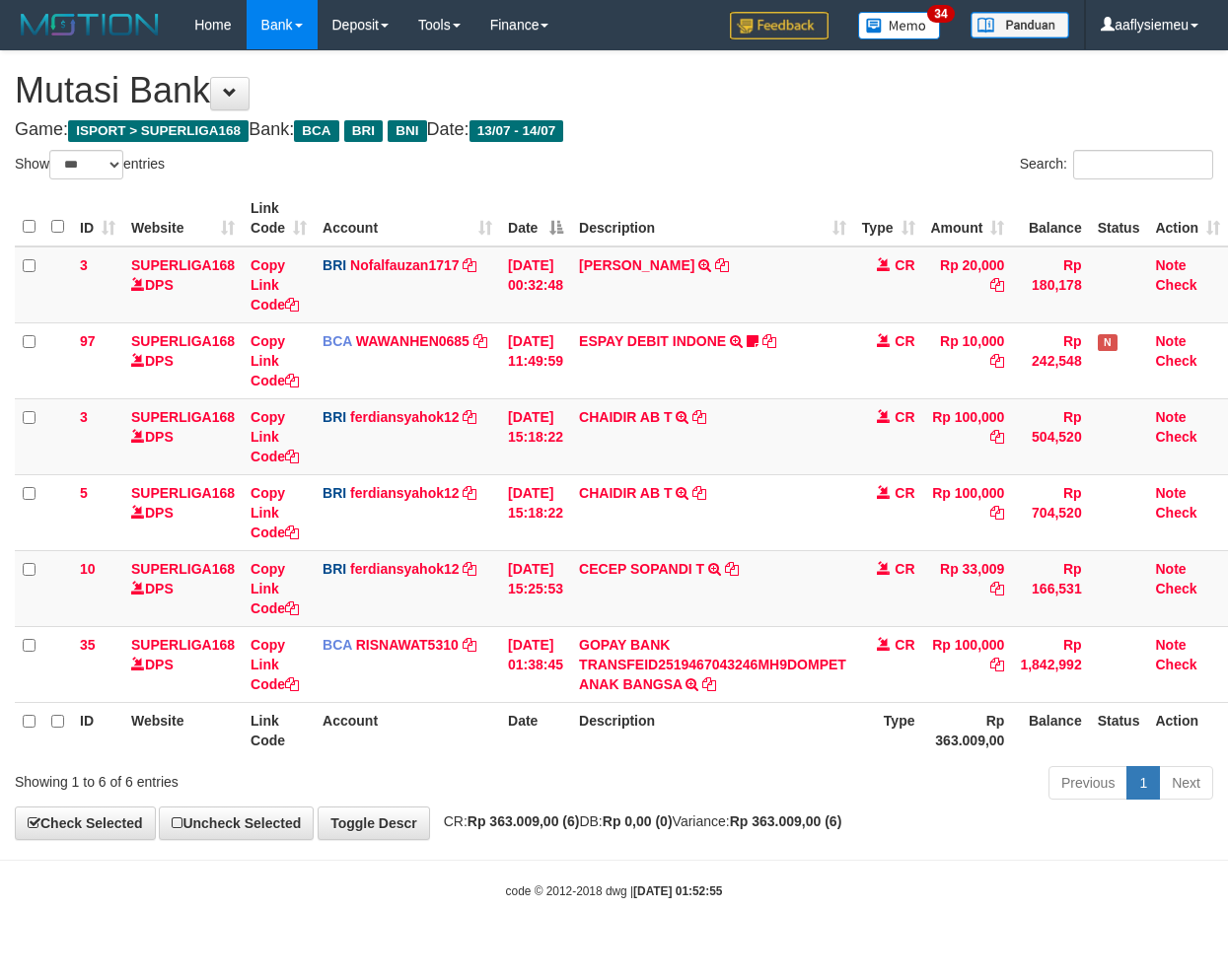 select on "***" 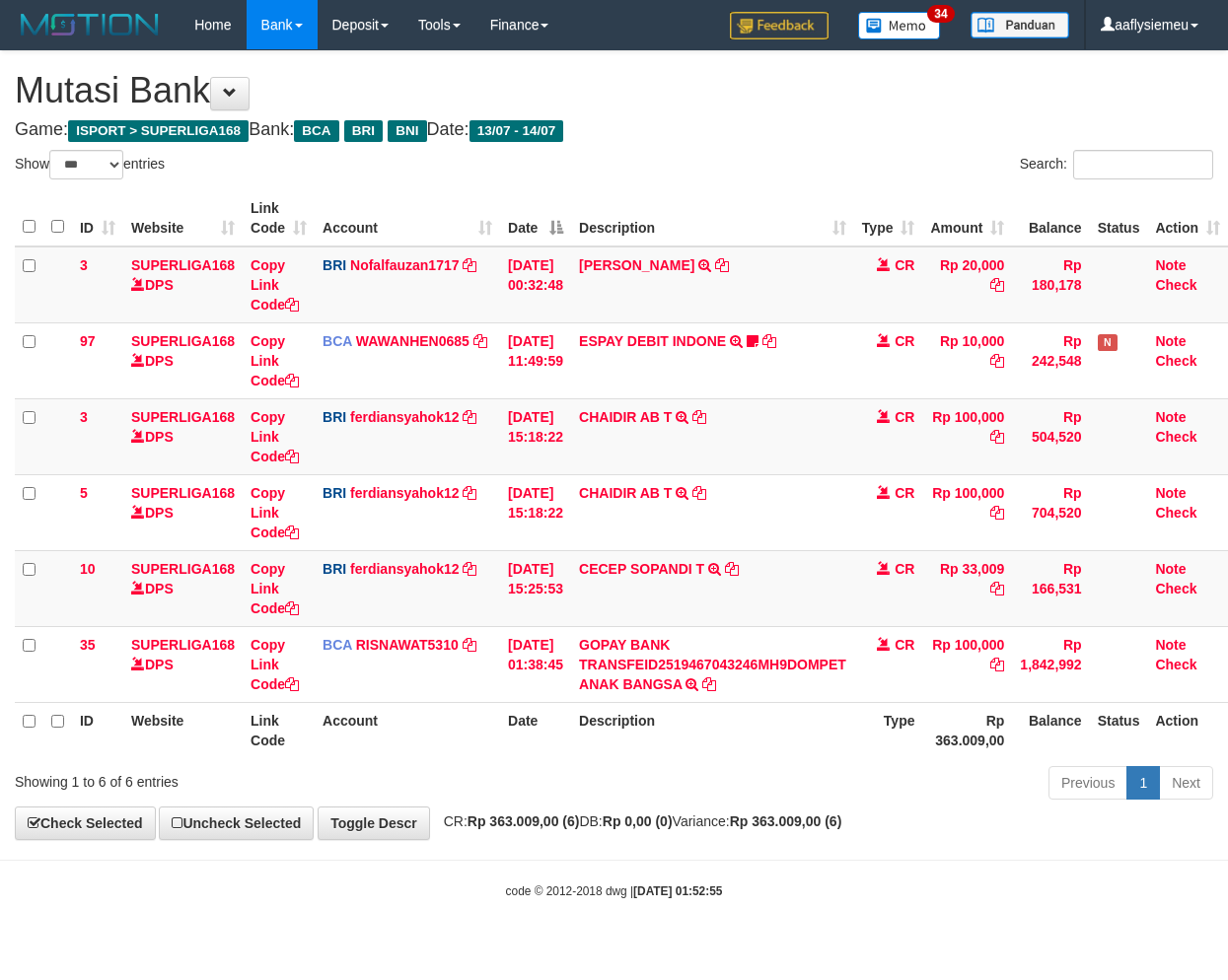 scroll, scrollTop: 0, scrollLeft: 13, axis: horizontal 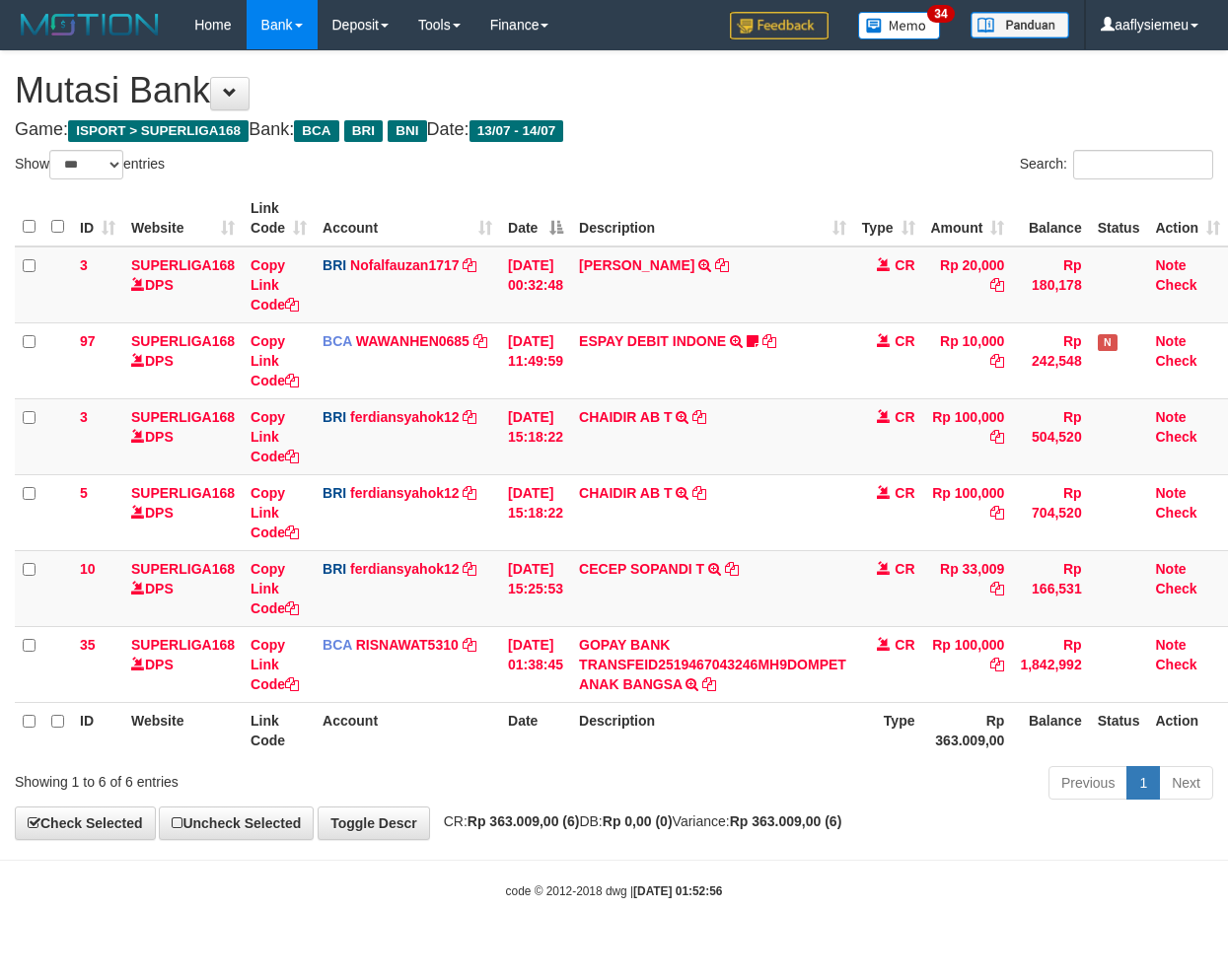 select on "***" 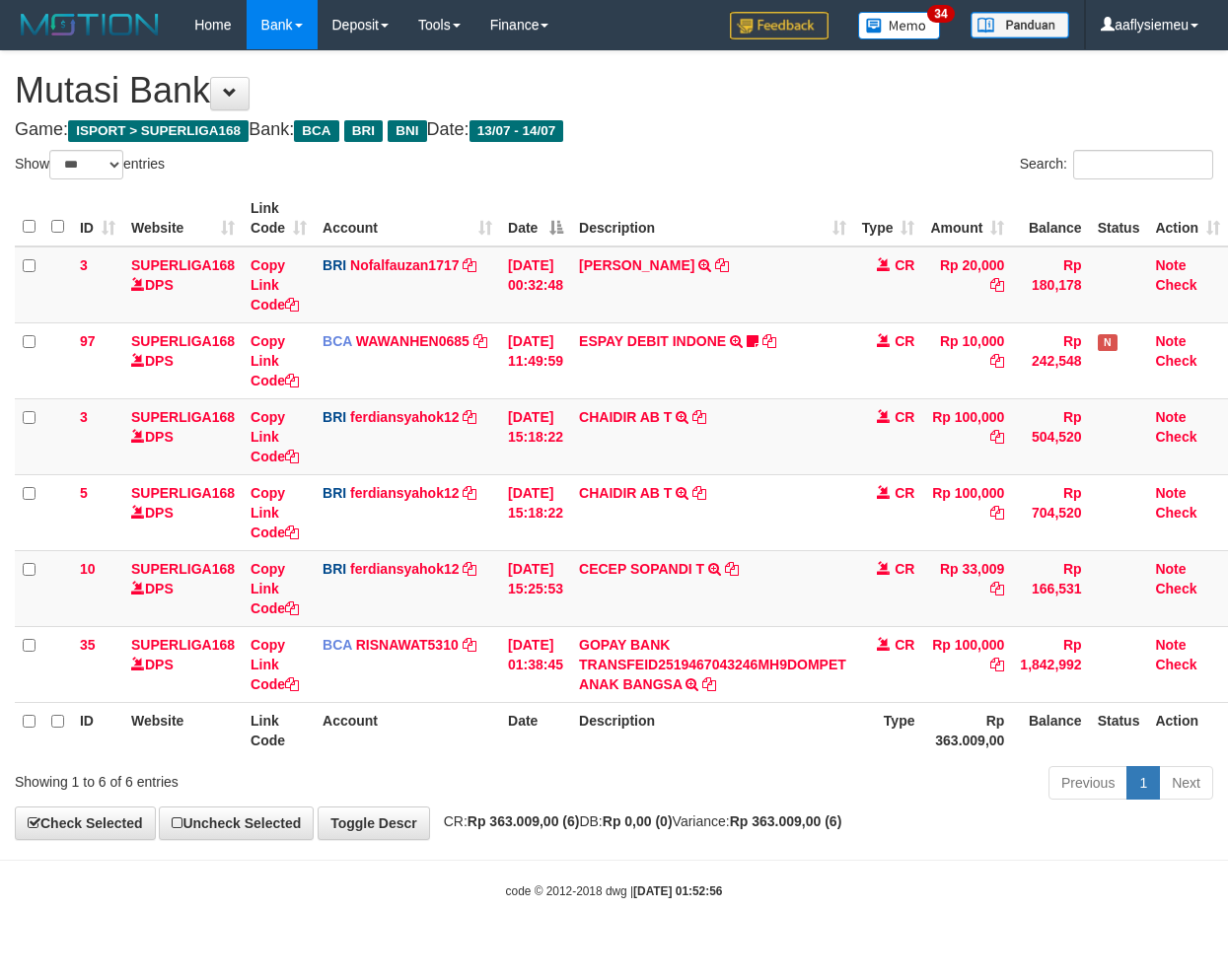 scroll, scrollTop: 0, scrollLeft: 13, axis: horizontal 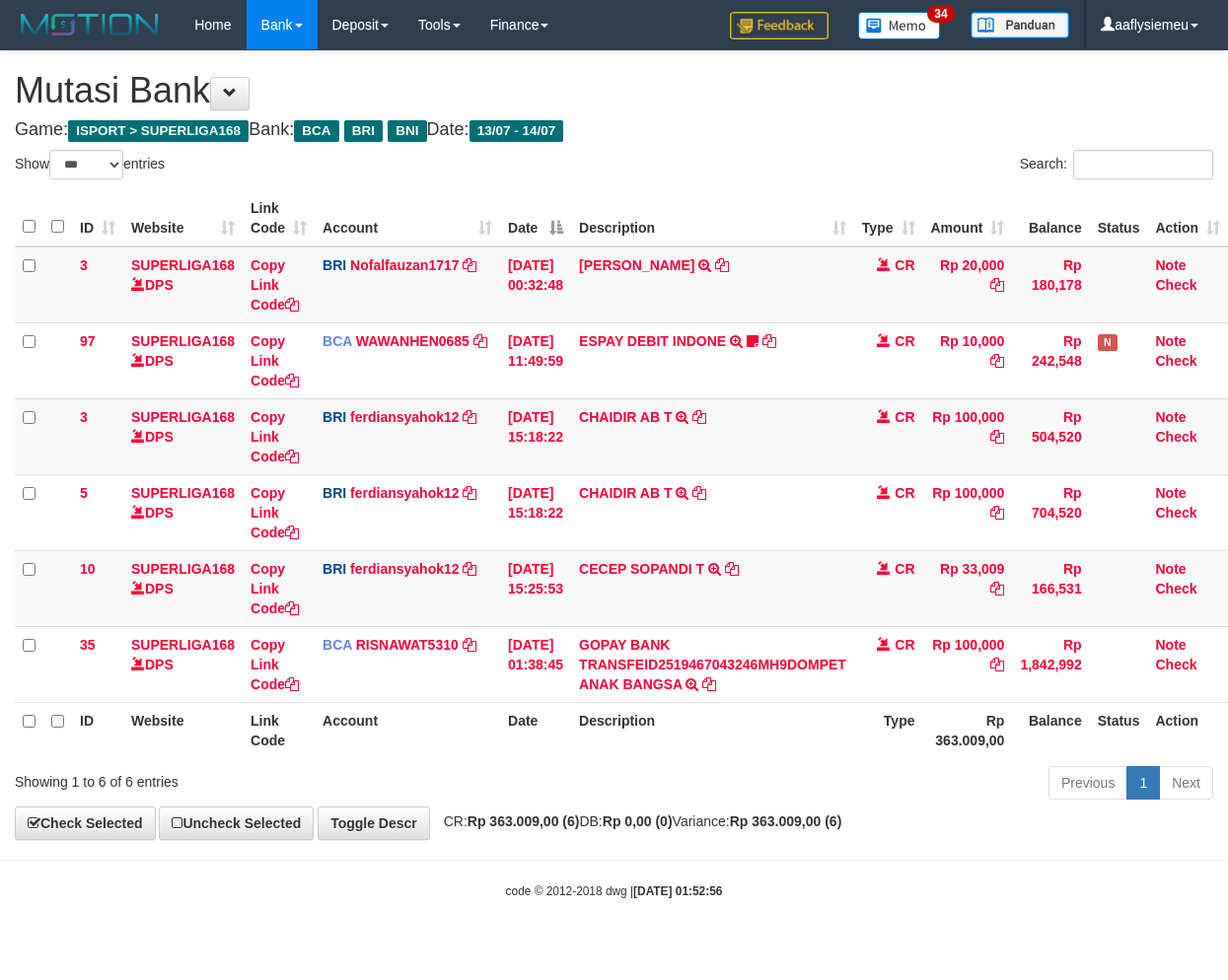 select on "***" 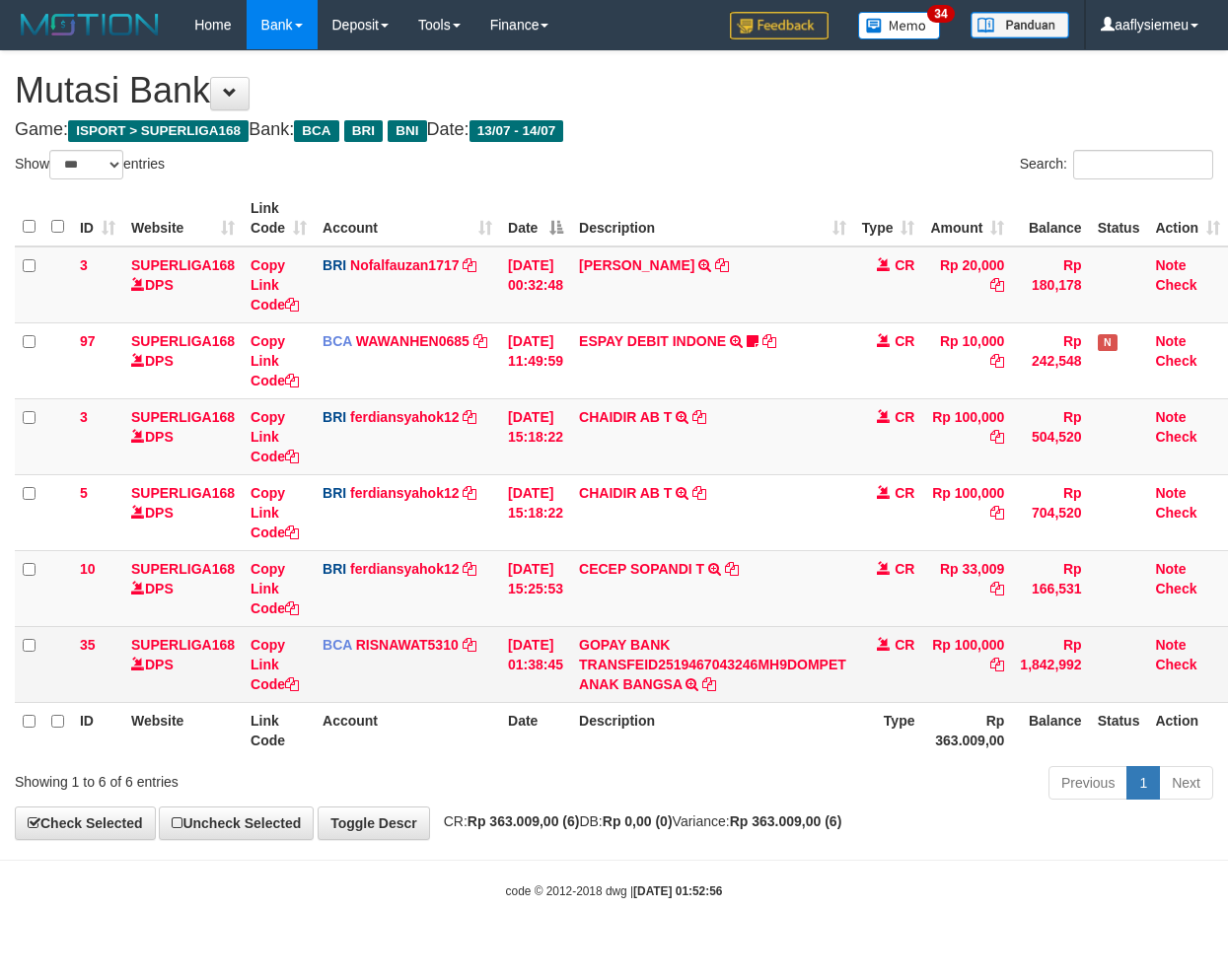 scroll, scrollTop: 0, scrollLeft: 13, axis: horizontal 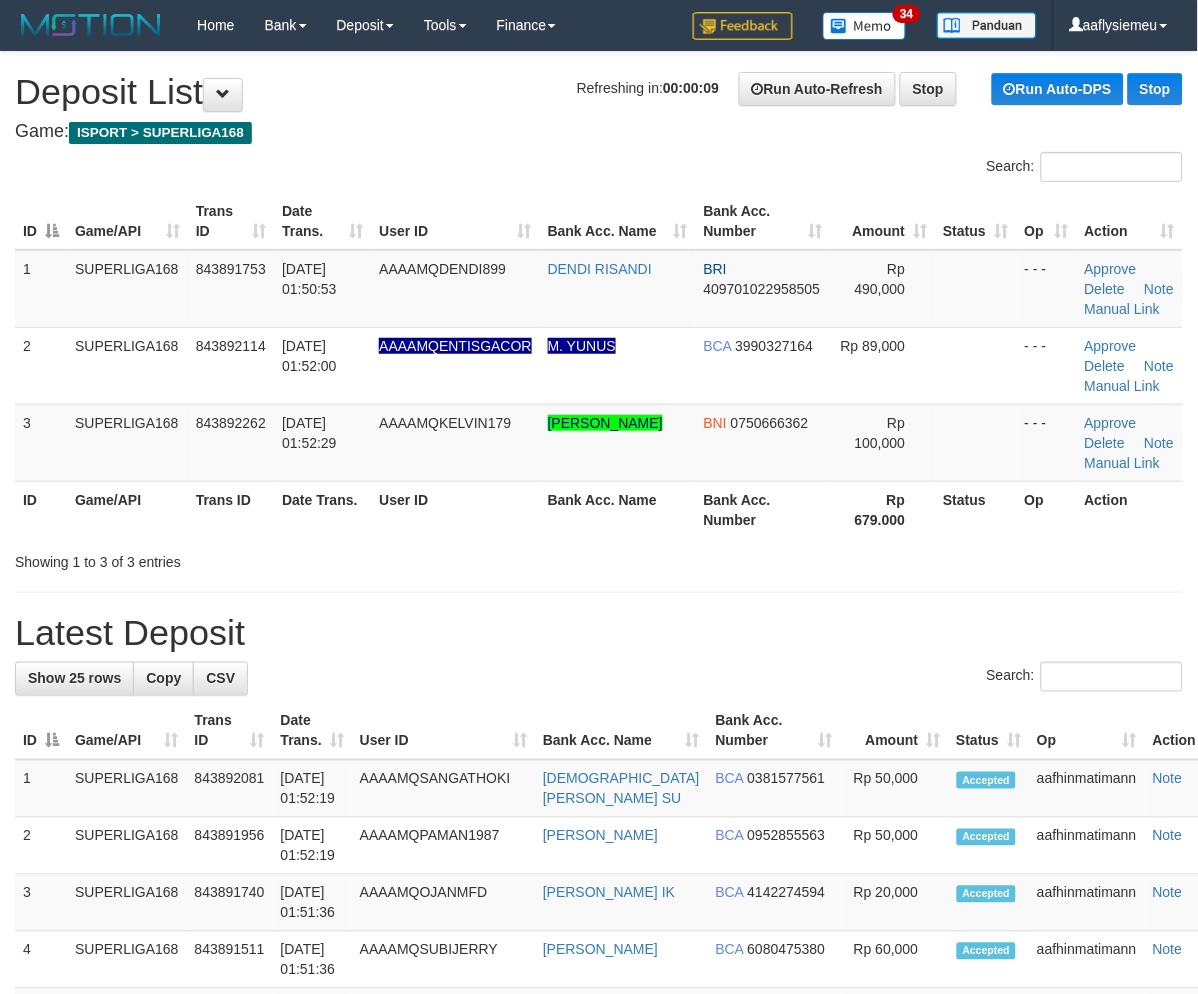 click on "Showing 1 to 3 of 3 entries" at bounding box center (249, 558) 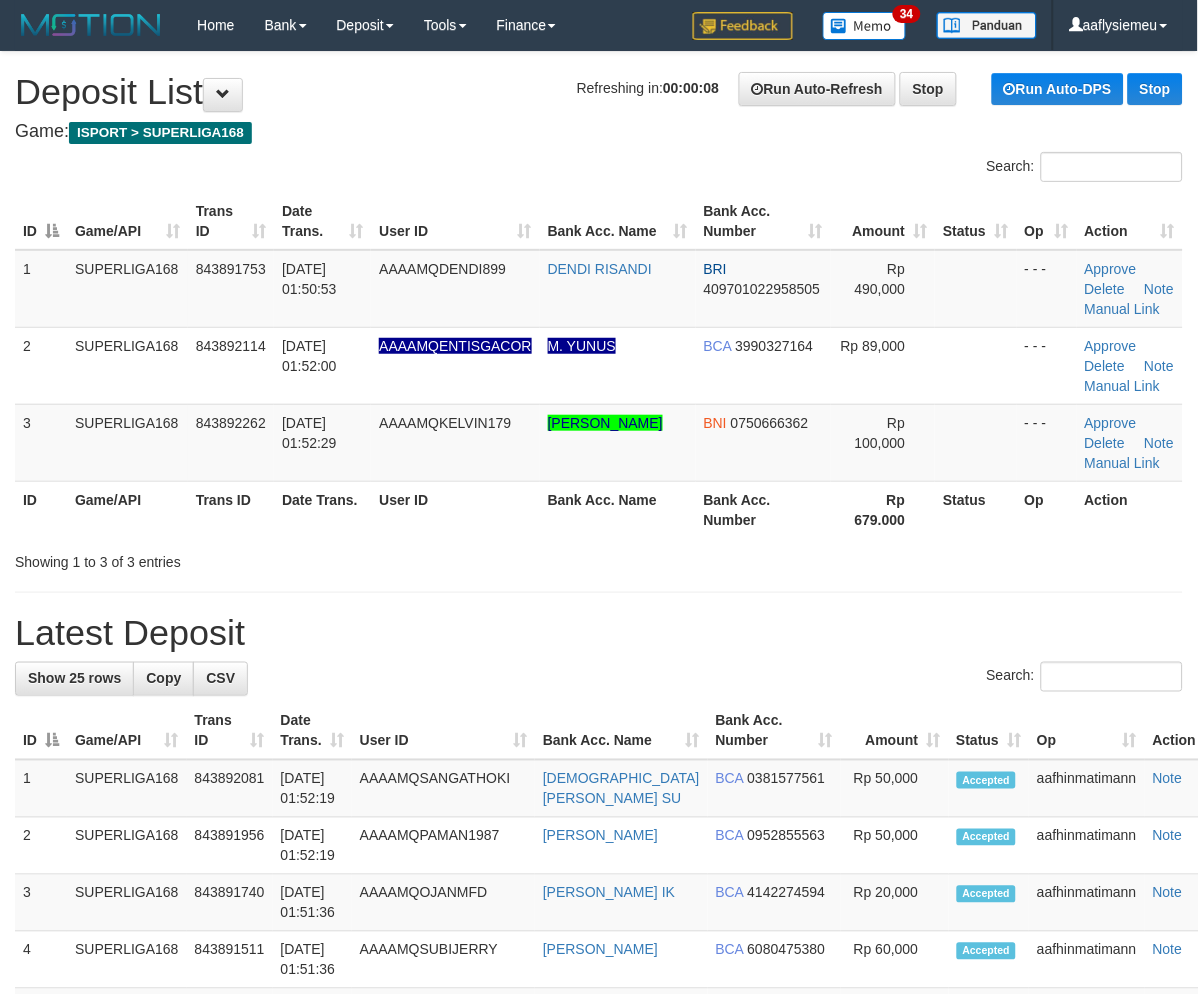 click on "Game/API" at bounding box center (127, 509) 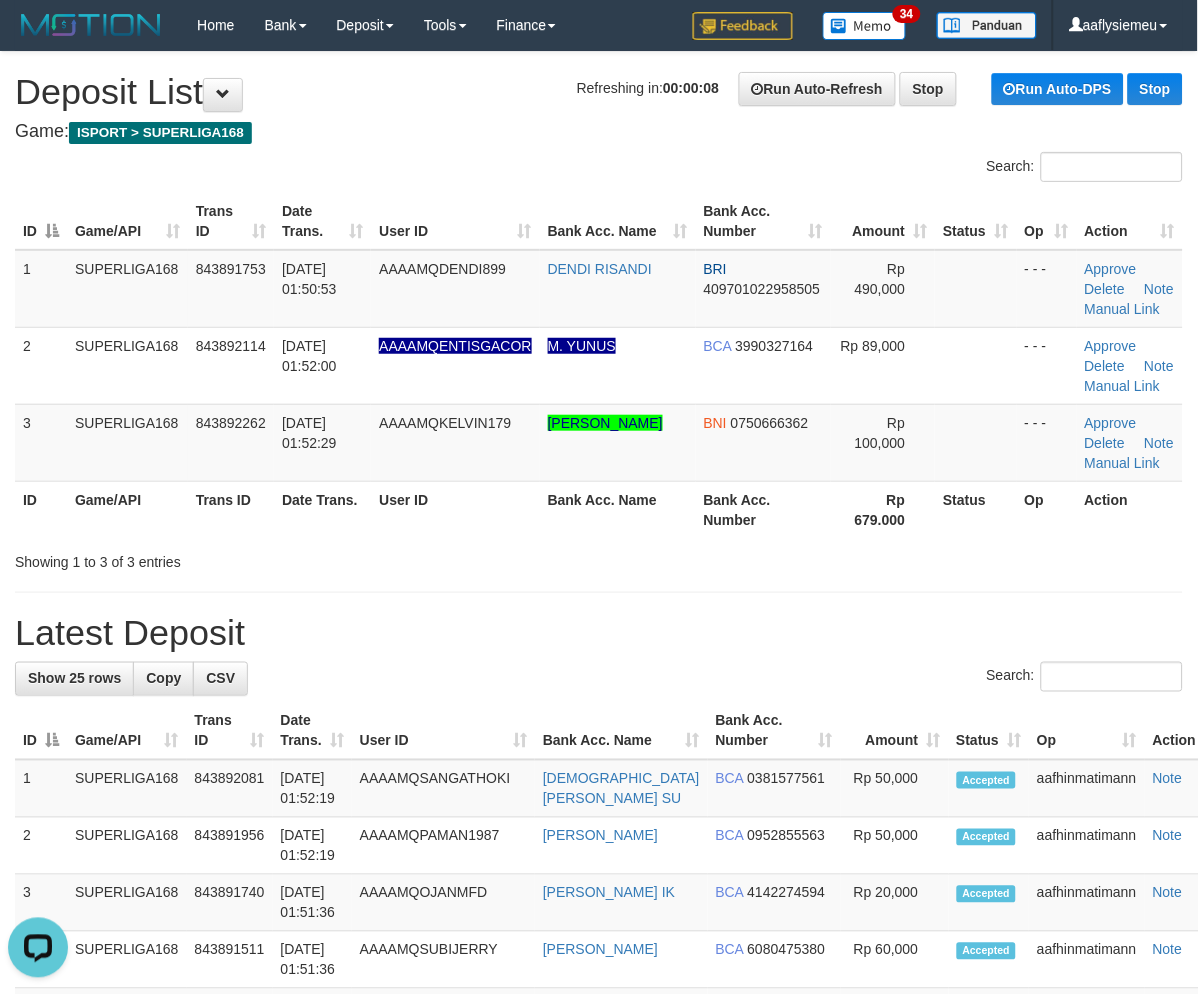 scroll, scrollTop: 0, scrollLeft: 0, axis: both 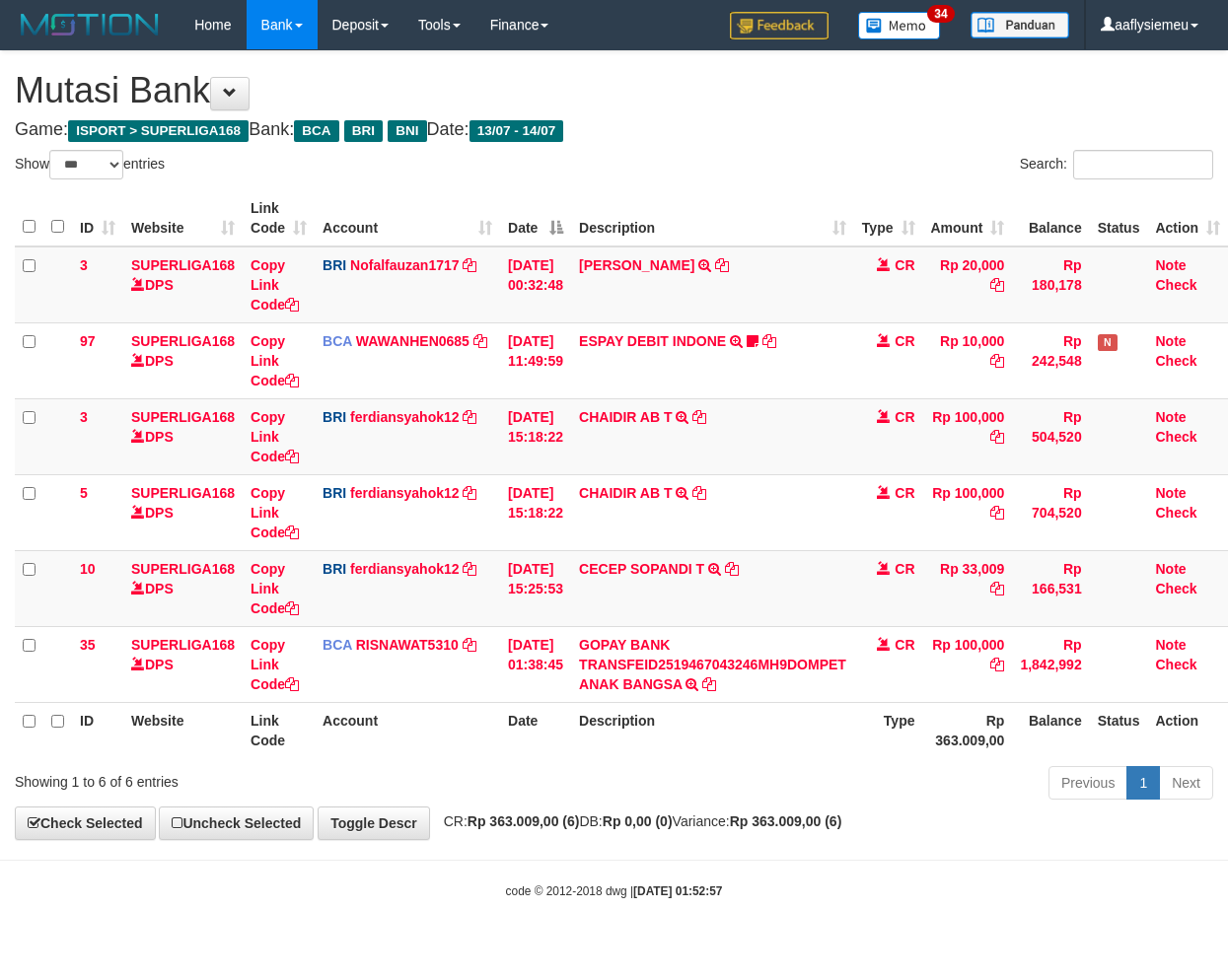 select on "***" 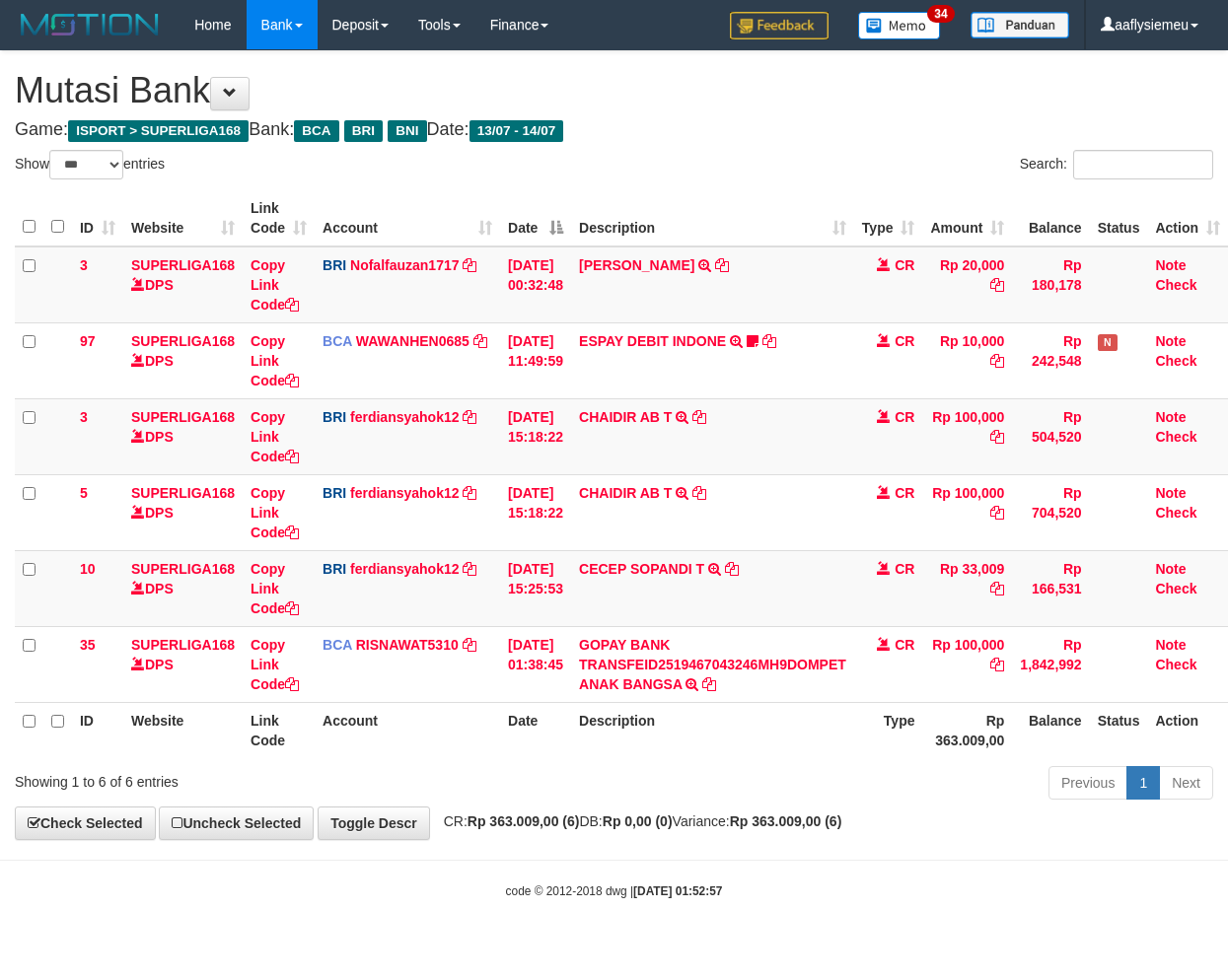 scroll, scrollTop: 0, scrollLeft: 13, axis: horizontal 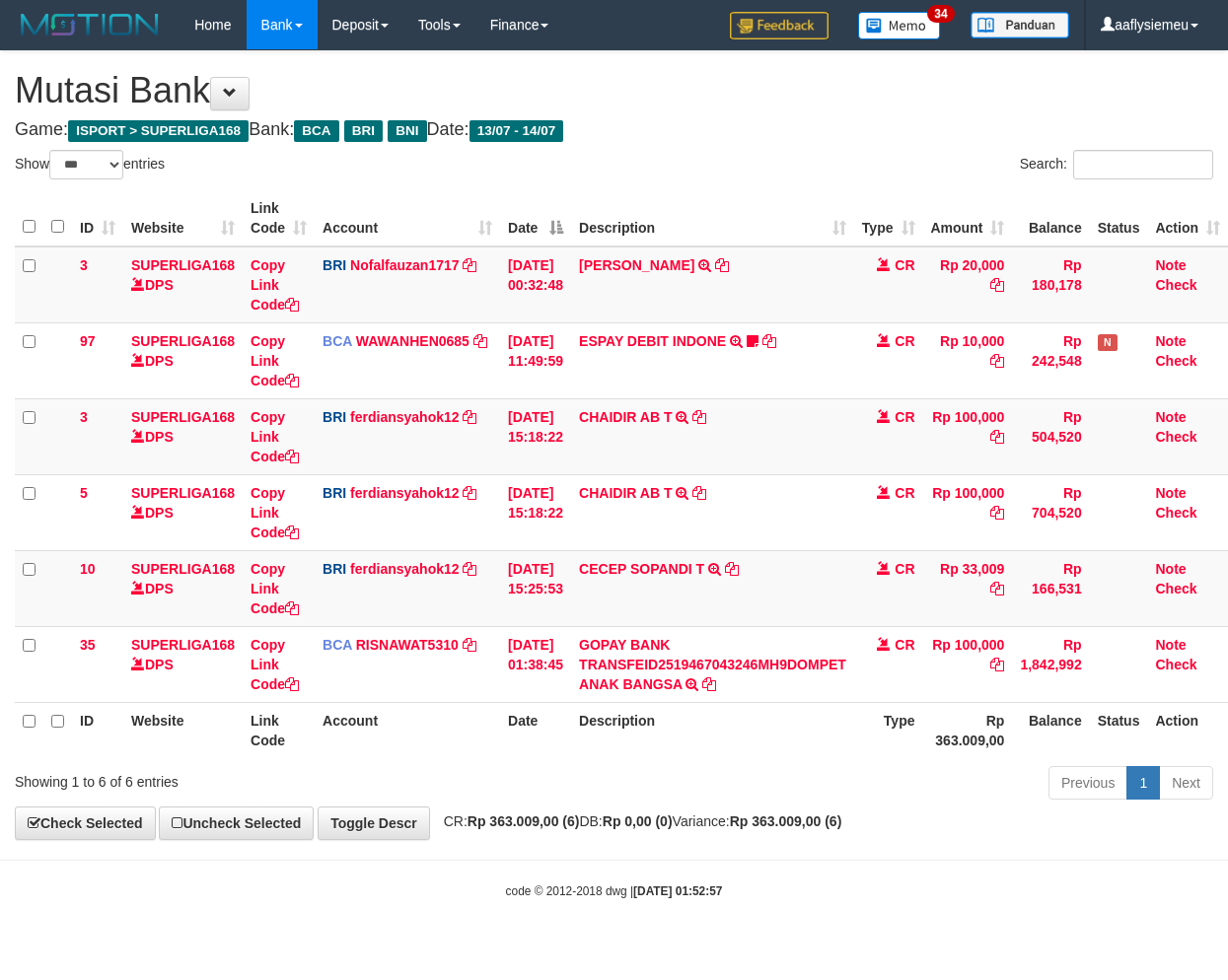 select on "***" 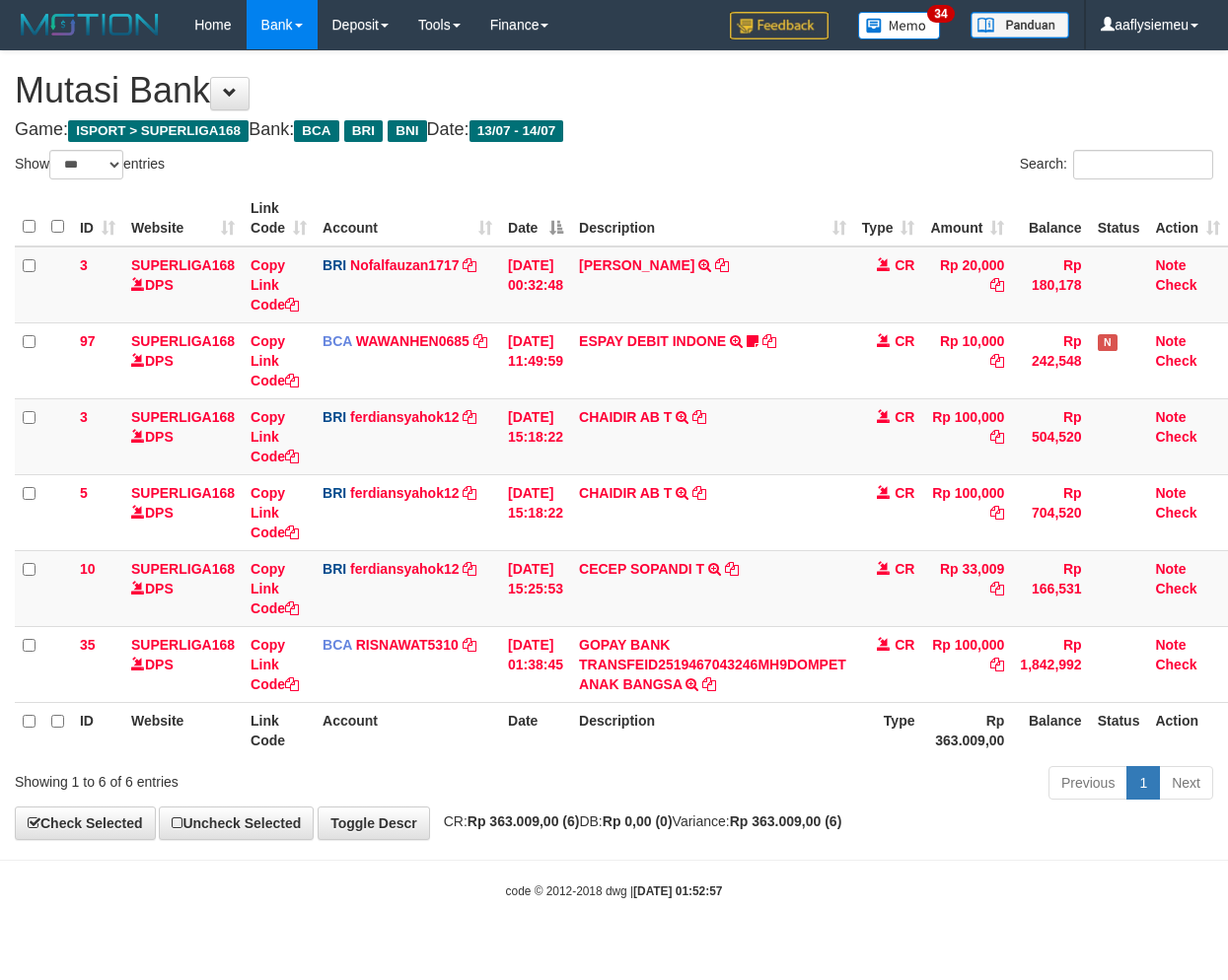 scroll, scrollTop: 0, scrollLeft: 13, axis: horizontal 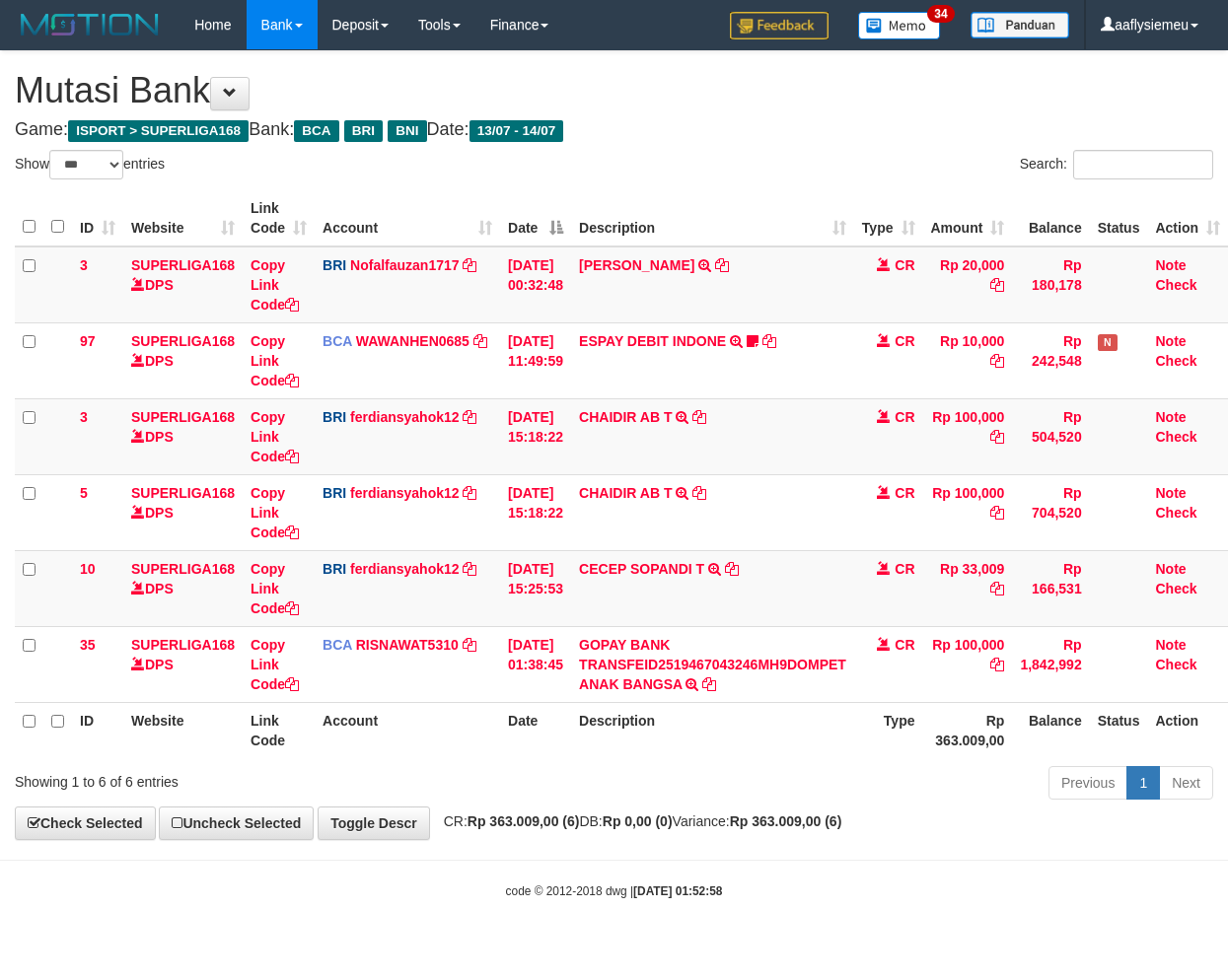 select on "***" 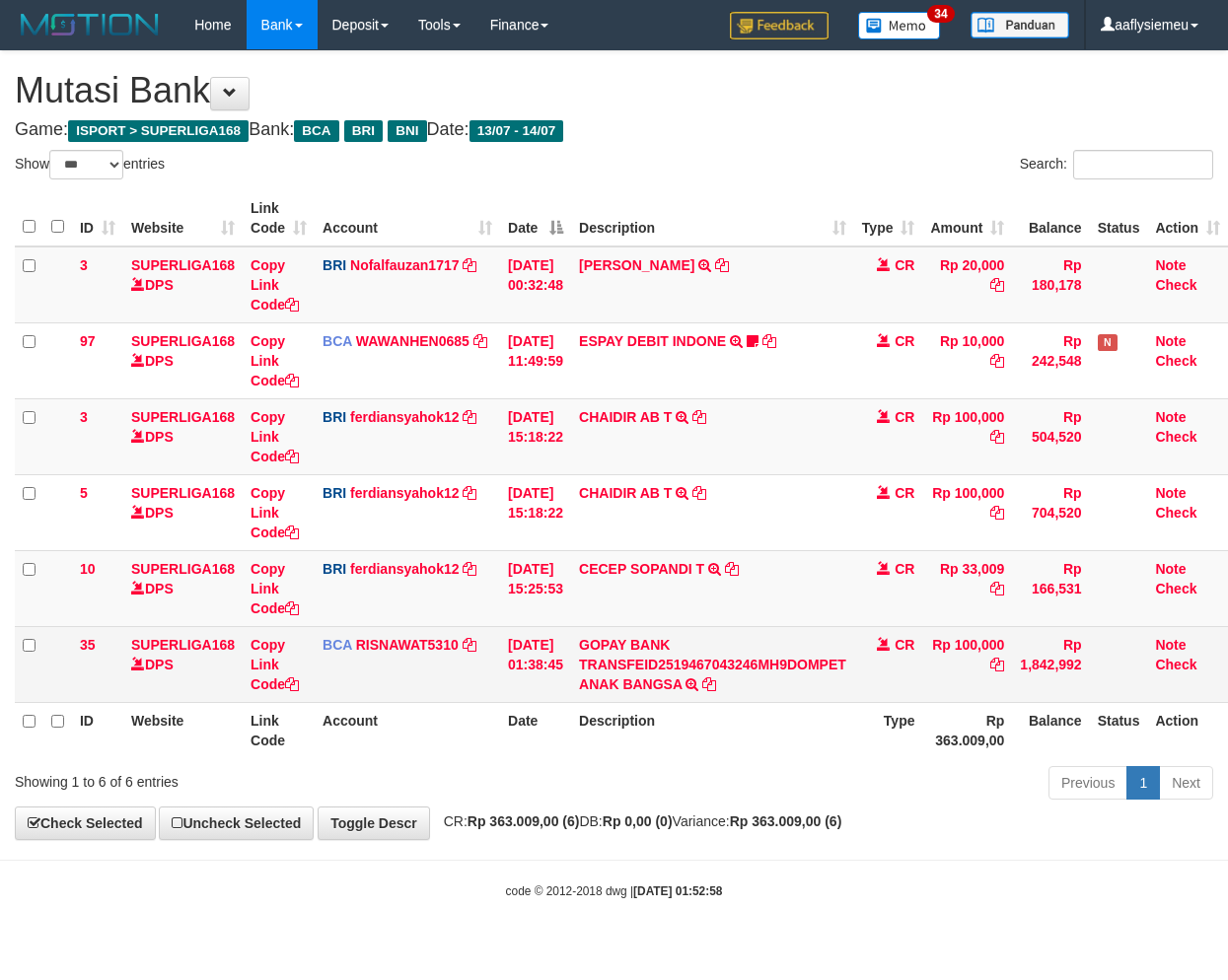 scroll, scrollTop: 0, scrollLeft: 13, axis: horizontal 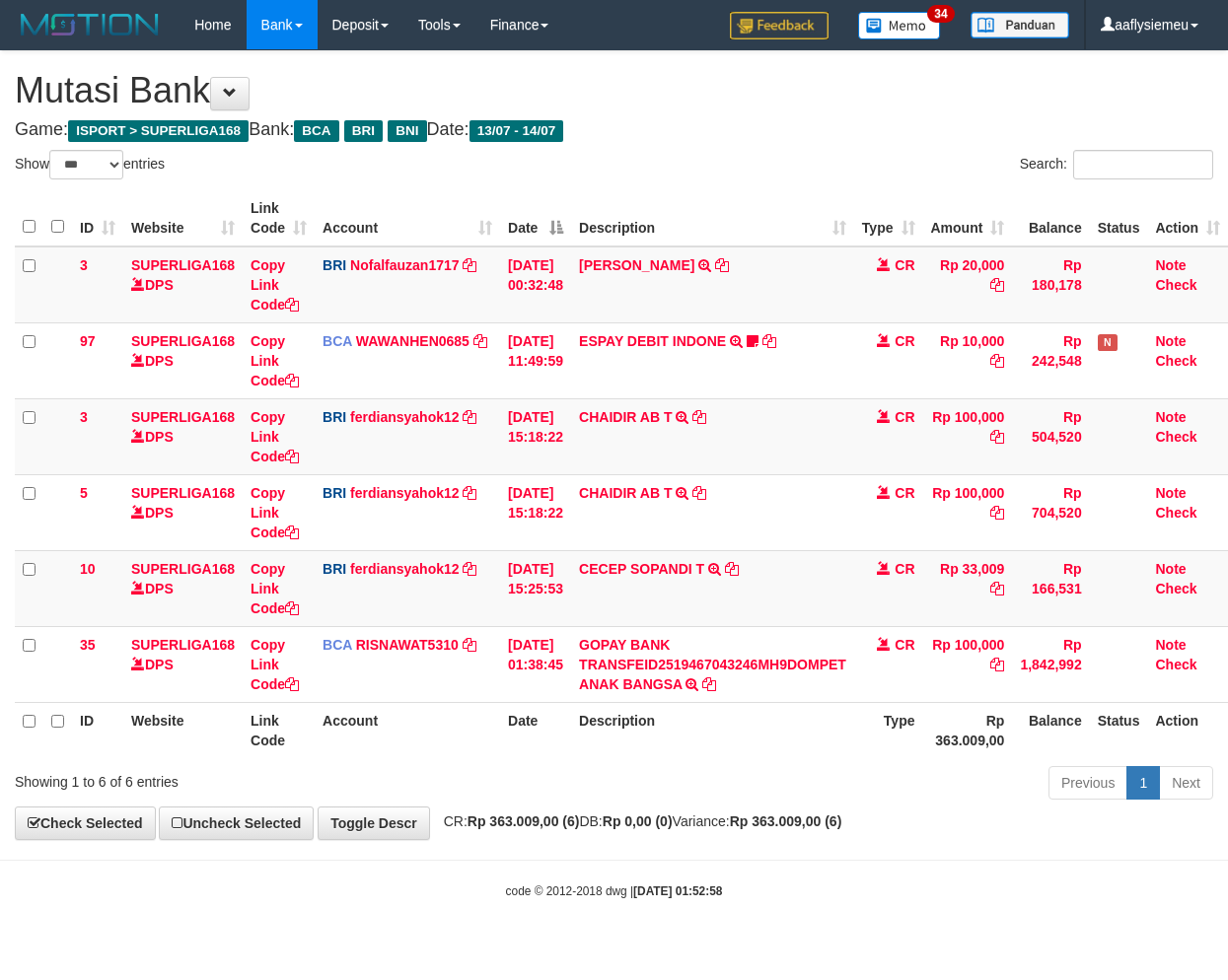 select on "***" 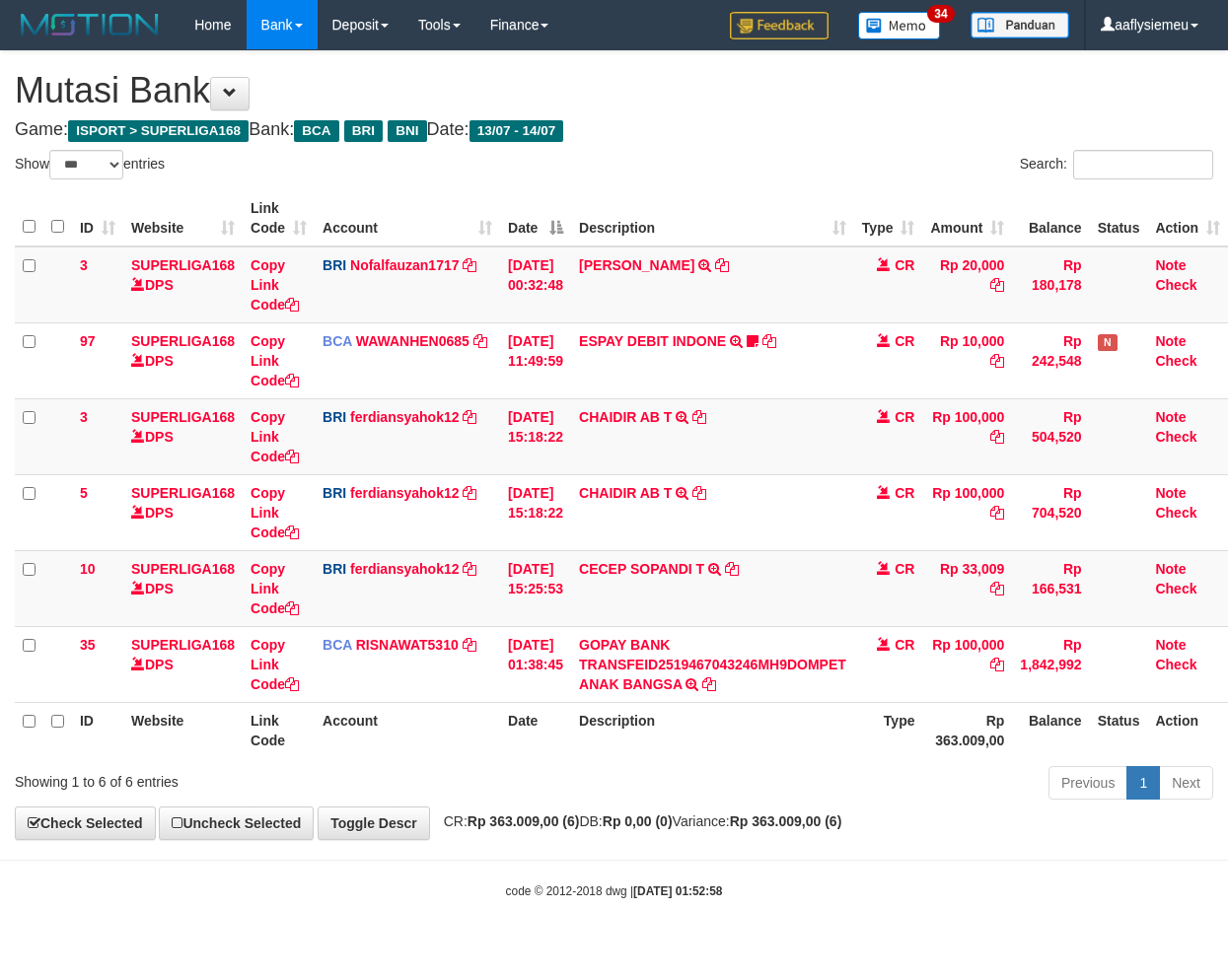 scroll, scrollTop: 0, scrollLeft: 13, axis: horizontal 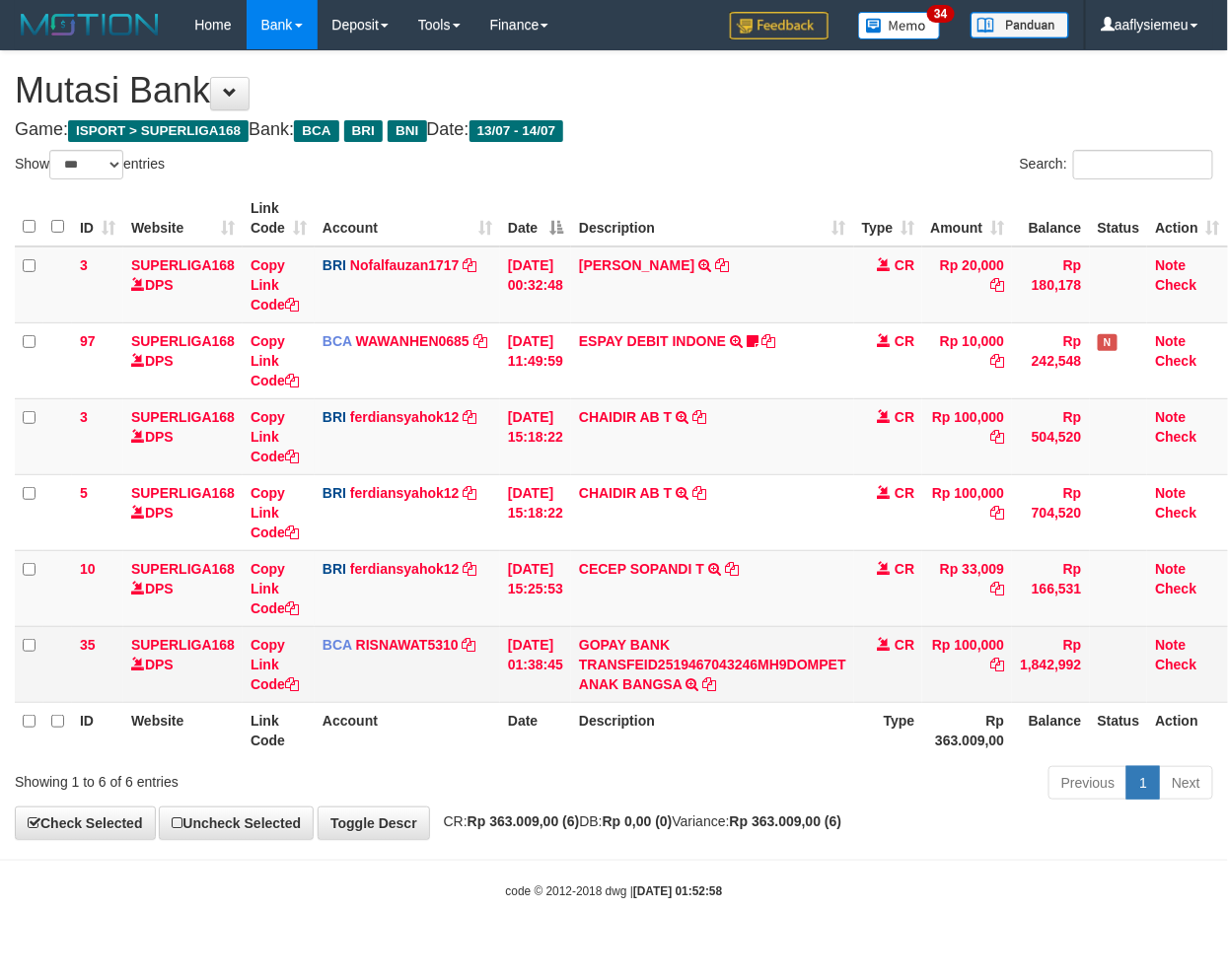 click on "GOPAY BANK TRANSFEID2519467043246MH9DOMPET ANAK BANGSA         TRSF E-BANKING CR 1407/FTSCY/WS95051
100000.00GOPAY BANK TRANSFEID2519467043246MH9DOMPET ANAK BANGSA" at bounding box center [712, 664] 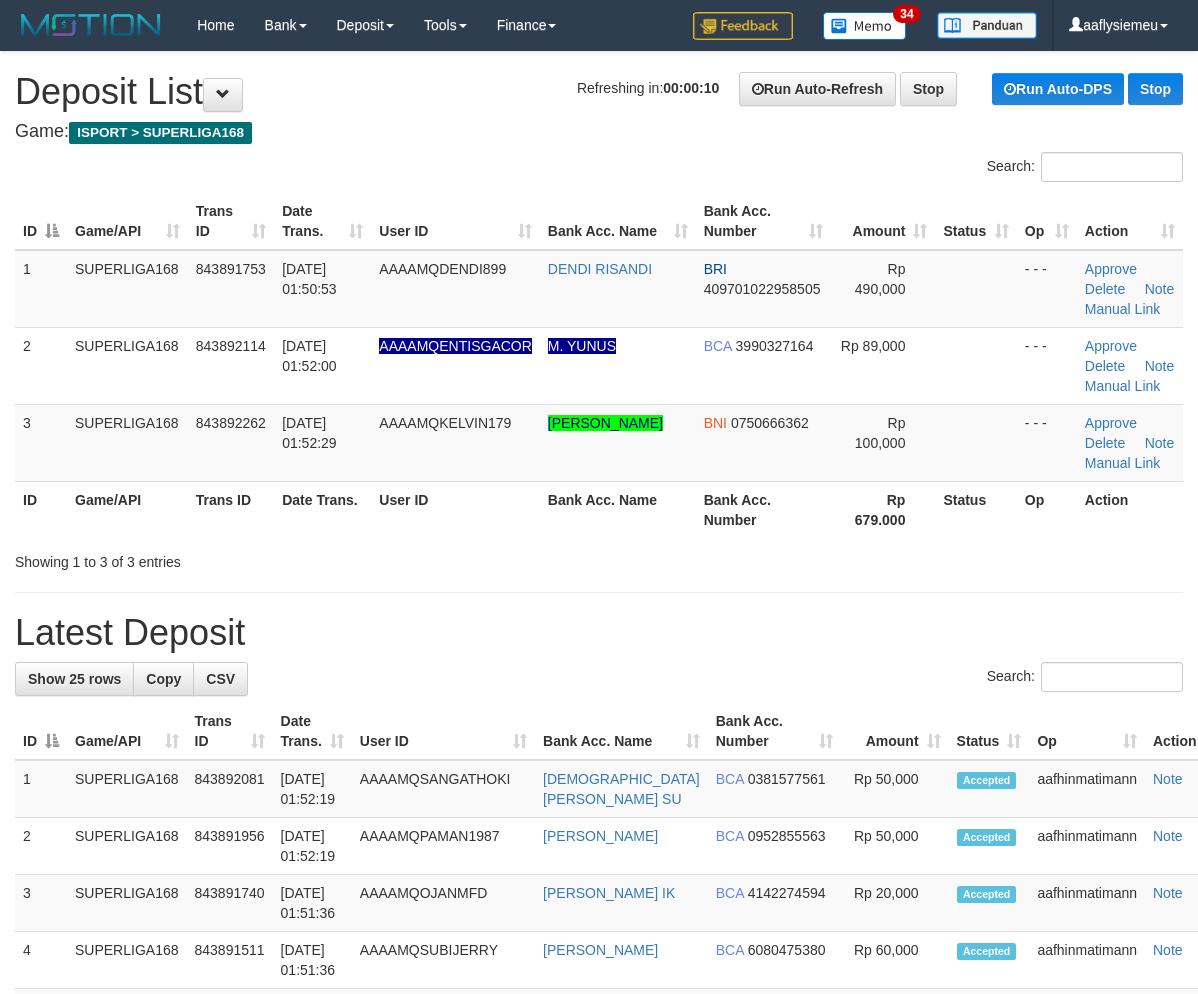 scroll, scrollTop: 0, scrollLeft: 0, axis: both 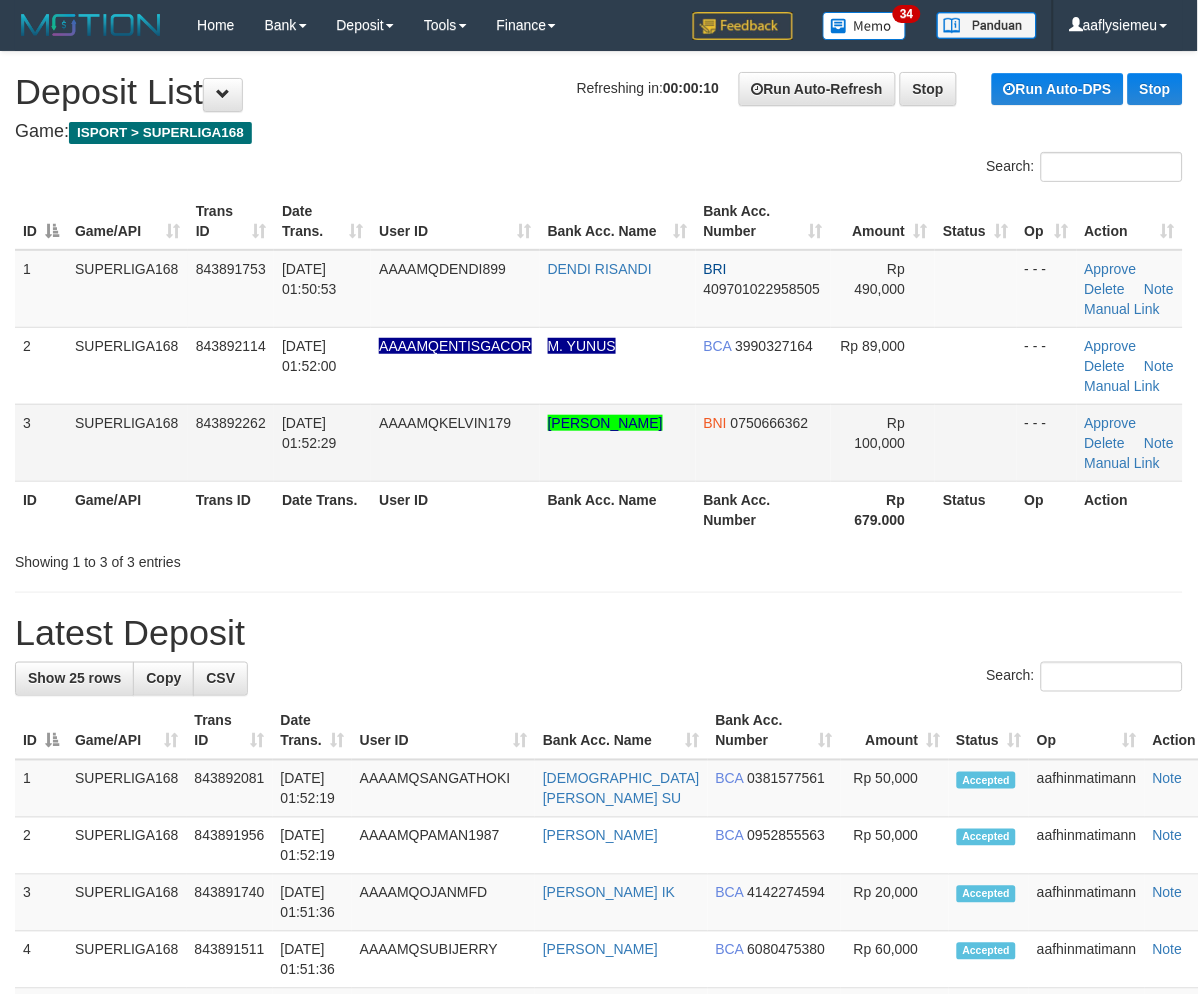 click on "SUPERLIGA168" at bounding box center (127, 442) 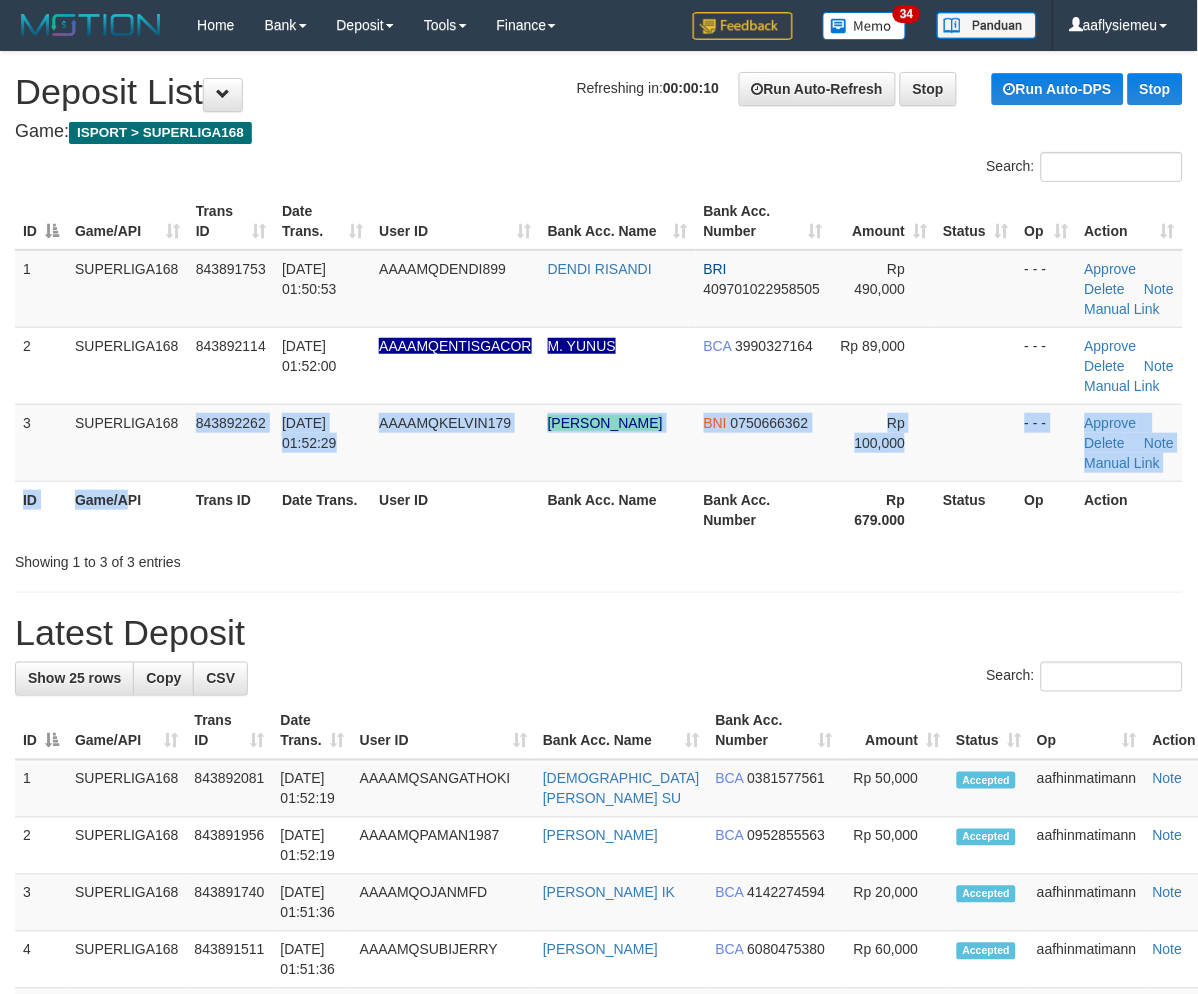 click on "Game/API" at bounding box center (127, 509) 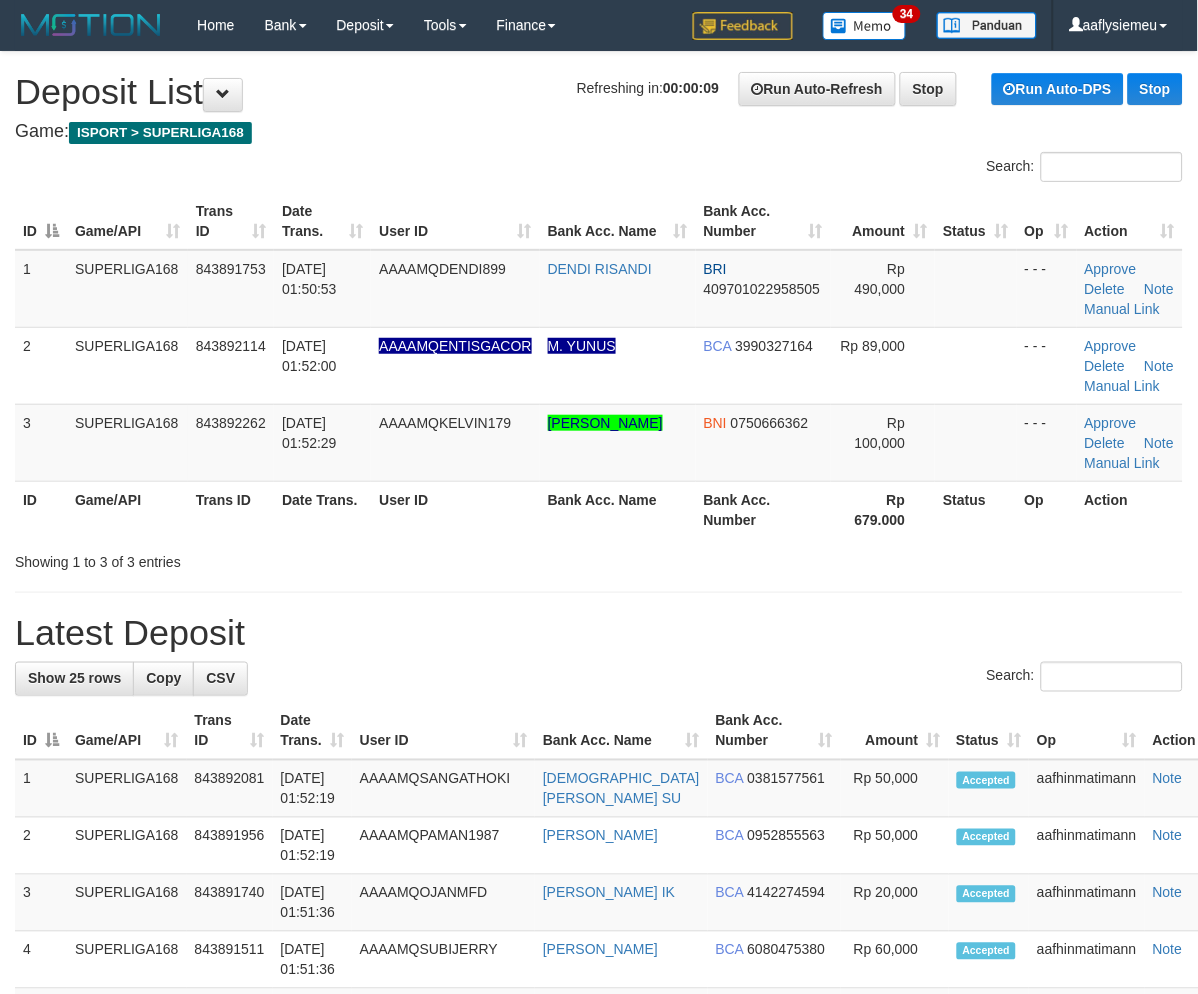 click on "Game/API" at bounding box center (127, 509) 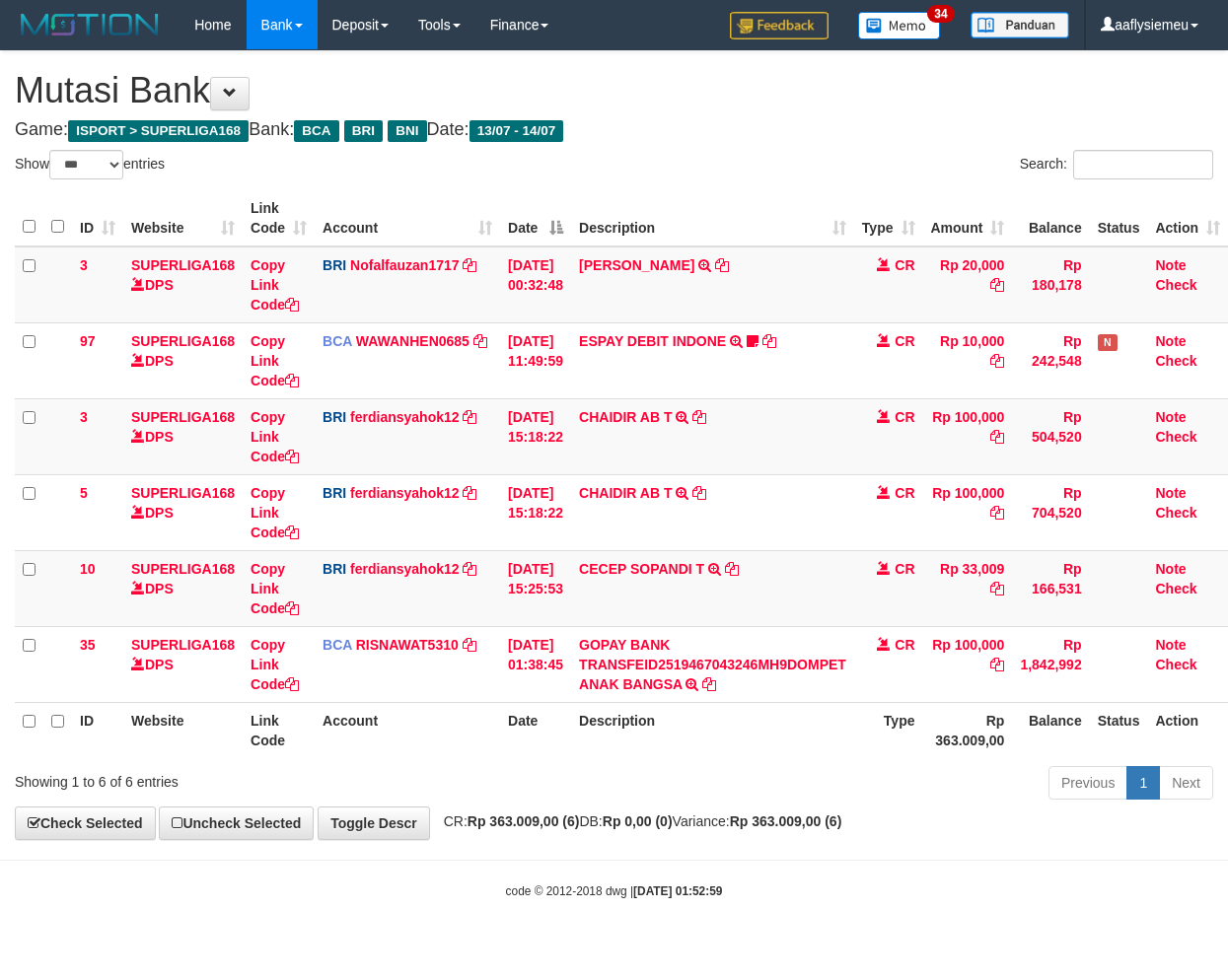 select on "***" 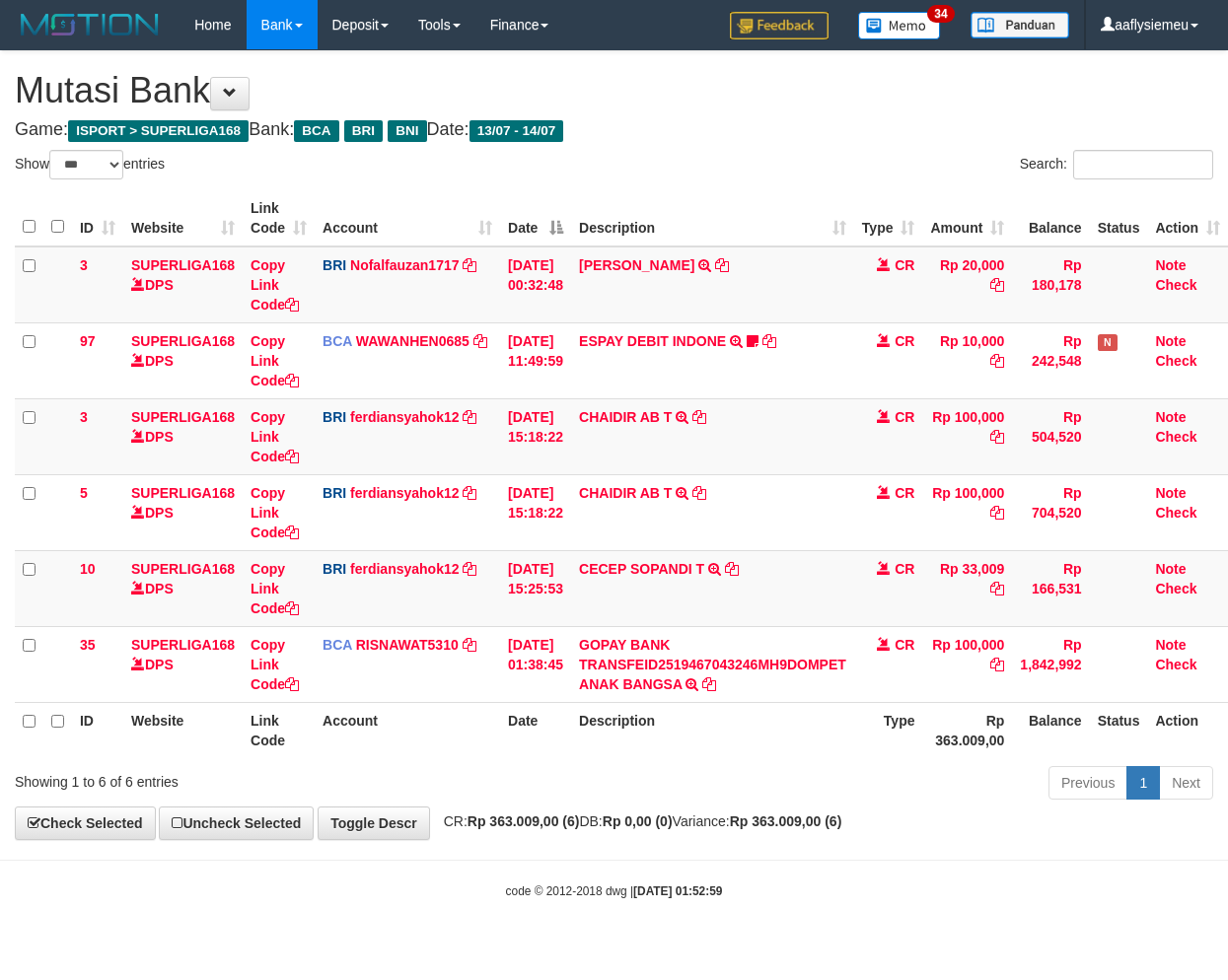 scroll, scrollTop: 0, scrollLeft: 13, axis: horizontal 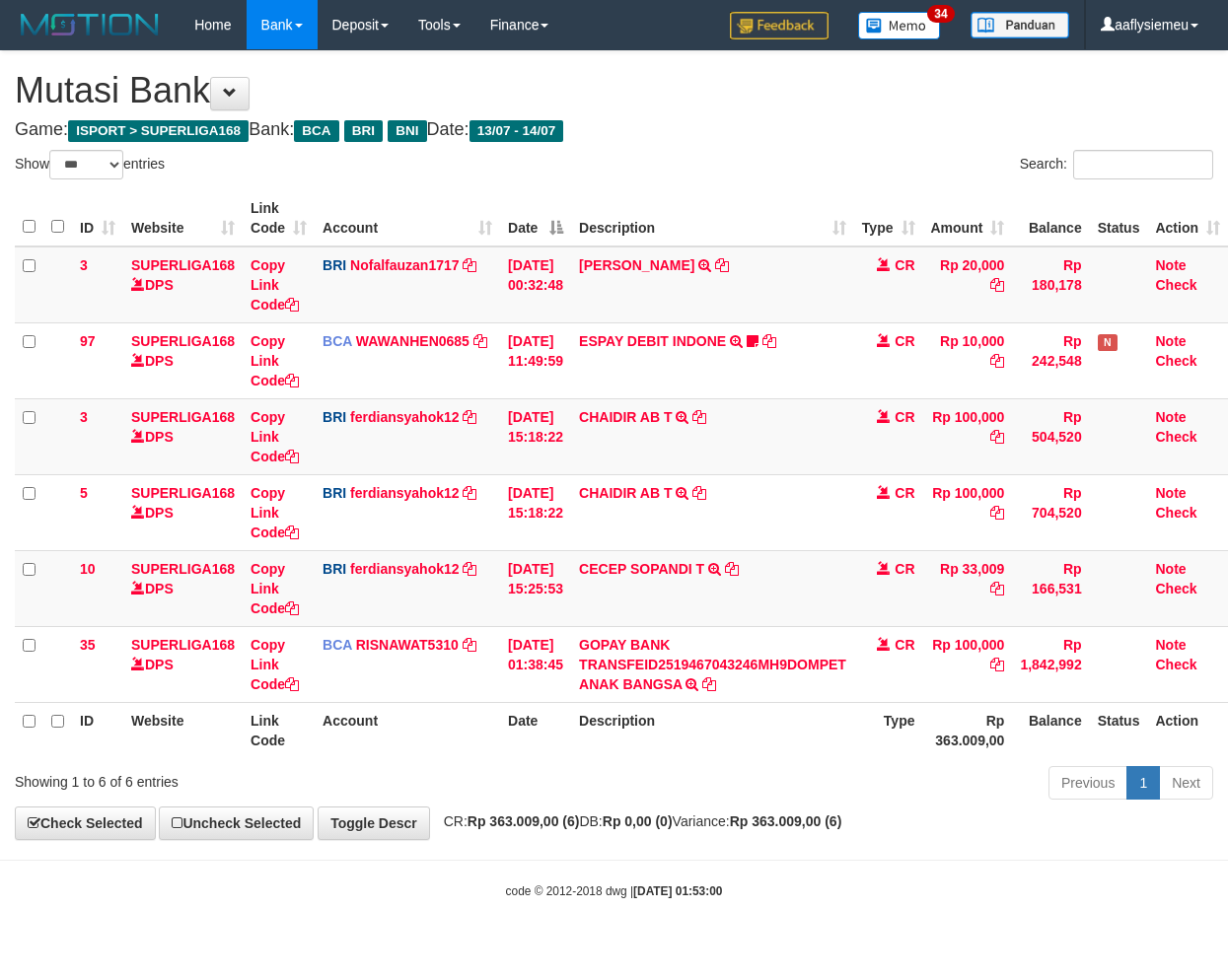 select on "***" 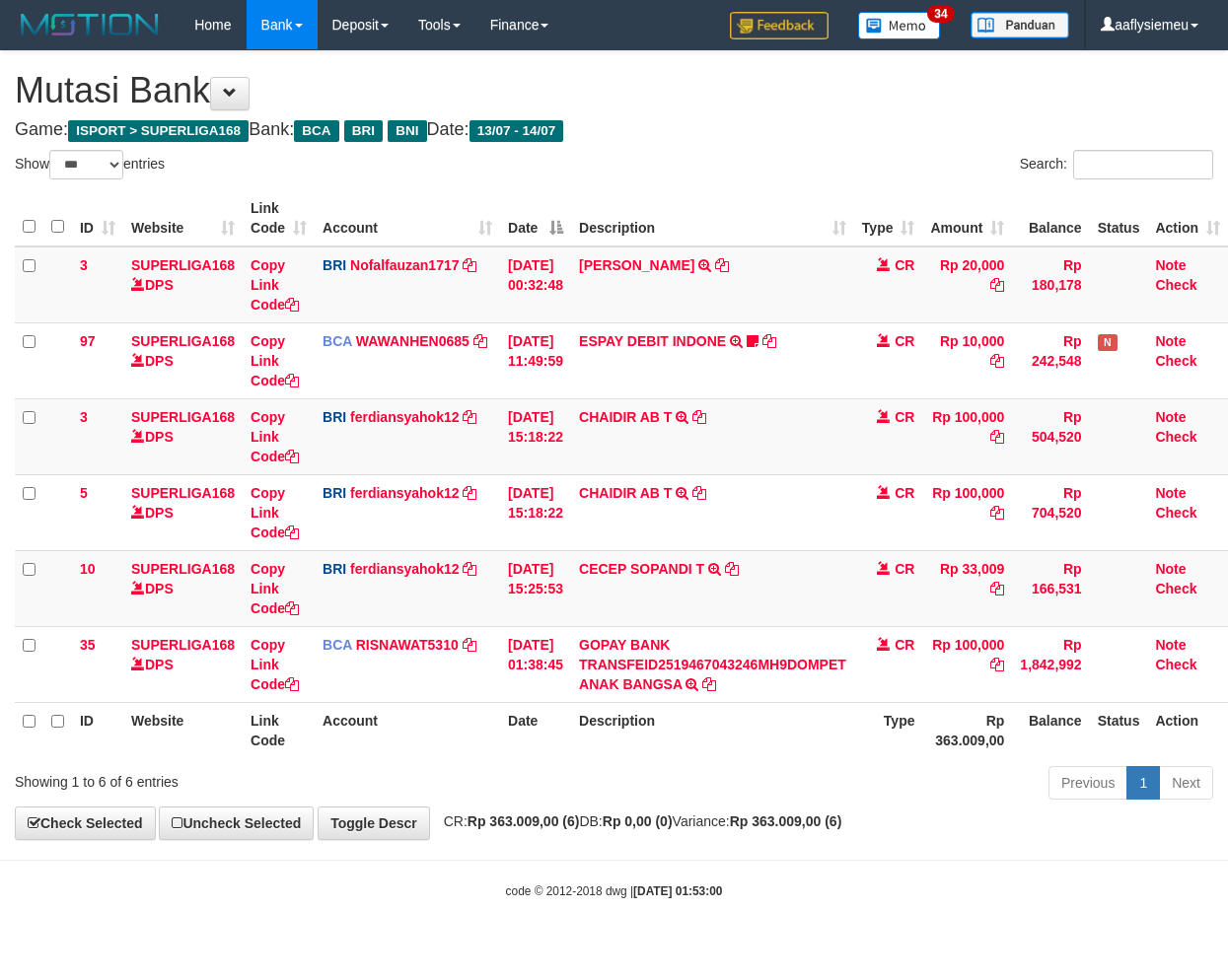 scroll, scrollTop: 0, scrollLeft: 13, axis: horizontal 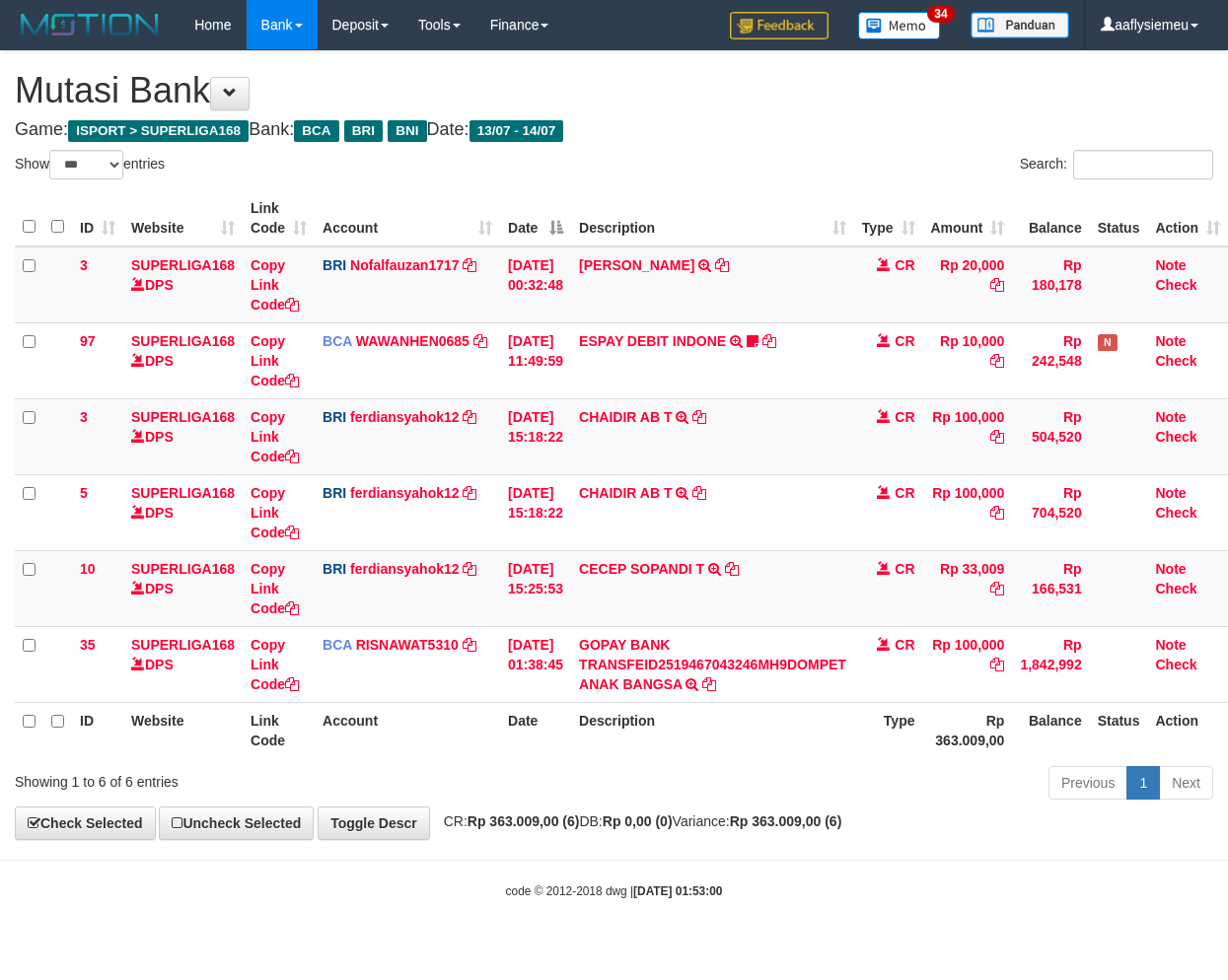 select on "***" 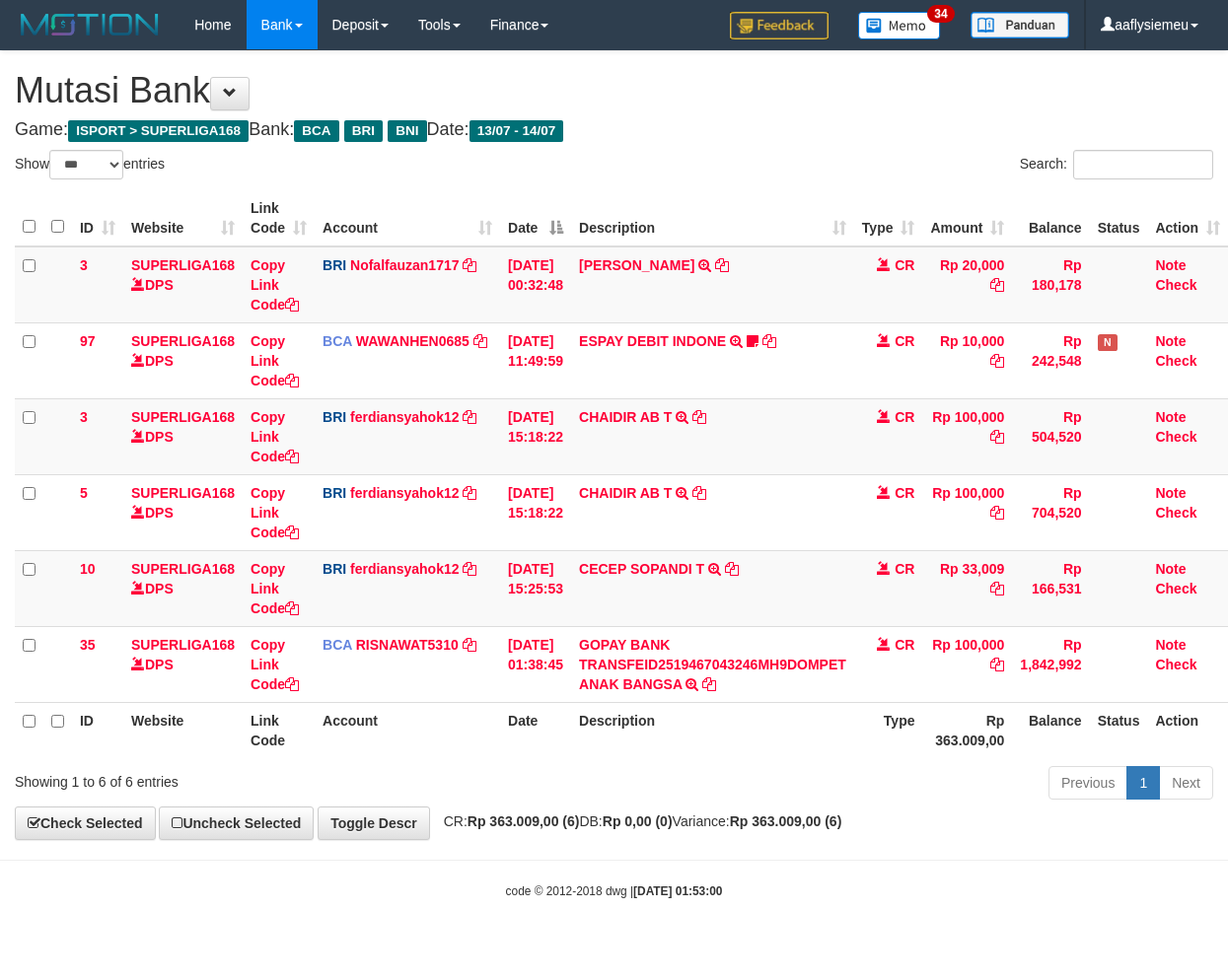 scroll, scrollTop: 0, scrollLeft: 13, axis: horizontal 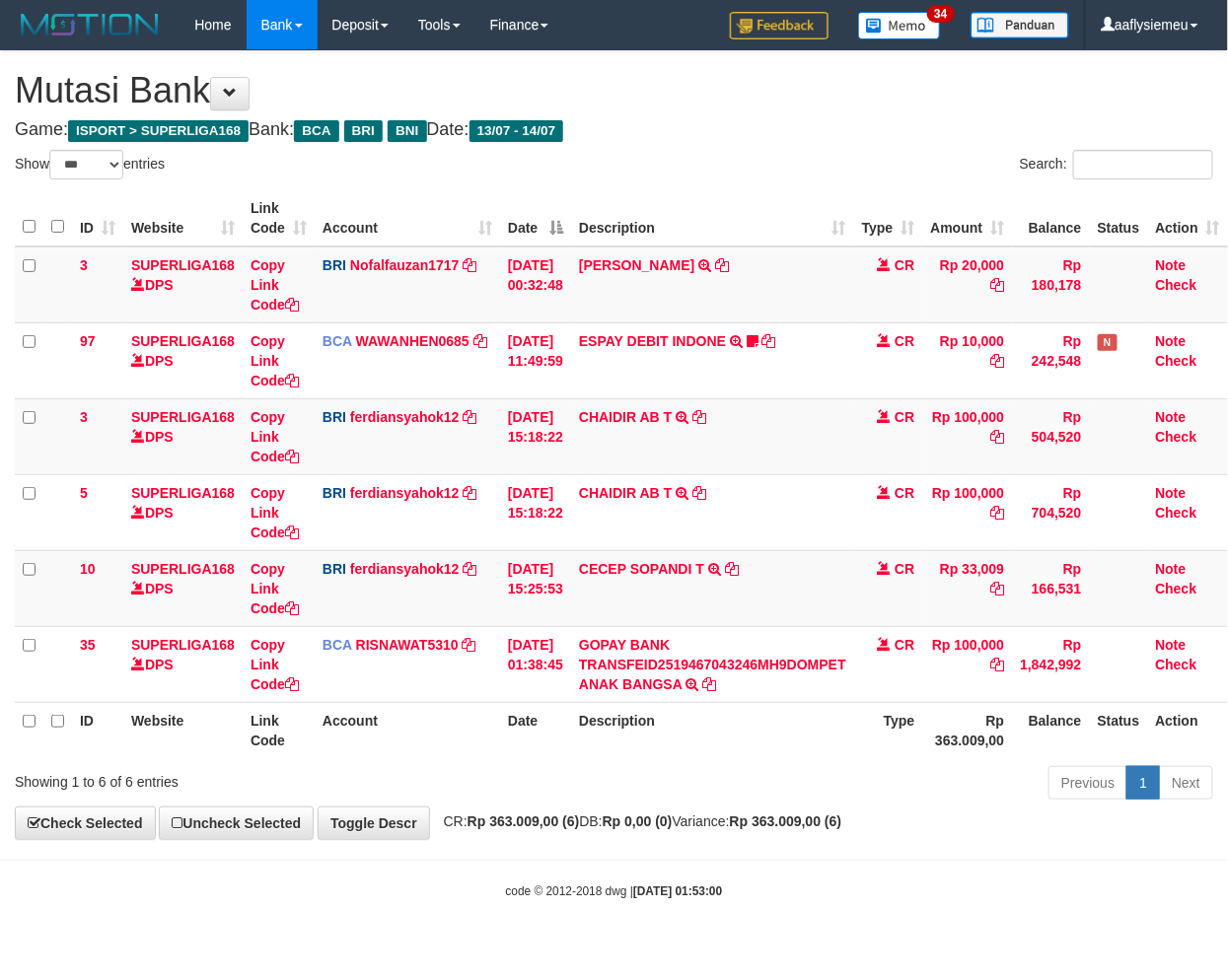 drag, startPoint x: 622, startPoint y: 732, endPoint x: 439, endPoint y: 705, distance: 184.98108 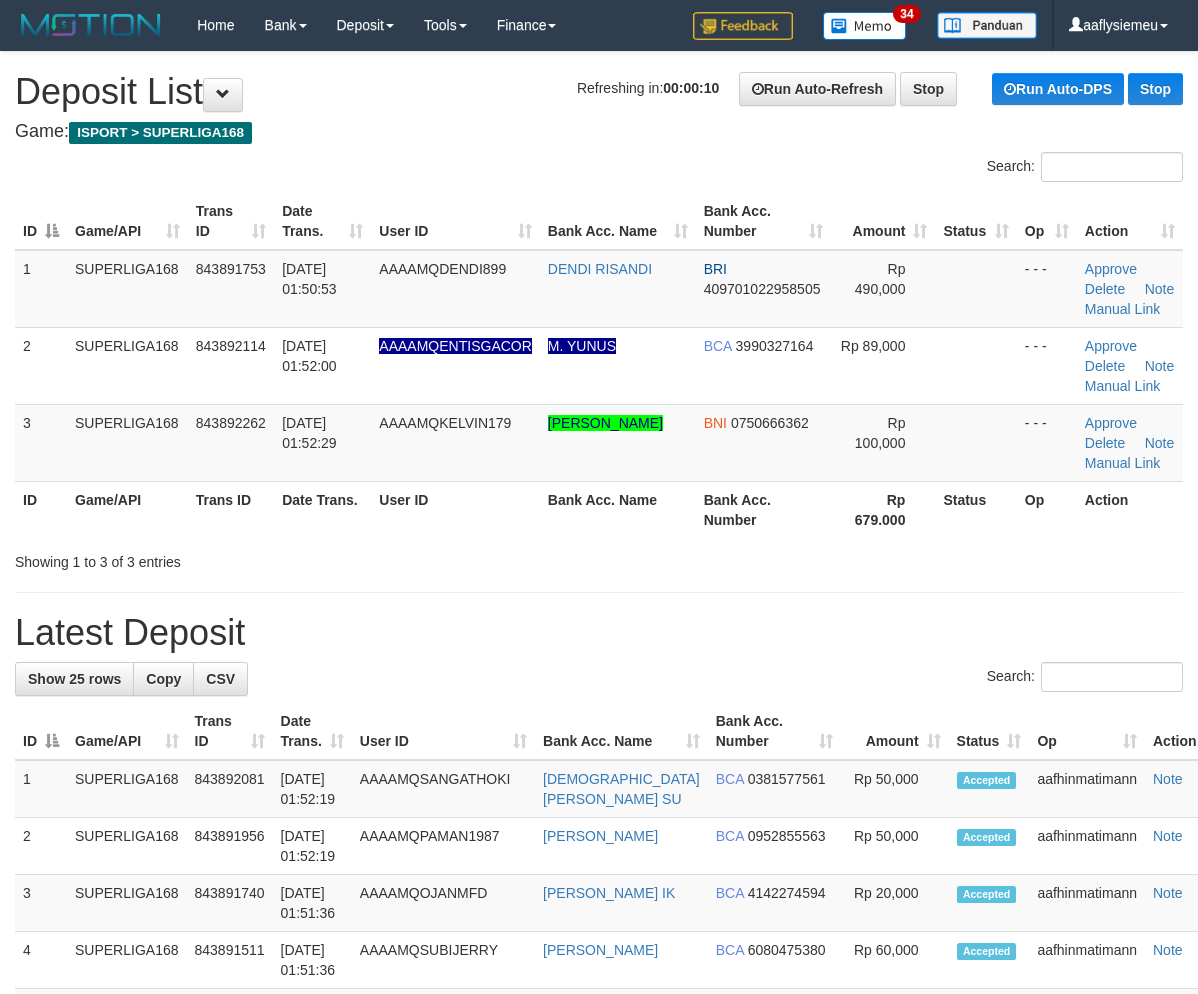 scroll, scrollTop: 0, scrollLeft: 0, axis: both 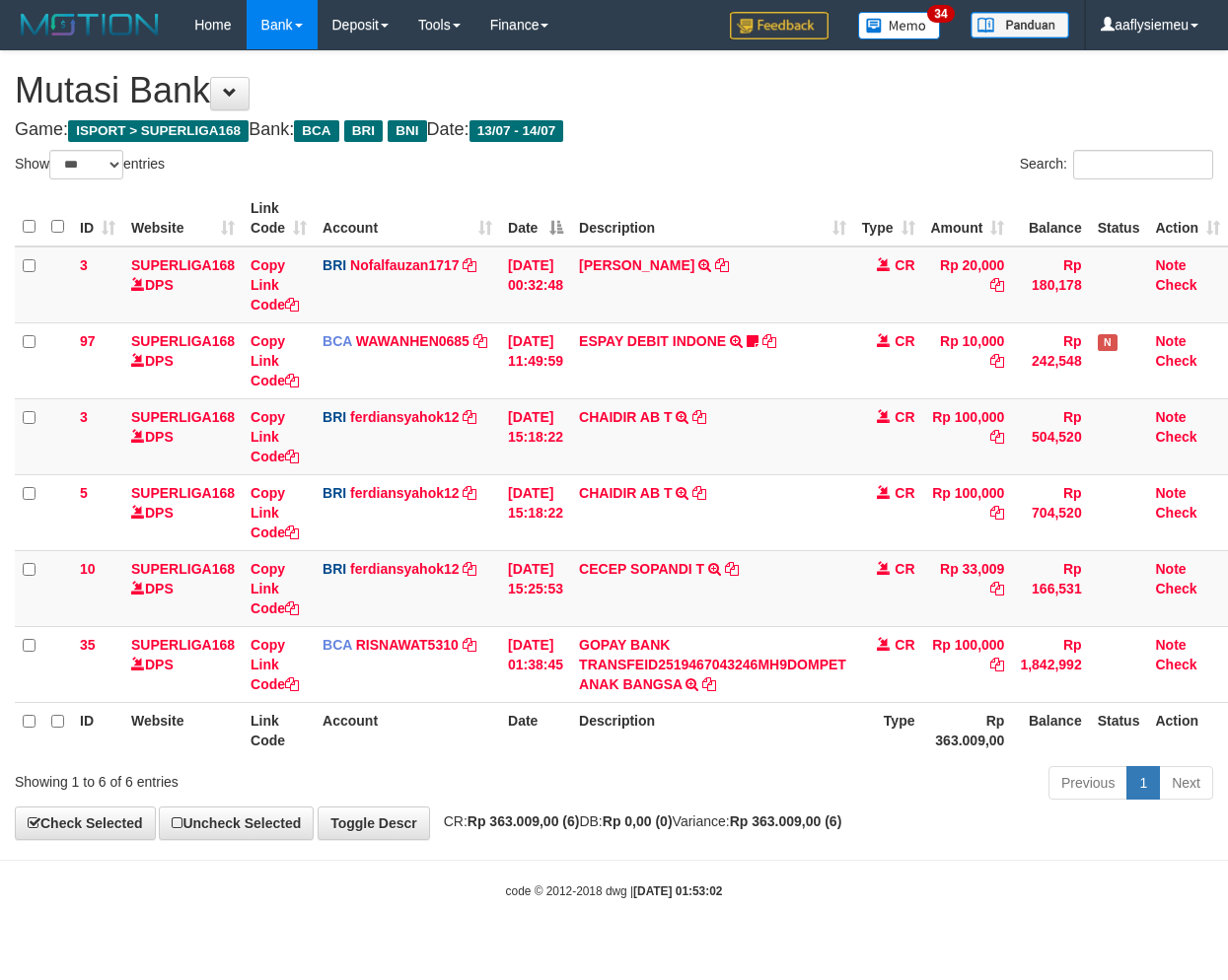select on "***" 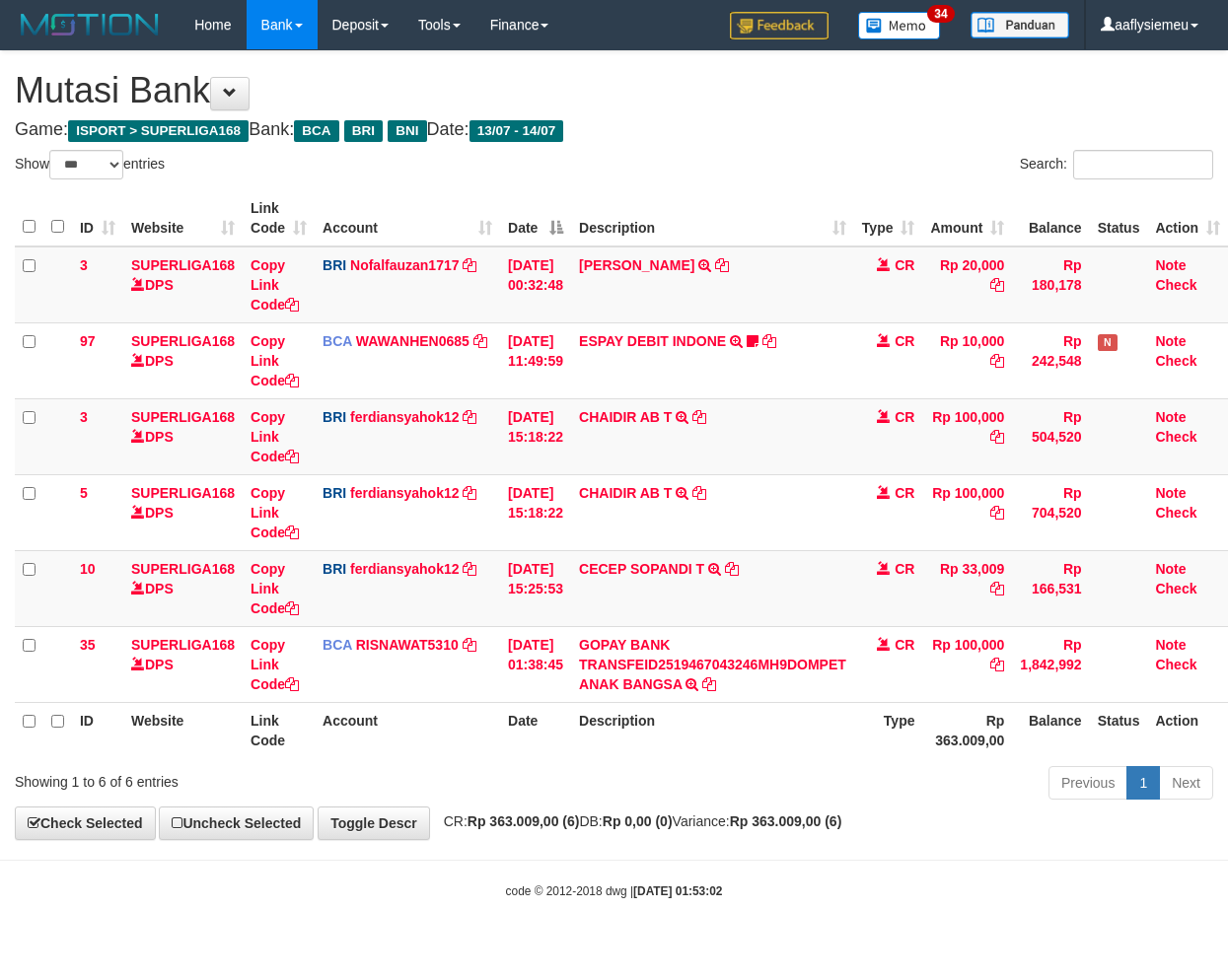 scroll, scrollTop: 0, scrollLeft: 13, axis: horizontal 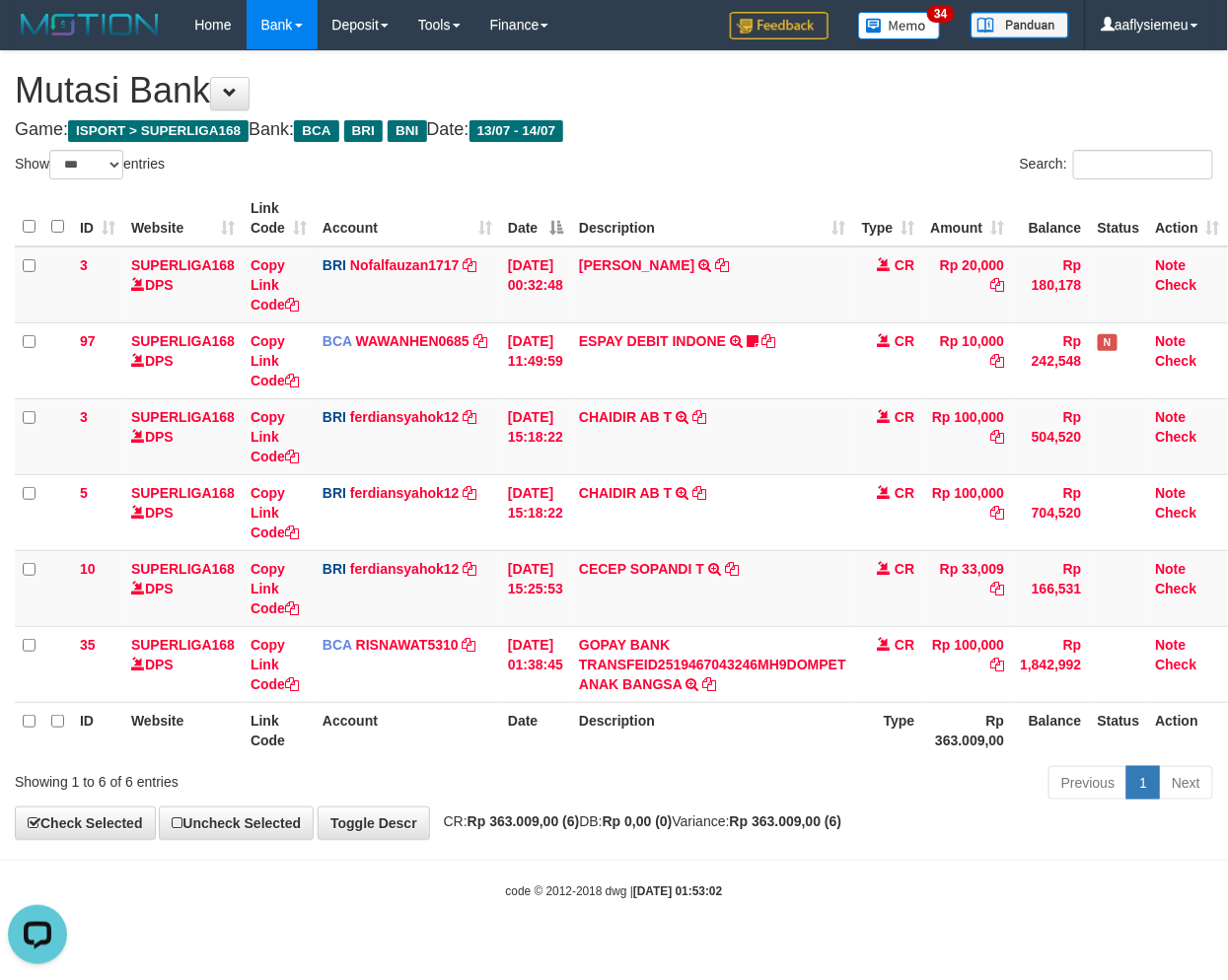 click on "Mutasi Bank" at bounding box center (614, 91) 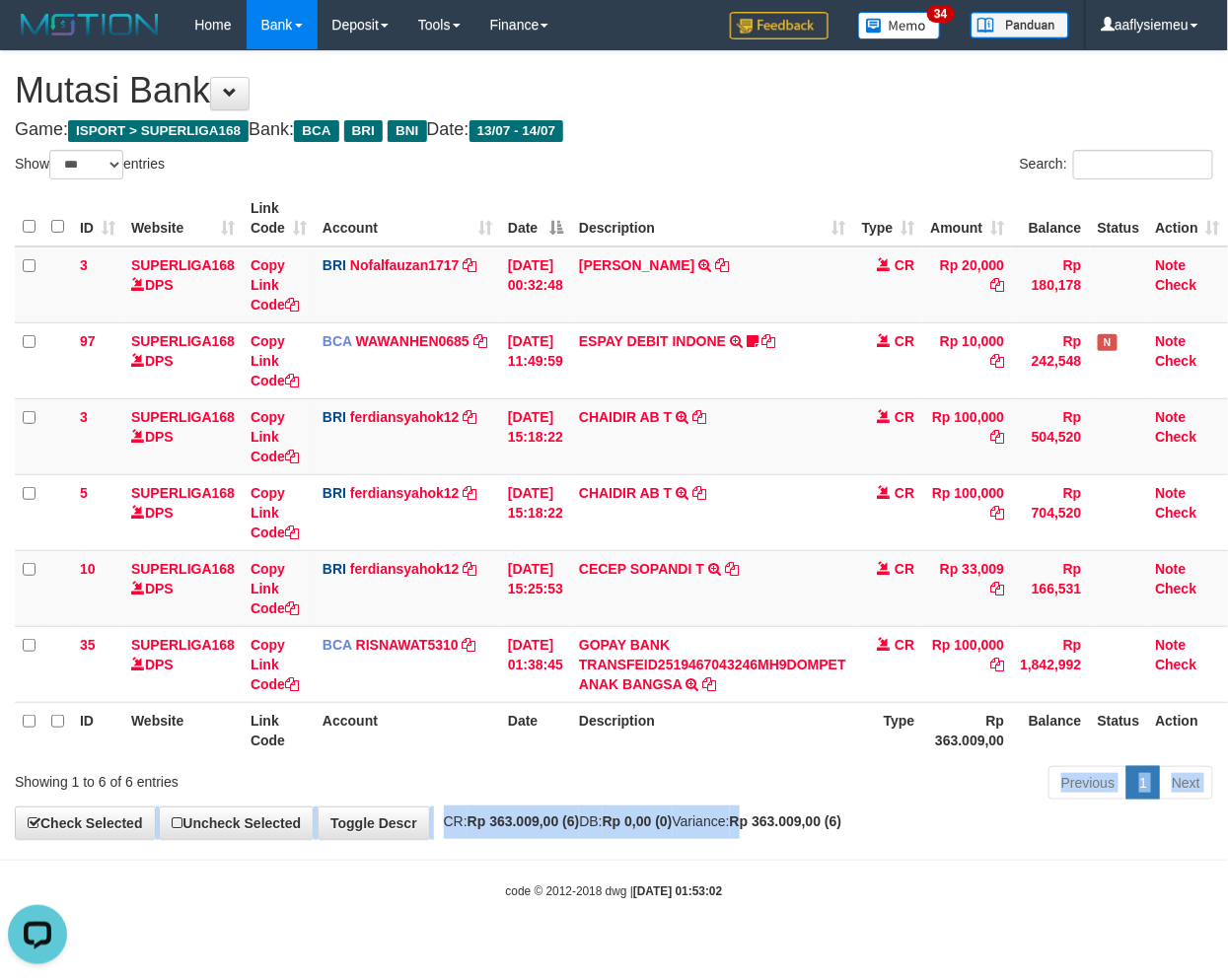 click on "**********" at bounding box center [614, 445] 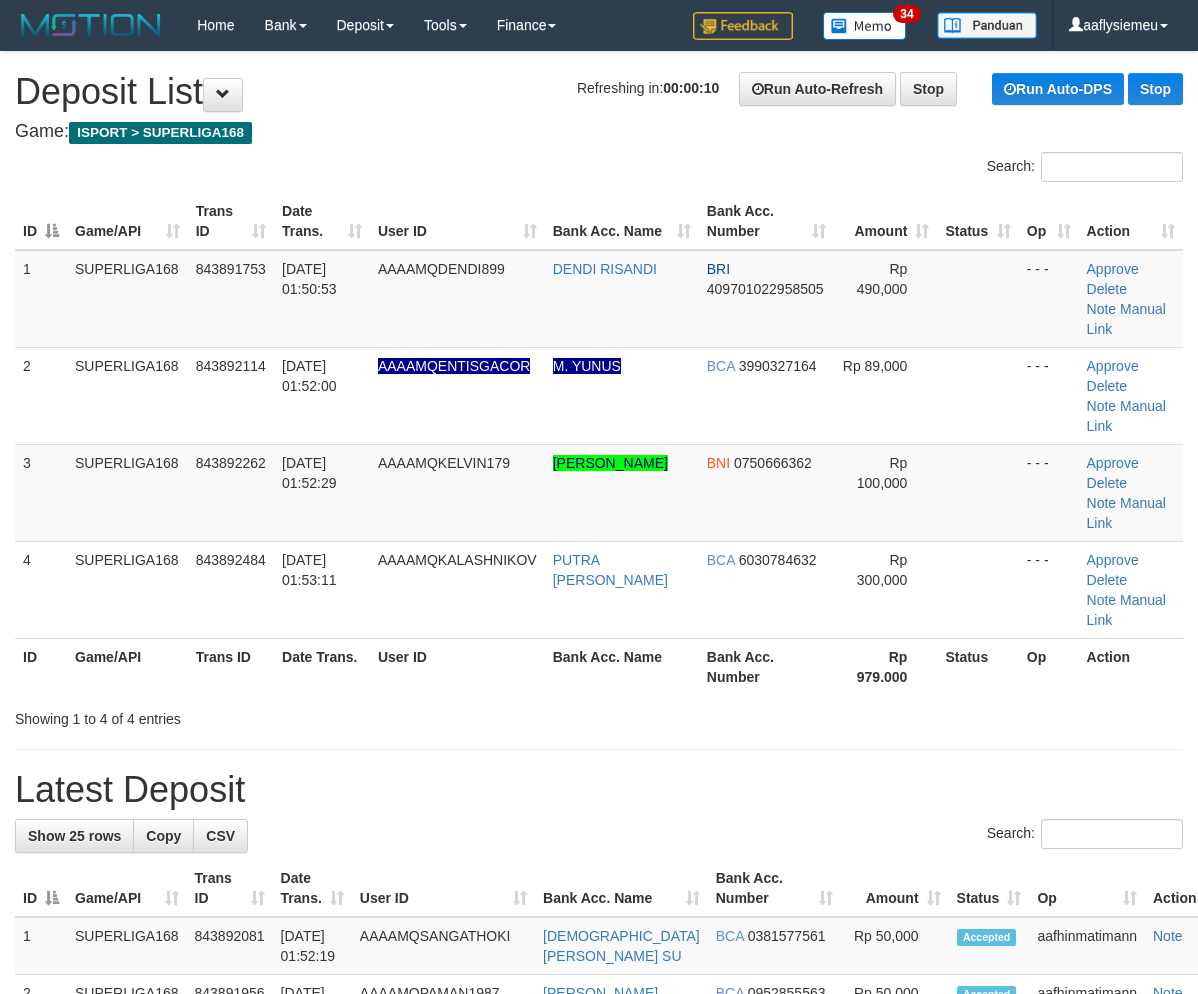 scroll, scrollTop: 0, scrollLeft: 0, axis: both 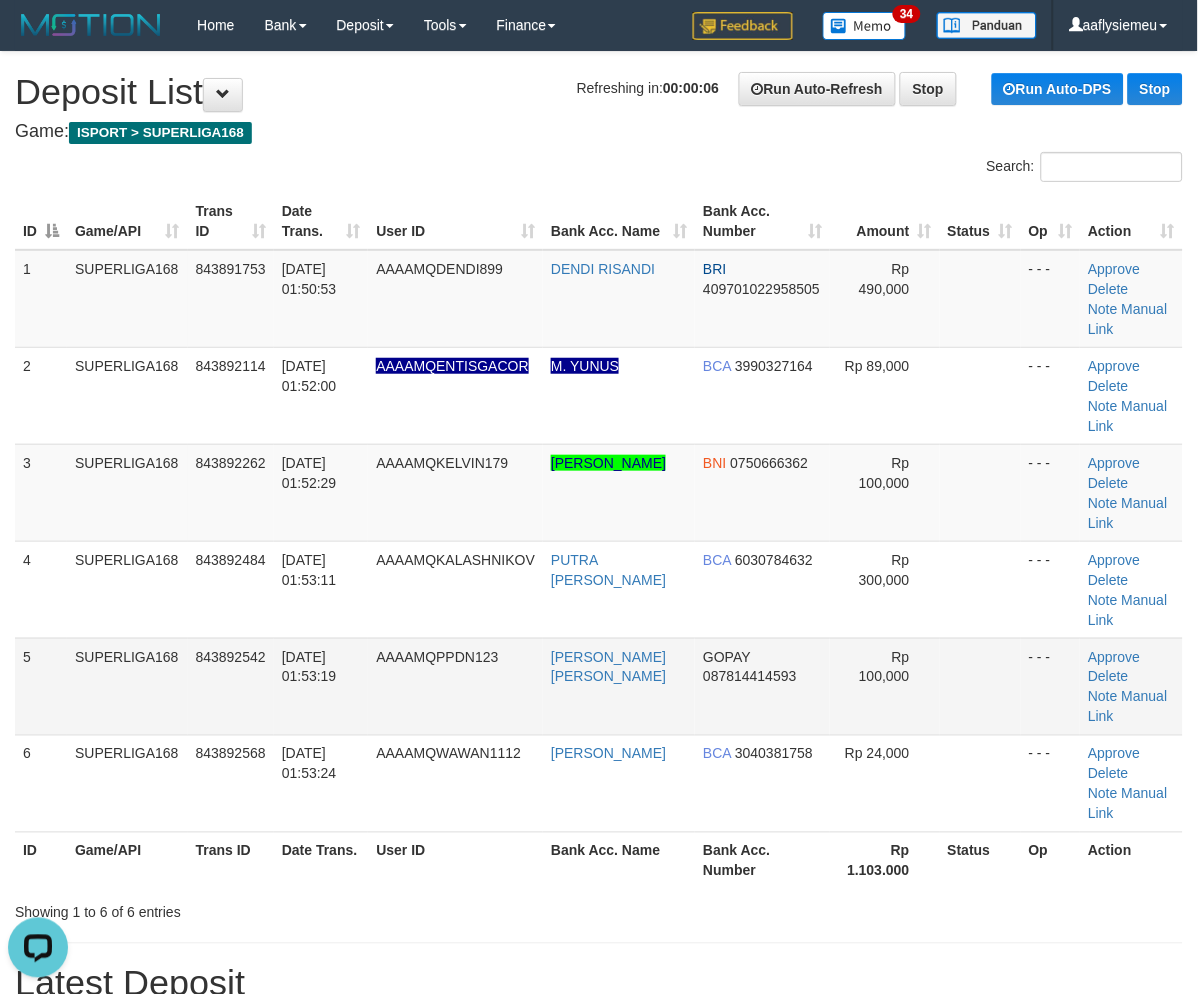 click on "SUPERLIGA168" at bounding box center (127, 686) 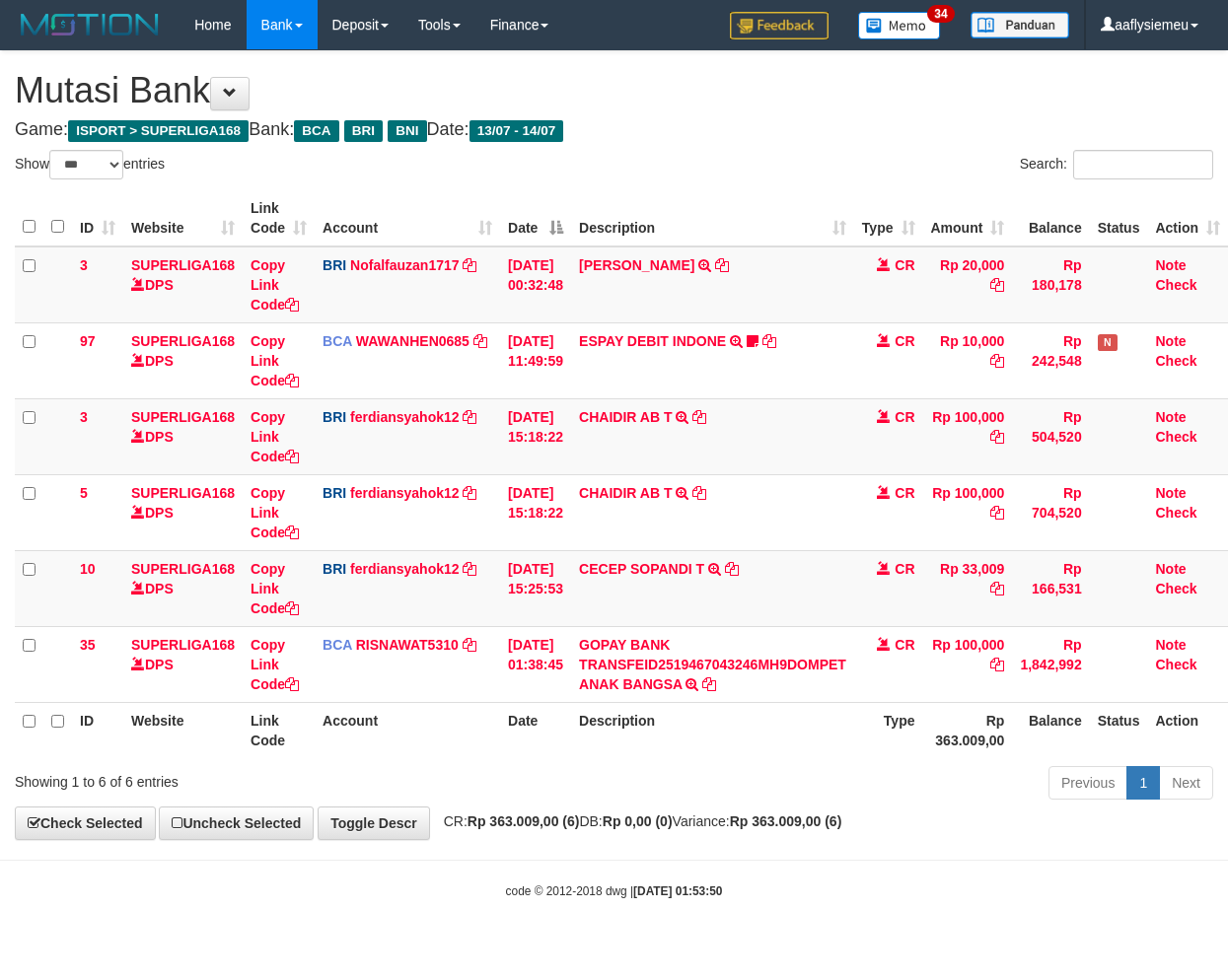 select on "***" 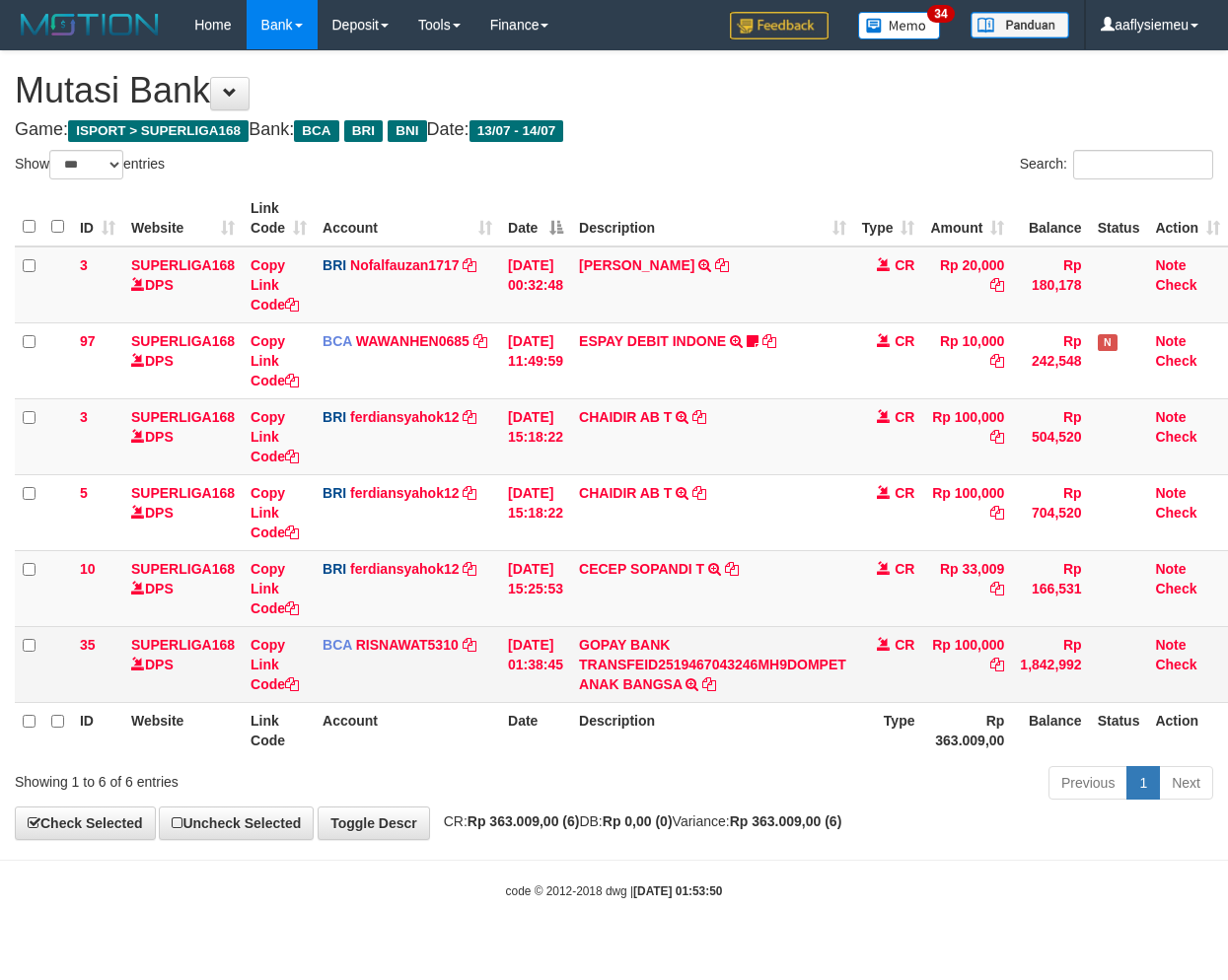 click on "Previous 1 Next" at bounding box center (870, 785) 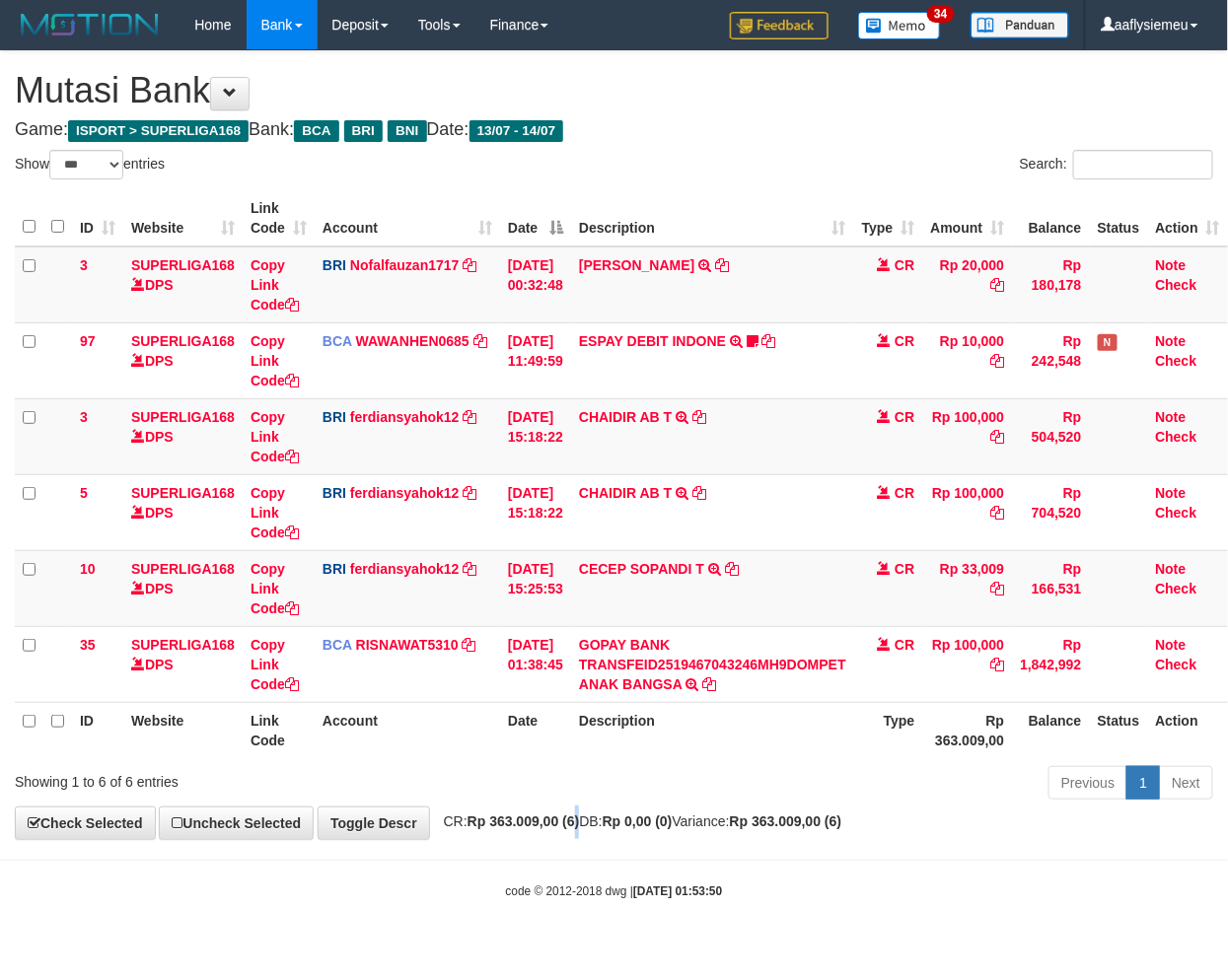 drag, startPoint x: 576, startPoint y: 811, endPoint x: 544, endPoint y: 801, distance: 33.52611 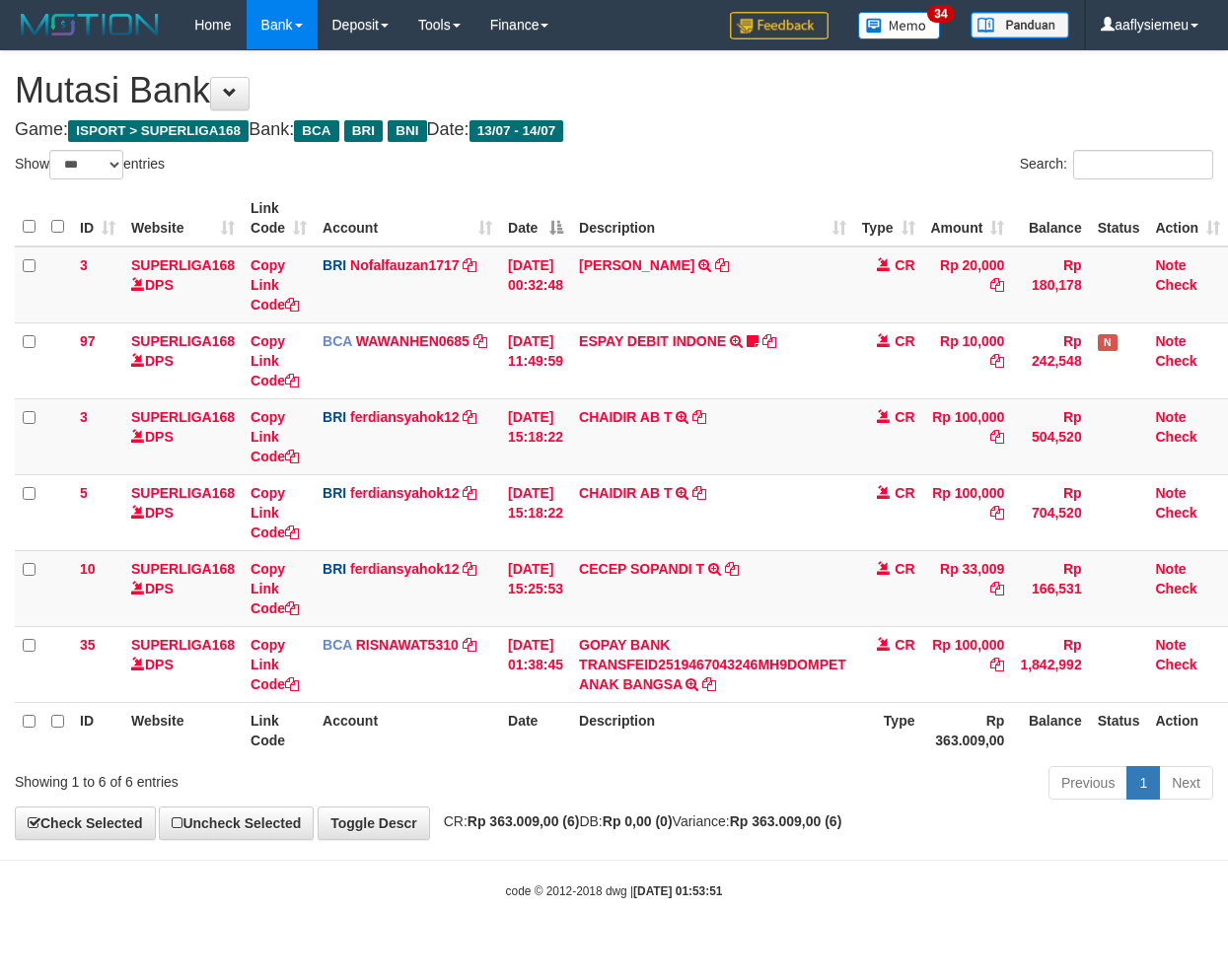 select on "***" 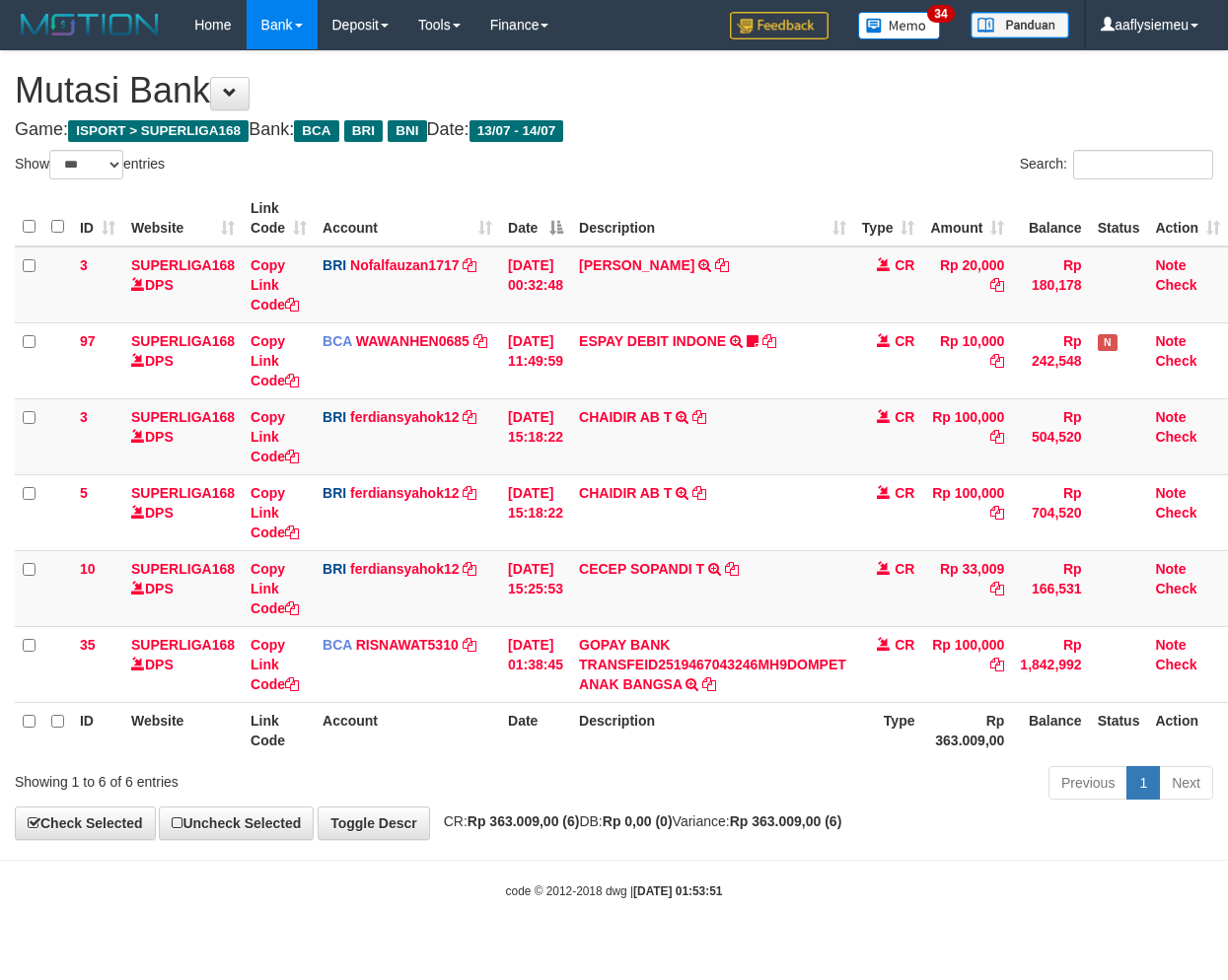 scroll, scrollTop: 0, scrollLeft: 13, axis: horizontal 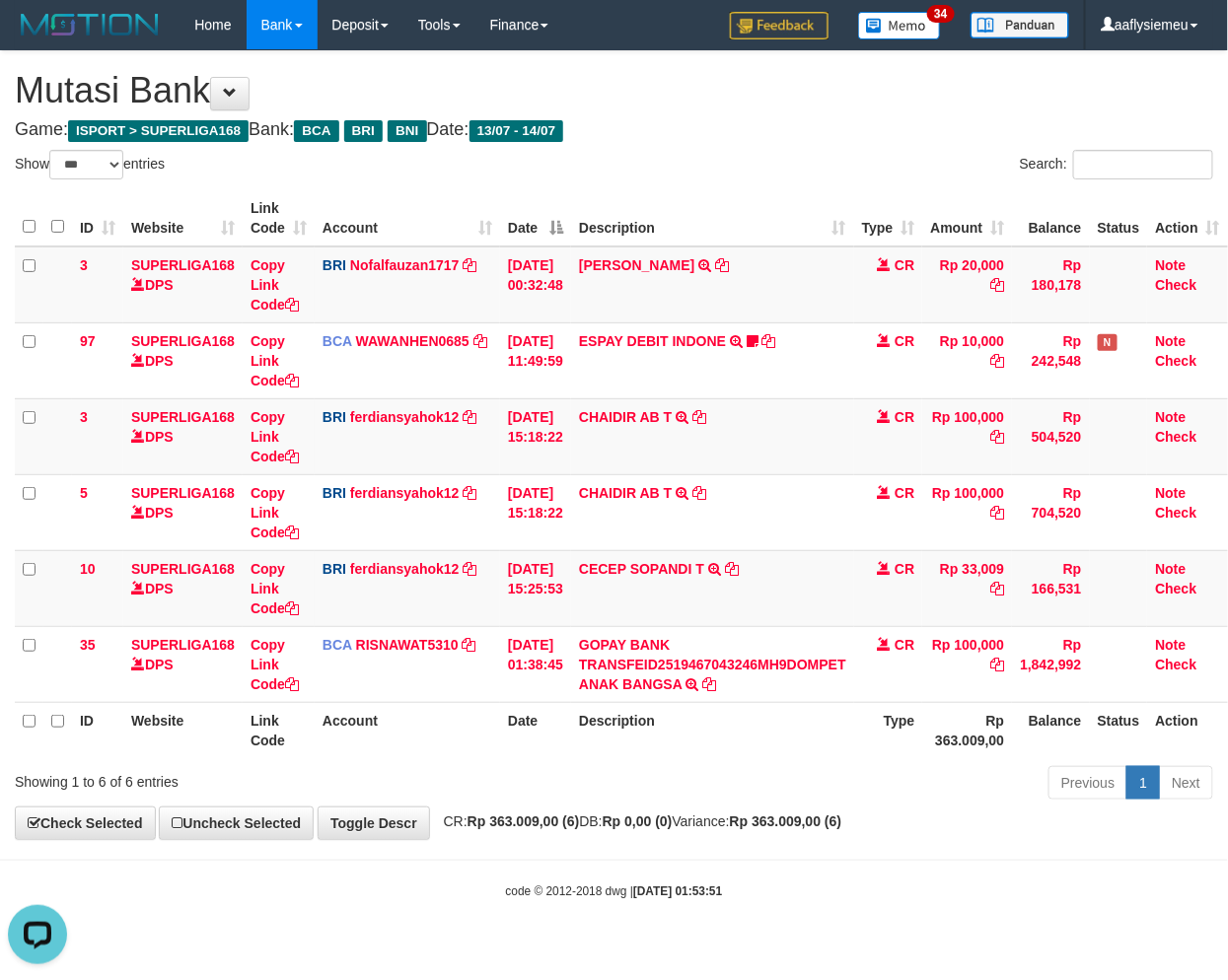 click on "**********" at bounding box center [614, 445] 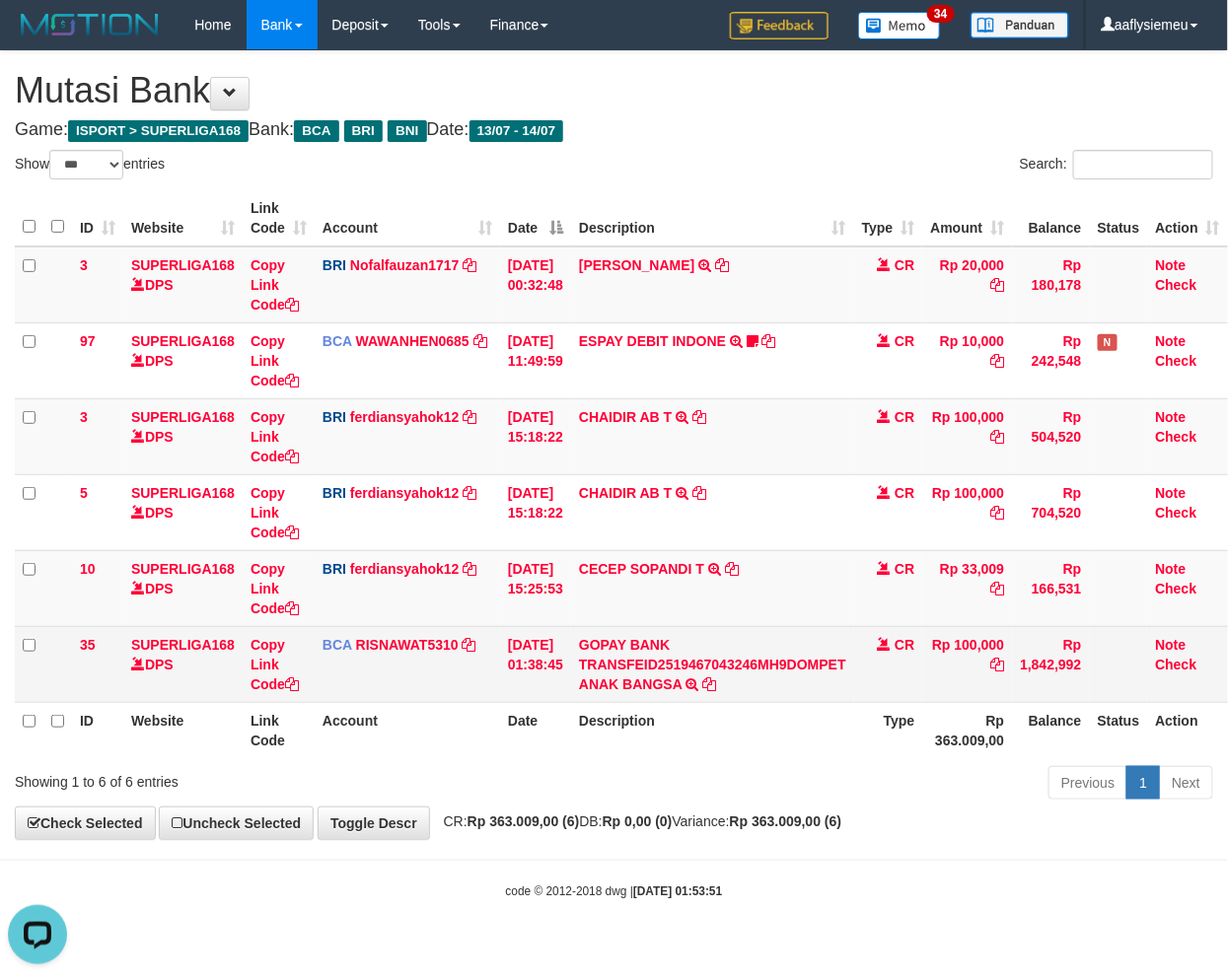 drag, startPoint x: 673, startPoint y: 721, endPoint x: 1199, endPoint y: 626, distance: 534.5101 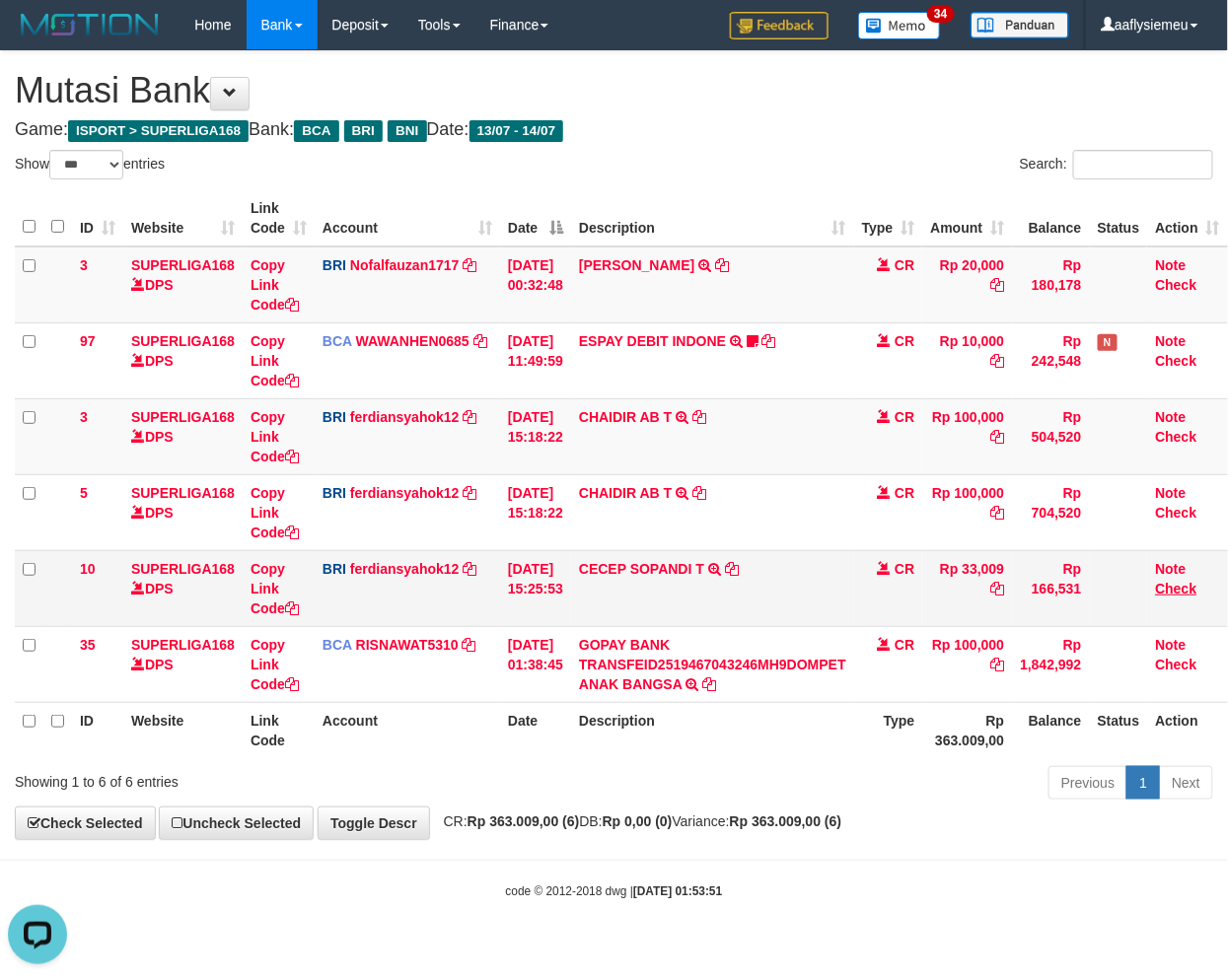 click on "35
SUPERLIGA168    DPS
Copy Link Code
BCA
RISNAWAT5310
DPS
RISNAWATI
mutasi_20250714_3680 | 35
mutasi_20250714_3680 | 35
14/07/2025 01:38:45
GOPAY BANK TRANSFEID2519467043246MH9DOMPET ANAK BANGSA         TRSF E-BANKING CR 1407/FTSCY/WS95051
100000.00GOPAY BANK TRANSFEID2519467043246MH9DOMPET ANAK BANGSA
CR
Rp 100,000
Rp 1,842,992
Note
Check" at bounding box center (621, 664) 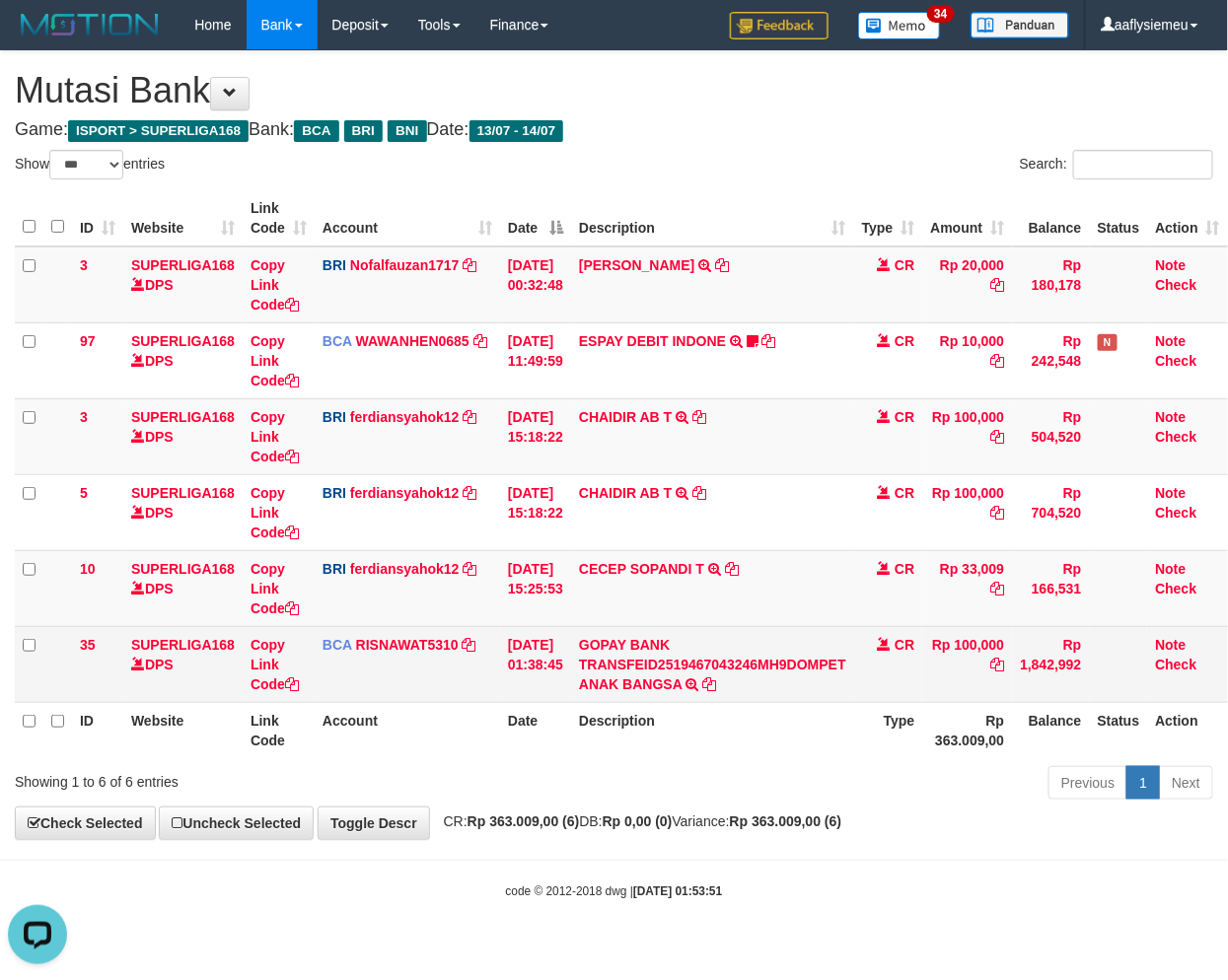 click on "GOPAY BANK TRANSFEID2519467043246MH9DOMPET ANAK BANGSA         TRSF E-BANKING CR 1407/FTSCY/WS95051
100000.00GOPAY BANK TRANSFEID2519467043246MH9DOMPET ANAK BANGSA" at bounding box center (712, 664) 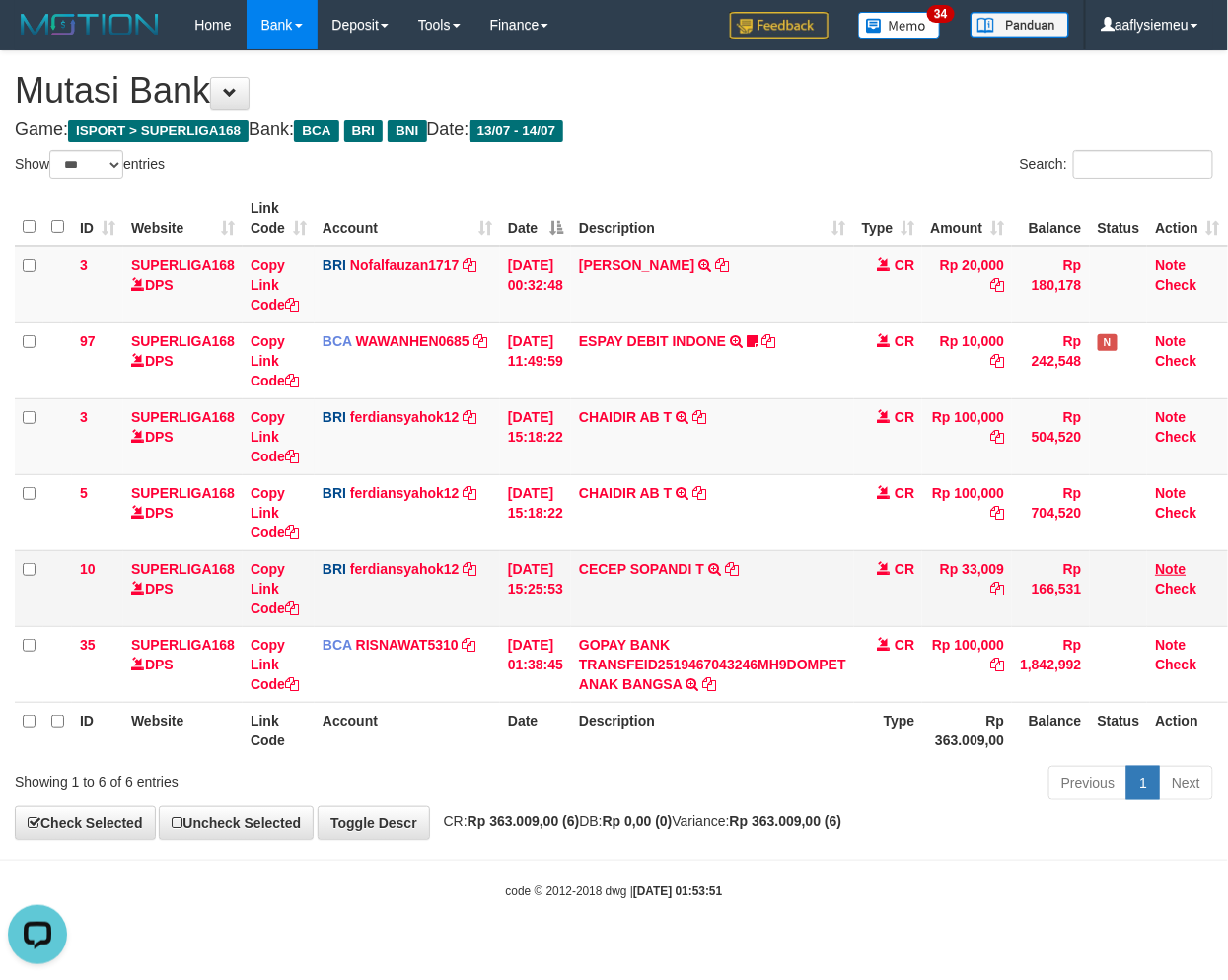 click on "35
SUPERLIGA168    DPS
Copy Link Code
BCA
RISNAWAT5310
DPS
RISNAWATI
mutasi_20250714_3680 | 35
mutasi_20250714_3680 | 35
14/07/2025 01:38:45
GOPAY BANK TRANSFEID2519467043246MH9DOMPET ANAK BANGSA         TRSF E-BANKING CR 1407/FTSCY/WS95051
100000.00GOPAY BANK TRANSFEID2519467043246MH9DOMPET ANAK BANGSA
CR
Rp 100,000
Rp 1,842,992
Note
Check" at bounding box center (621, 664) 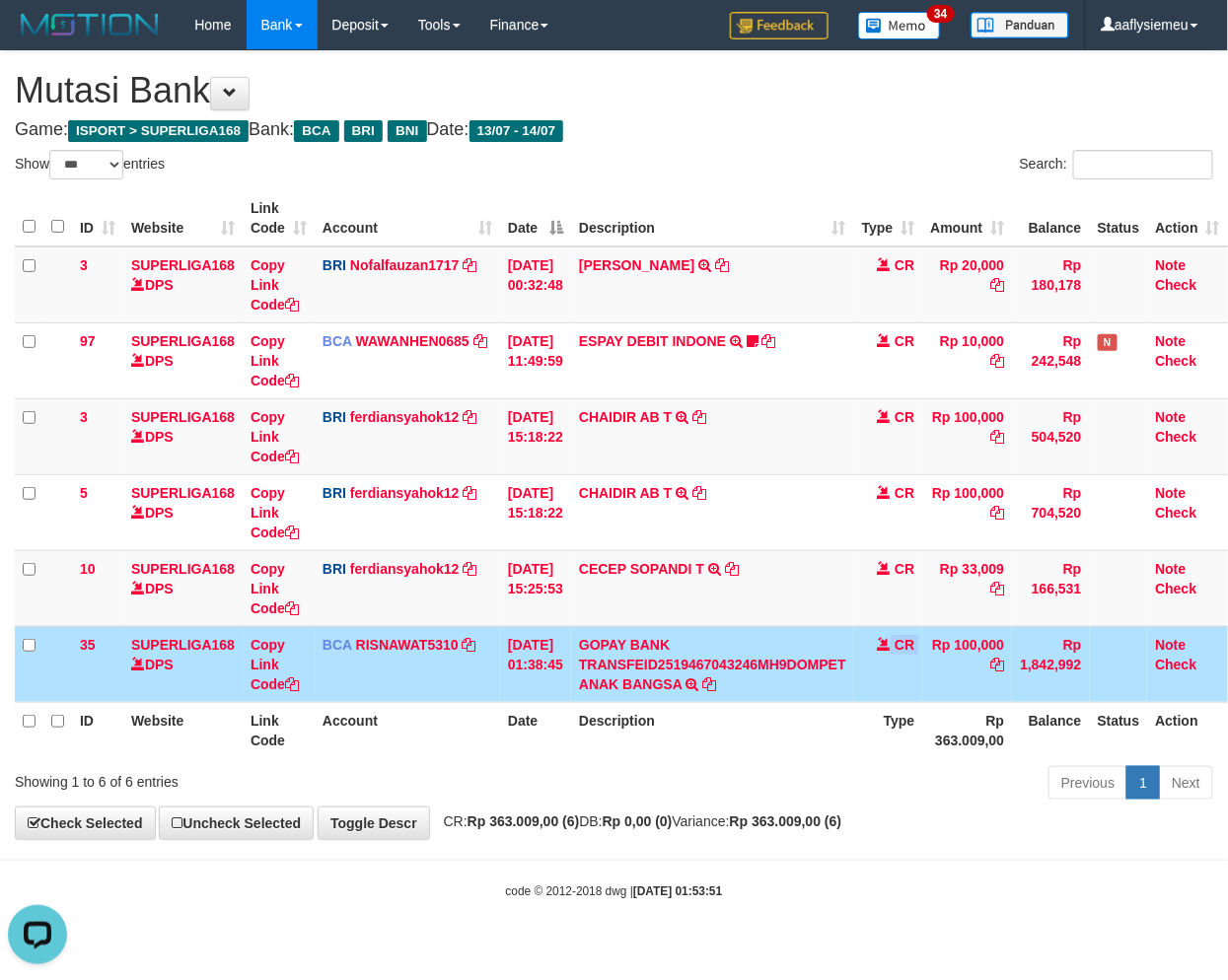 click on "Description" at bounding box center (712, 730) 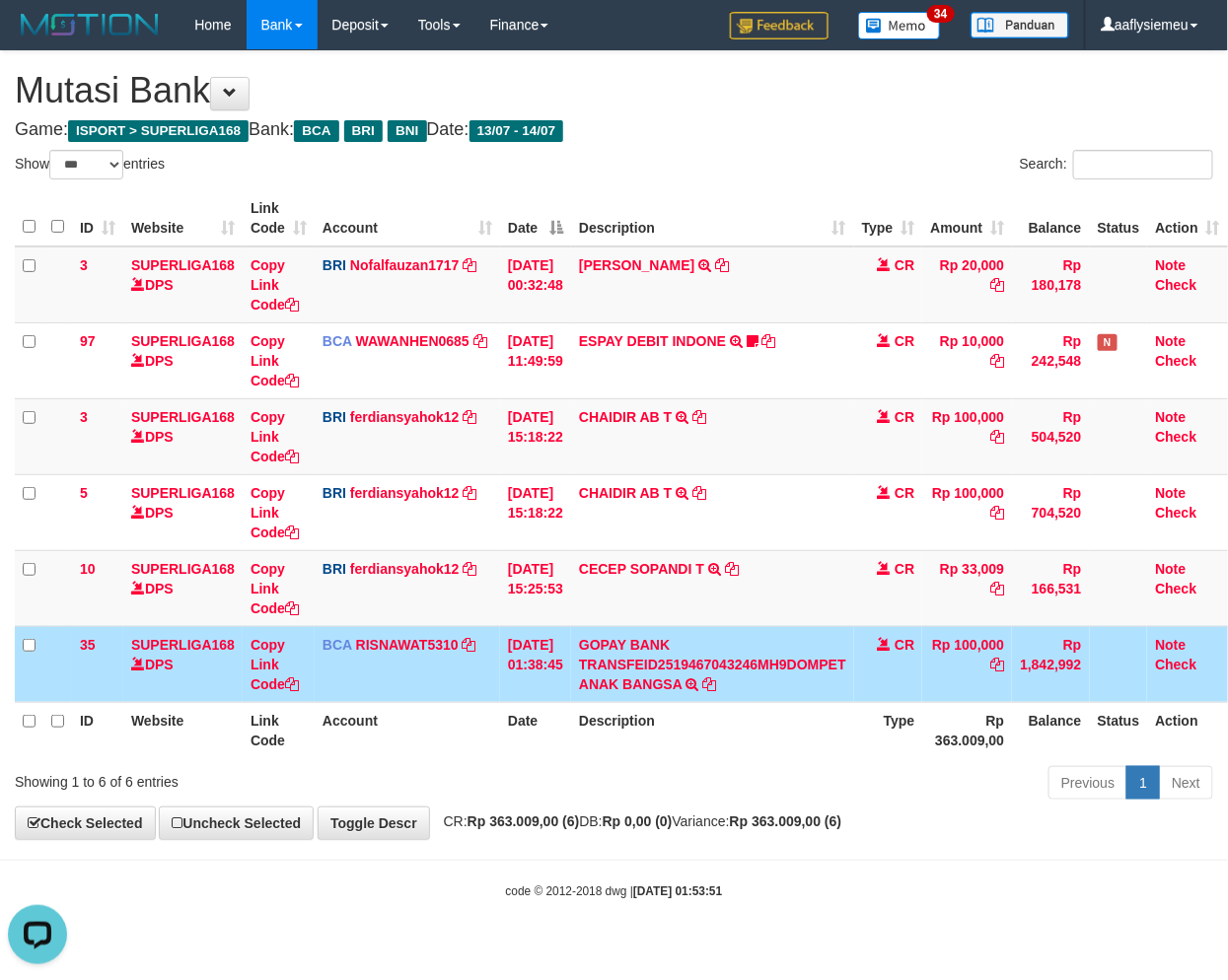 click on "Description" at bounding box center [712, 730] 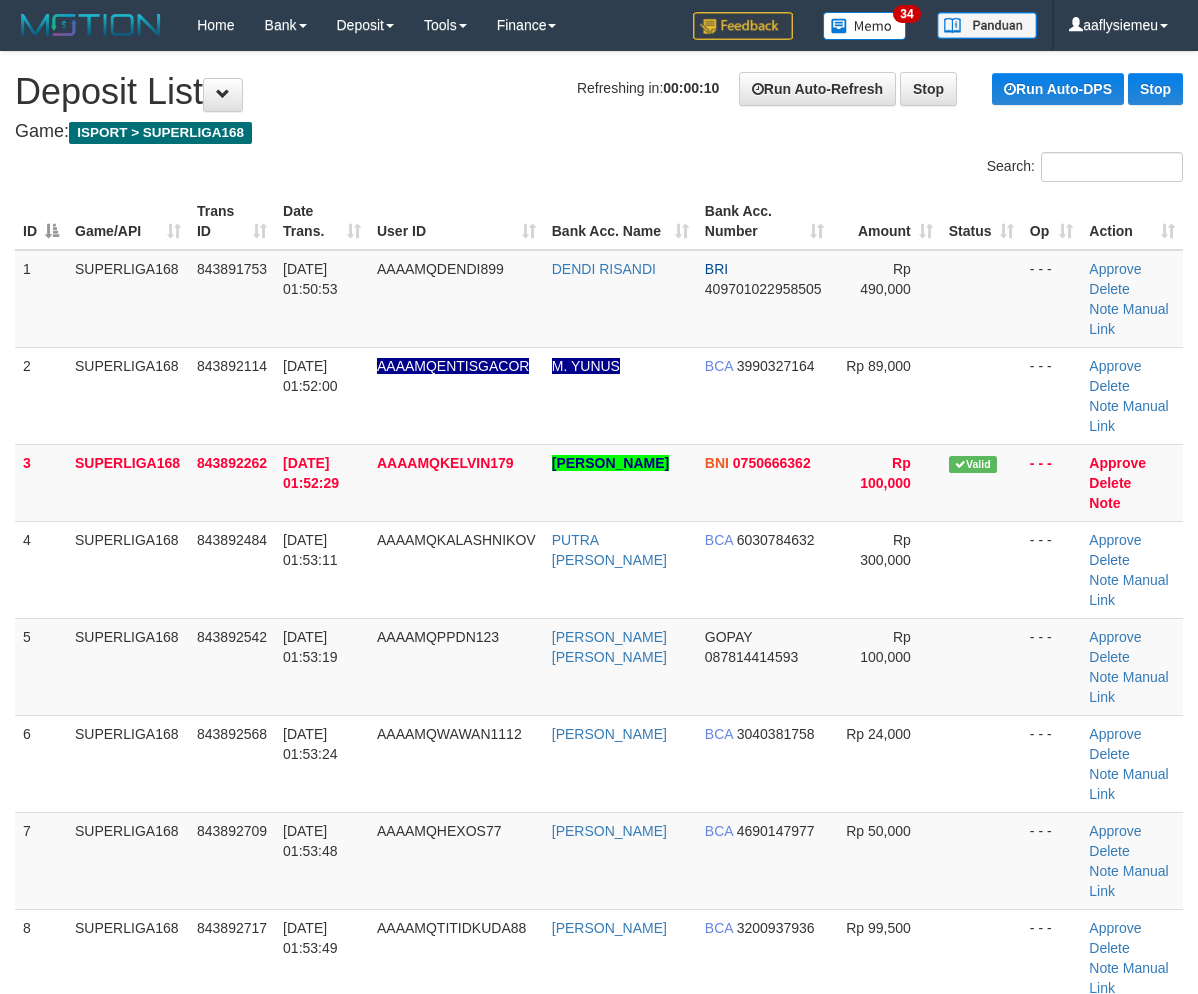 scroll, scrollTop: 0, scrollLeft: 0, axis: both 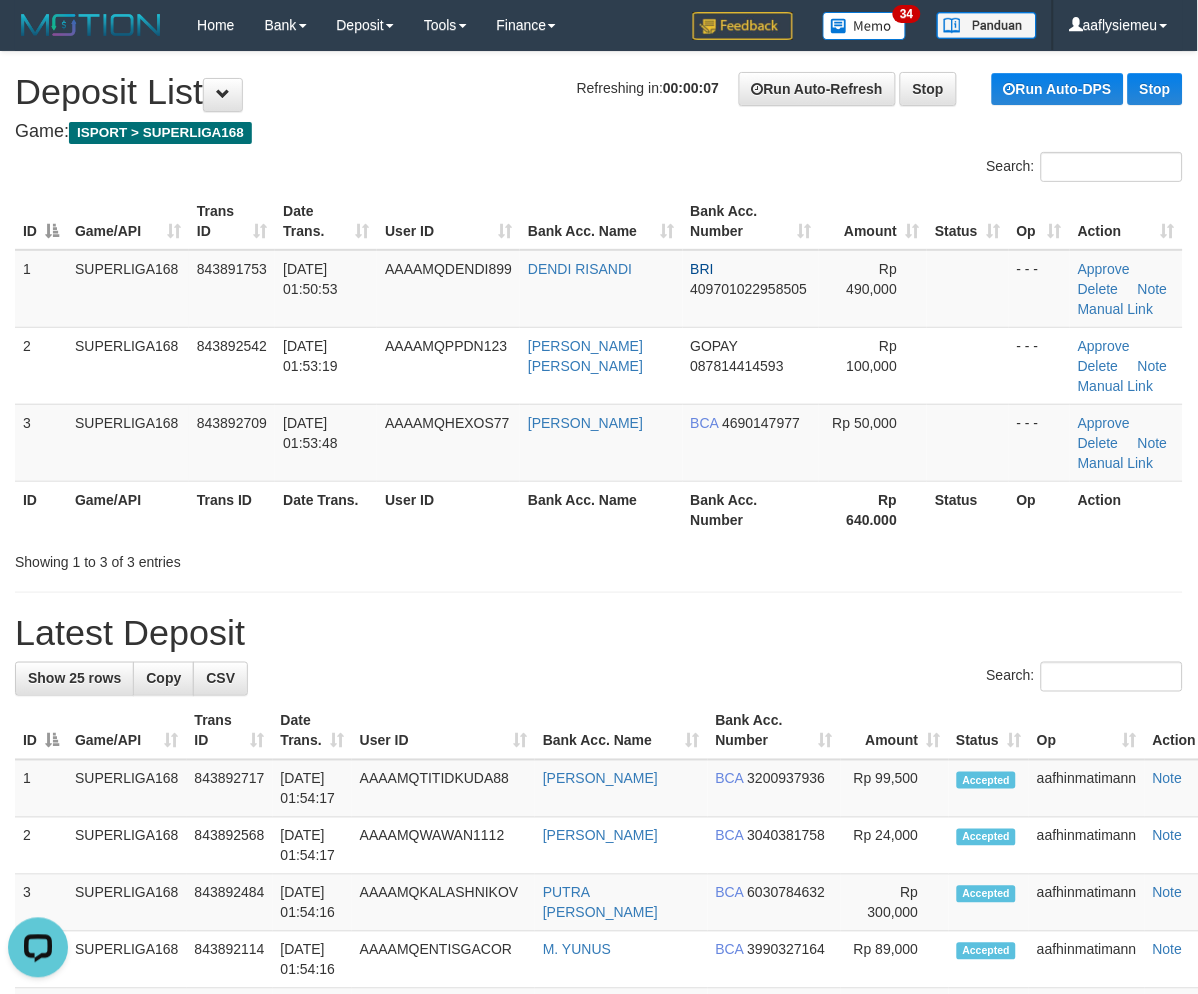 click on "ID Game/API Trans ID Date Trans. User ID Bank Acc. Name Bank Acc. Number Amount Status Op Action
1
SUPERLIGA168
843891753
14/07/2025 01:50:53
AAAAMQDENDI899
DENDI RISANDI
BRI
409701022958505
Rp 490,000
- - -
Approve
Delete
Note
Manual Link
2
SUPERLIGA168
843892542
14/07/2025 01:53:19
AAAAMQPPDN123
REZA YUSUF ASHIM
GOPAY
087814414593
Rp 100,000" at bounding box center [599, 365] 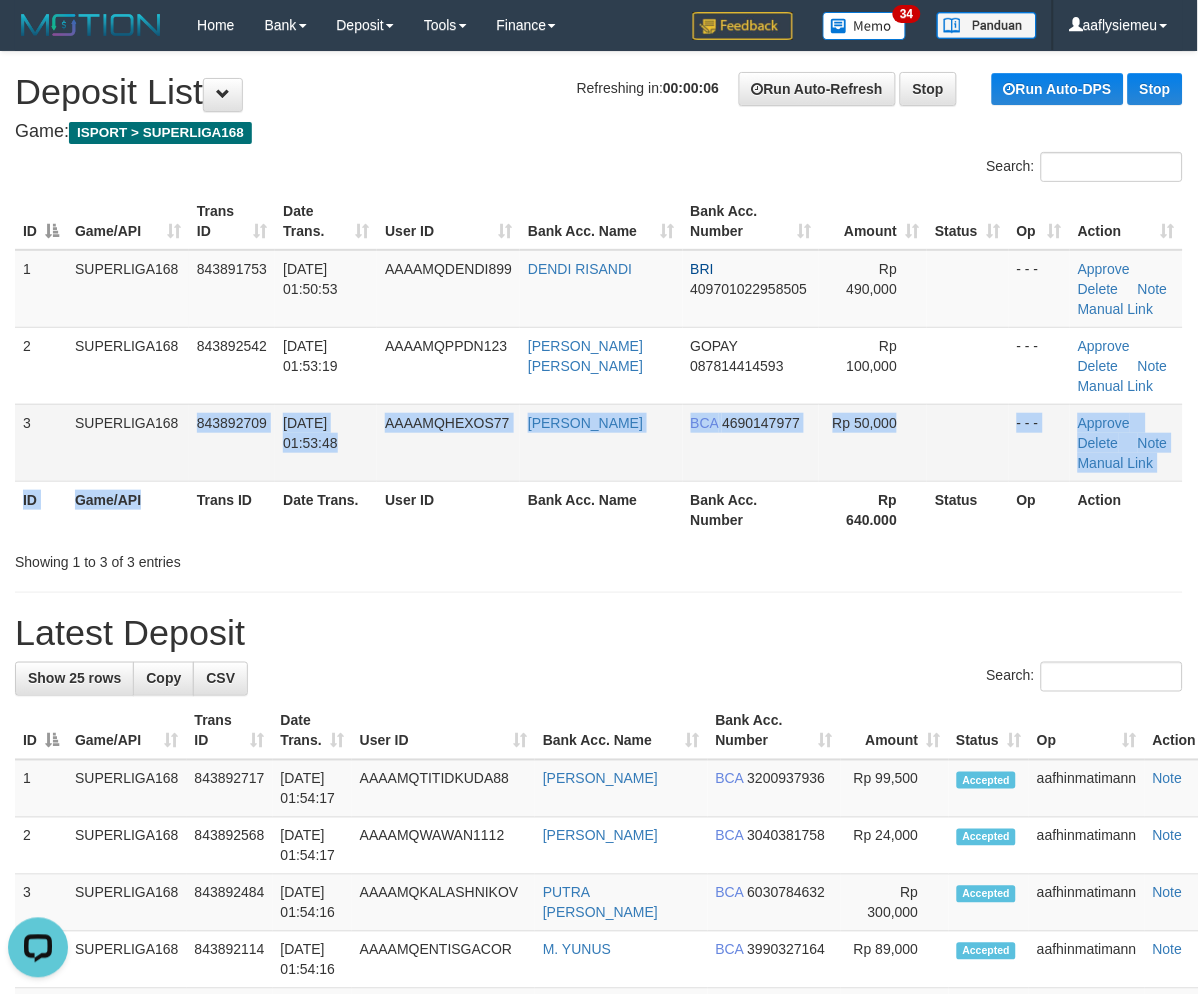 drag, startPoint x: 317, startPoint y: 448, endPoint x: 8, endPoint y: 527, distance: 318.93887 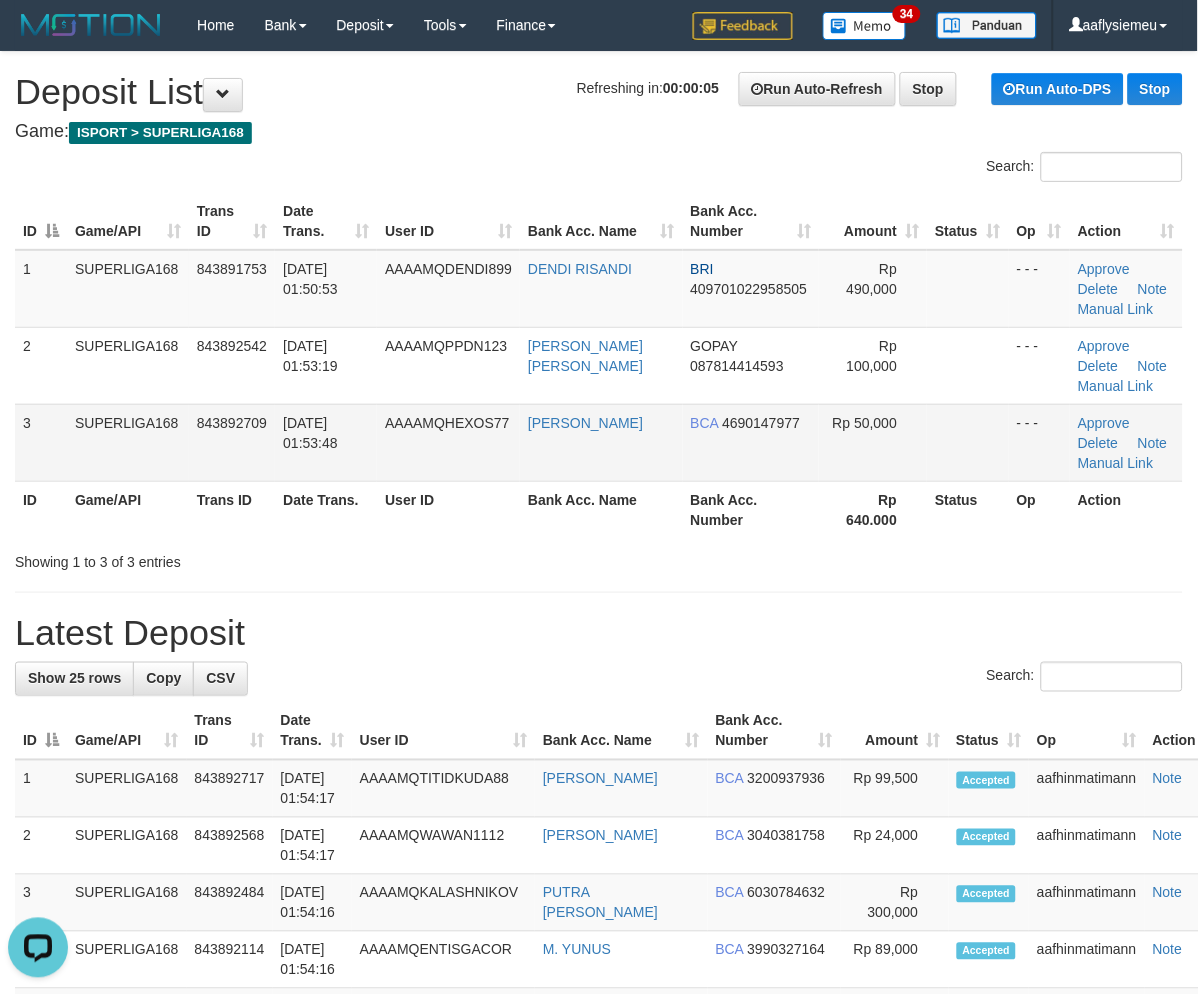 drag, startPoint x: 325, startPoint y: 421, endPoint x: 313, endPoint y: 418, distance: 12.369317 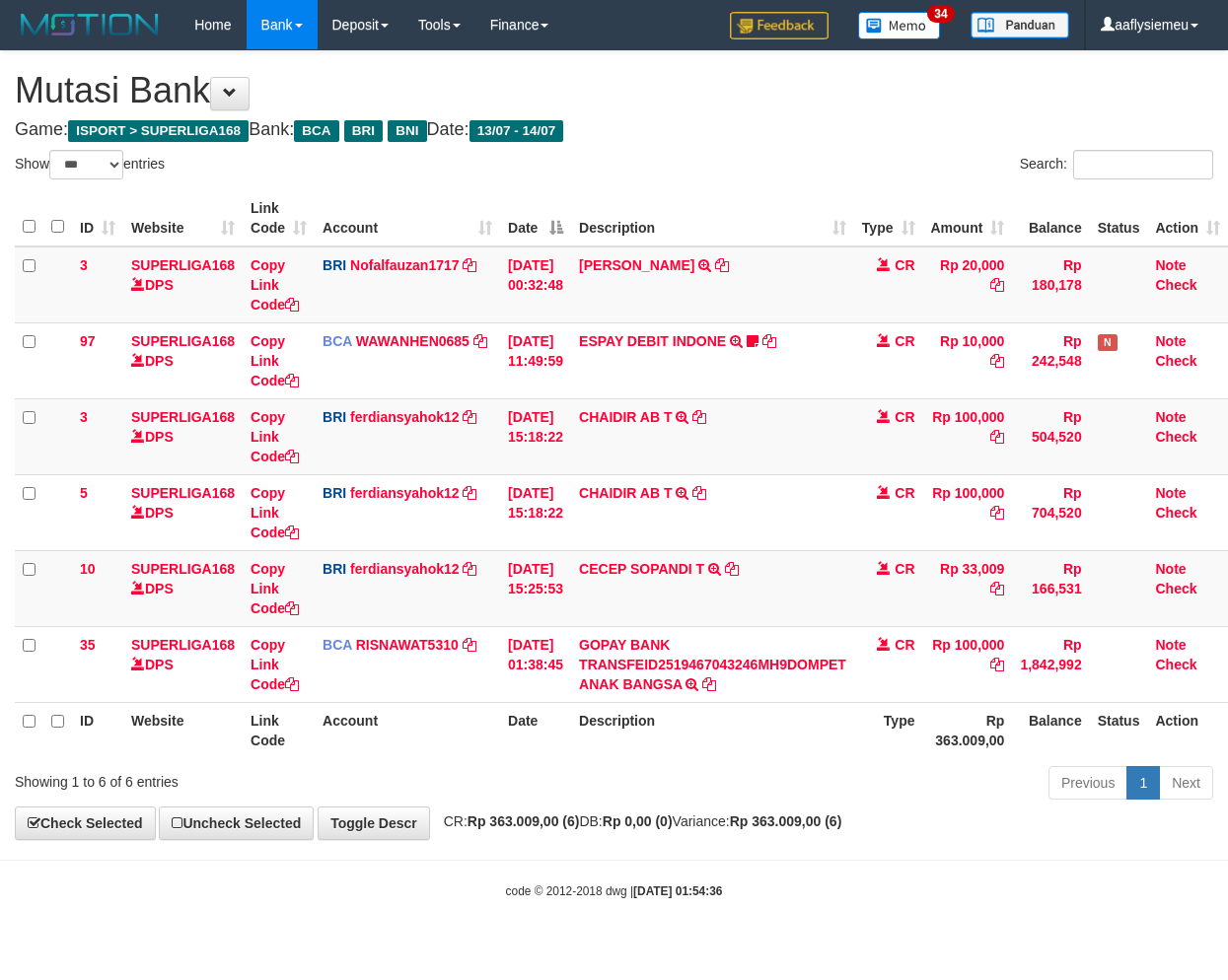 select on "***" 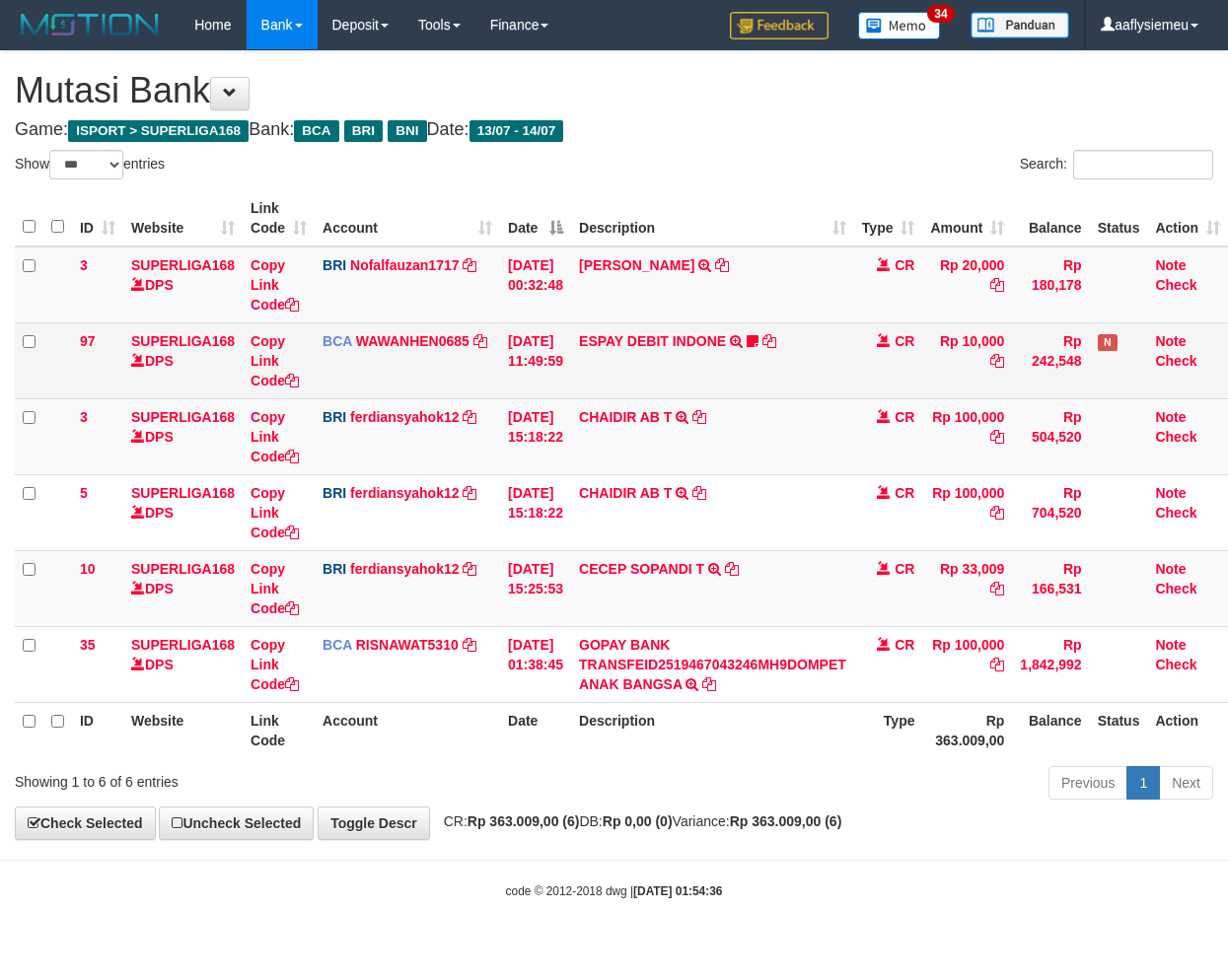 scroll, scrollTop: 0, scrollLeft: 13, axis: horizontal 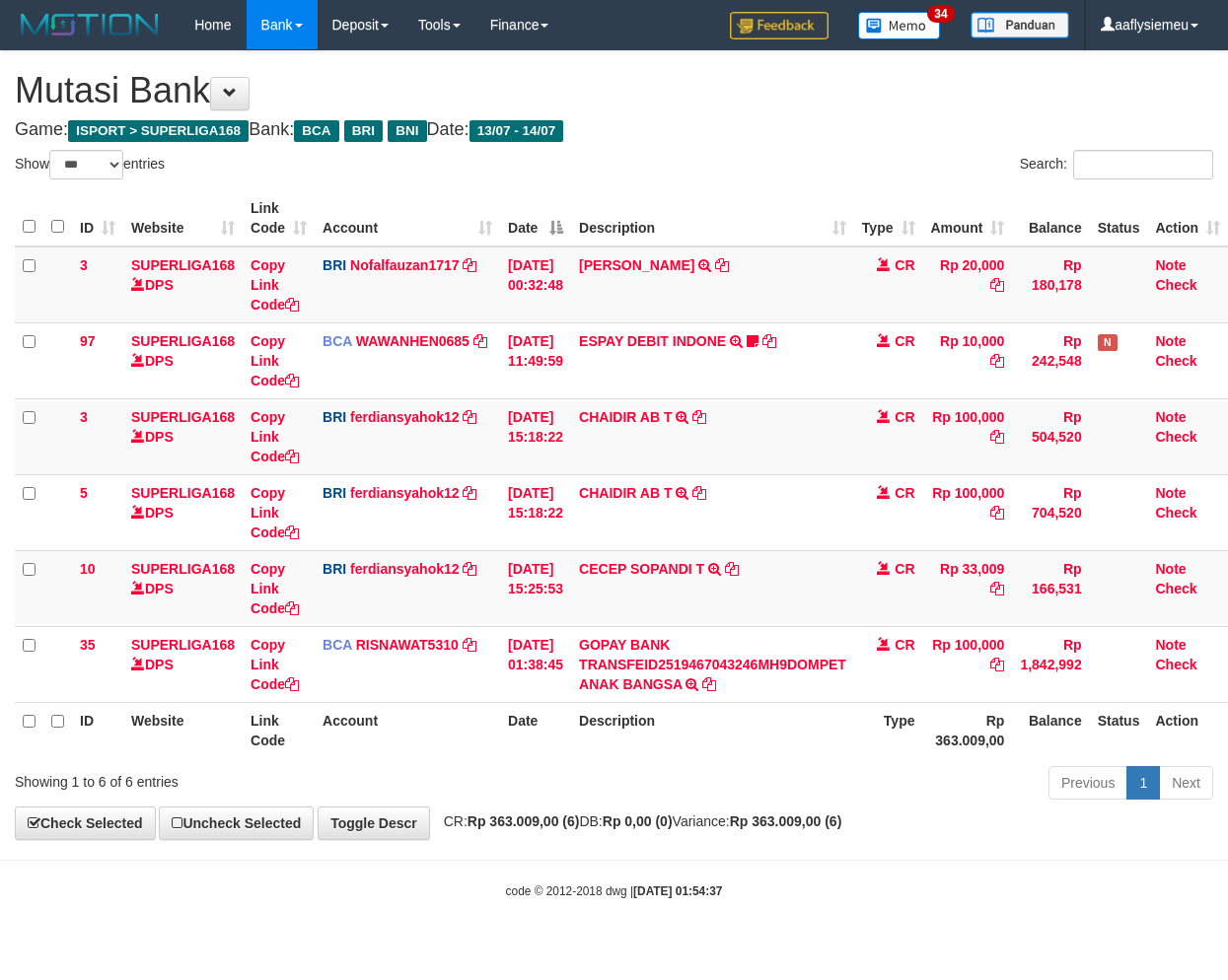 select on "***" 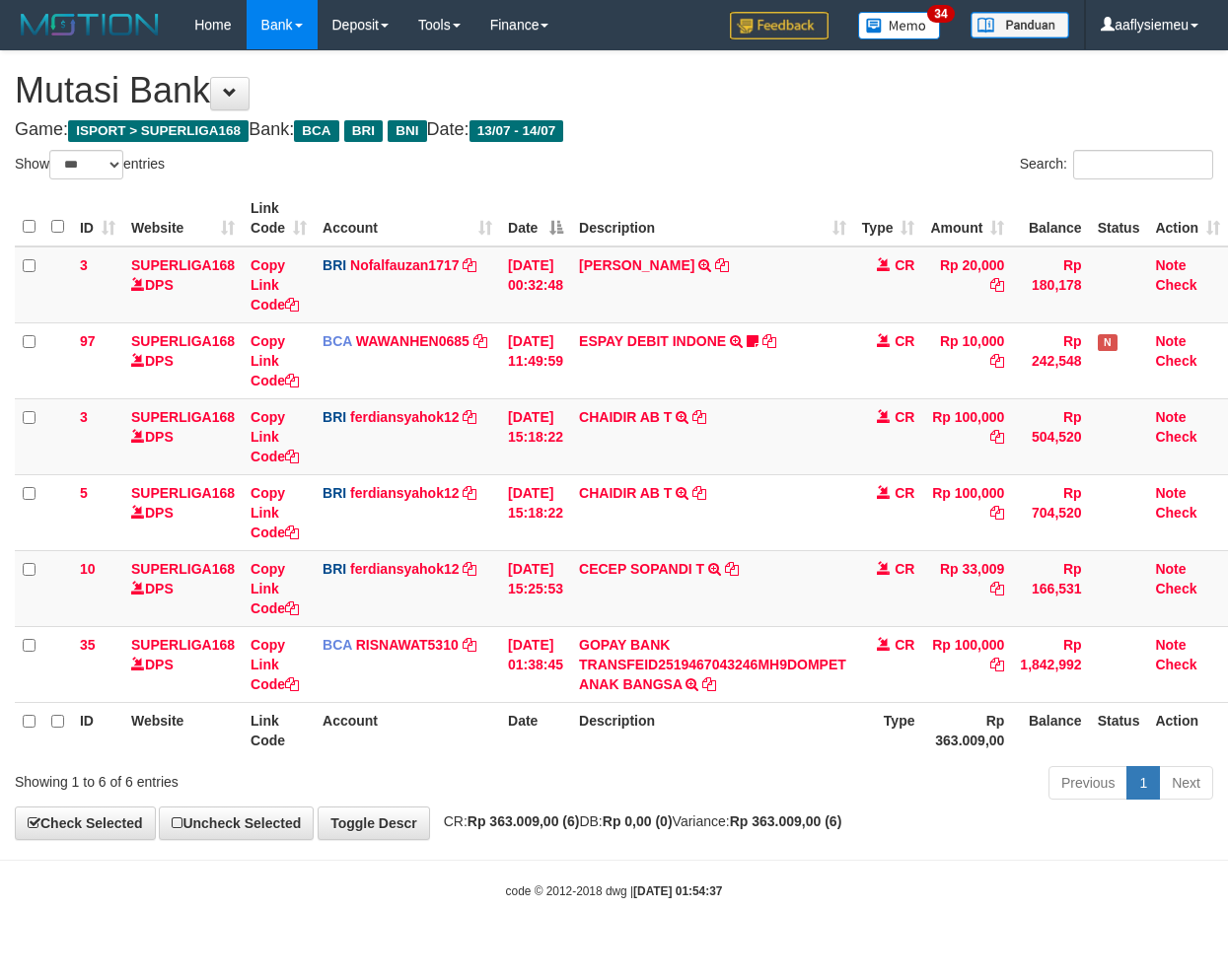 scroll, scrollTop: 0, scrollLeft: 13, axis: horizontal 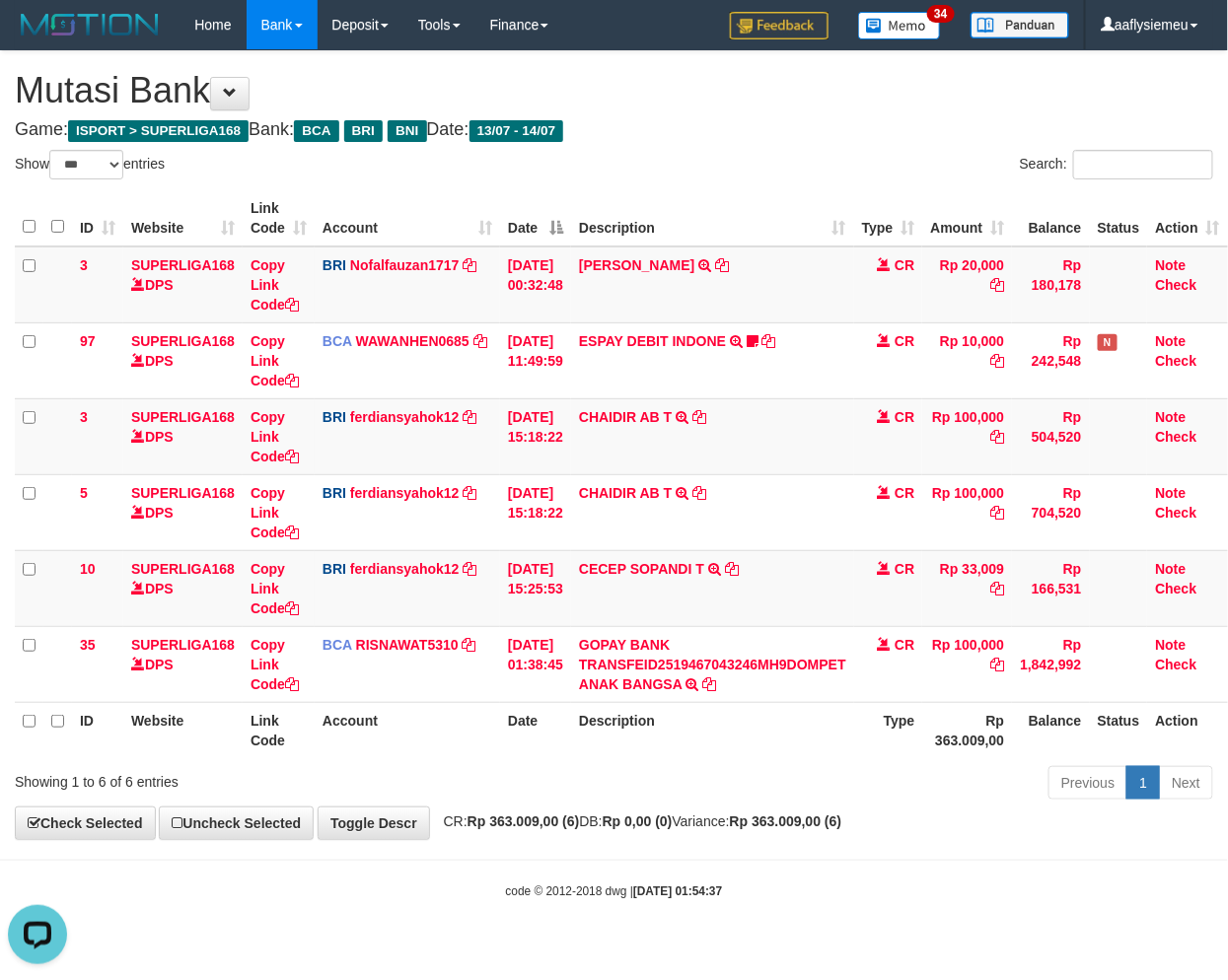 click on "**********" at bounding box center [614, 445] 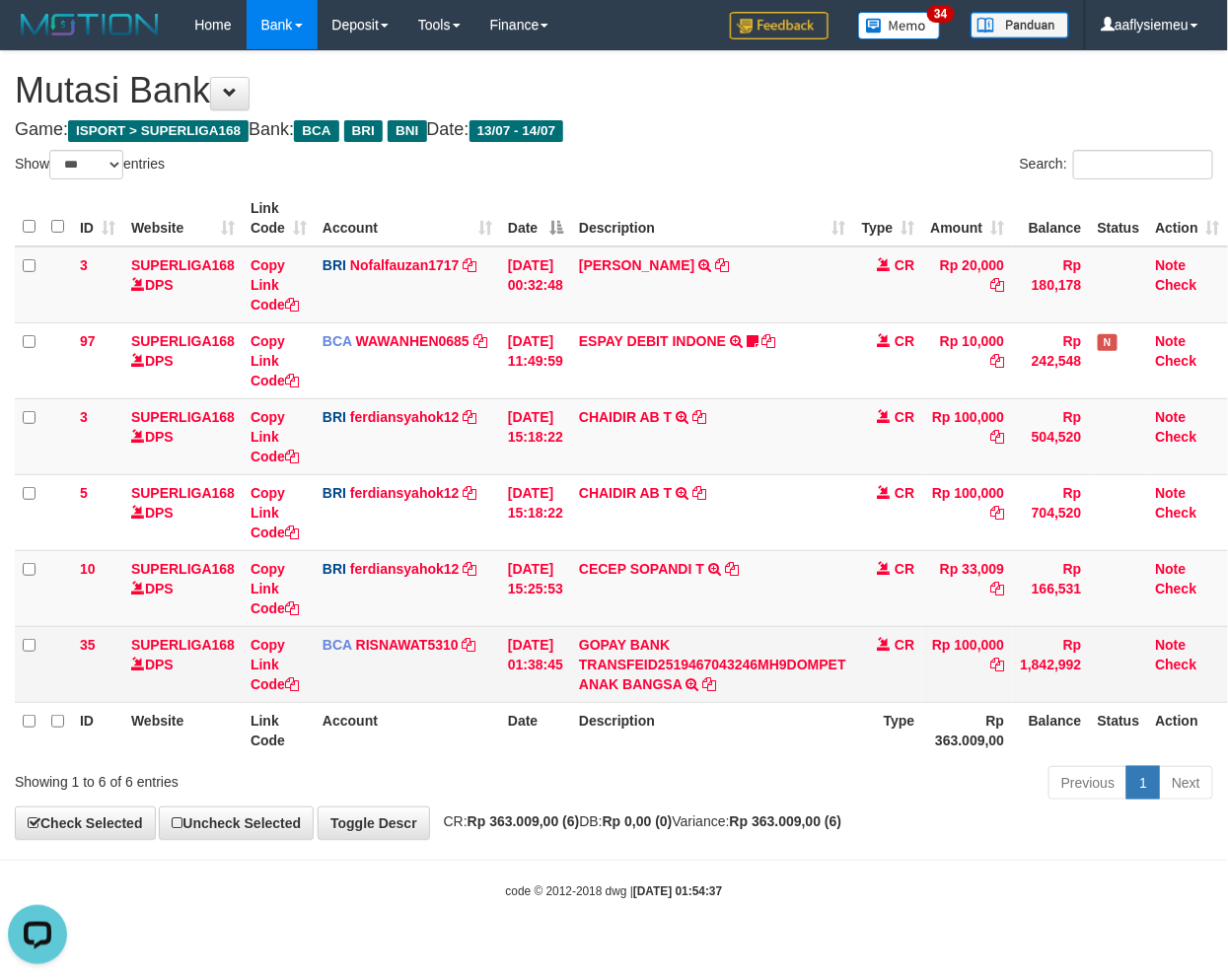 click on "GOPAY BANK TRANSFEID2519467043246MH9DOMPET ANAK BANGSA         TRSF E-BANKING CR 1407/FTSCY/WS95051
100000.00GOPAY BANK TRANSFEID2519467043246MH9DOMPET ANAK BANGSA" at bounding box center [712, 664] 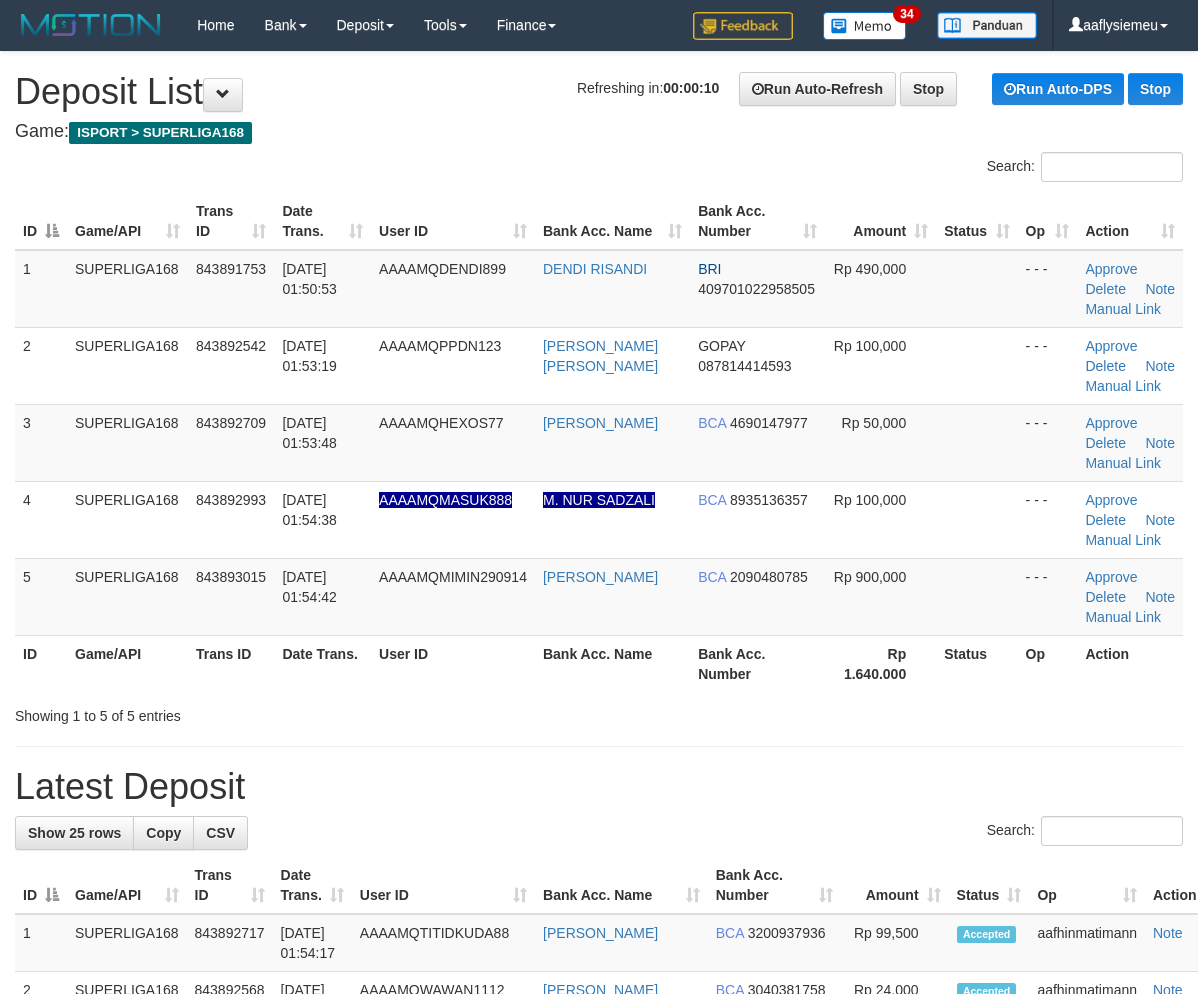 scroll, scrollTop: 0, scrollLeft: 0, axis: both 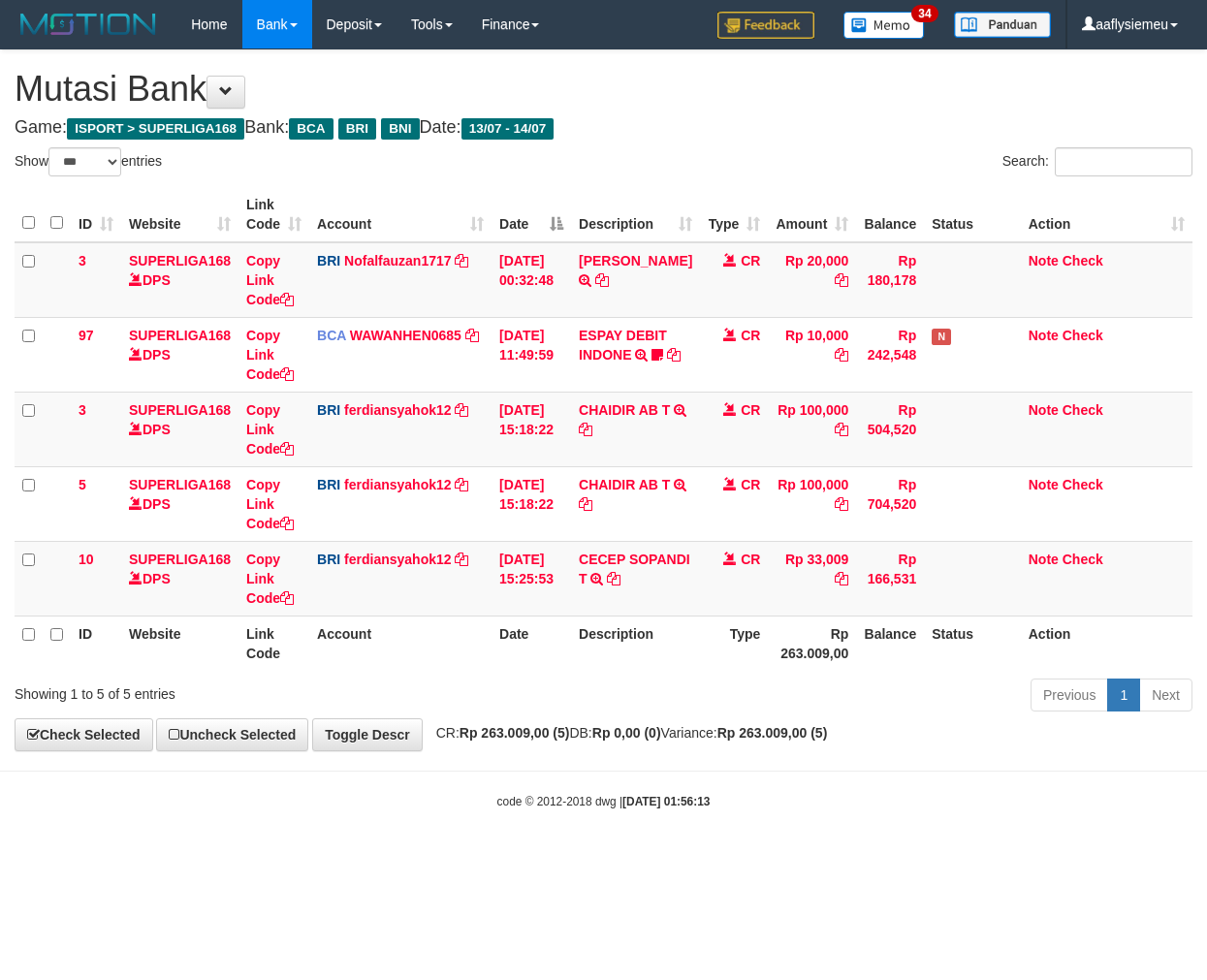 select on "***" 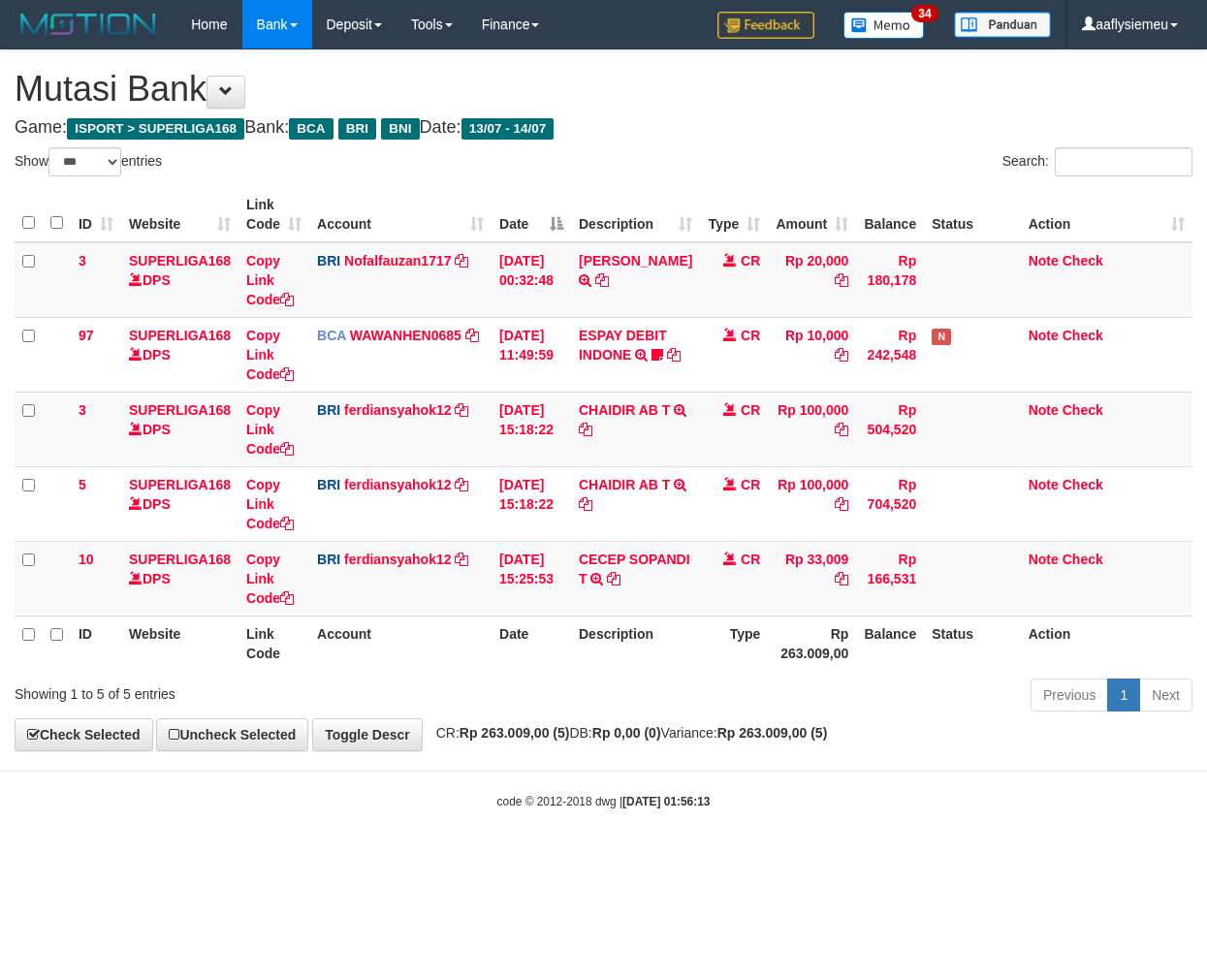 scroll, scrollTop: 0, scrollLeft: 0, axis: both 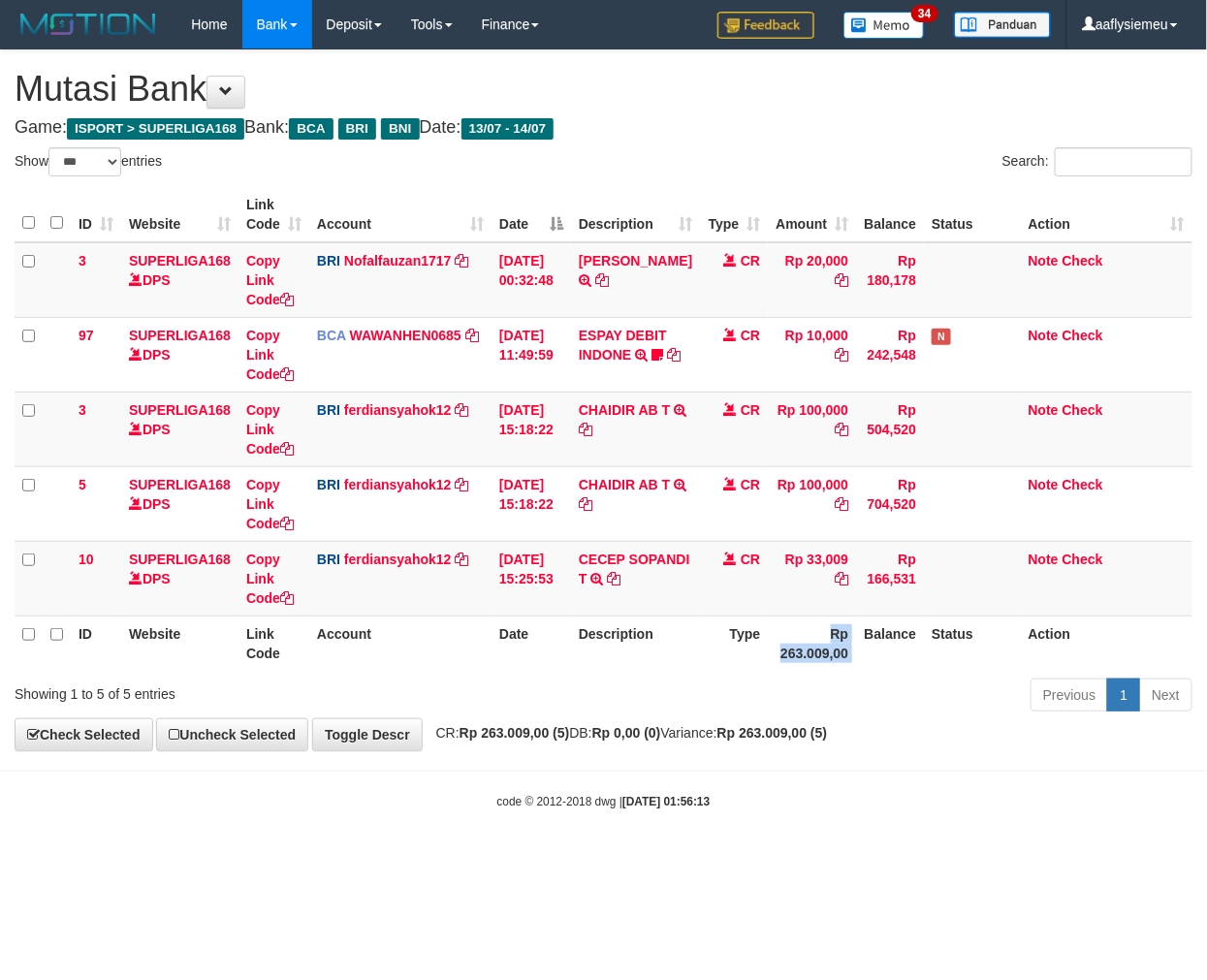 click on "Rp 263.009,00" at bounding box center [811, 643] 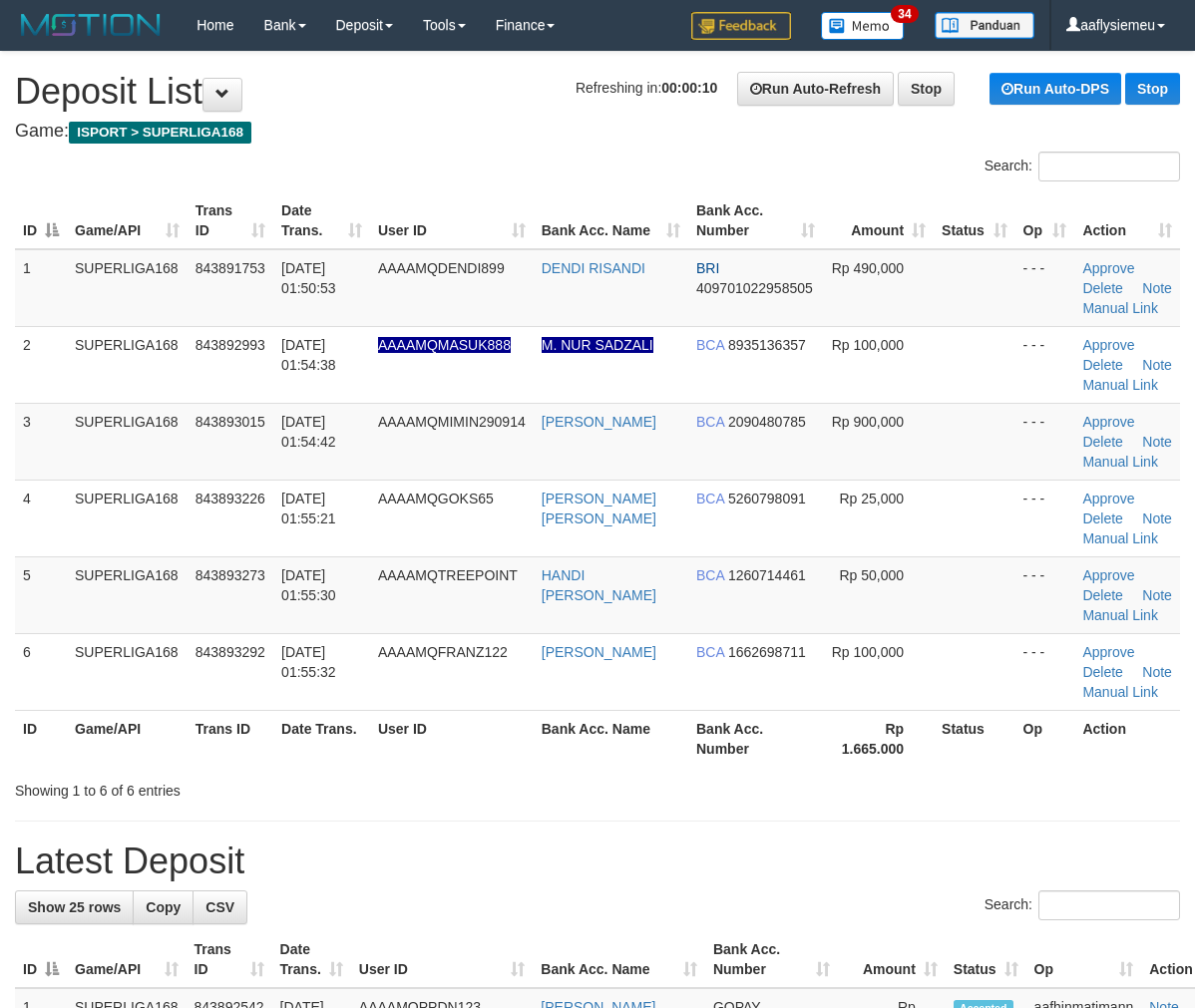 scroll, scrollTop: 0, scrollLeft: 0, axis: both 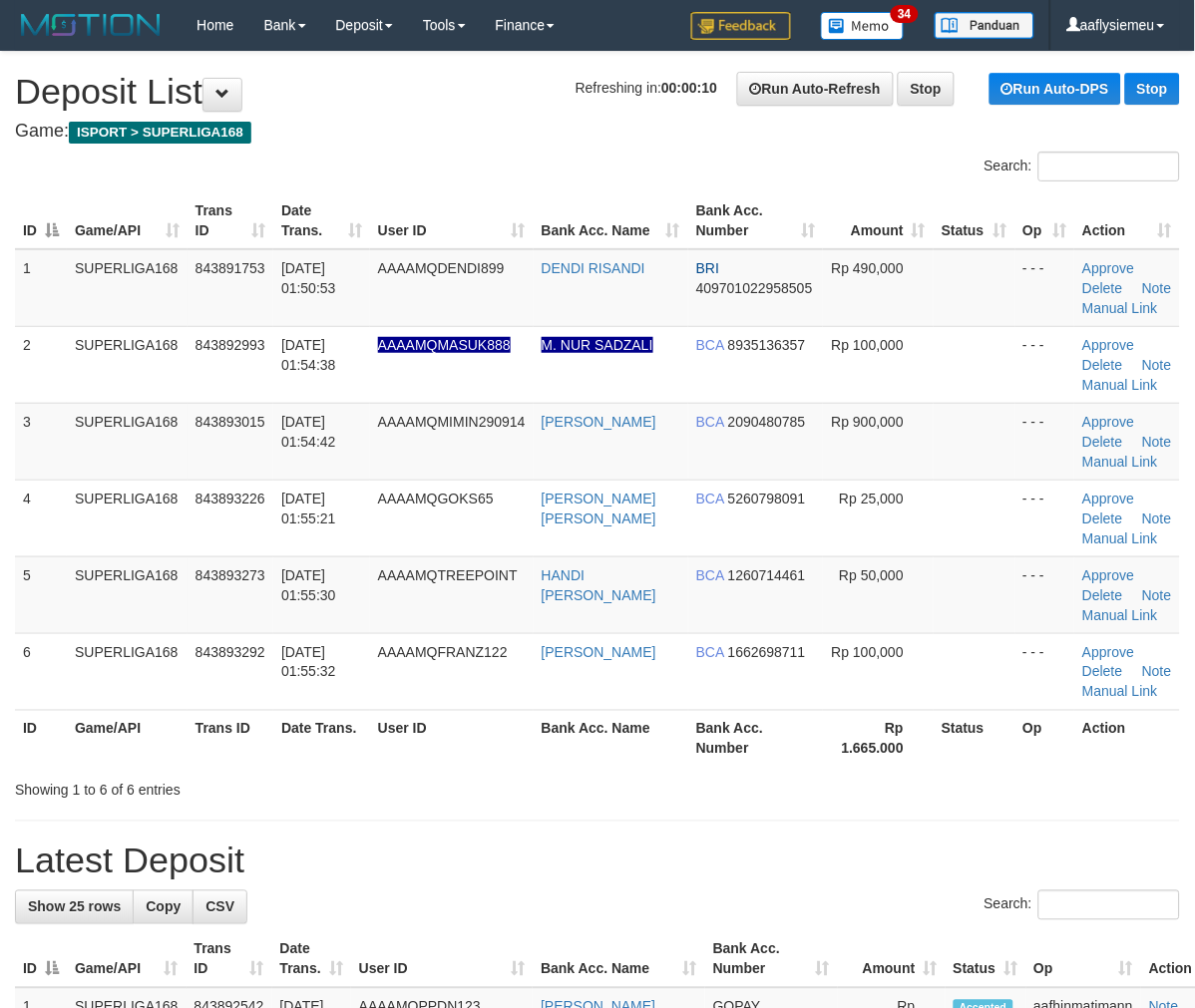 click on "843893226" at bounding box center (230, 517) 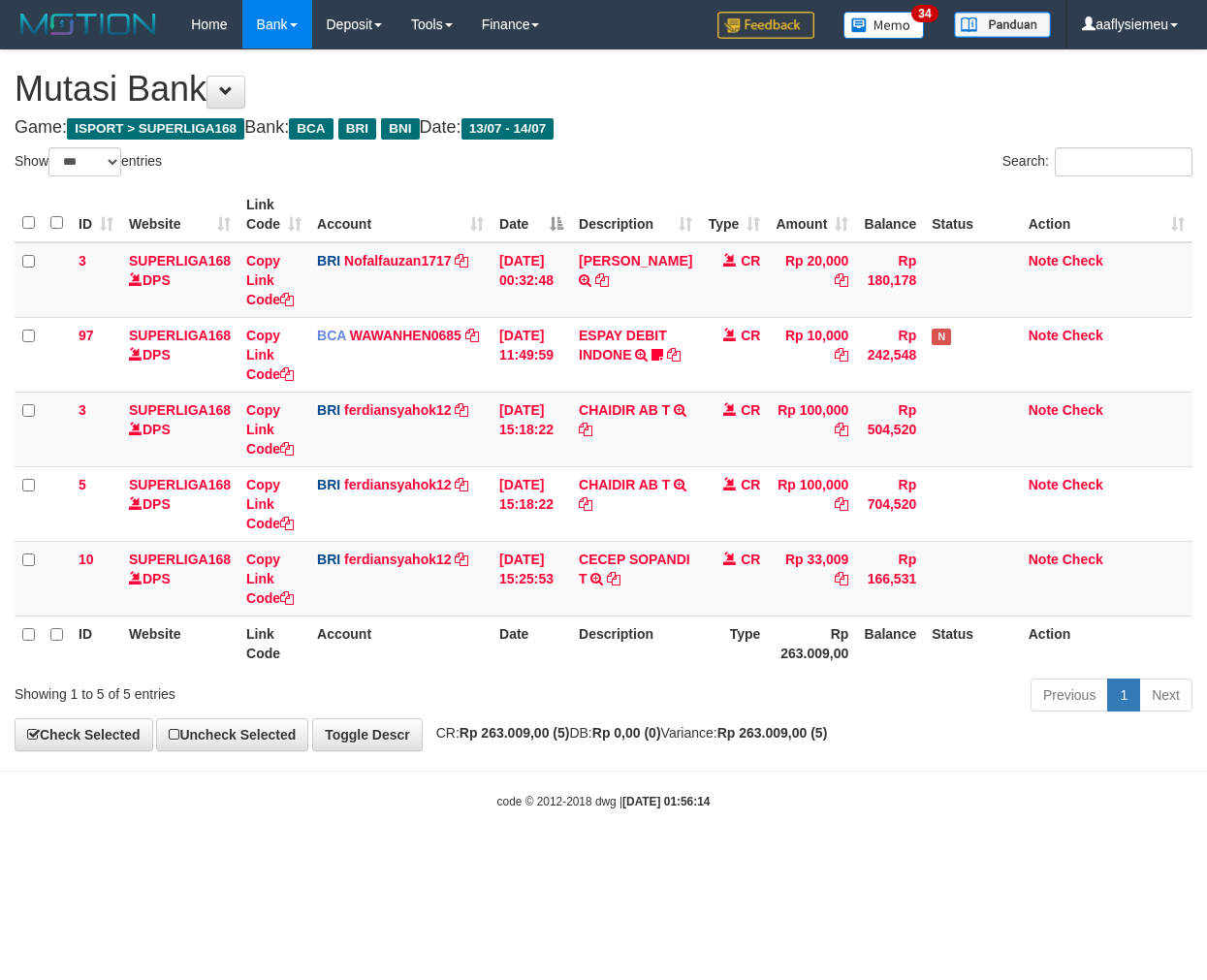 select on "***" 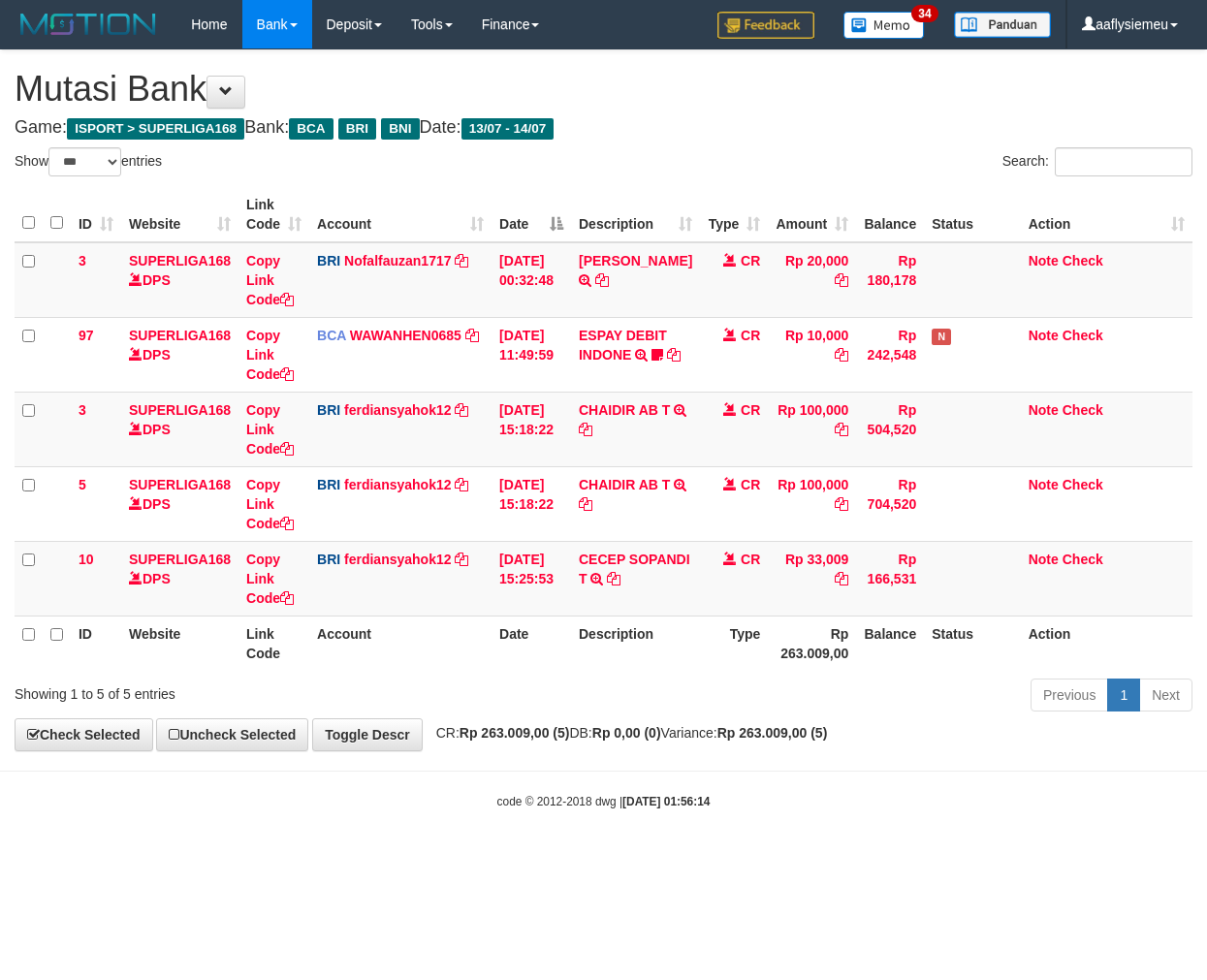 scroll, scrollTop: 0, scrollLeft: 0, axis: both 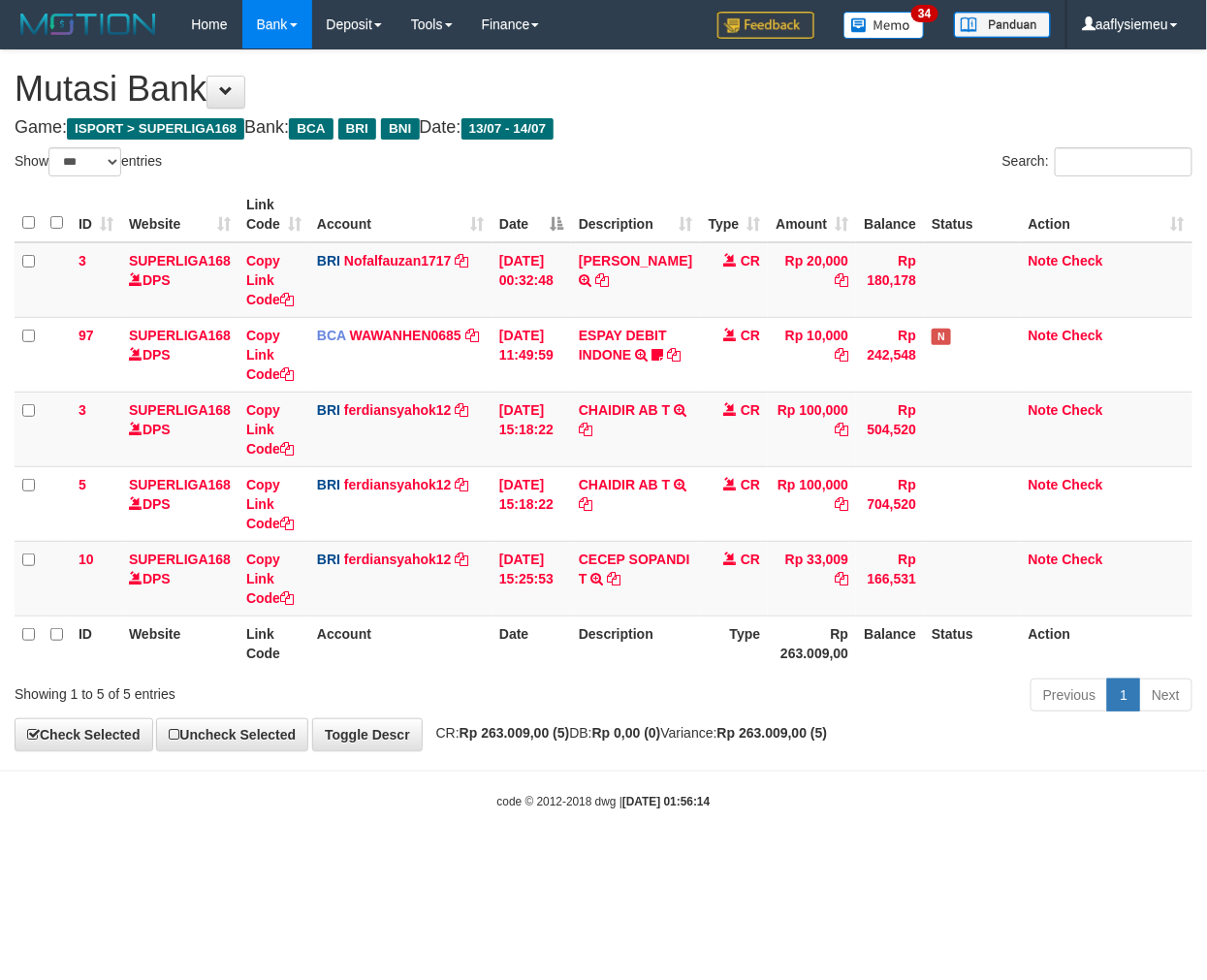 click on "Previous 1 Next" at bounding box center [855, 697] 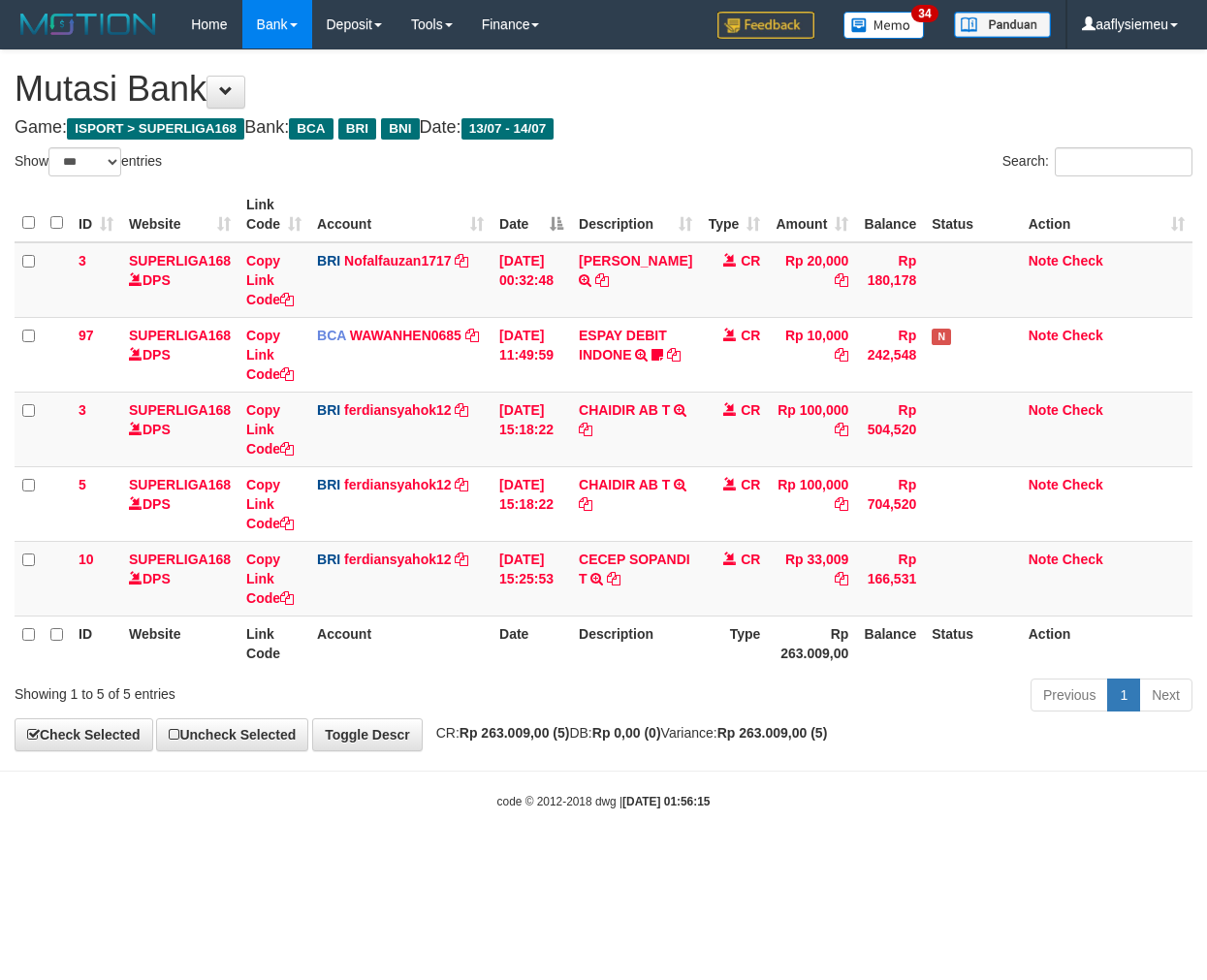 select on "***" 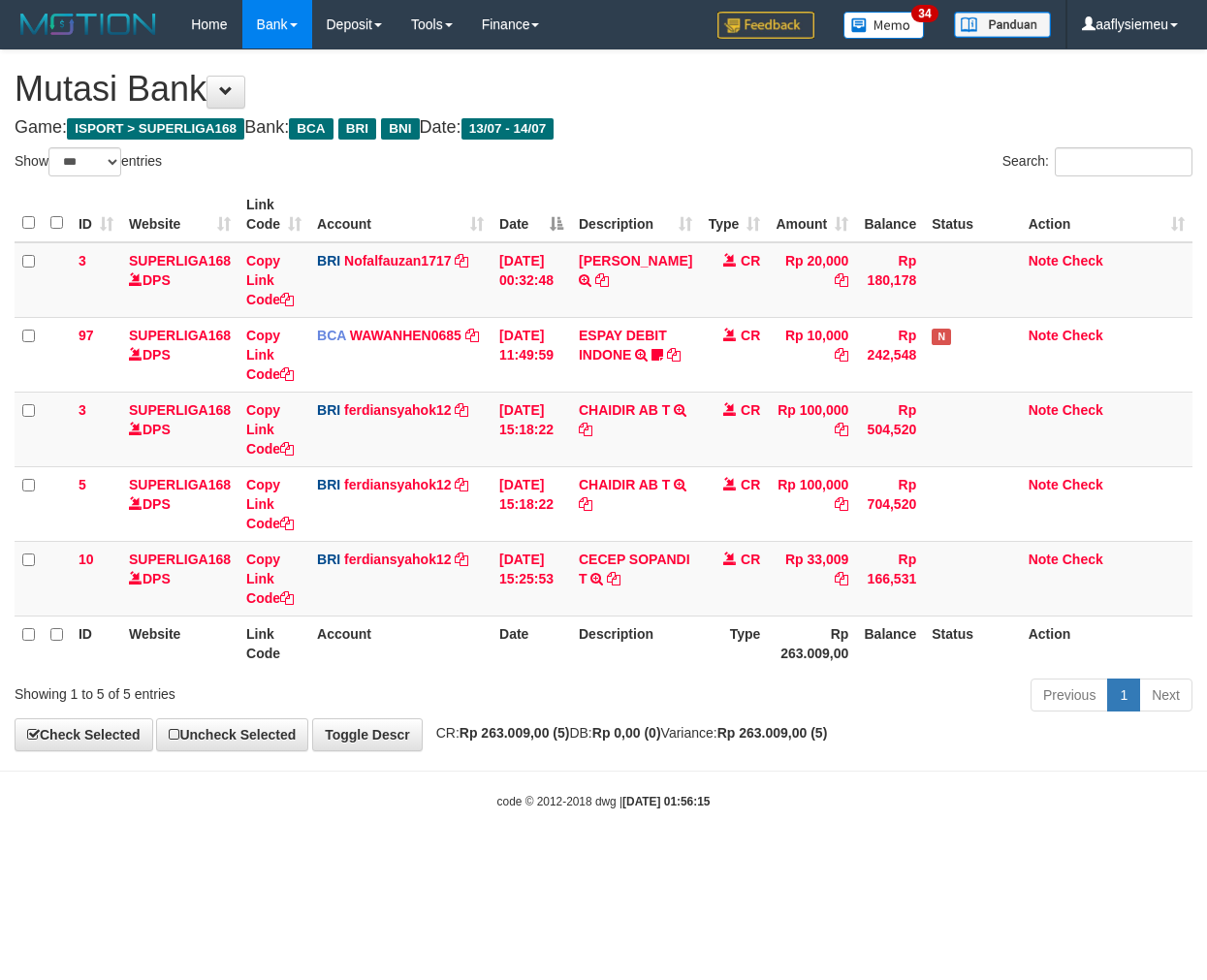 scroll, scrollTop: 0, scrollLeft: 0, axis: both 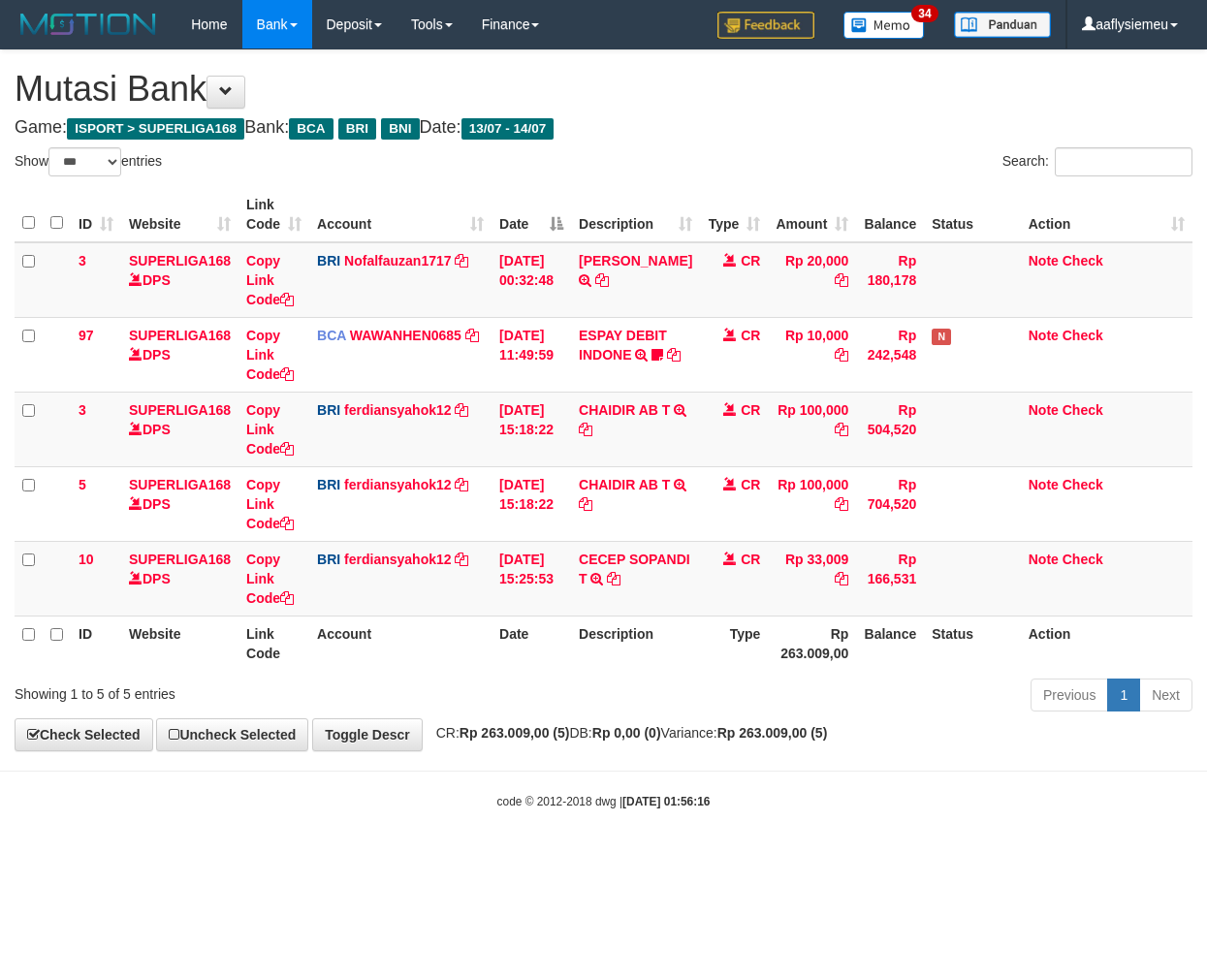 select on "***" 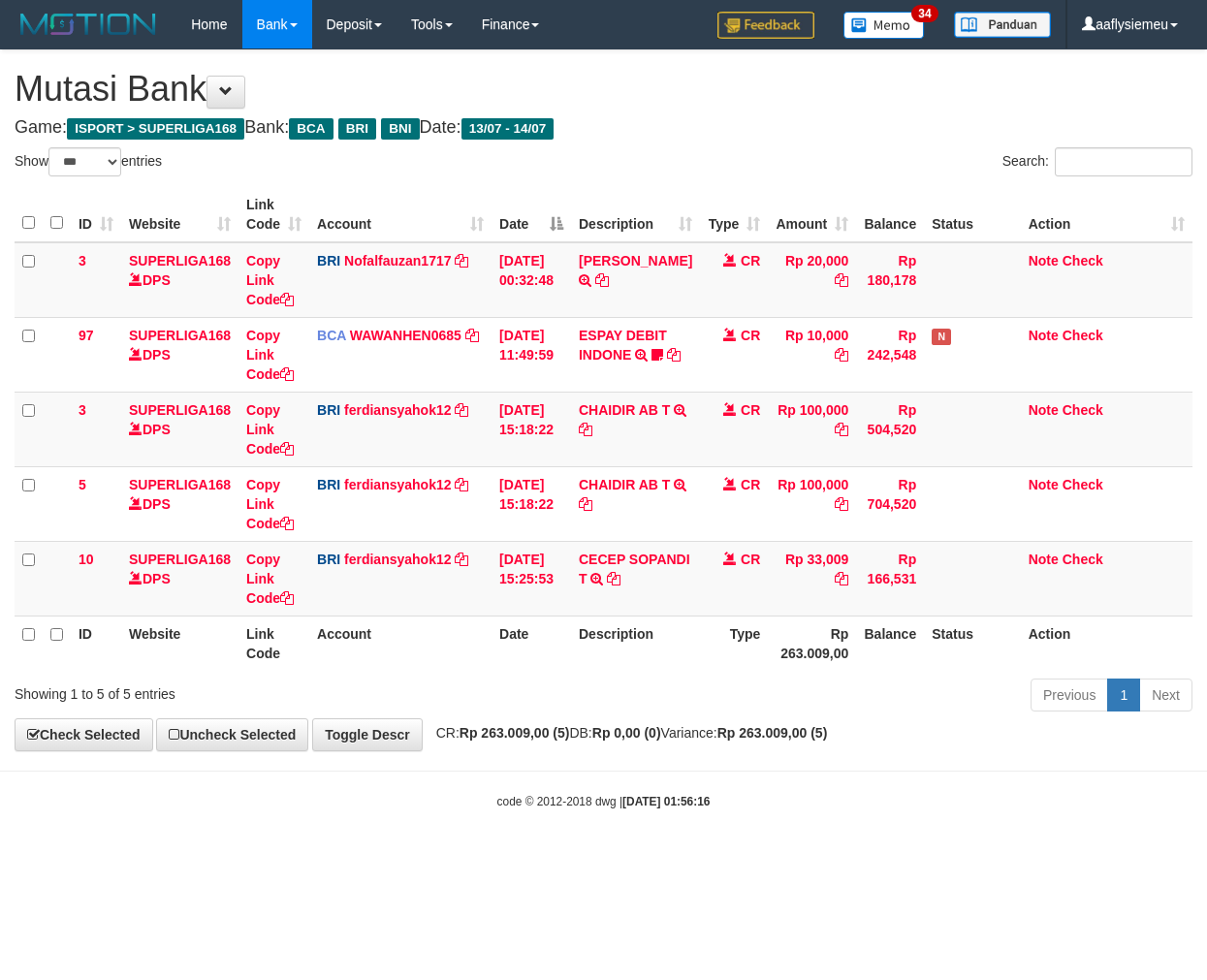 scroll, scrollTop: 0, scrollLeft: 0, axis: both 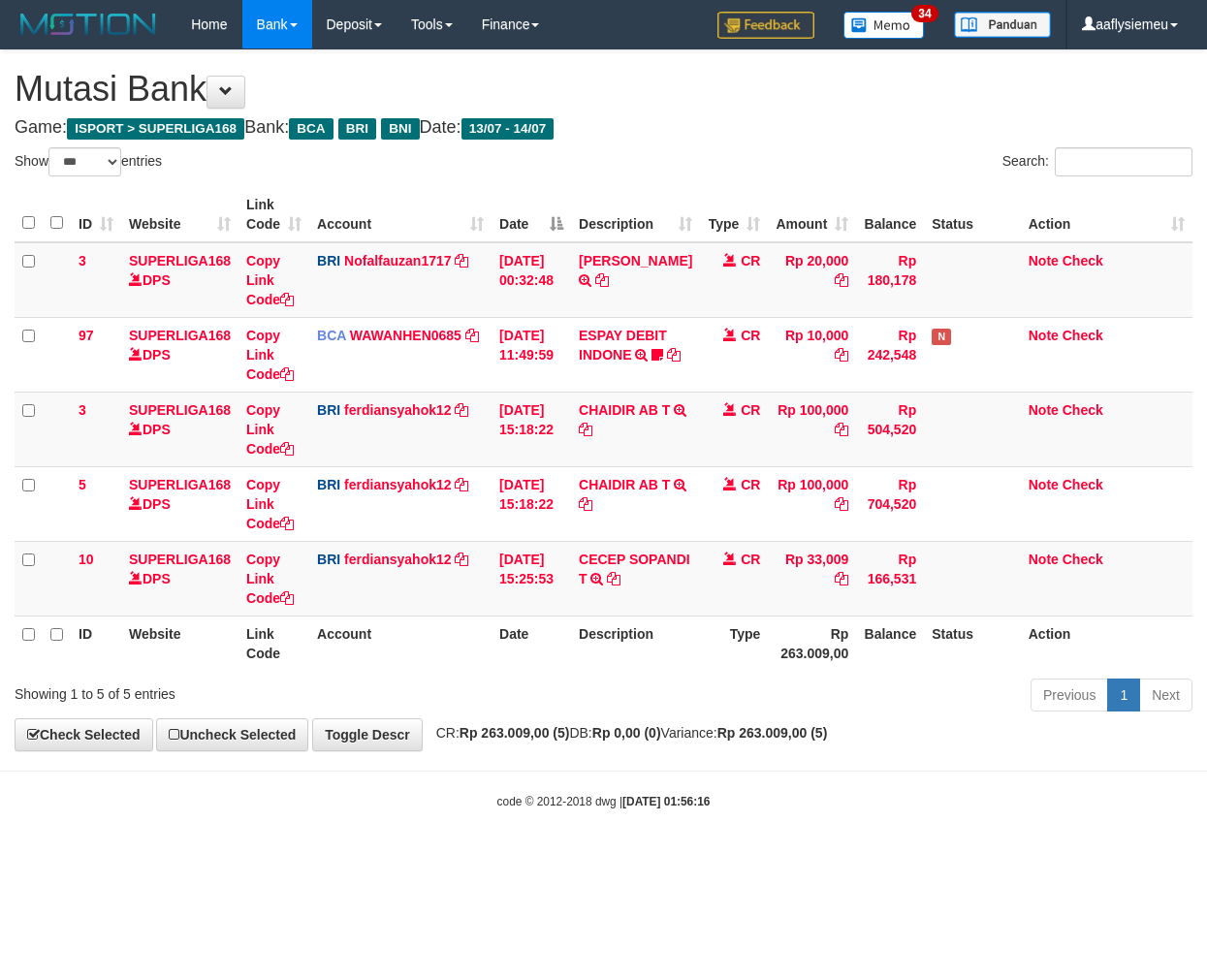 select on "***" 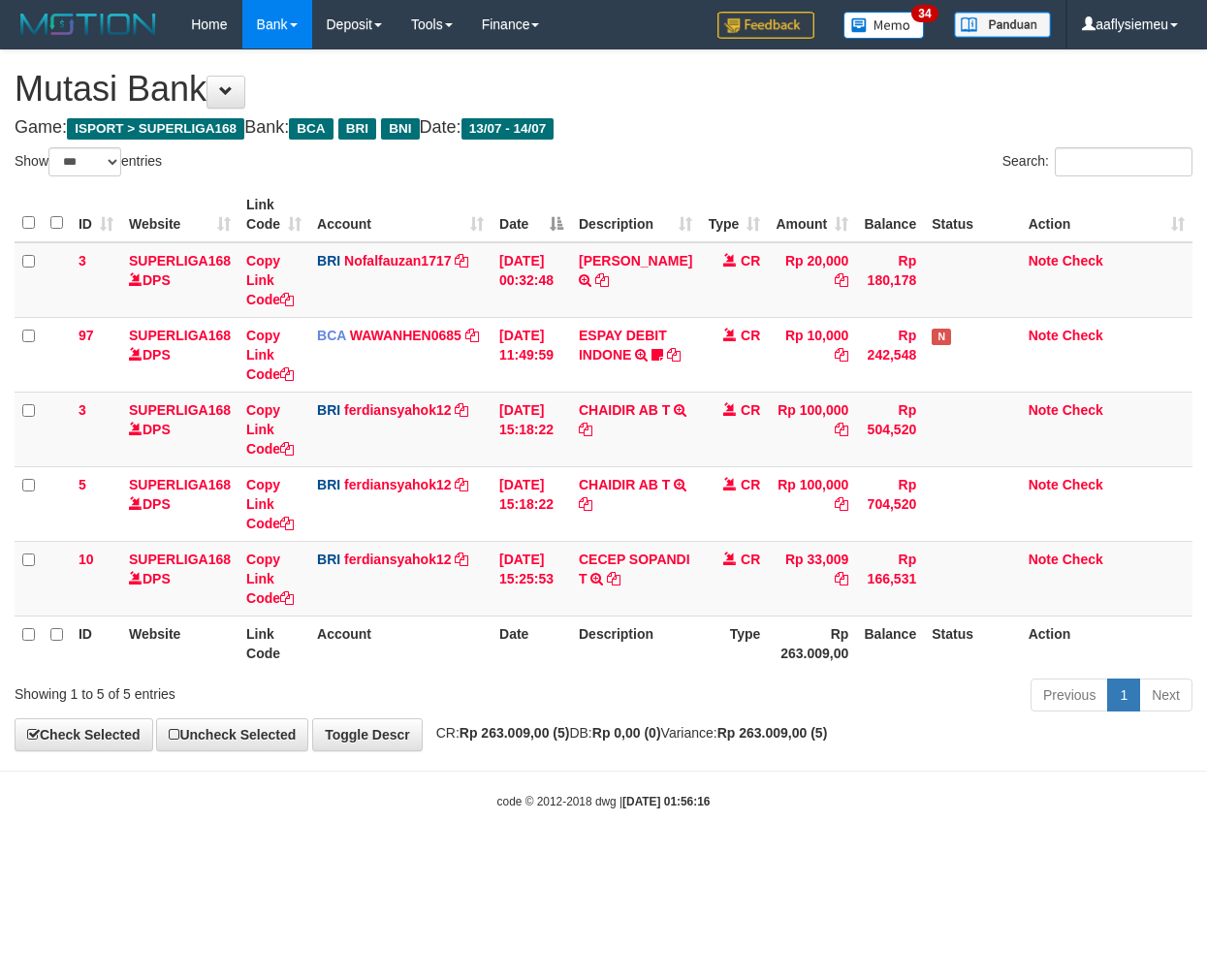 scroll, scrollTop: 0, scrollLeft: 0, axis: both 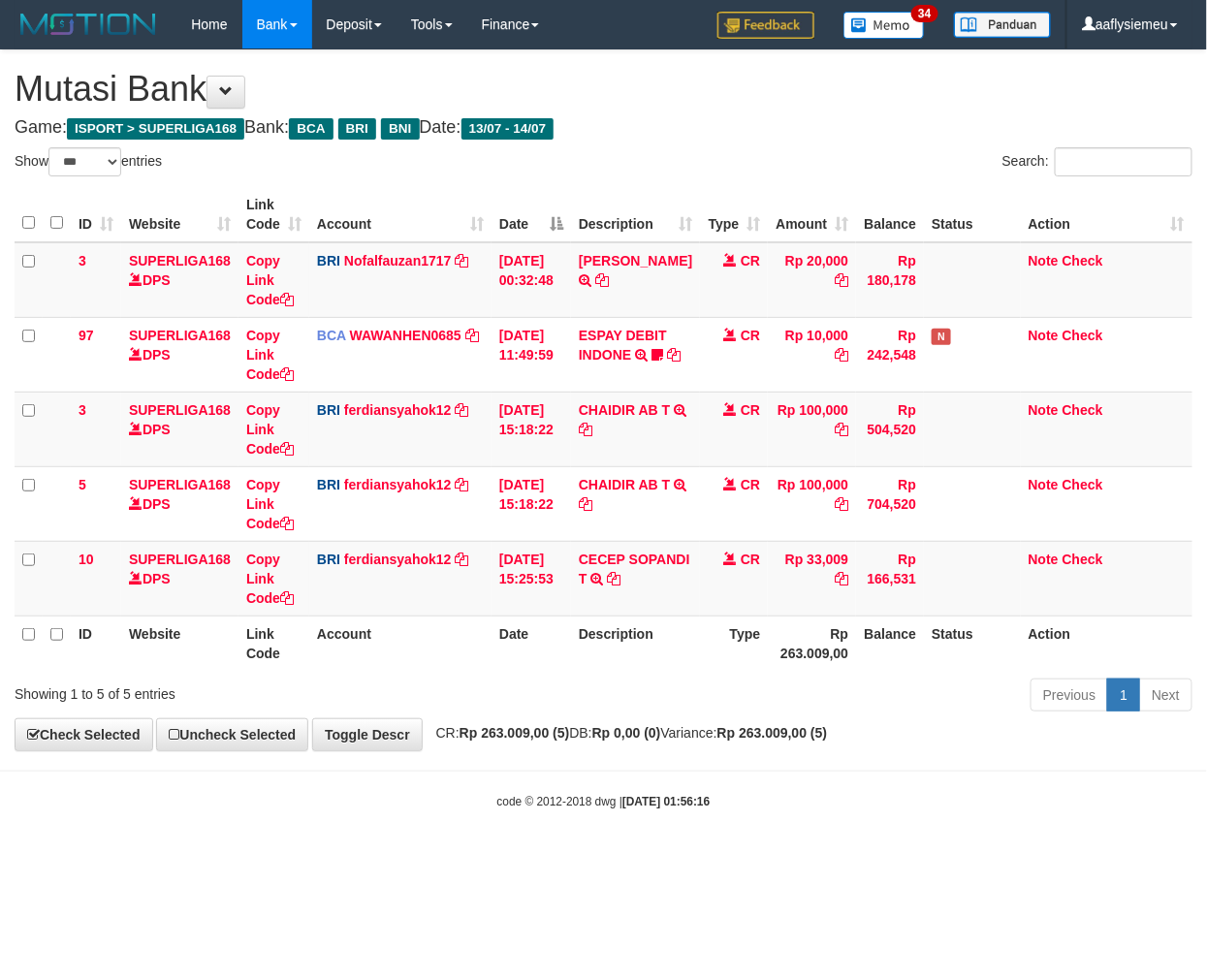 click on "Previous 1 Next" at bounding box center (855, 697) 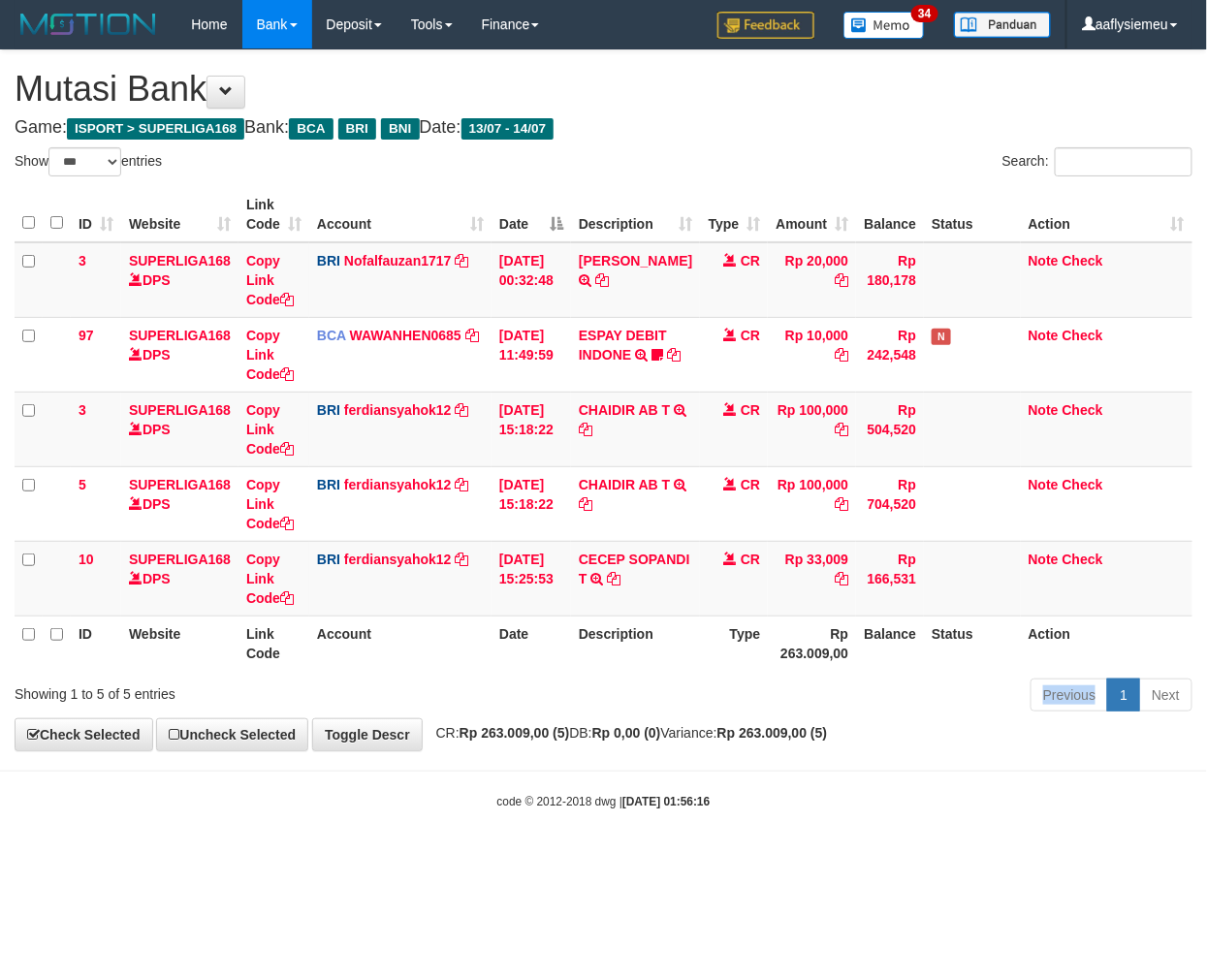 click on "Previous 1 Next" at bounding box center (855, 697) 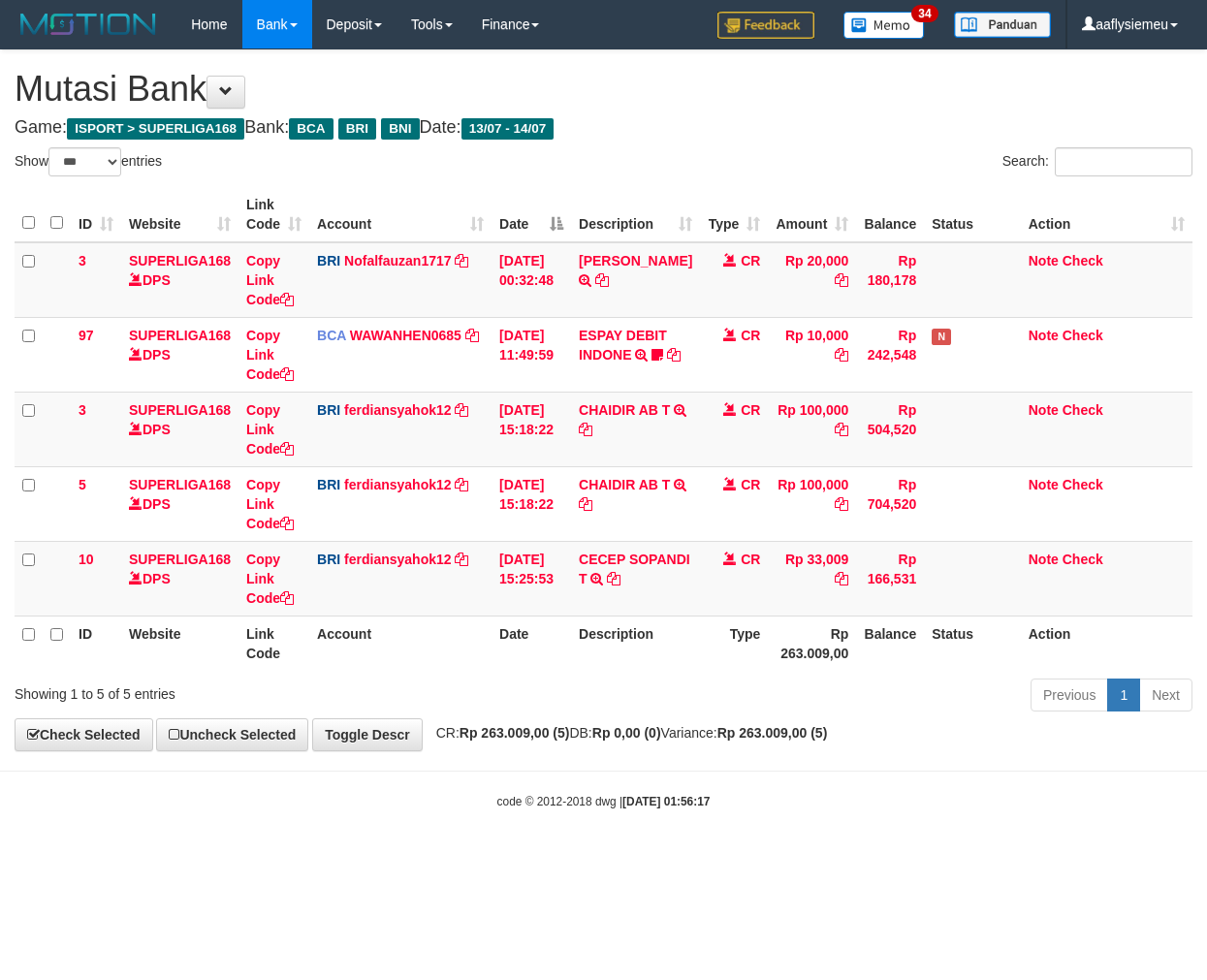 select on "***" 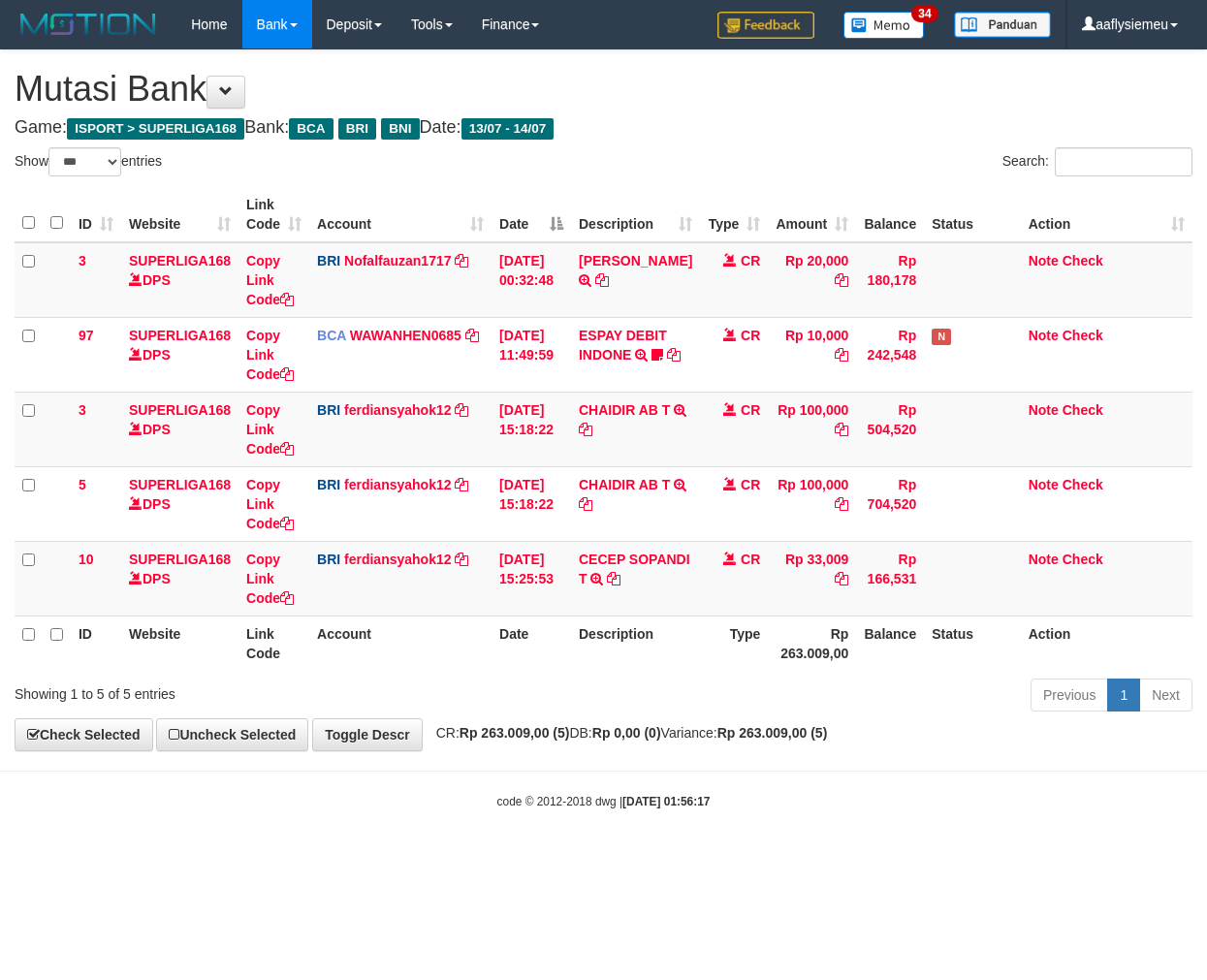 scroll, scrollTop: 0, scrollLeft: 0, axis: both 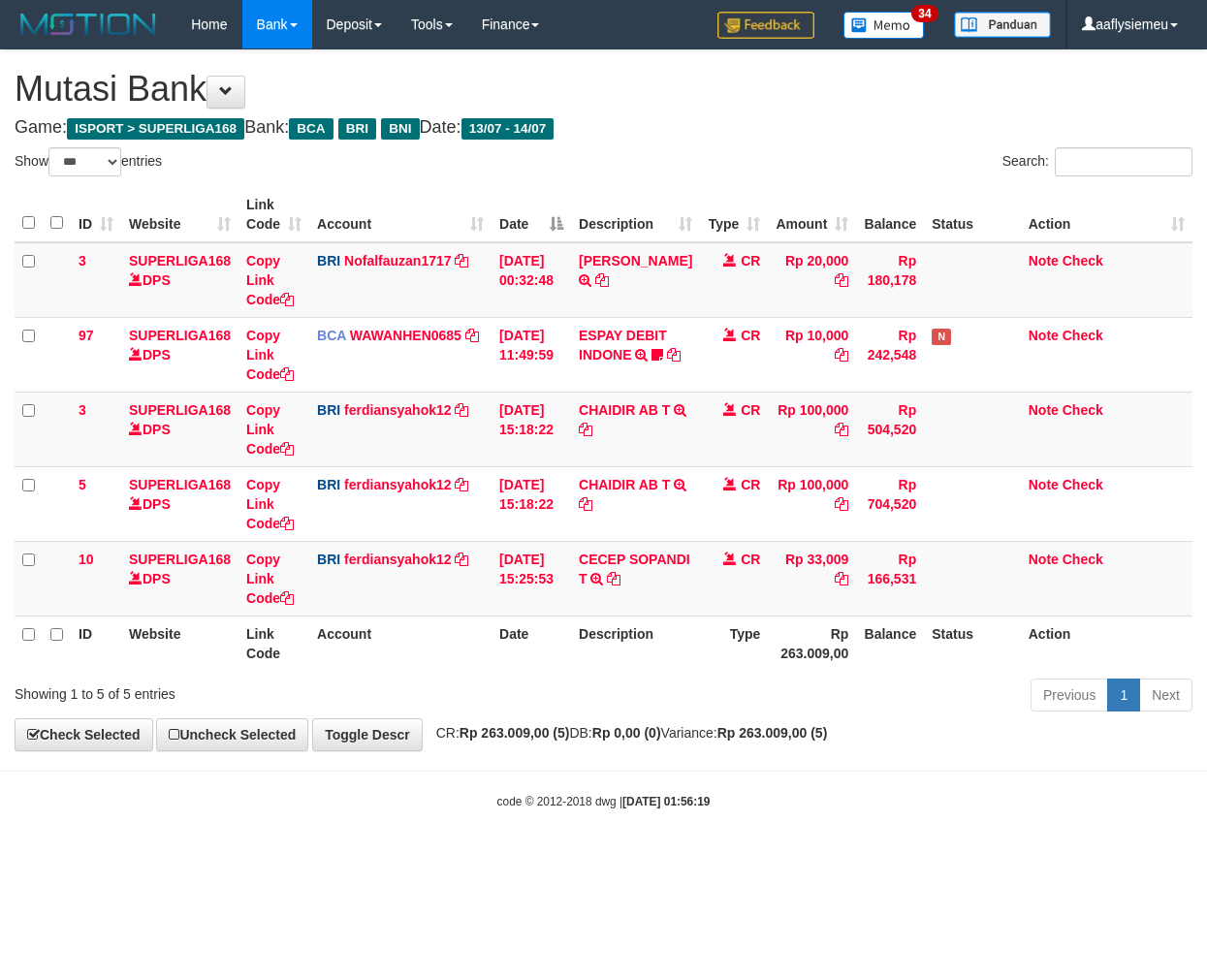 select on "***" 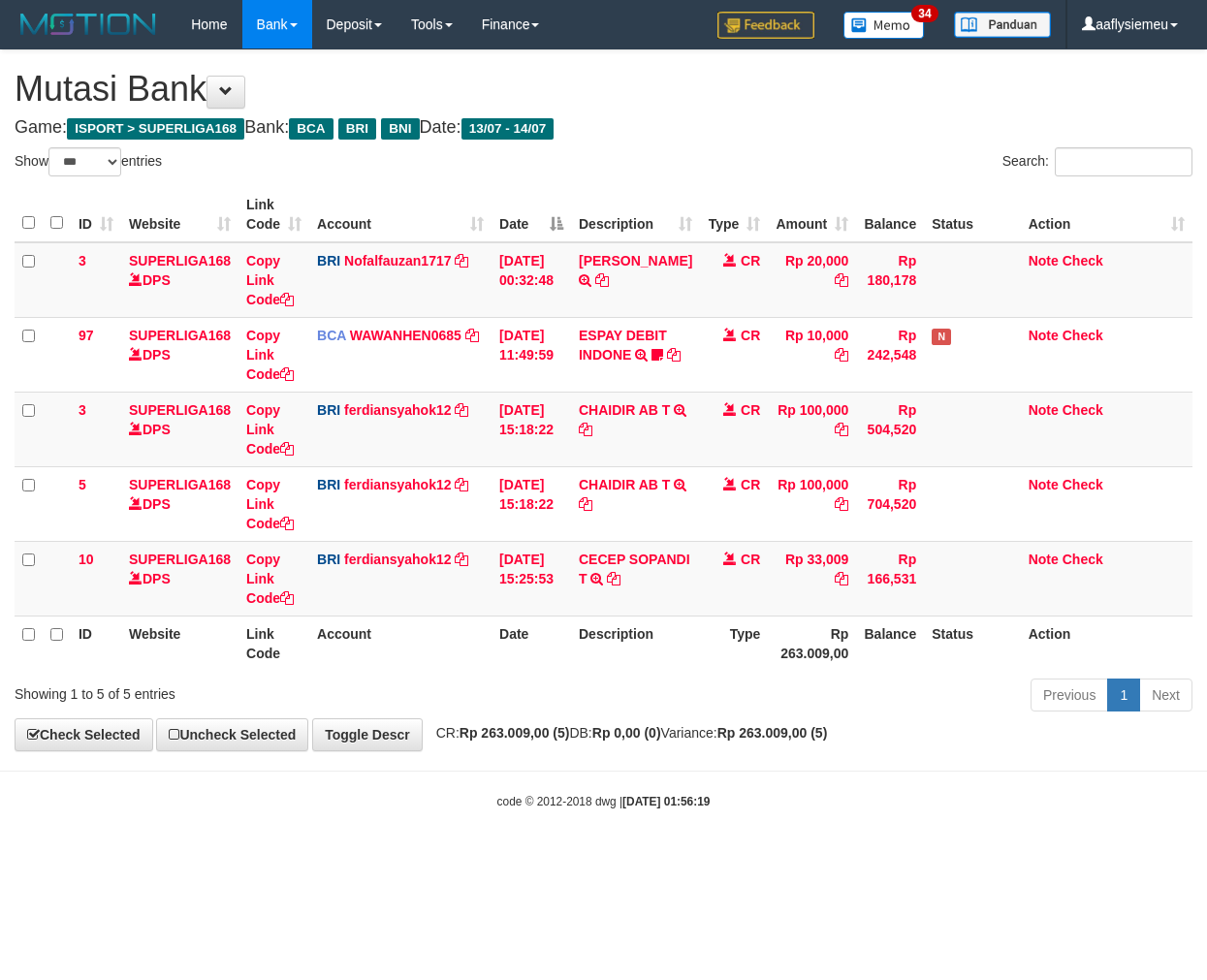 scroll, scrollTop: 0, scrollLeft: 0, axis: both 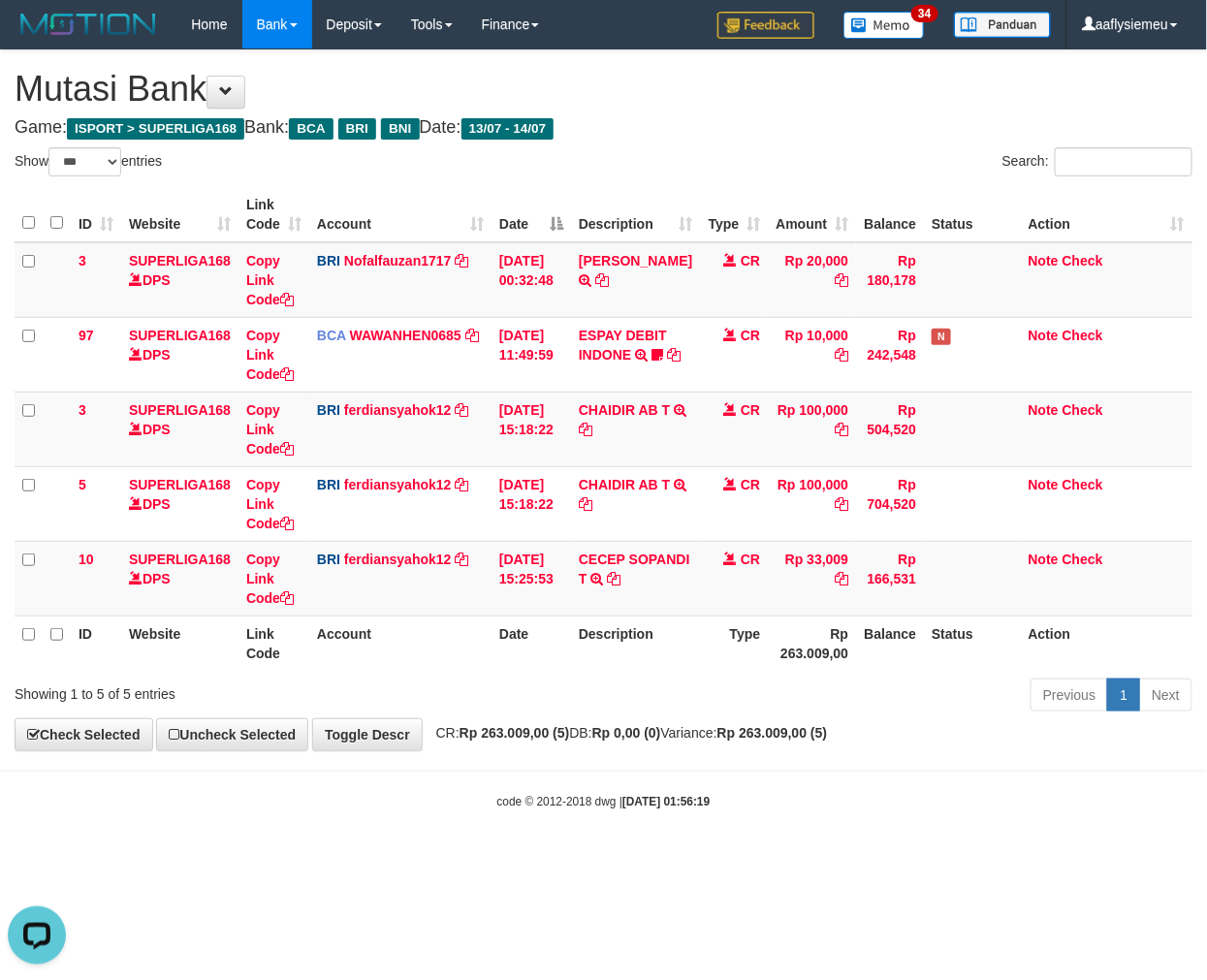 drag, startPoint x: 607, startPoint y: 638, endPoint x: 621, endPoint y: 641, distance: 14.317821 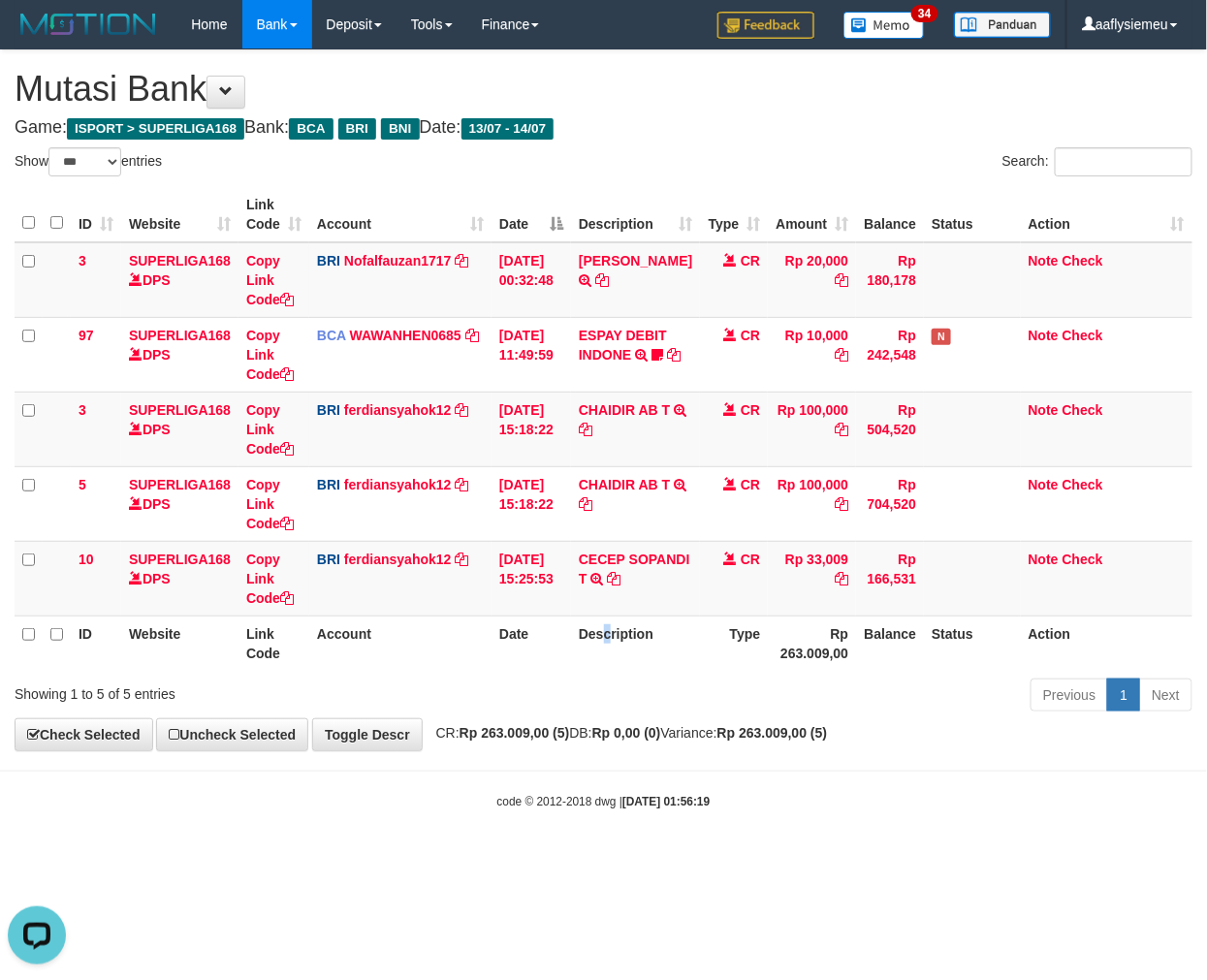 click on "Previous 1 Next" at bounding box center [855, 697] 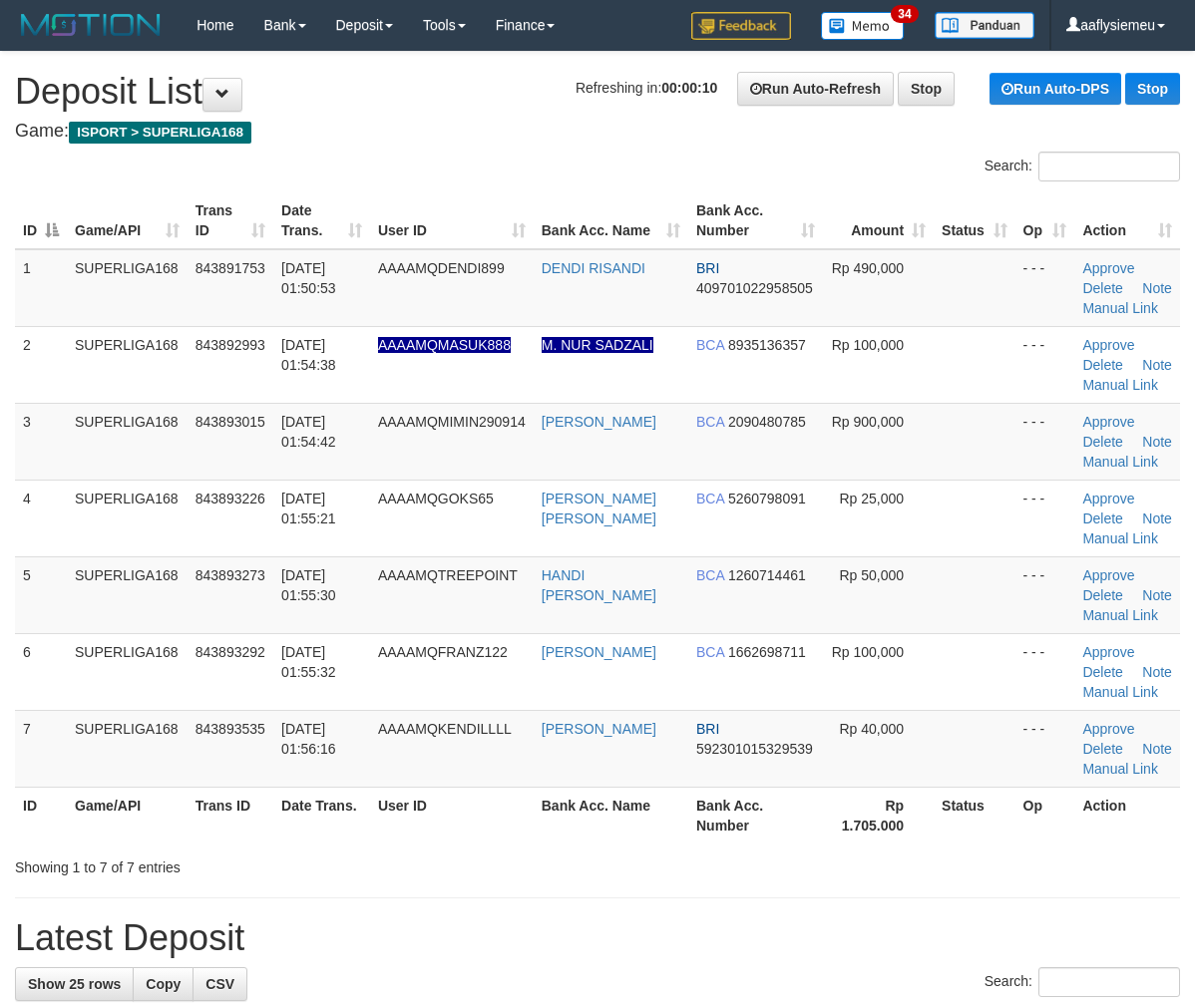 scroll, scrollTop: 0, scrollLeft: 0, axis: both 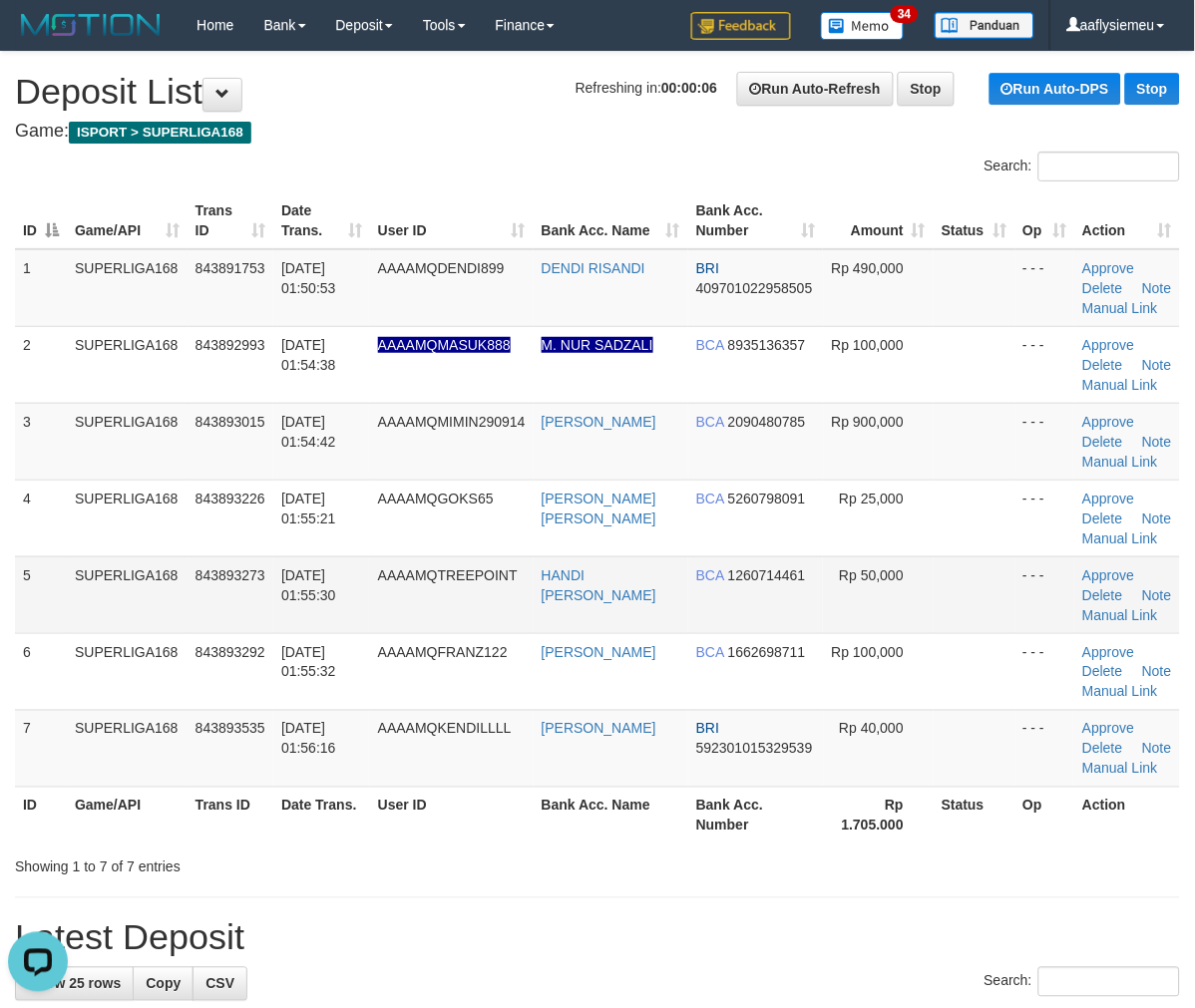 drag, startPoint x: 188, startPoint y: 538, endPoint x: 86, endPoint y: 573, distance: 107.837841 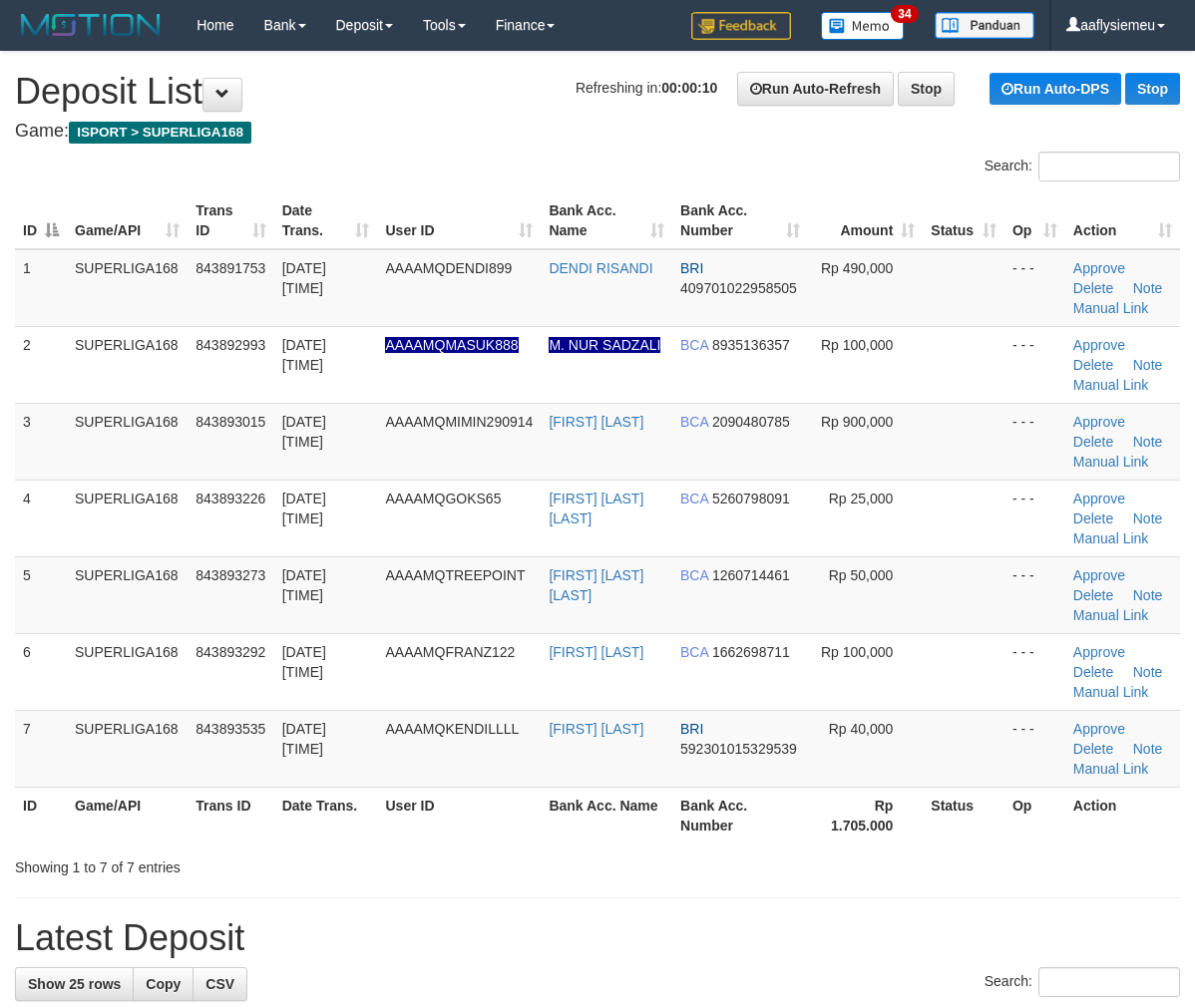 scroll, scrollTop: 0, scrollLeft: 0, axis: both 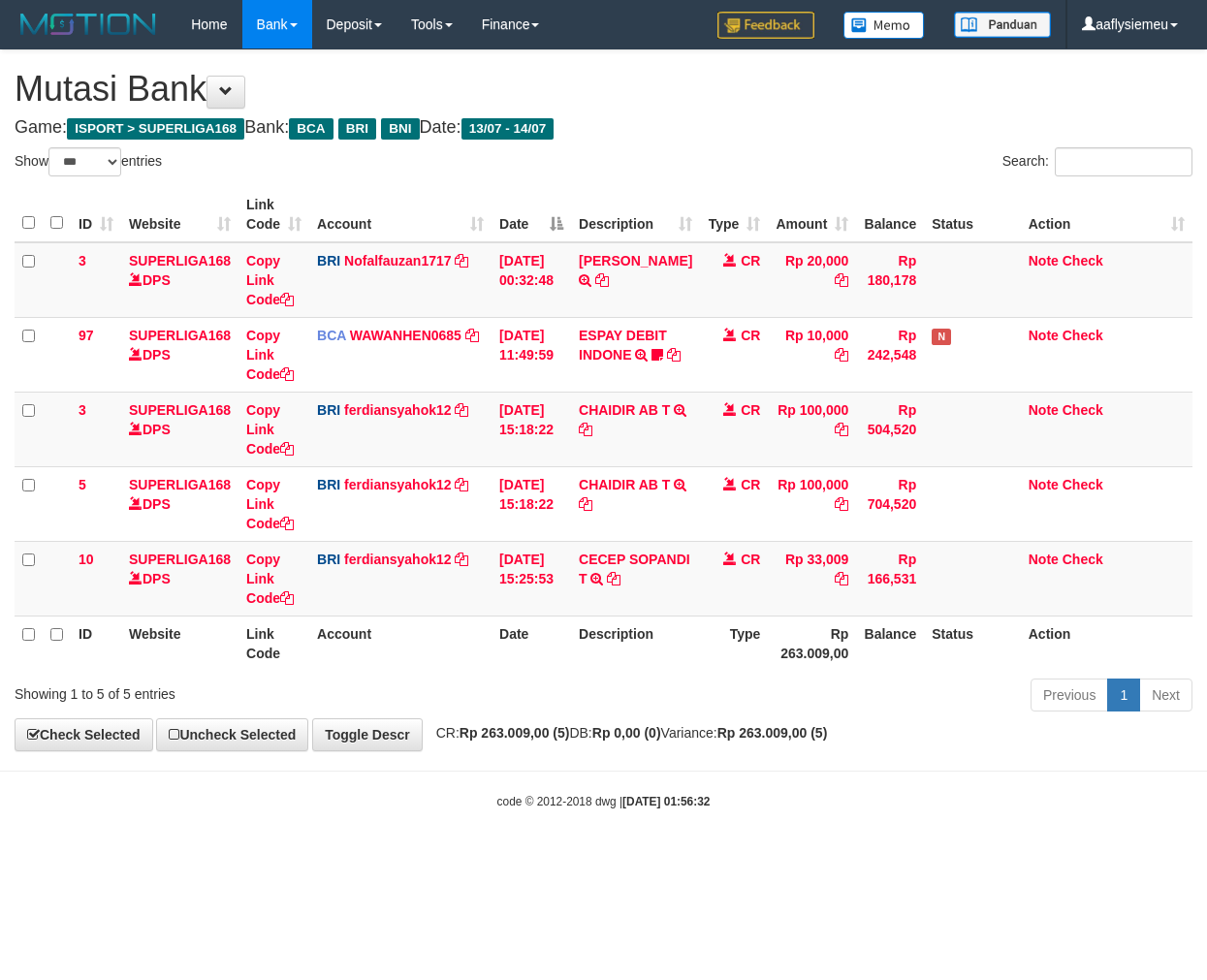 select on "***" 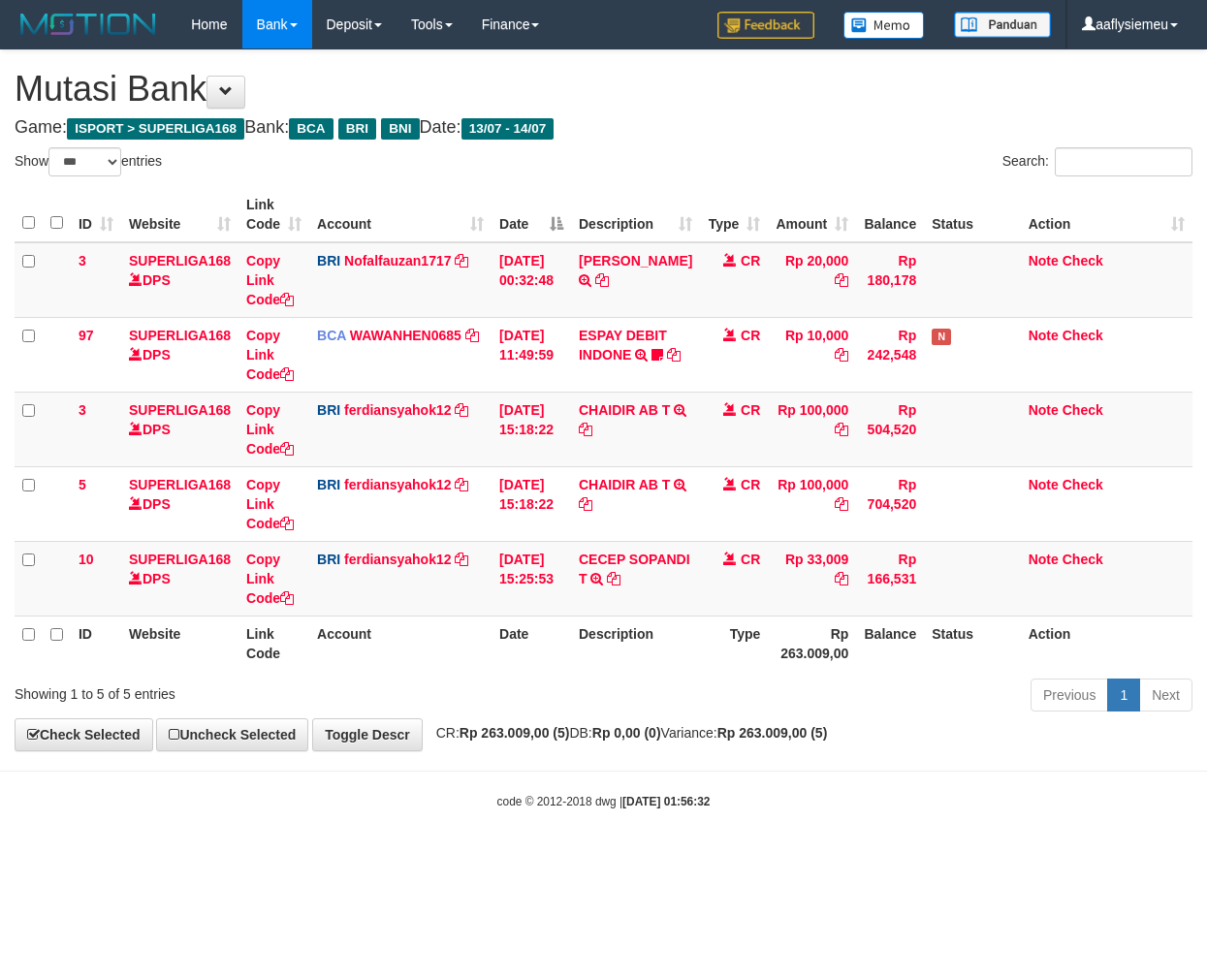 scroll, scrollTop: 0, scrollLeft: 0, axis: both 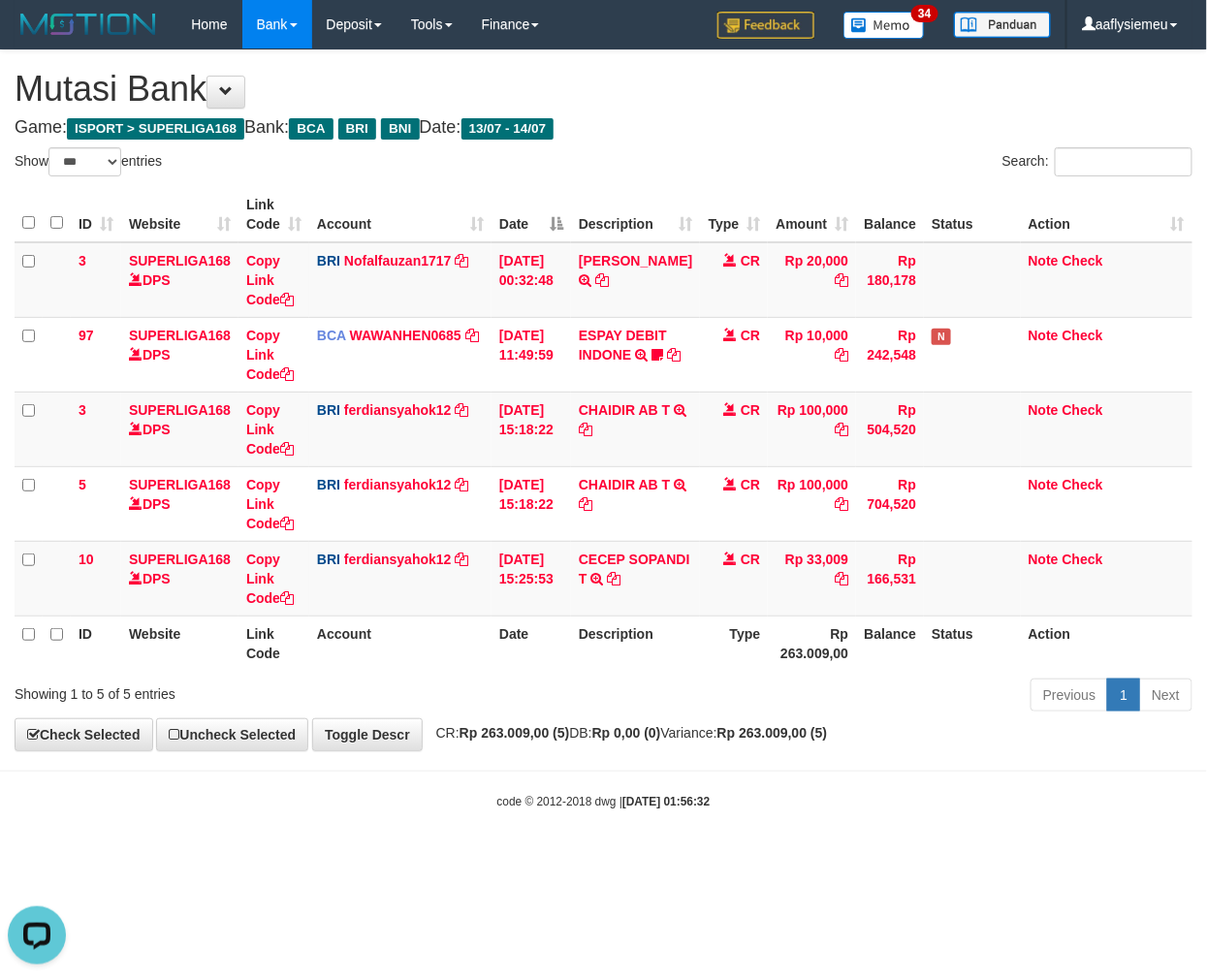 drag, startPoint x: 1016, startPoint y: 763, endPoint x: 1041, endPoint y: 757, distance: 25.70992 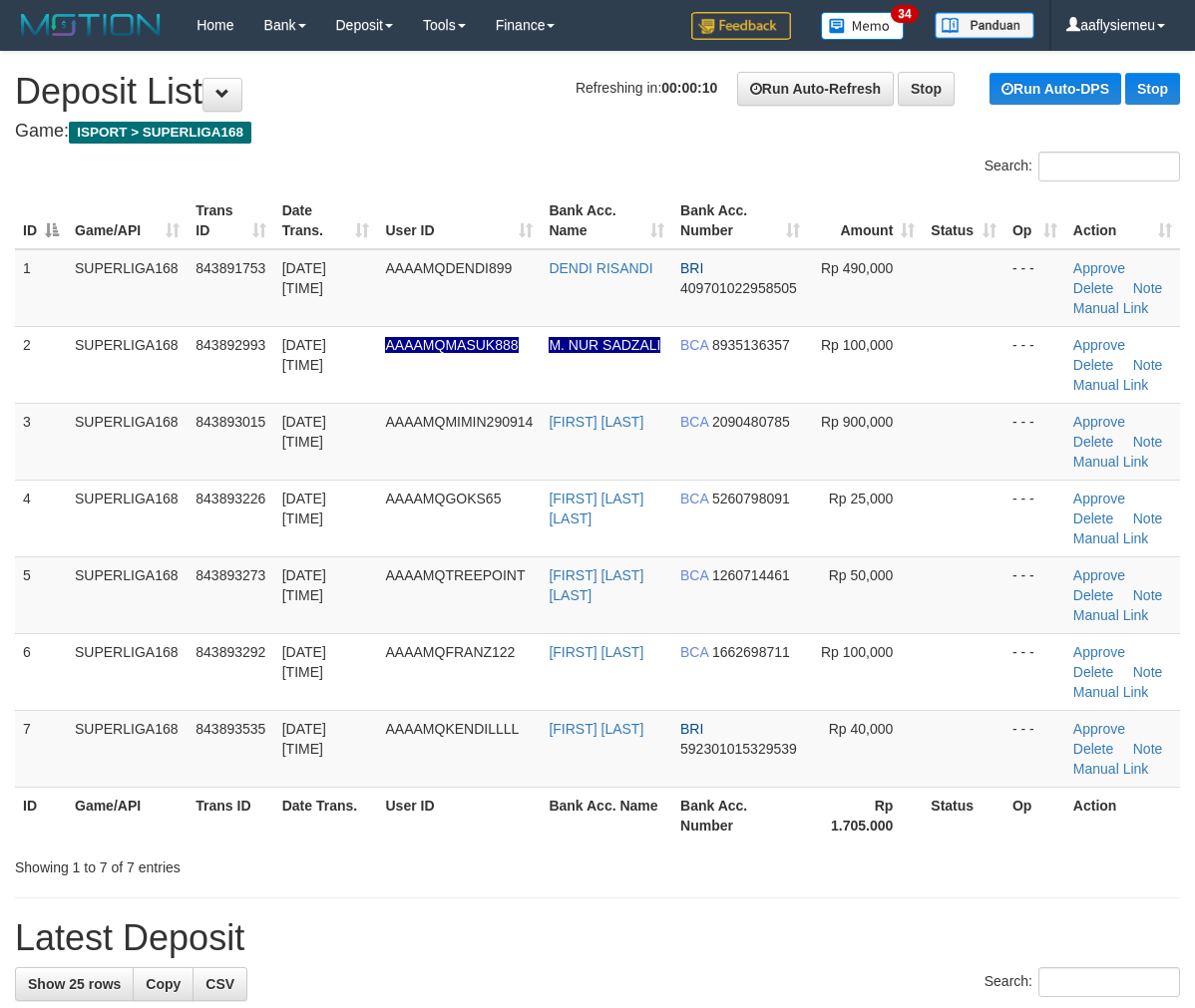scroll, scrollTop: 0, scrollLeft: 0, axis: both 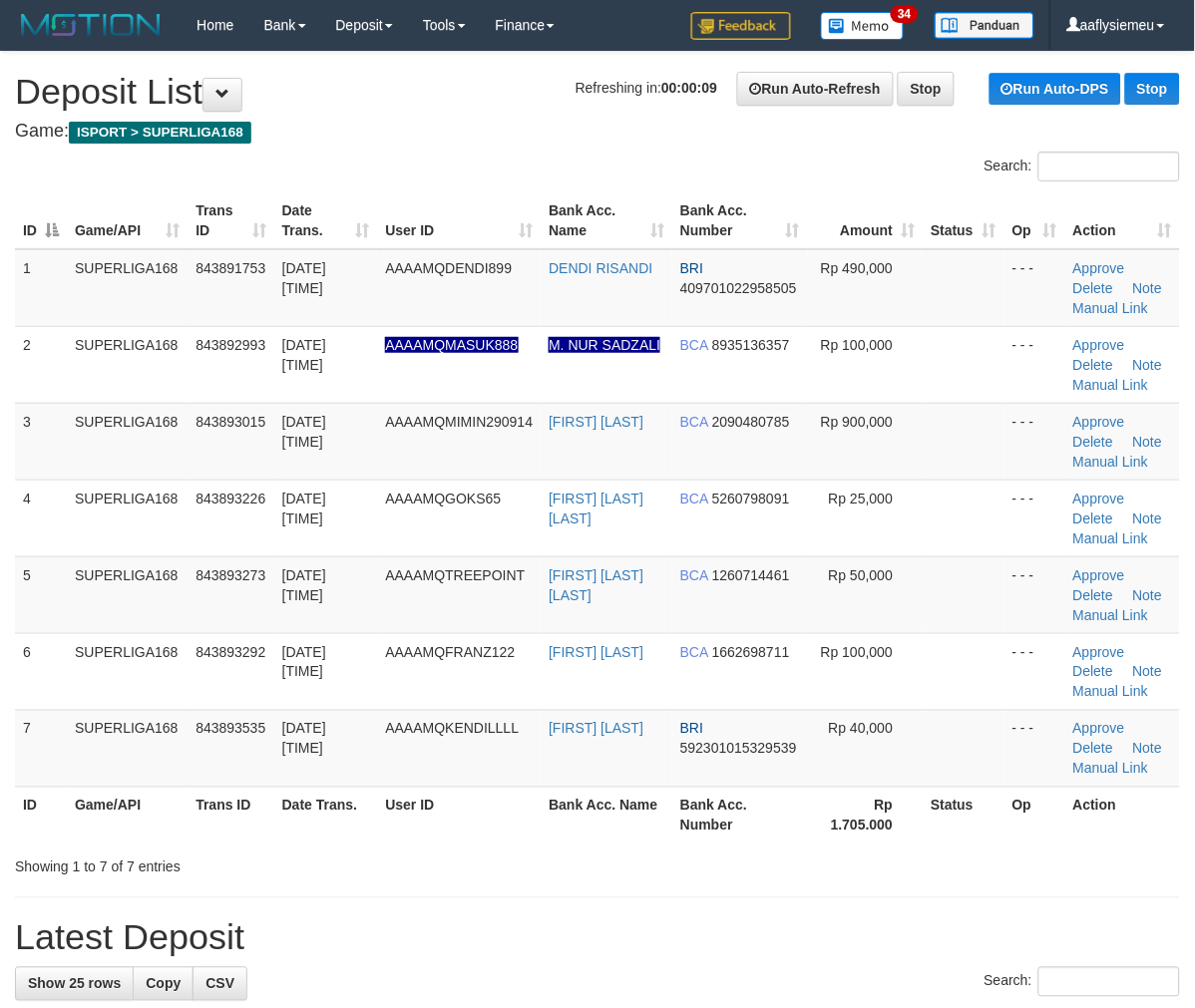 drag, startPoint x: 164, startPoint y: 578, endPoint x: 6, endPoint y: 641, distance: 170.09703 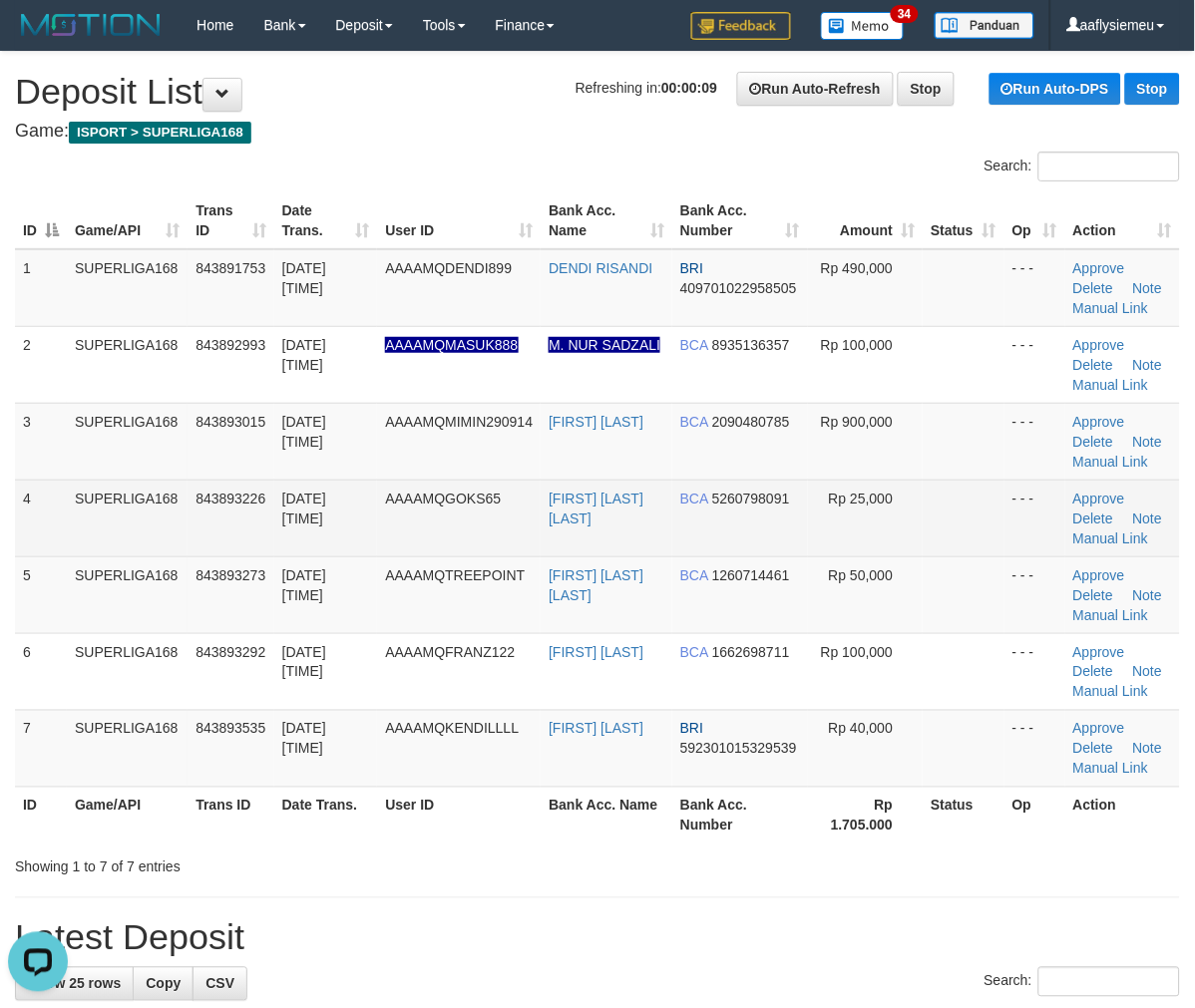 scroll, scrollTop: 0, scrollLeft: 0, axis: both 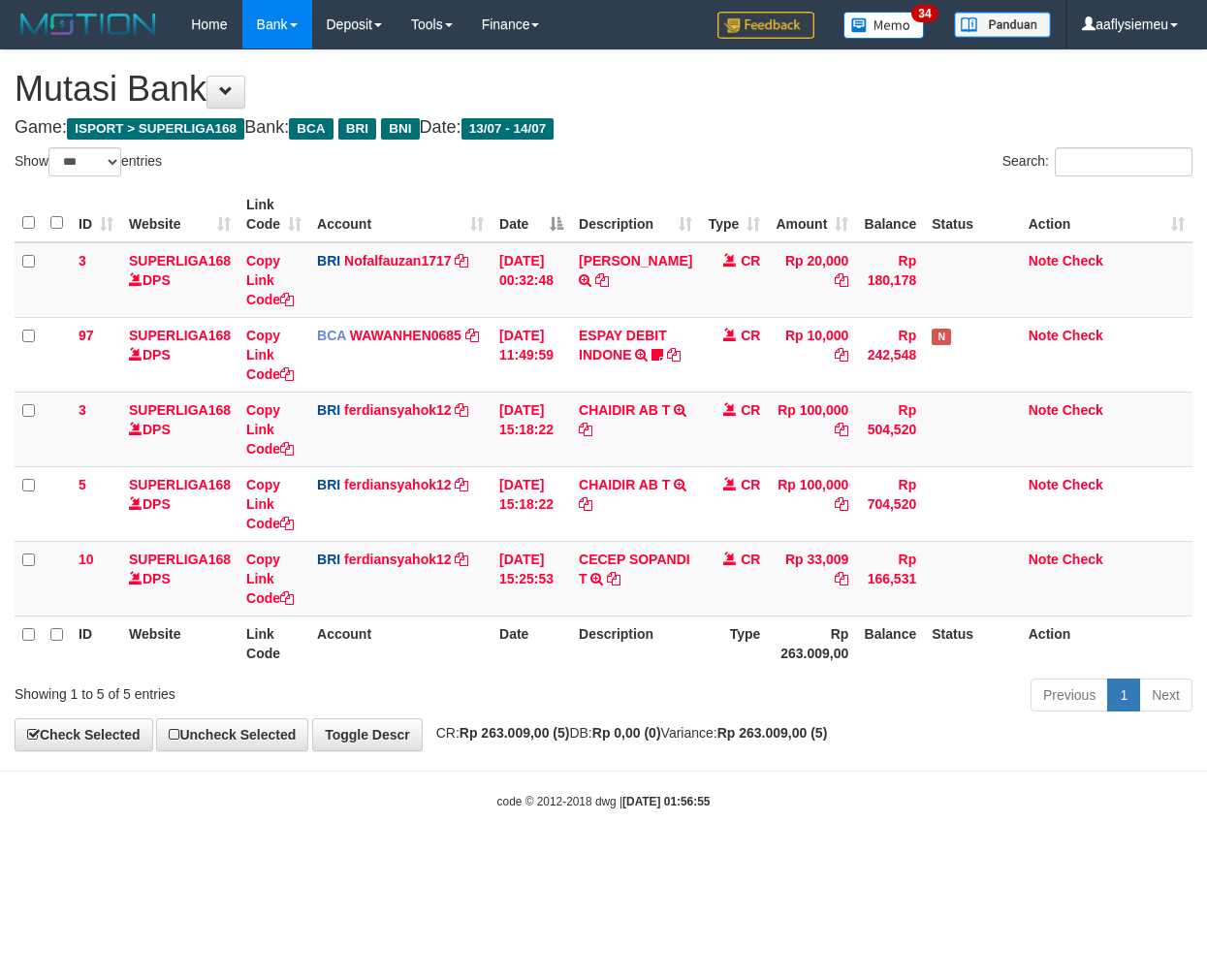select on "***" 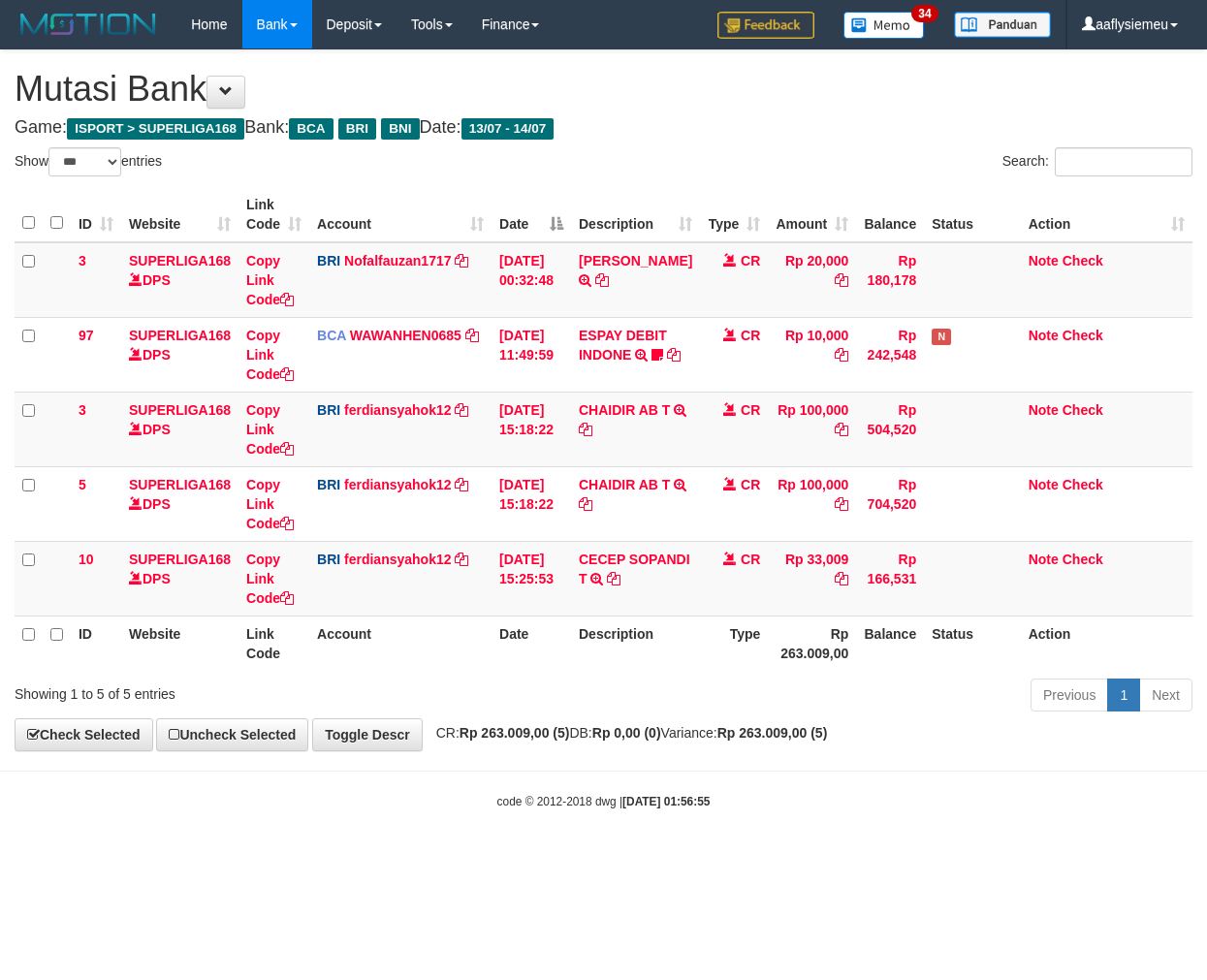 scroll, scrollTop: 0, scrollLeft: 0, axis: both 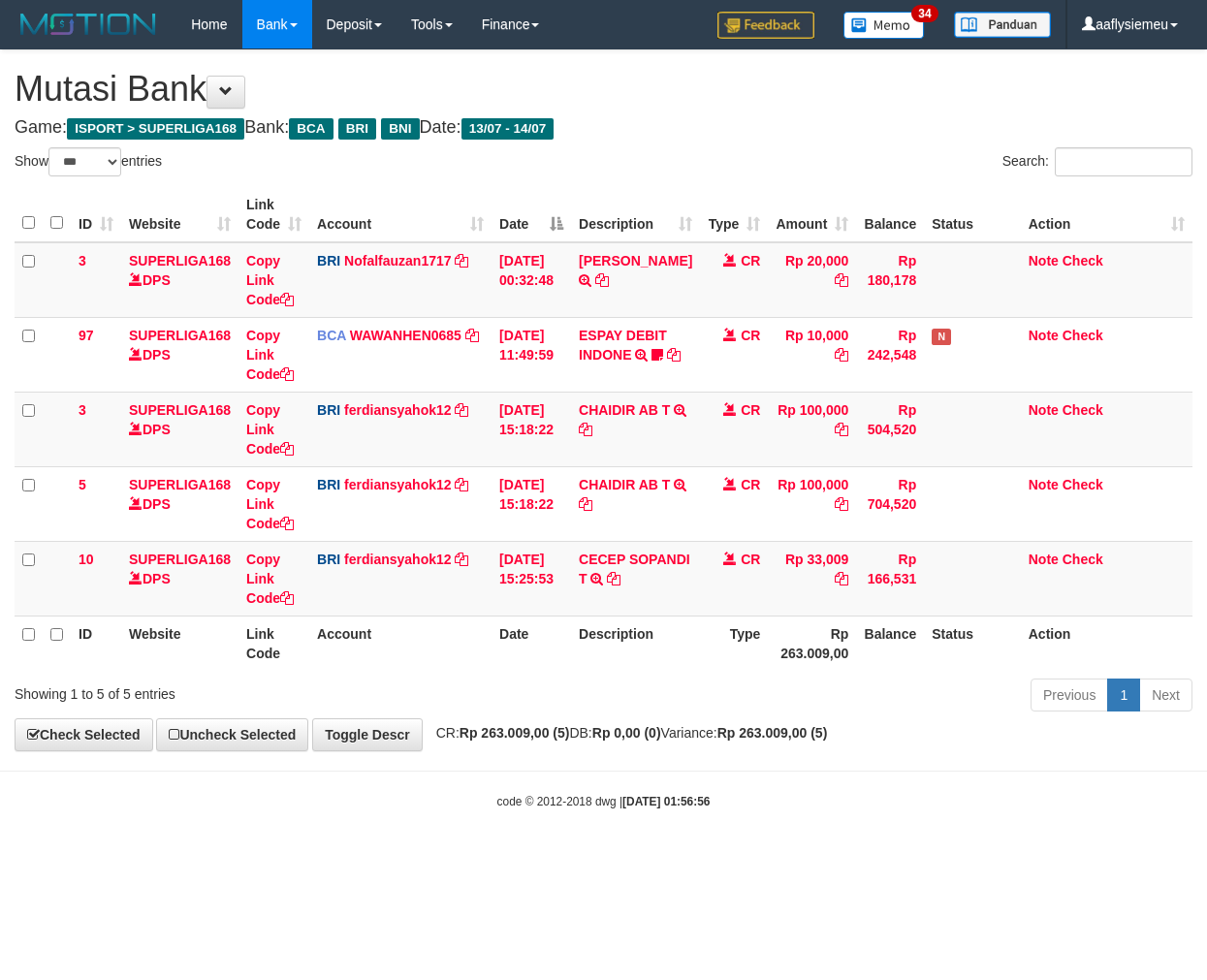 select on "***" 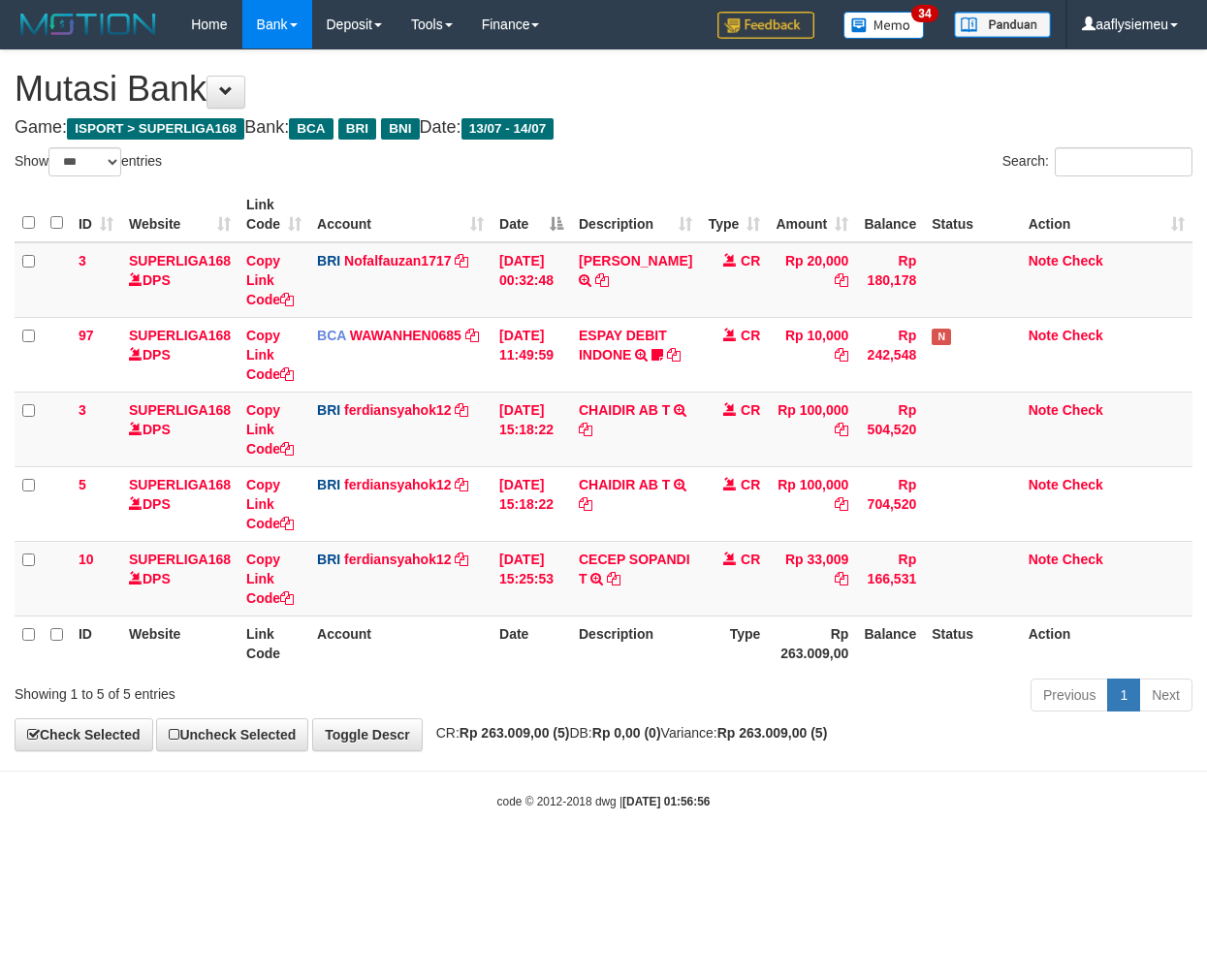 scroll, scrollTop: 0, scrollLeft: 0, axis: both 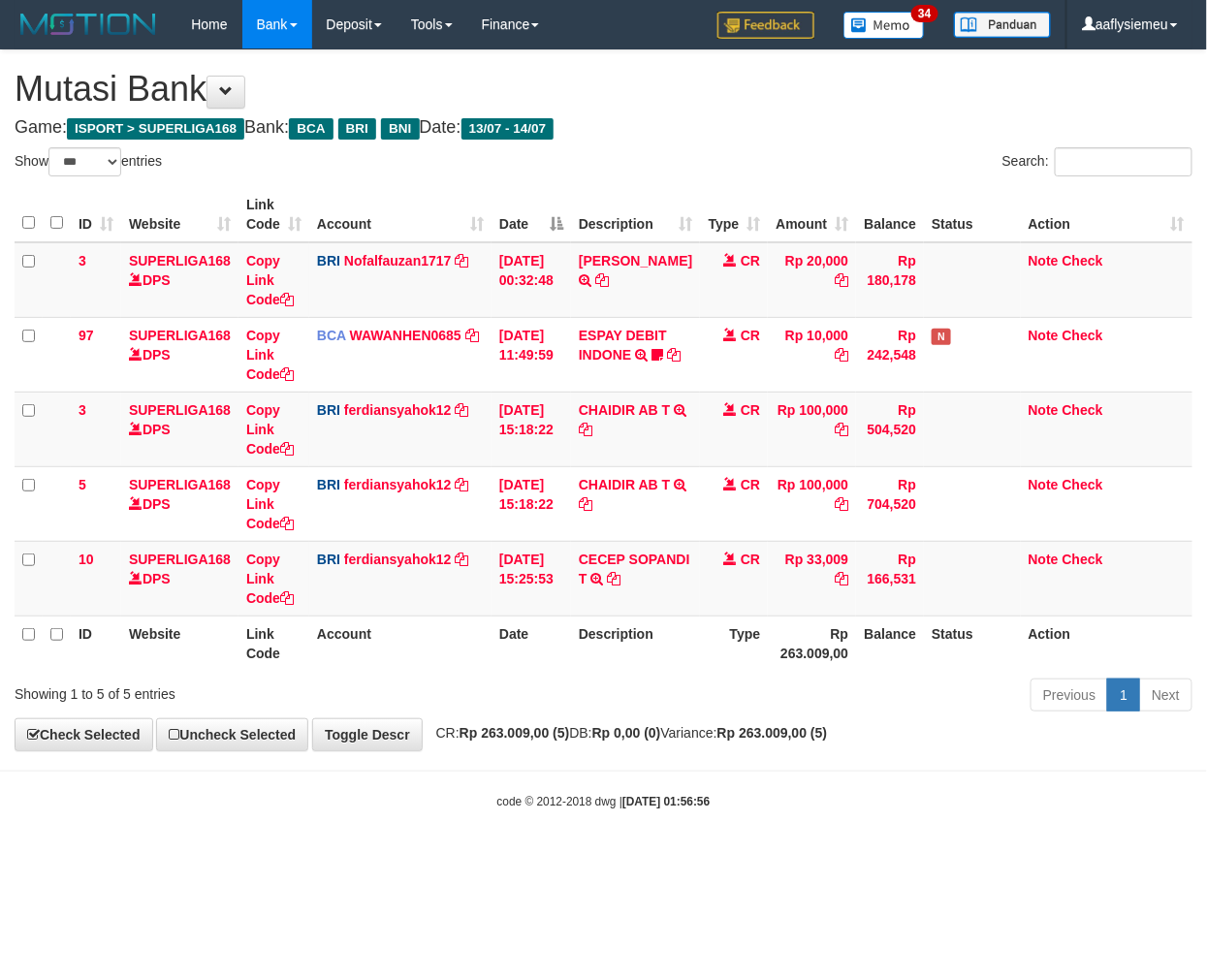 click on "Toggle navigation
Home
Bank
Account List
Load
By Website
Group
[ISPORT]													SUPERLIGA168
By Load Group (DPS)
34" at bounding box center (603, 429) 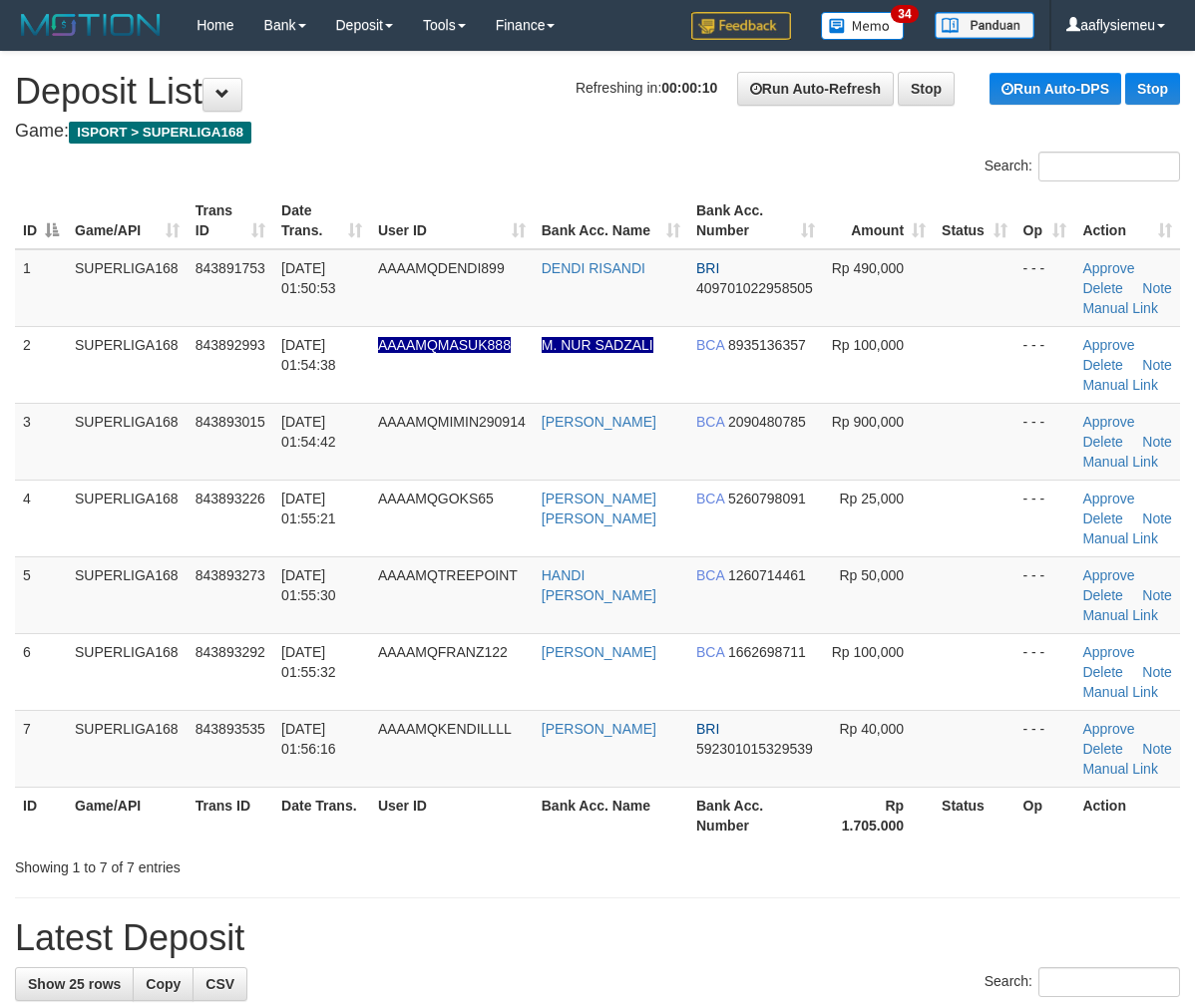 scroll, scrollTop: 0, scrollLeft: 0, axis: both 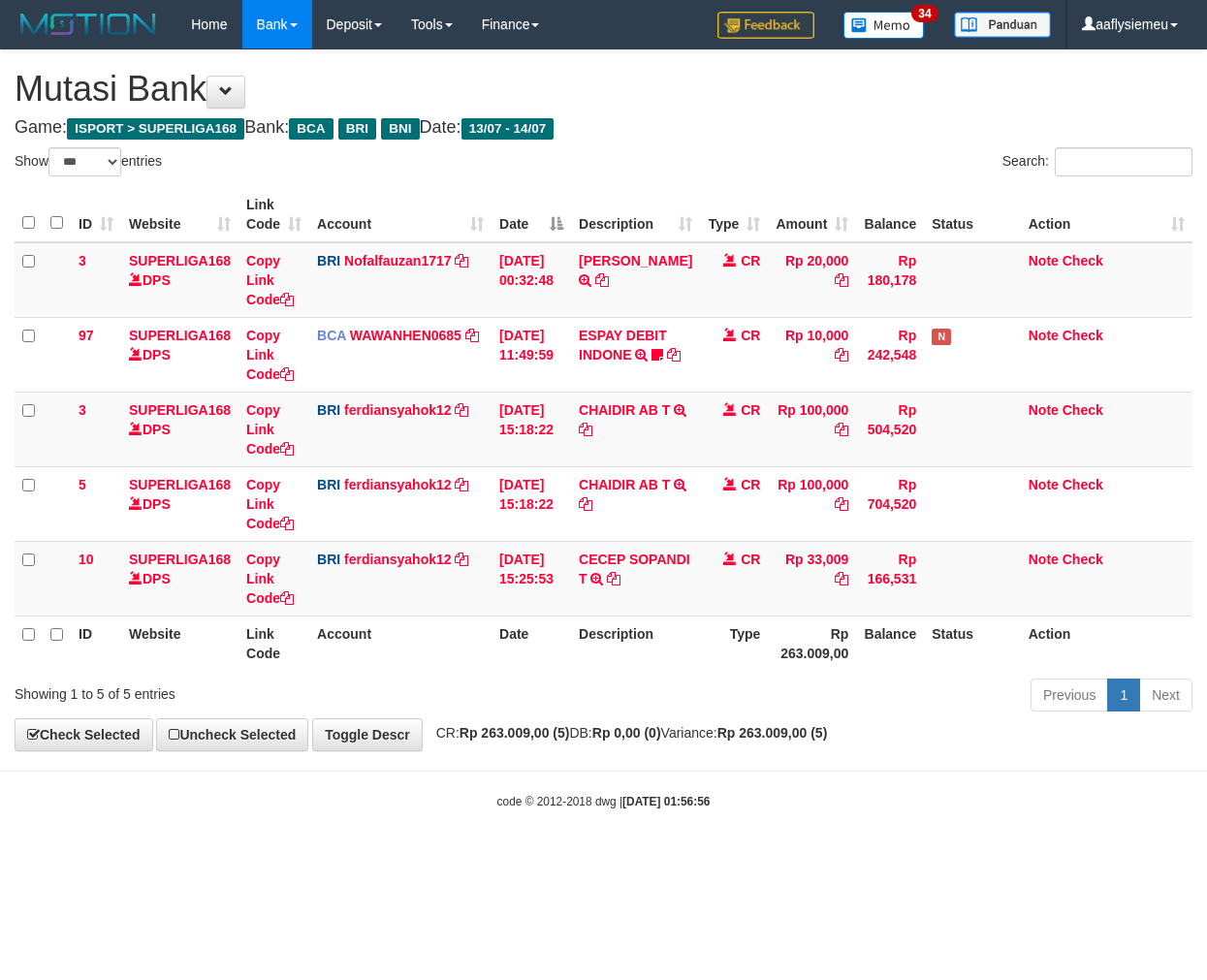 select on "***" 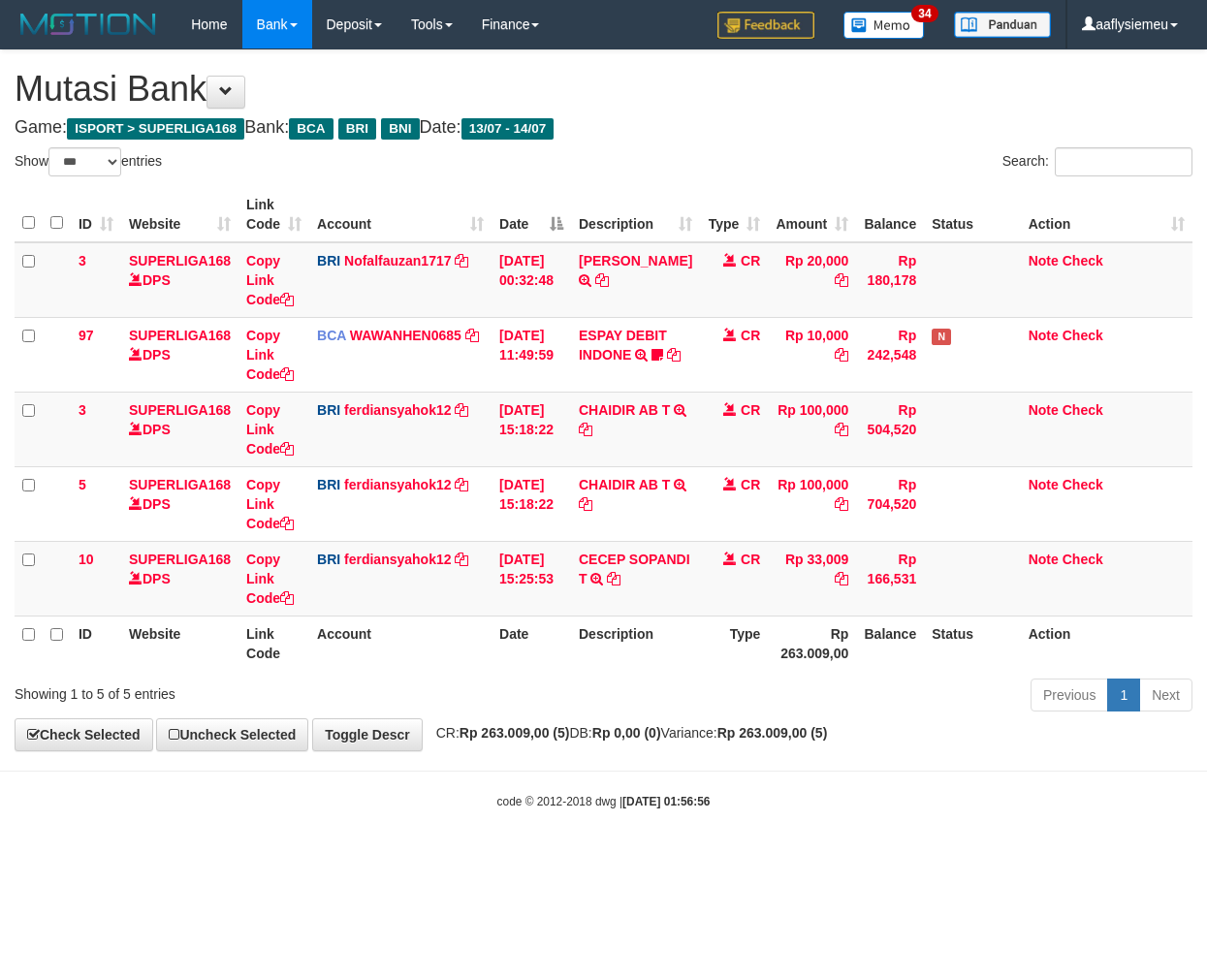 scroll, scrollTop: 0, scrollLeft: 0, axis: both 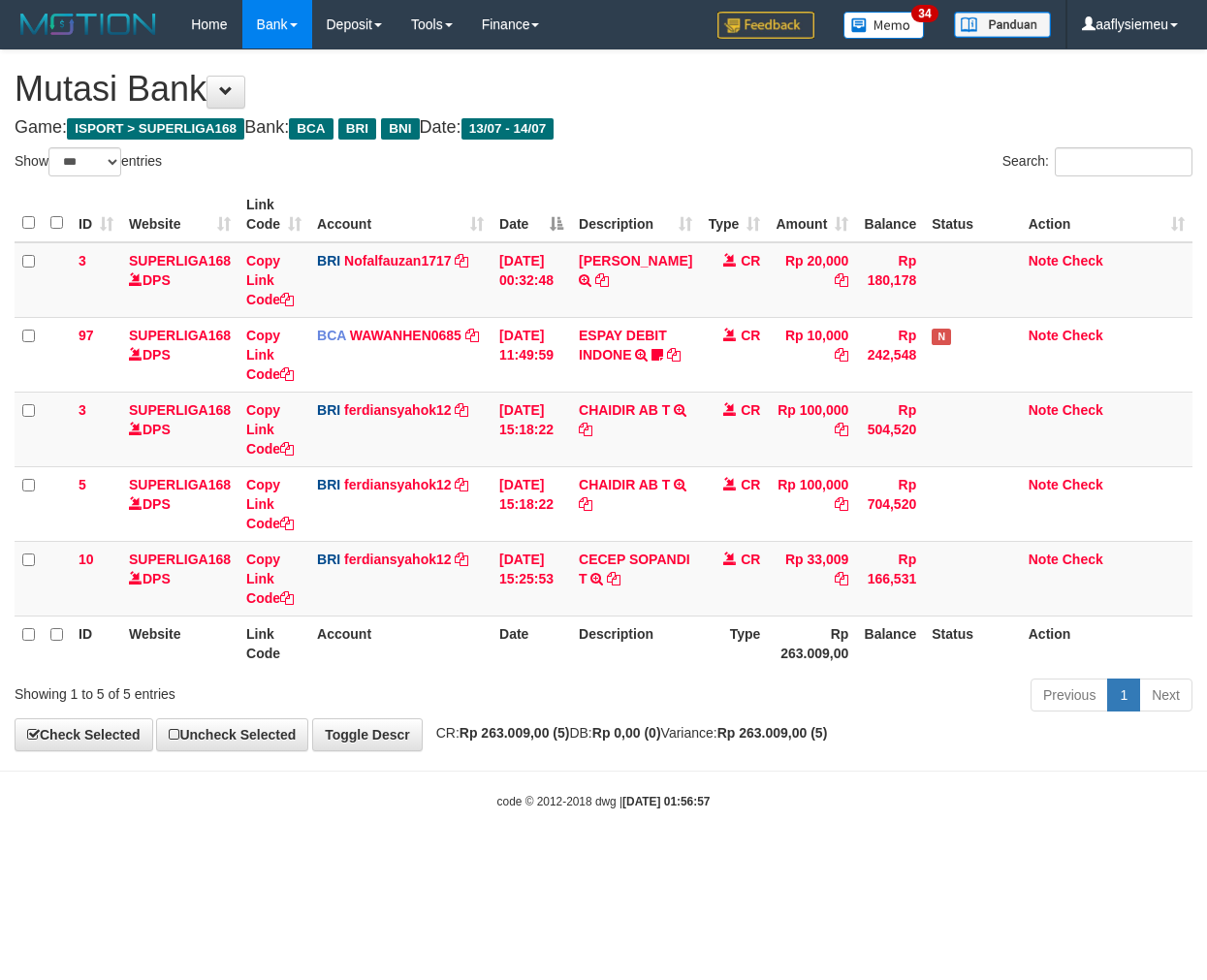 select on "***" 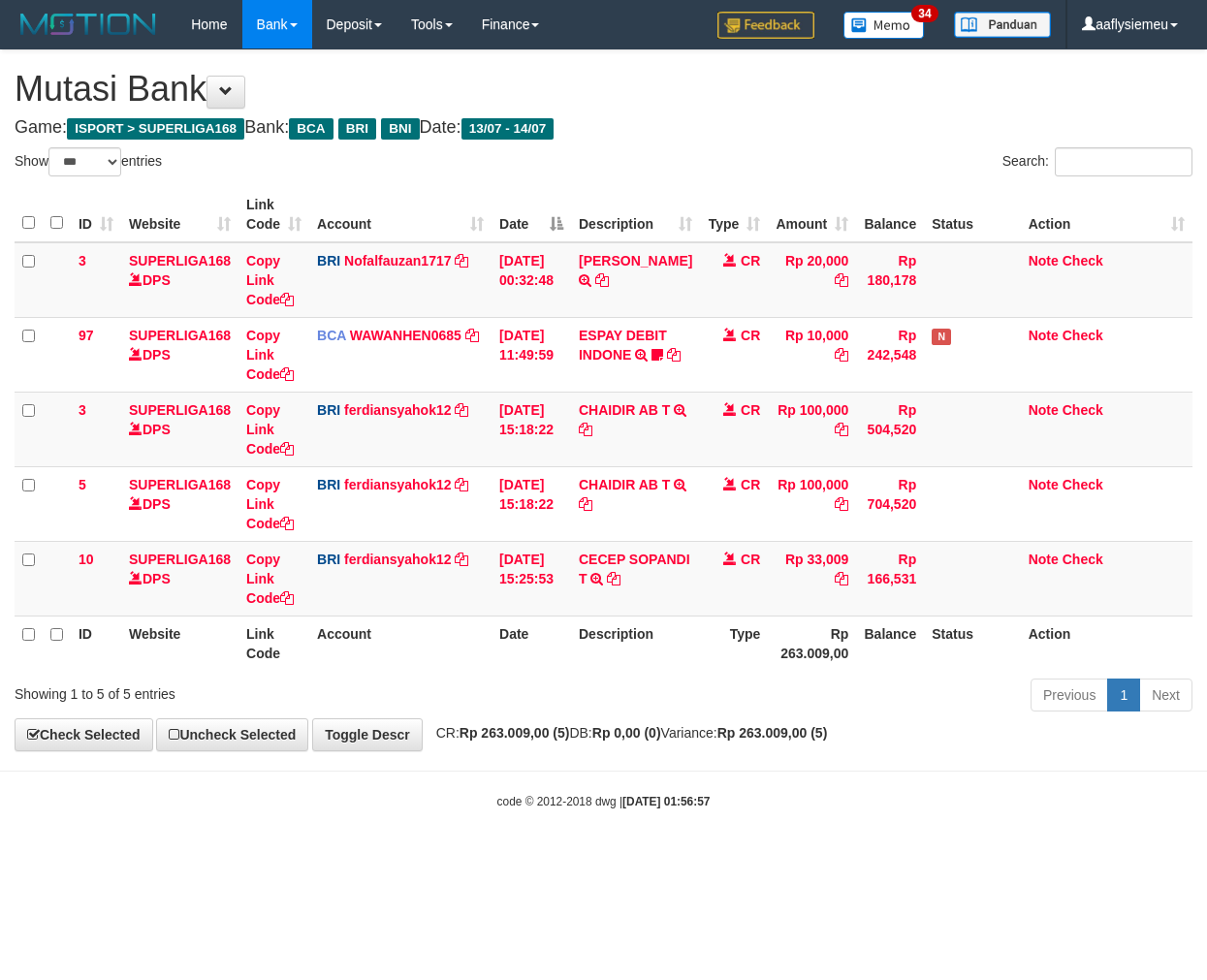 scroll, scrollTop: 0, scrollLeft: 0, axis: both 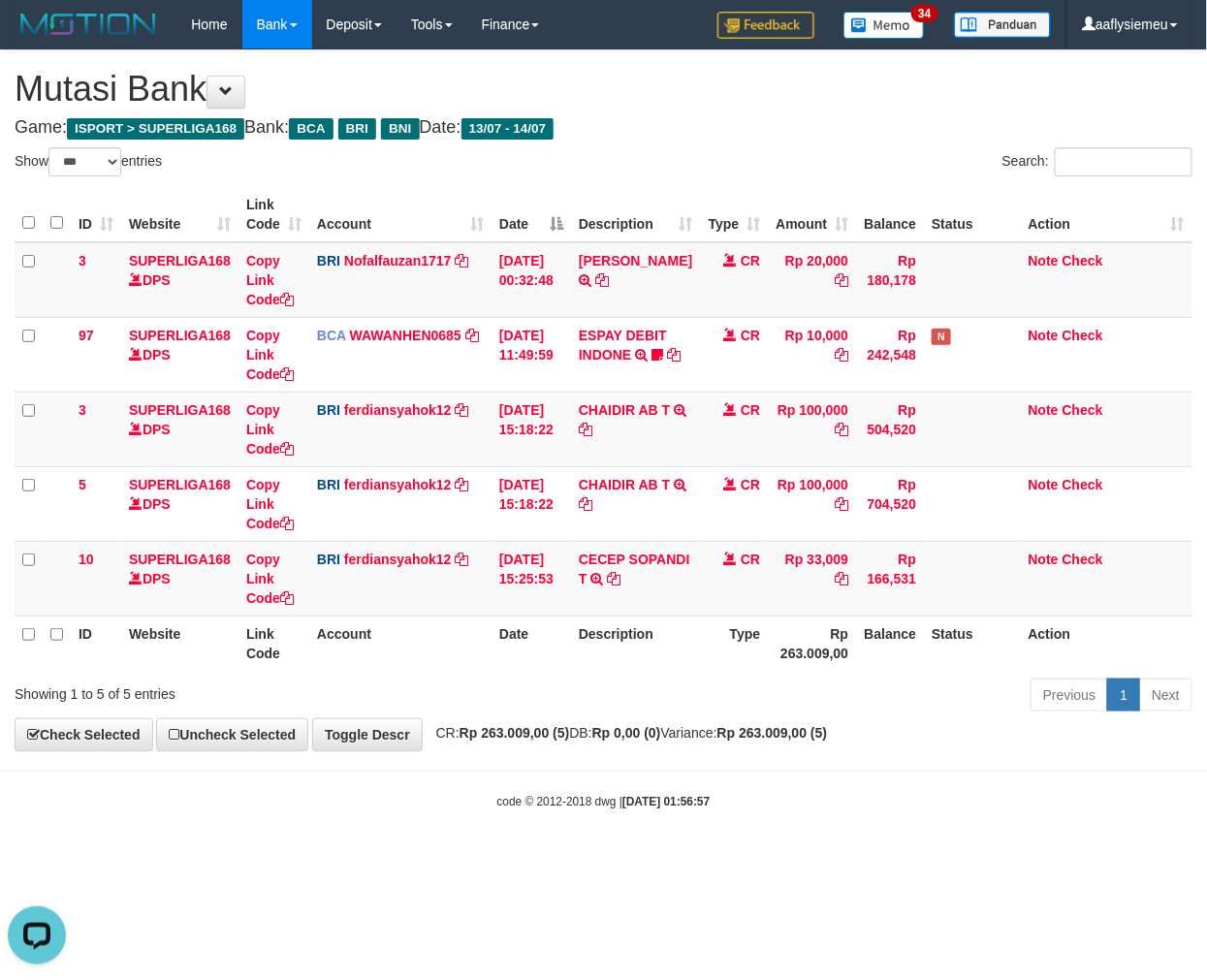 click on "Toggle navigation
Home
Bank
Account List
Load
By Website
Group
[ISPORT]													SUPERLIGA168
By Load Group (DPS)
34" at bounding box center (603, 429) 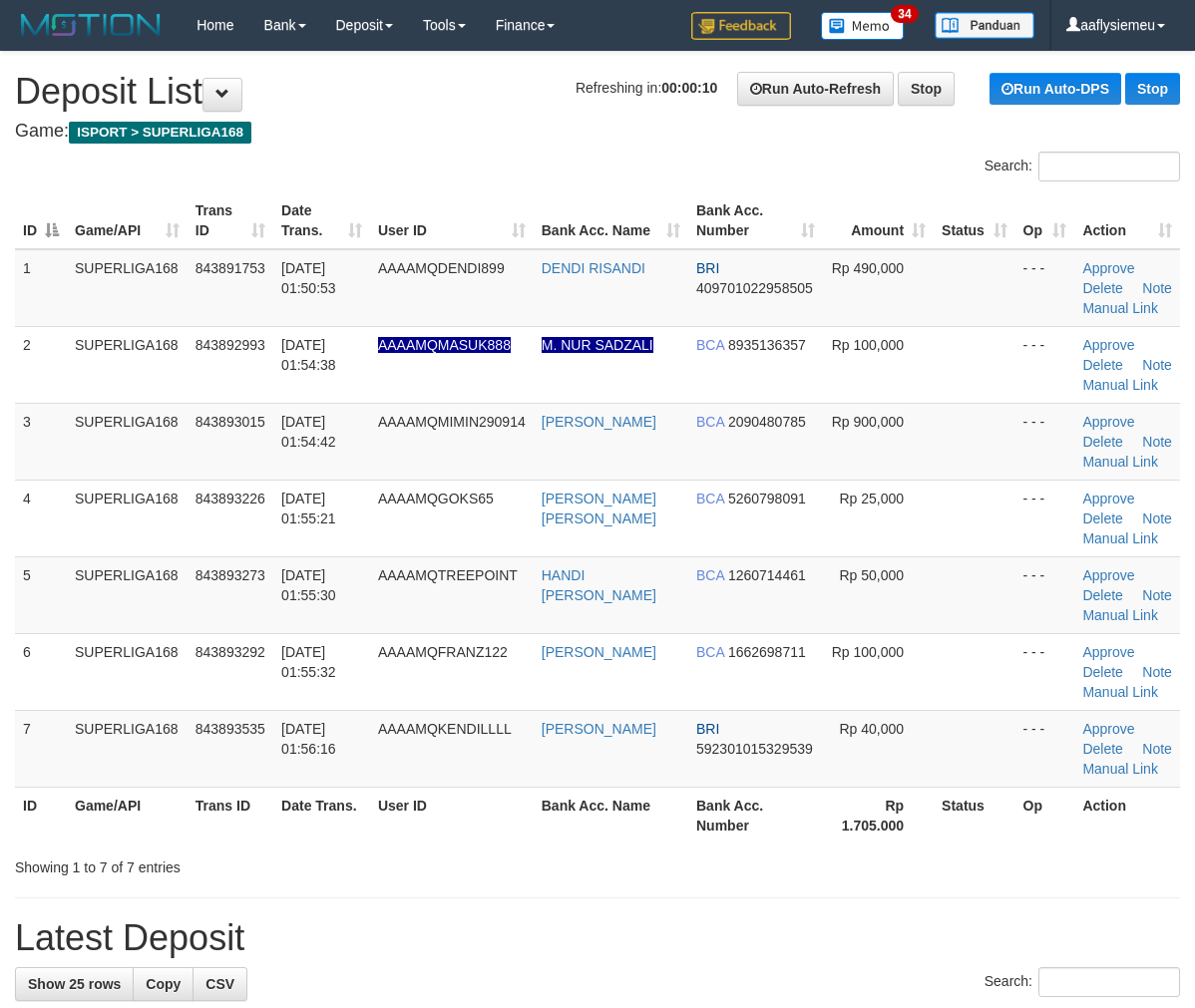 scroll, scrollTop: 0, scrollLeft: 0, axis: both 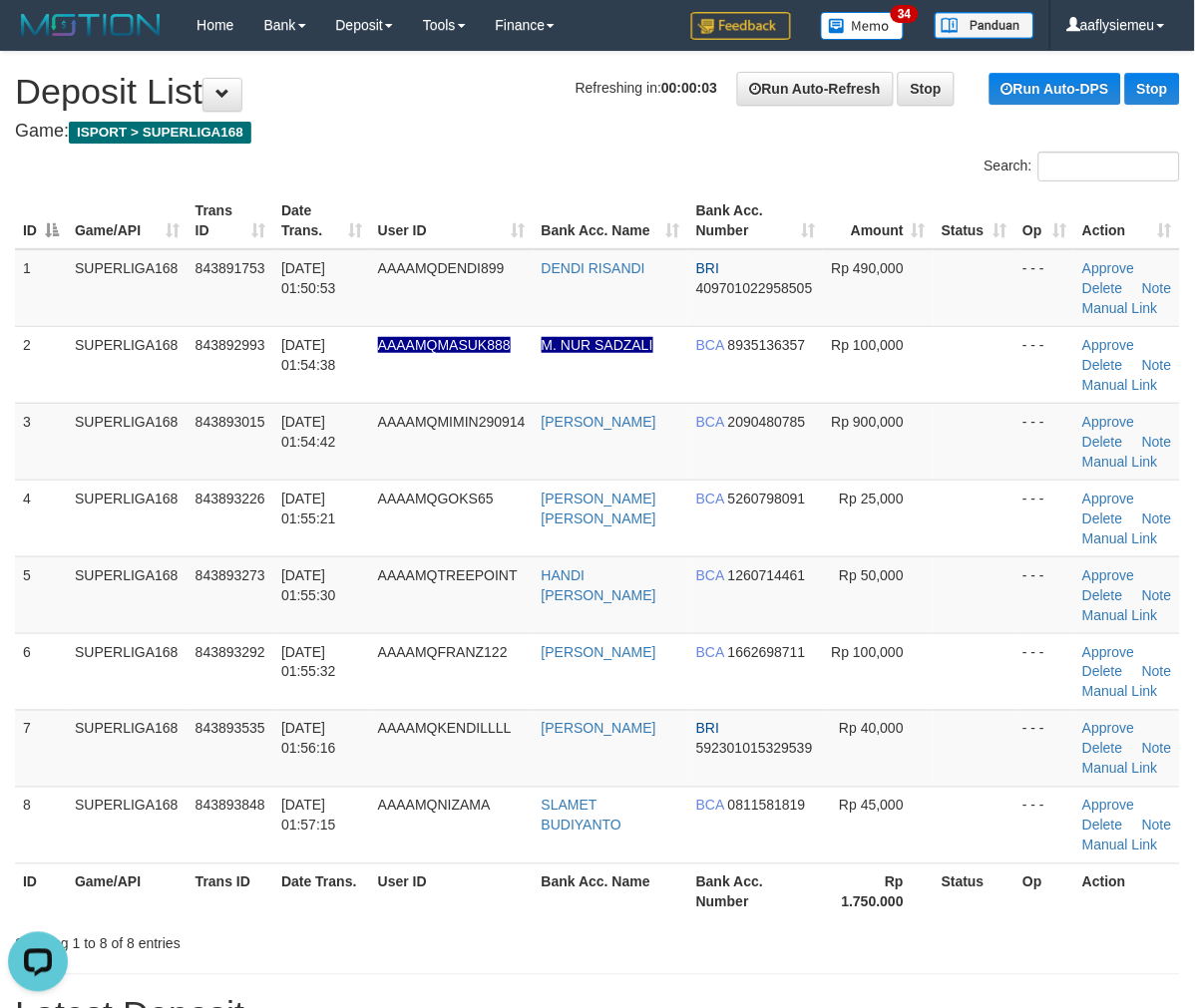 drag, startPoint x: 337, startPoint y: 602, endPoint x: 4, endPoint y: 618, distance: 333.38416 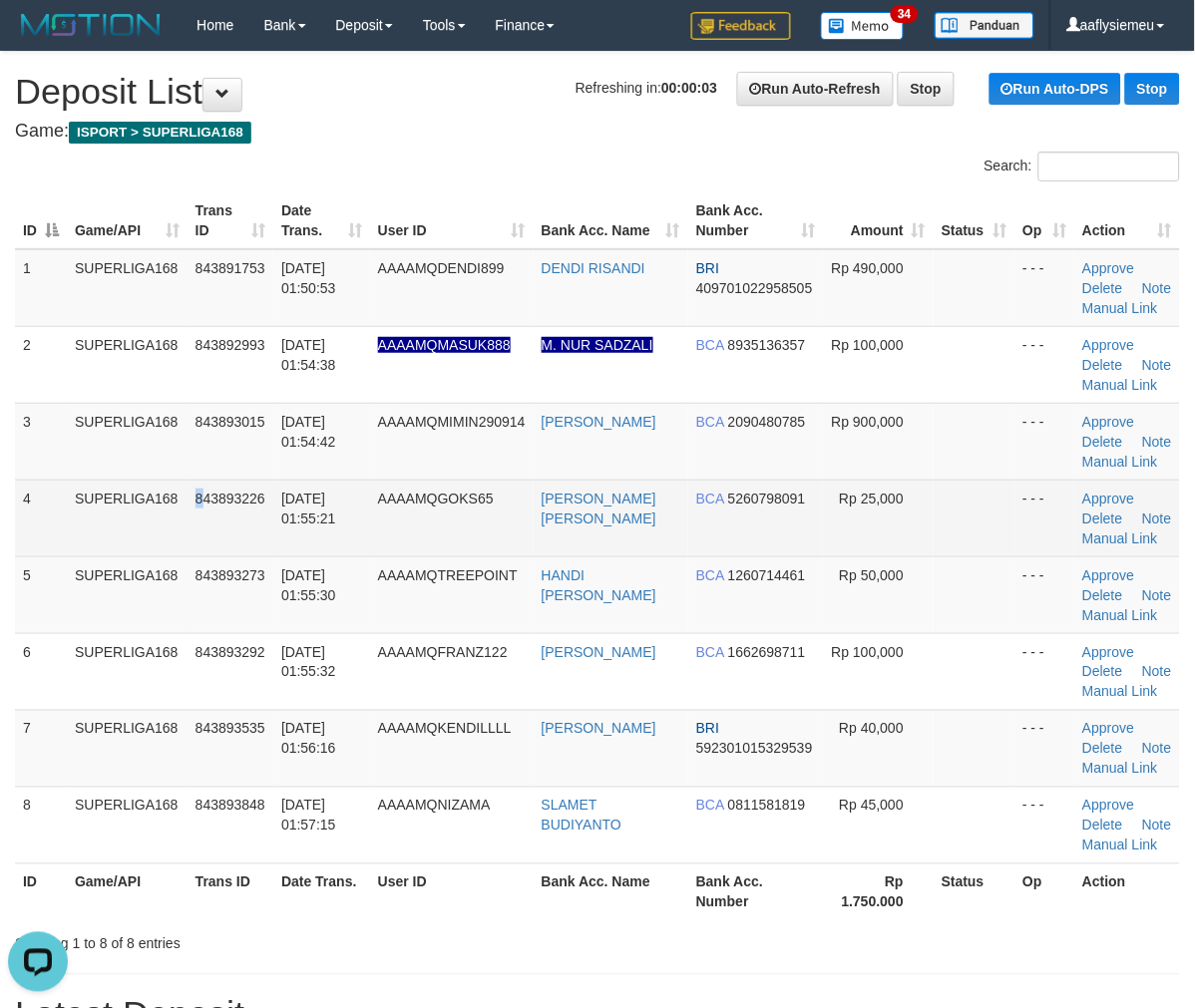 click on "843893226" at bounding box center (230, 517) 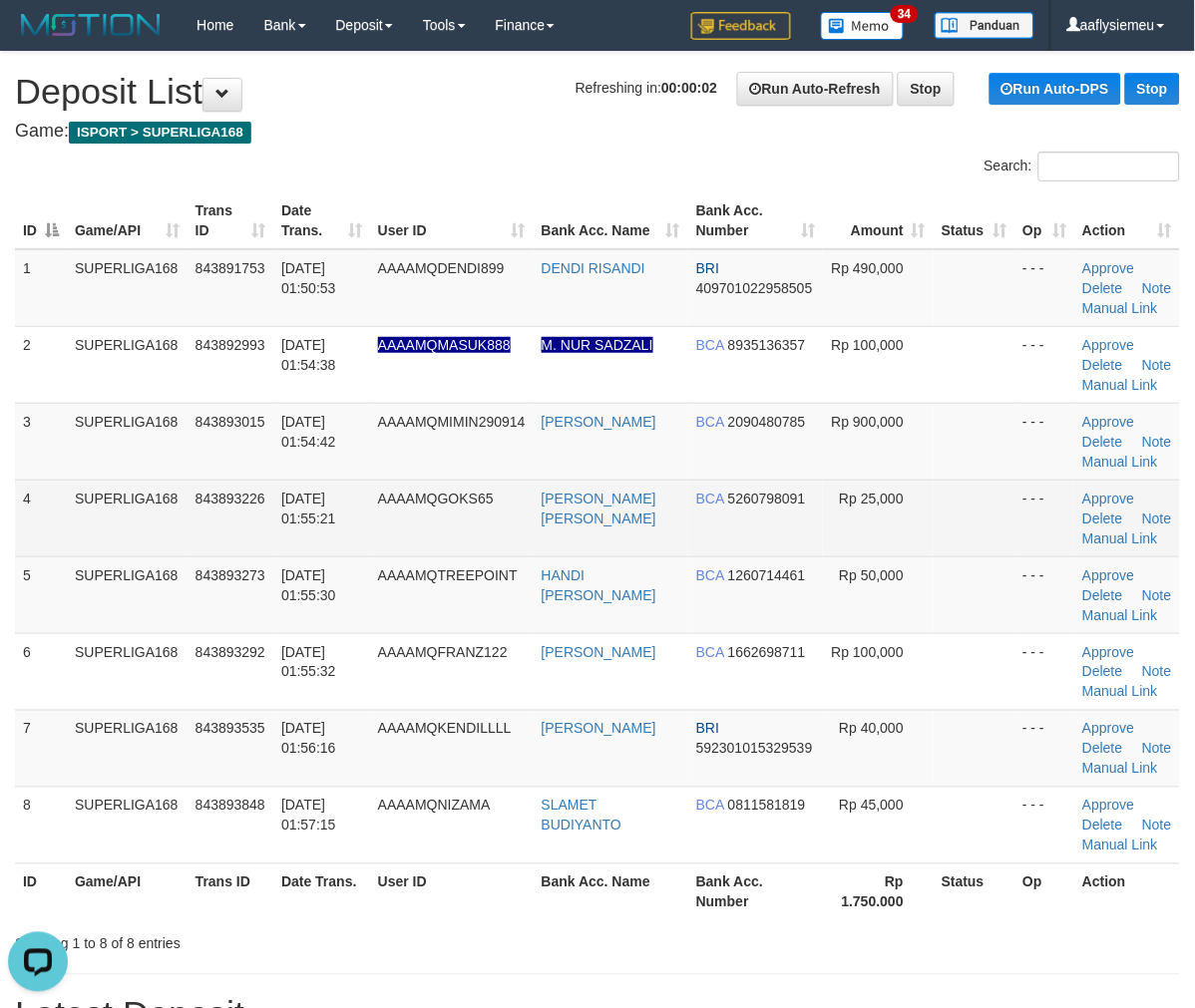 drag, startPoint x: 134, startPoint y: 496, endPoint x: 105, endPoint y: 505, distance: 30.364453 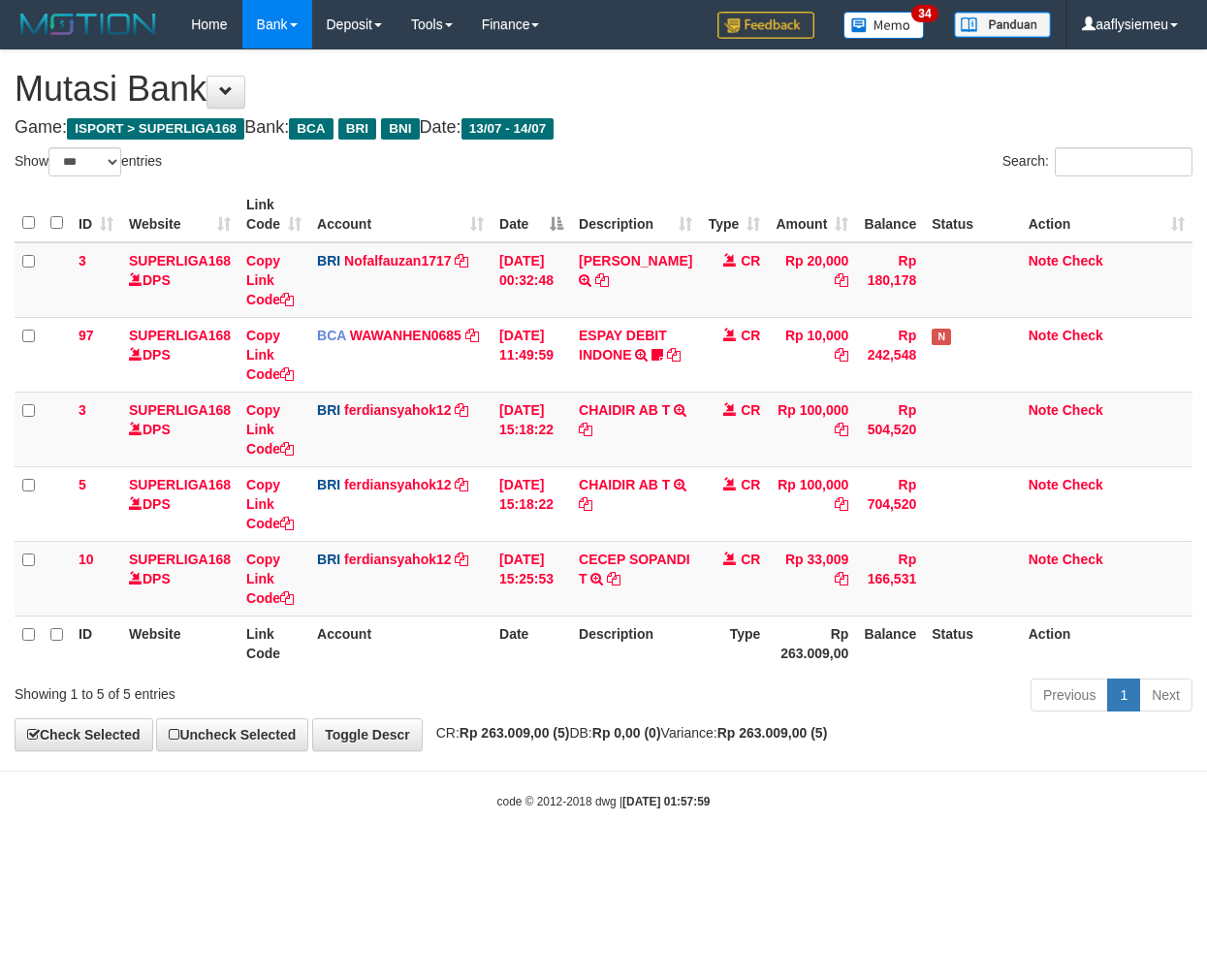 select on "***" 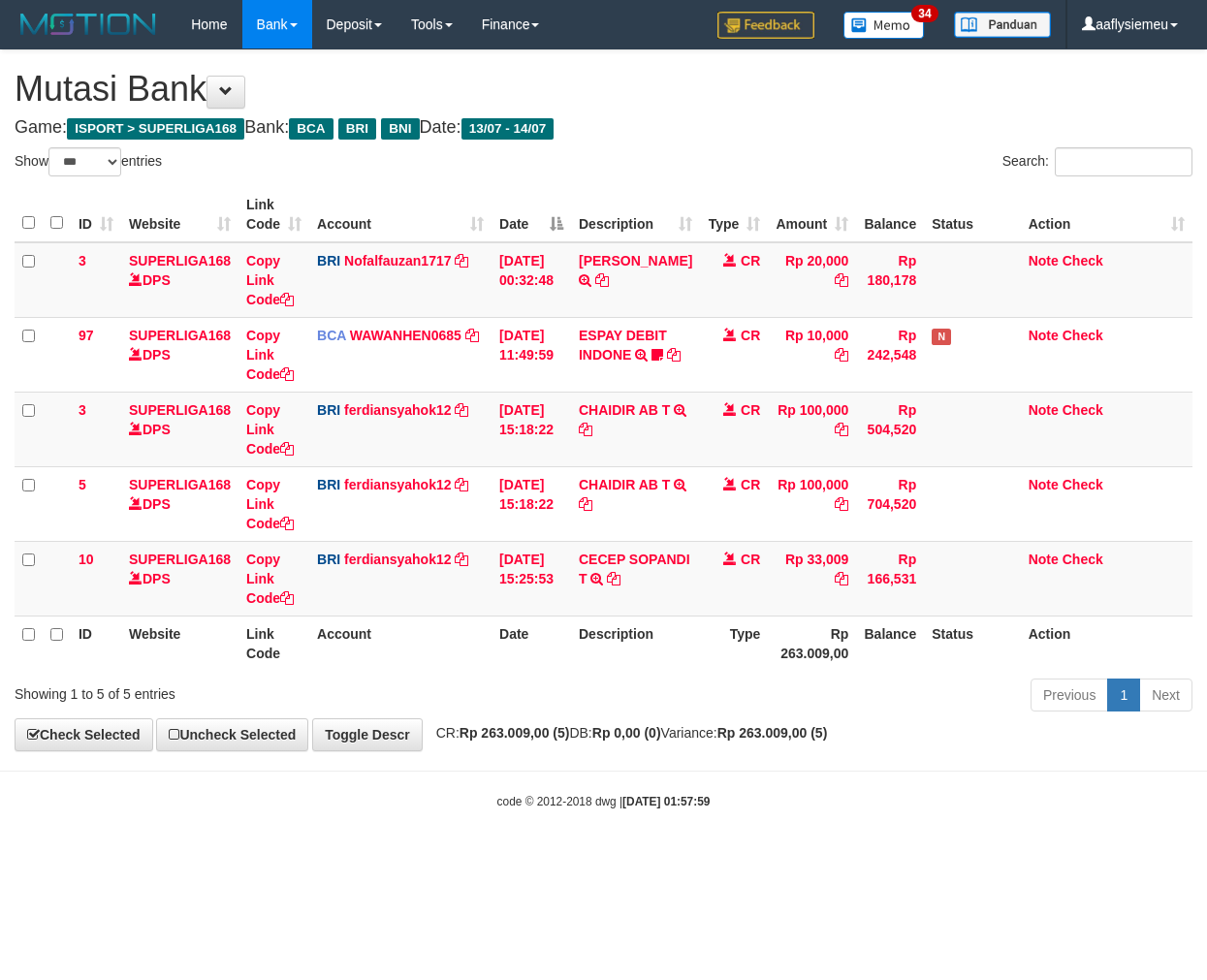 scroll, scrollTop: 0, scrollLeft: 0, axis: both 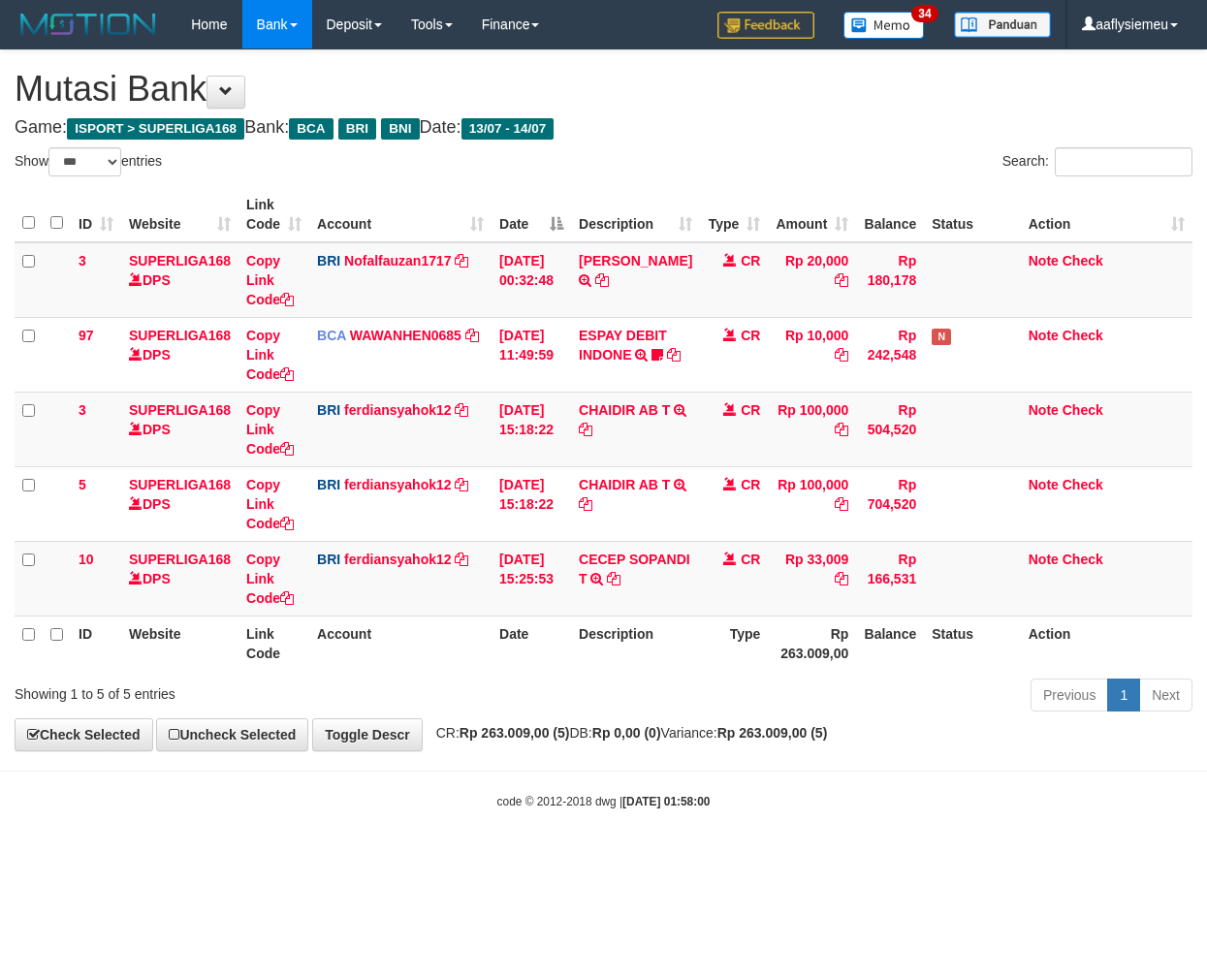 select on "***" 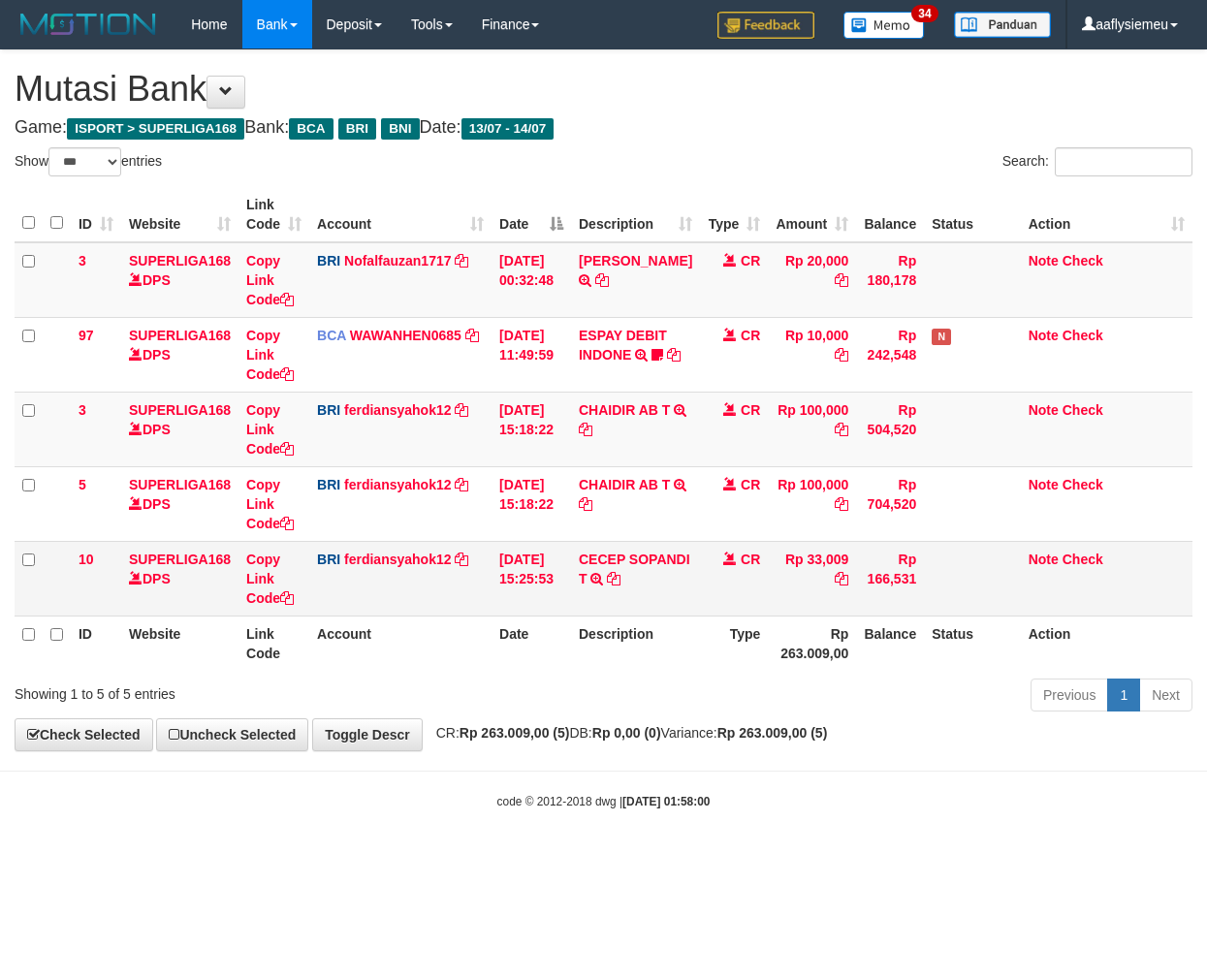 scroll, scrollTop: 0, scrollLeft: 0, axis: both 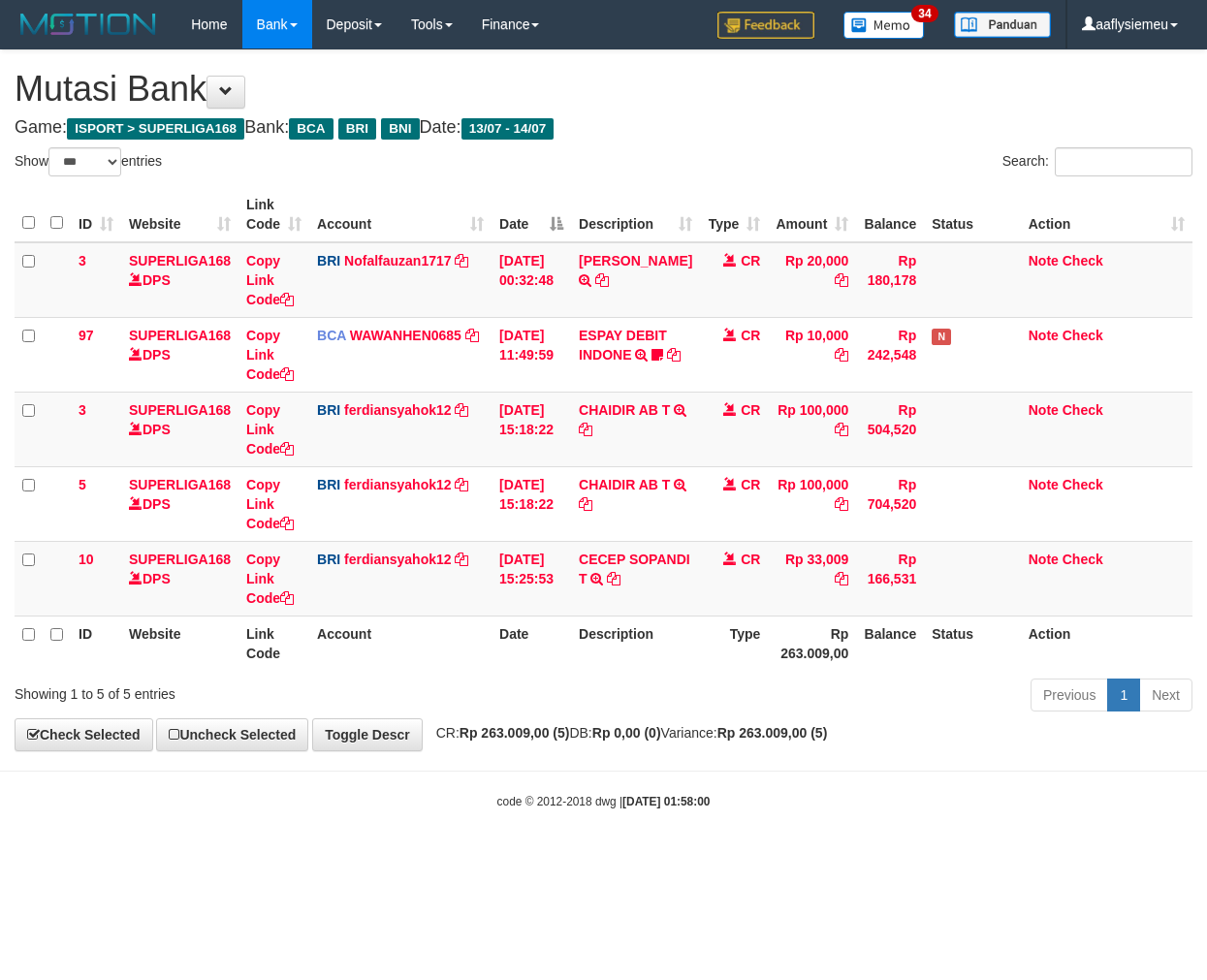 select on "***" 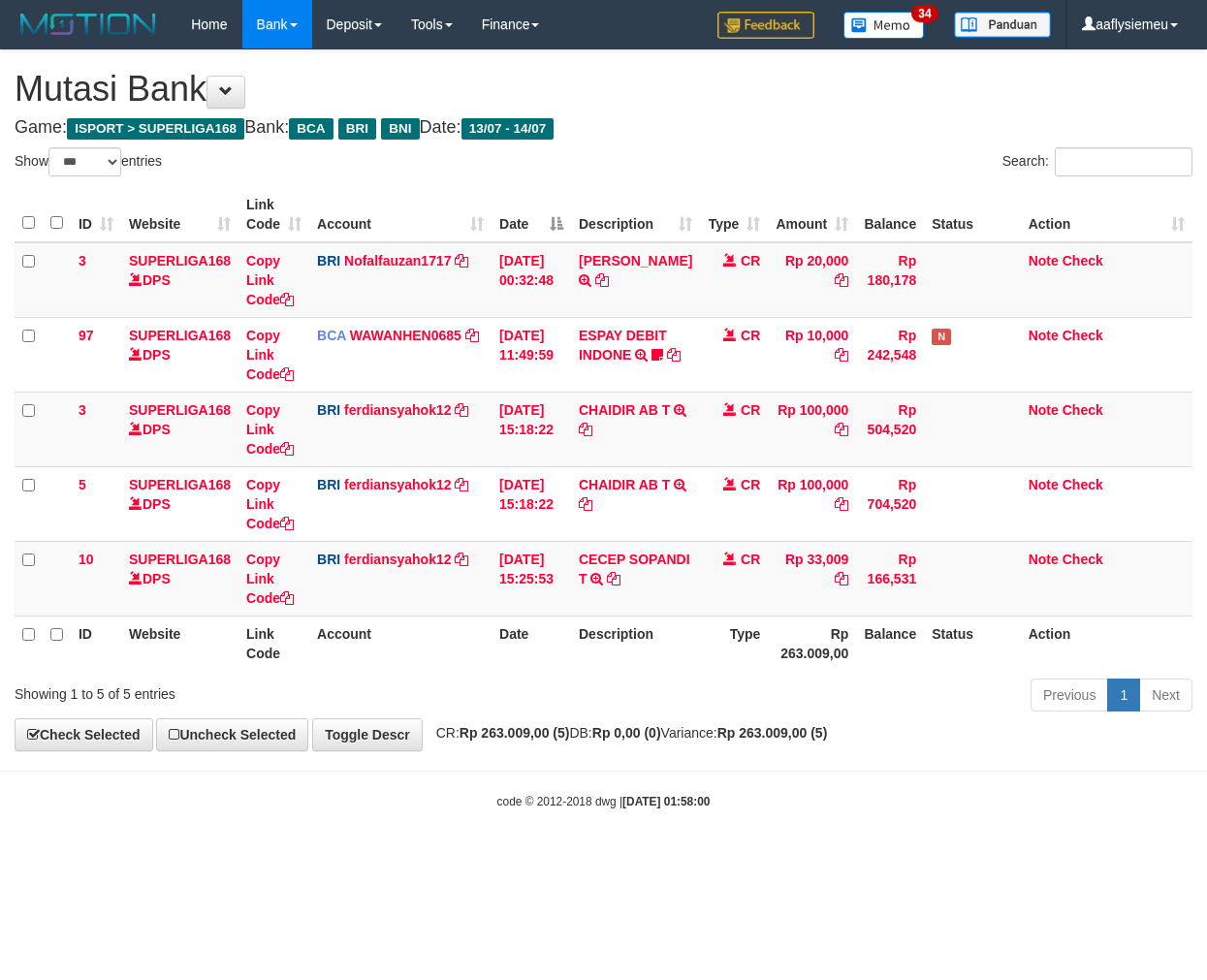 scroll, scrollTop: 0, scrollLeft: 0, axis: both 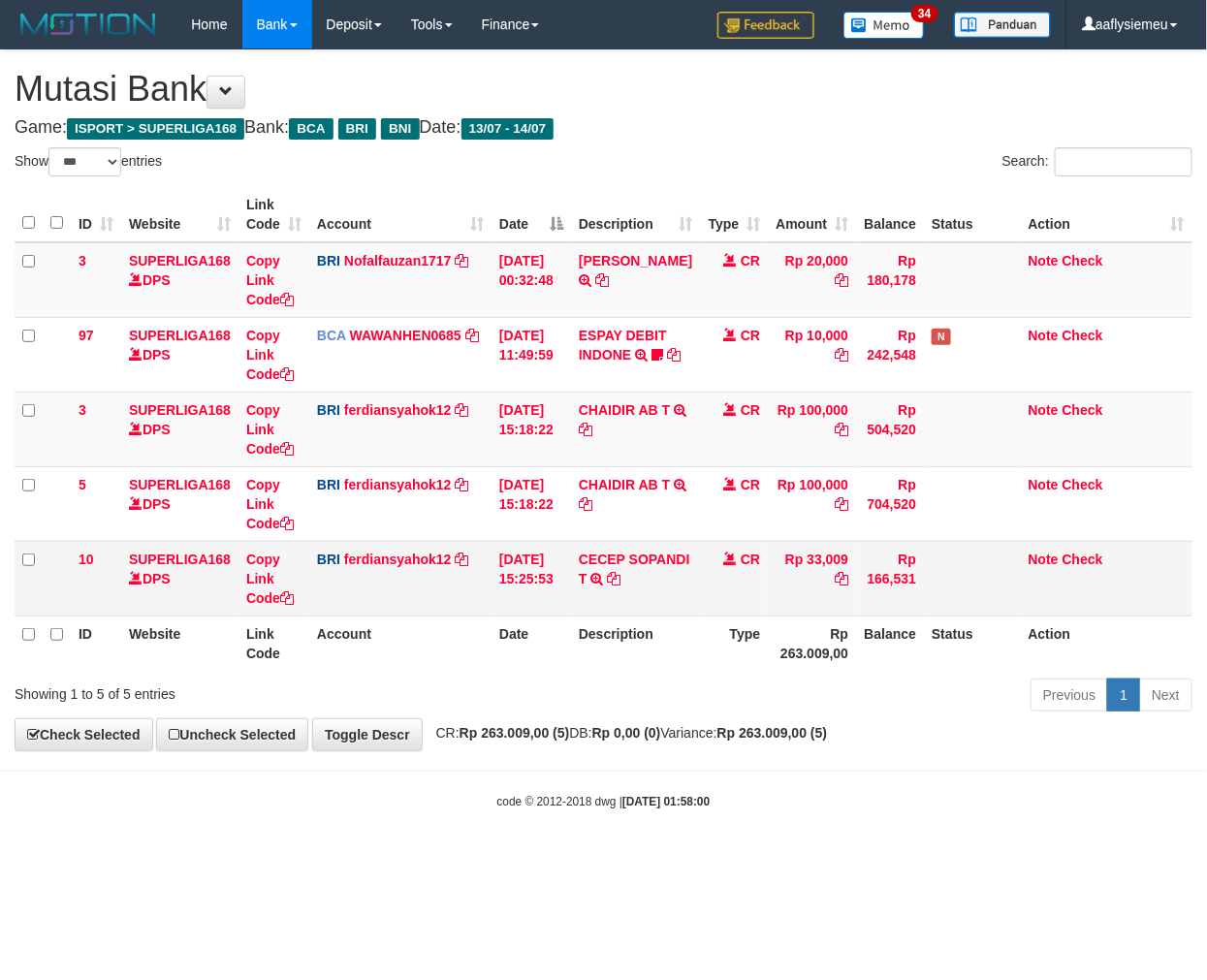 drag, startPoint x: 397, startPoint y: 634, endPoint x: 63, endPoint y: 563, distance: 341.463 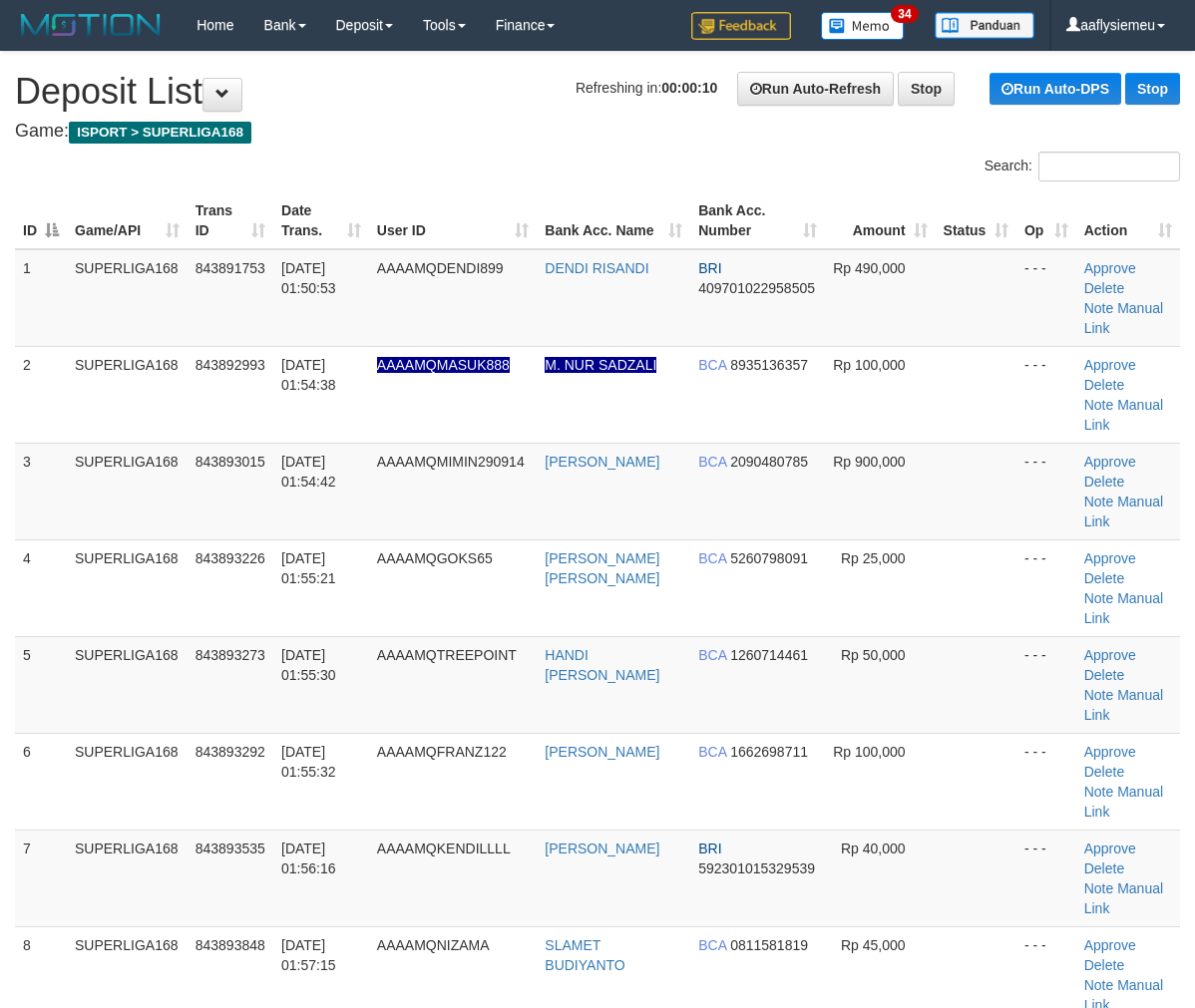 scroll, scrollTop: 0, scrollLeft: 0, axis: both 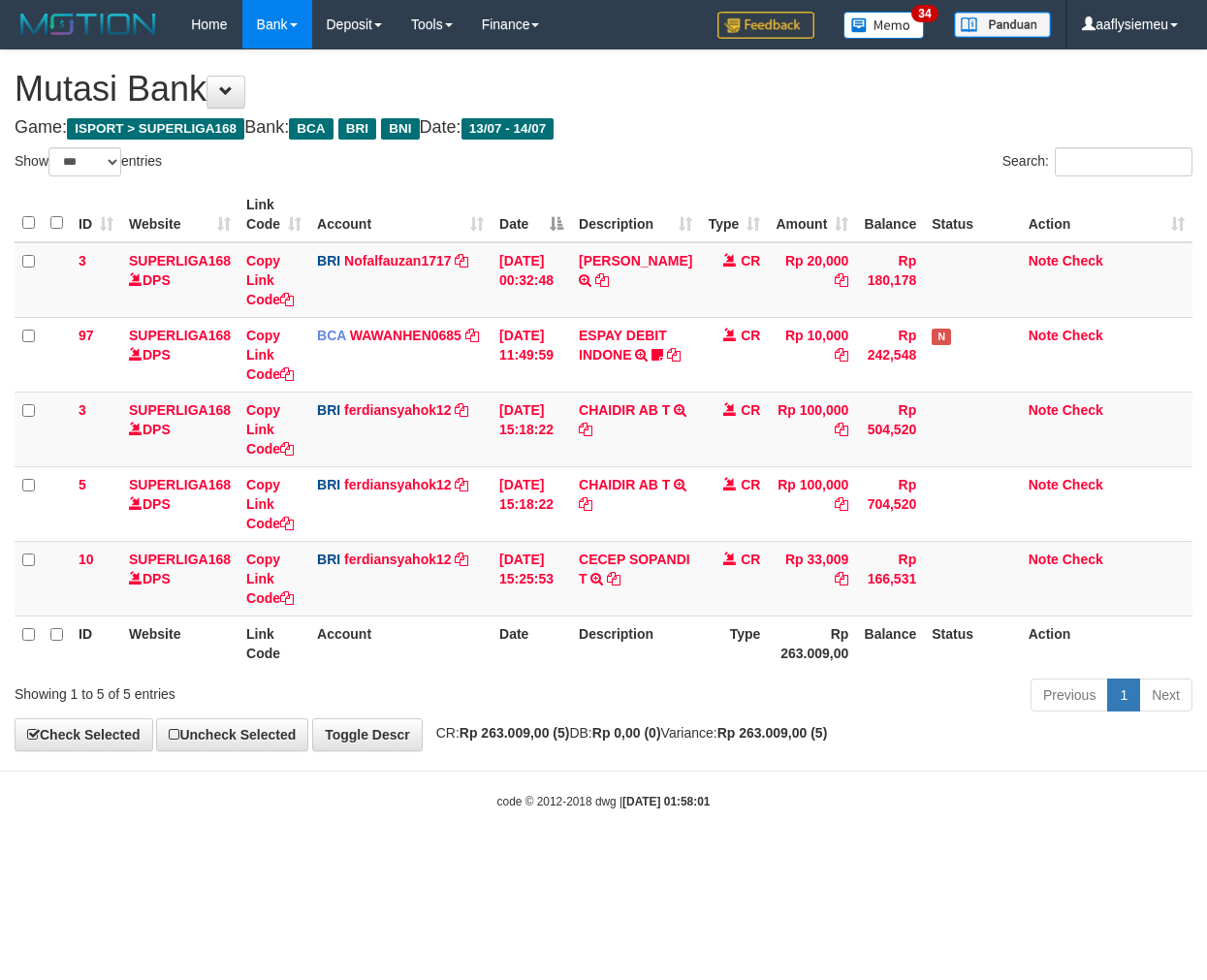 select on "***" 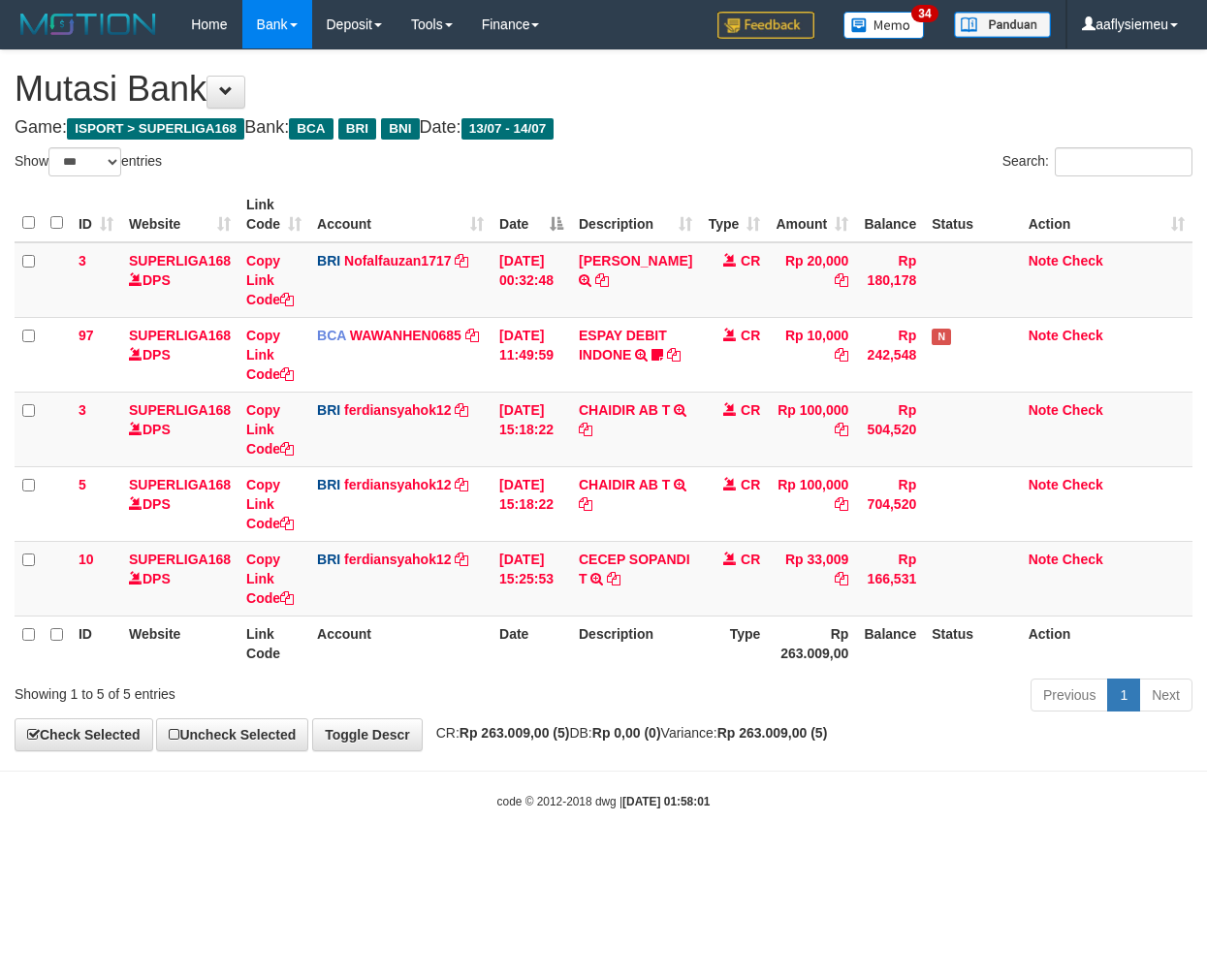 scroll, scrollTop: 0, scrollLeft: 0, axis: both 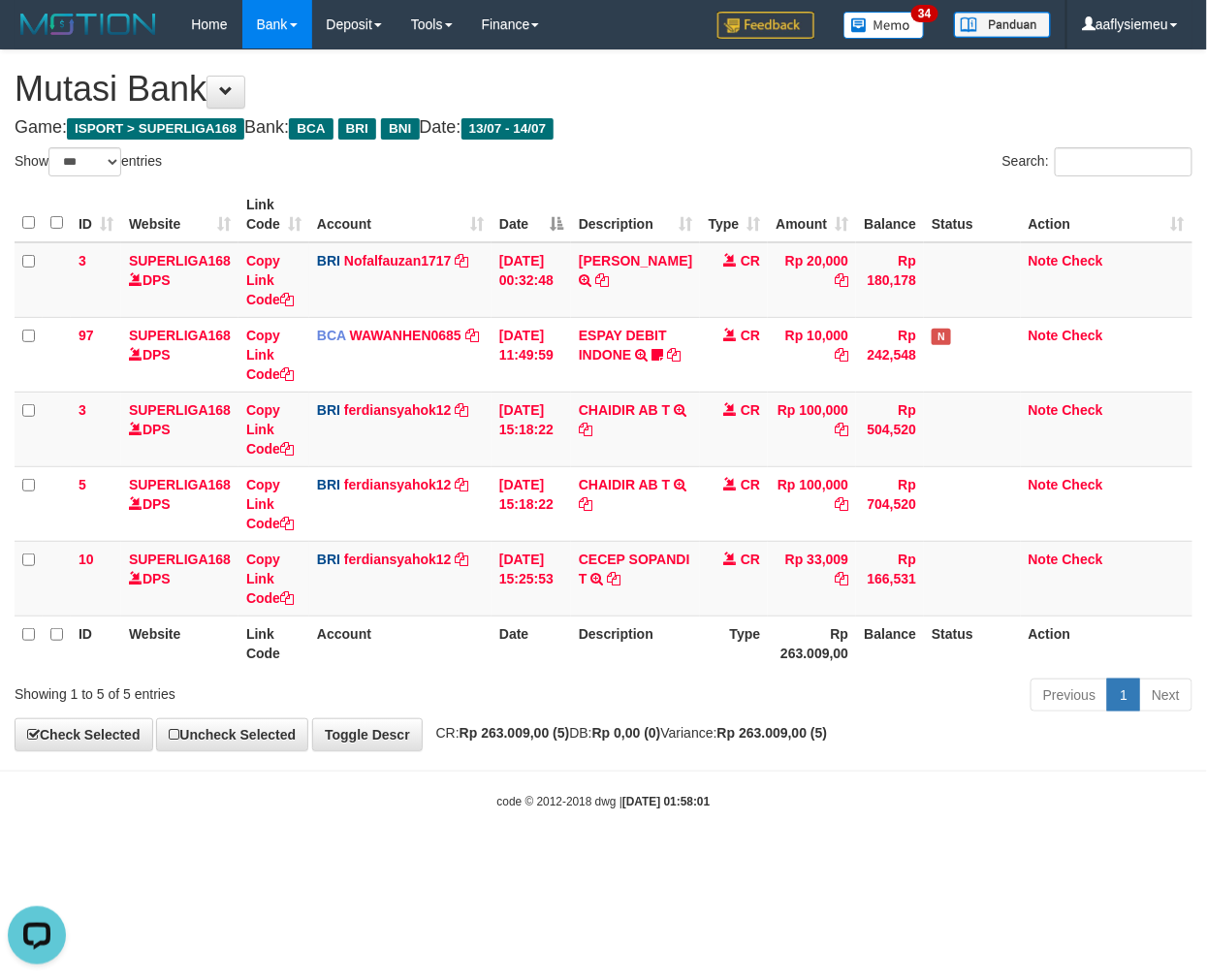 drag, startPoint x: 1058, startPoint y: 815, endPoint x: 1170, endPoint y: 774, distance: 119.2686 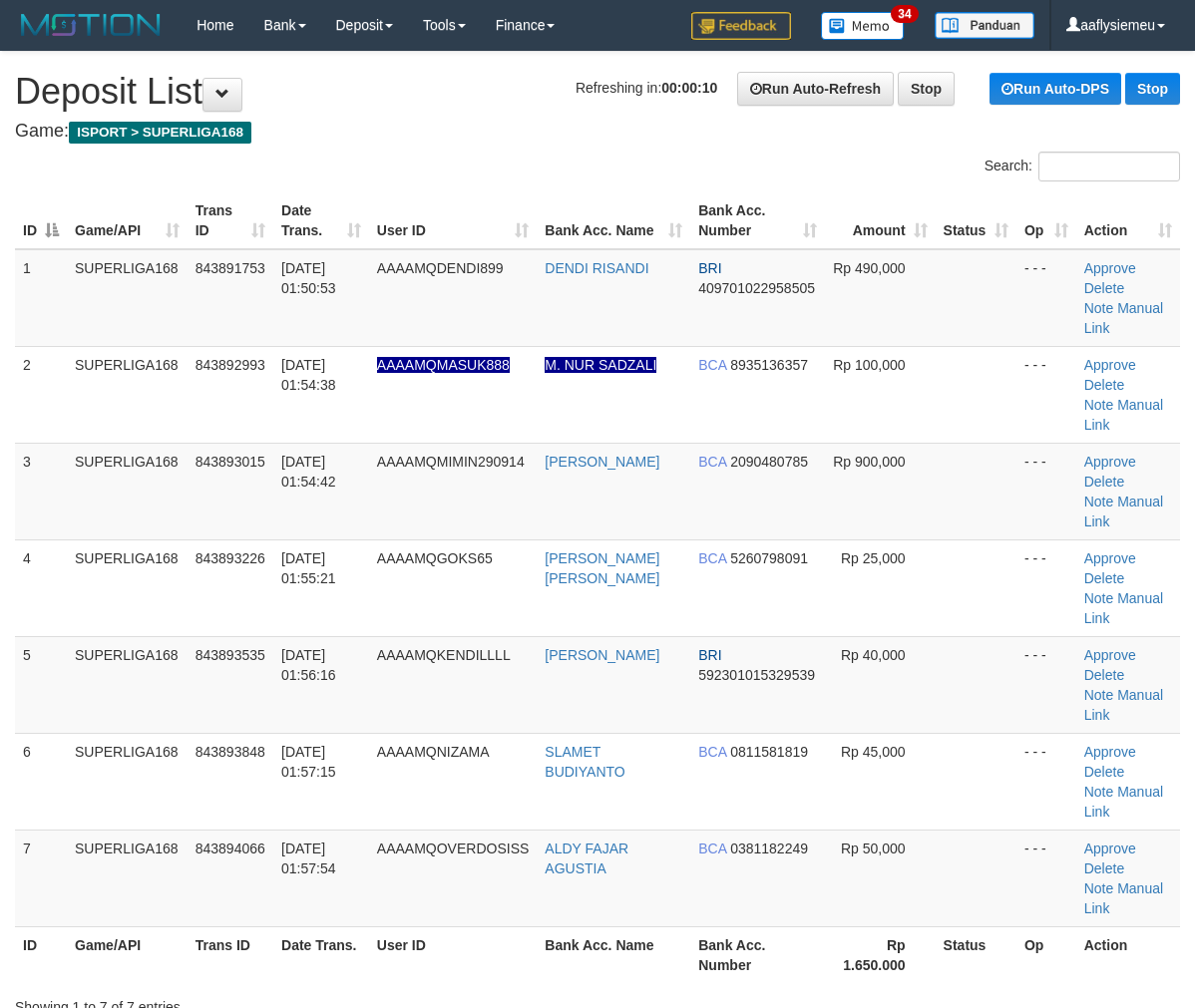 scroll, scrollTop: 0, scrollLeft: 0, axis: both 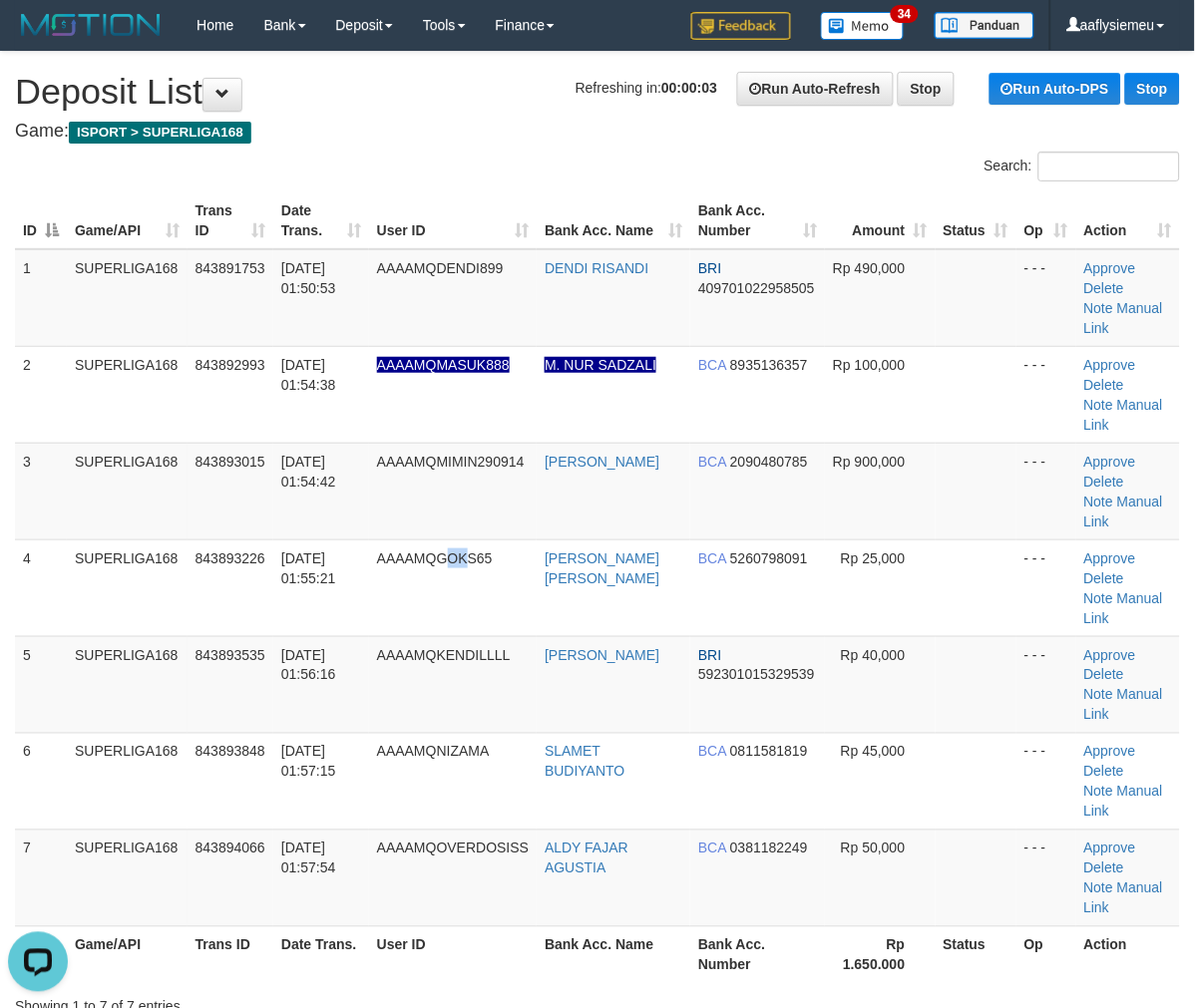 drag, startPoint x: 476, startPoint y: 515, endPoint x: 4, endPoint y: 633, distance: 486.52646 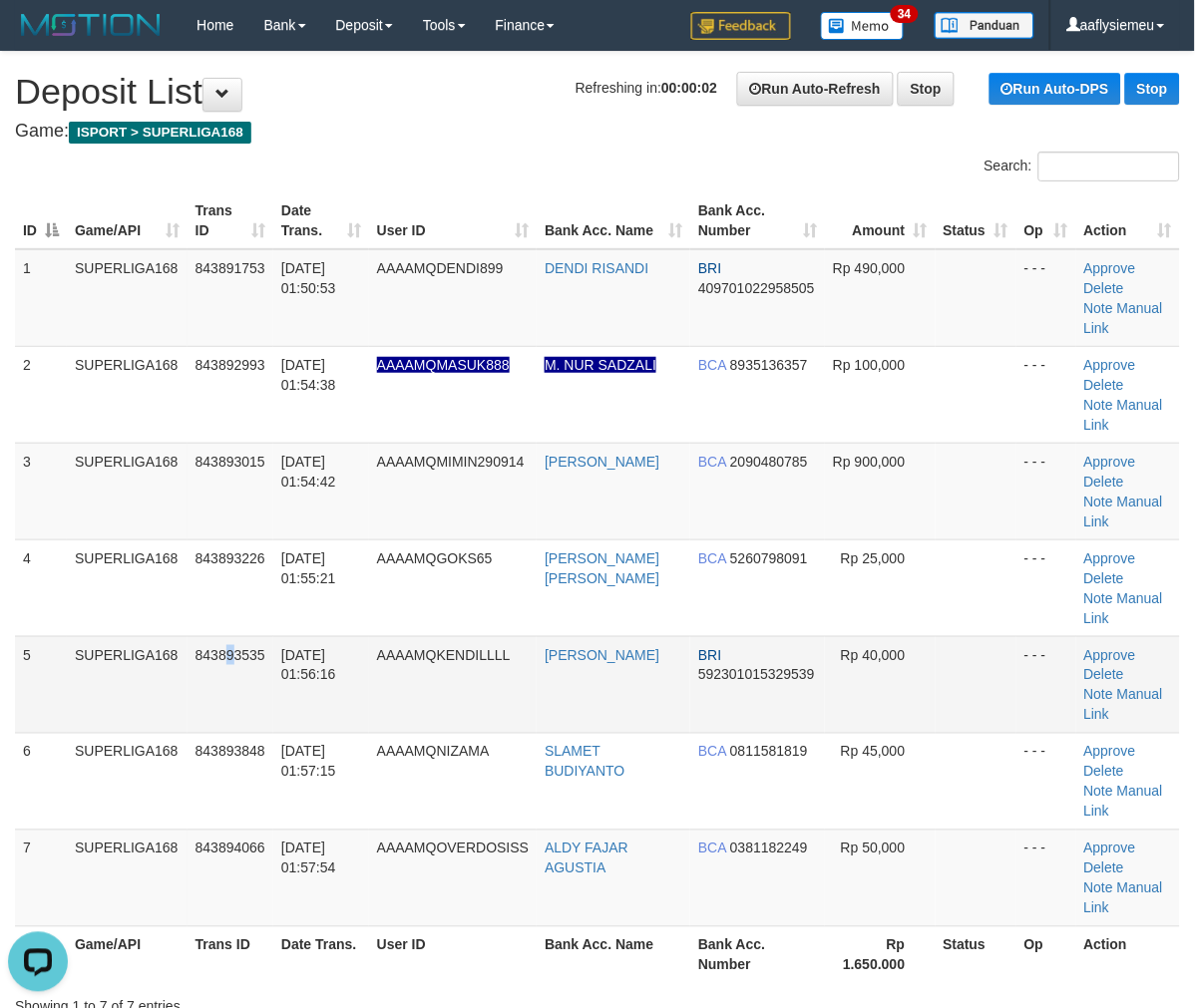 drag, startPoint x: 230, startPoint y: 599, endPoint x: 177, endPoint y: 618, distance: 56.302753 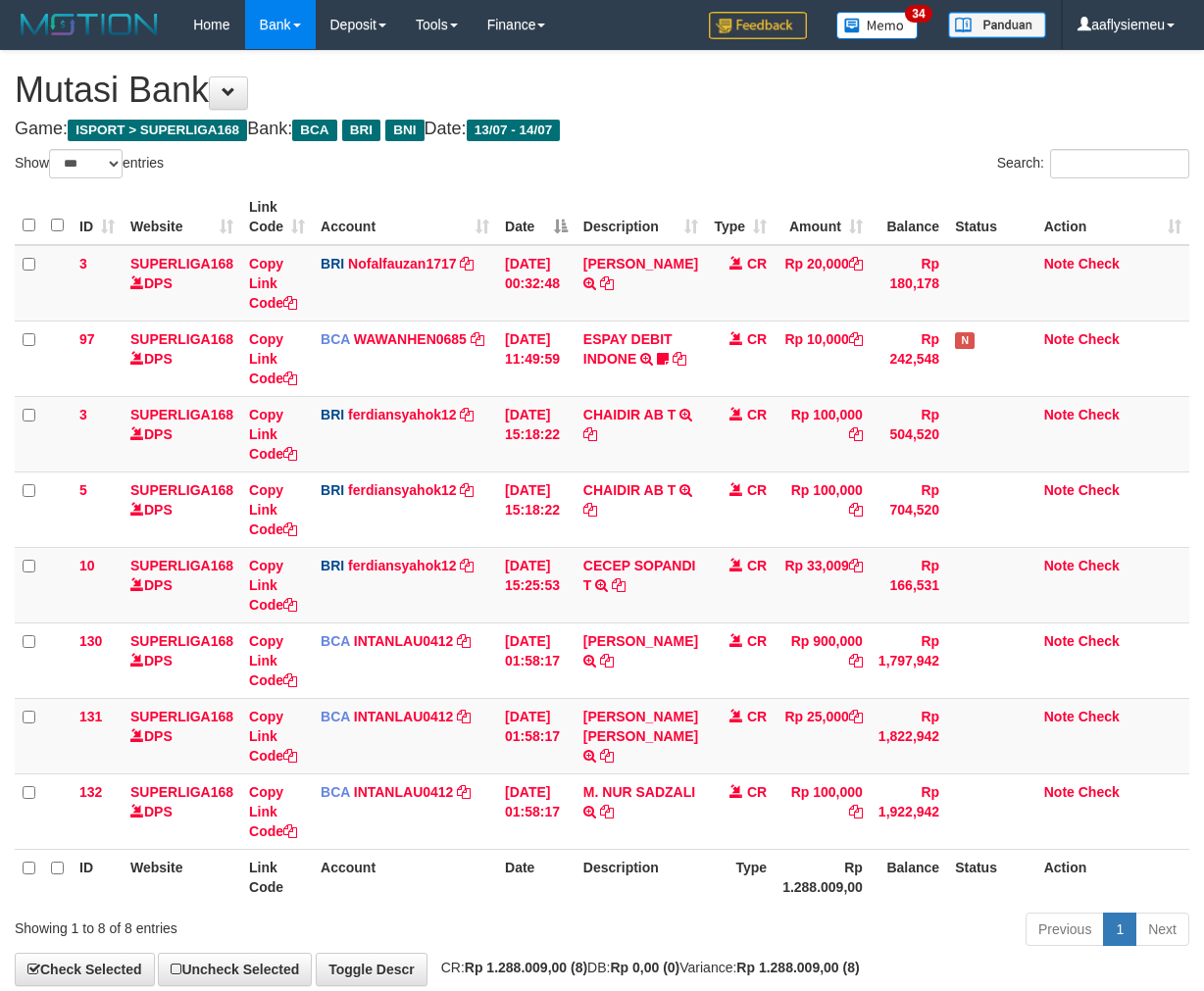 select on "***" 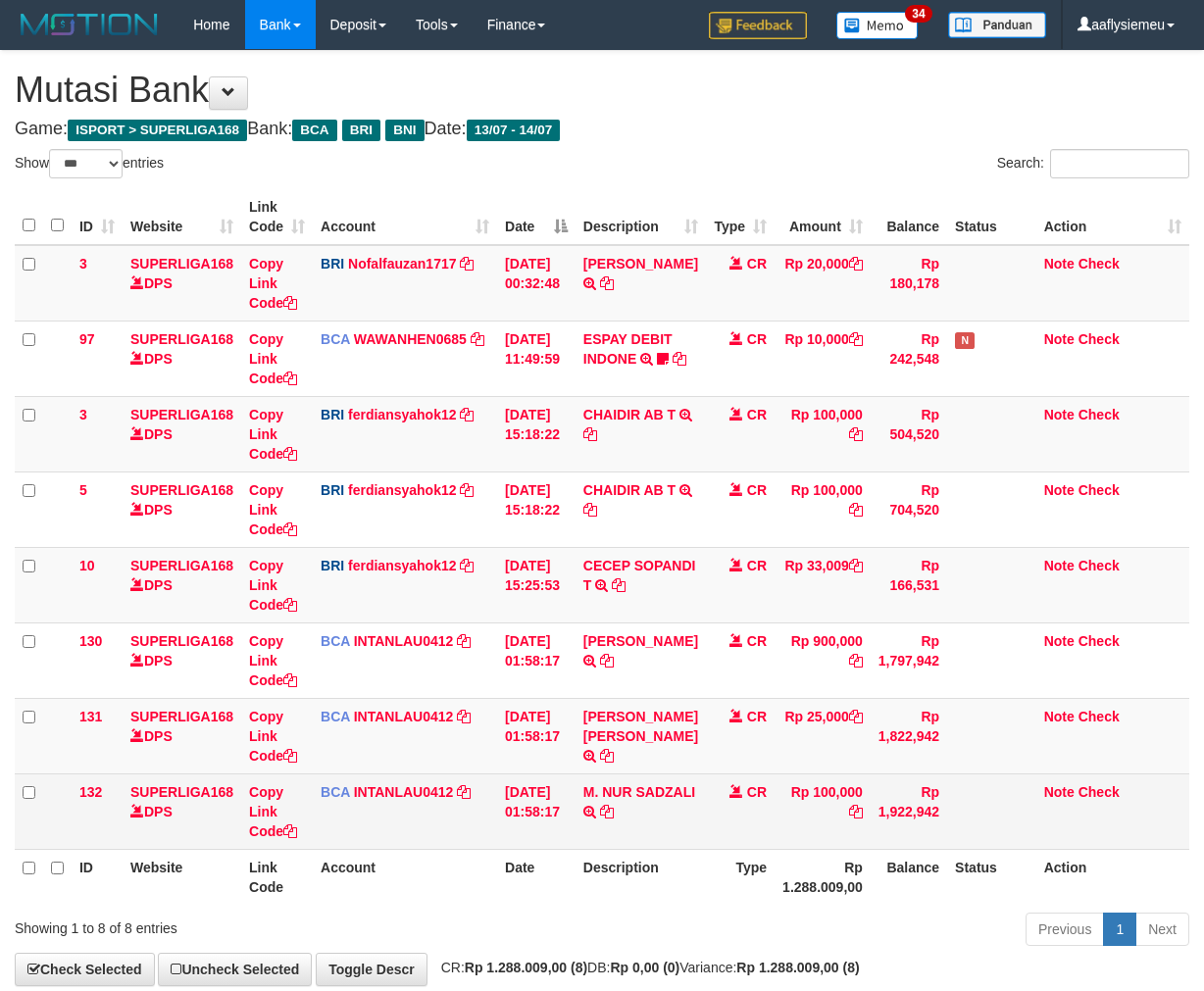 scroll, scrollTop: 0, scrollLeft: 0, axis: both 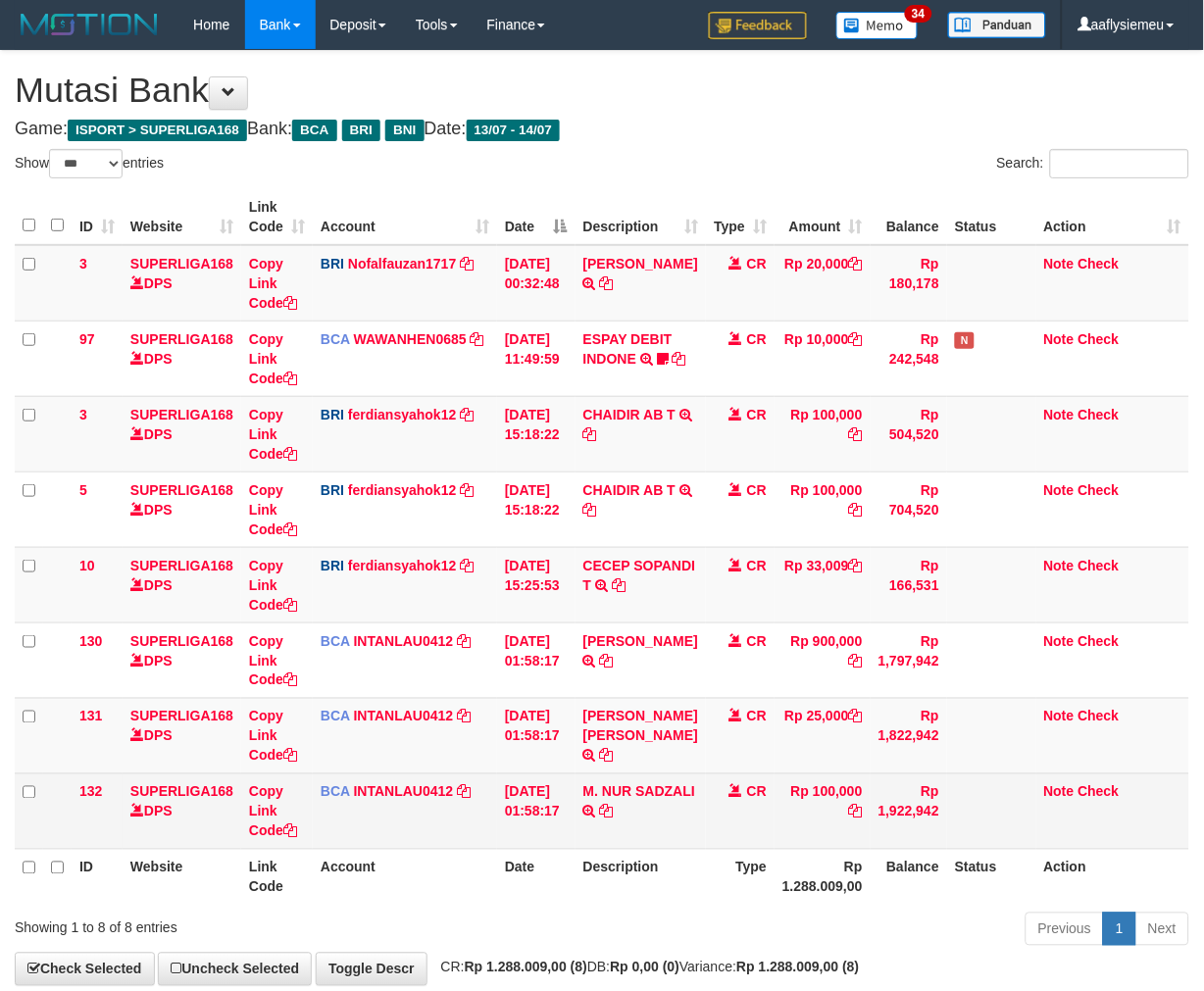 click on "BCA
INTANLAU0412
DPS
INTAN LAURA
mutasi_20250714_4261 | 132
mutasi_20250714_4261 | 132" at bounding box center (405, 811) 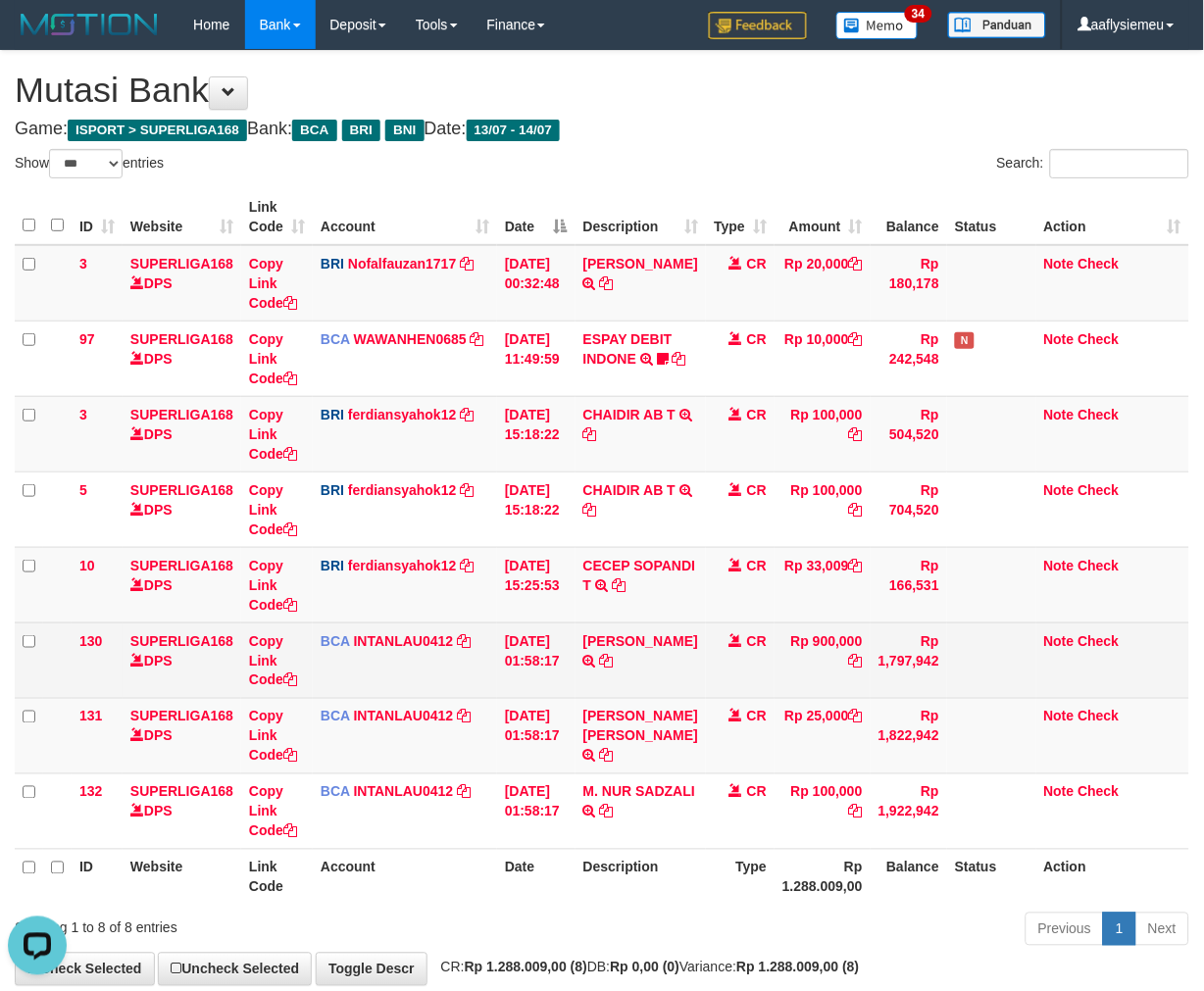 scroll, scrollTop: 0, scrollLeft: 0, axis: both 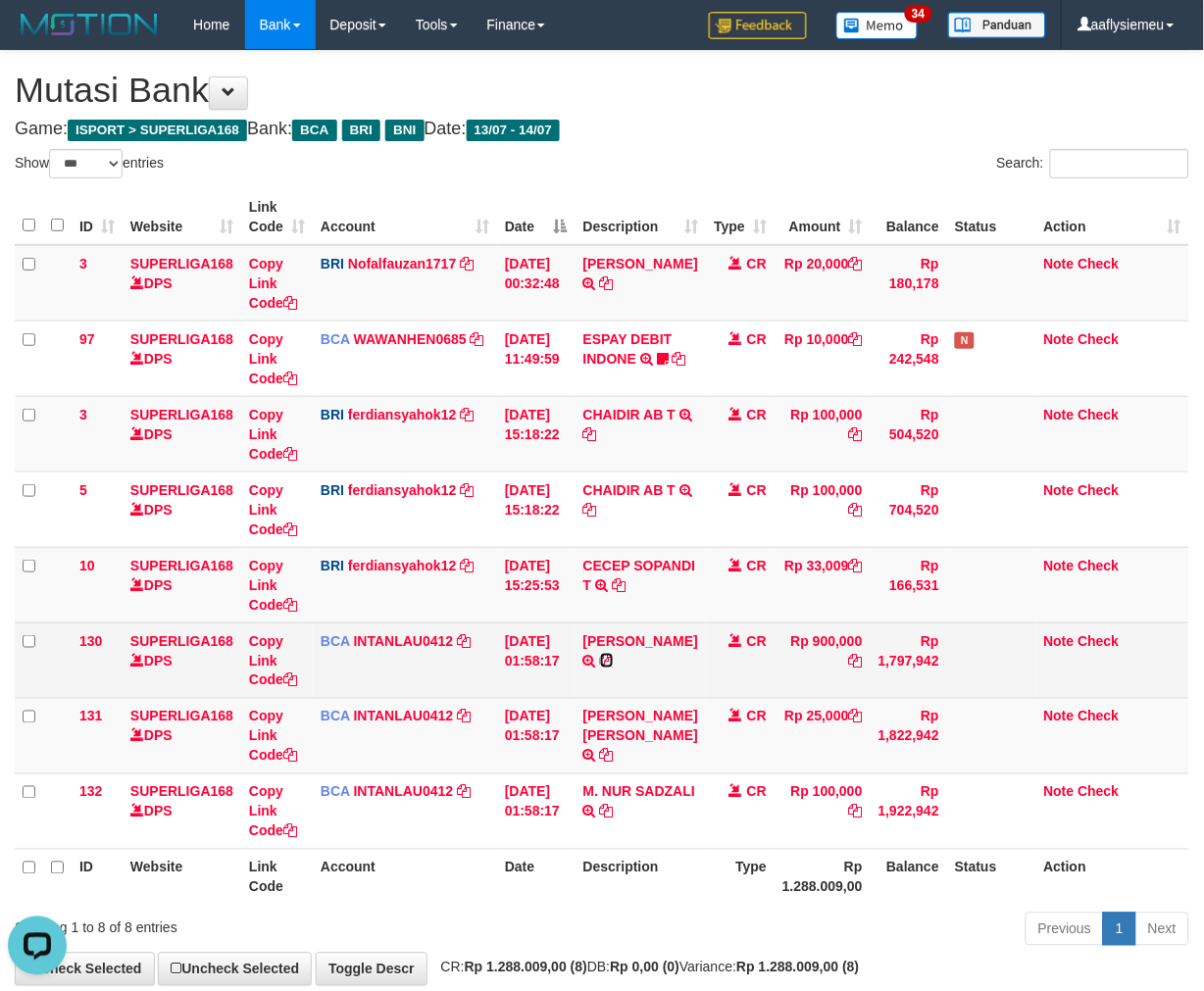click at bounding box center (607, 661) 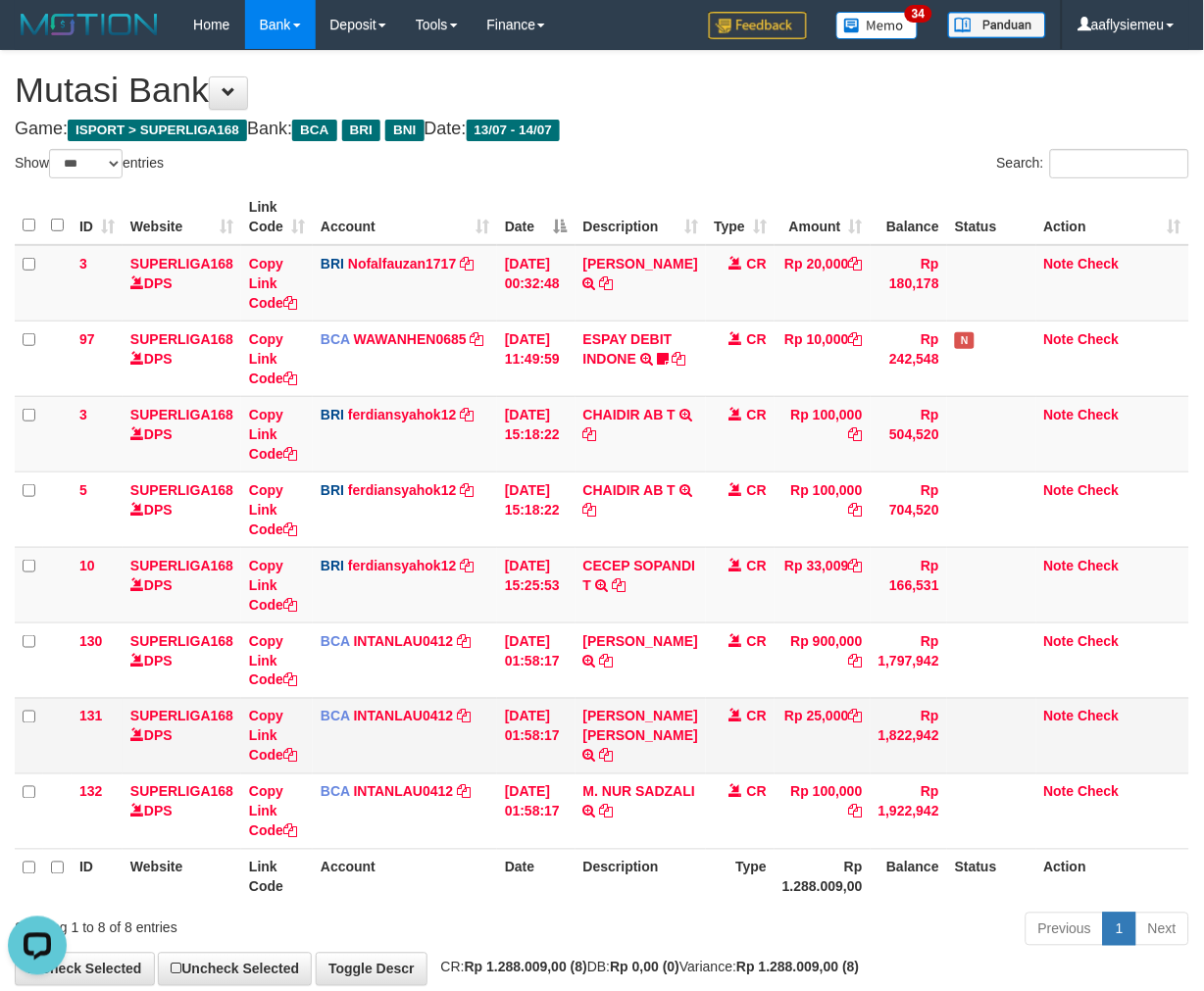 click on "CR" at bounding box center [740, 735] 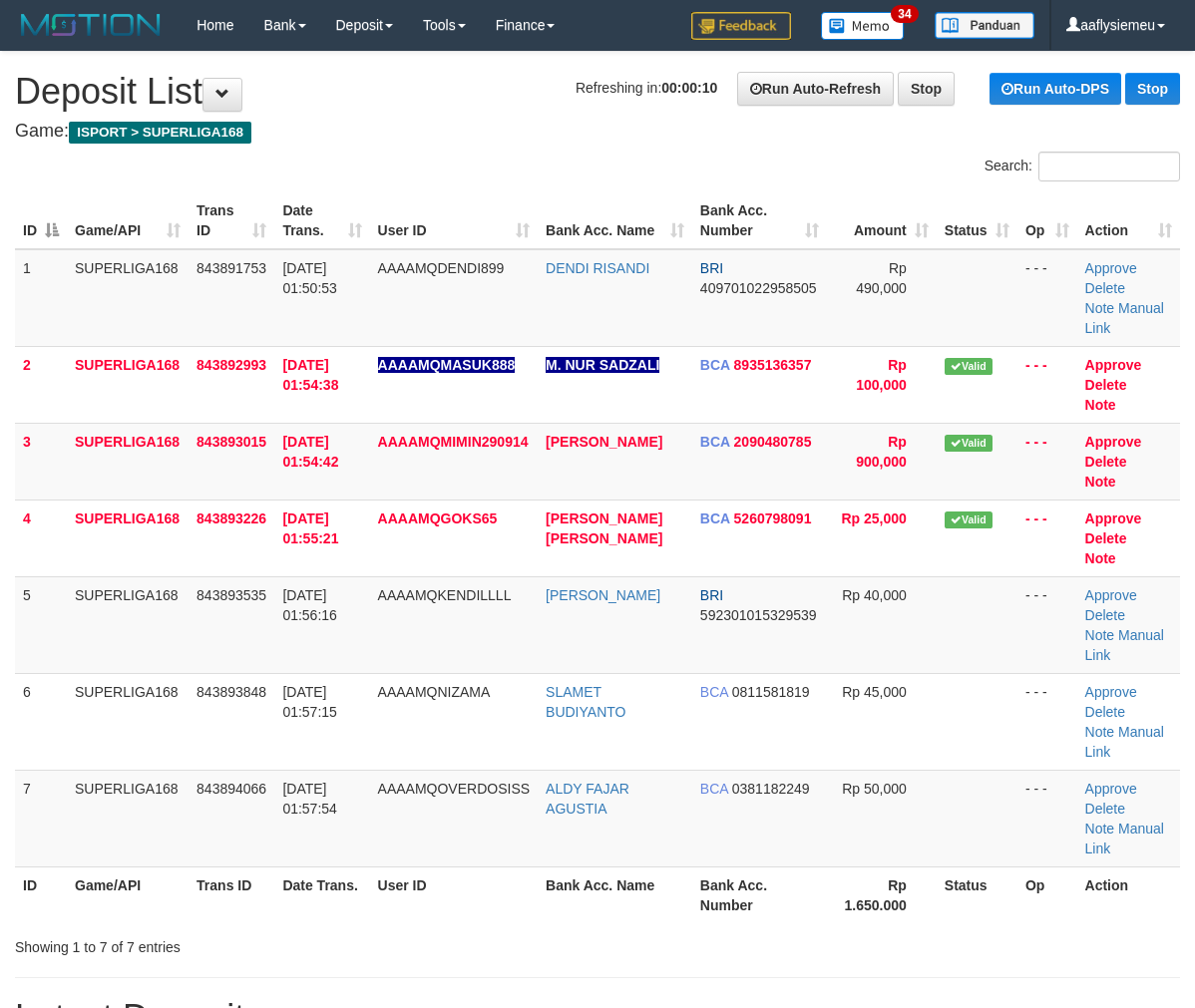 scroll, scrollTop: 0, scrollLeft: 0, axis: both 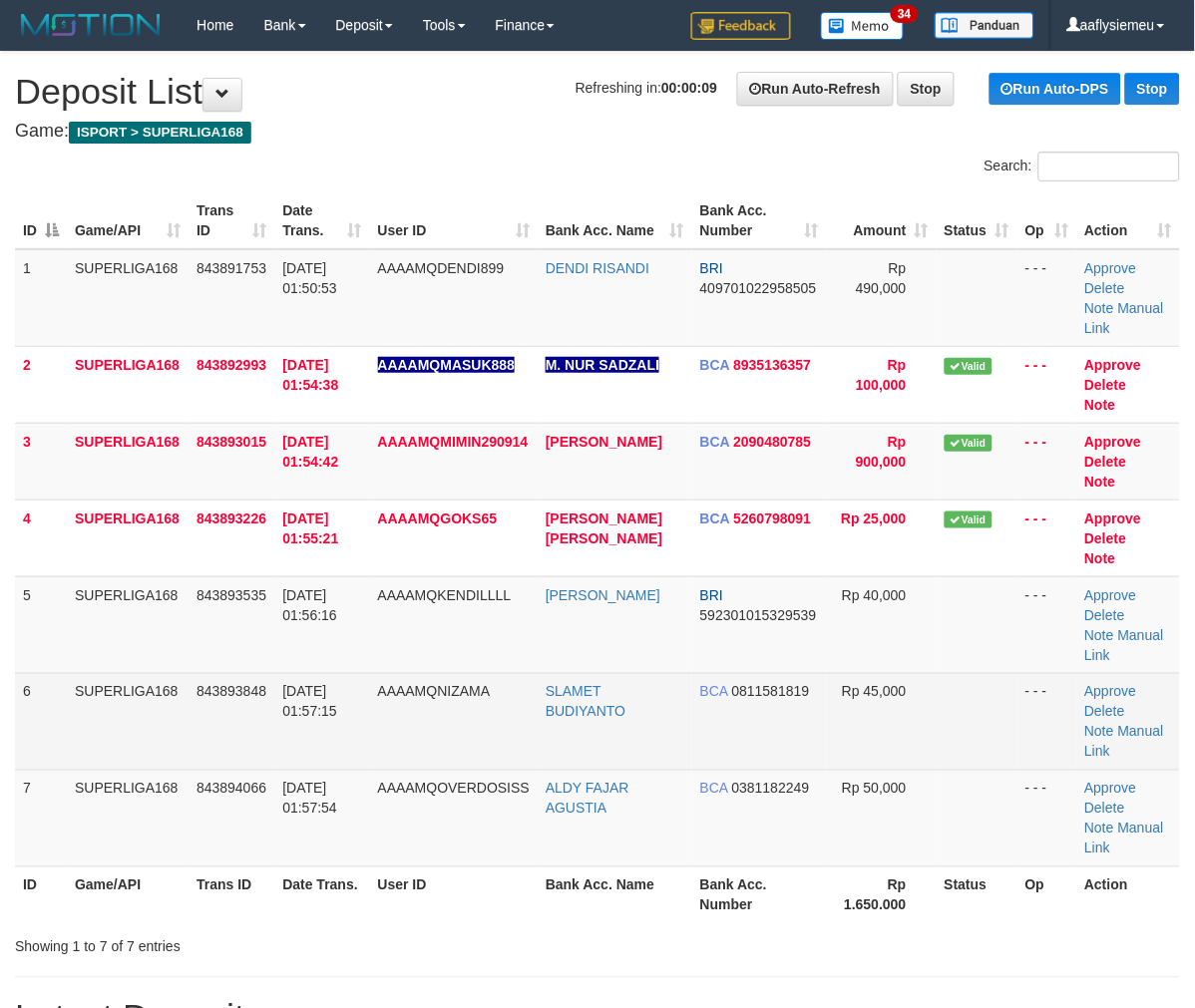 drag, startPoint x: 490, startPoint y: 626, endPoint x: 480, endPoint y: 638, distance: 15.6205 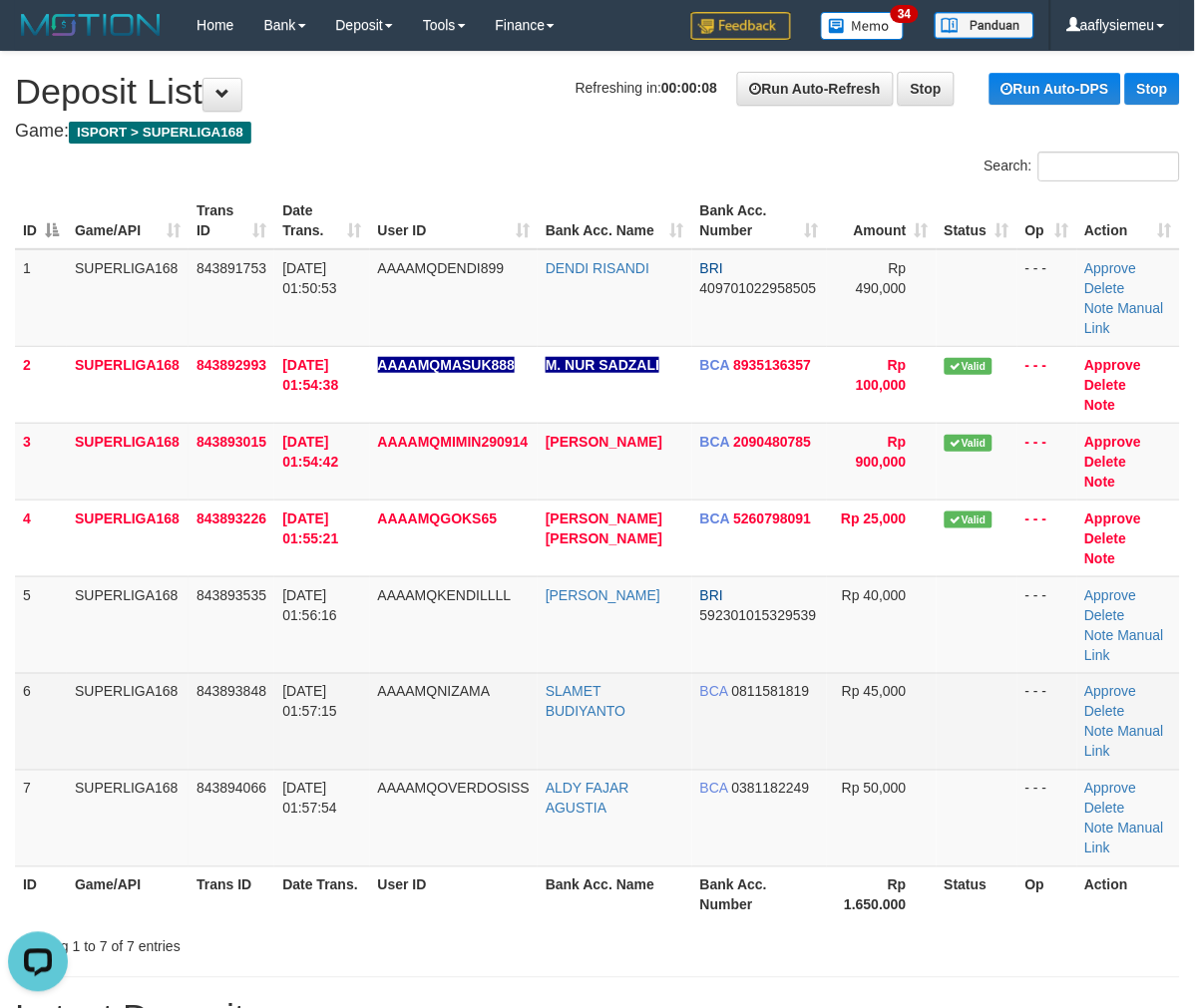 scroll, scrollTop: 0, scrollLeft: 0, axis: both 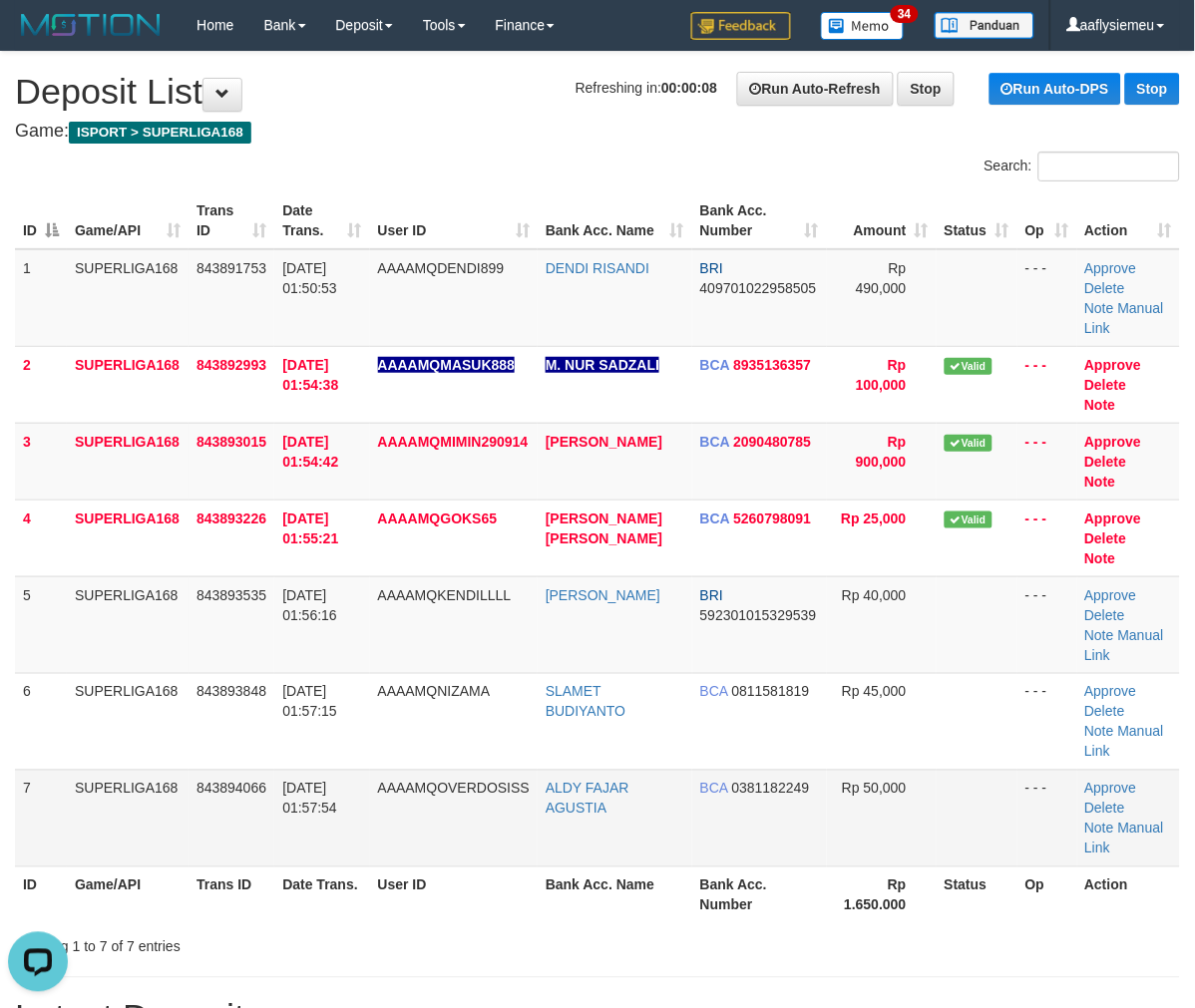 drag, startPoint x: 131, startPoint y: 650, endPoint x: 13, endPoint y: 676, distance: 120.83046 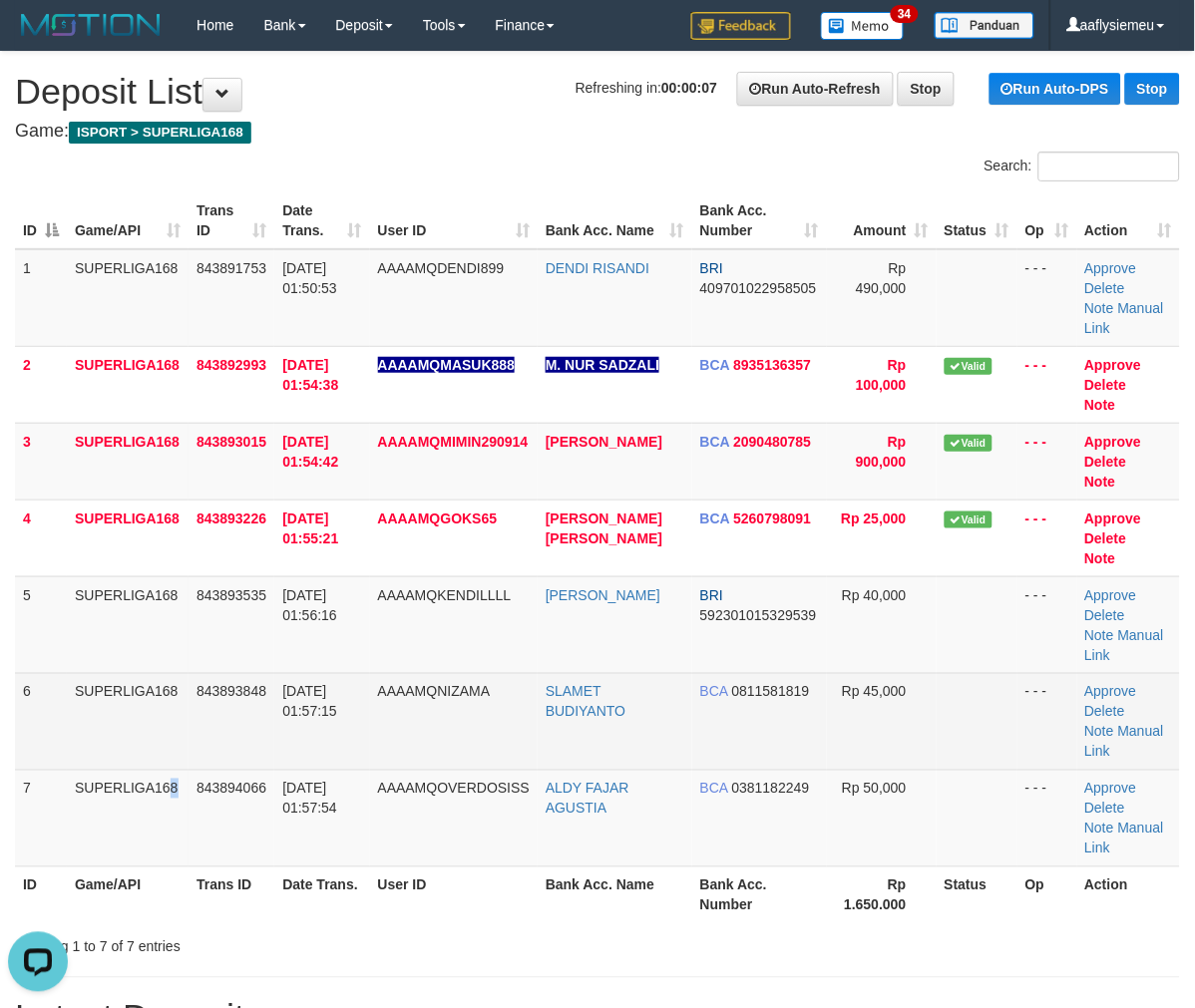 click on "6
SUPERLIGA168
843893848
14/07/2025 01:57:15
AAAAMQNIZAMA
SLAMET BUDIYANTO
BCA
0811581819
Rp 45,000
- - -
Approve
Delete
Note
Manual Link" at bounding box center (598, 721) 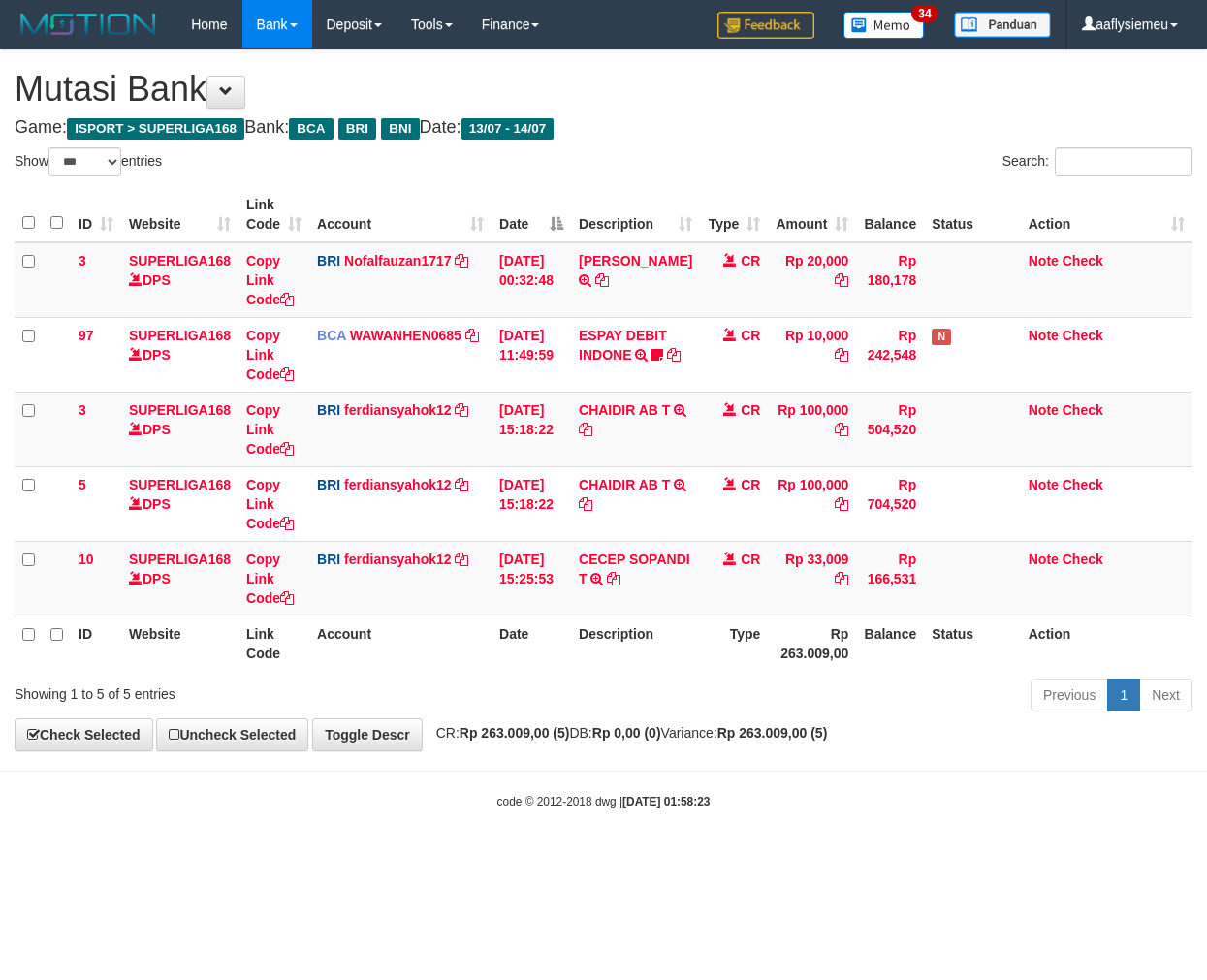 select on "***" 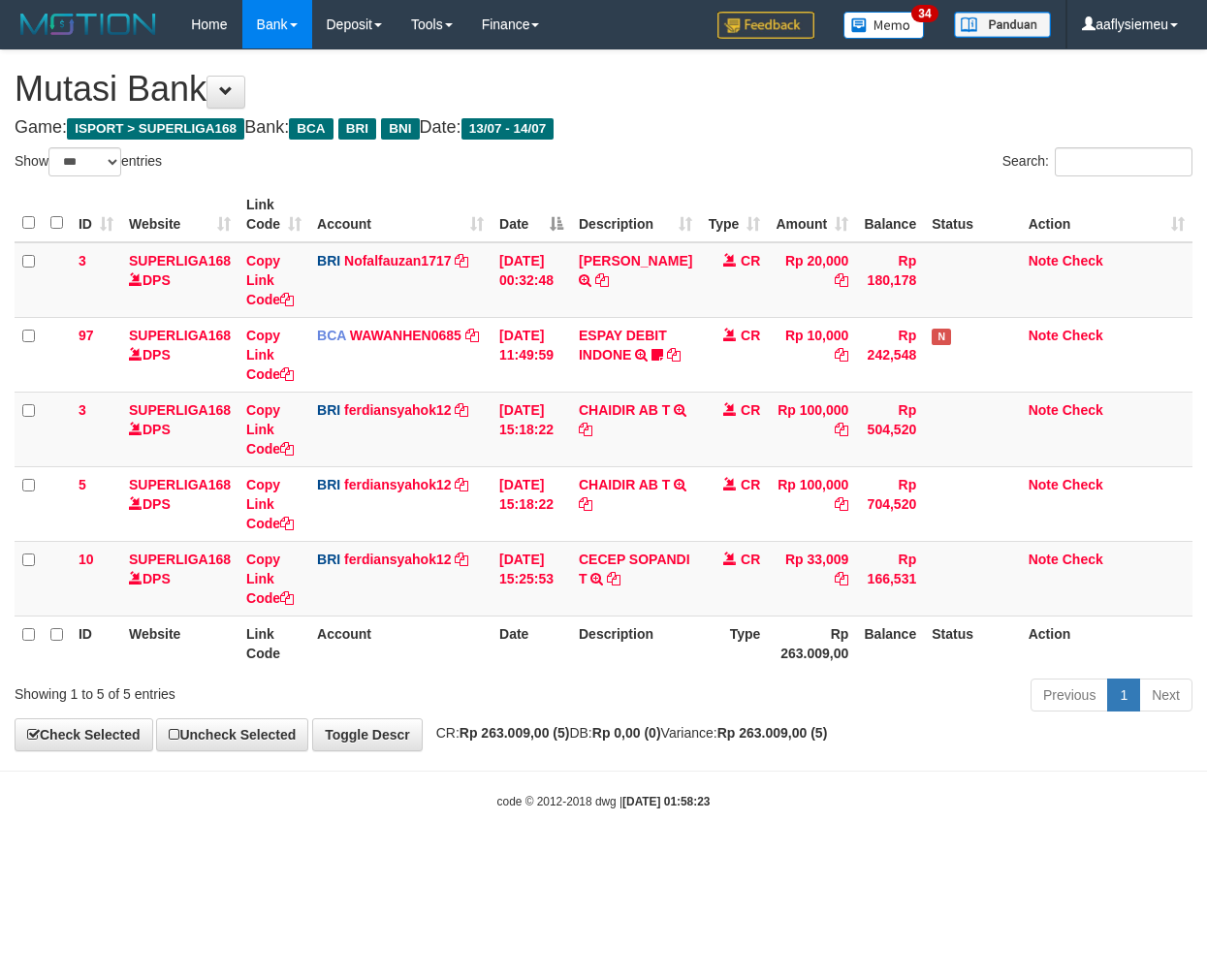 scroll, scrollTop: 0, scrollLeft: 0, axis: both 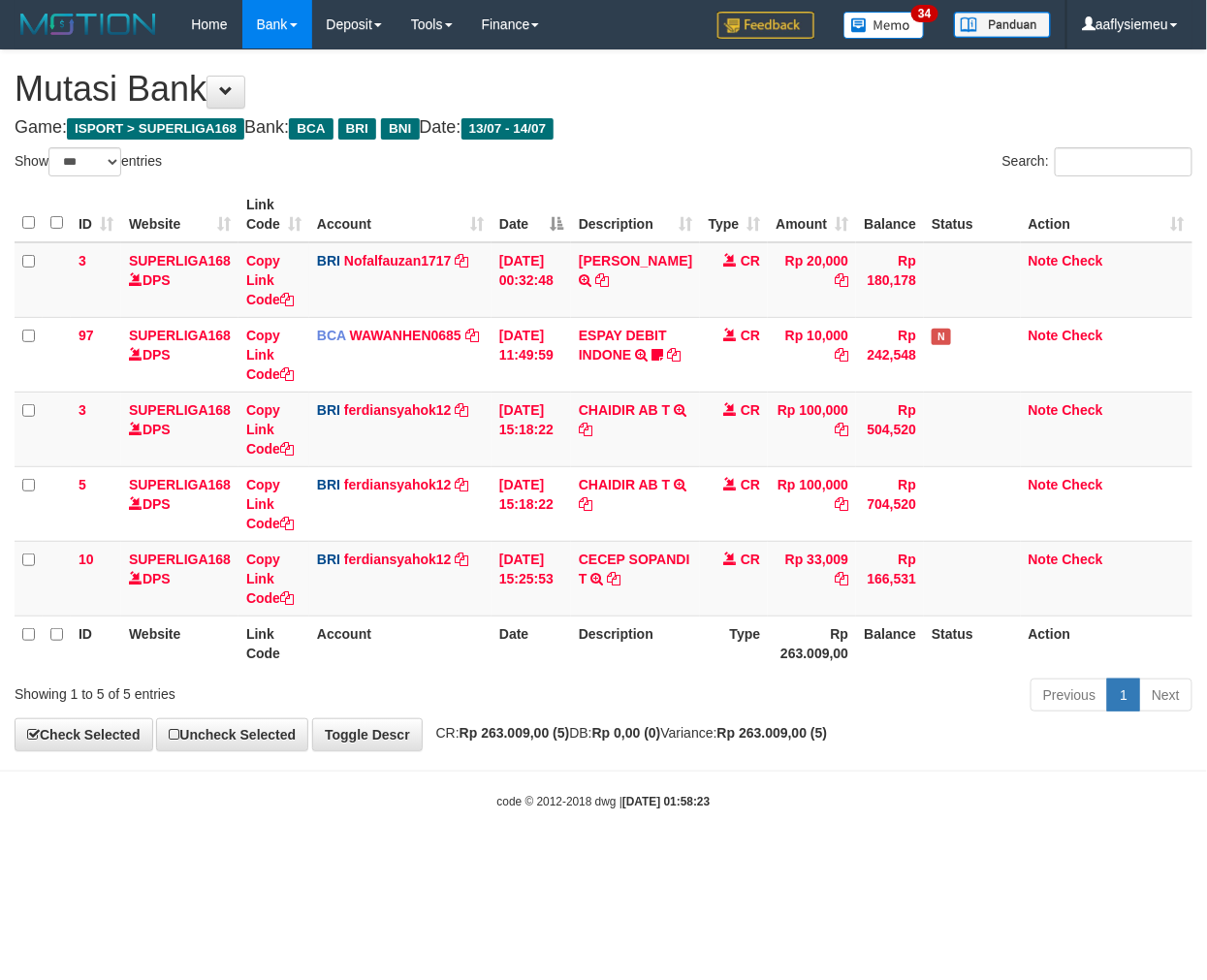 click on "Toggle navigation
Home
Bank
Account List
Load
By Website
Group
[ISPORT]													SUPERLIGA168
By Load Group (DPS)
34" at bounding box center [603, 429] 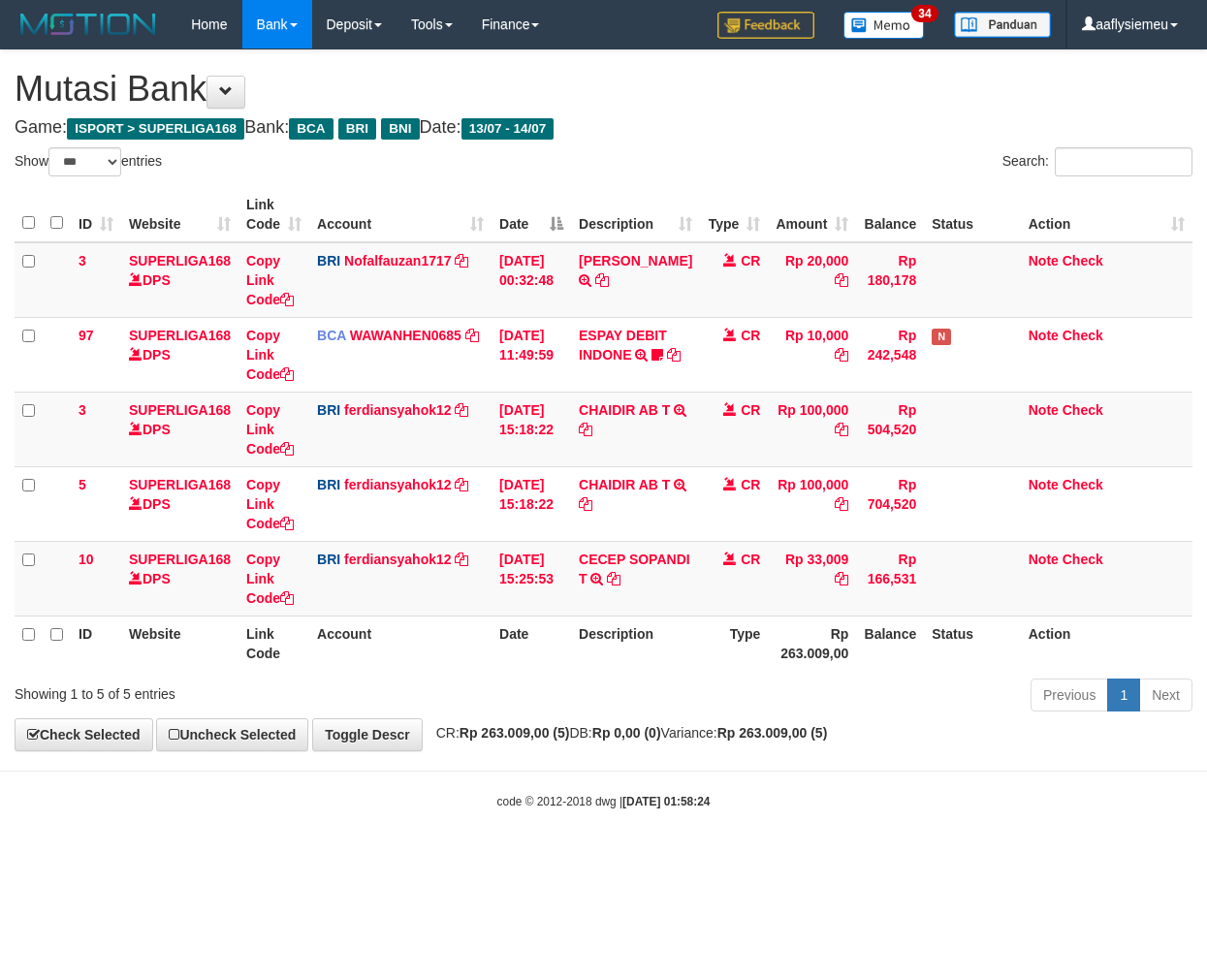 select on "***" 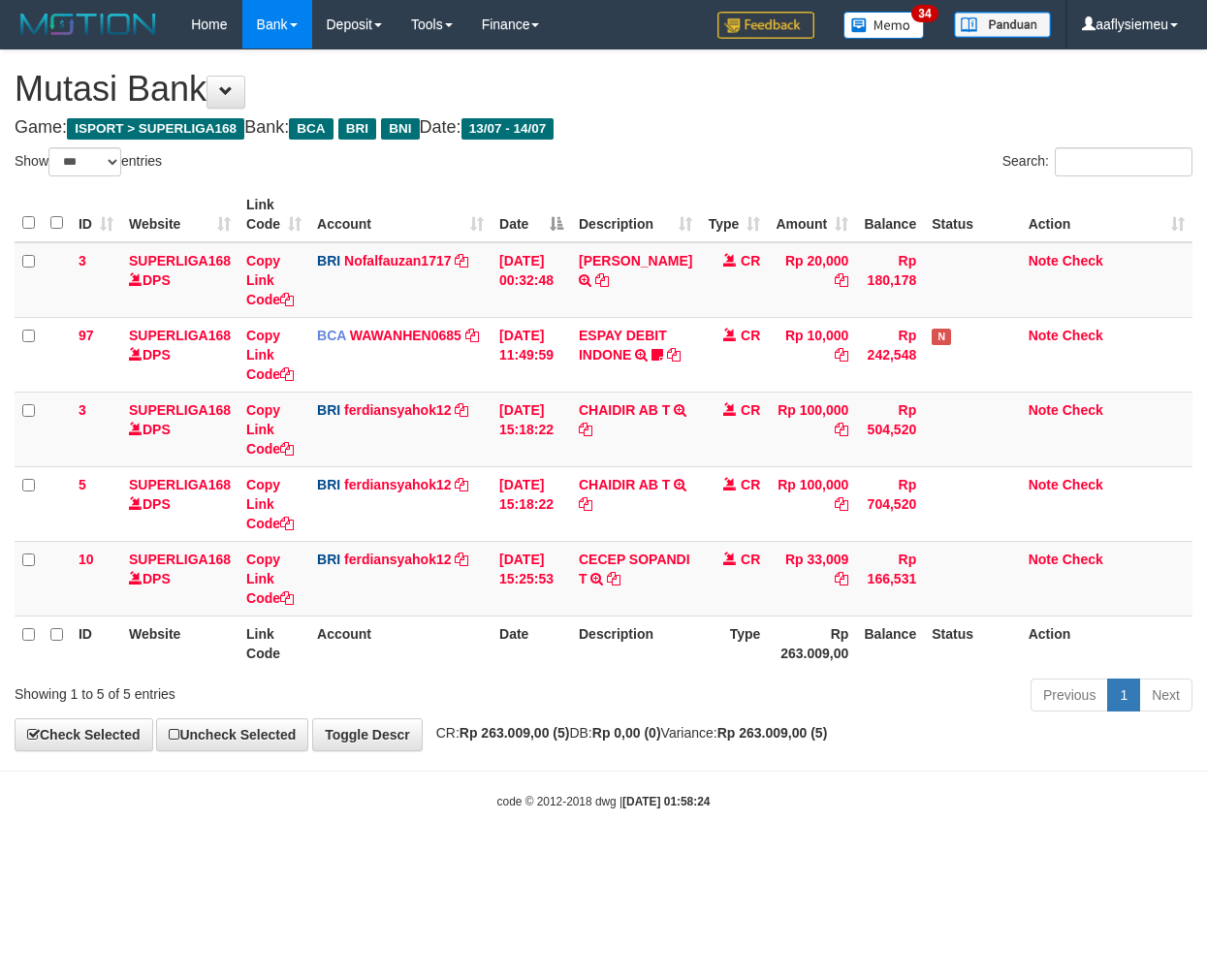 scroll, scrollTop: 0, scrollLeft: 0, axis: both 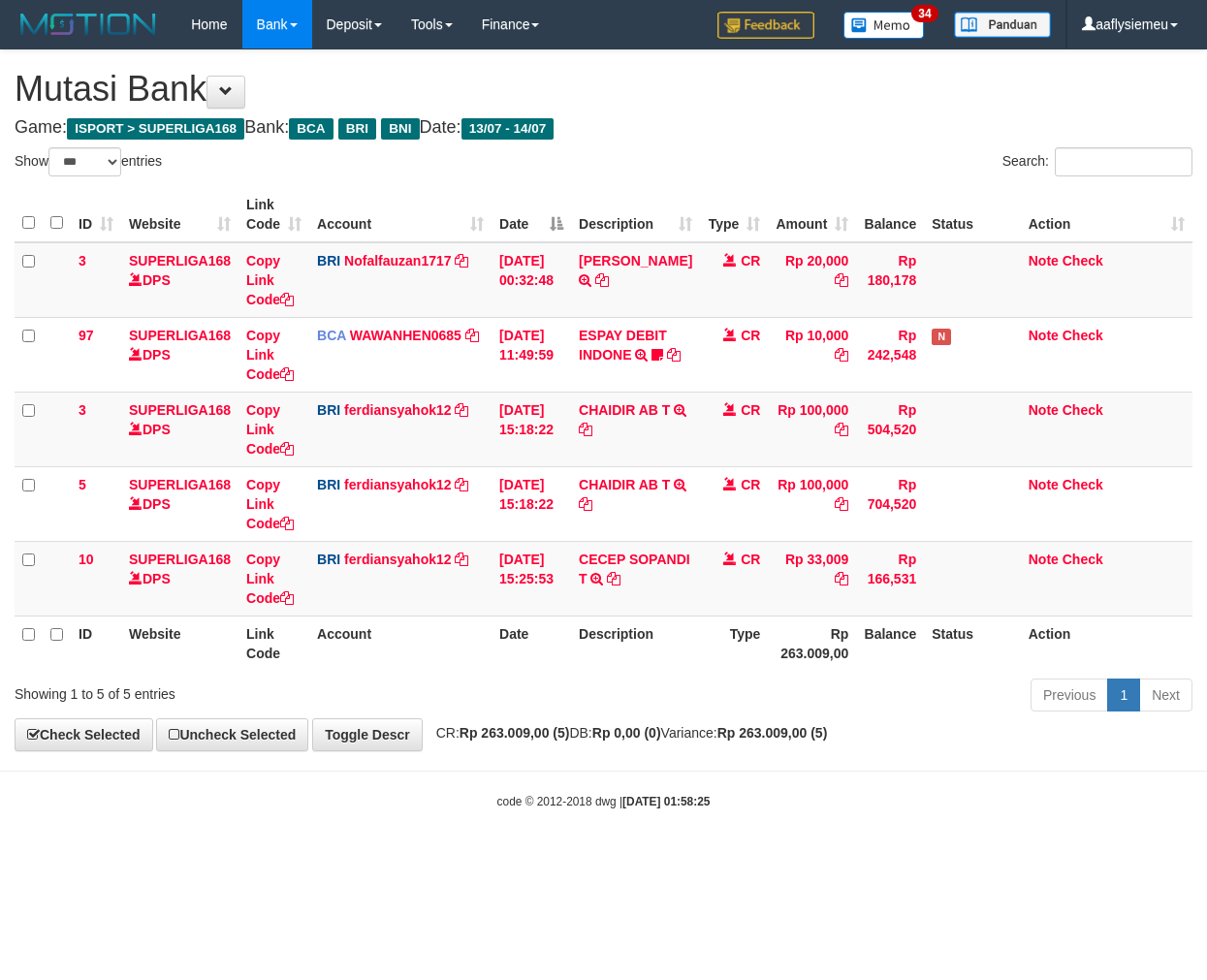 select on "***" 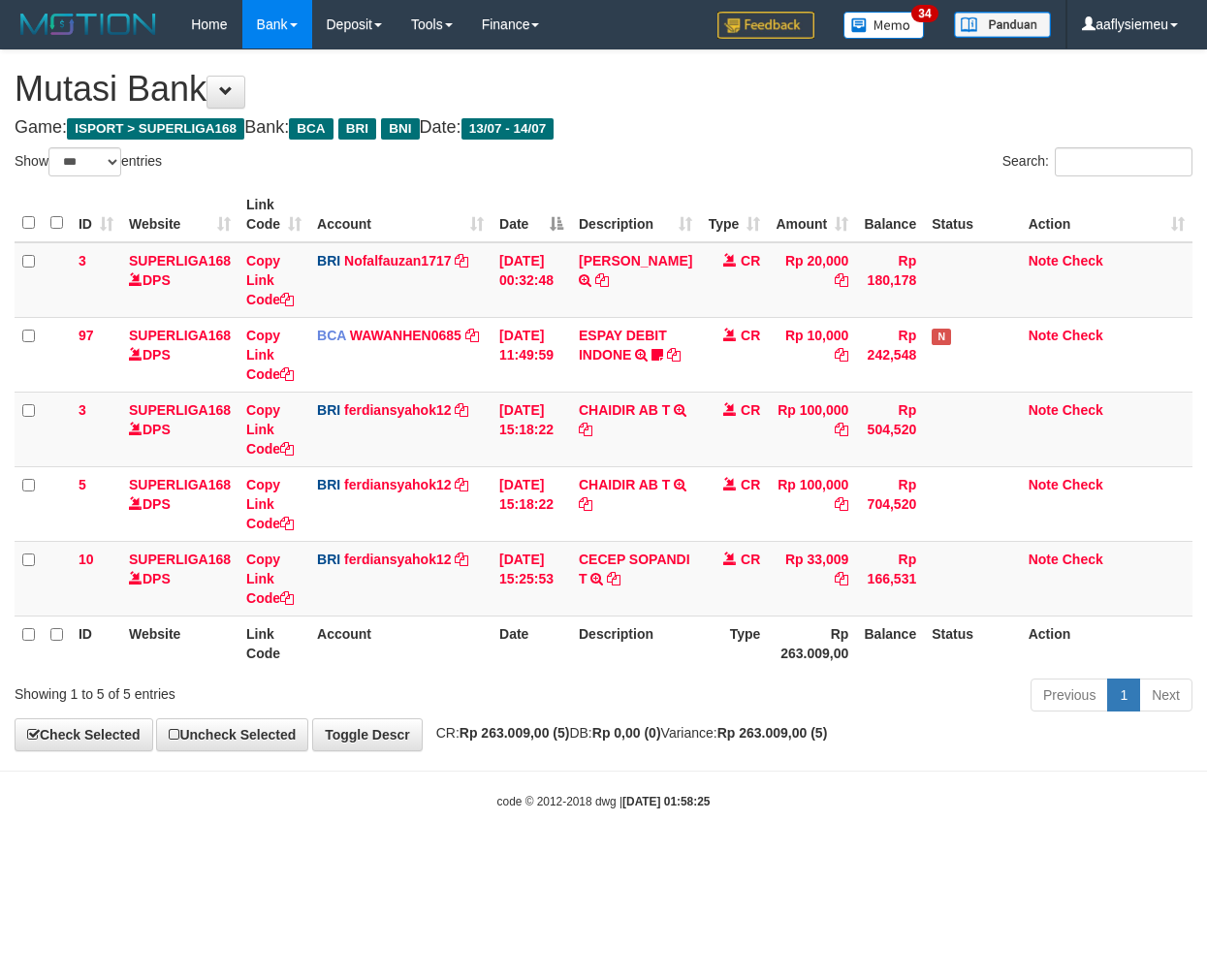 scroll, scrollTop: 0, scrollLeft: 0, axis: both 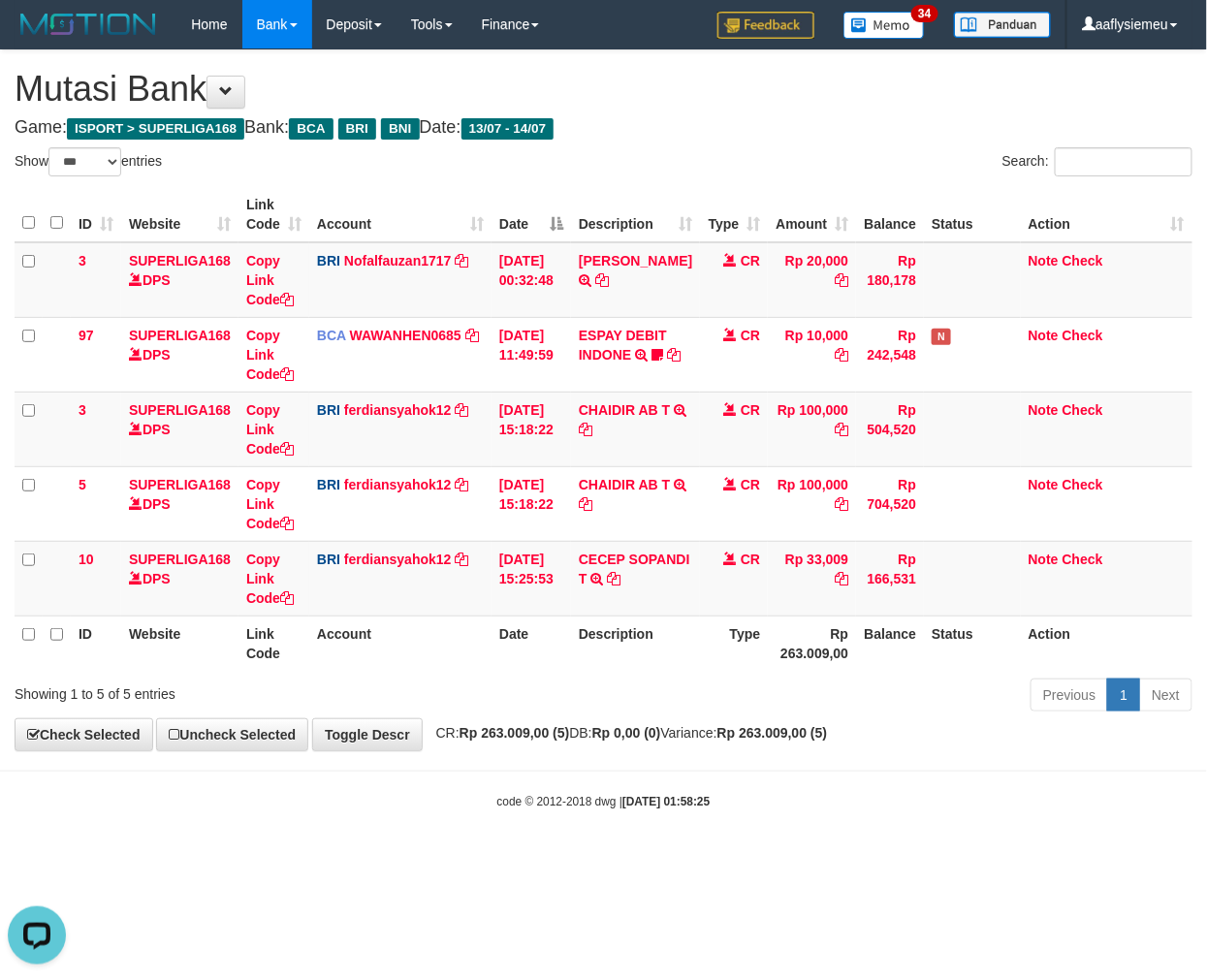 click on "Rp 263.009,00 (5)" at bounding box center [515, 733] 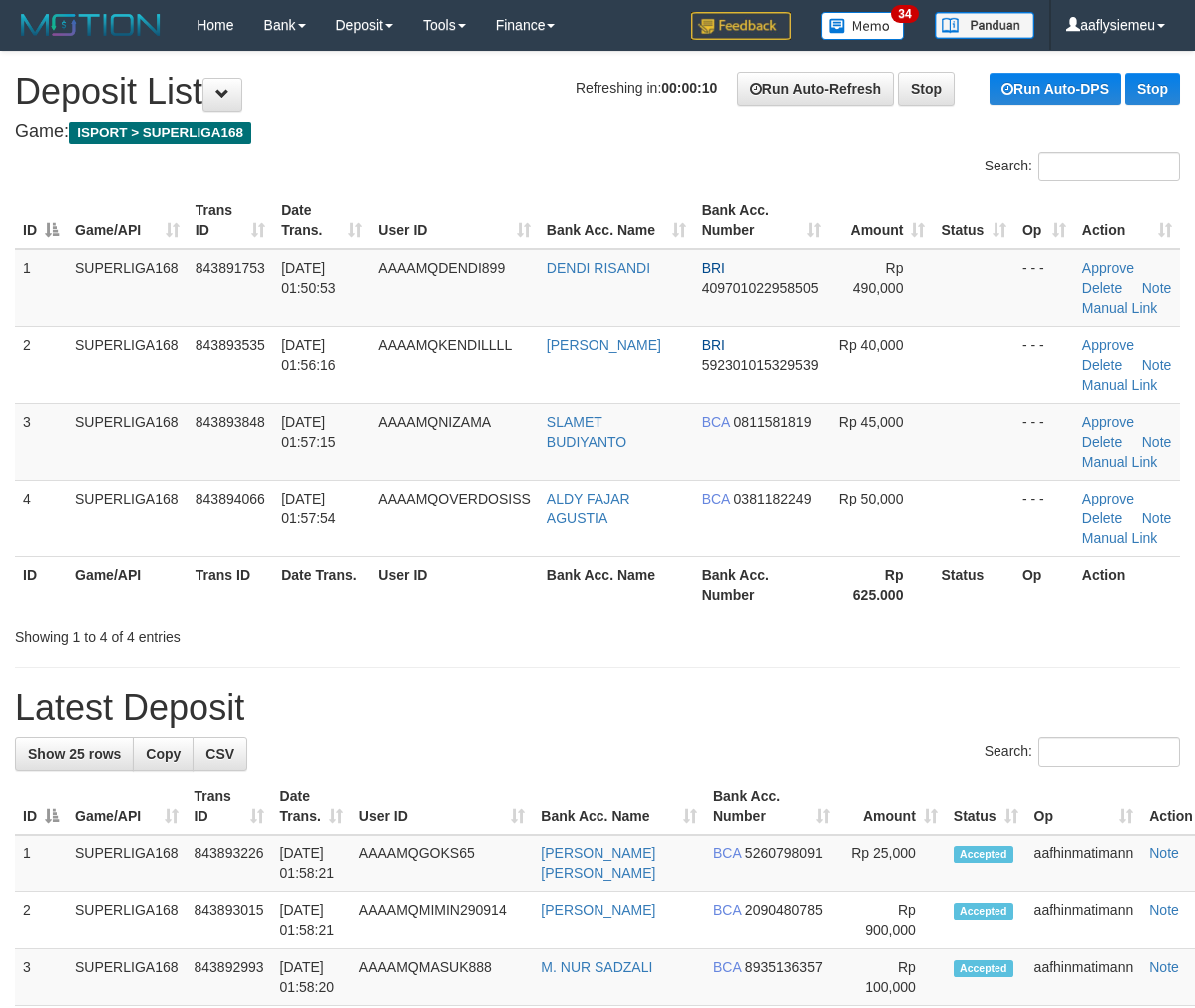 scroll, scrollTop: 0, scrollLeft: 0, axis: both 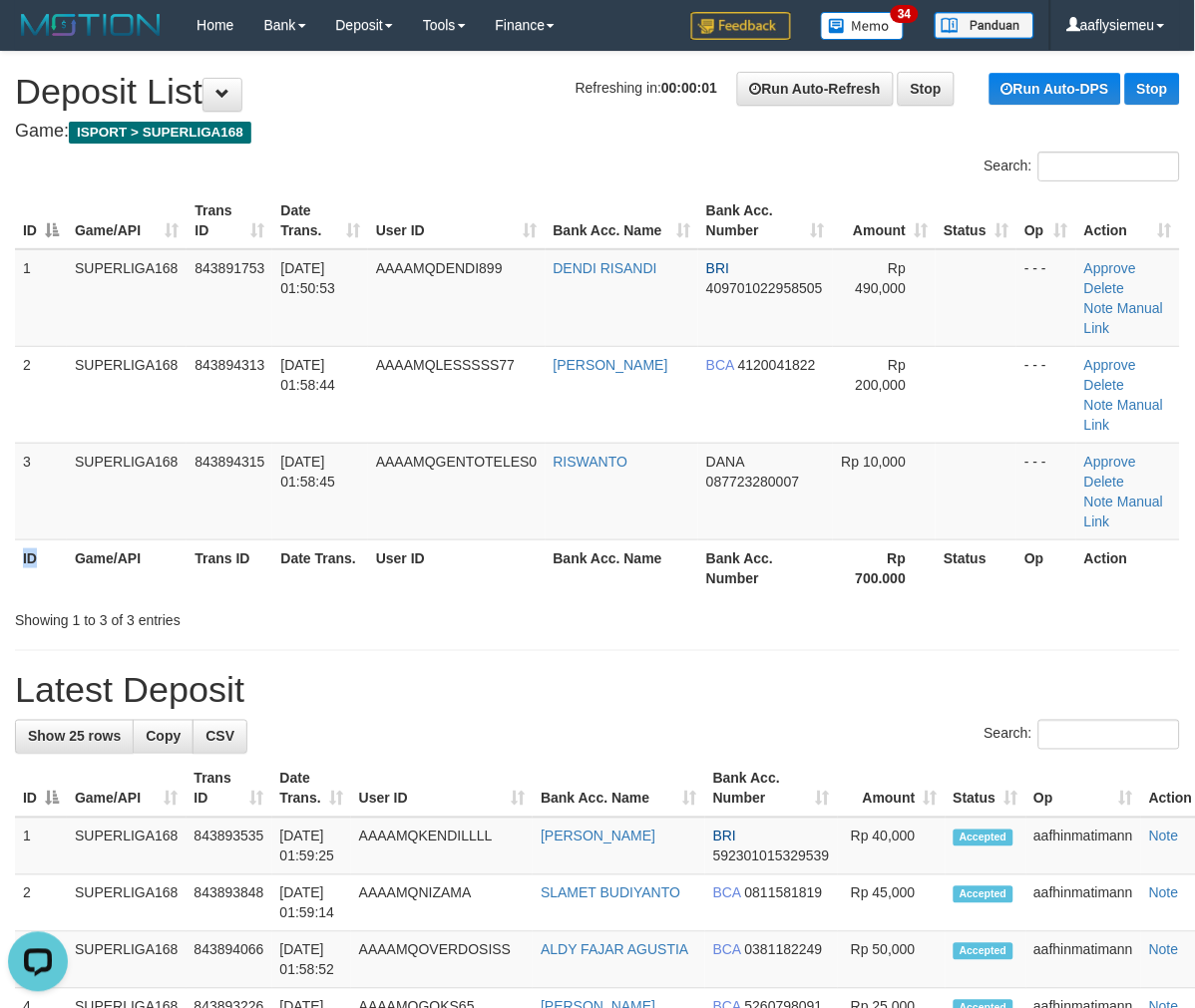 drag, startPoint x: 38, startPoint y: 495, endPoint x: 33, endPoint y: 510, distance: 15.811388 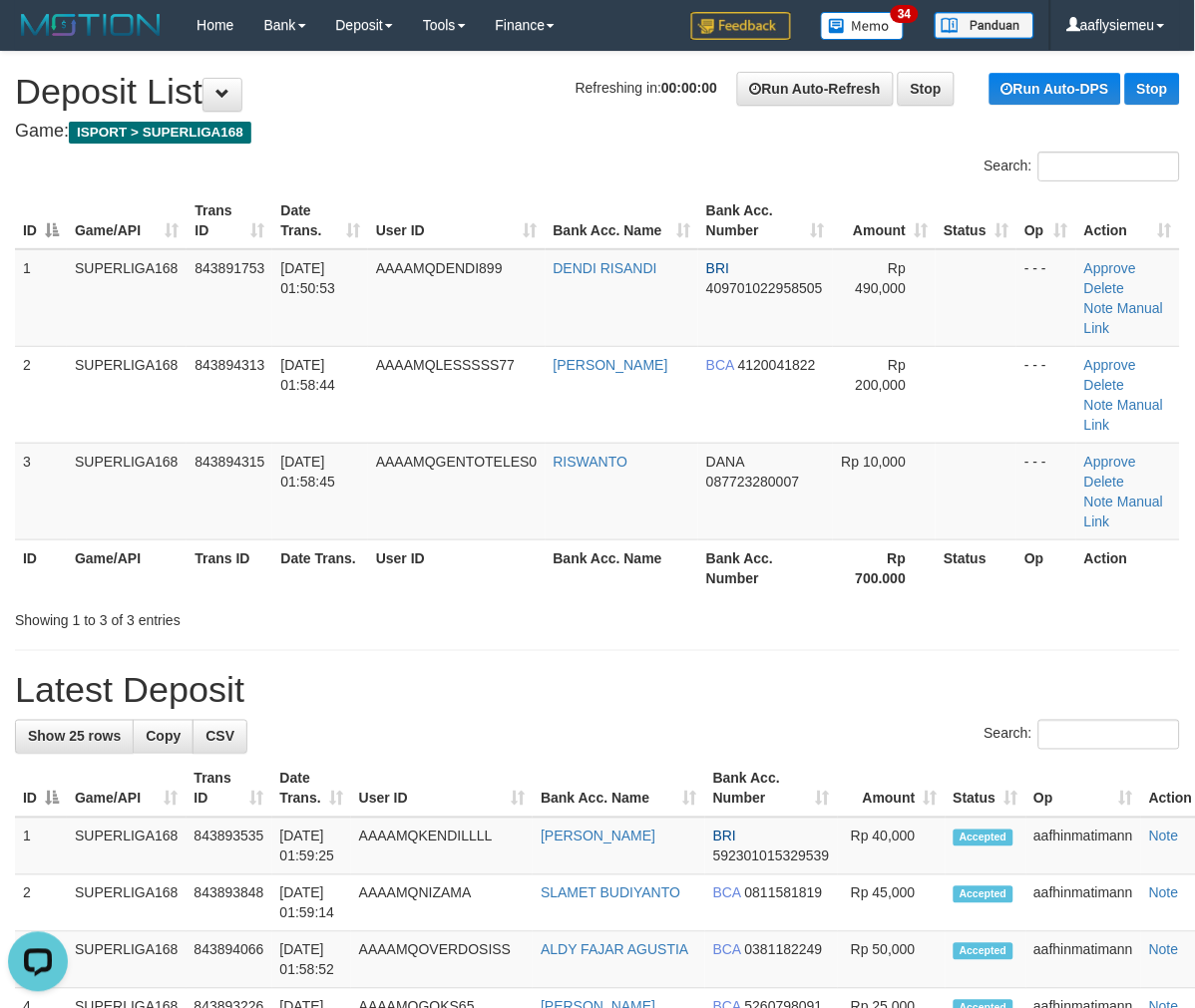 drag, startPoint x: 262, startPoint y: 461, endPoint x: 229, endPoint y: 494, distance: 46.66905 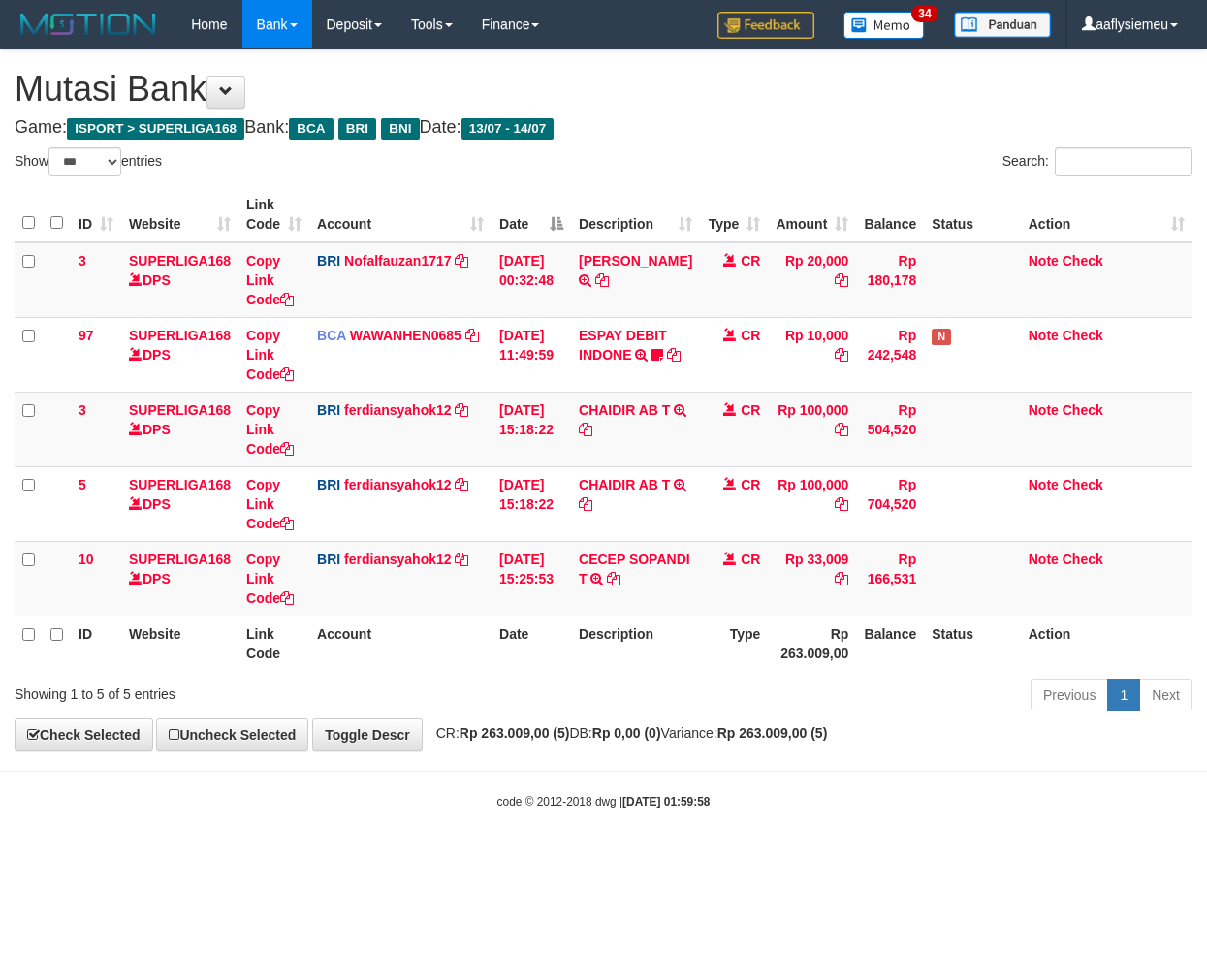 select on "***" 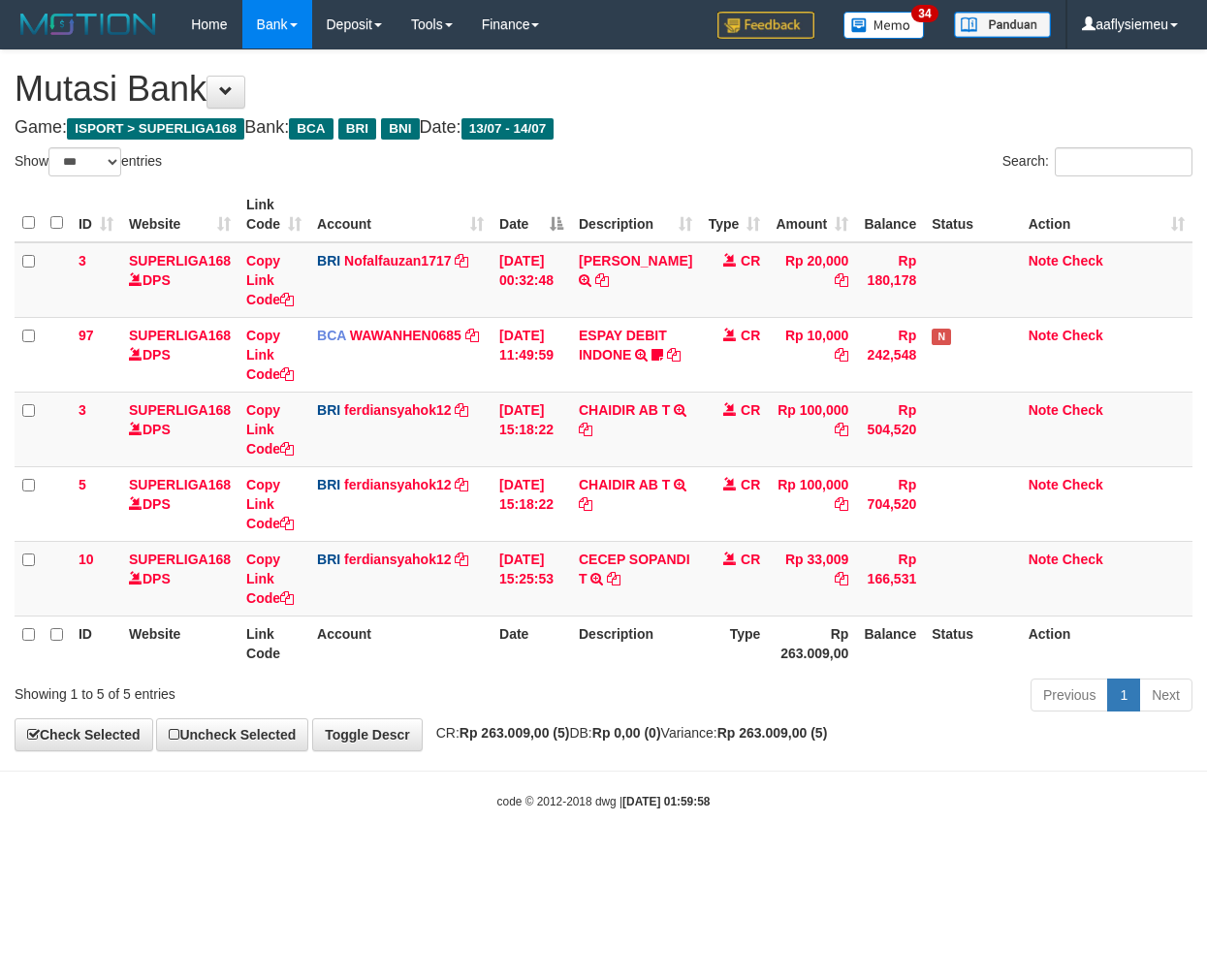 scroll, scrollTop: 0, scrollLeft: 0, axis: both 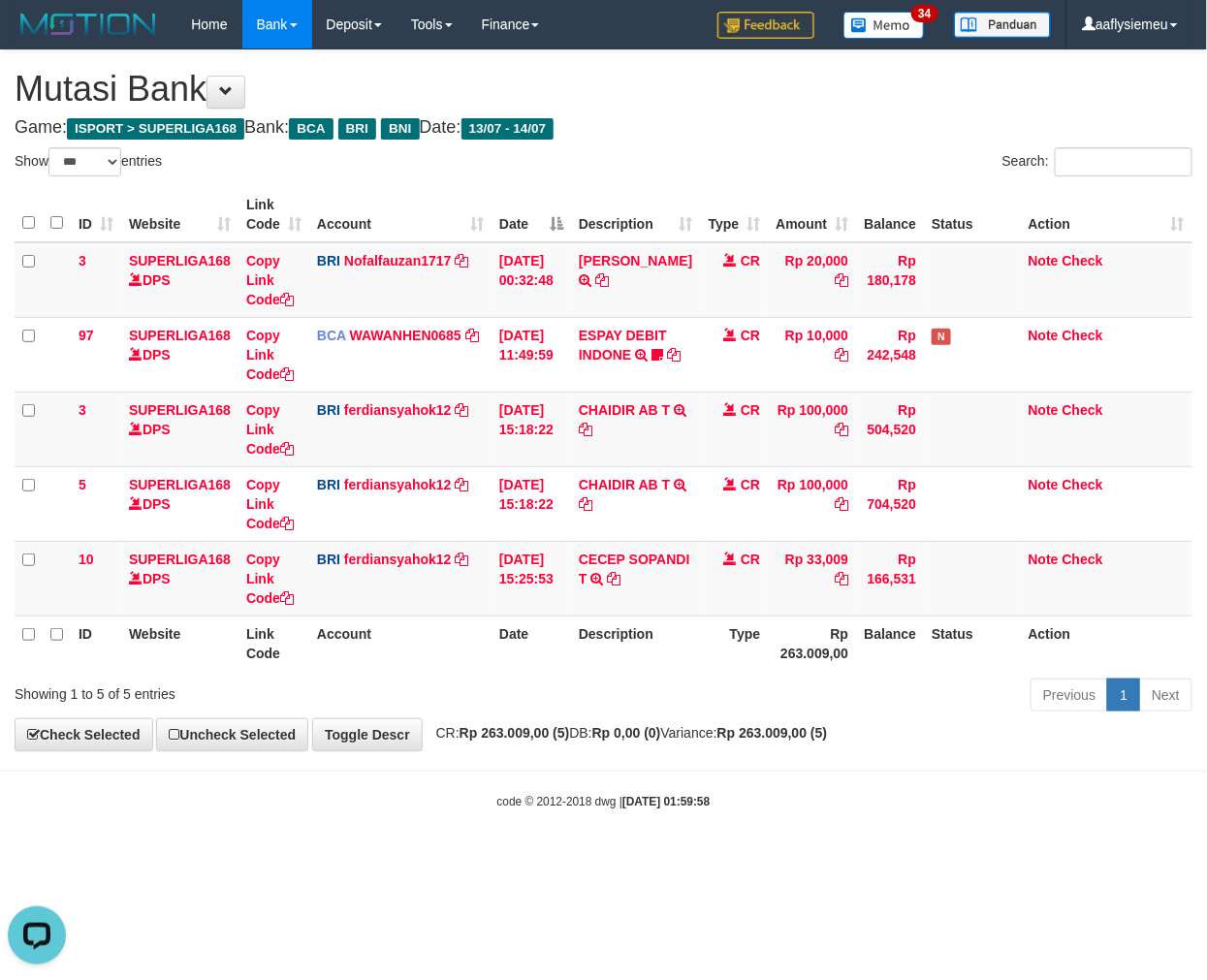 click on "**********" at bounding box center [603, 400] 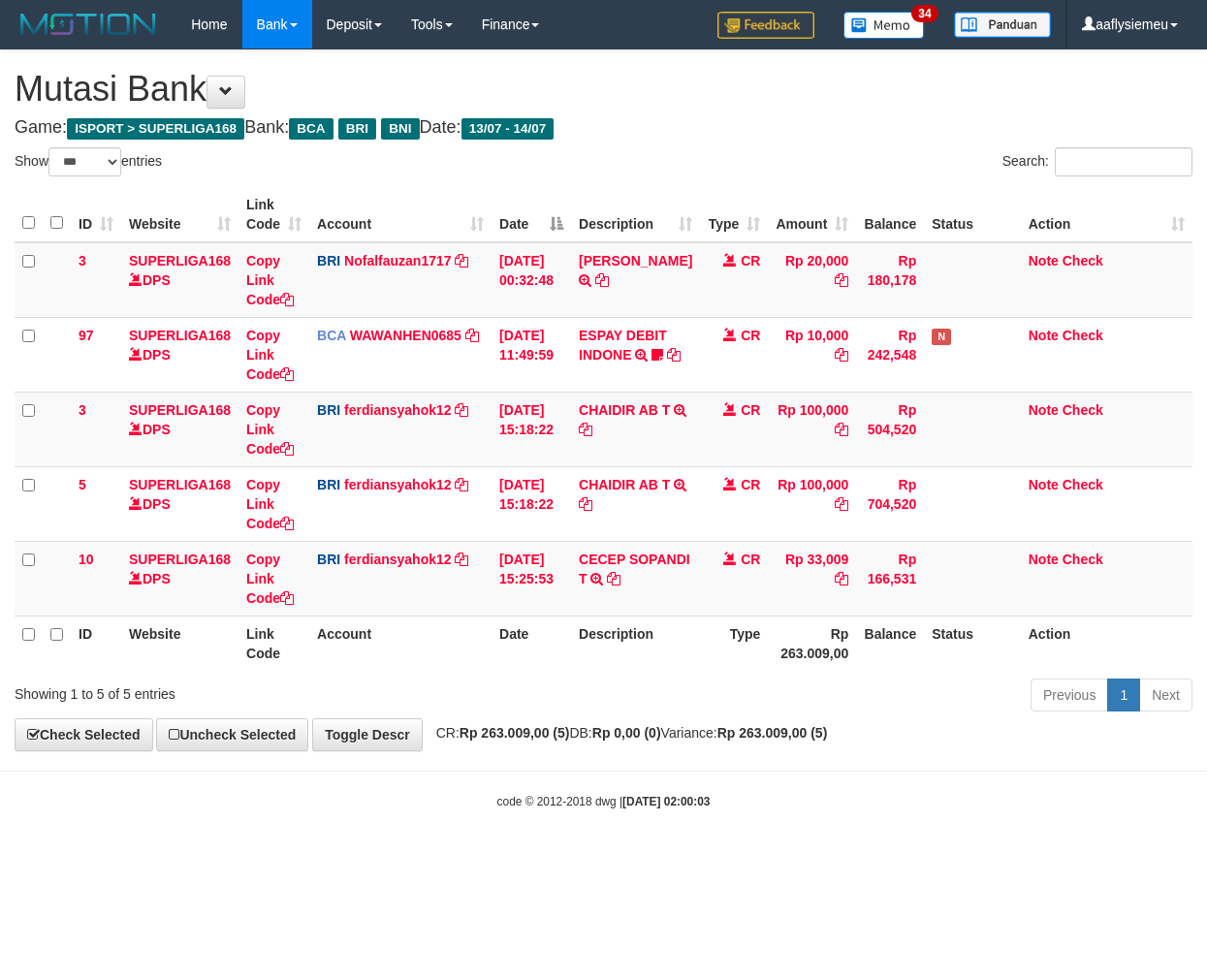 select on "***" 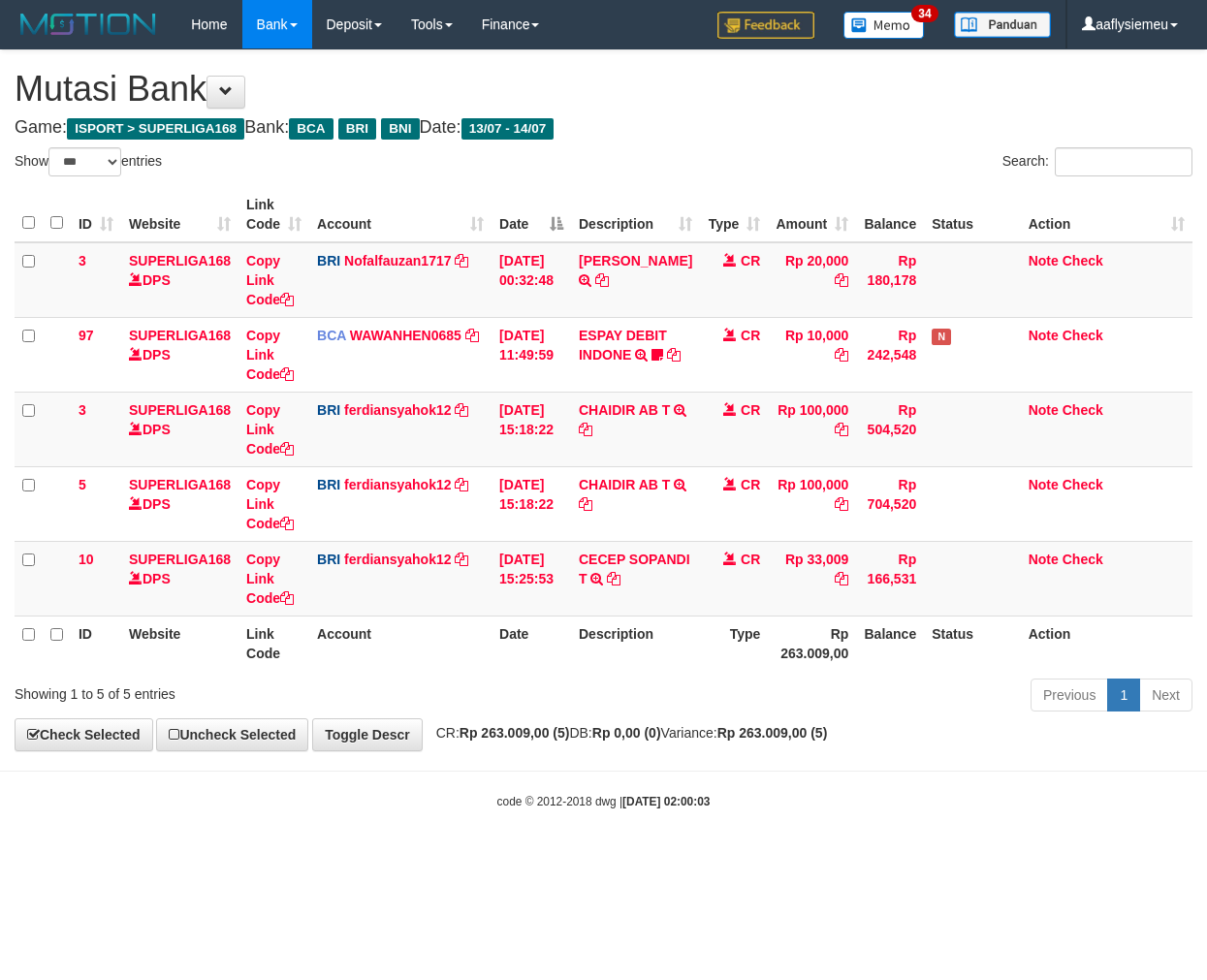 scroll, scrollTop: 0, scrollLeft: 0, axis: both 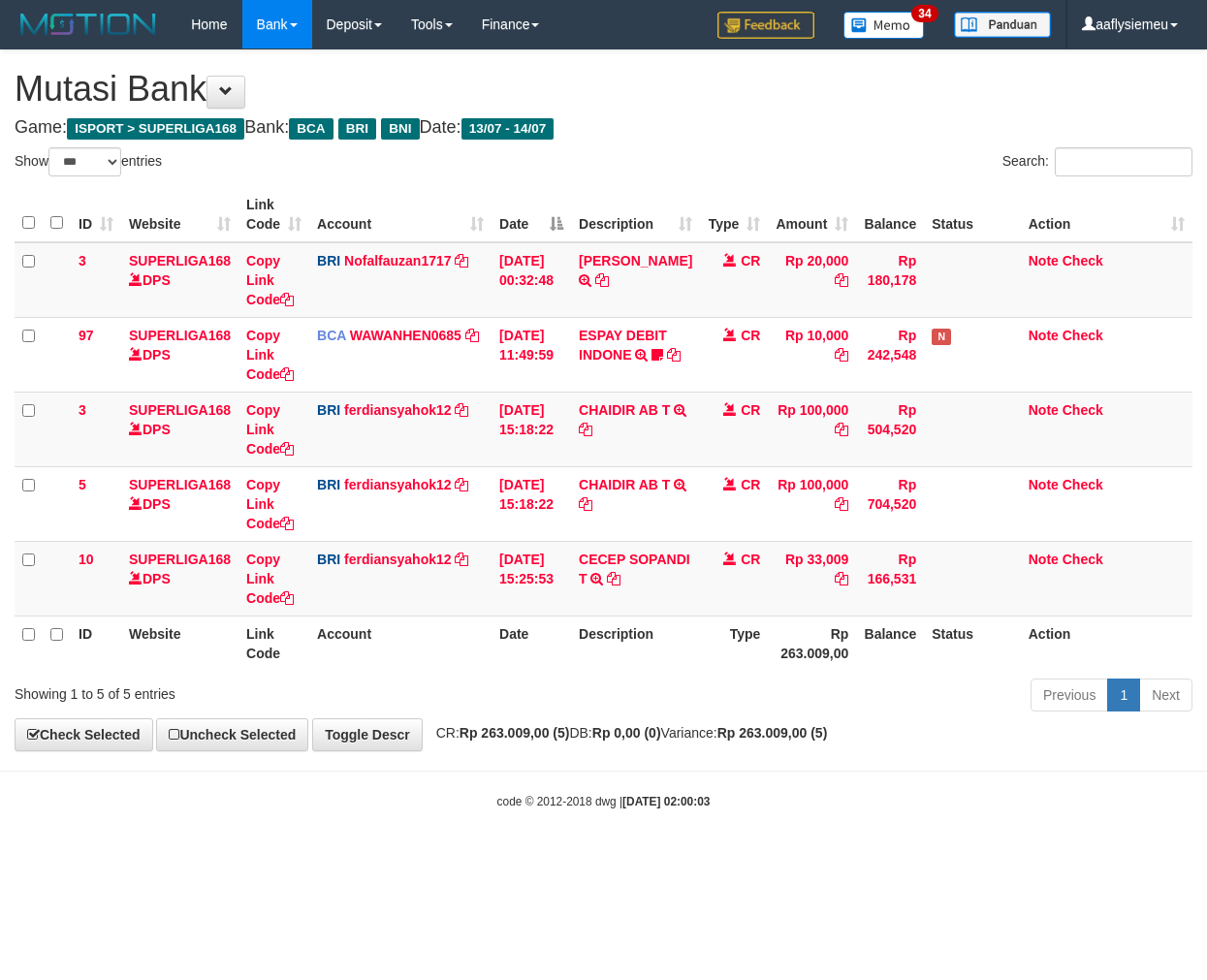 select on "***" 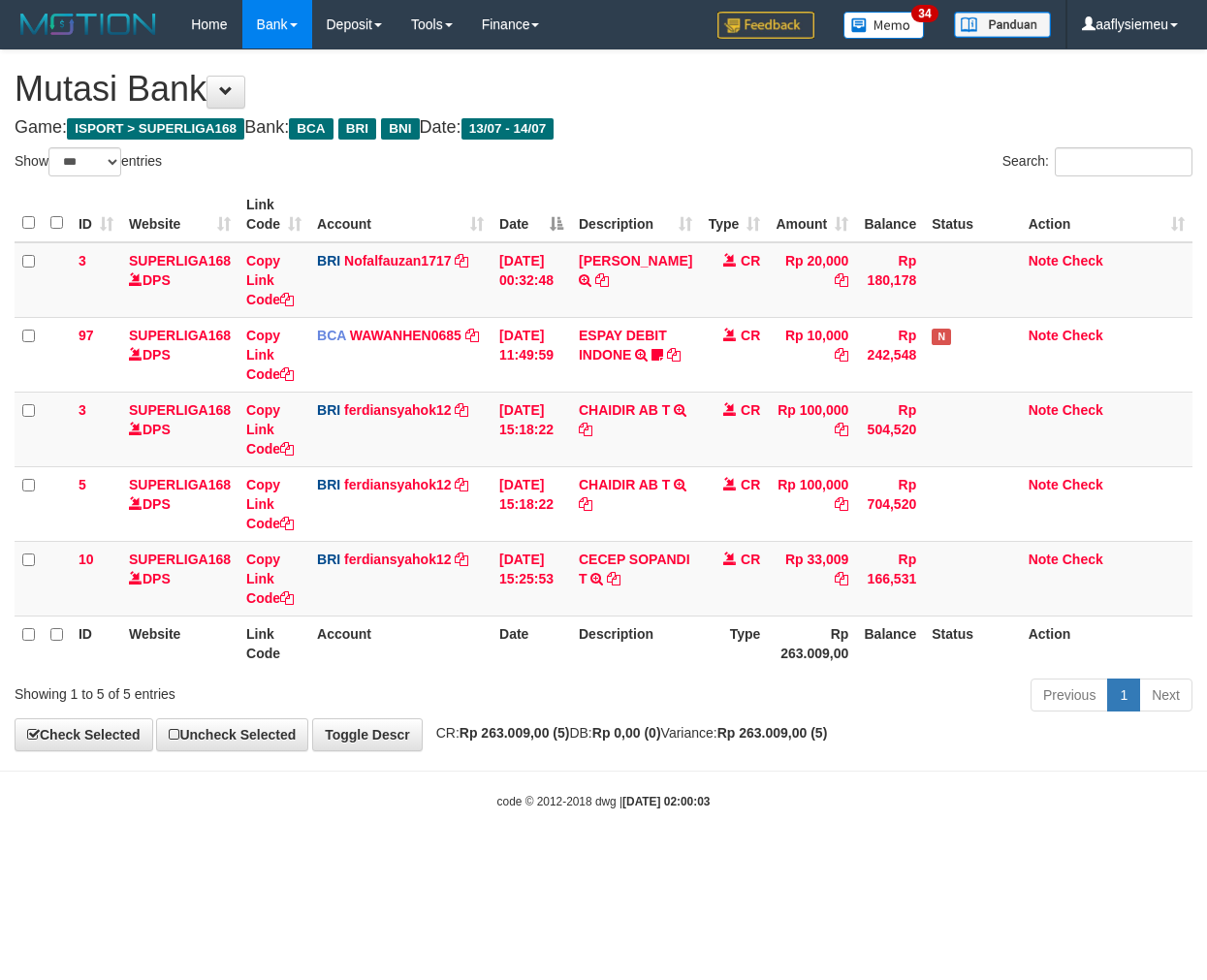 scroll, scrollTop: 0, scrollLeft: 0, axis: both 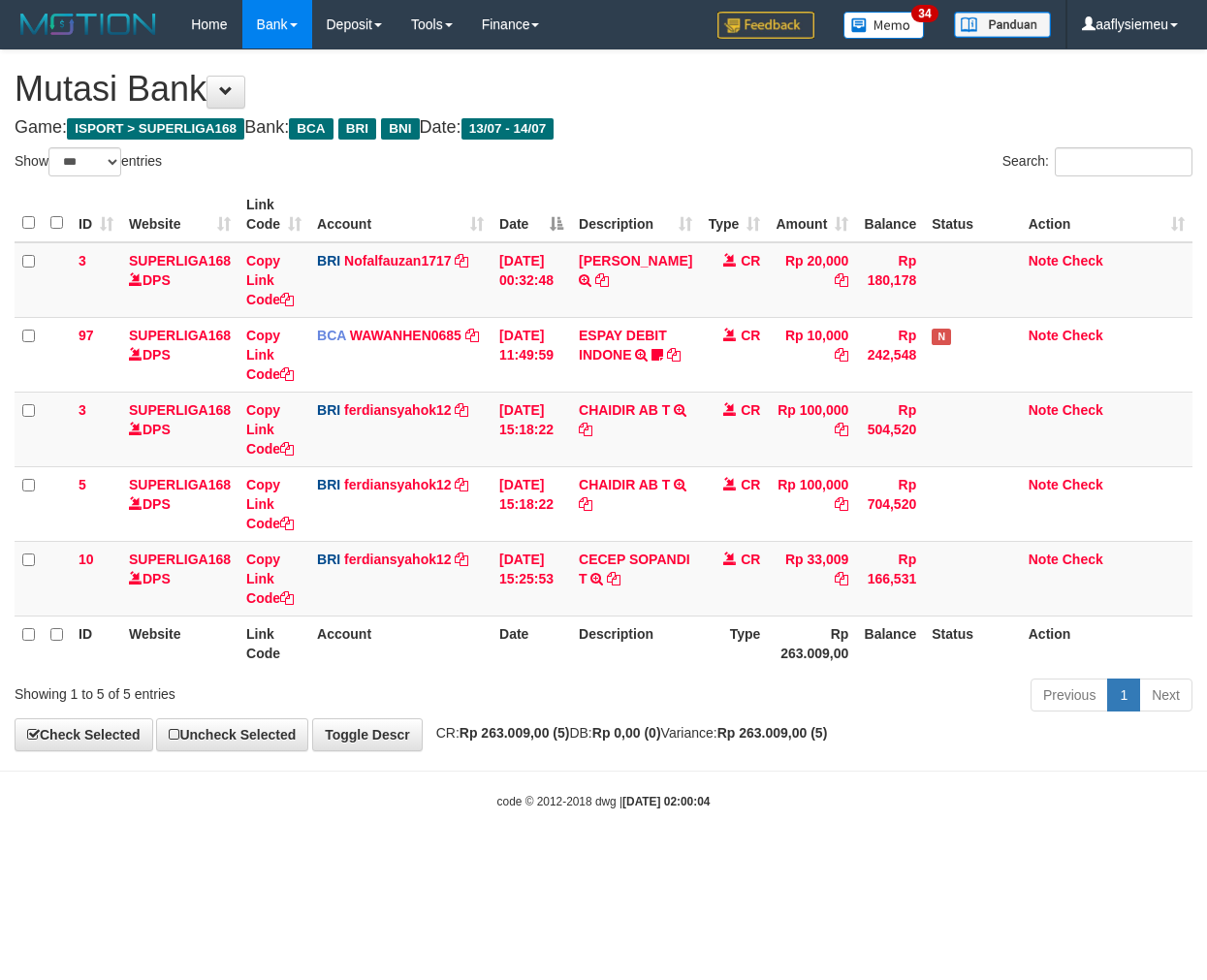 select on "***" 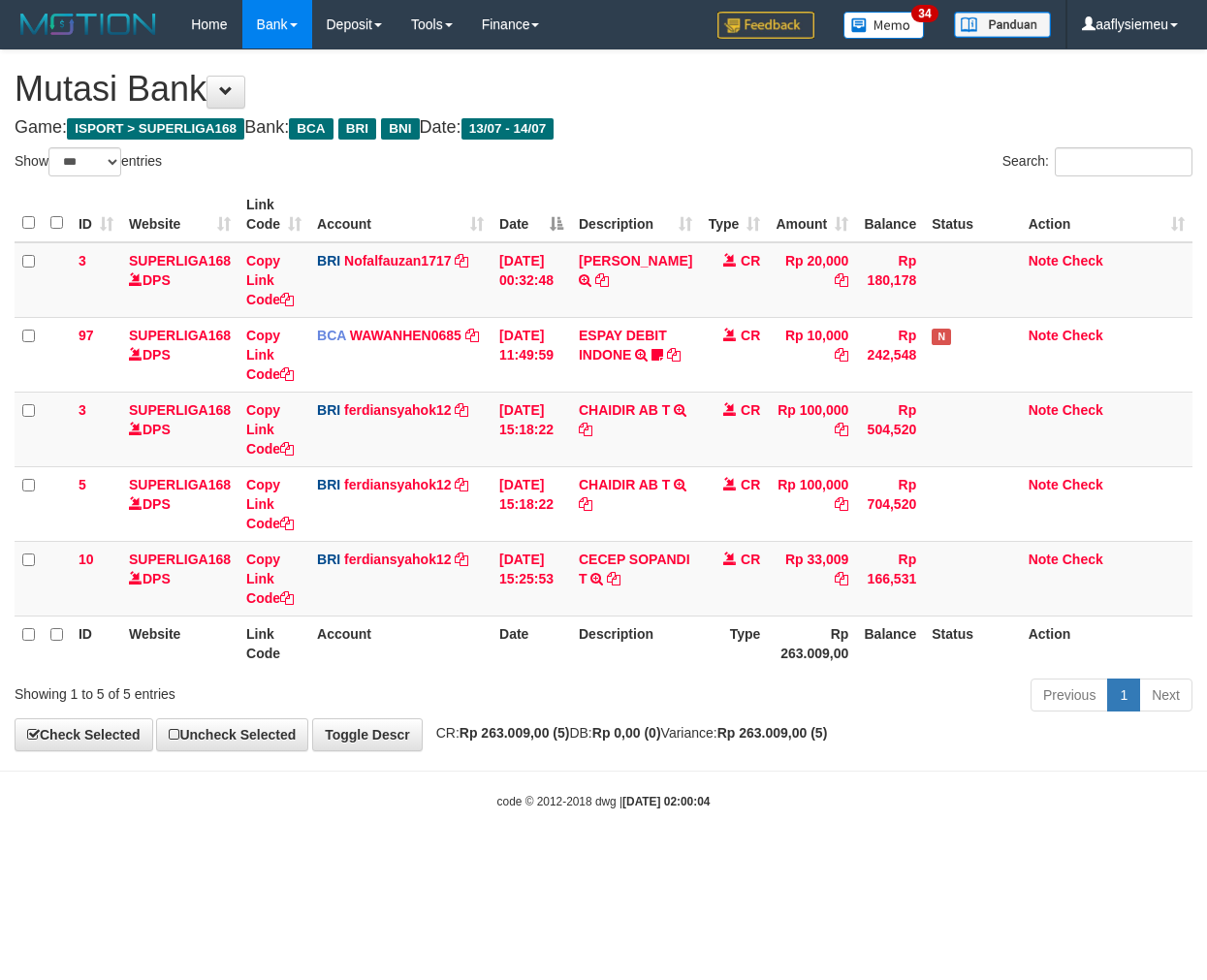 scroll, scrollTop: 0, scrollLeft: 0, axis: both 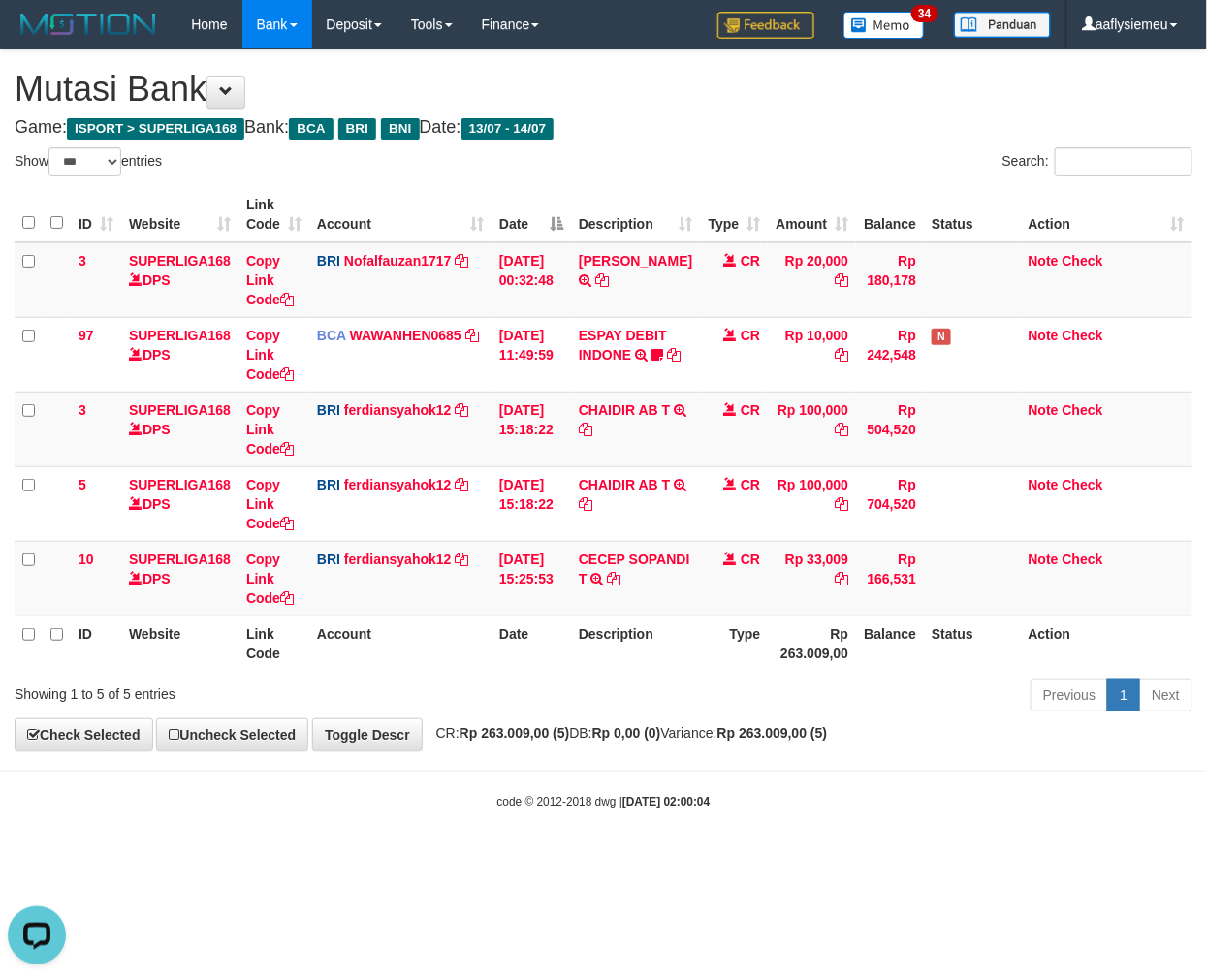 click on "Previous 1 Next" at bounding box center (855, 697) 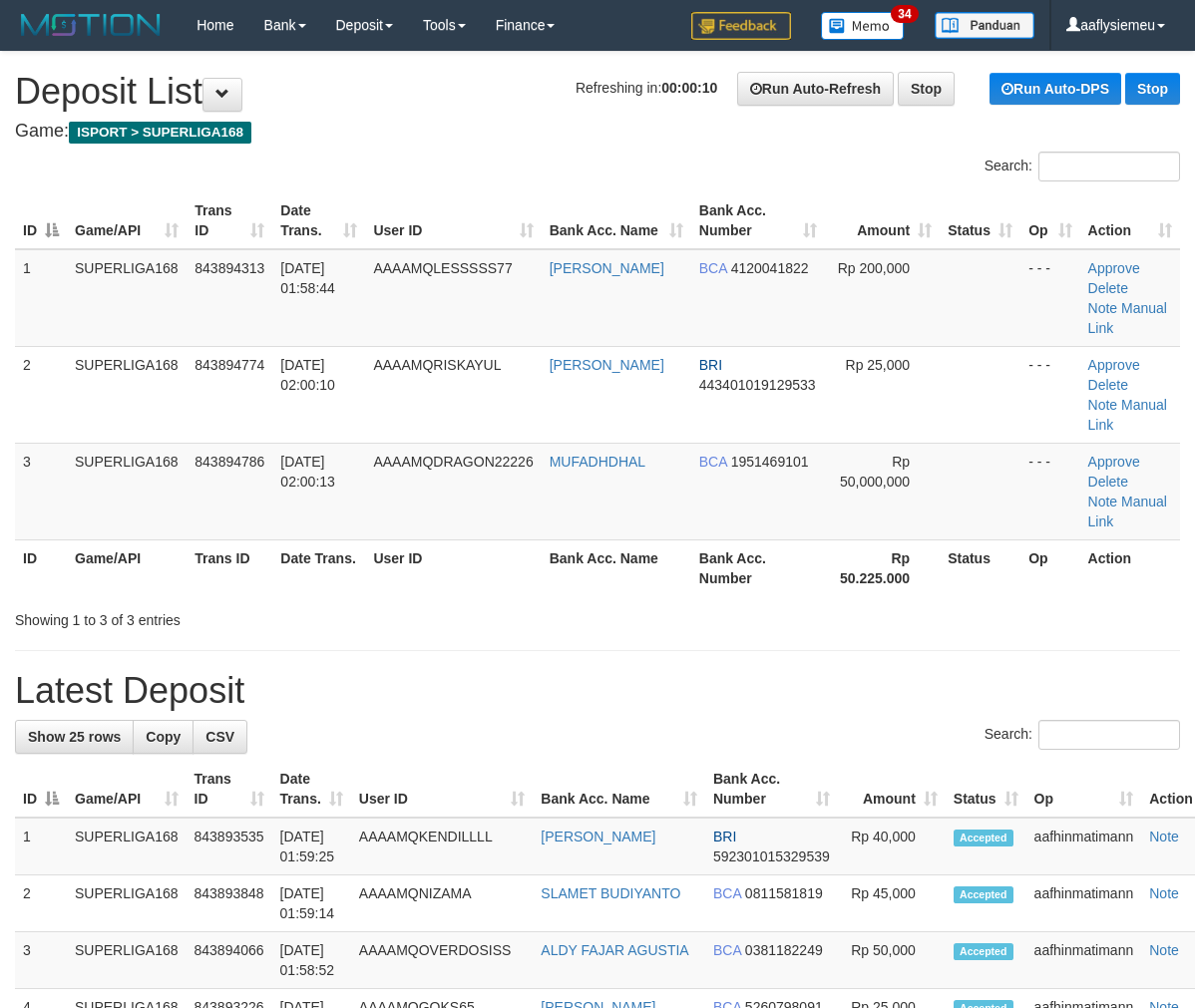 scroll, scrollTop: 0, scrollLeft: 0, axis: both 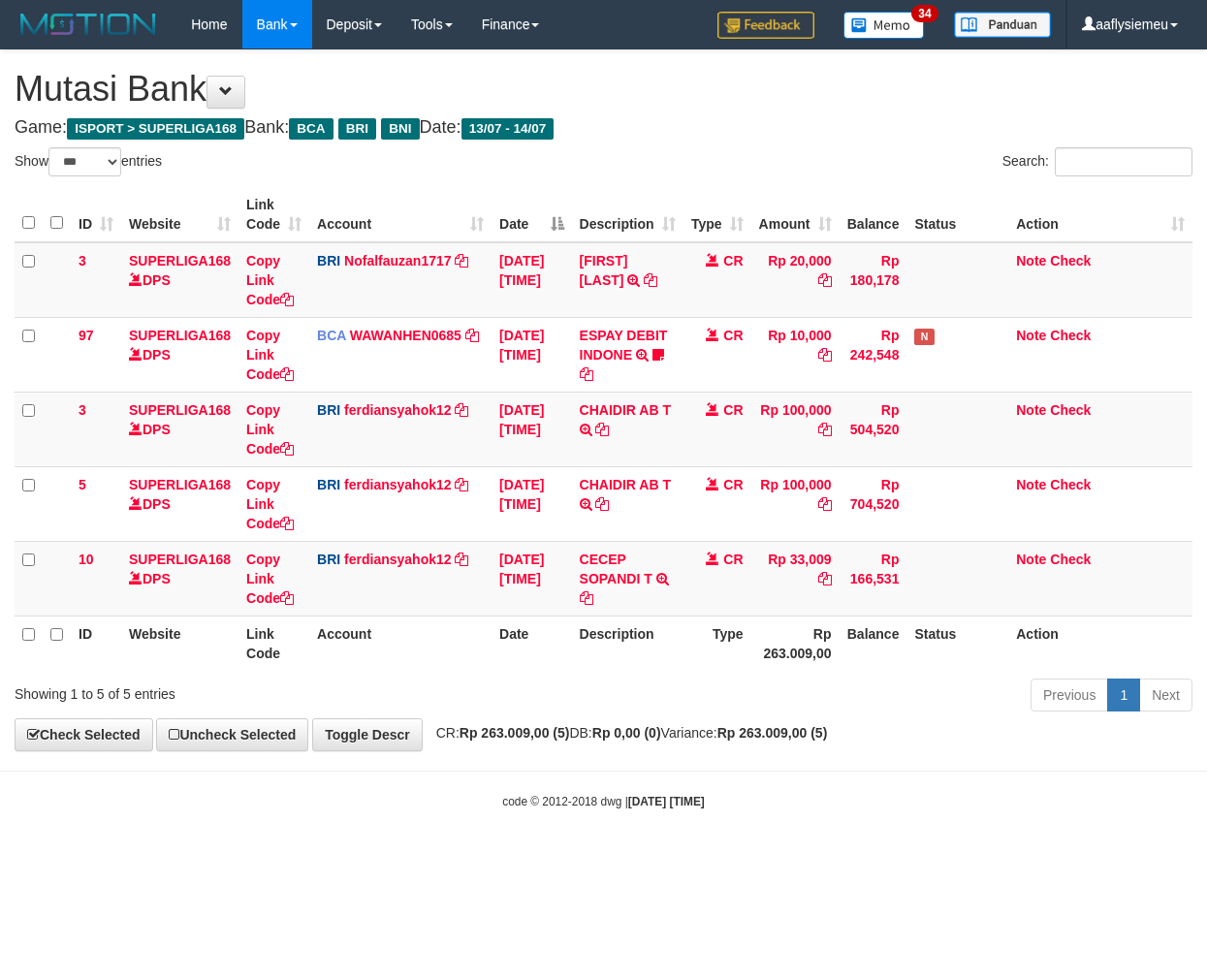 select on "***" 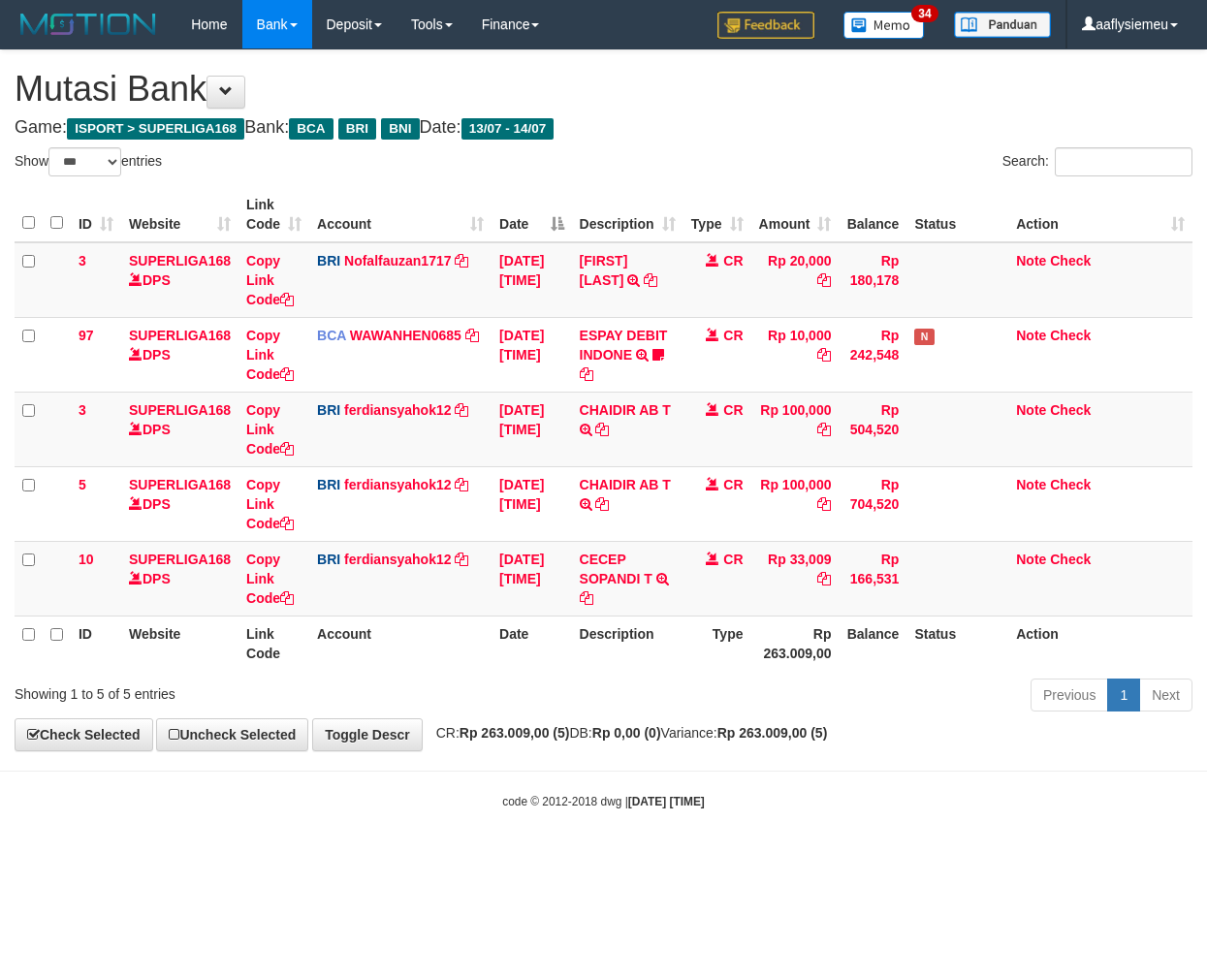 scroll, scrollTop: 0, scrollLeft: 0, axis: both 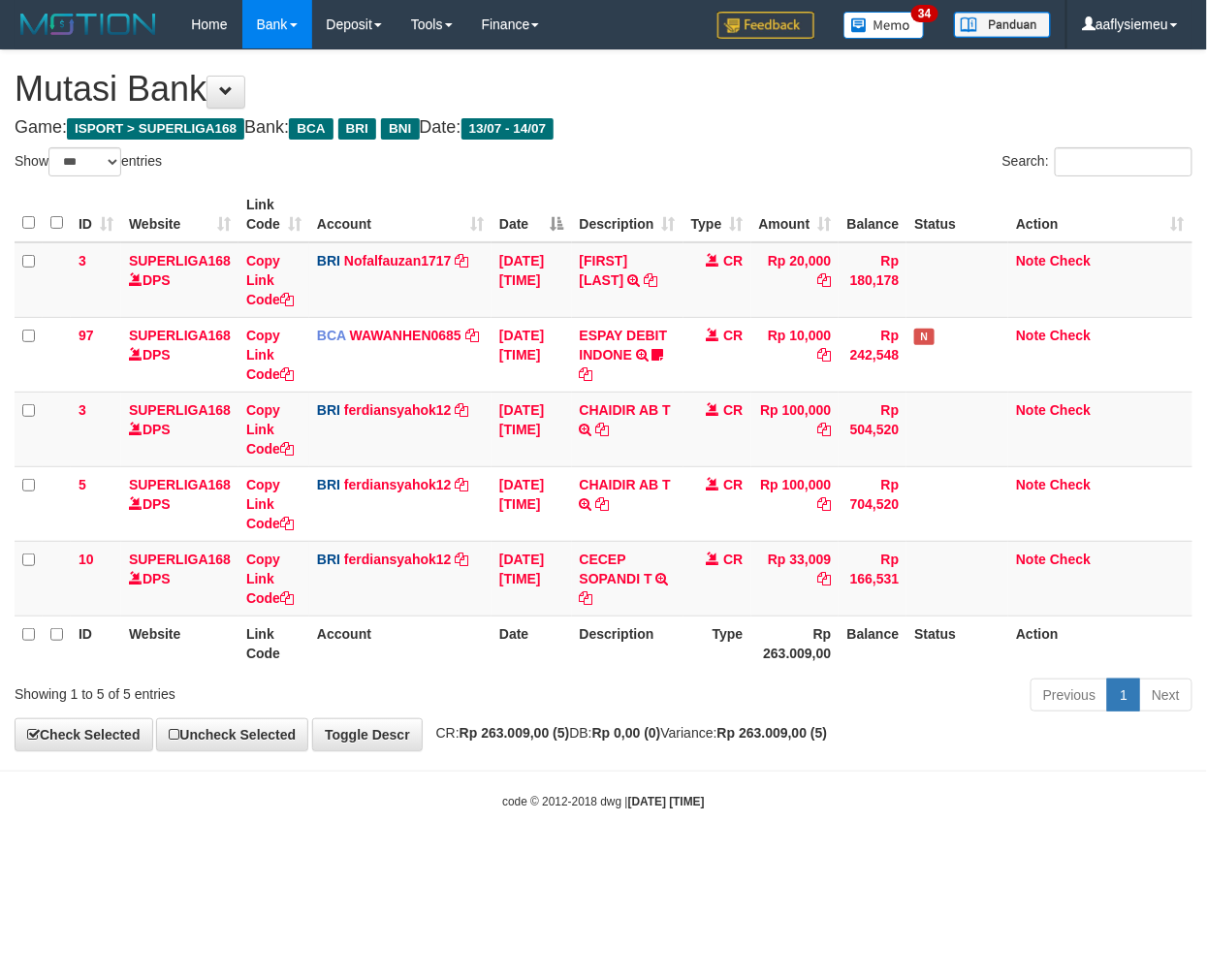 drag, startPoint x: 539, startPoint y: 721, endPoint x: 471, endPoint y: 731, distance: 68.73136 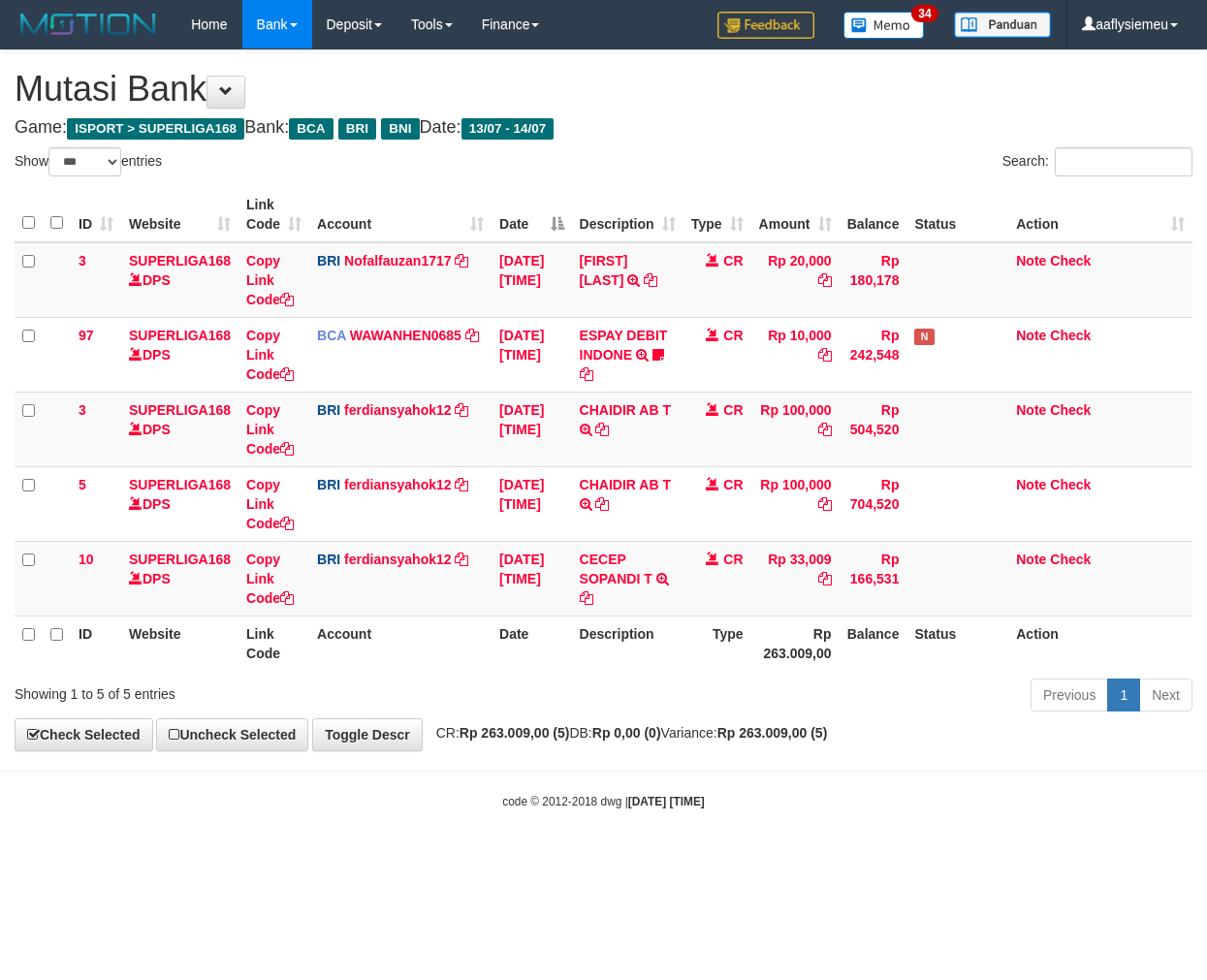 select on "***" 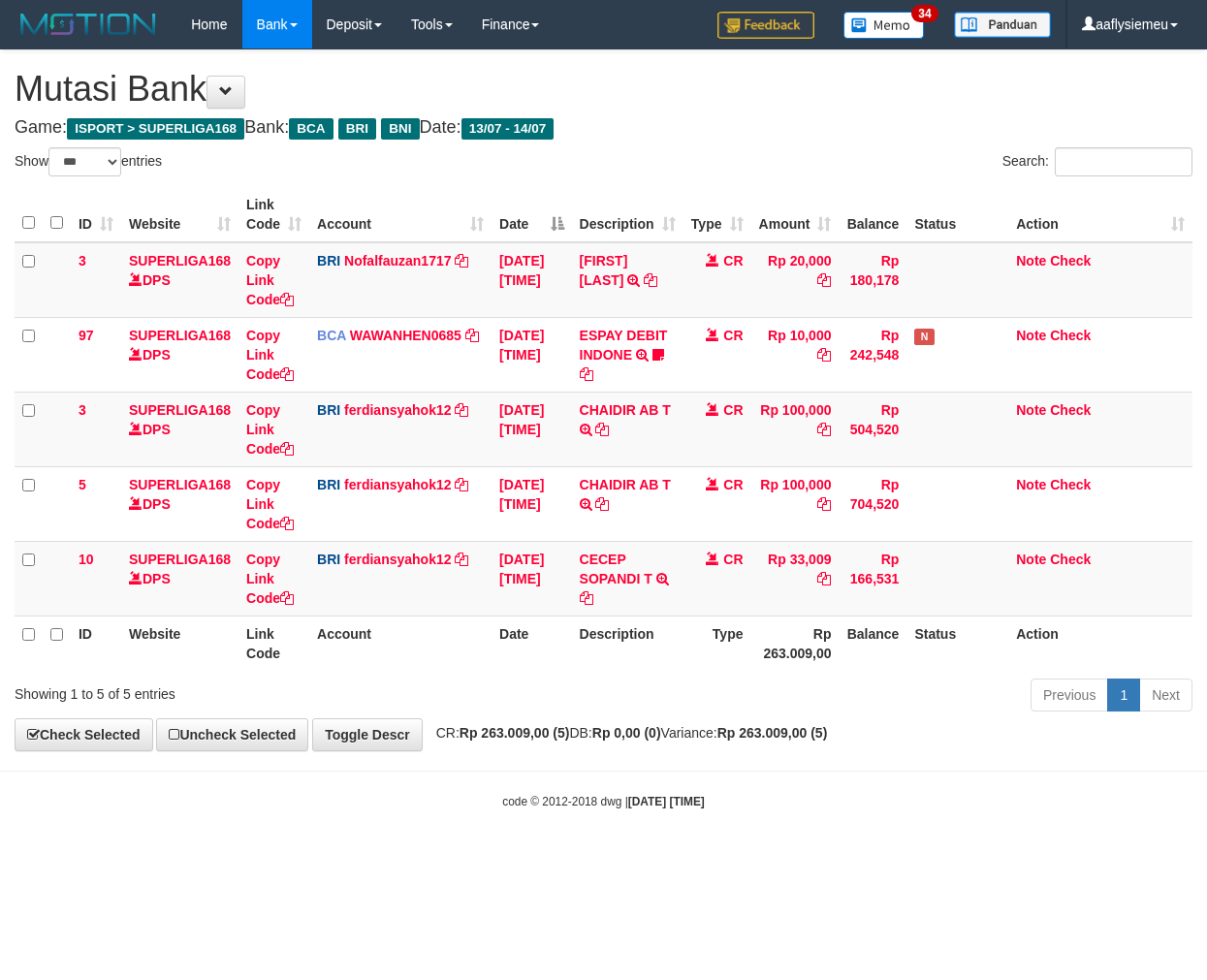 scroll, scrollTop: 0, scrollLeft: 0, axis: both 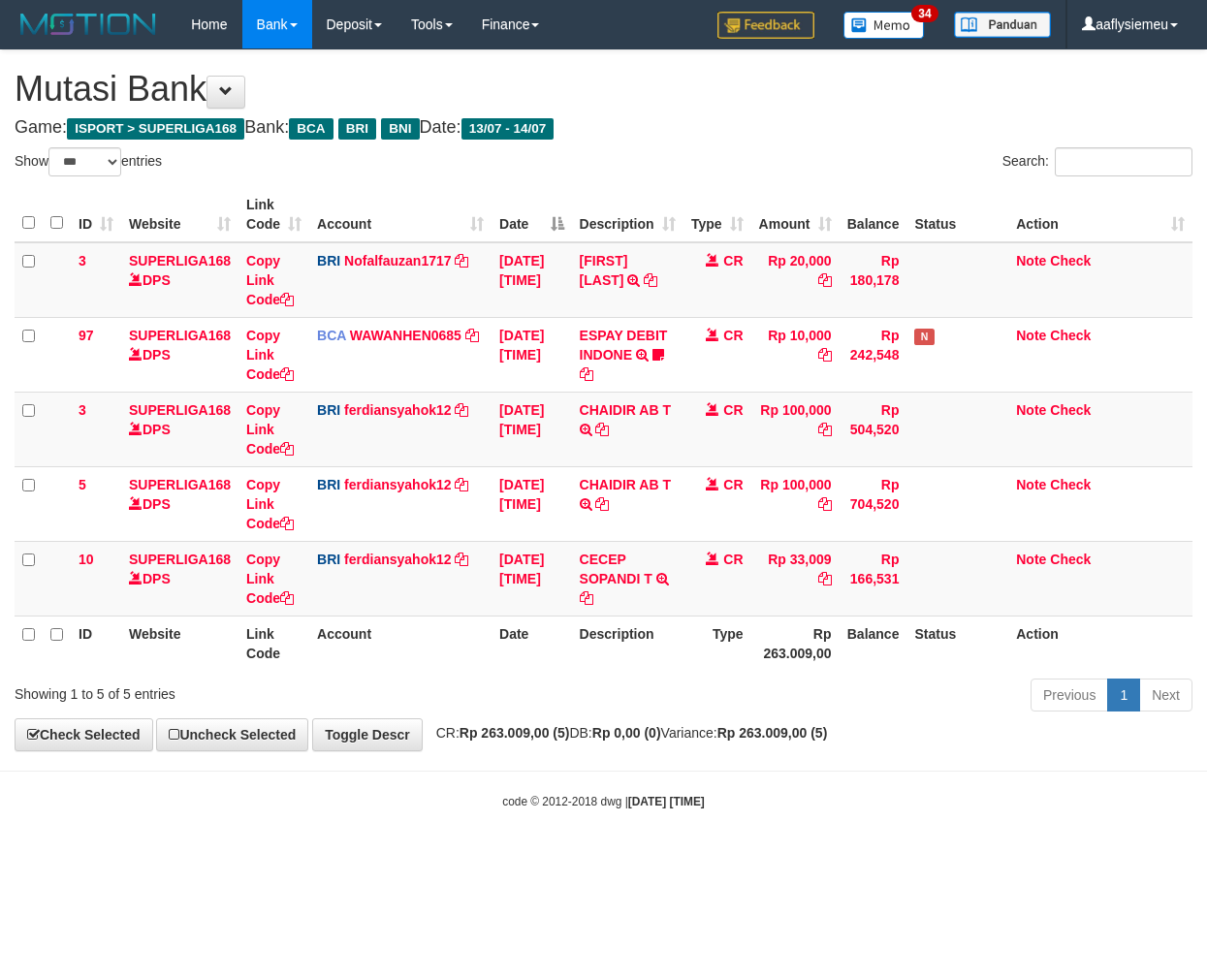 select on "***" 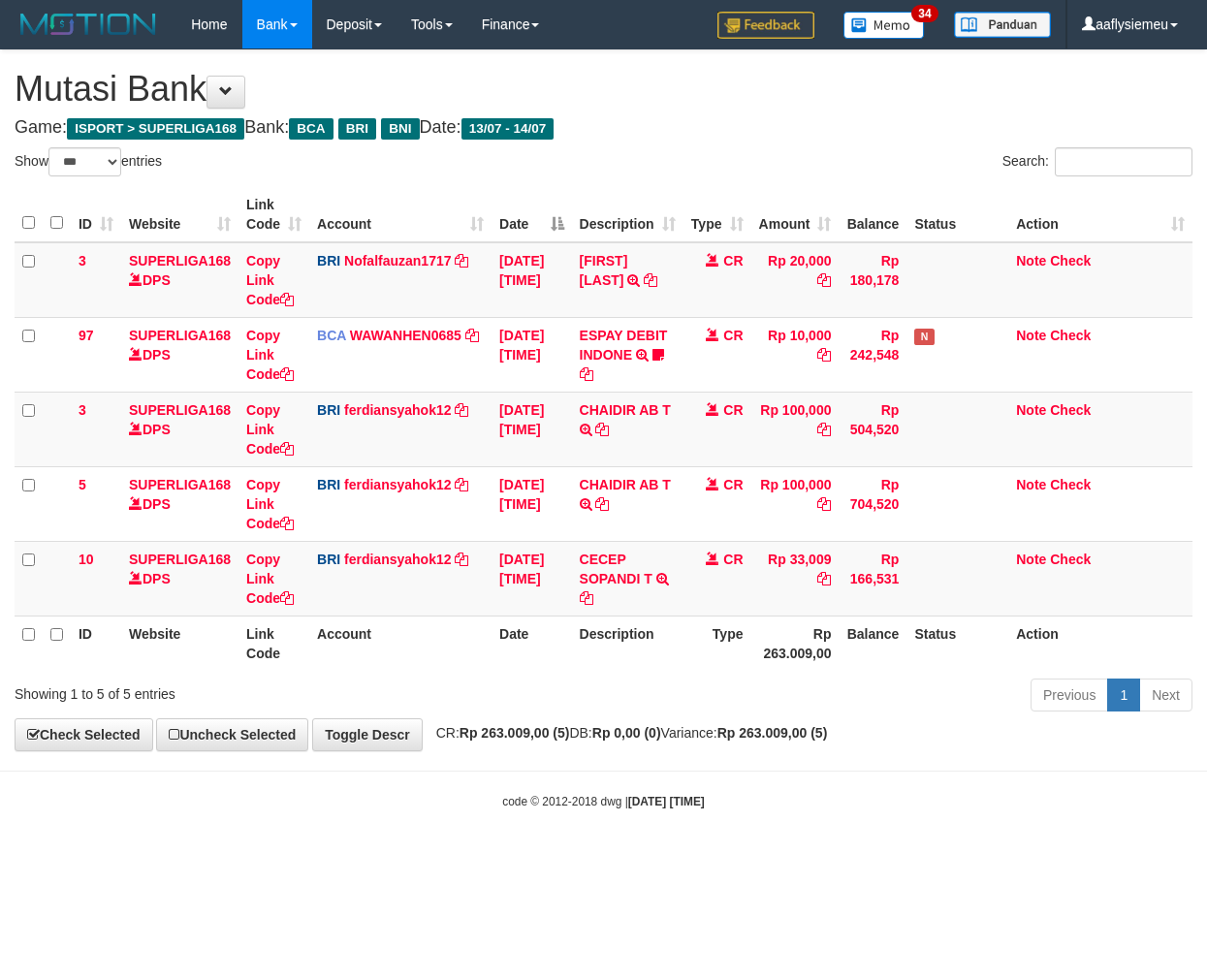scroll, scrollTop: 0, scrollLeft: 0, axis: both 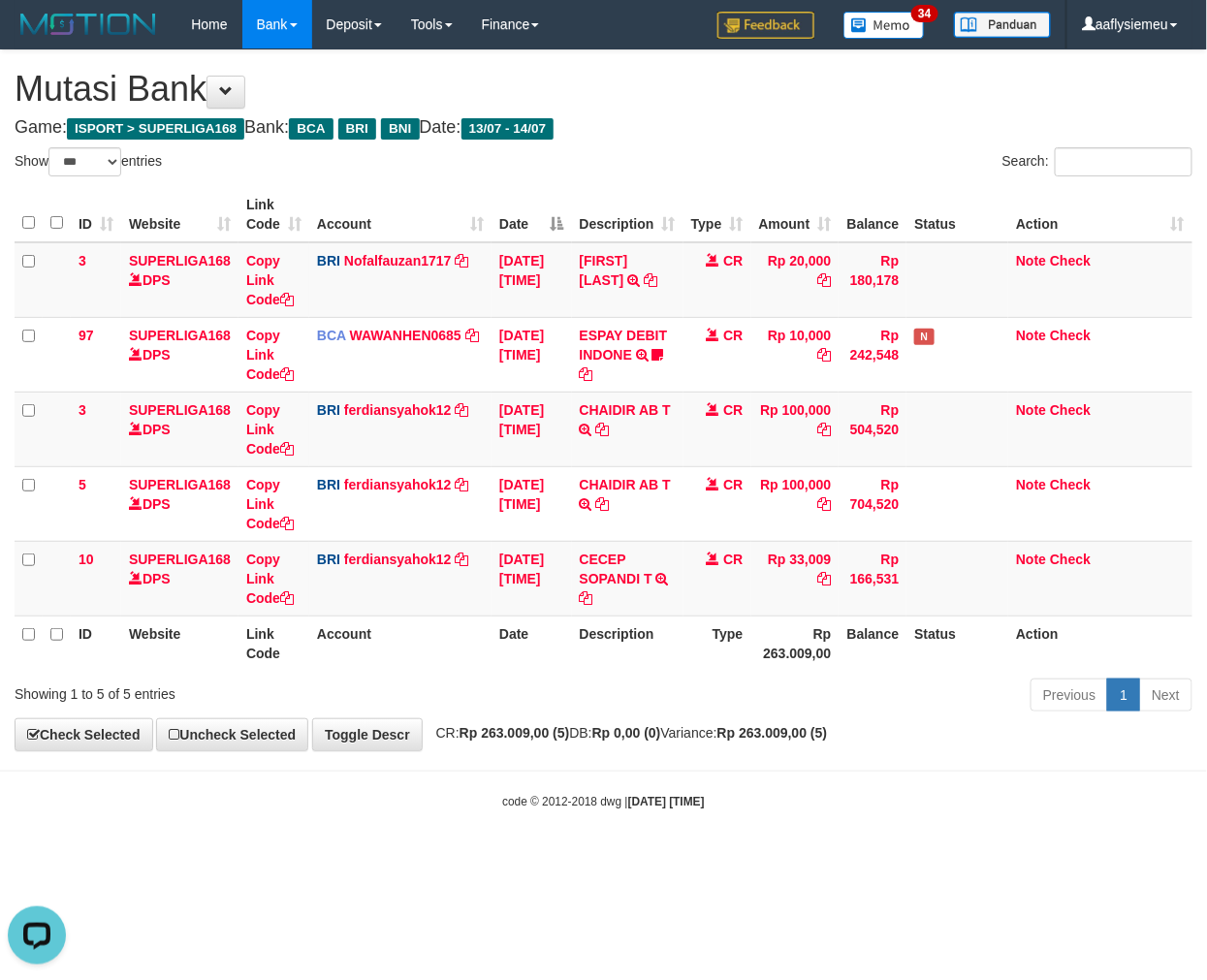 drag, startPoint x: 958, startPoint y: 771, endPoint x: 980, endPoint y: 762, distance: 23.769729 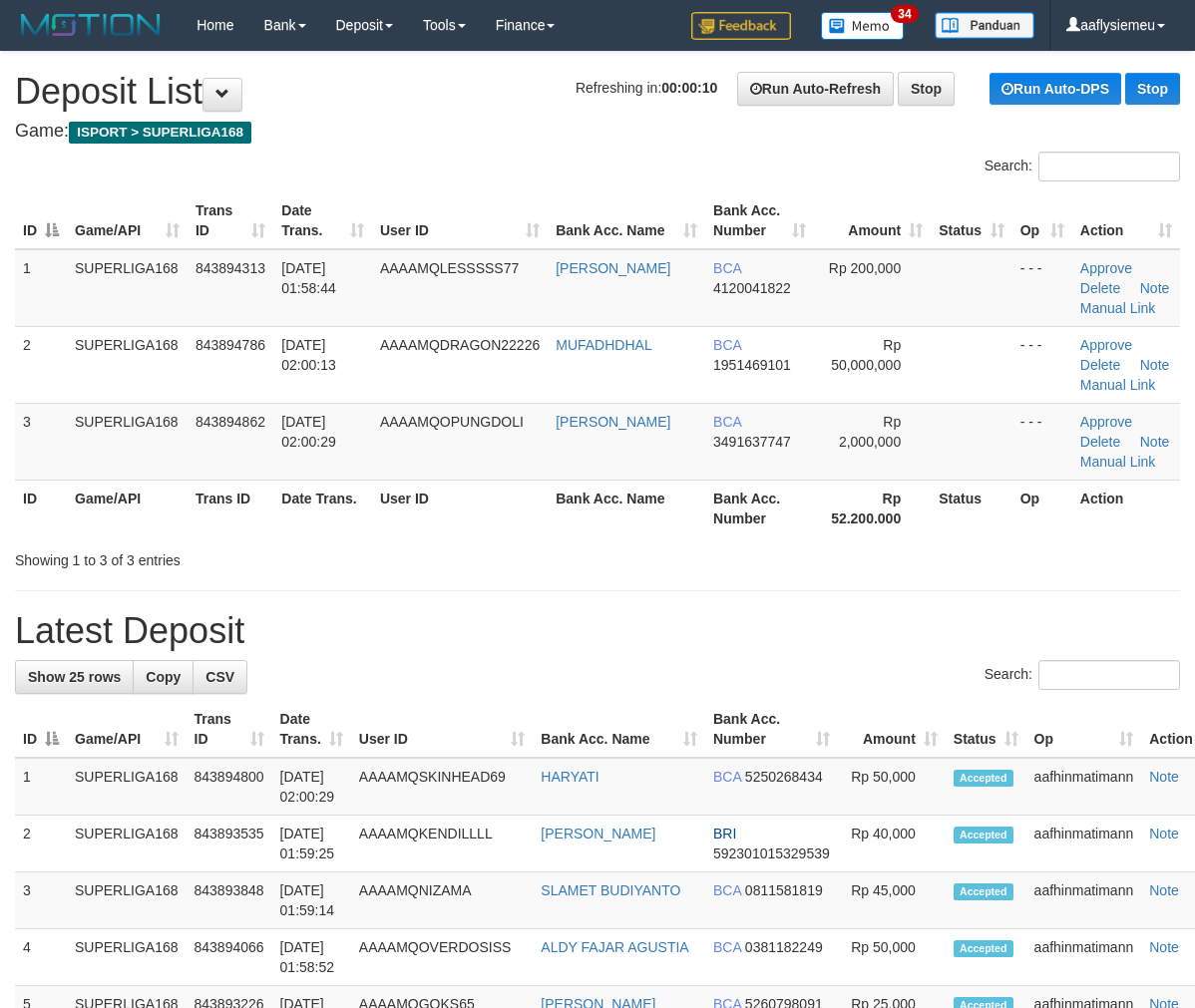 scroll, scrollTop: 0, scrollLeft: 0, axis: both 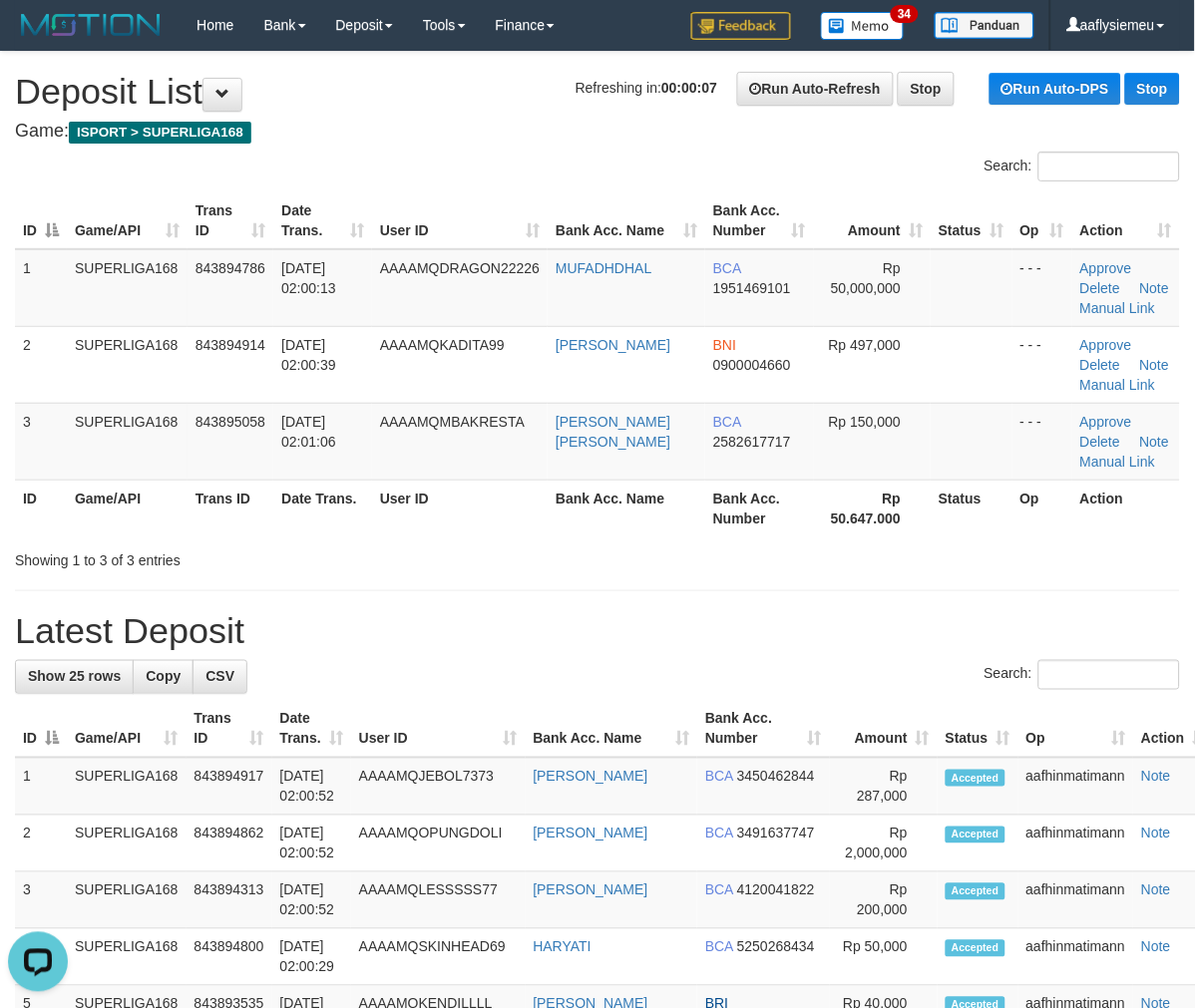 click on "ID Game/API Trans ID Date Trans. User ID Bank Acc. Name Bank Acc. Number Amount Status Op Action
1
SUPERLIGA168
843894786
14/07/2025 02:00:13
AAAAMQDRAGON22226
MUFADHDHAL
BCA
1951469101
Rp 50,000,000
- - -
Approve
Delete
Note
Manual Link
2
SUPERLIGA168
843894914
14/07/2025 02:00:39
AAAAMQKADITA99
MUHDI NOVANSYAH
BNI
0900004660
Rp 497,000" at bounding box center [598, 364] 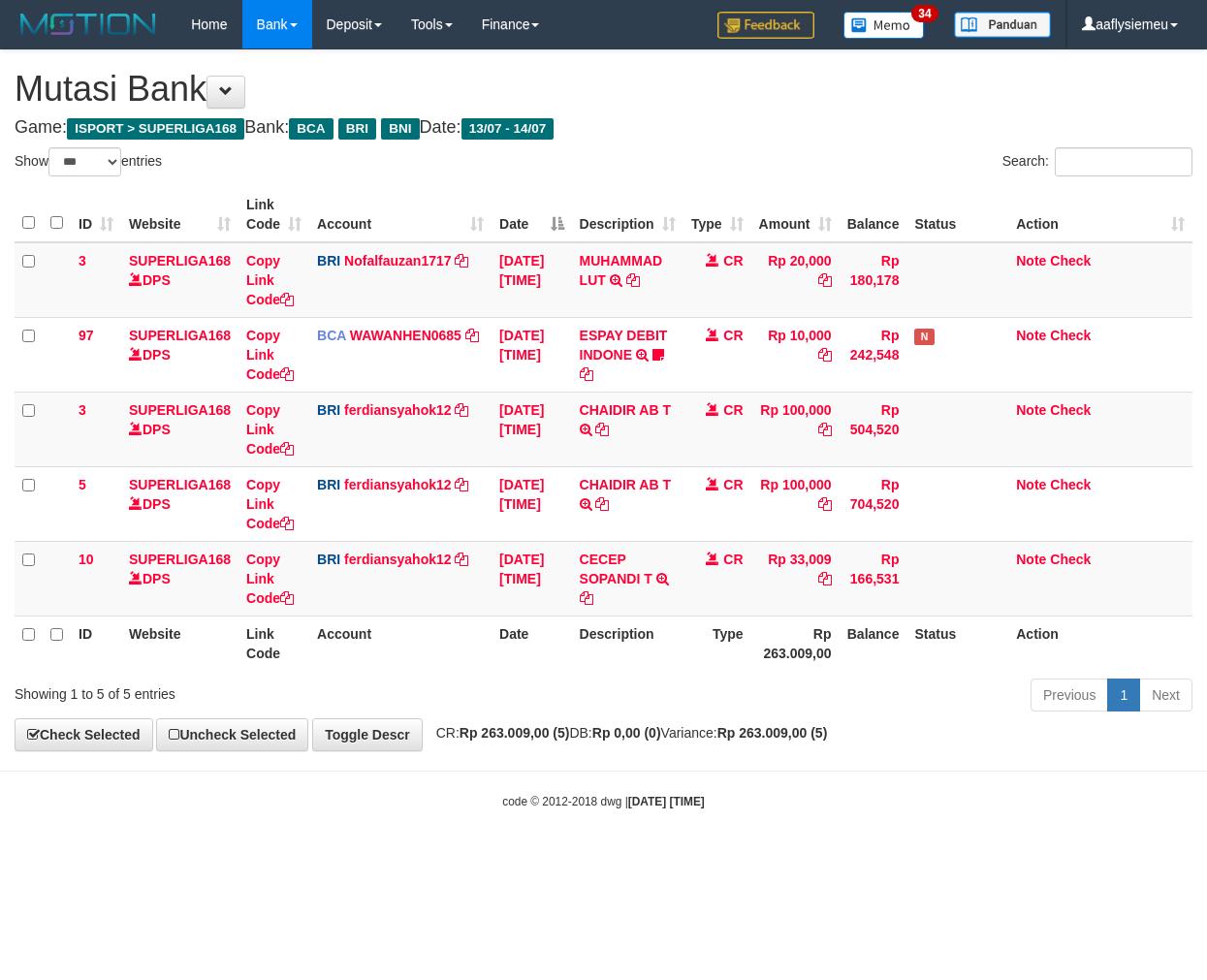 select on "***" 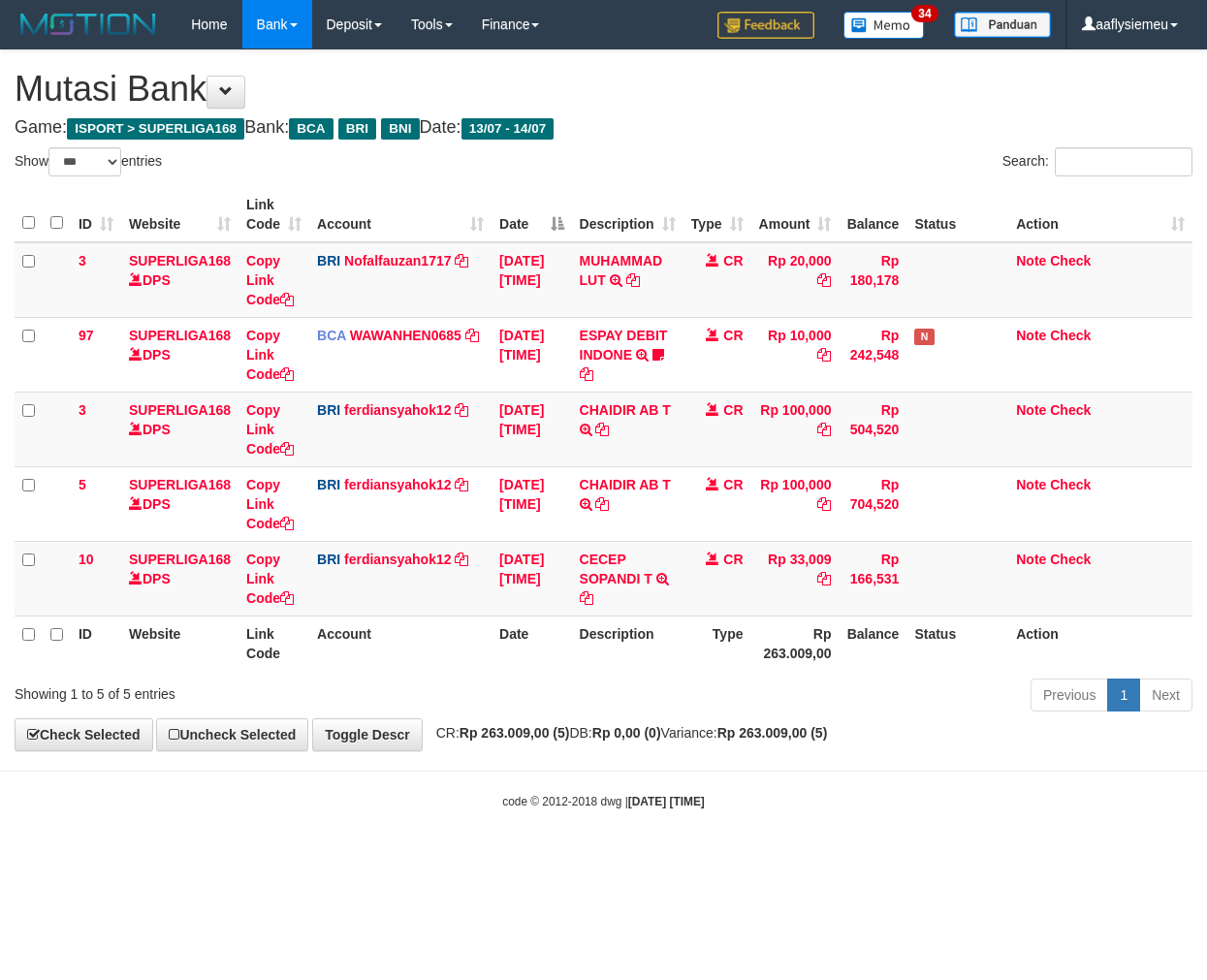 scroll, scrollTop: 0, scrollLeft: 0, axis: both 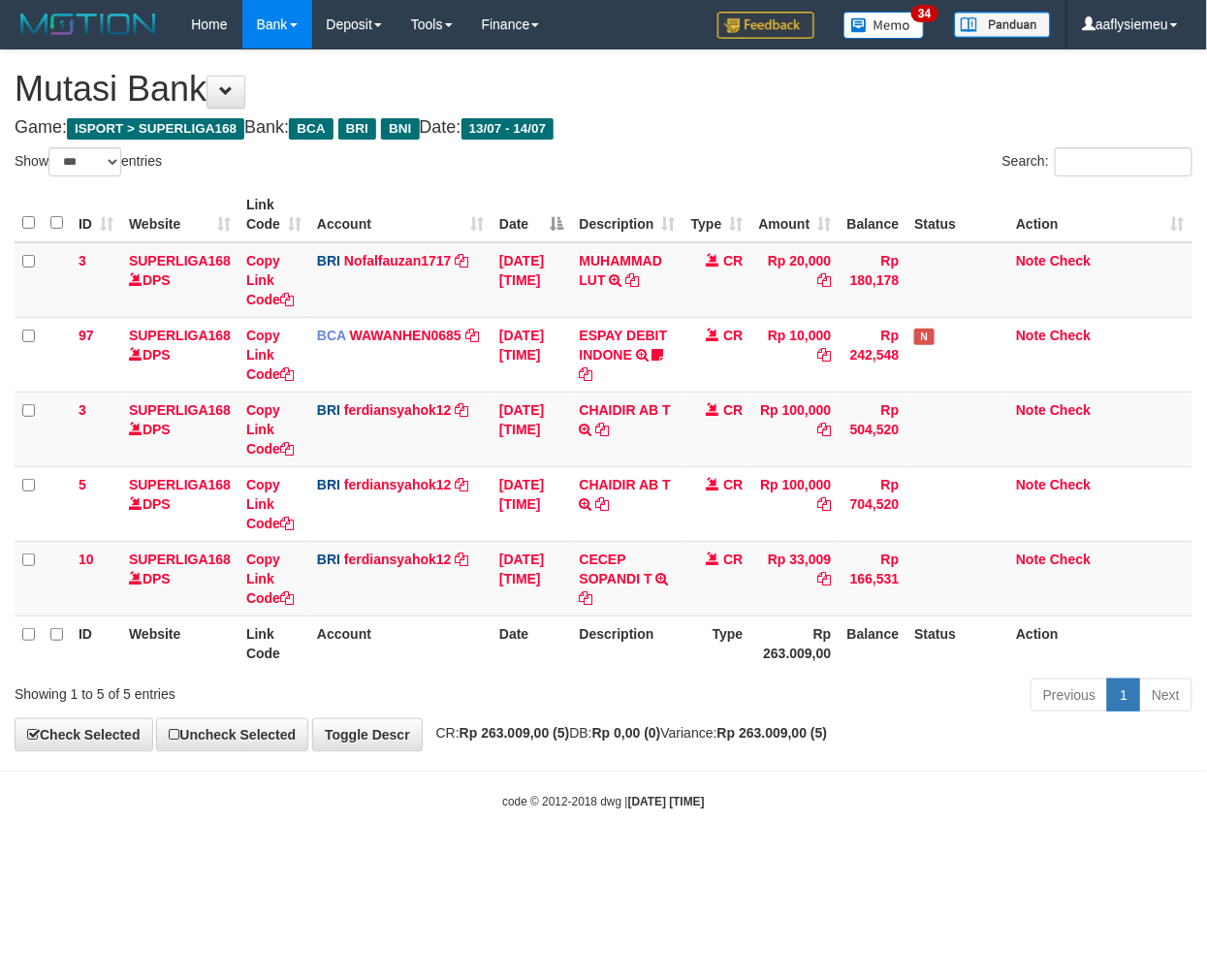 drag, startPoint x: 717, startPoint y: 652, endPoint x: 695, endPoint y: 638, distance: 26.07681 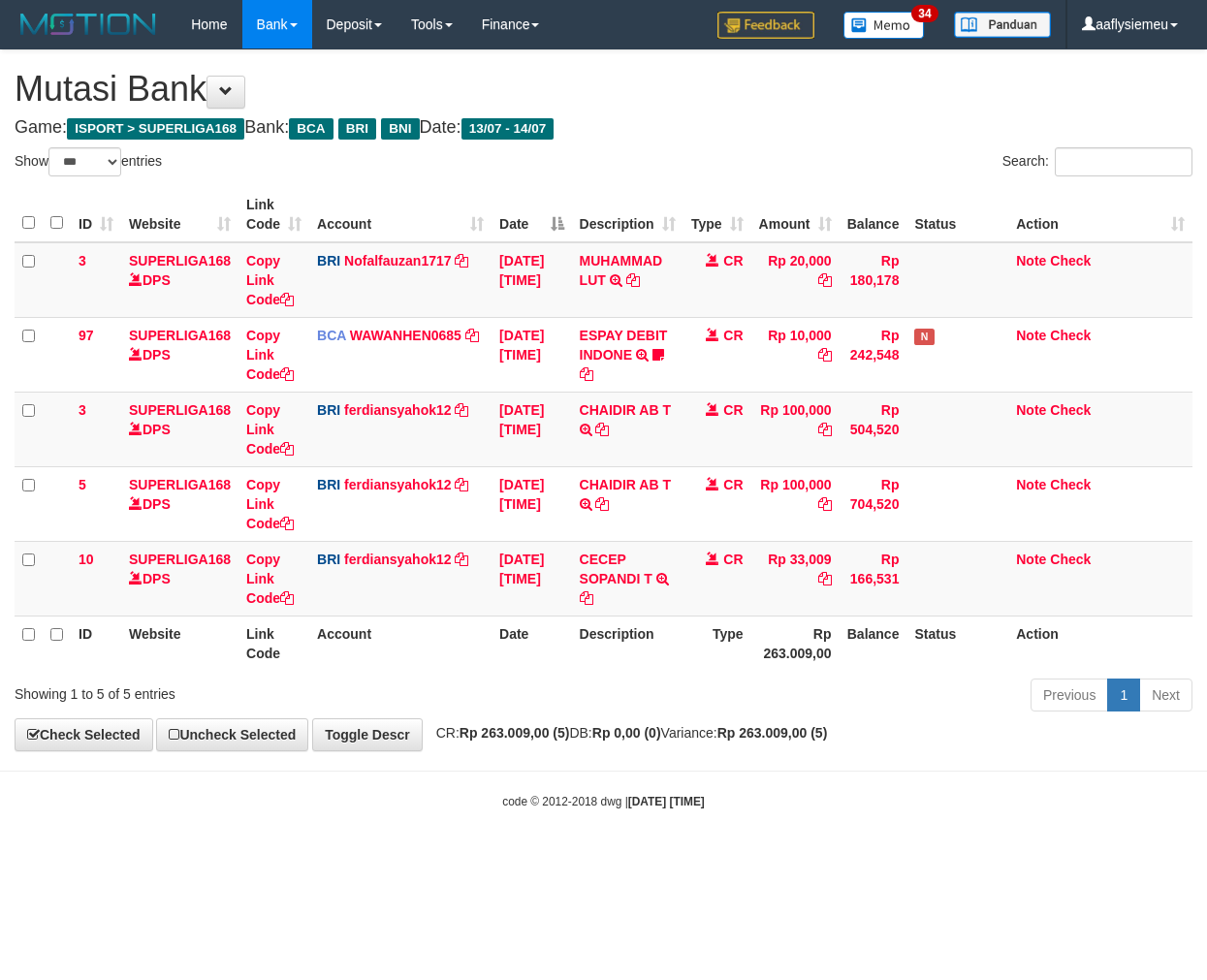select on "***" 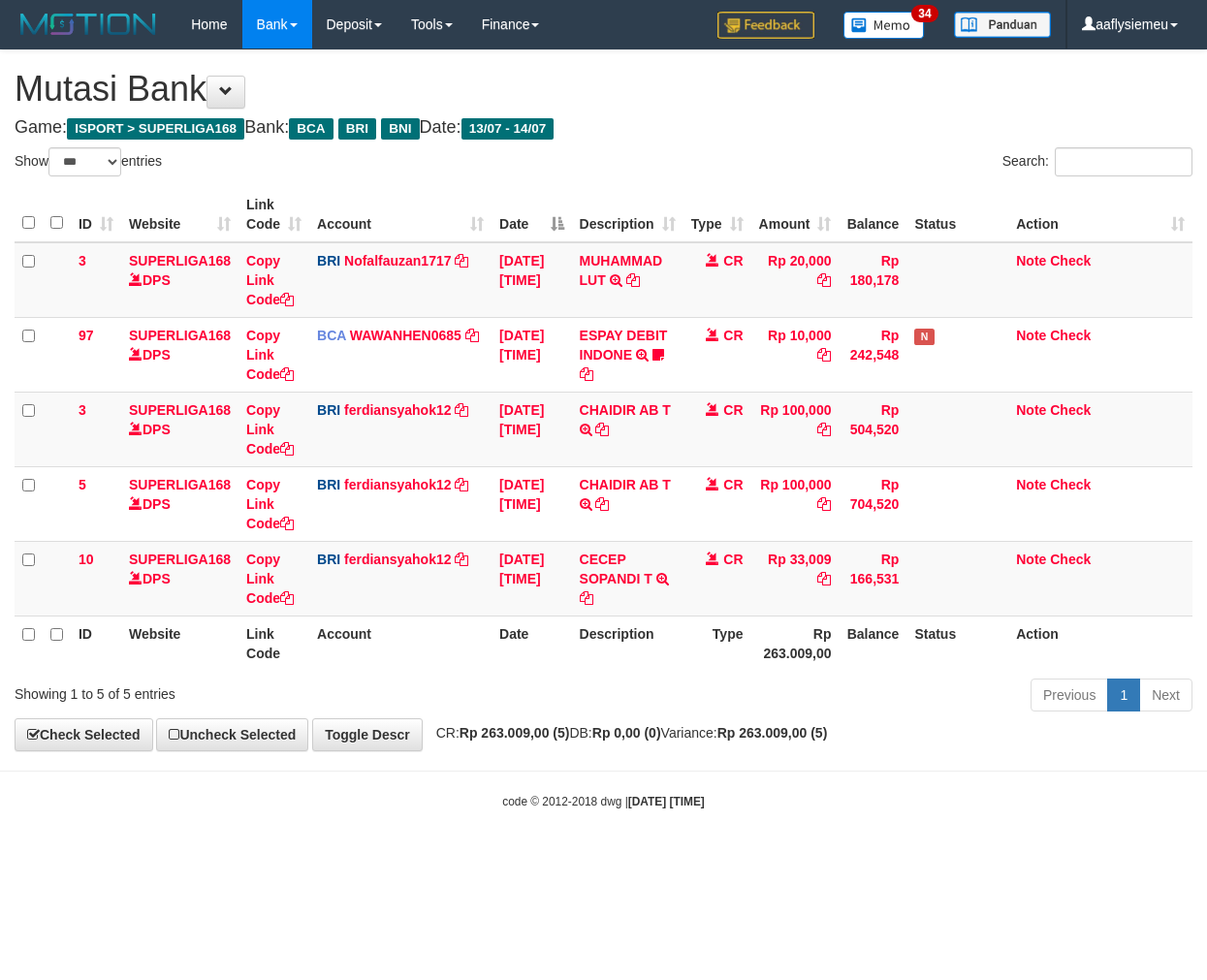 scroll, scrollTop: 0, scrollLeft: 0, axis: both 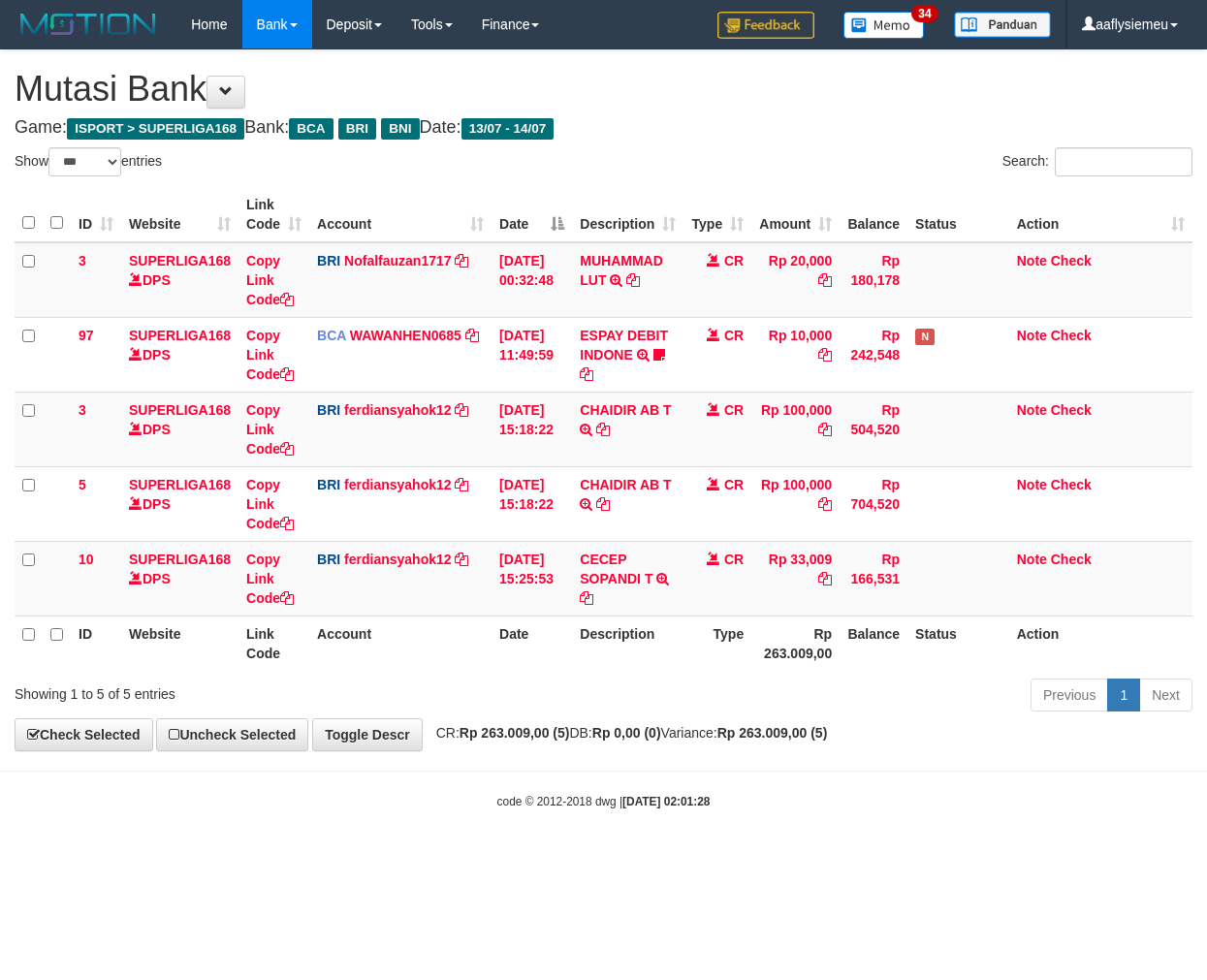 select on "***" 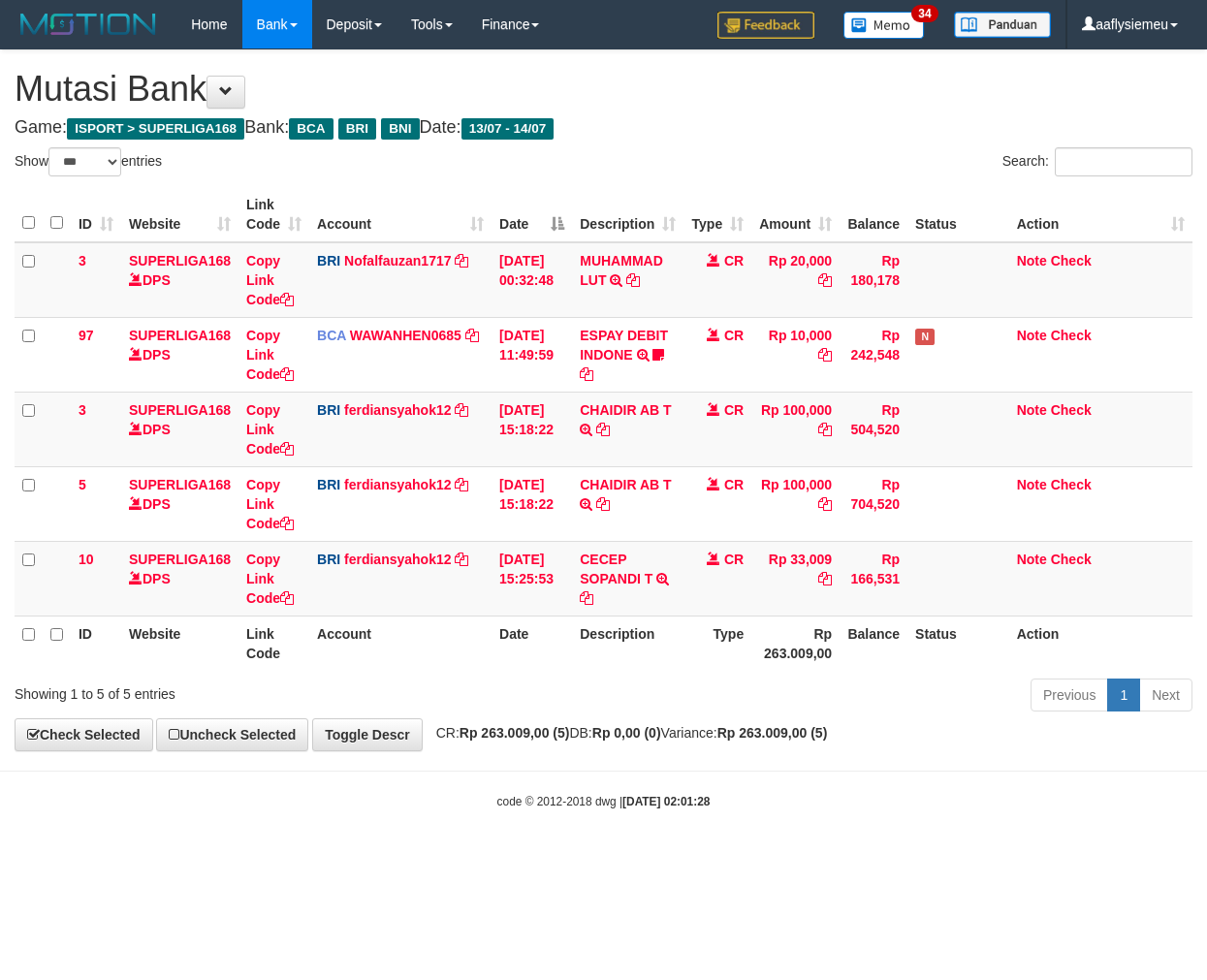 scroll, scrollTop: 0, scrollLeft: 0, axis: both 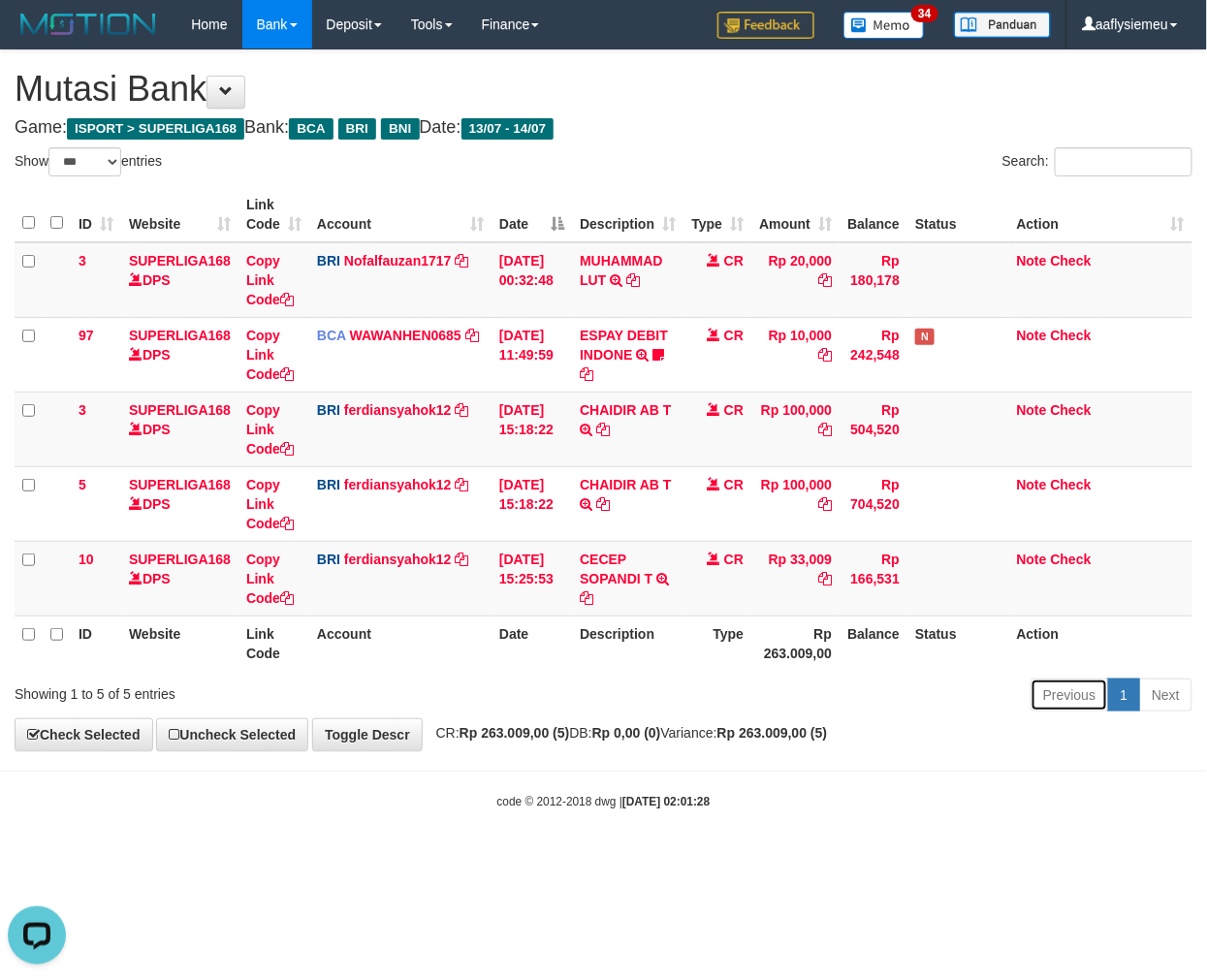 click on "Previous" at bounding box center (1069, 695) 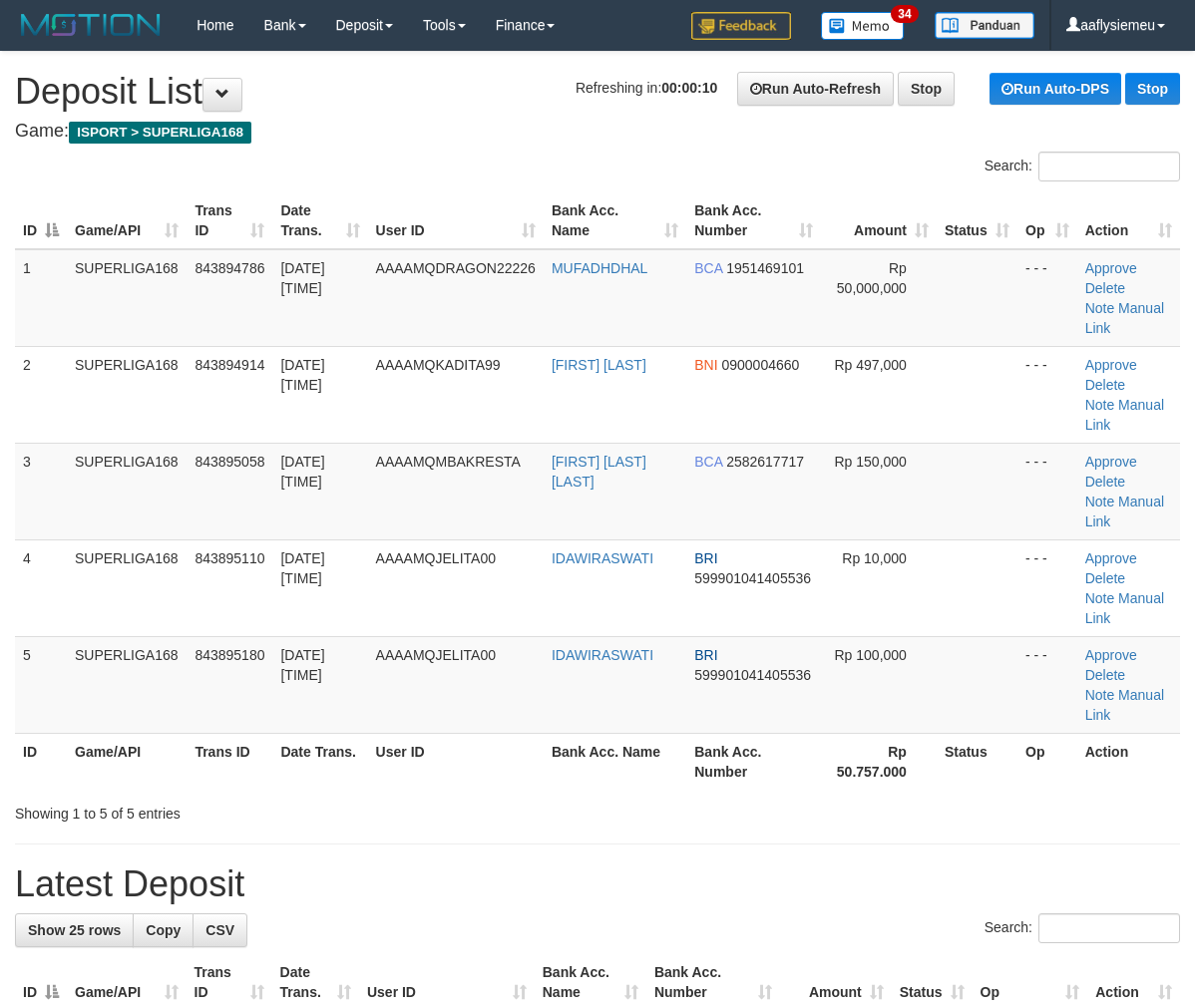scroll, scrollTop: 0, scrollLeft: 0, axis: both 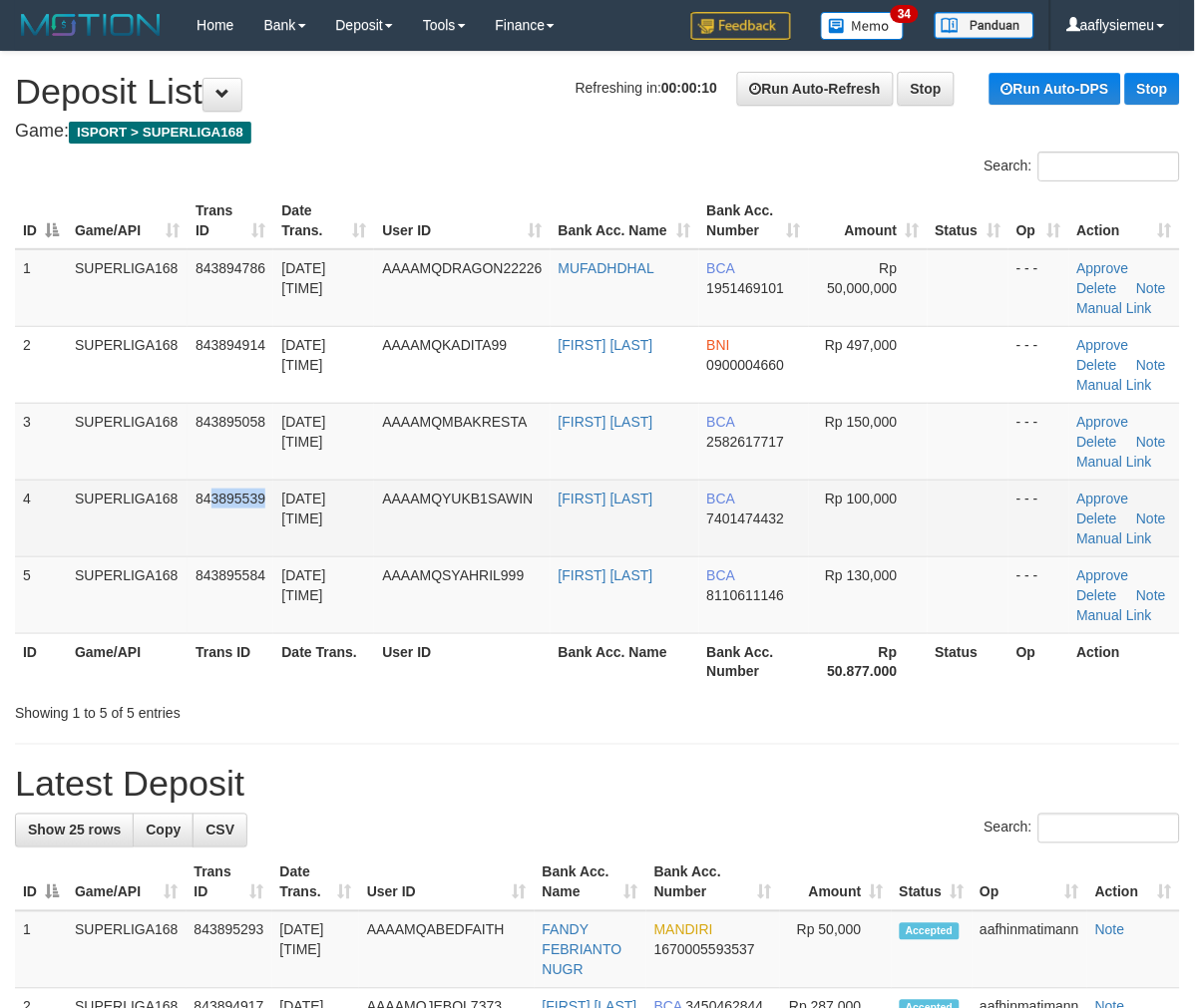 click on "843895539" at bounding box center [230, 517] 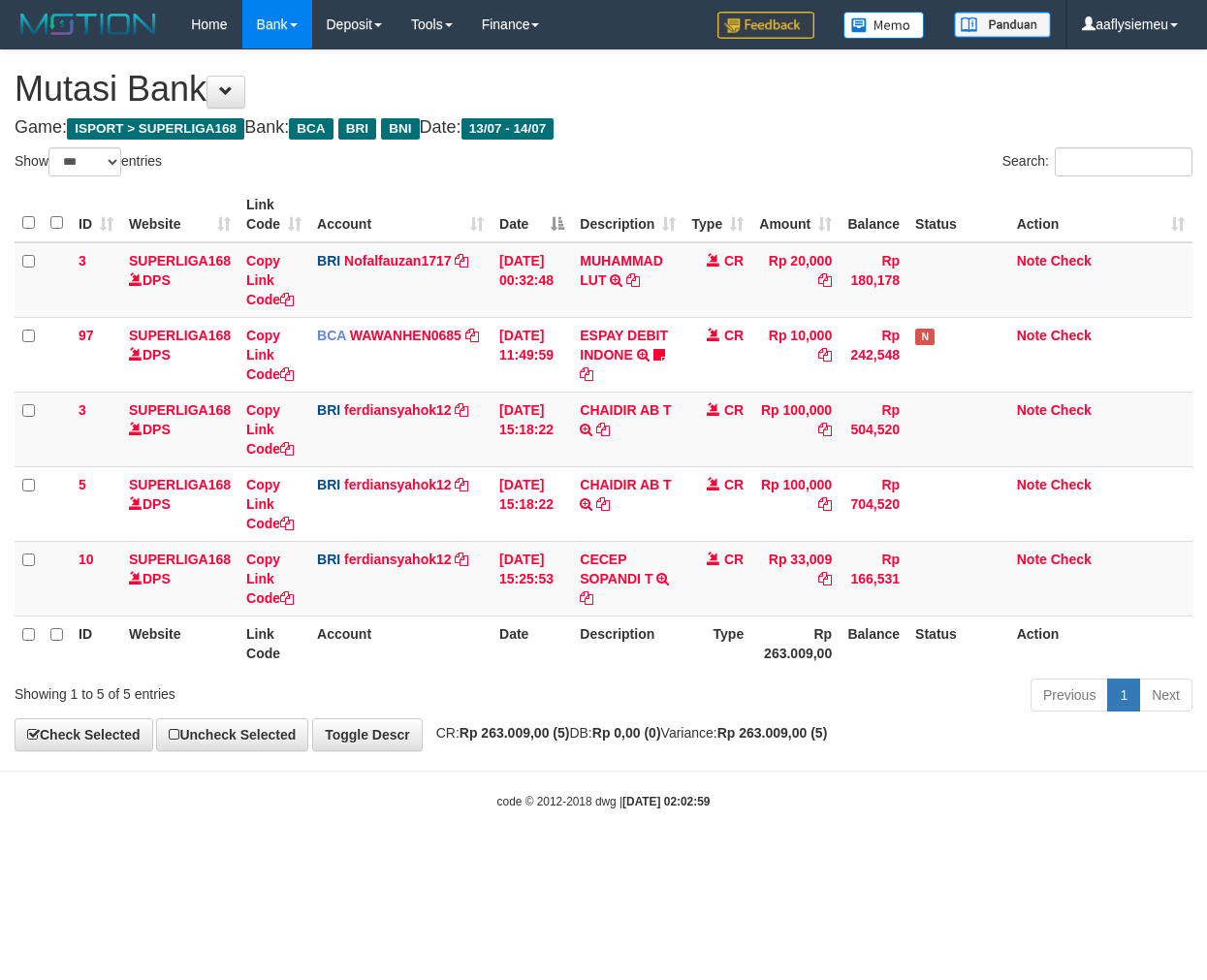 select on "***" 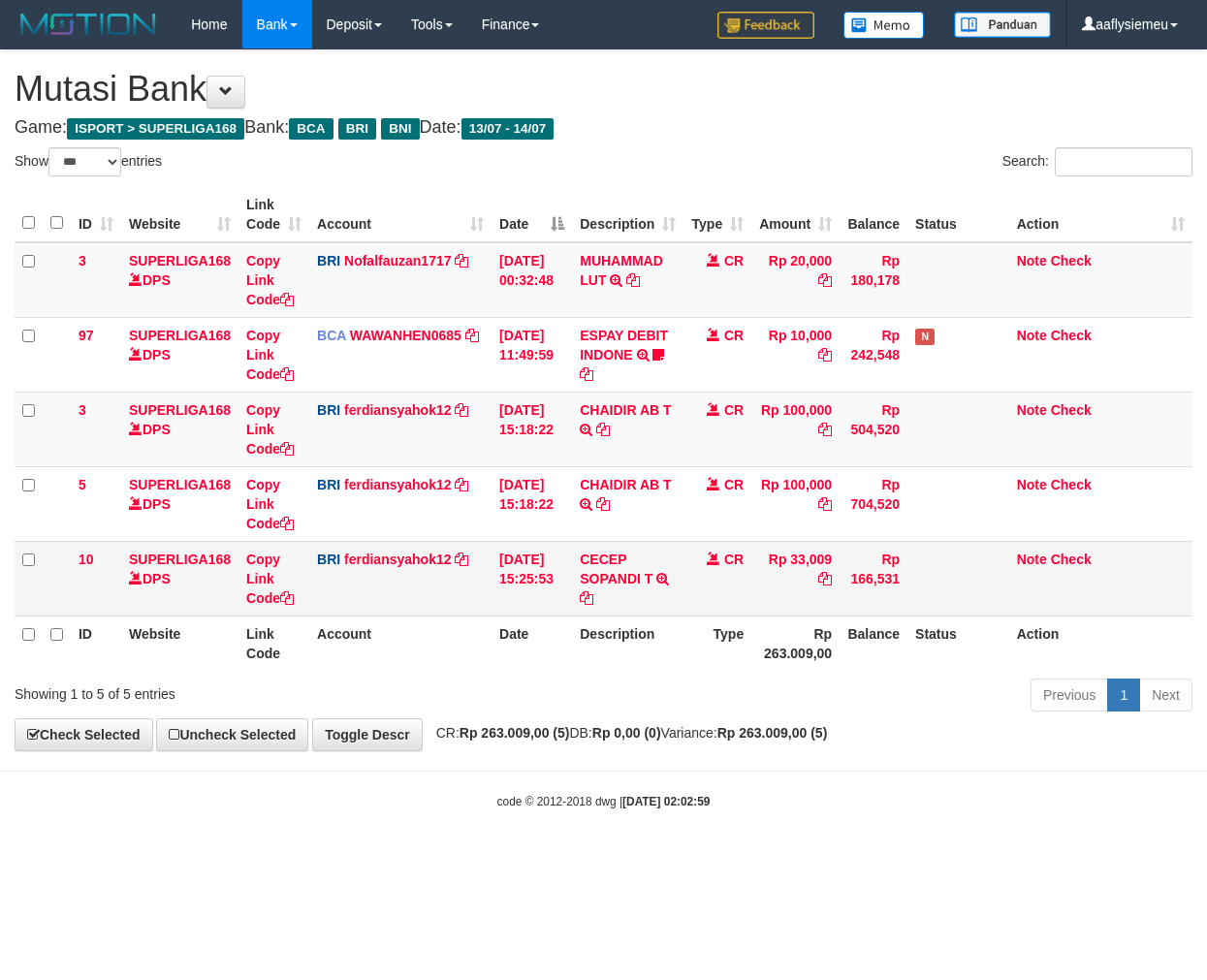 click on "Toggle navigation
Home
Bank
Account List
Load
By Website
Group
[ISPORT]													SUPERLIGA168
By Load Group (DPS)
-" at bounding box center (603, 429) 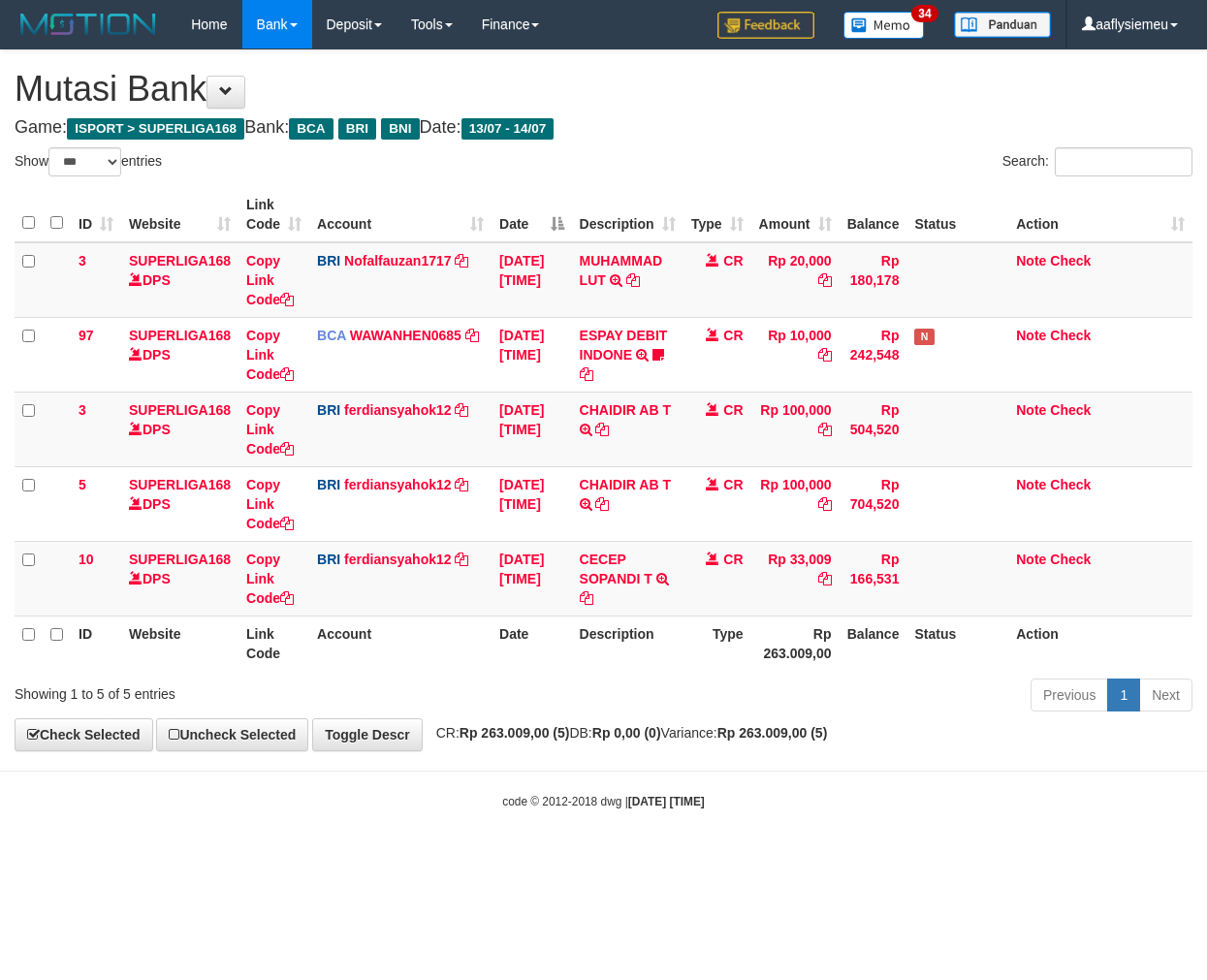 select on "***" 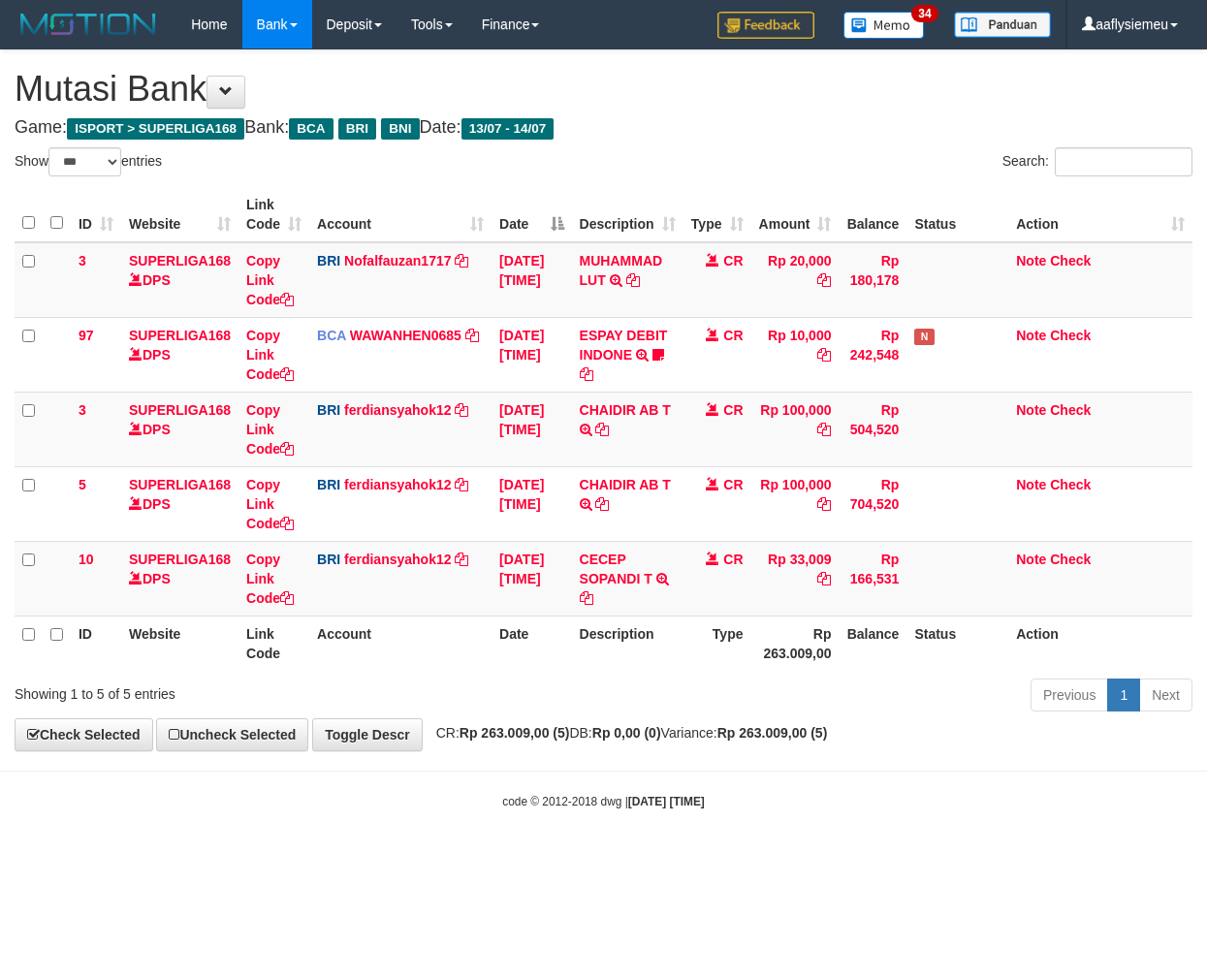 scroll, scrollTop: 0, scrollLeft: 0, axis: both 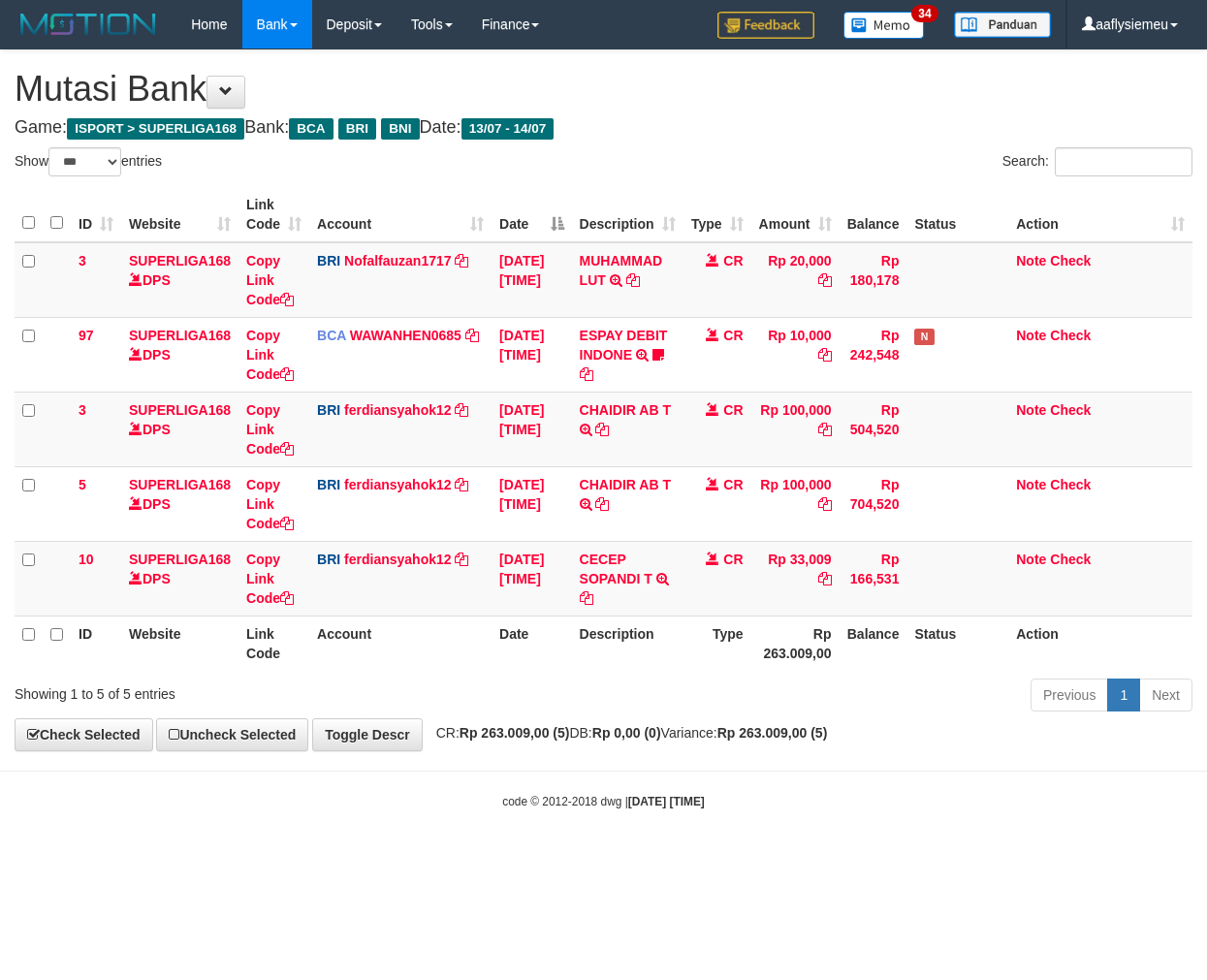 select on "***" 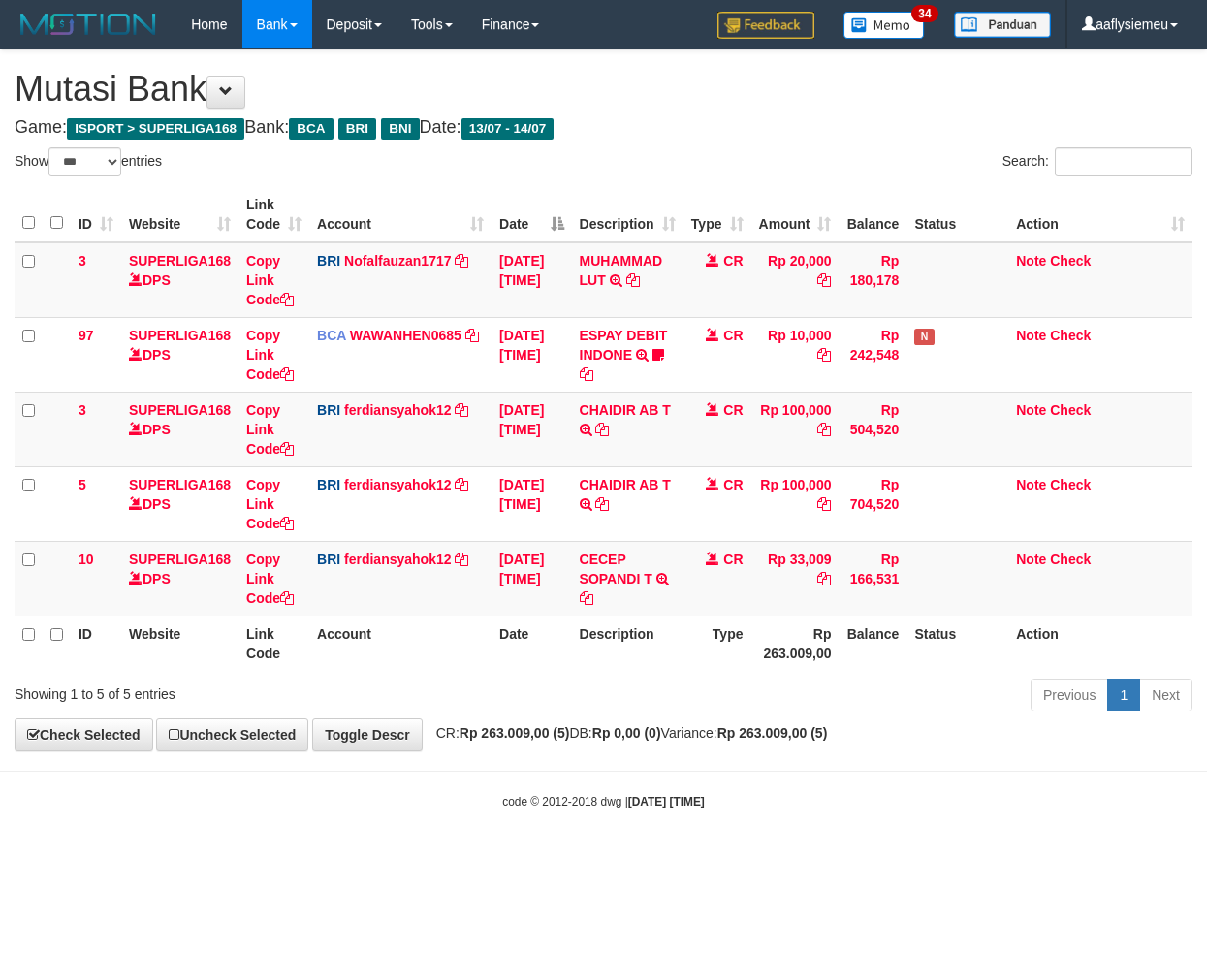 scroll, scrollTop: 0, scrollLeft: 0, axis: both 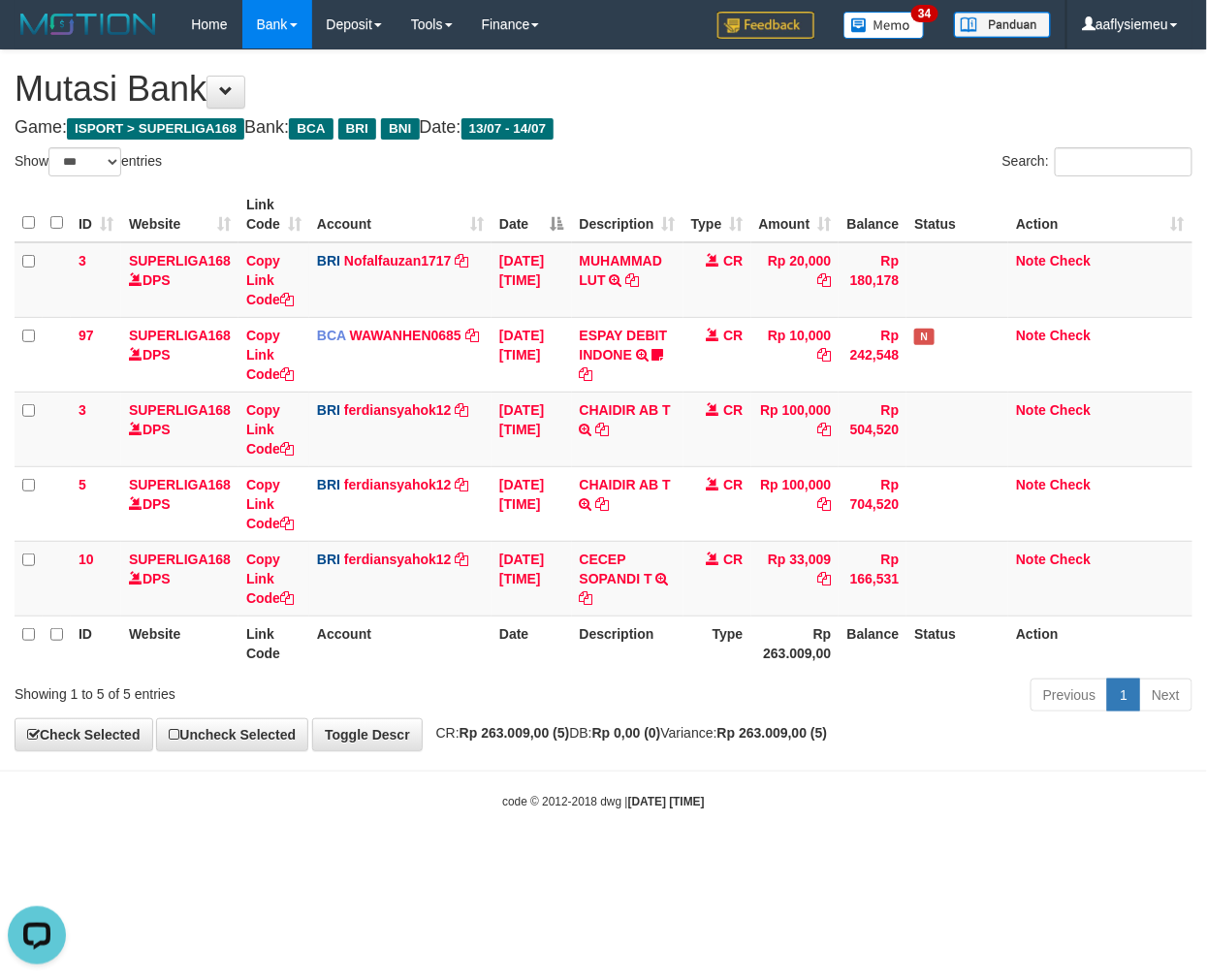 drag, startPoint x: 645, startPoint y: 744, endPoint x: 672, endPoint y: 739, distance: 27.45906 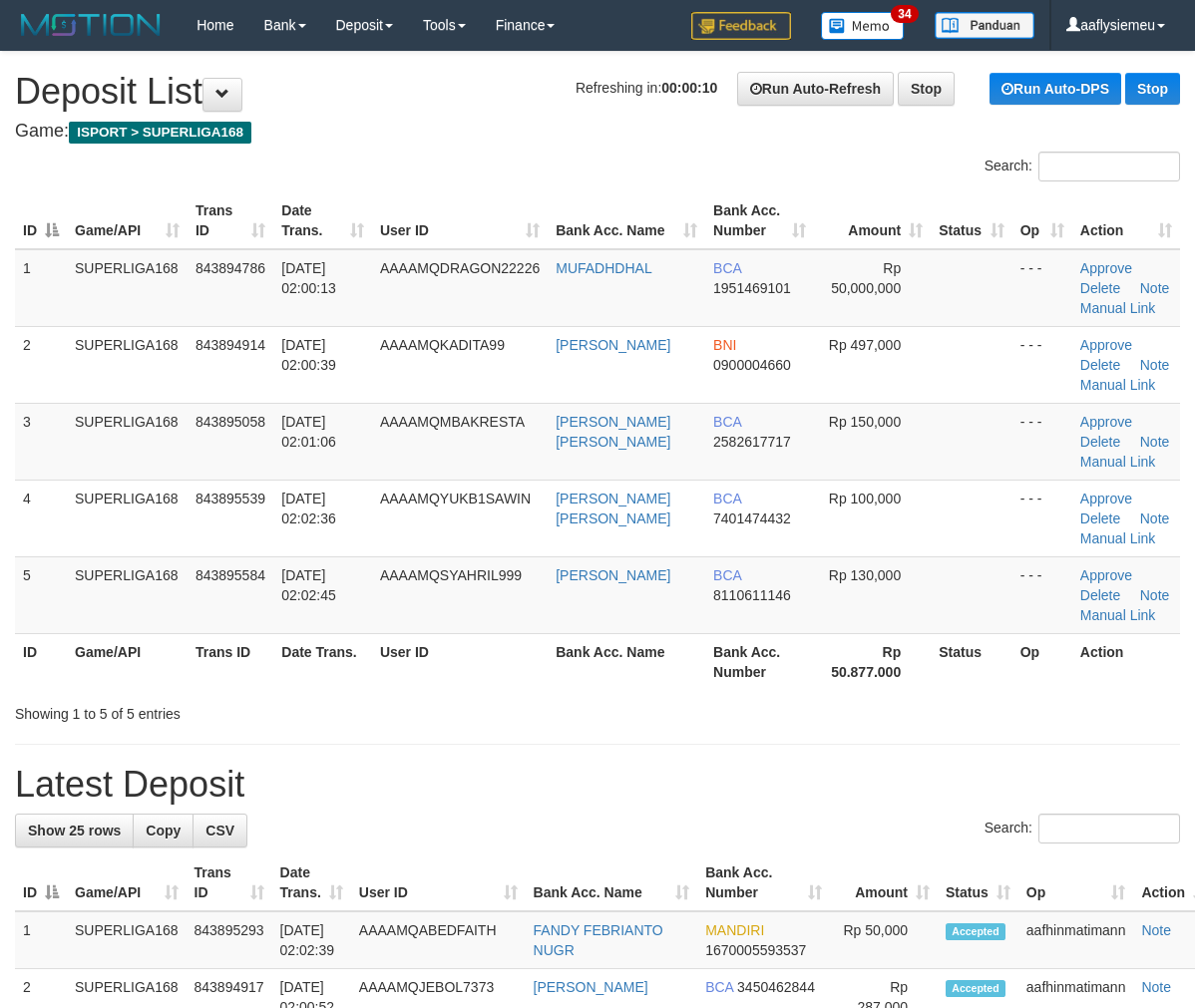 scroll, scrollTop: 0, scrollLeft: 0, axis: both 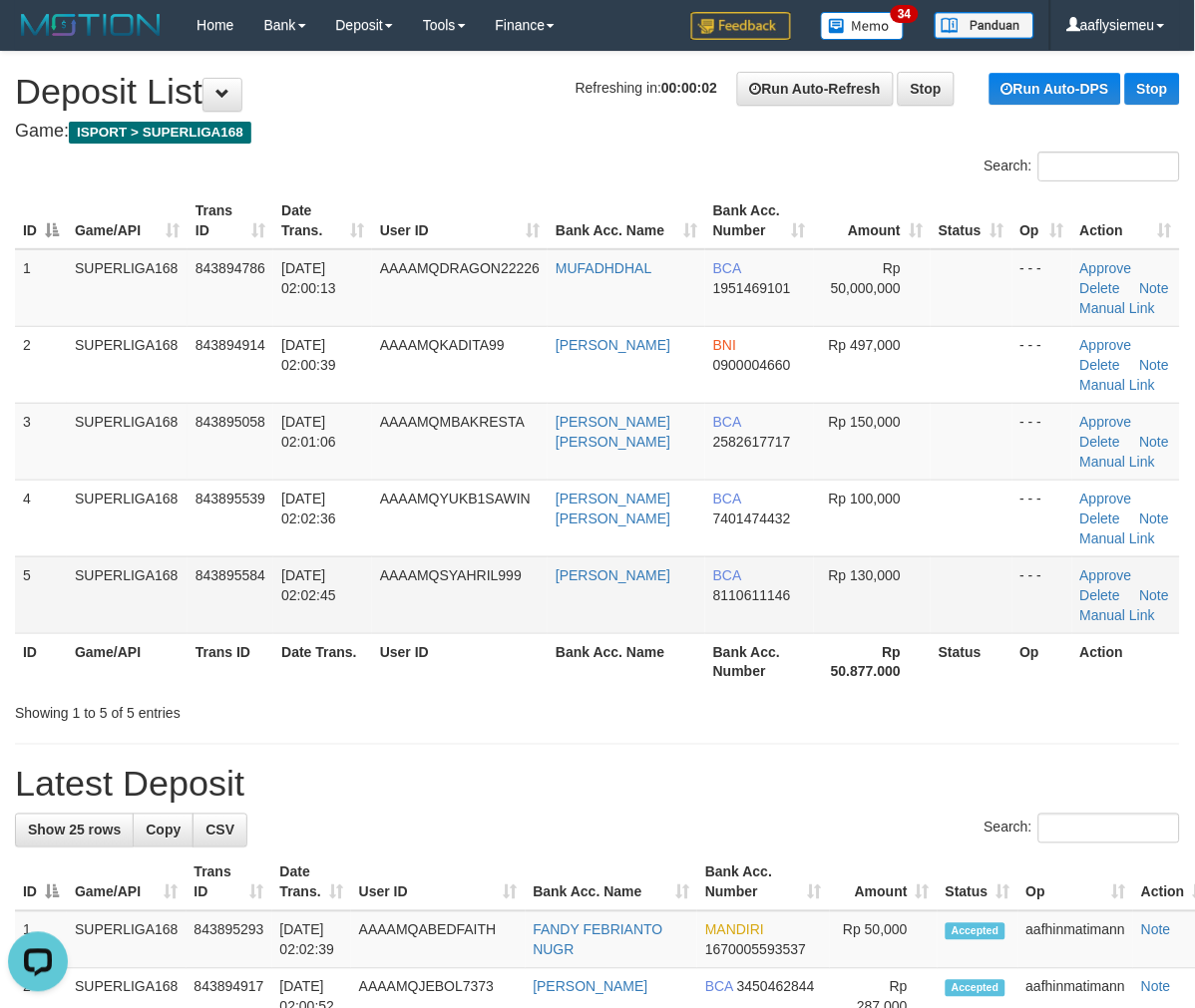 click on "AAAAMQYUKB1SAWIN" at bounding box center (460, 517) 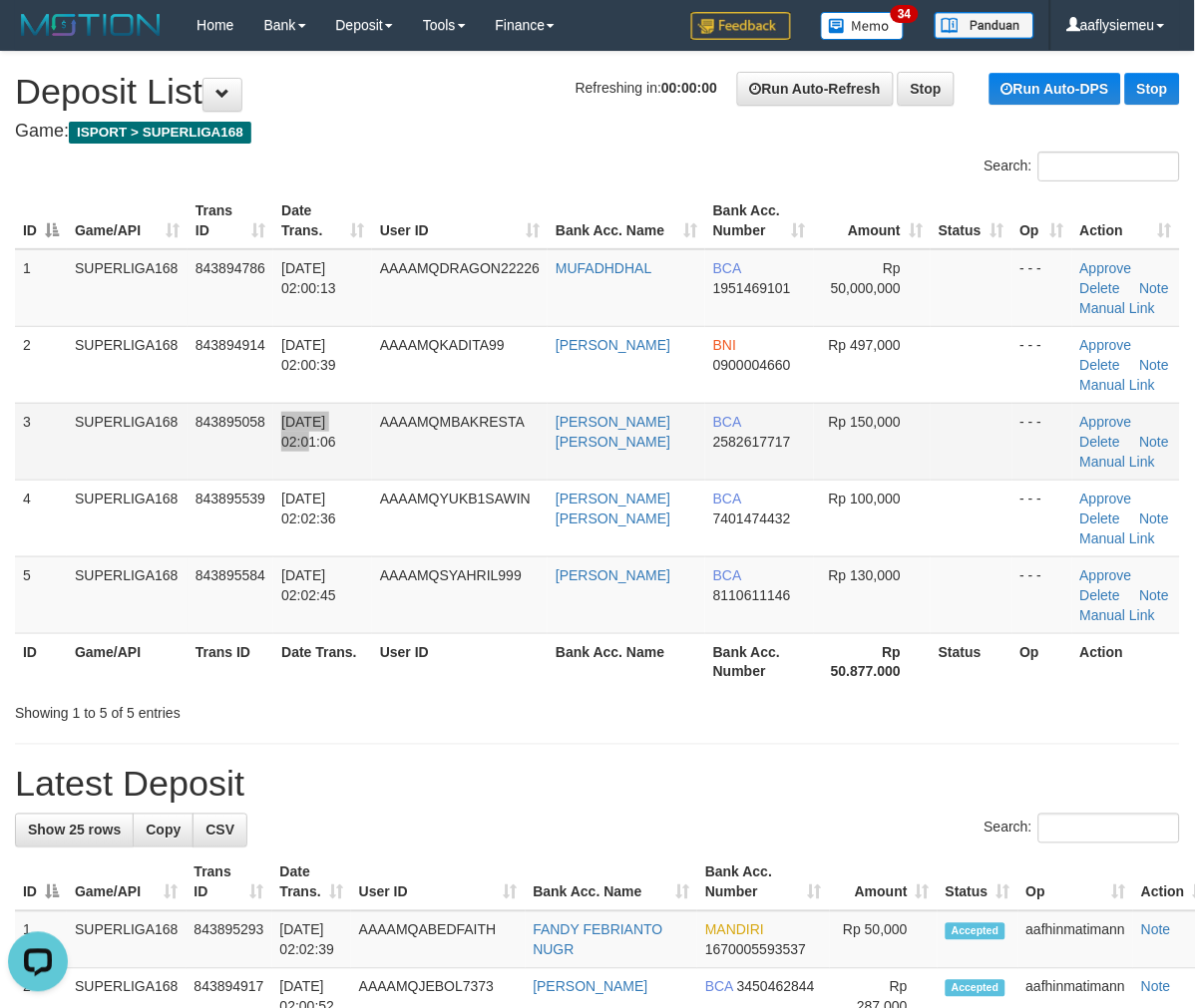 click on "3
SUPERLIGA168
843895058
14/07/2025 02:01:06
AAAAMQMBAKRESTA
MOHAMMAD AKBAR MAU
BCA
2582617717
Rp 150,000
- - -
Approve
Delete
Note
Manual Link" at bounding box center [598, 441] 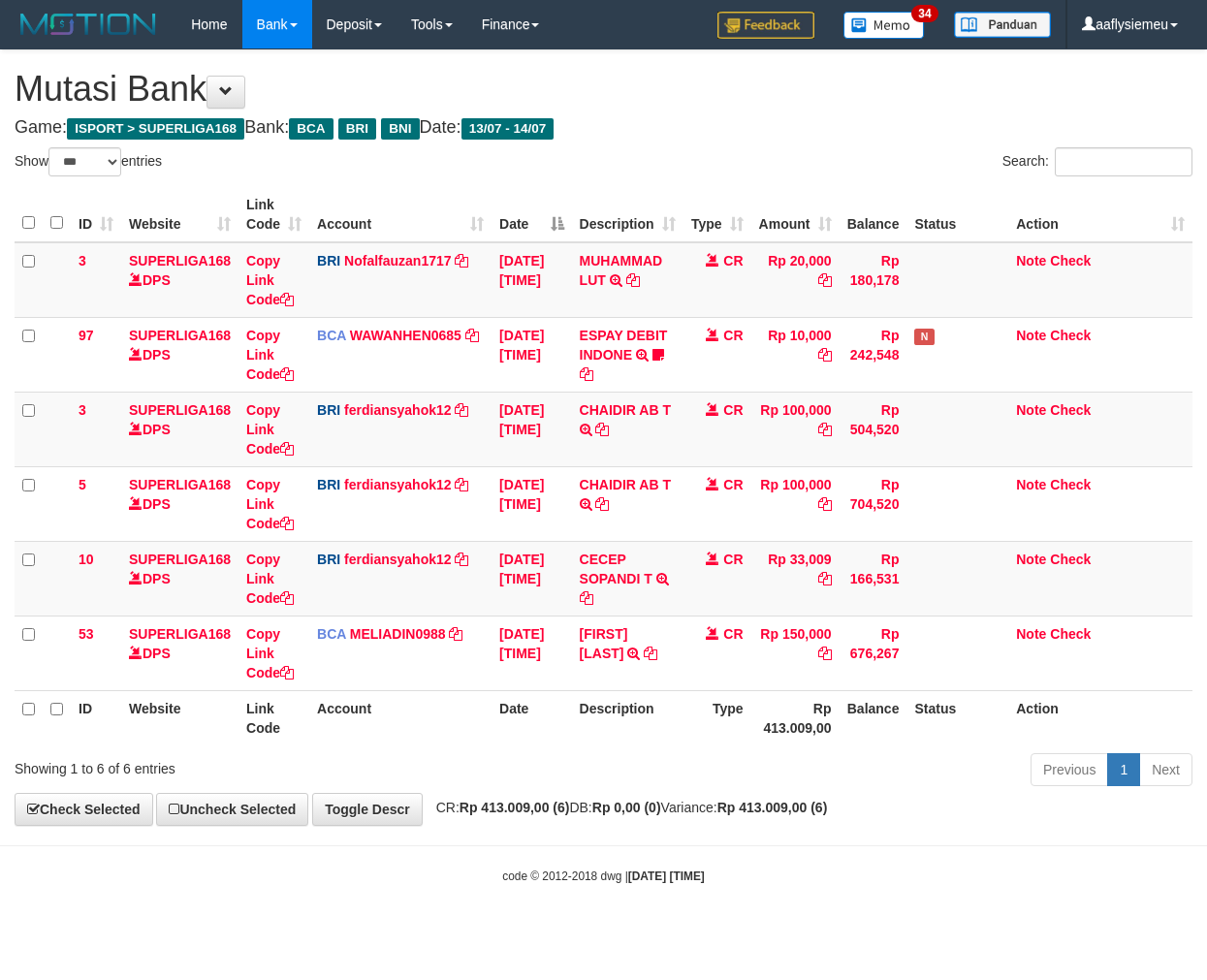 select on "***" 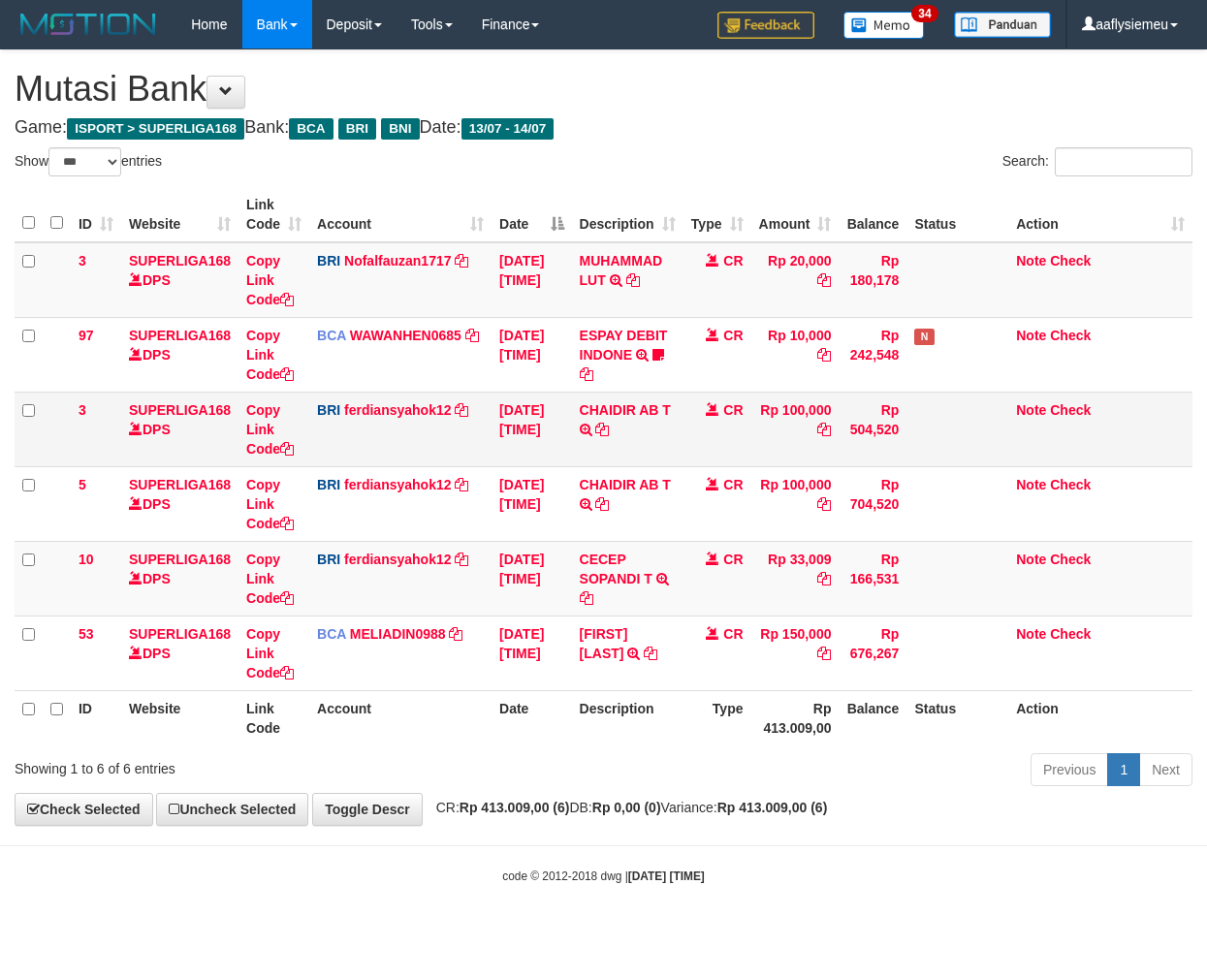 scroll, scrollTop: 0, scrollLeft: 0, axis: both 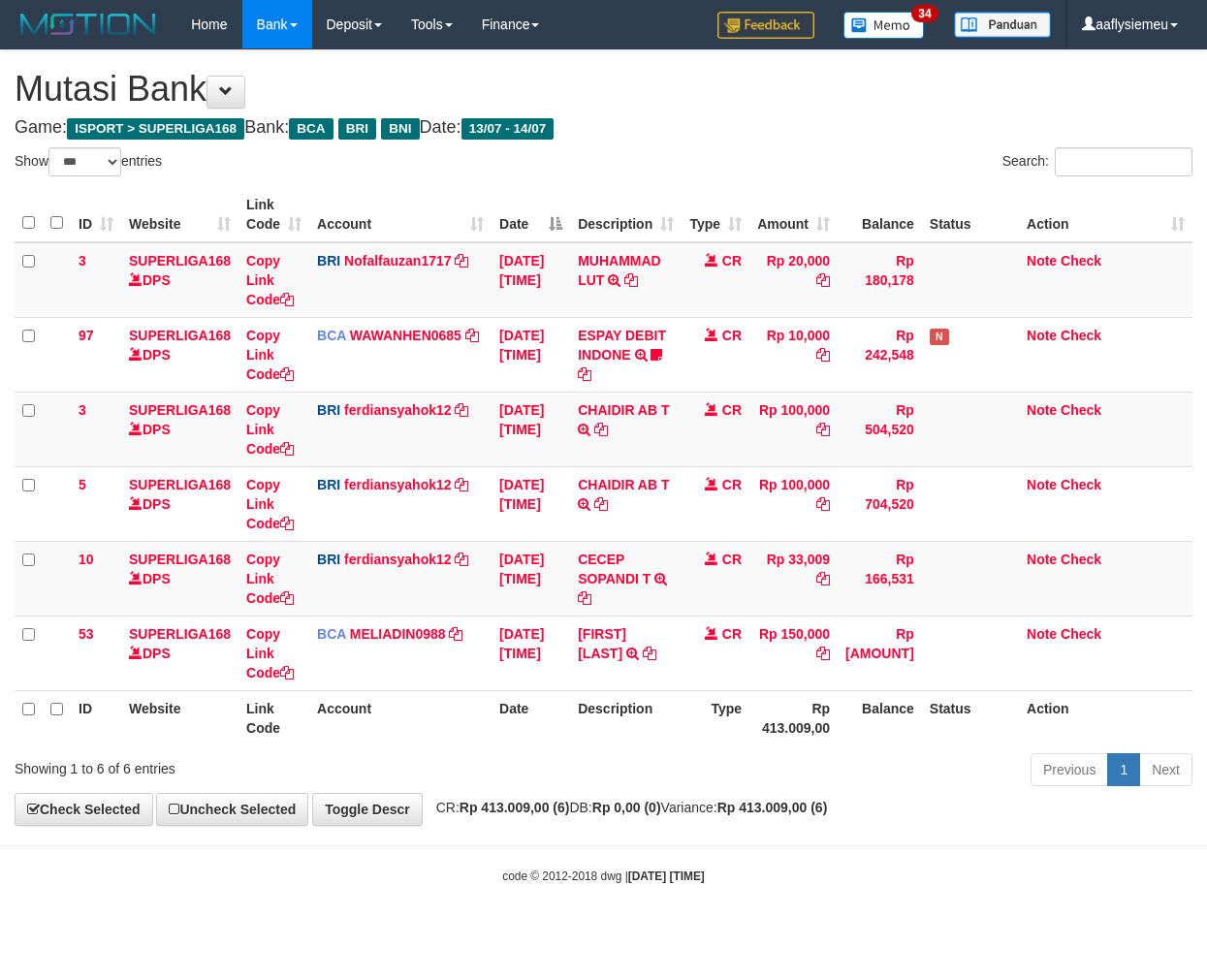 select on "***" 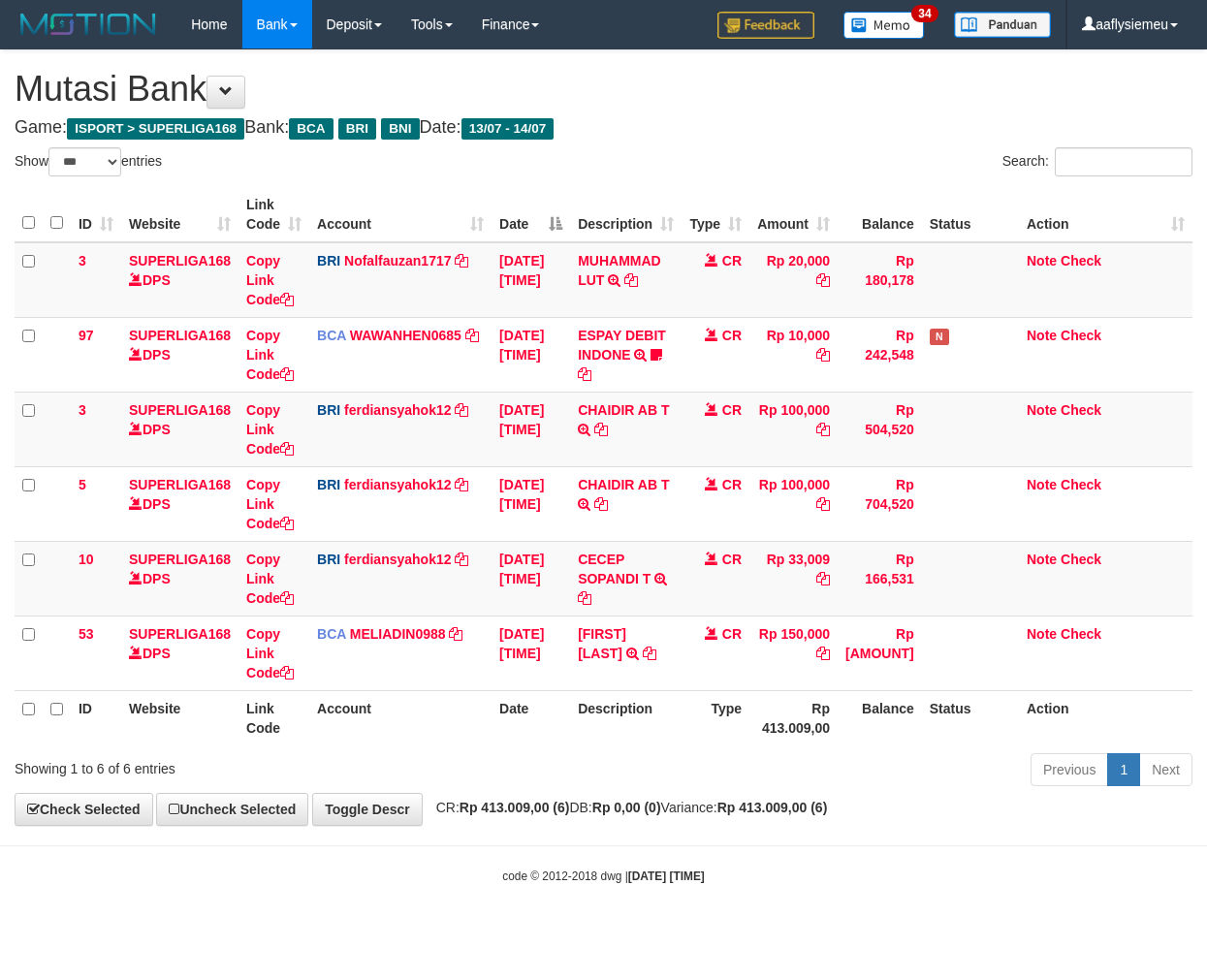 scroll, scrollTop: 0, scrollLeft: 0, axis: both 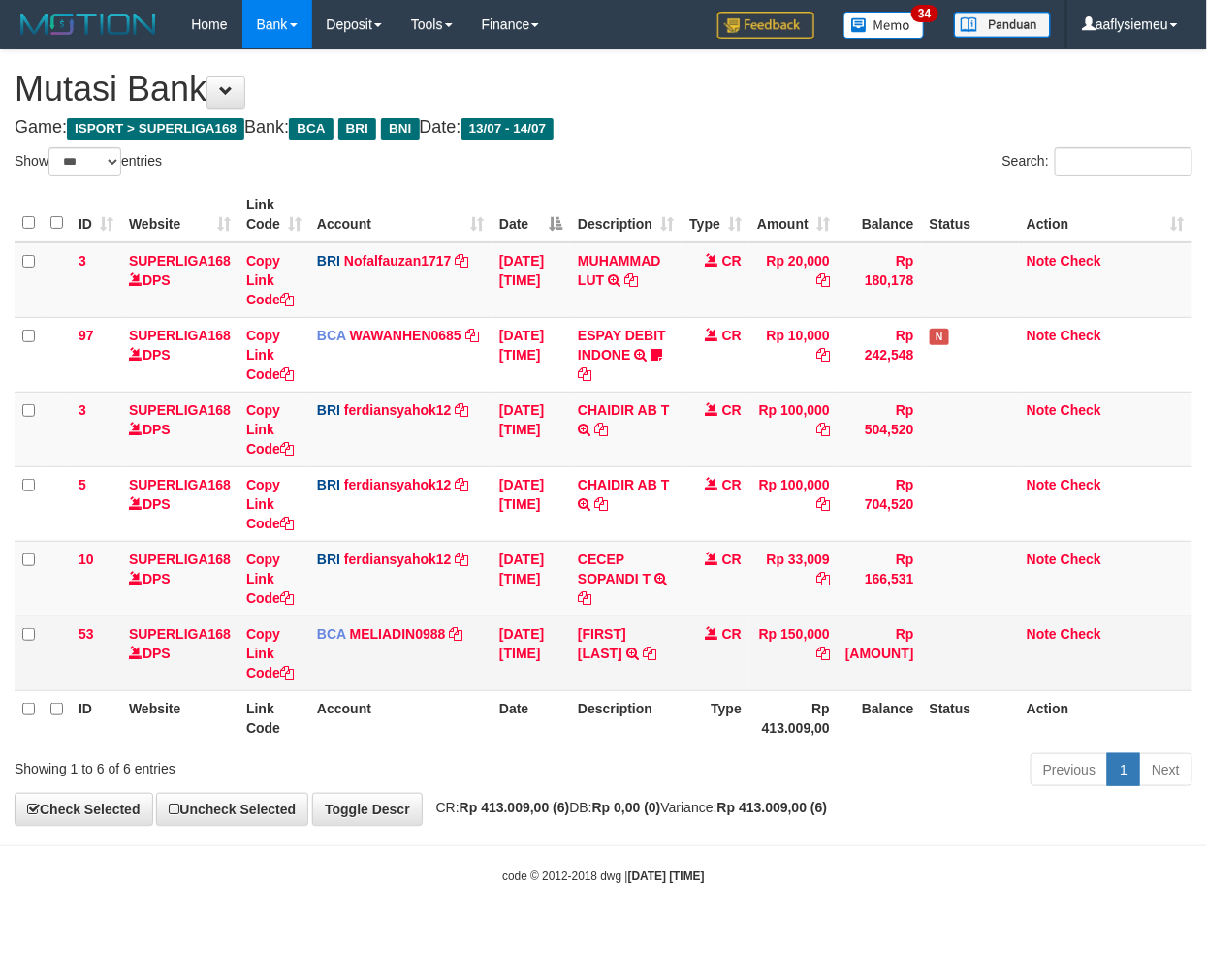 click on "[FIRST] [LAST]         TRSF E-BANKING CR [NUMBER]/FTSCY/WS[NUMBER]
[AMOUNT] [FIRST] [LAST]" at bounding box center (625, 652) 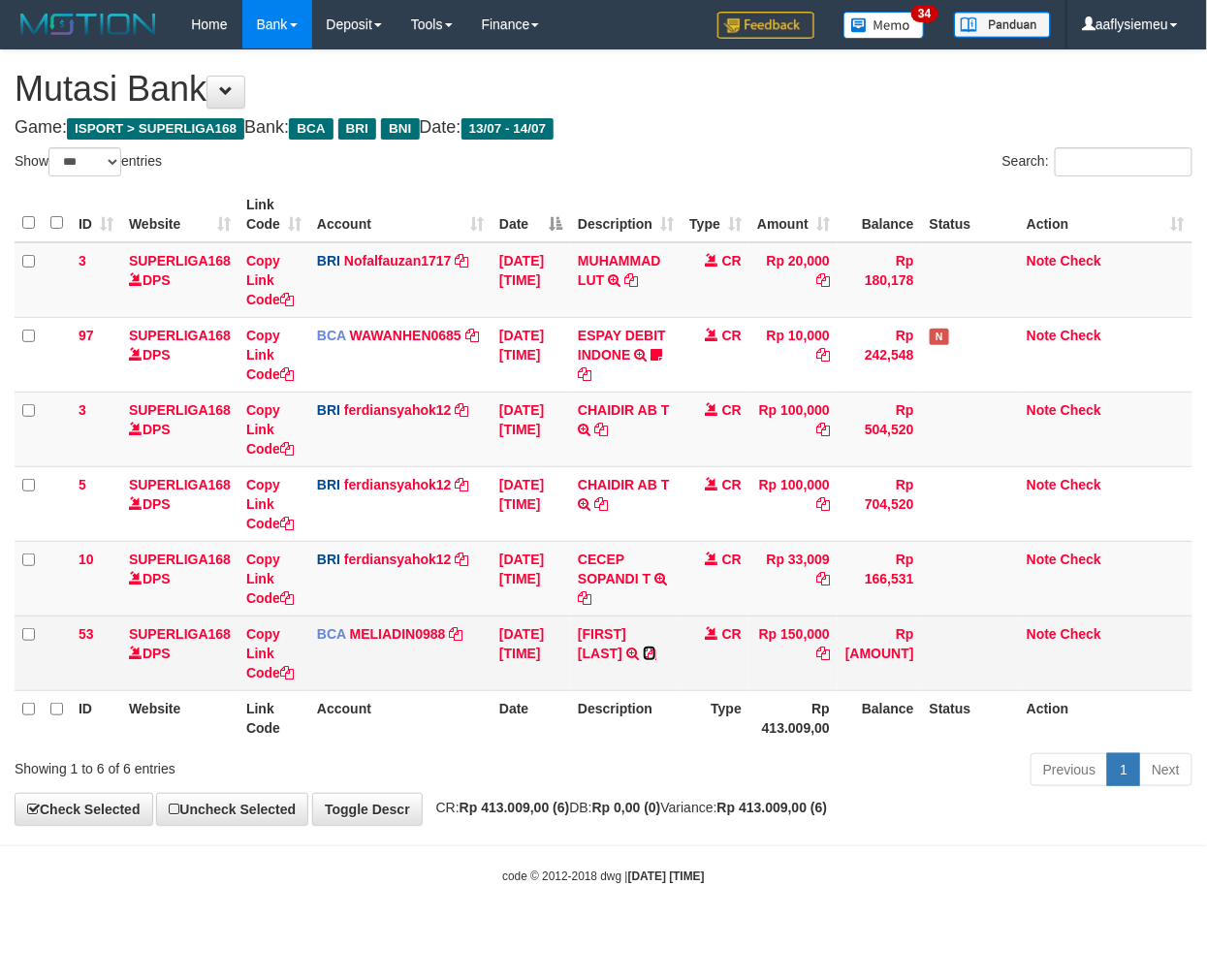 click at bounding box center (650, 653) 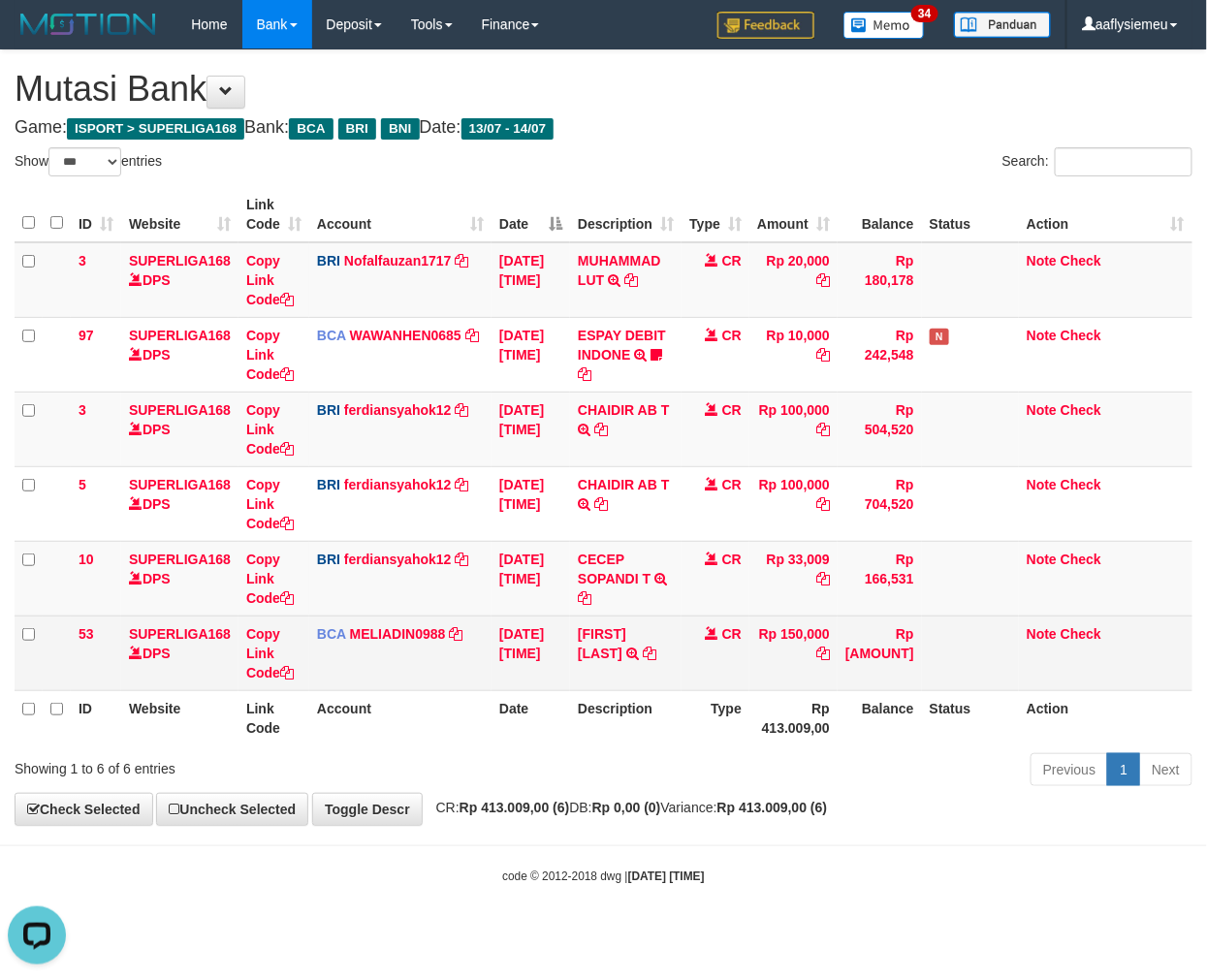 scroll, scrollTop: 0, scrollLeft: 0, axis: both 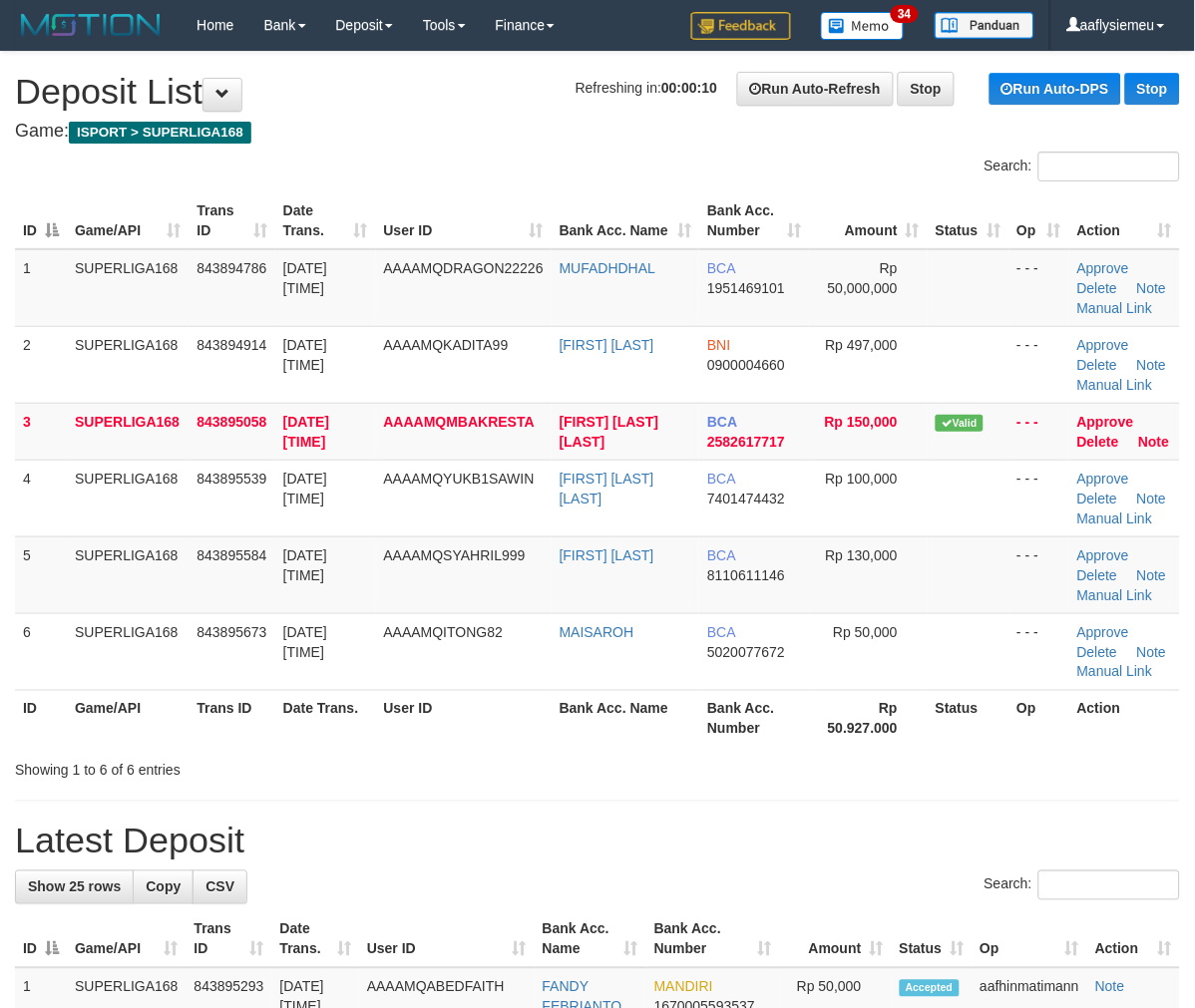 drag, startPoint x: 206, startPoint y: 489, endPoint x: 1, endPoint y: 522, distance: 207.63911 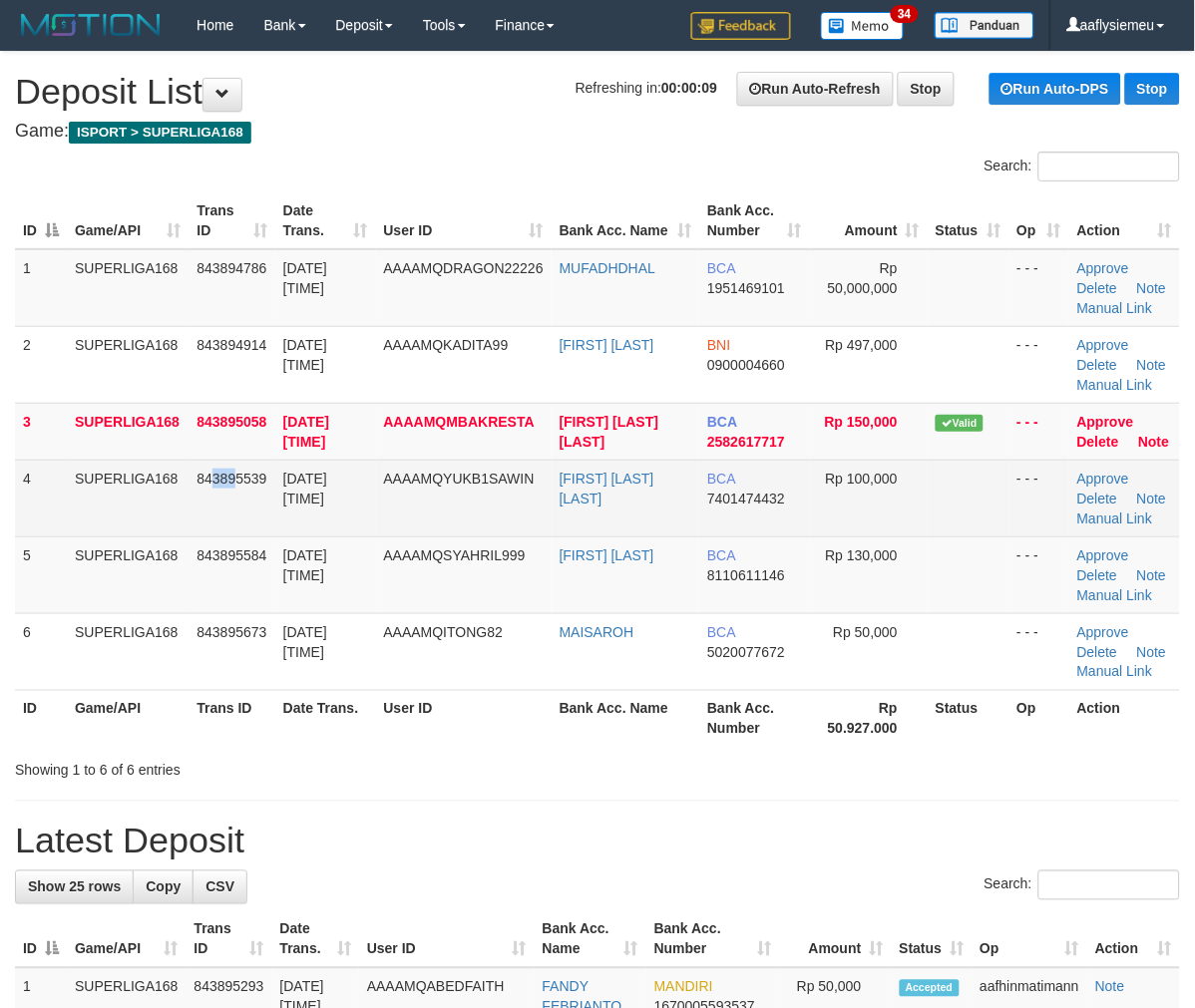 drag, startPoint x: 223, startPoint y: 479, endPoint x: 214, endPoint y: 484, distance: 10.29563 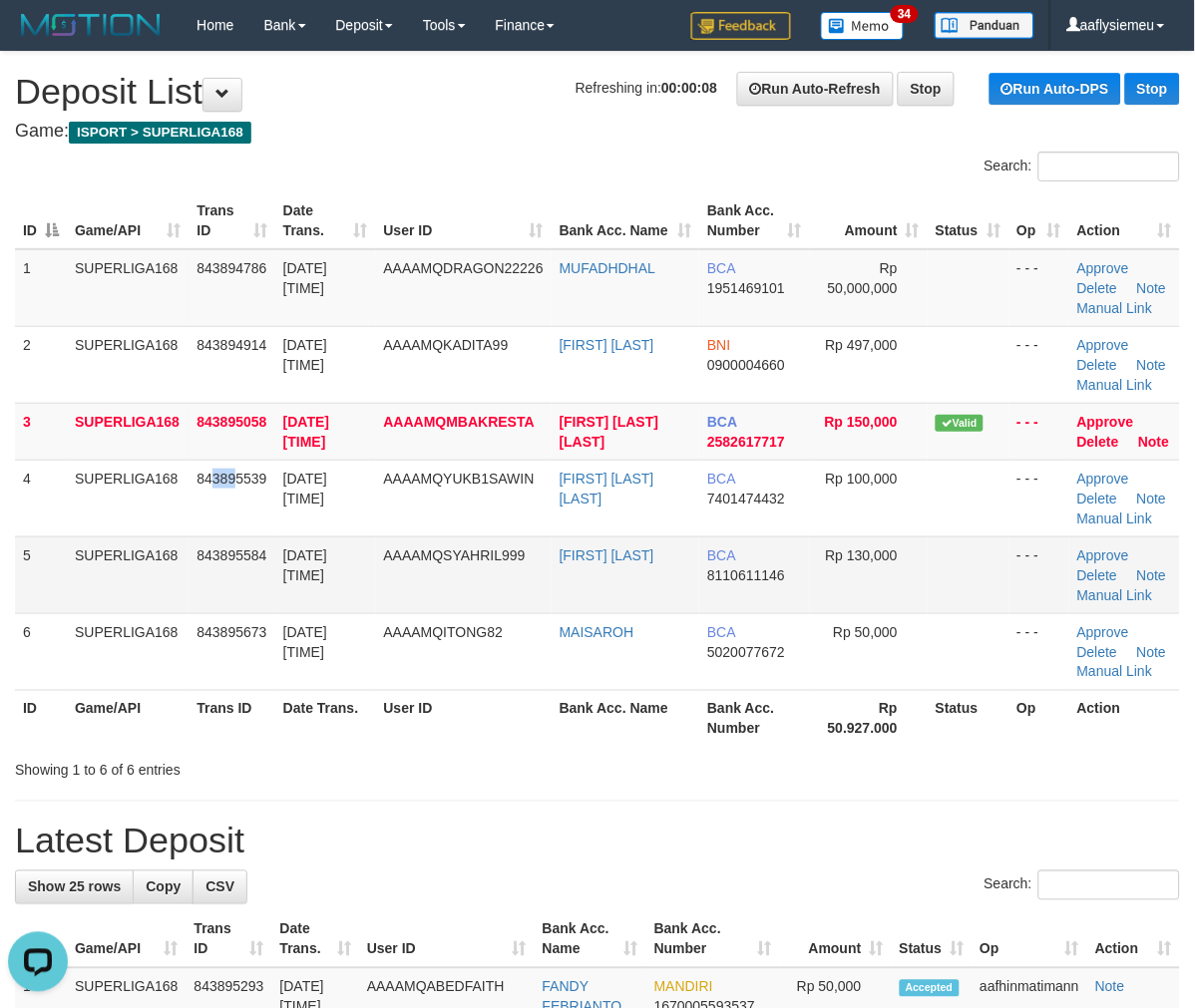 scroll, scrollTop: 0, scrollLeft: 0, axis: both 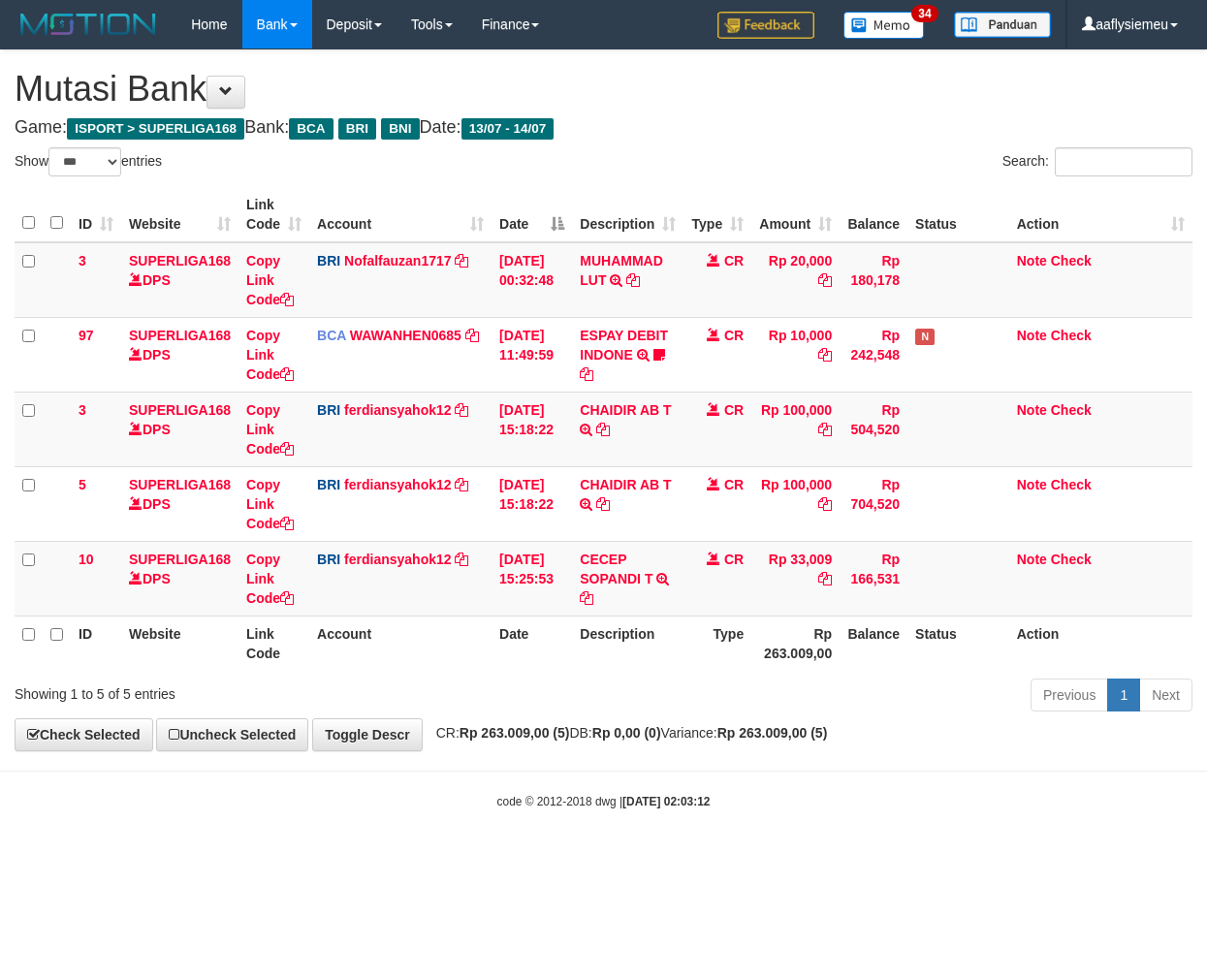 select on "***" 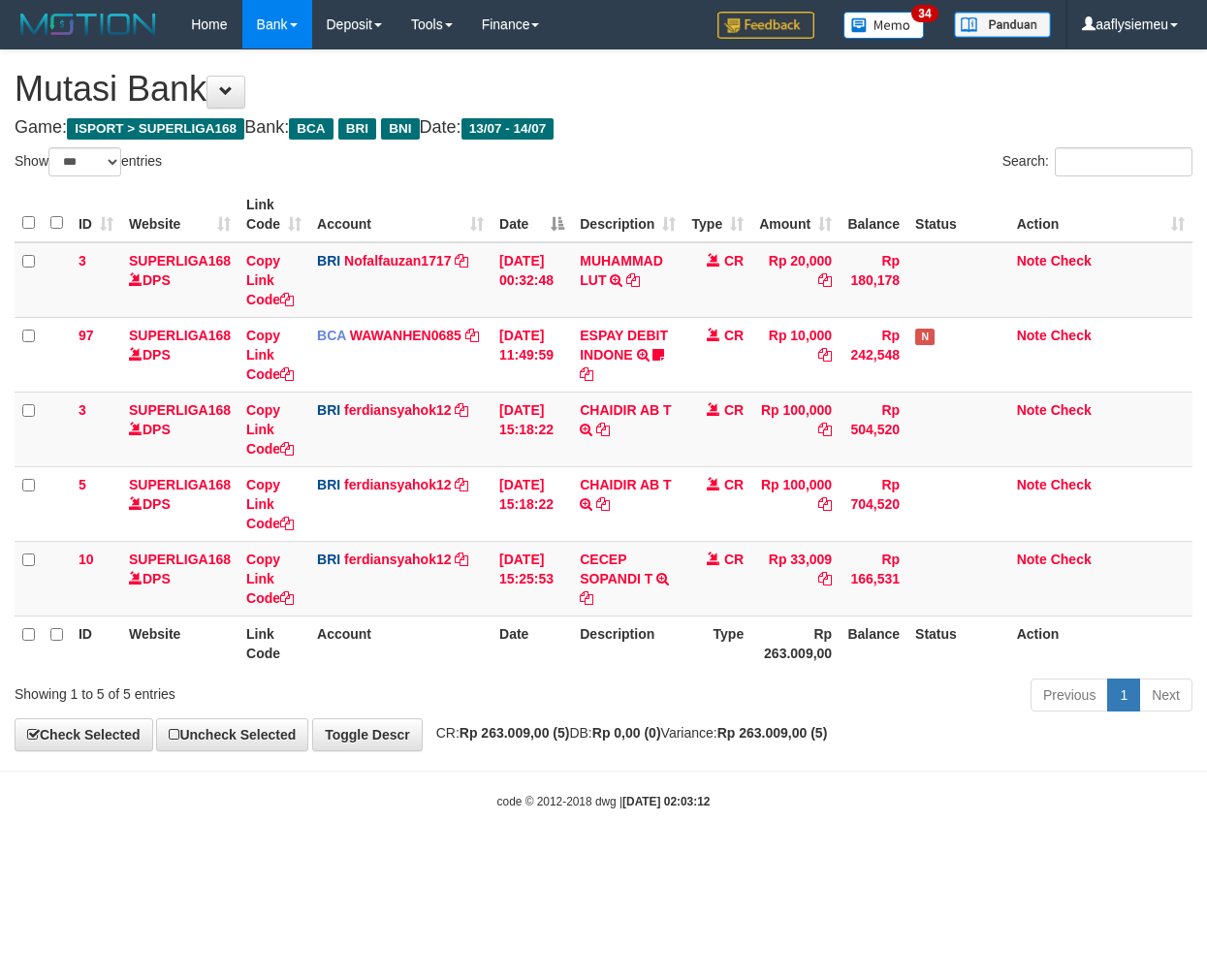 scroll, scrollTop: 0, scrollLeft: 0, axis: both 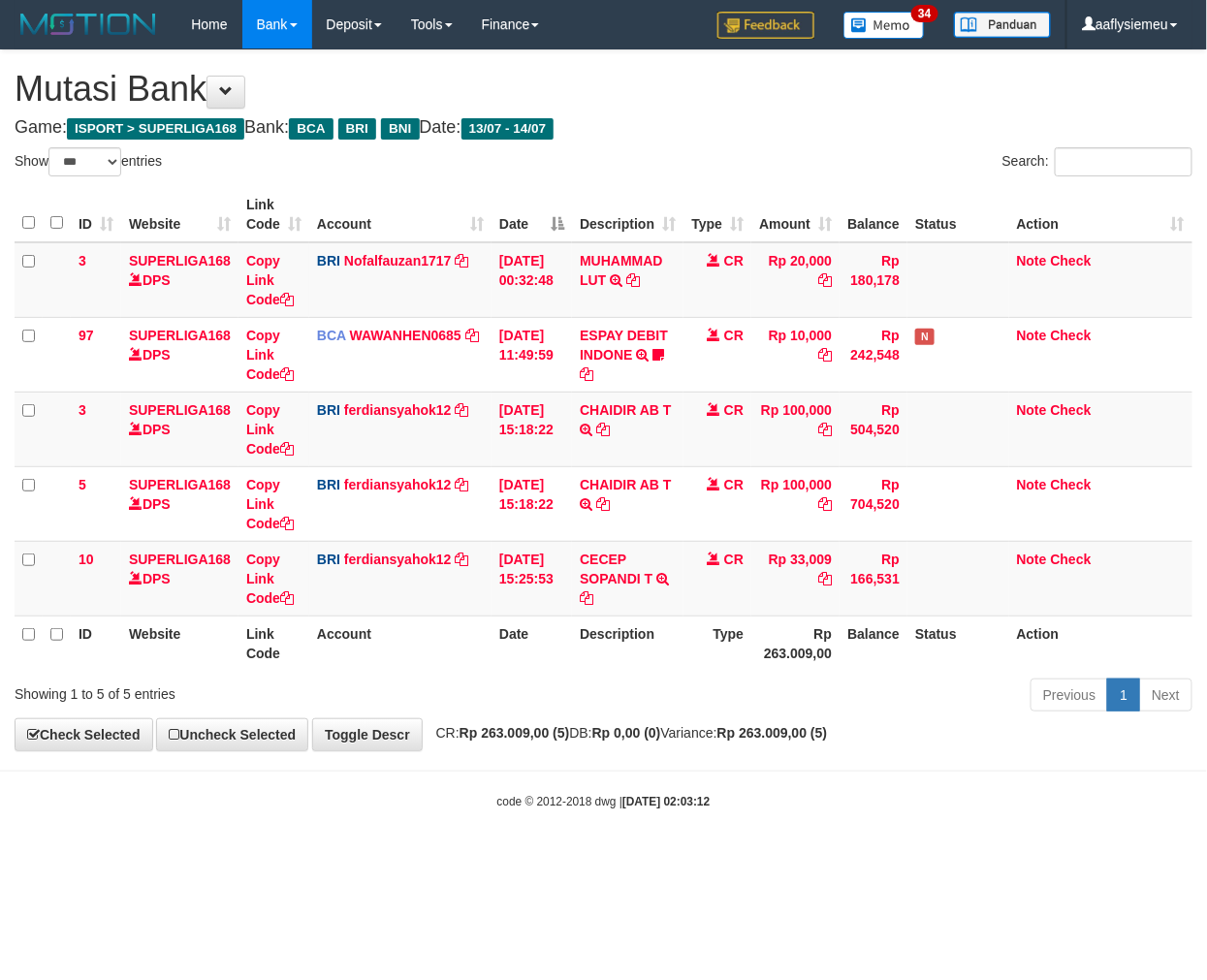 click on "Previous 1 Next" at bounding box center (855, 697) 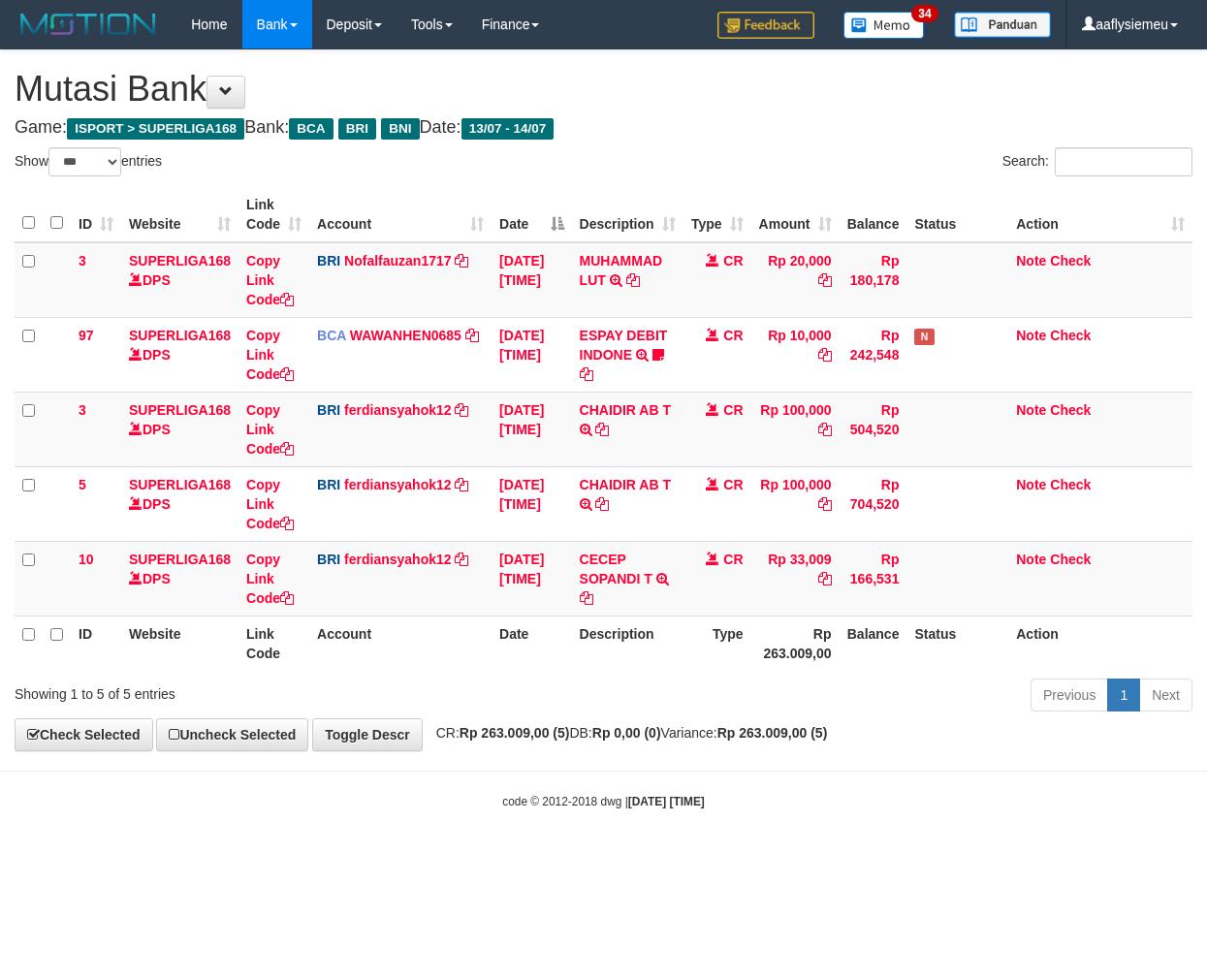 select on "***" 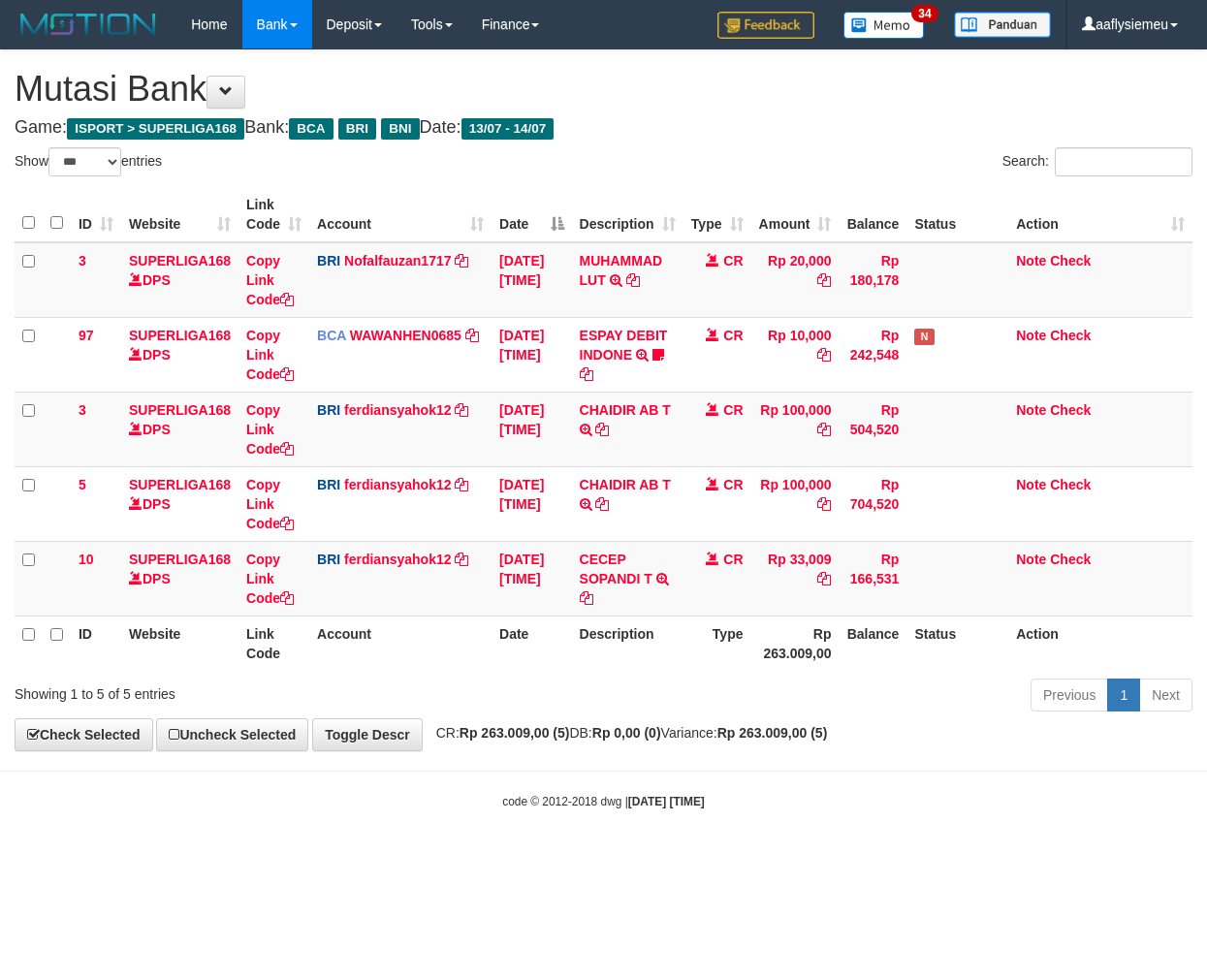 scroll, scrollTop: 0, scrollLeft: 0, axis: both 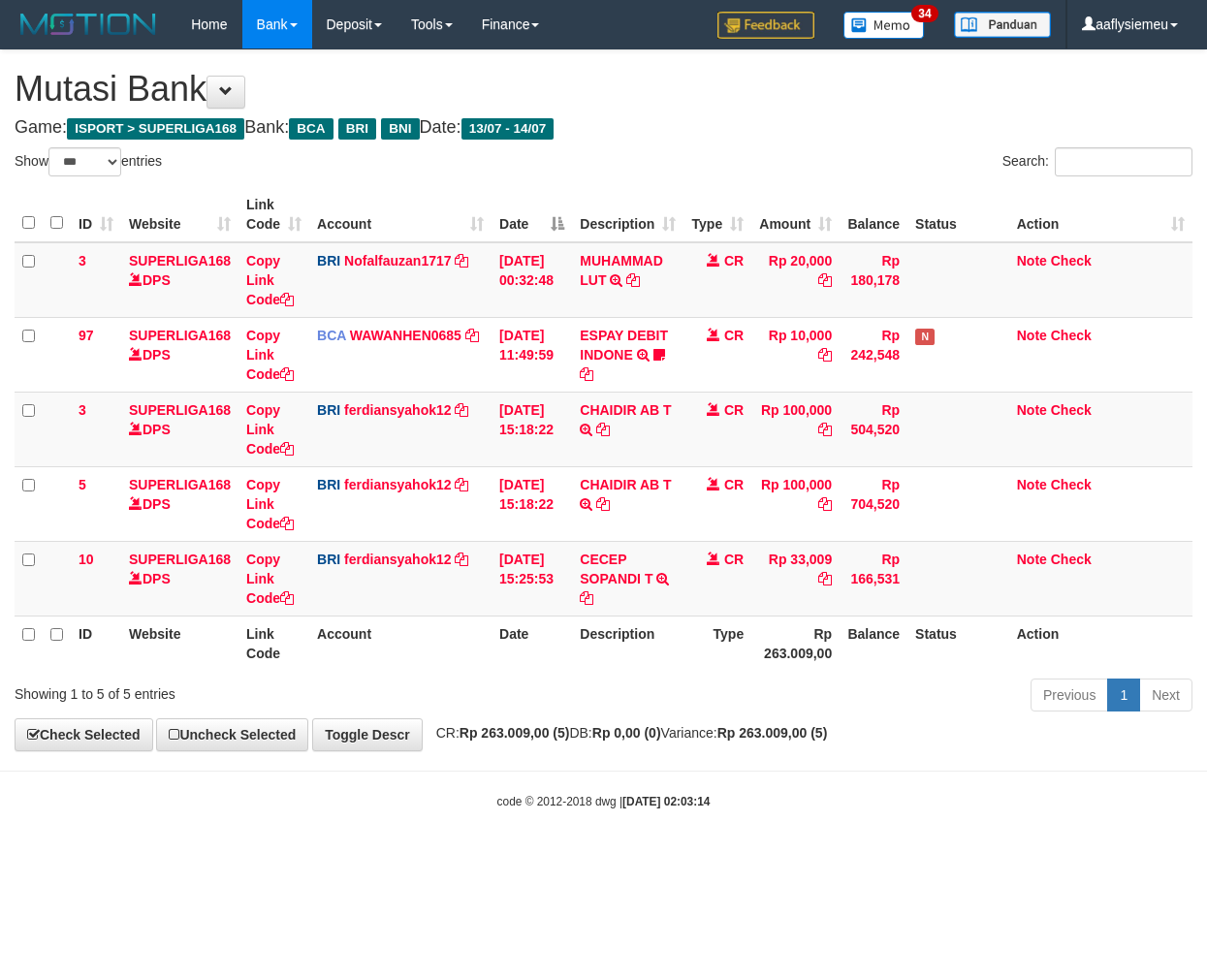 select on "***" 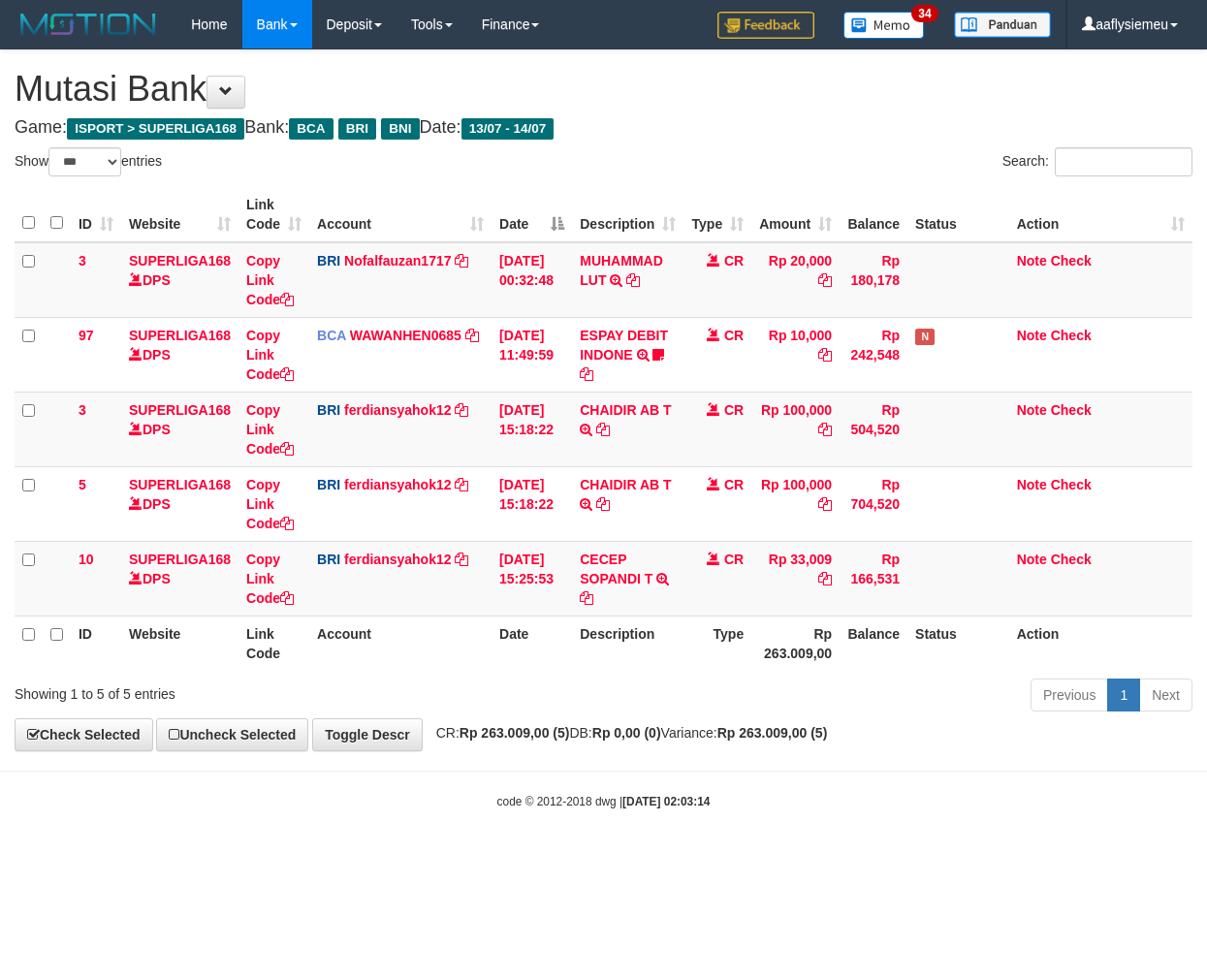 scroll, scrollTop: 0, scrollLeft: 0, axis: both 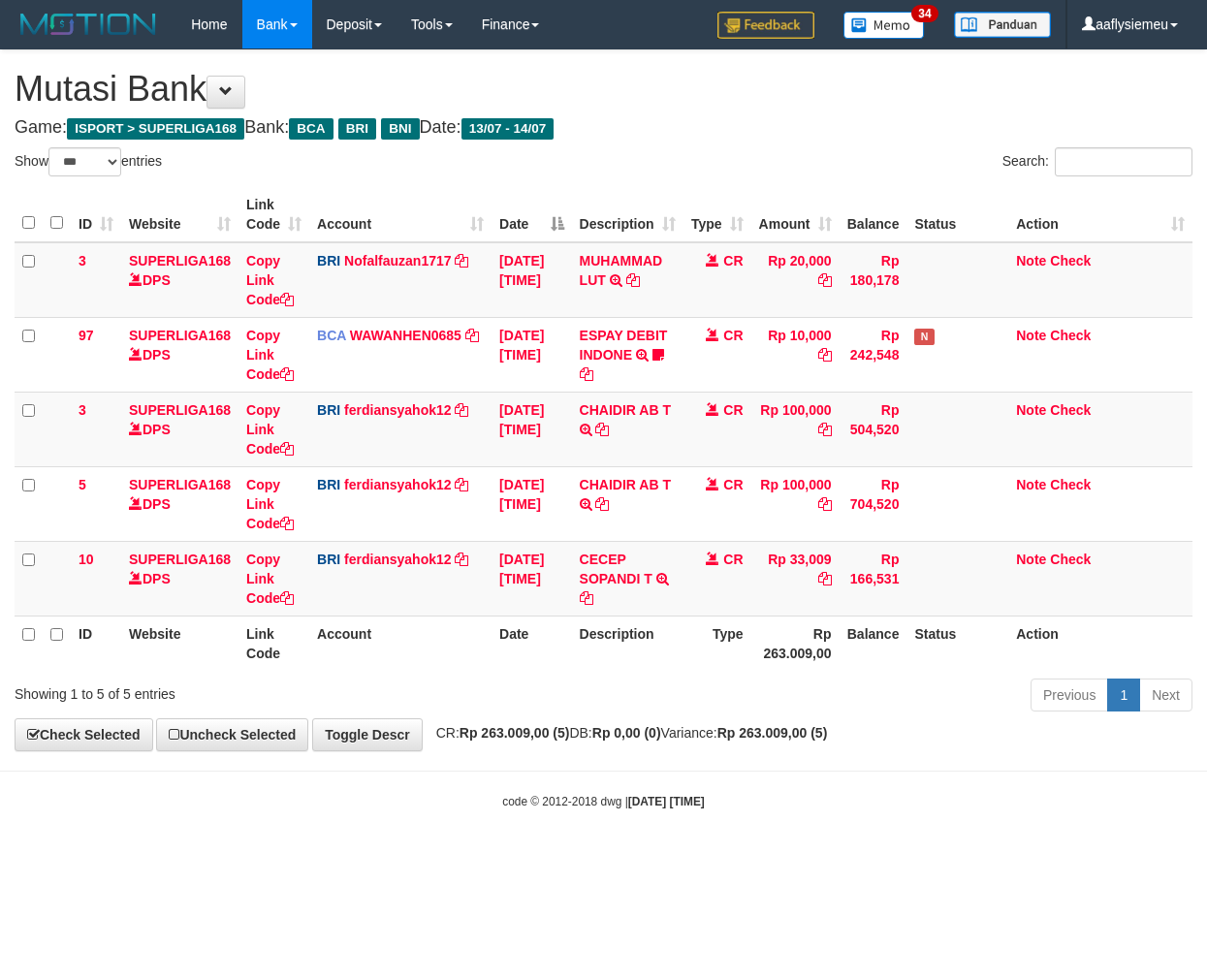 select on "***" 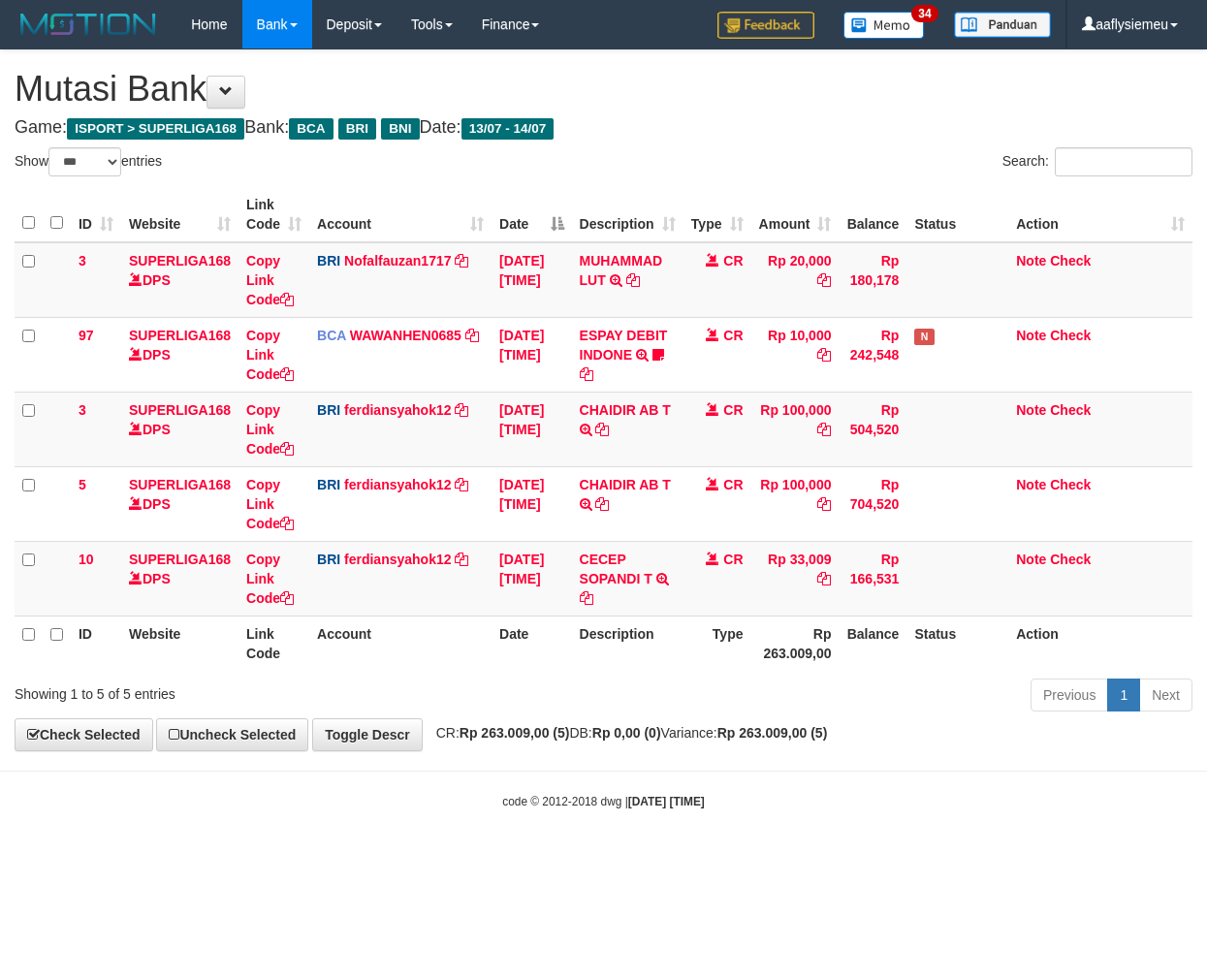 scroll, scrollTop: 0, scrollLeft: 0, axis: both 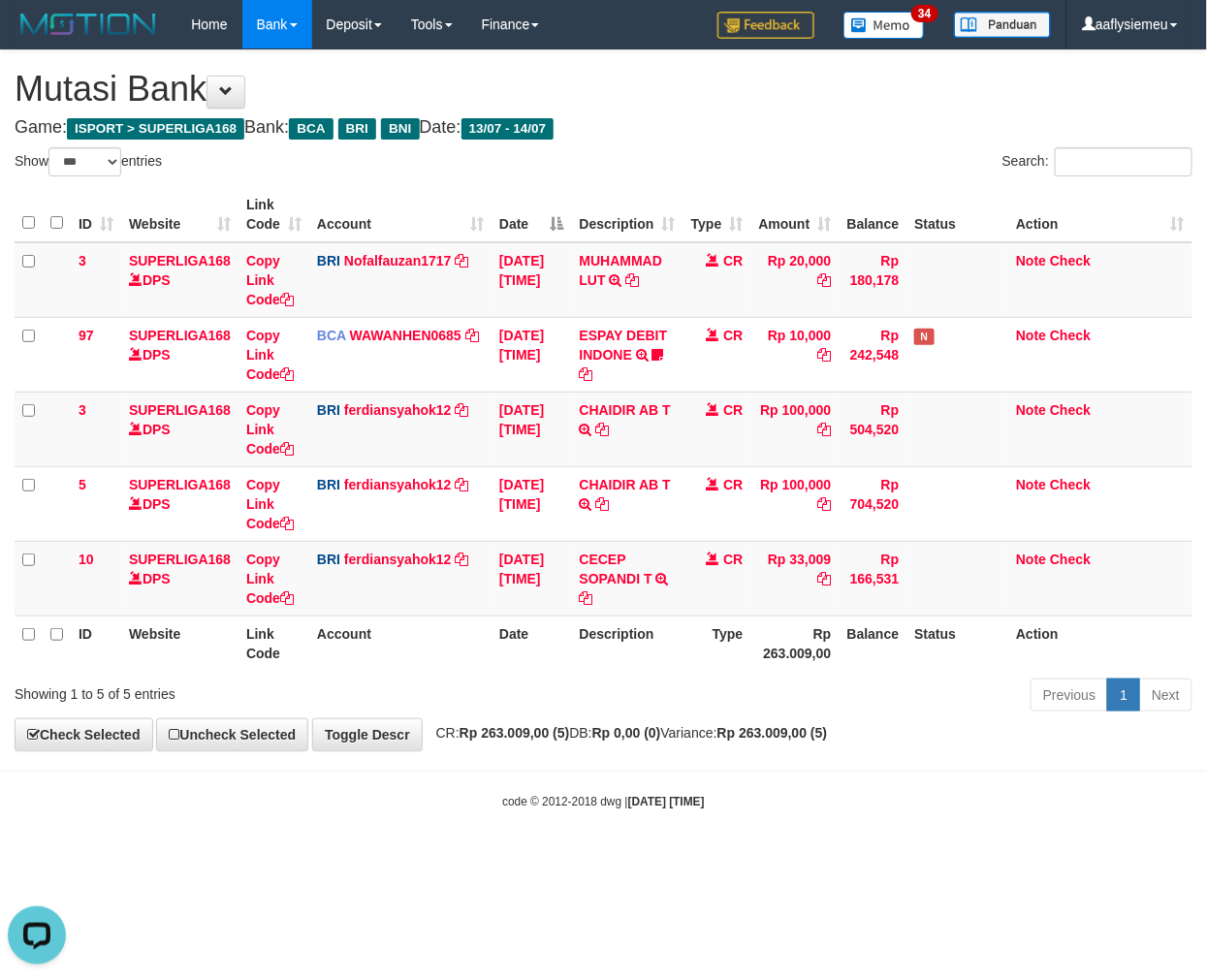 drag, startPoint x: 909, startPoint y: 773, endPoint x: 1203, endPoint y: 725, distance: 297.8926 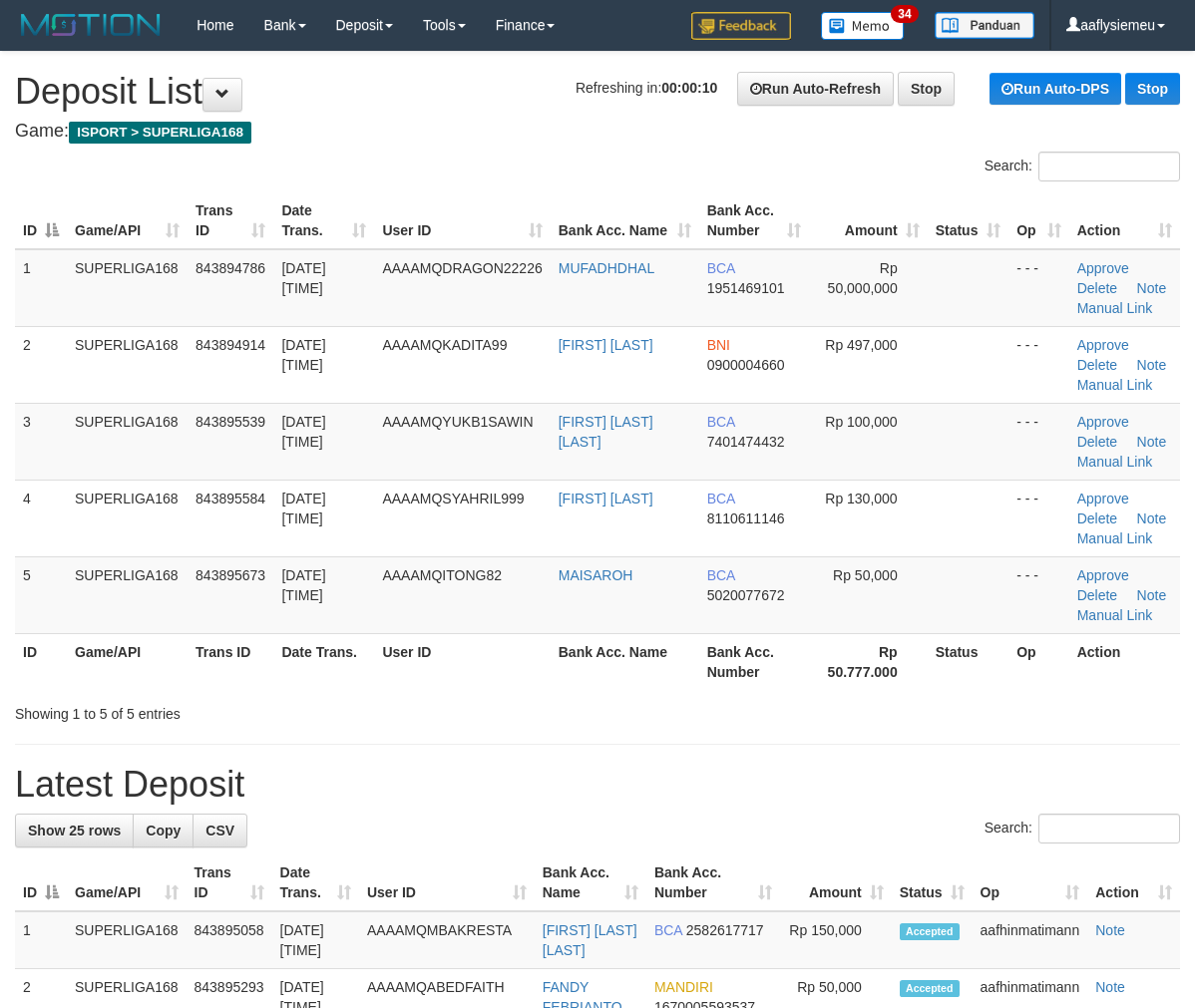 scroll, scrollTop: 0, scrollLeft: 0, axis: both 